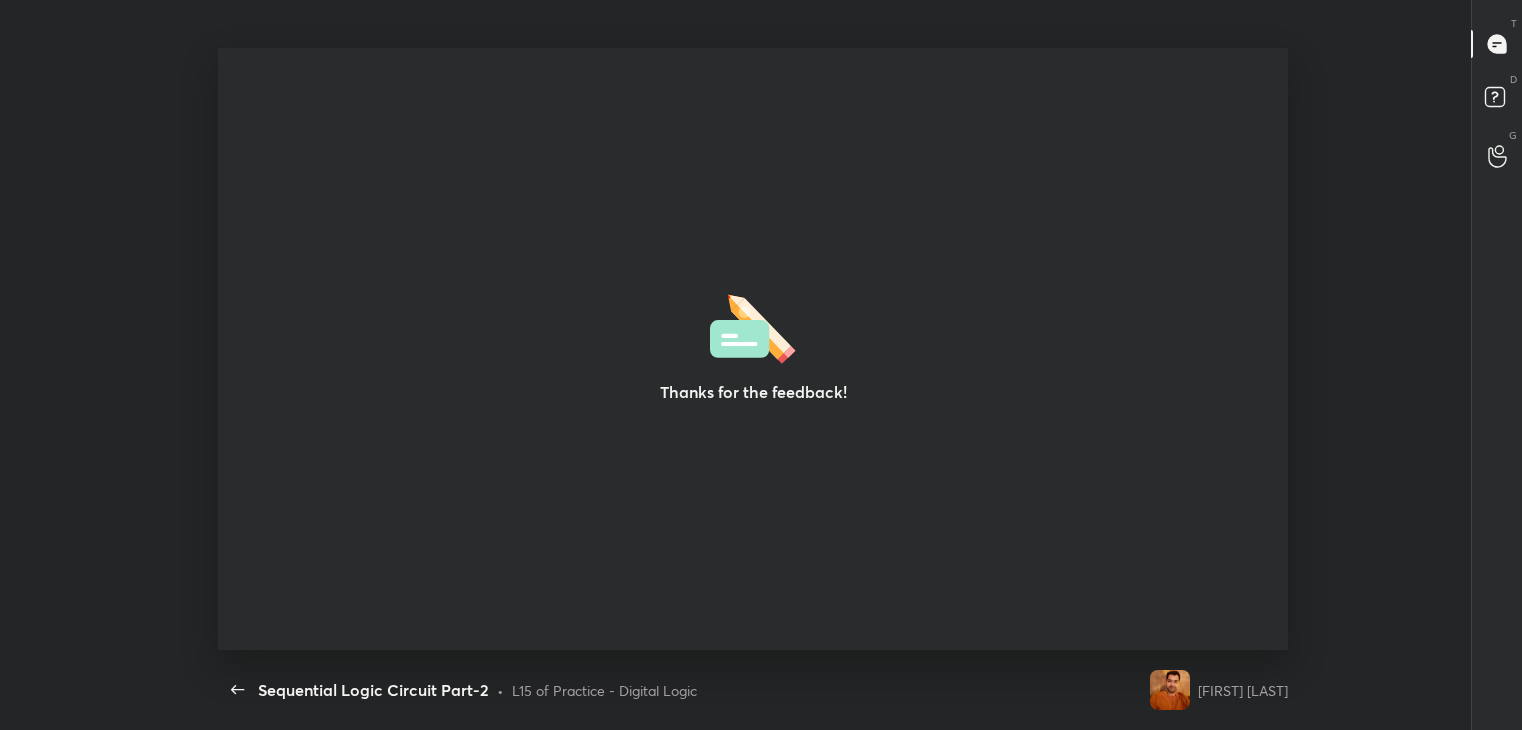 scroll, scrollTop: 0, scrollLeft: 0, axis: both 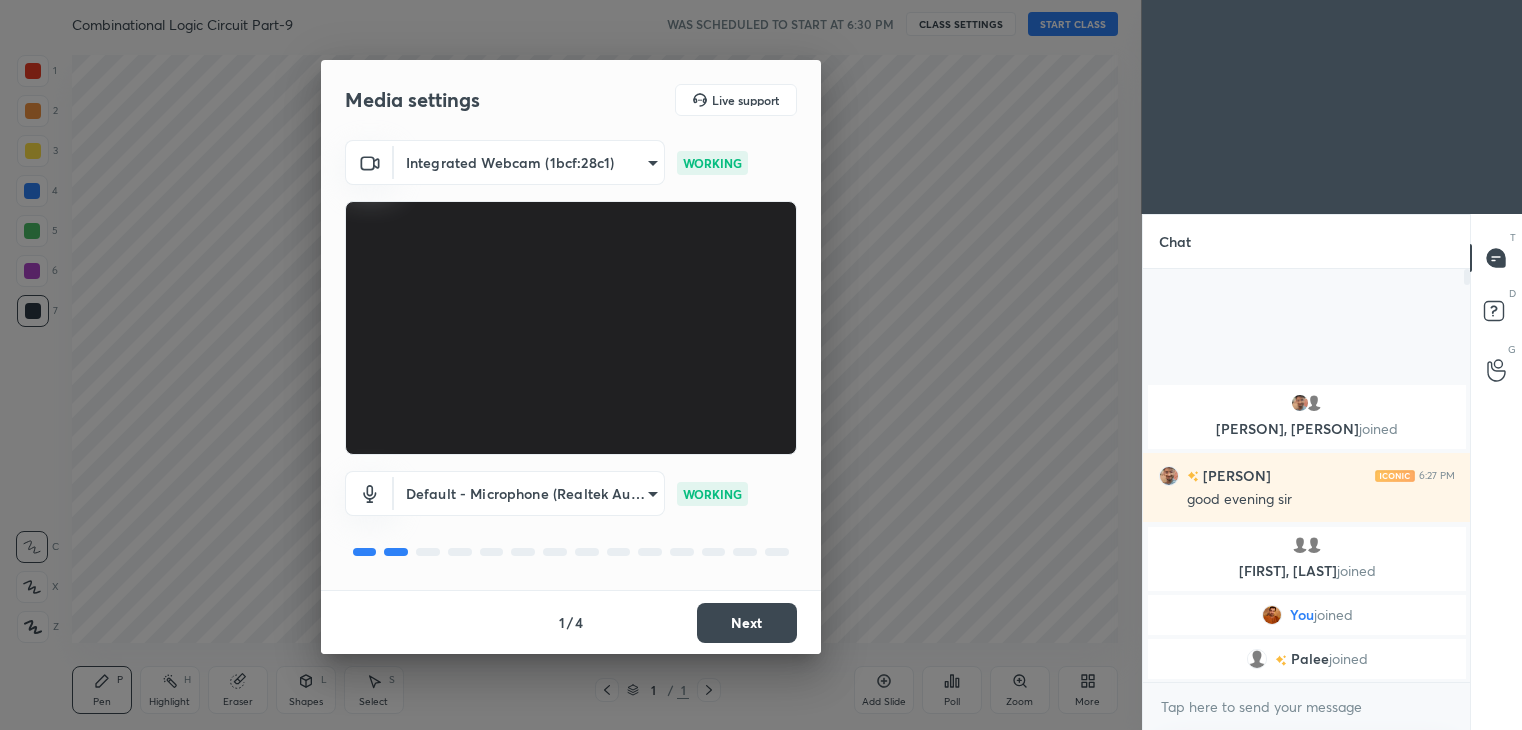 click on "Next" at bounding box center (747, 623) 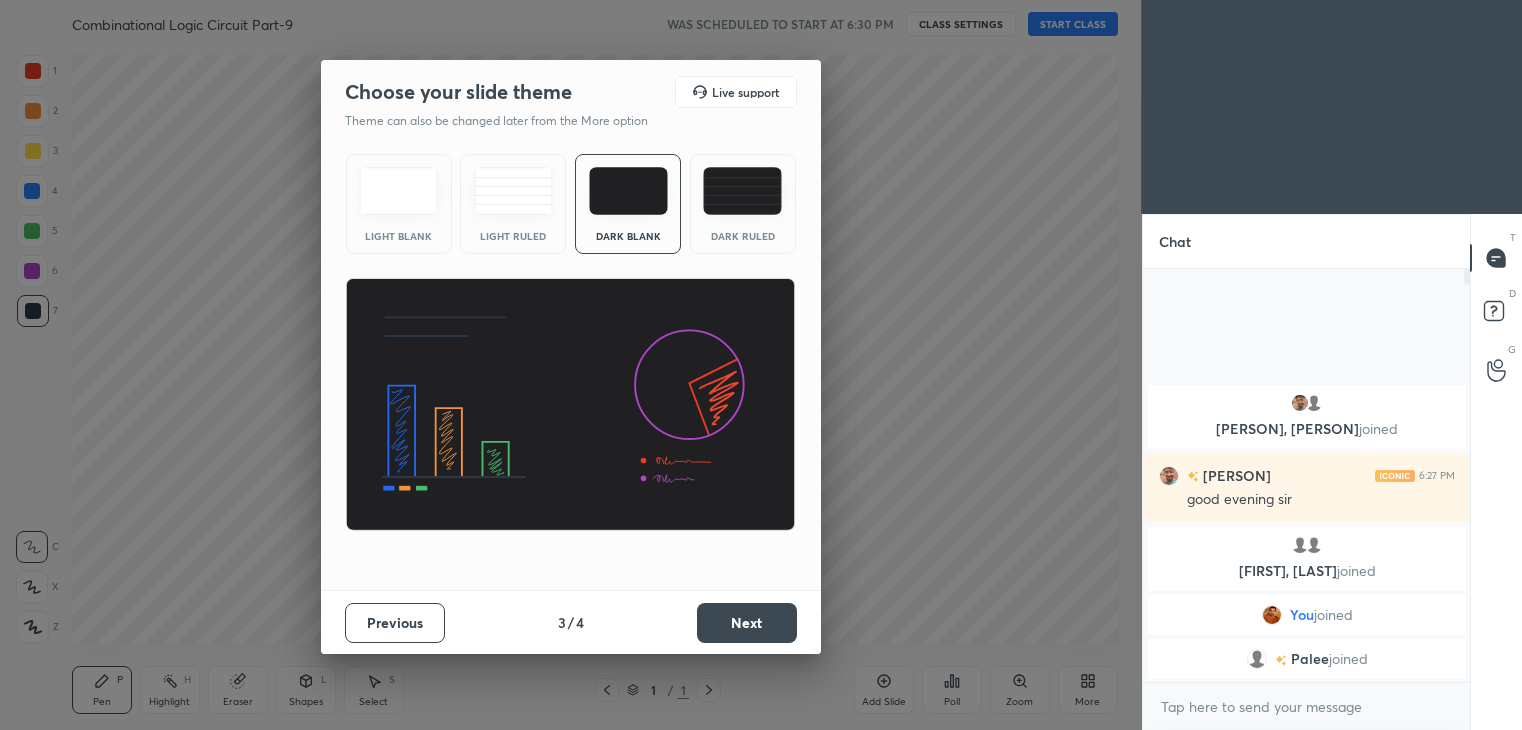 click on "Next" at bounding box center [747, 623] 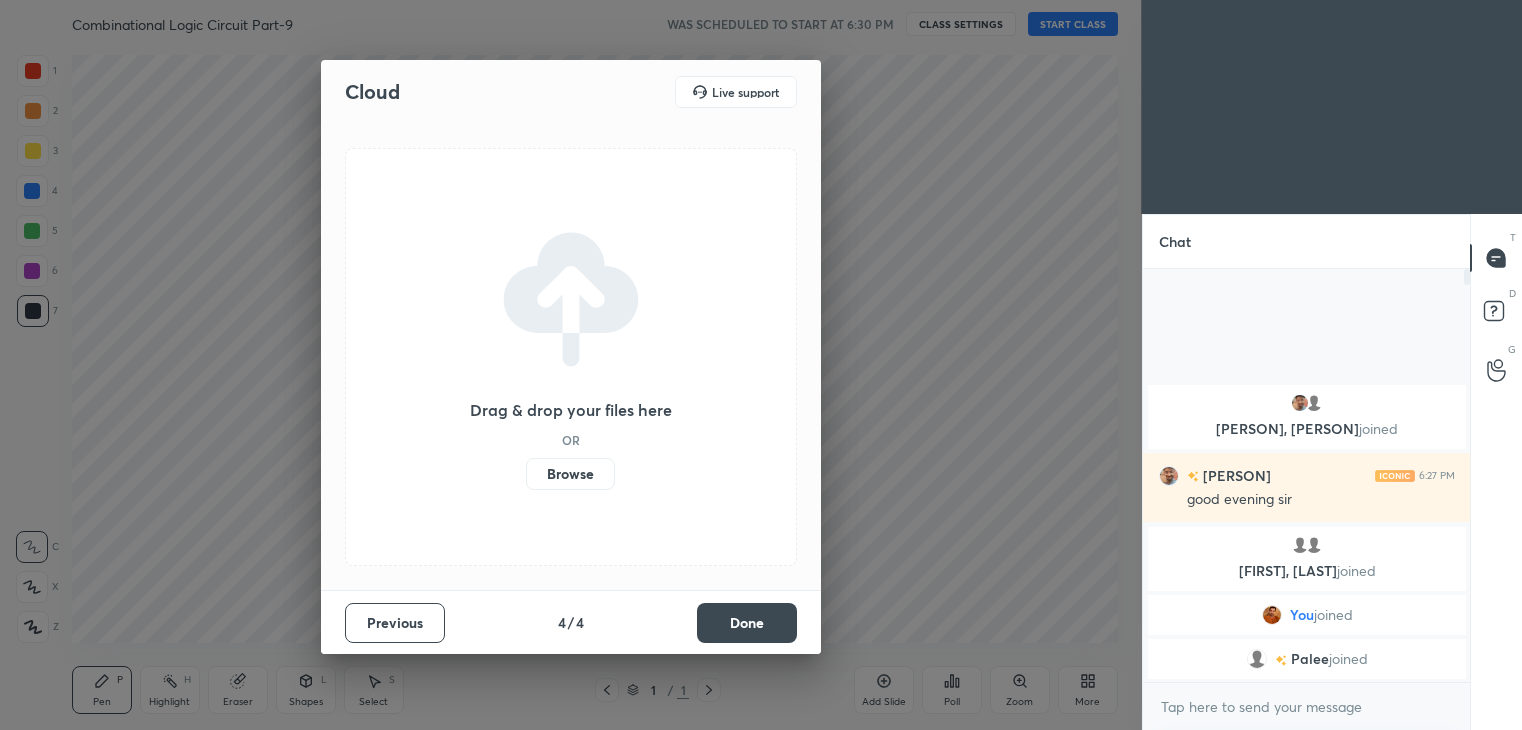 click on "Done" at bounding box center (747, 623) 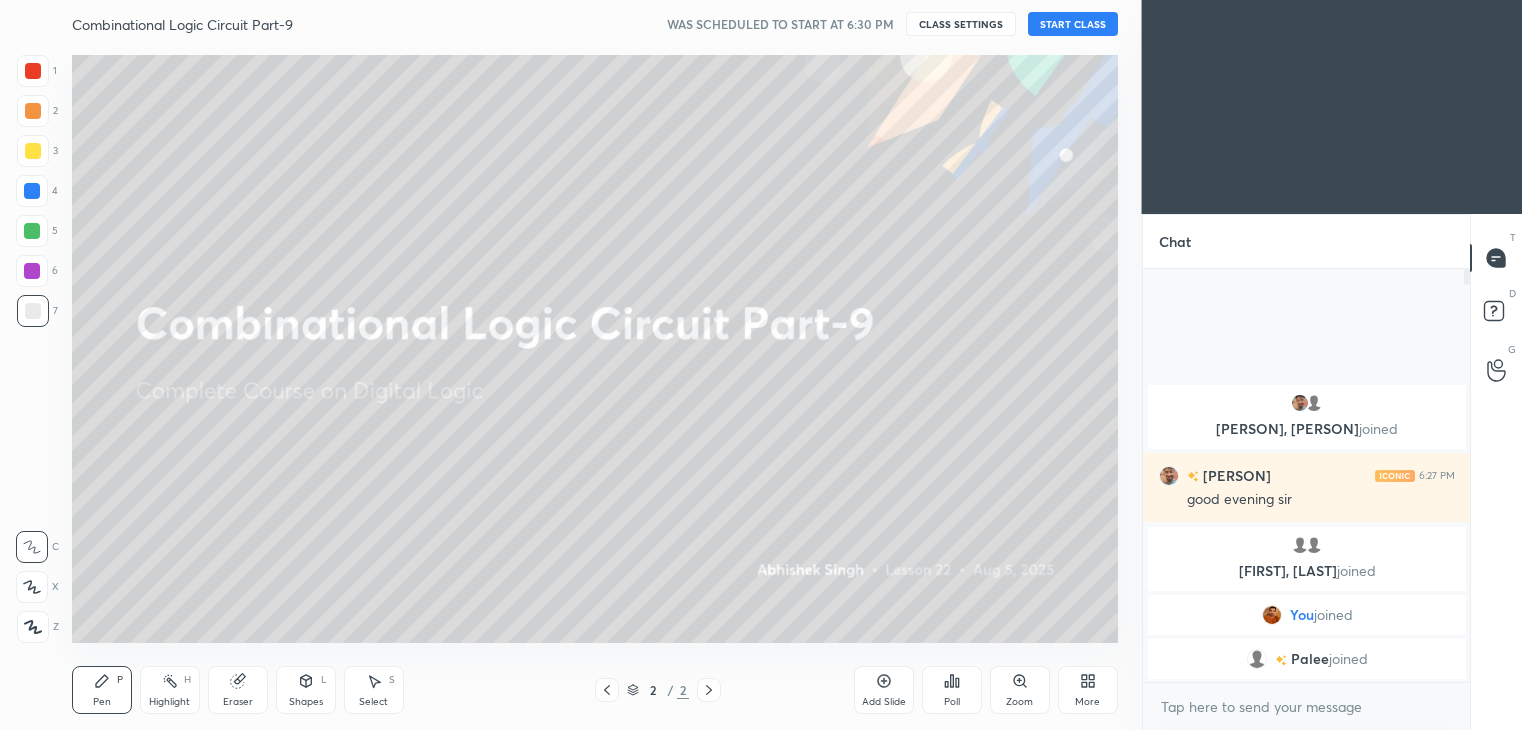 click on "START CLASS" at bounding box center [1073, 24] 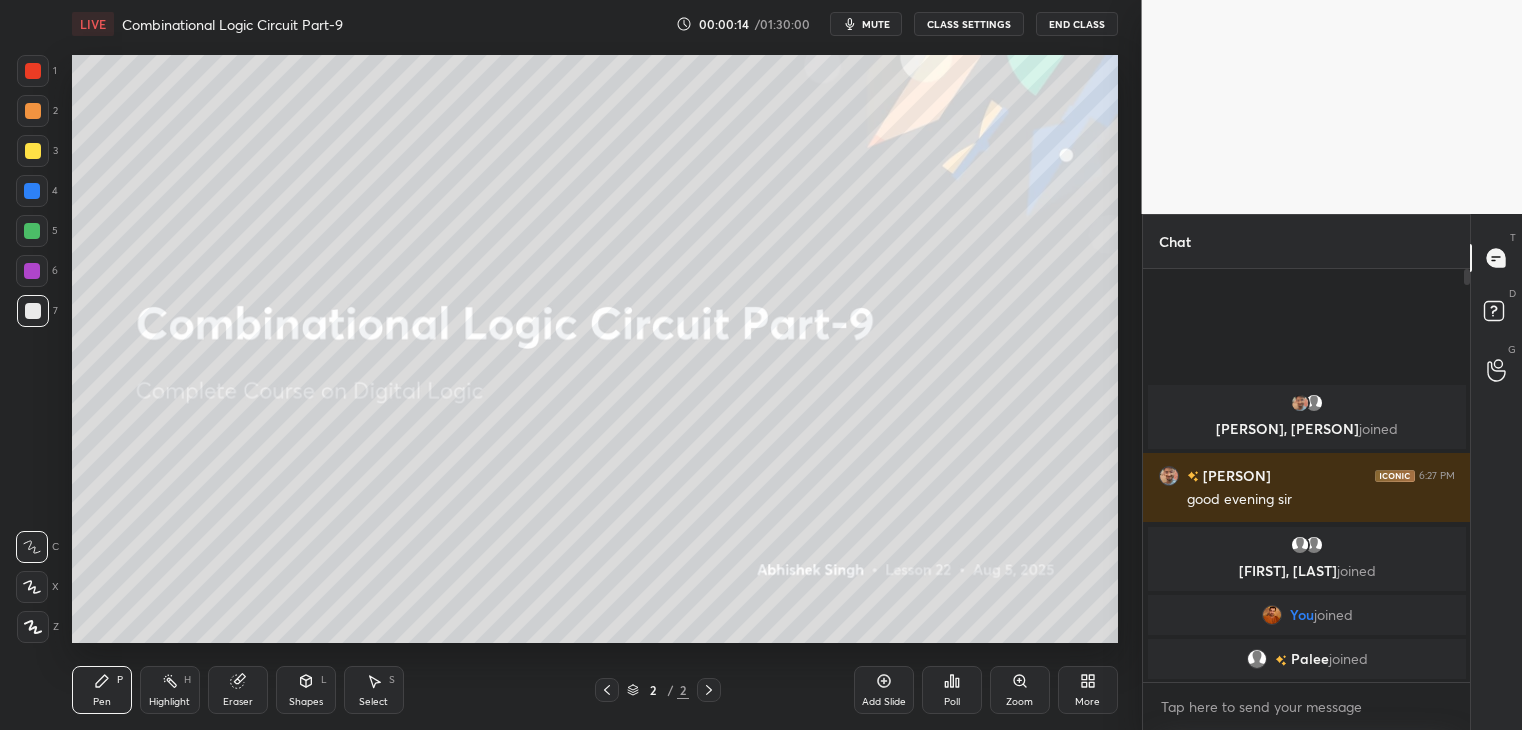 click on "More" at bounding box center [1088, 690] 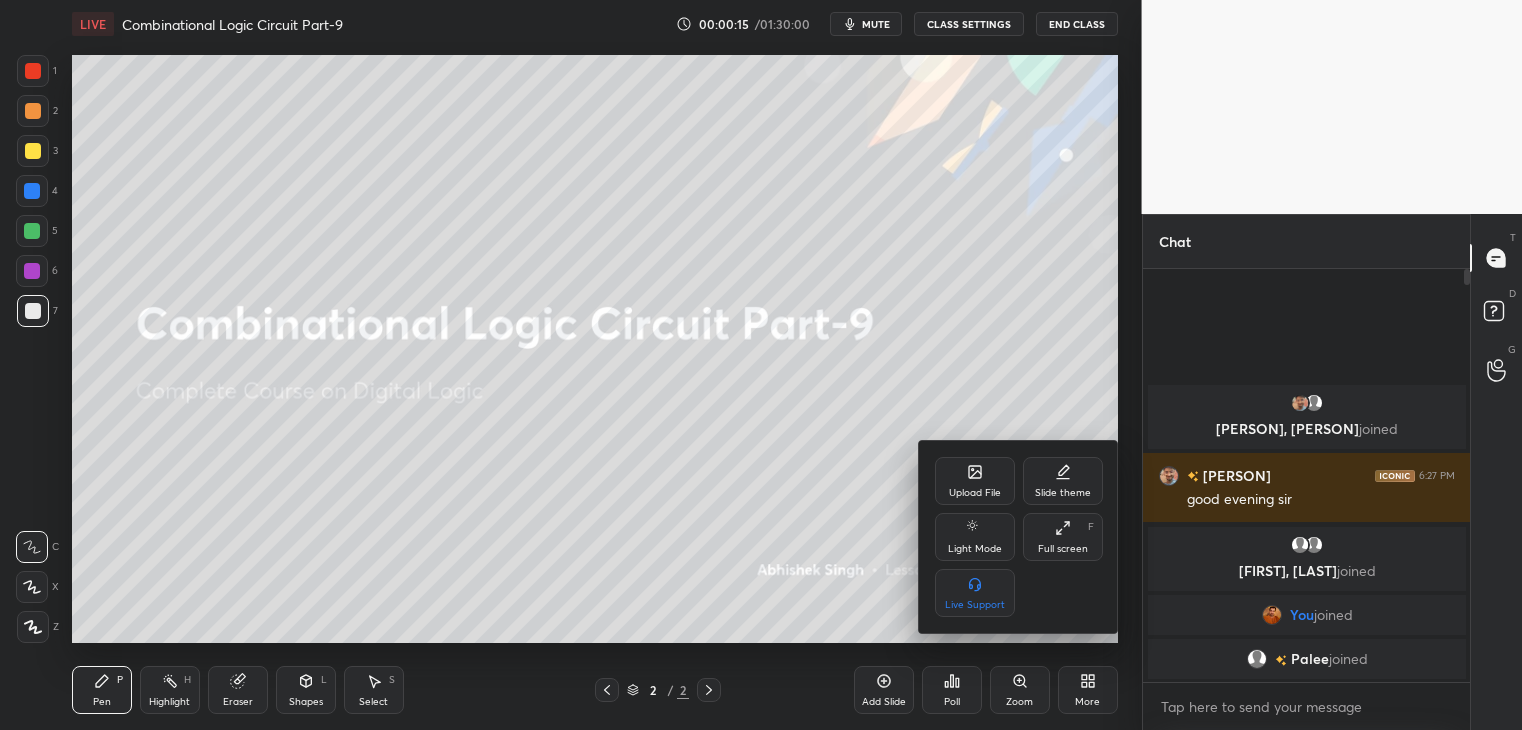 click on "Full screen F" at bounding box center [1063, 537] 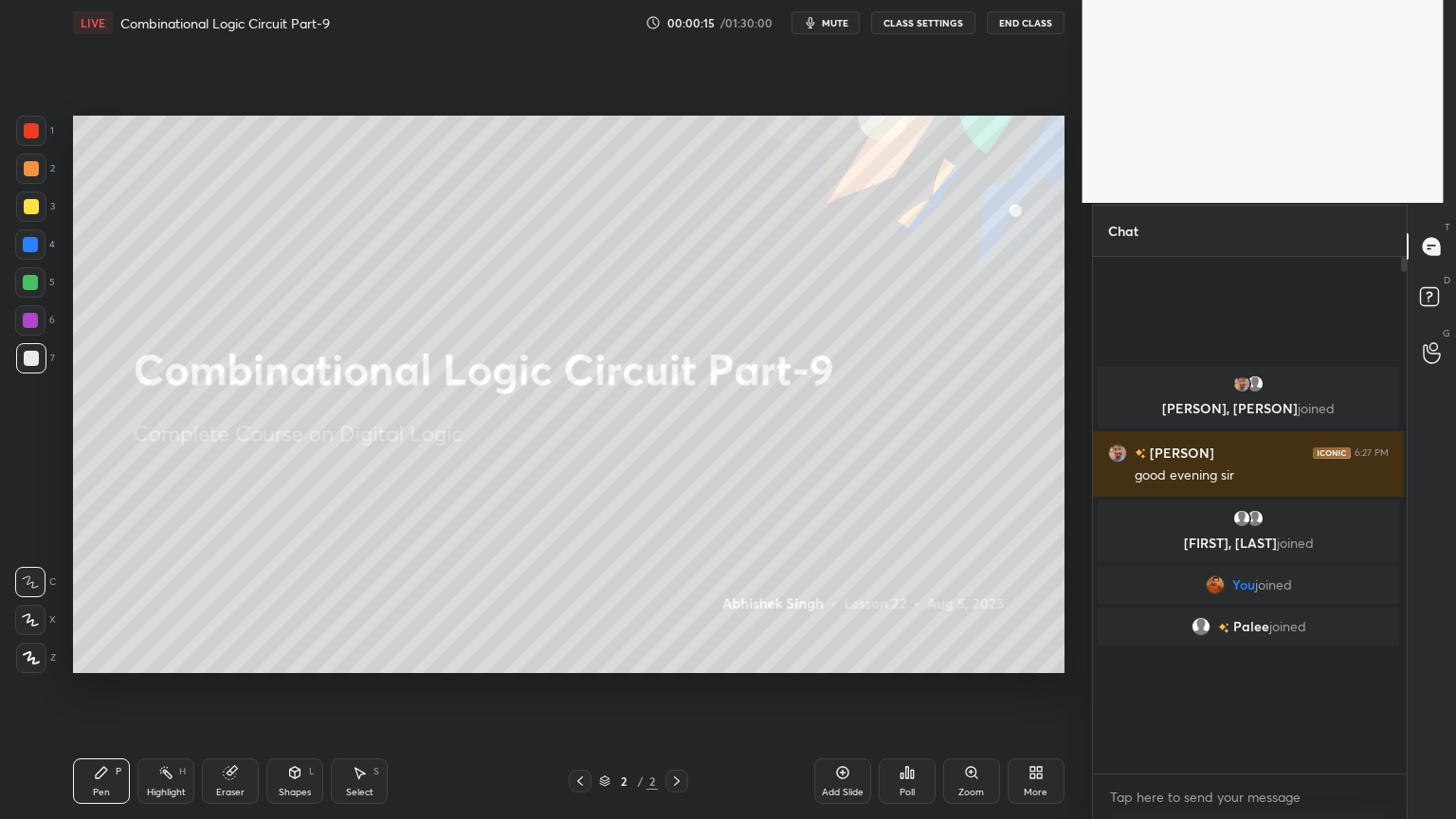 scroll, scrollTop: 94094, scrollLeft: 93776, axis: both 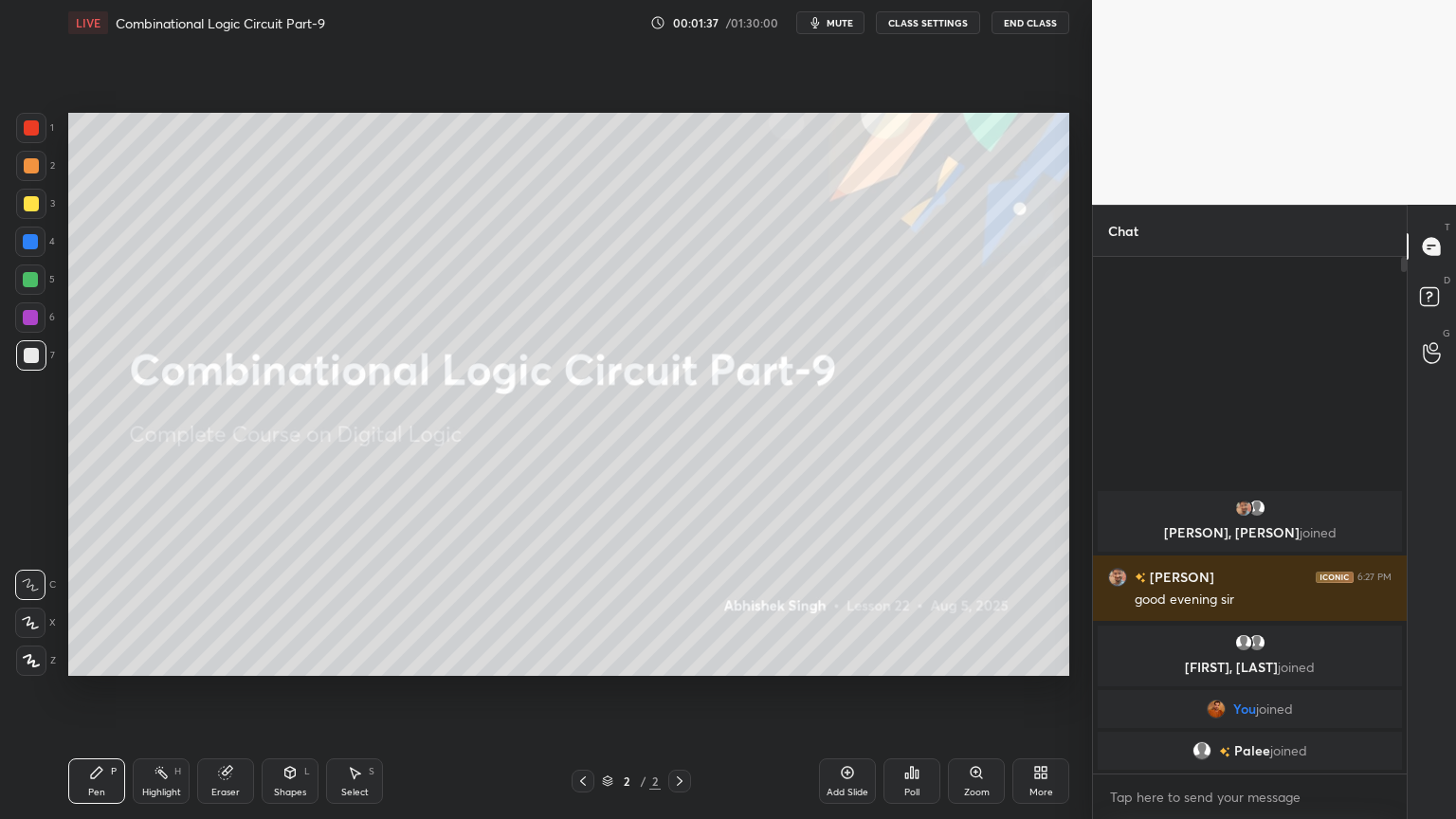 click on "Add Slide" at bounding box center (847, 781) 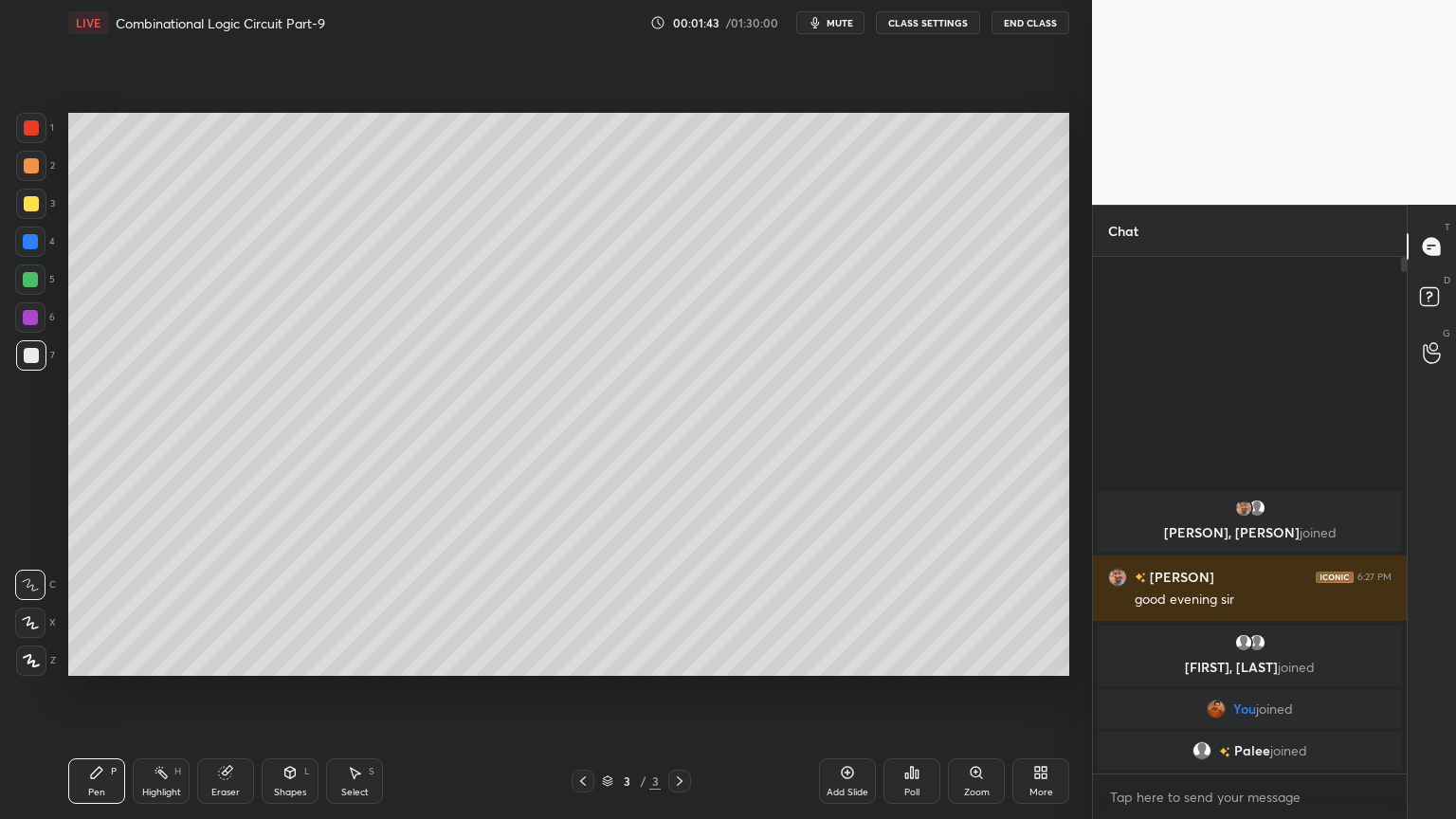 click at bounding box center (31, 204) 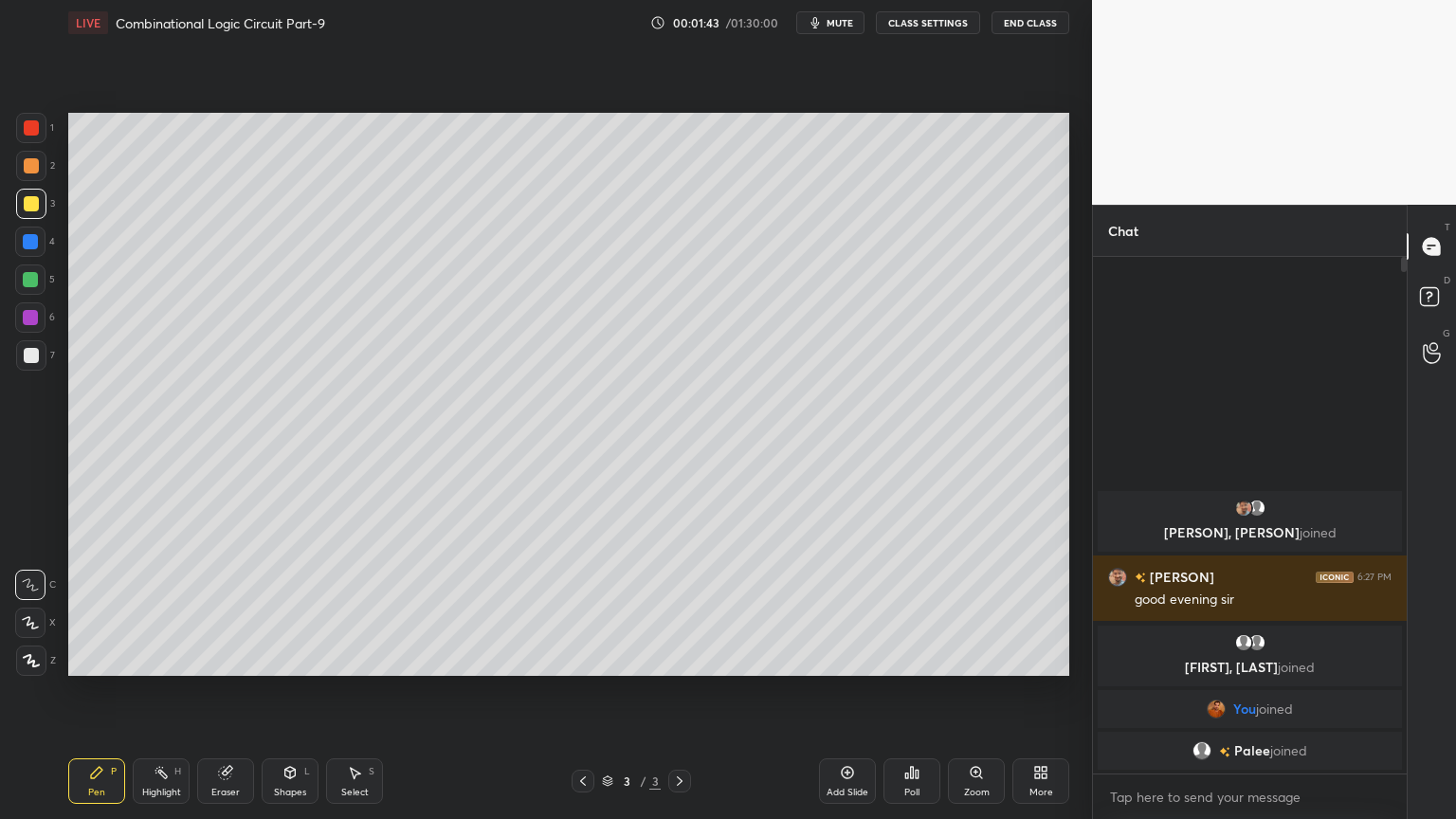 click at bounding box center [31, 166] 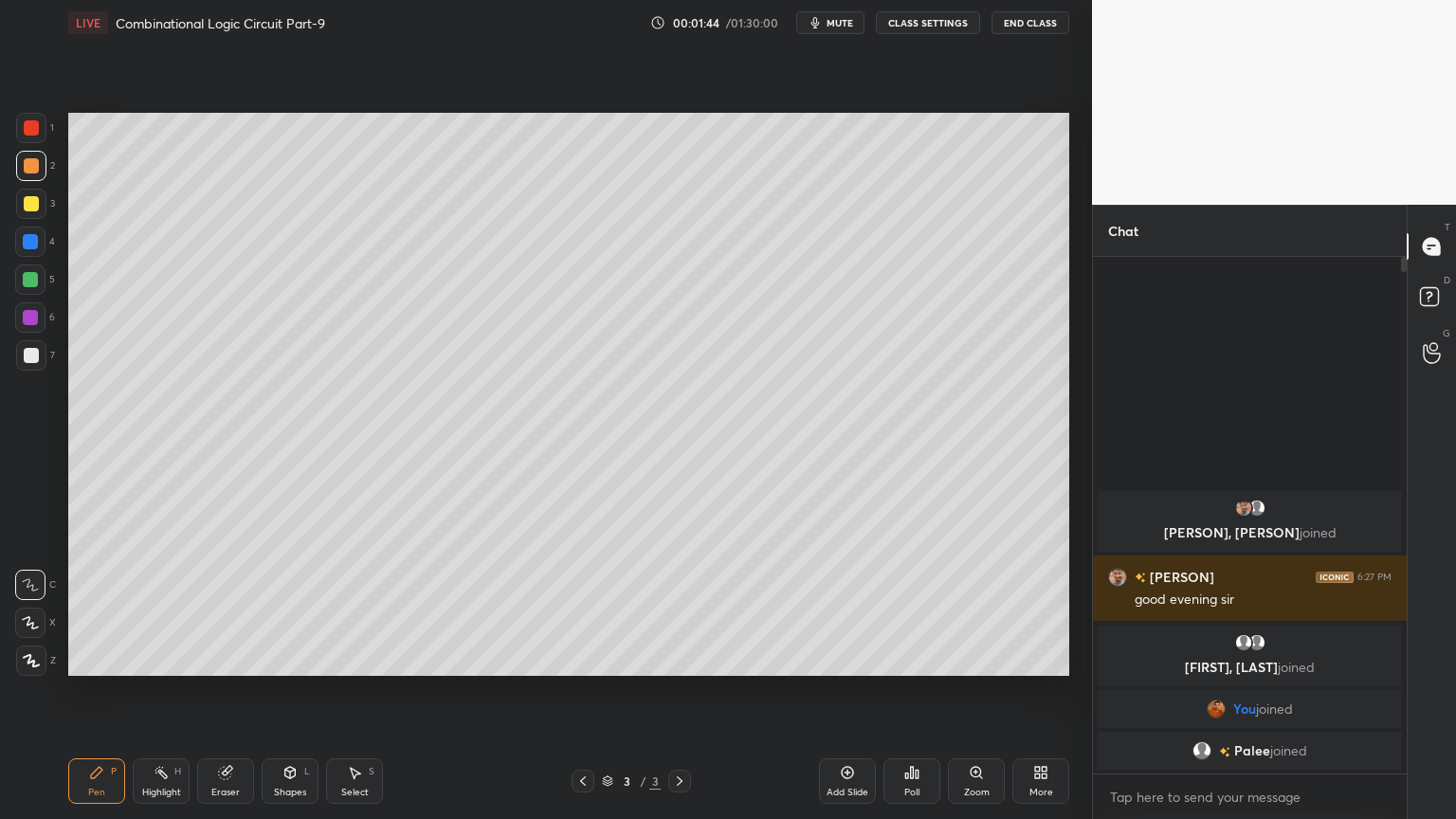 click at bounding box center [30, 623] 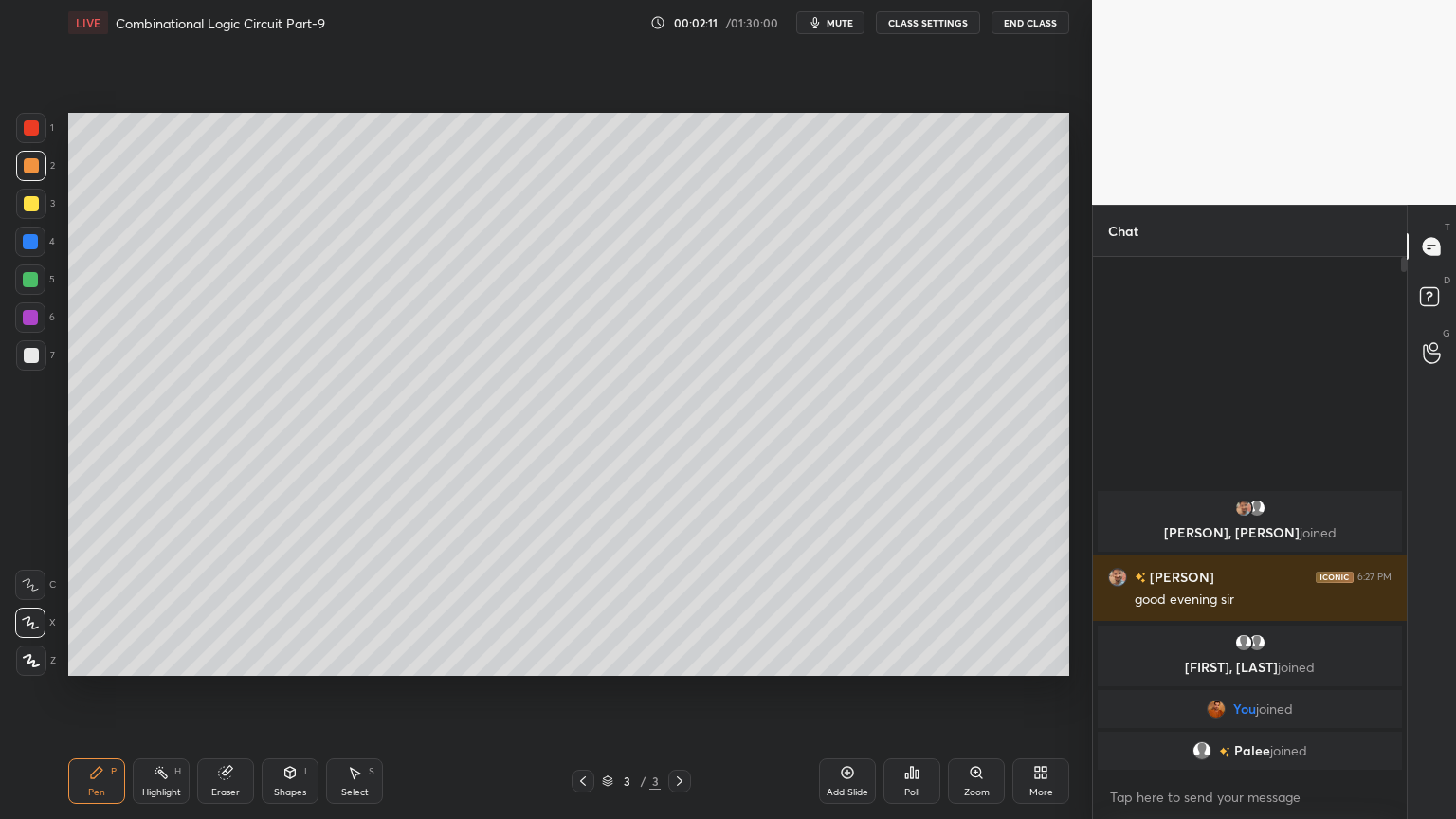 click at bounding box center (31, 355) 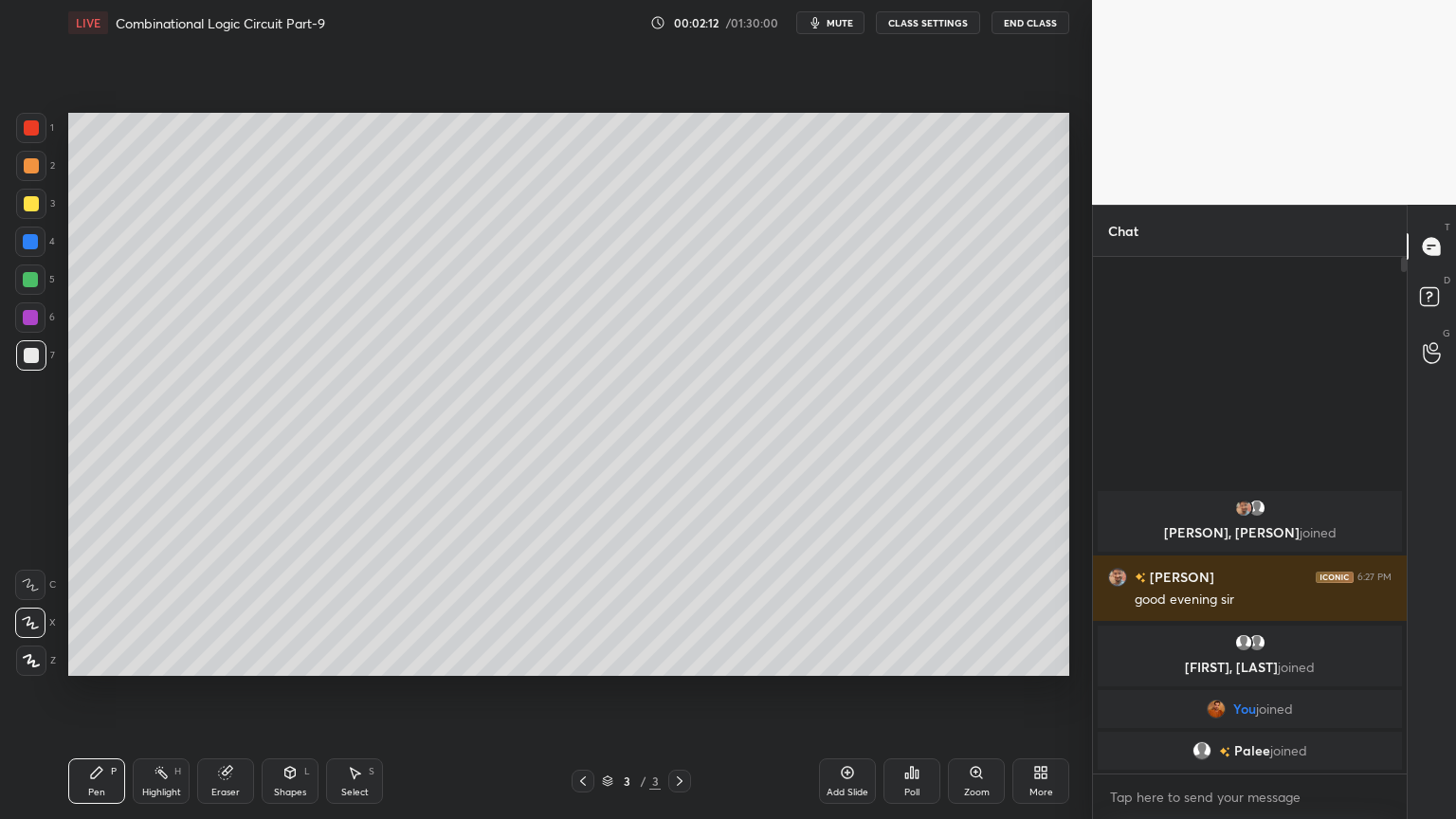 click 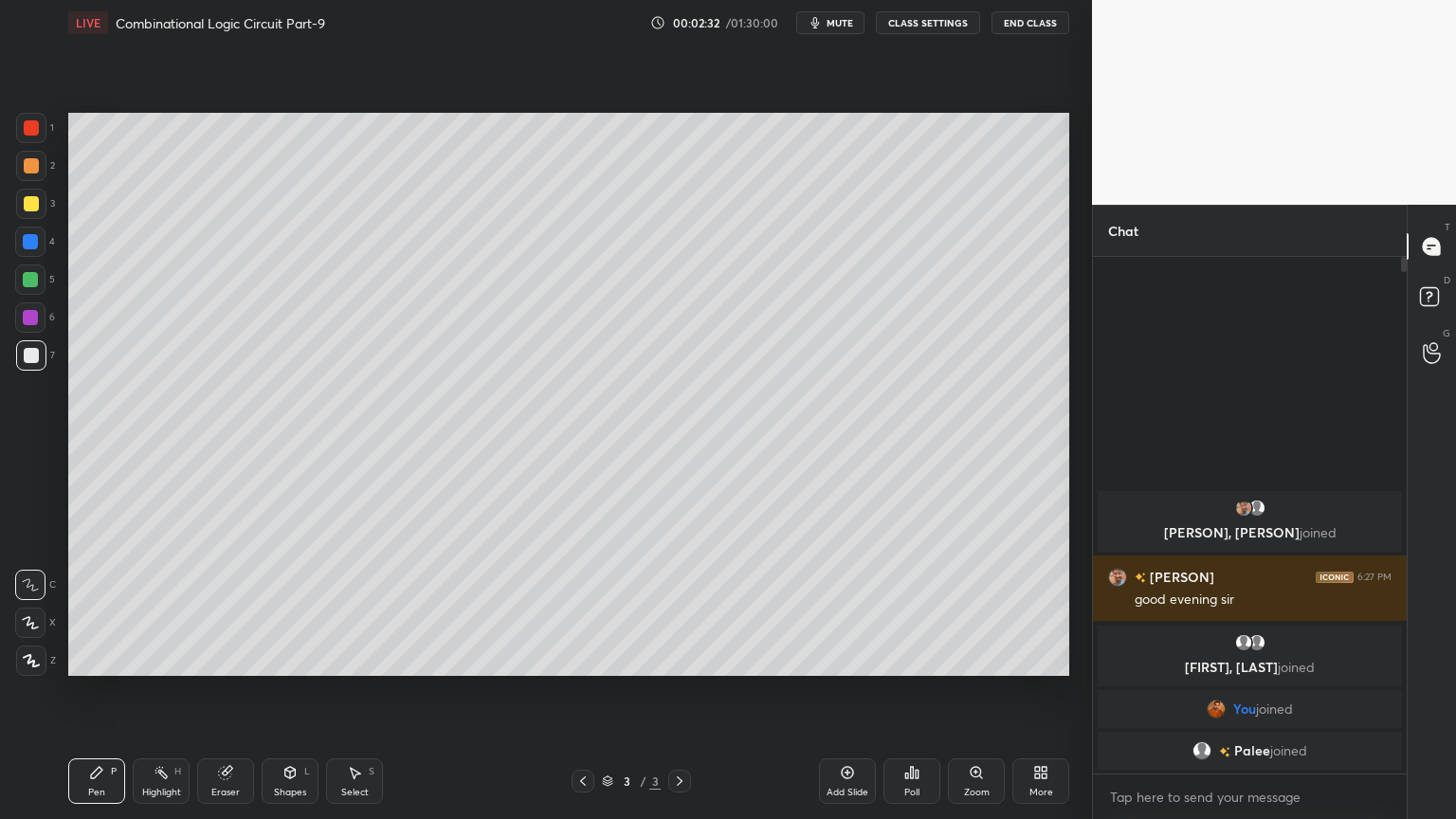 click on "Eraser" at bounding box center [226, 781] 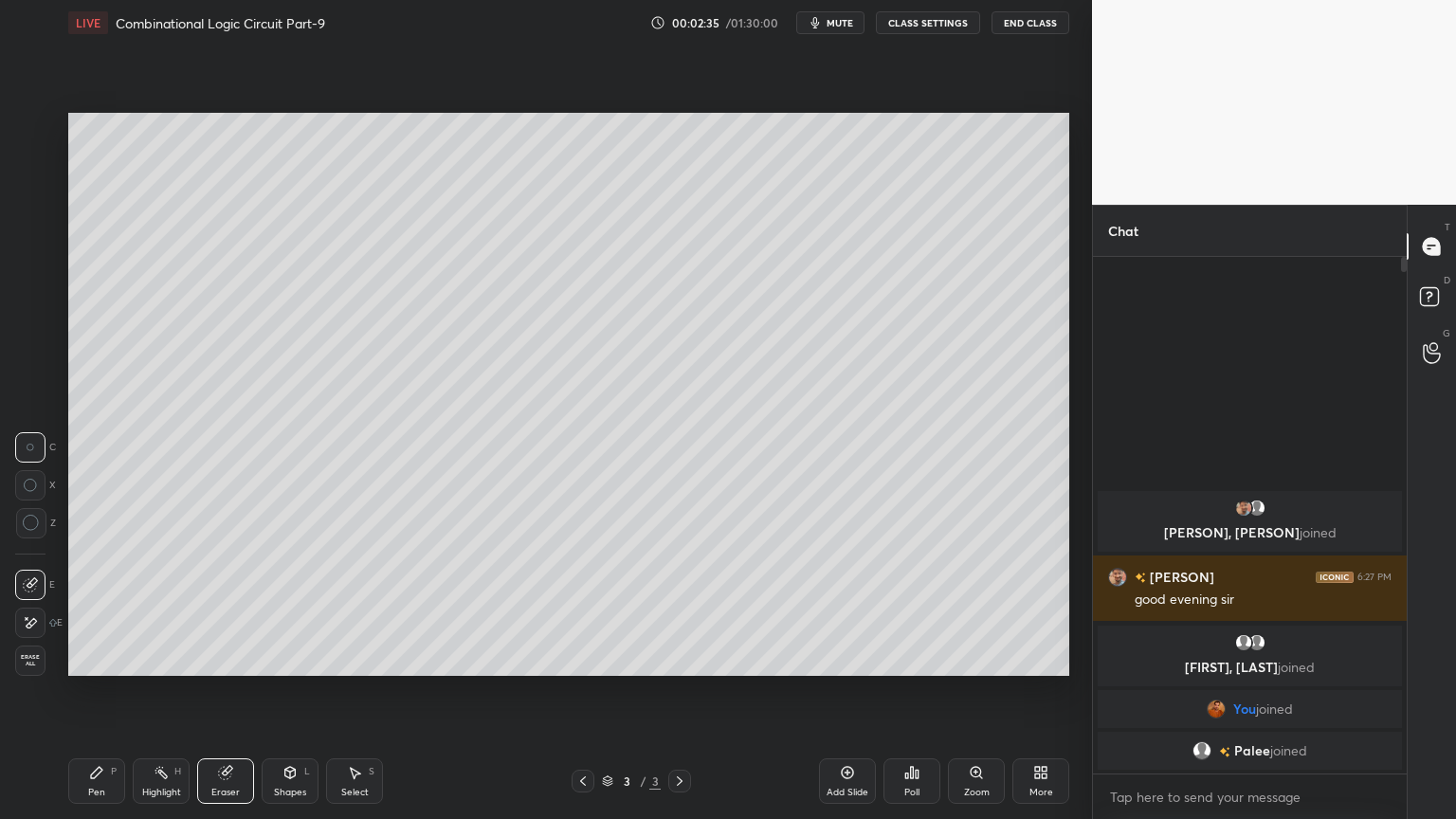 click on "P" at bounding box center (114, 772) 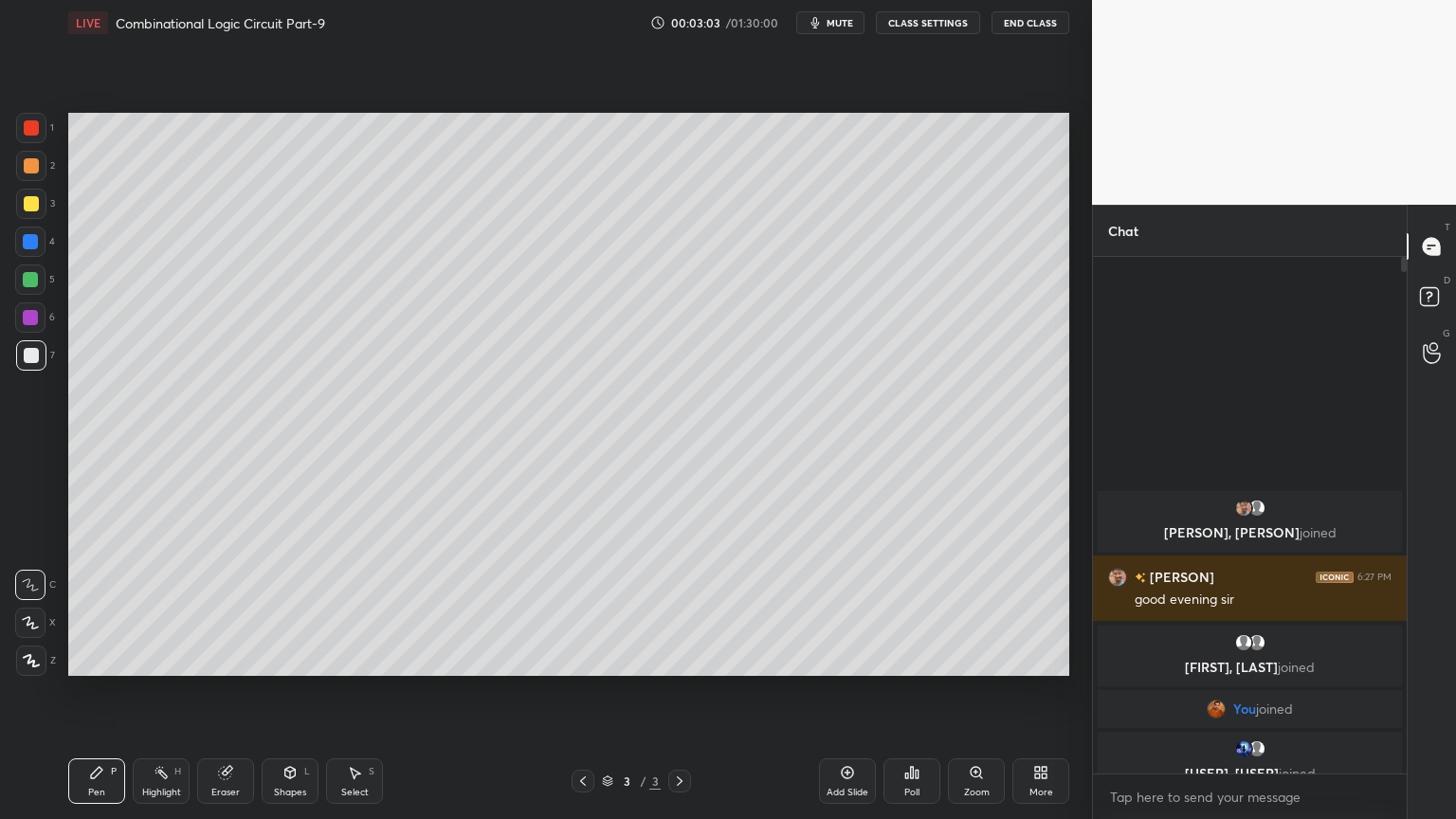 click at bounding box center (30, 280) 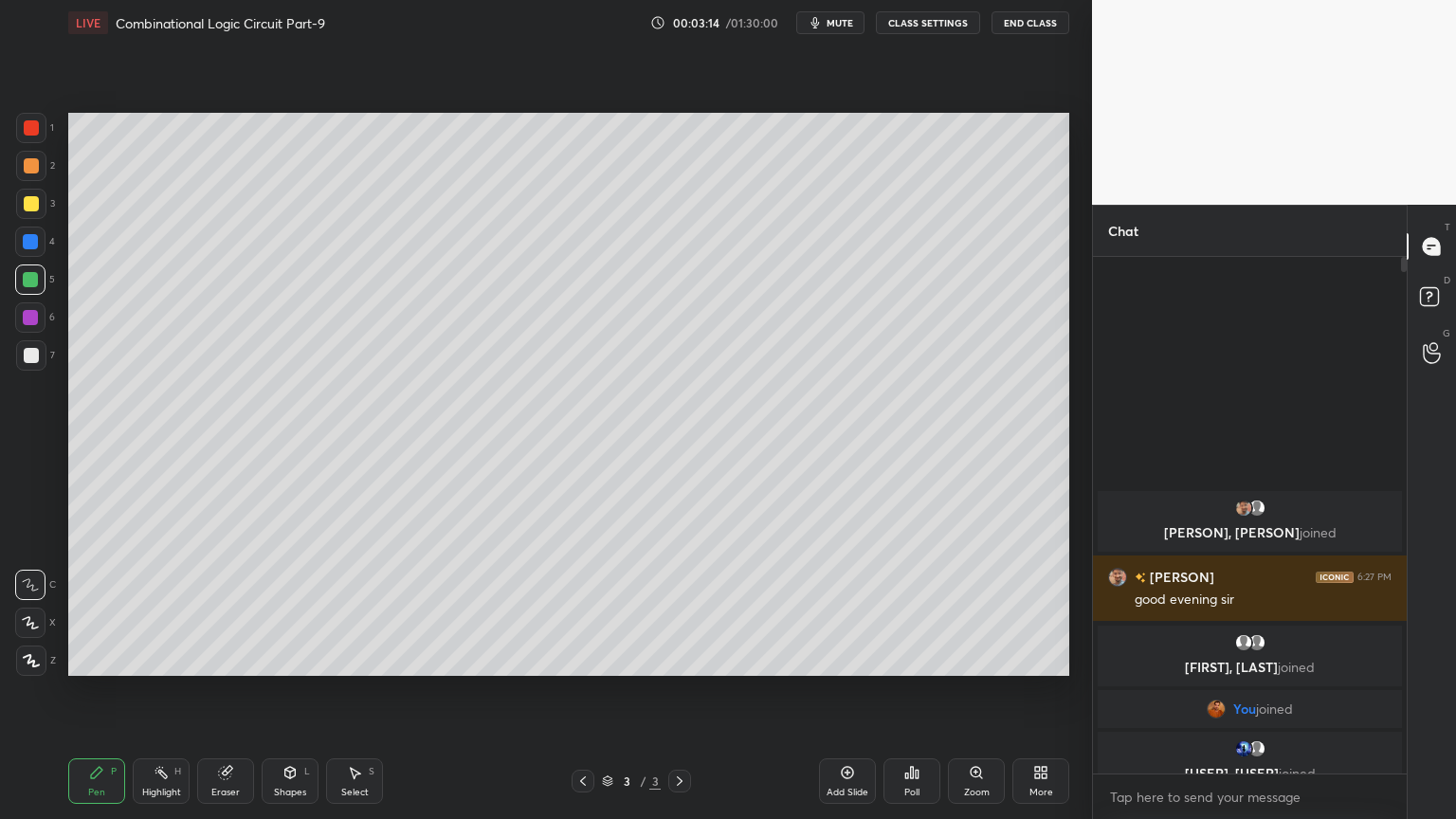 click at bounding box center (30, 318) 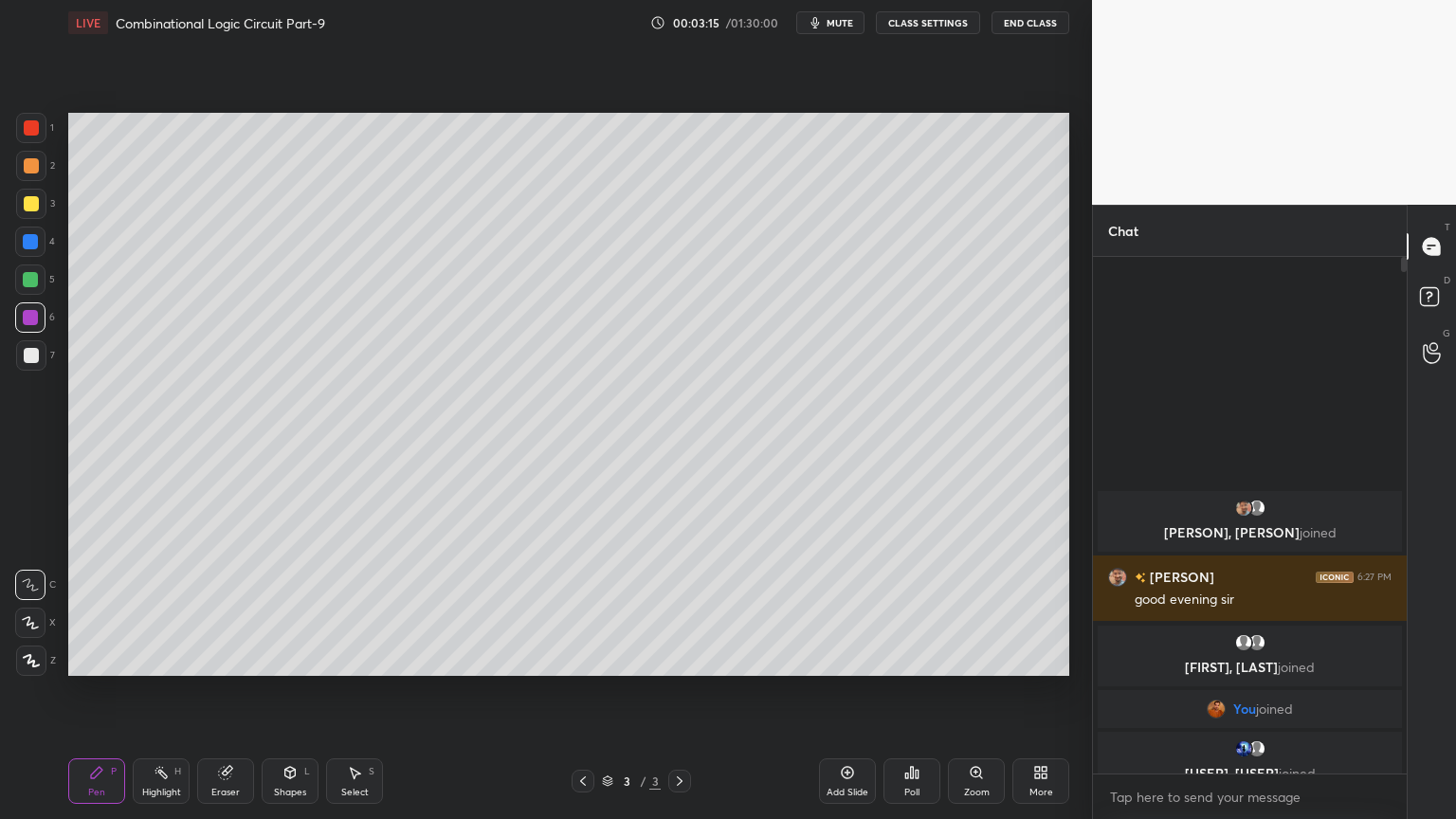 click 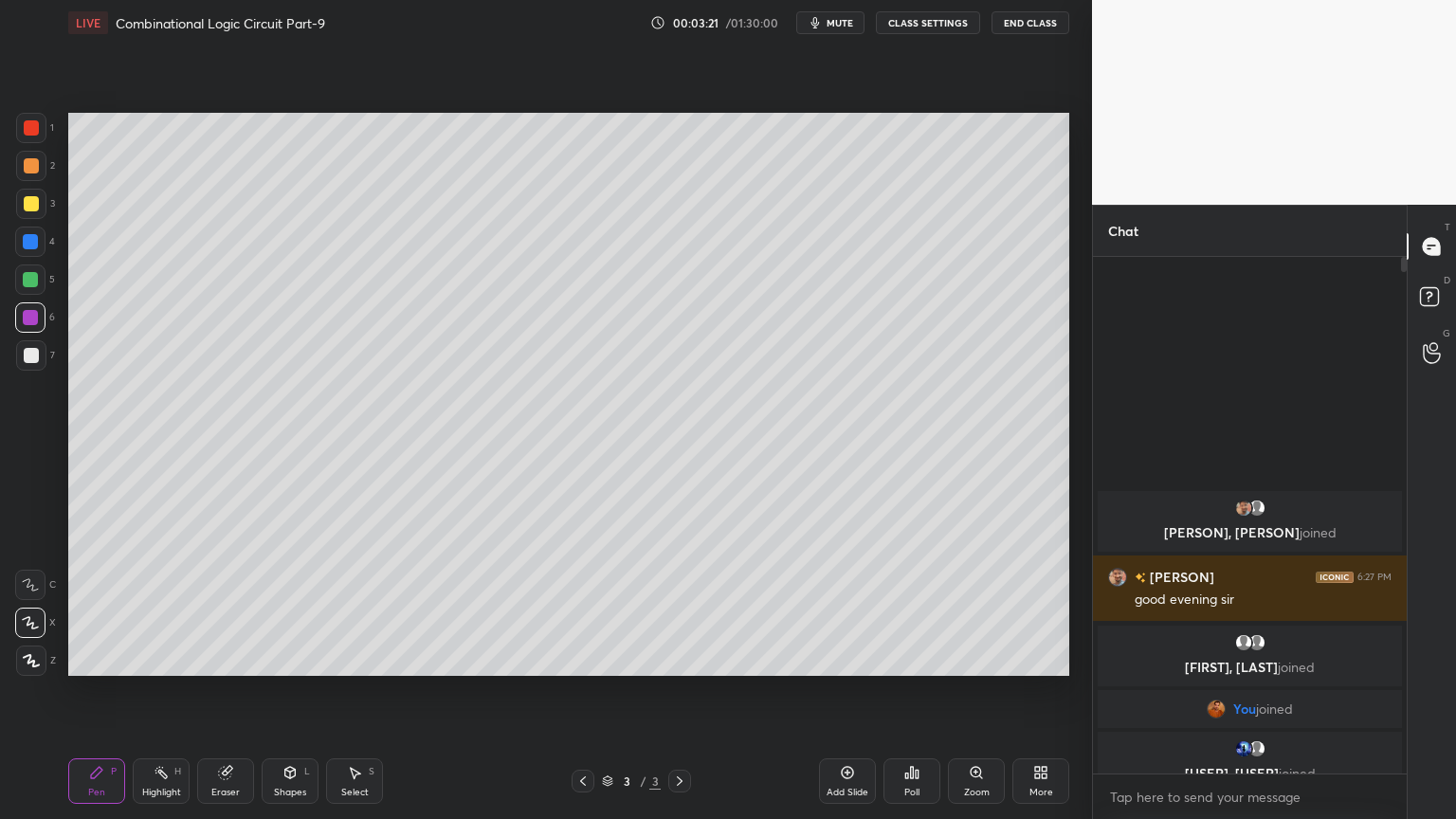 click at bounding box center (31, 355) 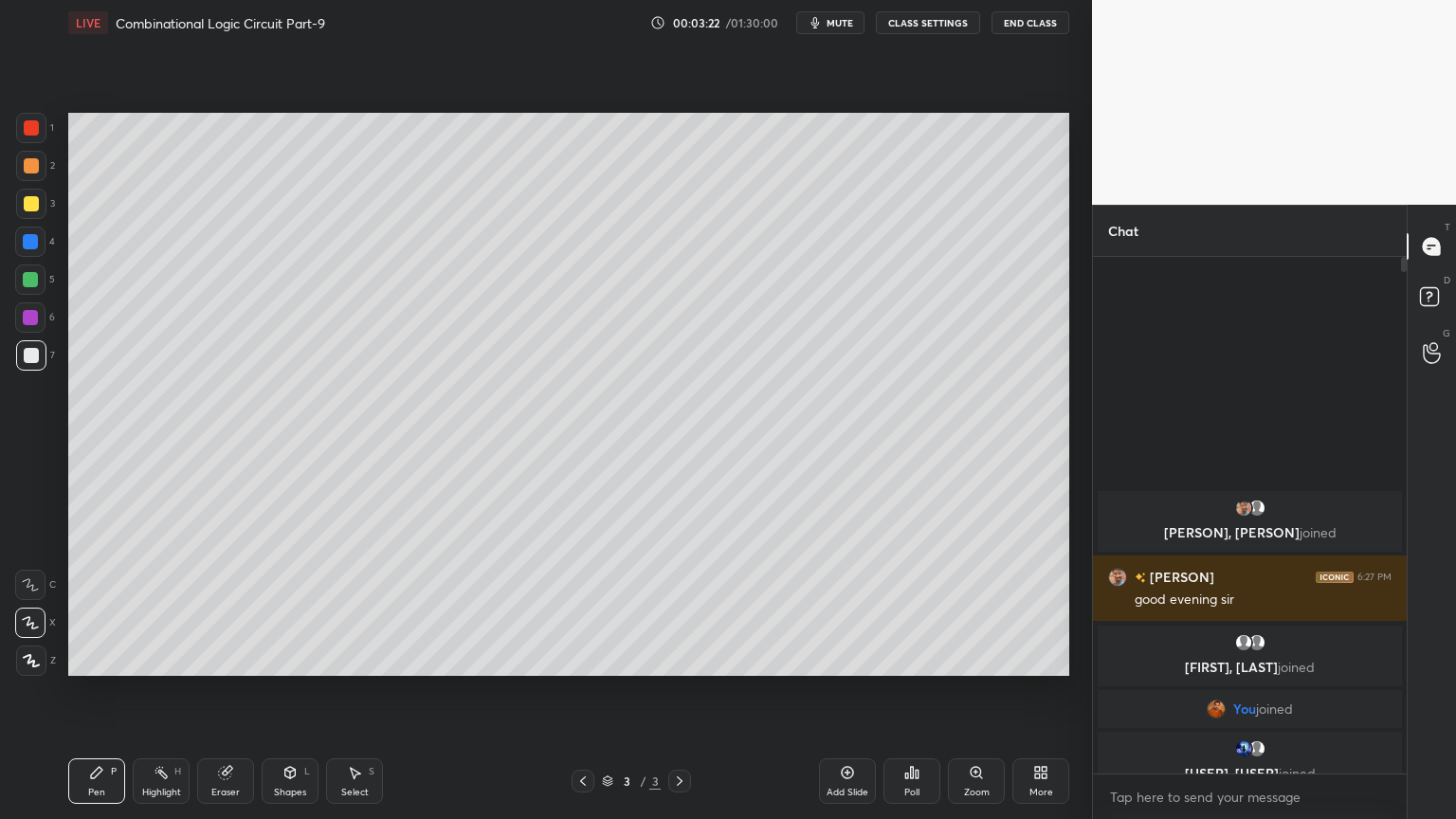 click at bounding box center [30, 585] 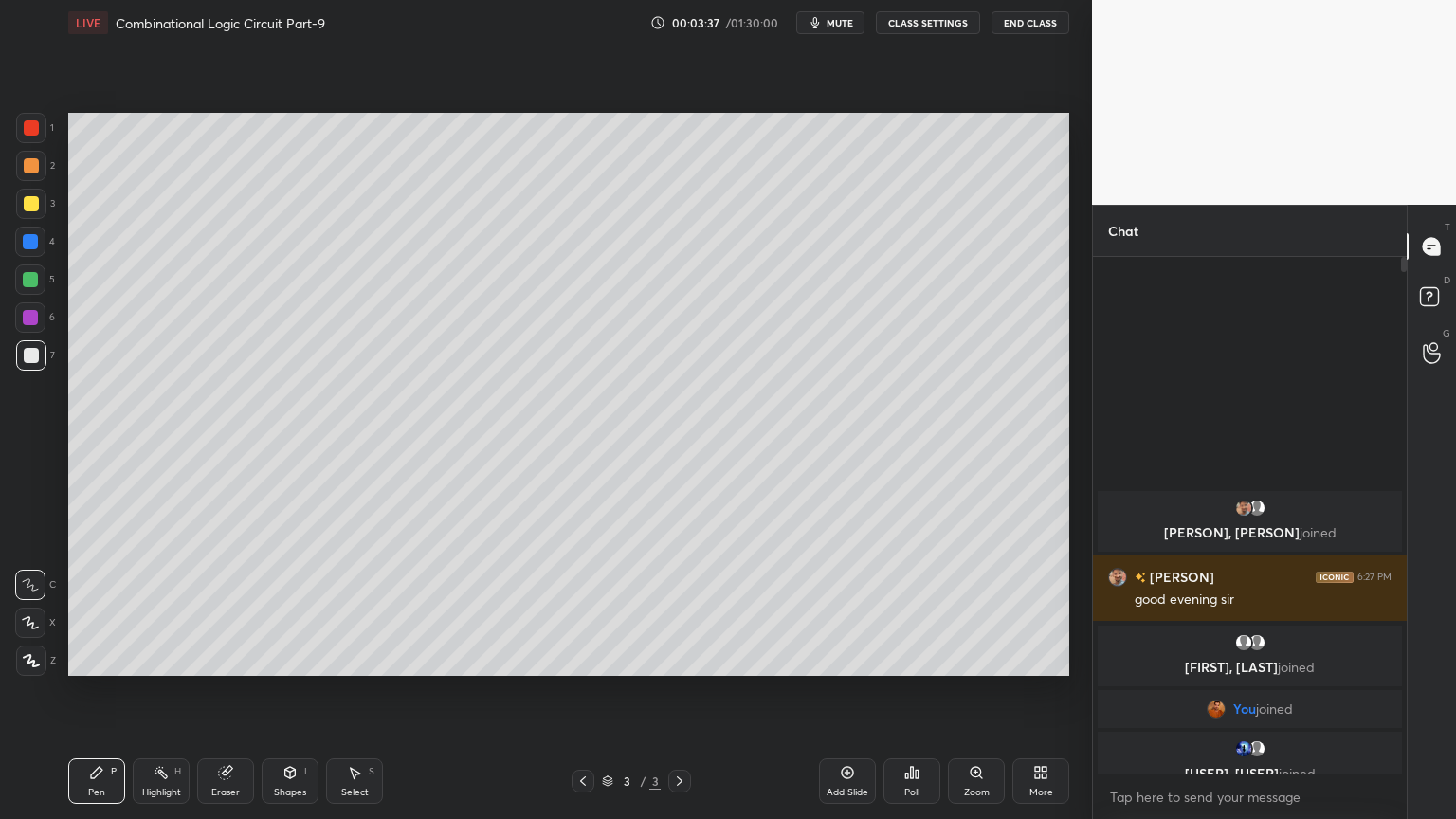 click at bounding box center [30, 318] 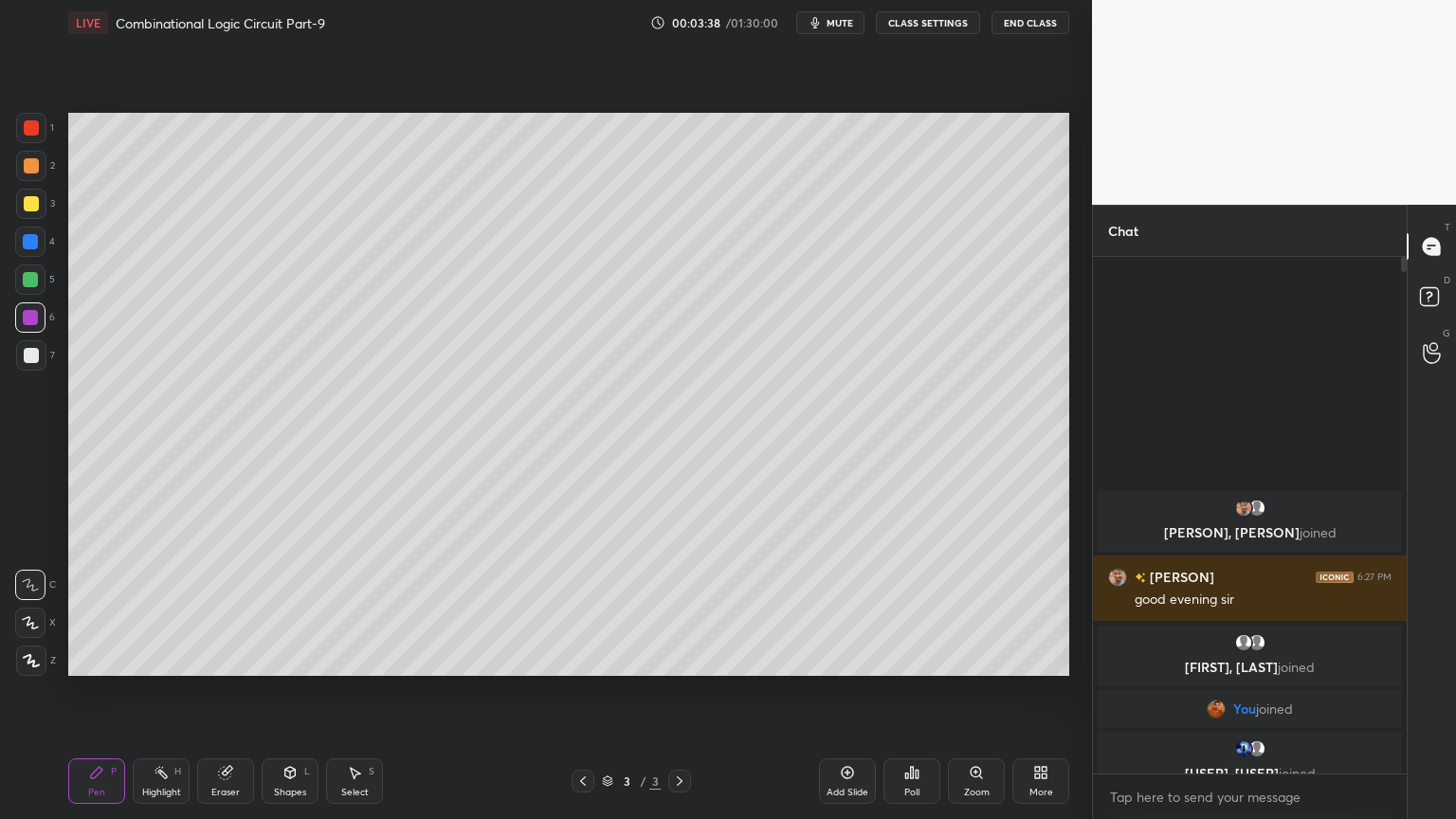 click at bounding box center (30, 623) 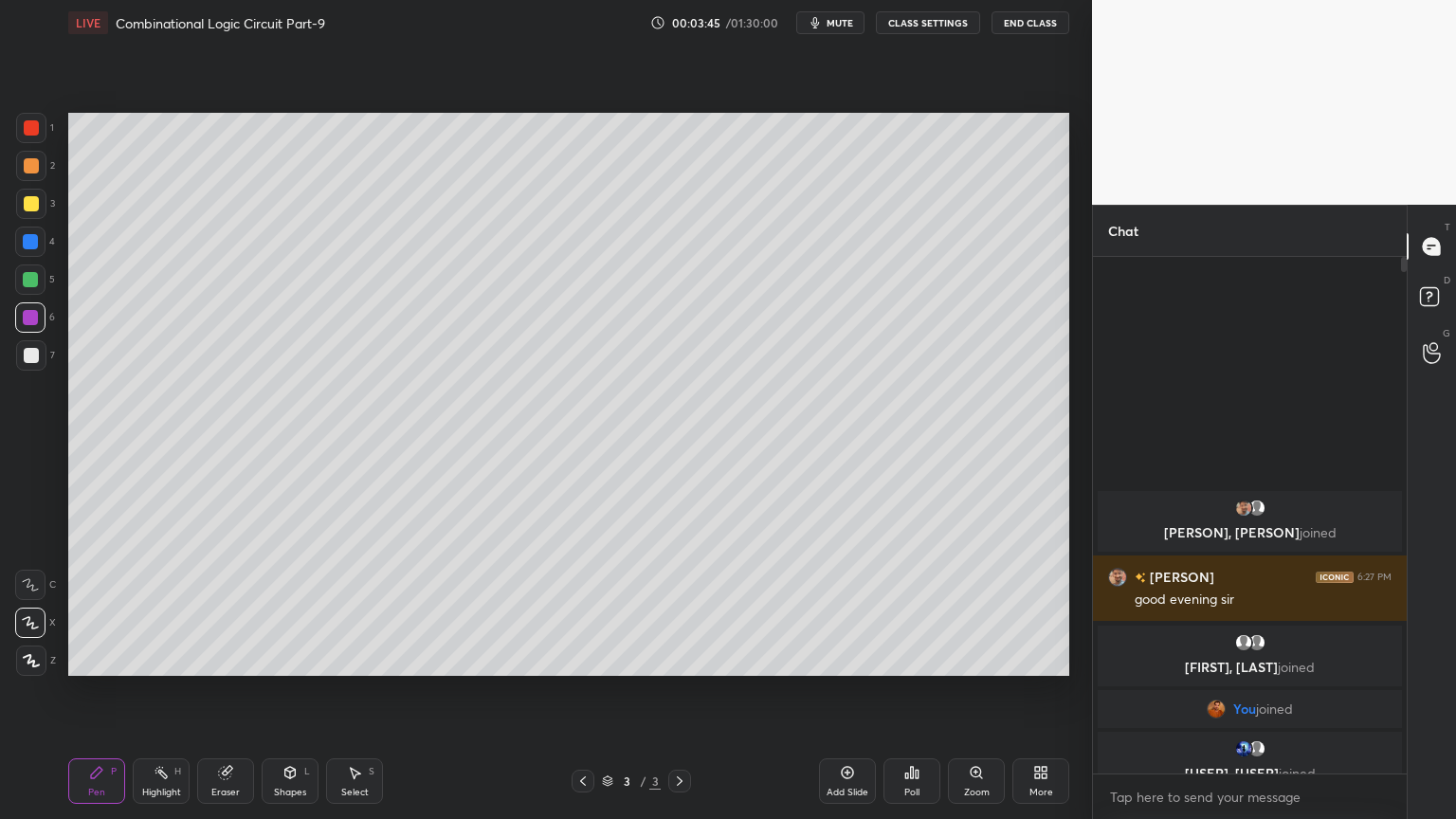 click at bounding box center (31, 355) 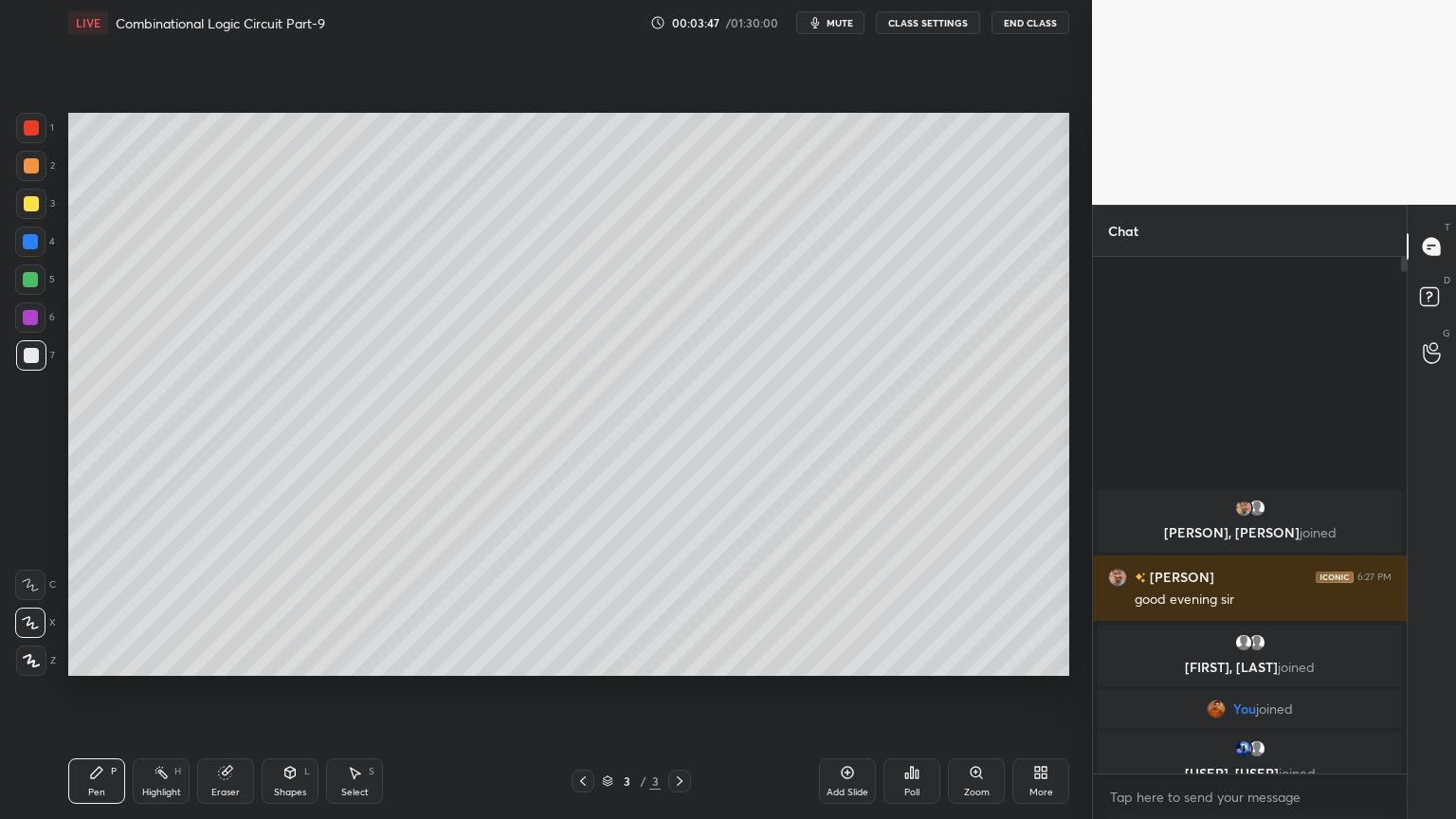 click at bounding box center (30, 585) 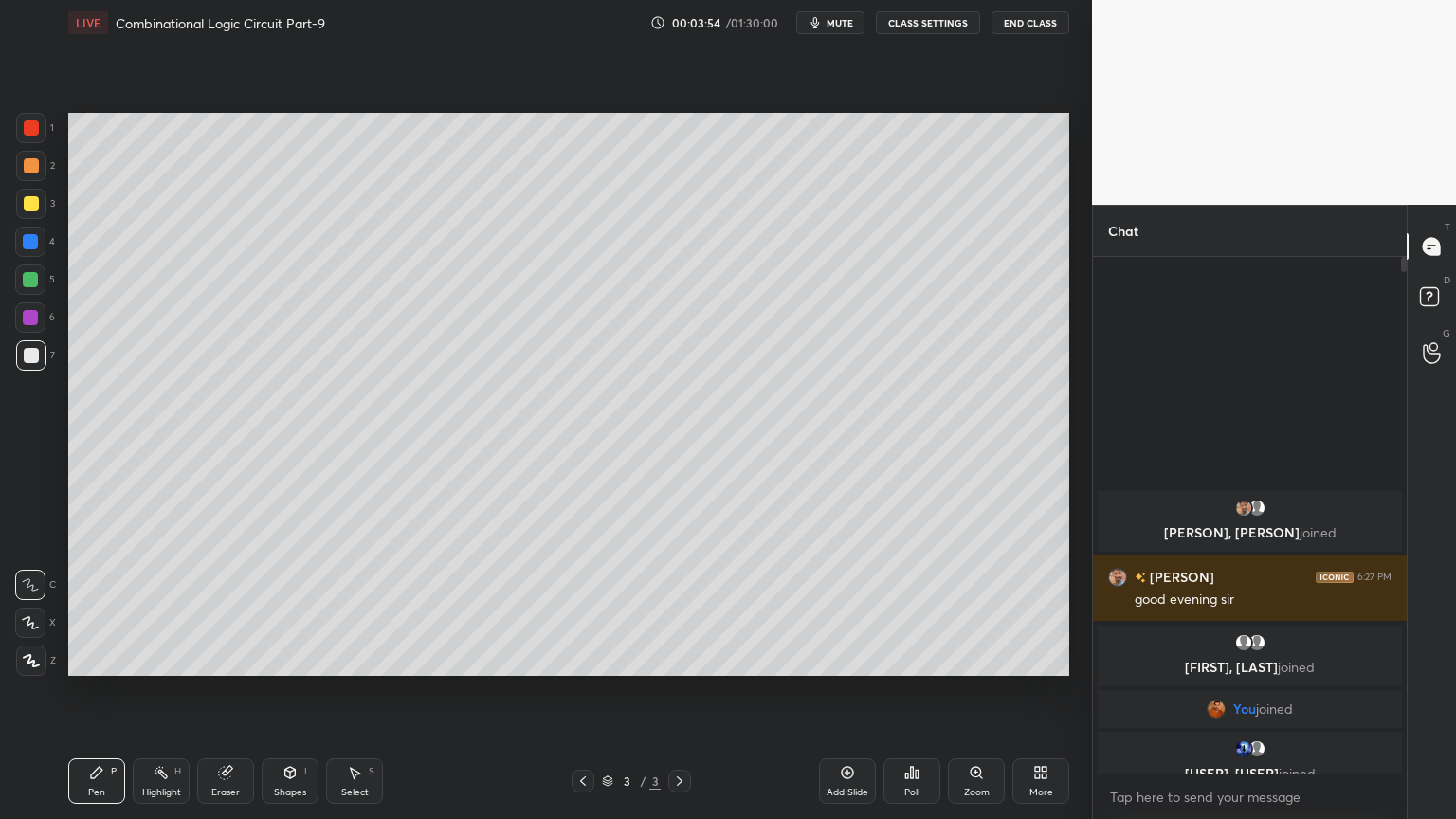 click on "Eraser" at bounding box center (226, 781) 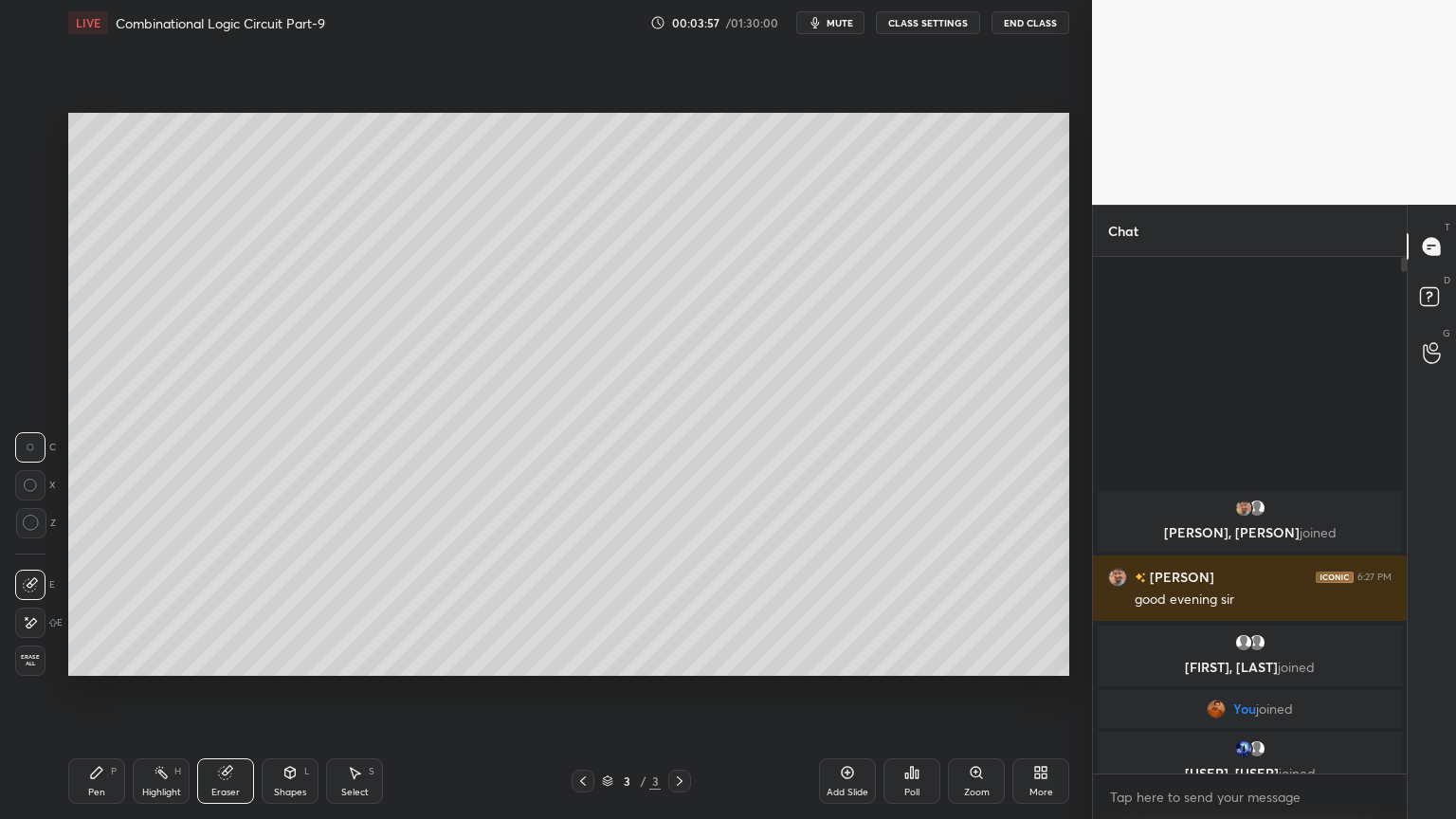 click on "Pen P" at bounding box center [97, 781] 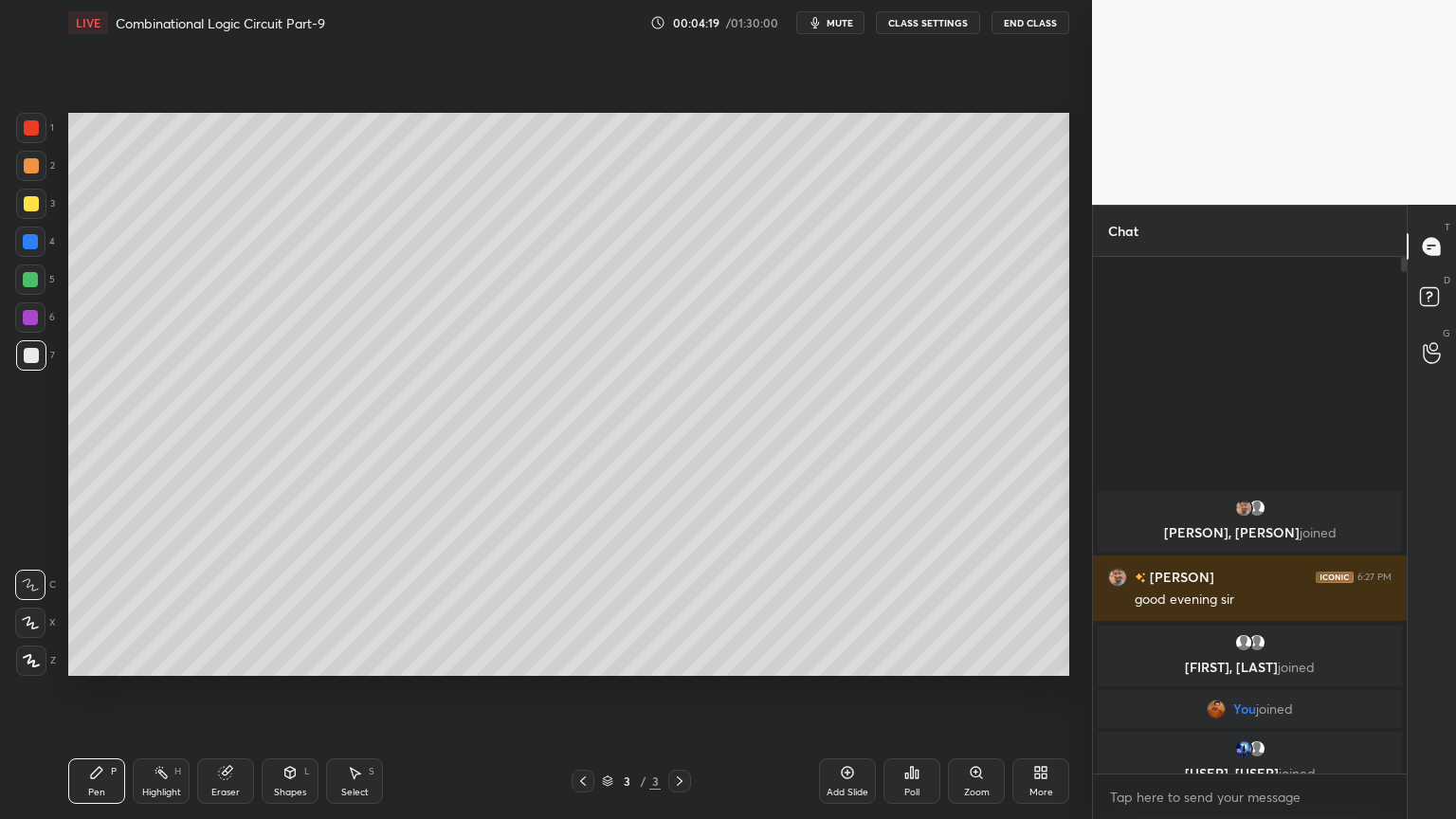 click on "Add Slide" at bounding box center [847, 781] 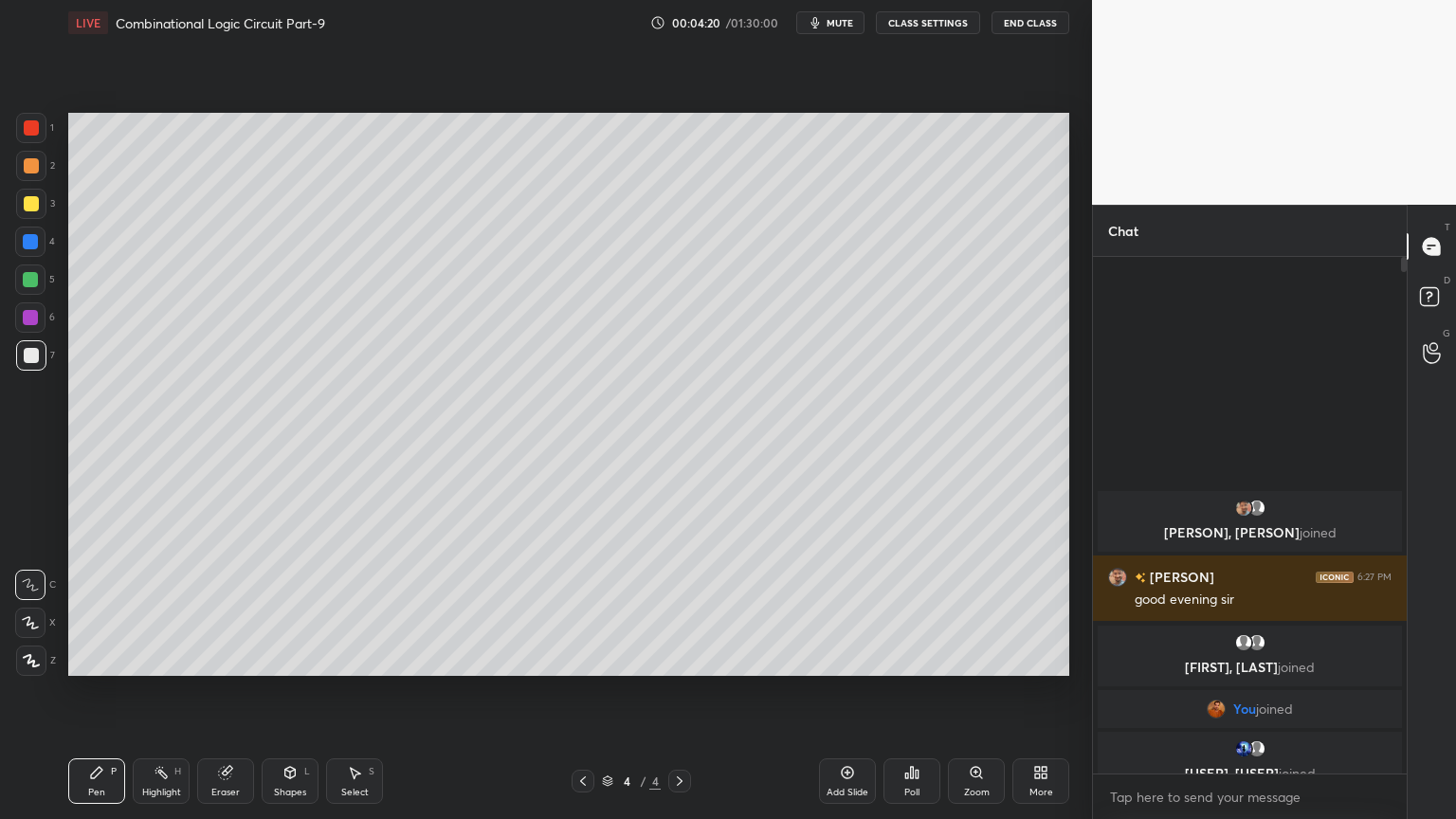 click 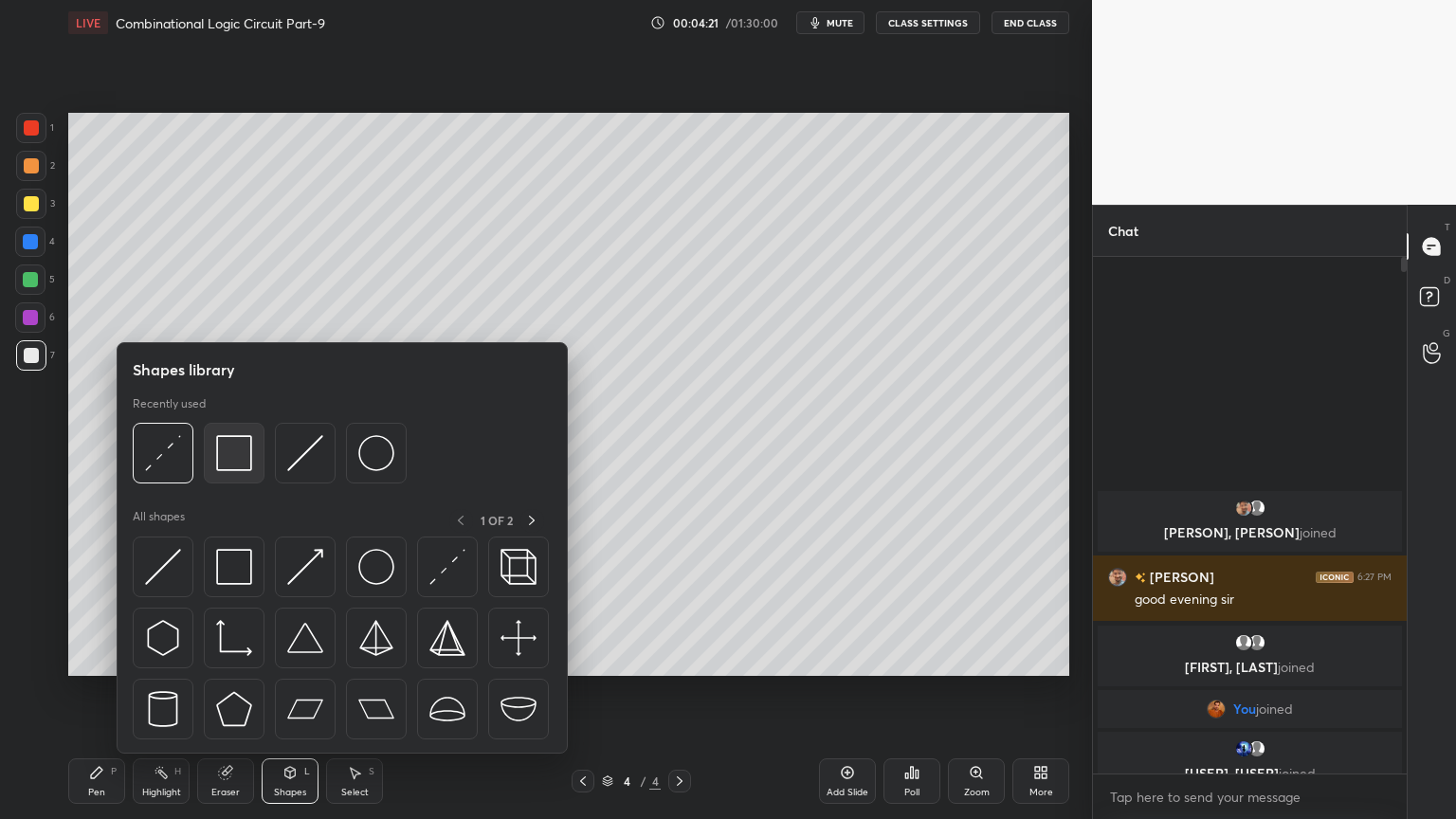 click at bounding box center (234, 453) 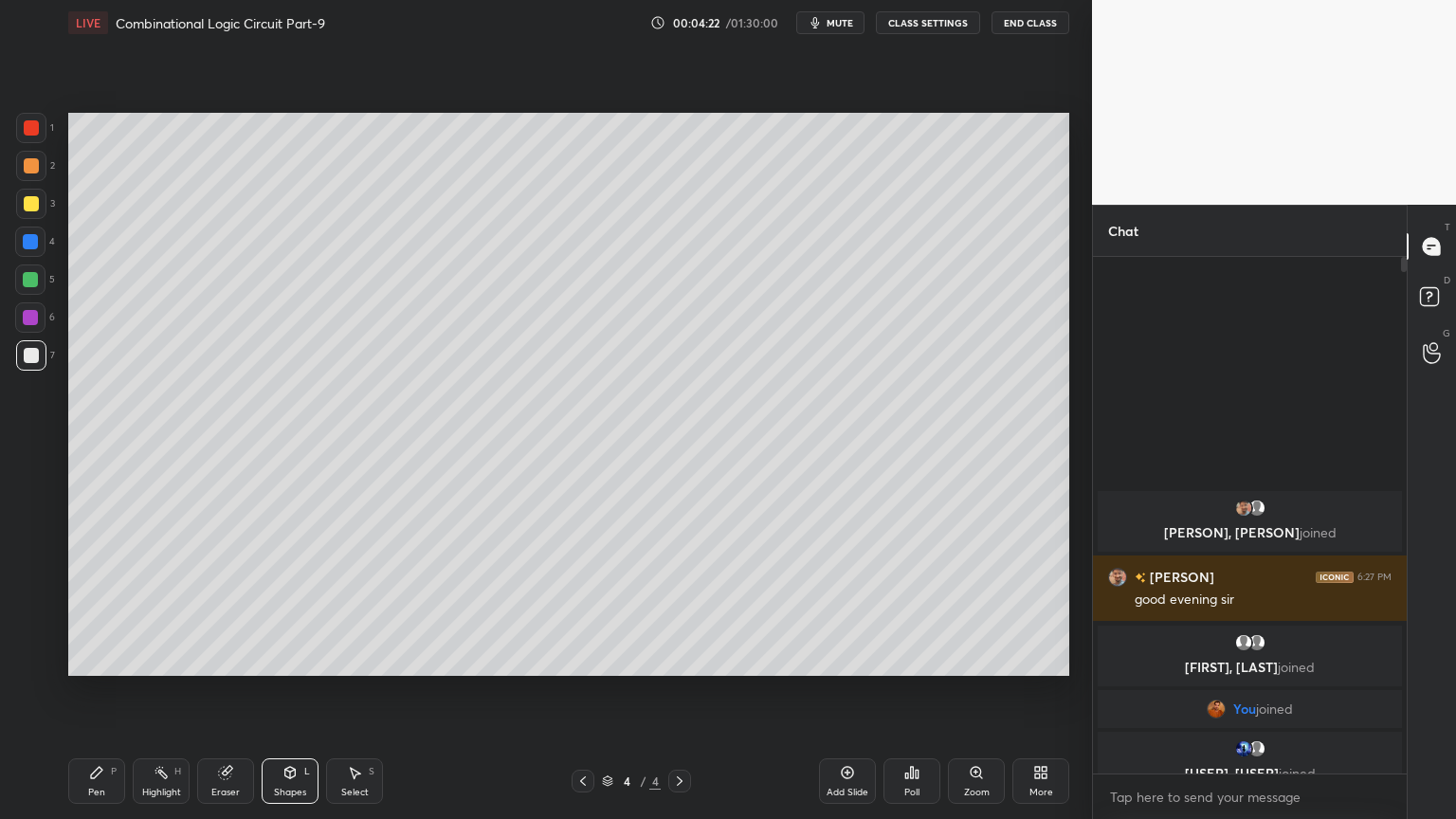 click at bounding box center [30, 318] 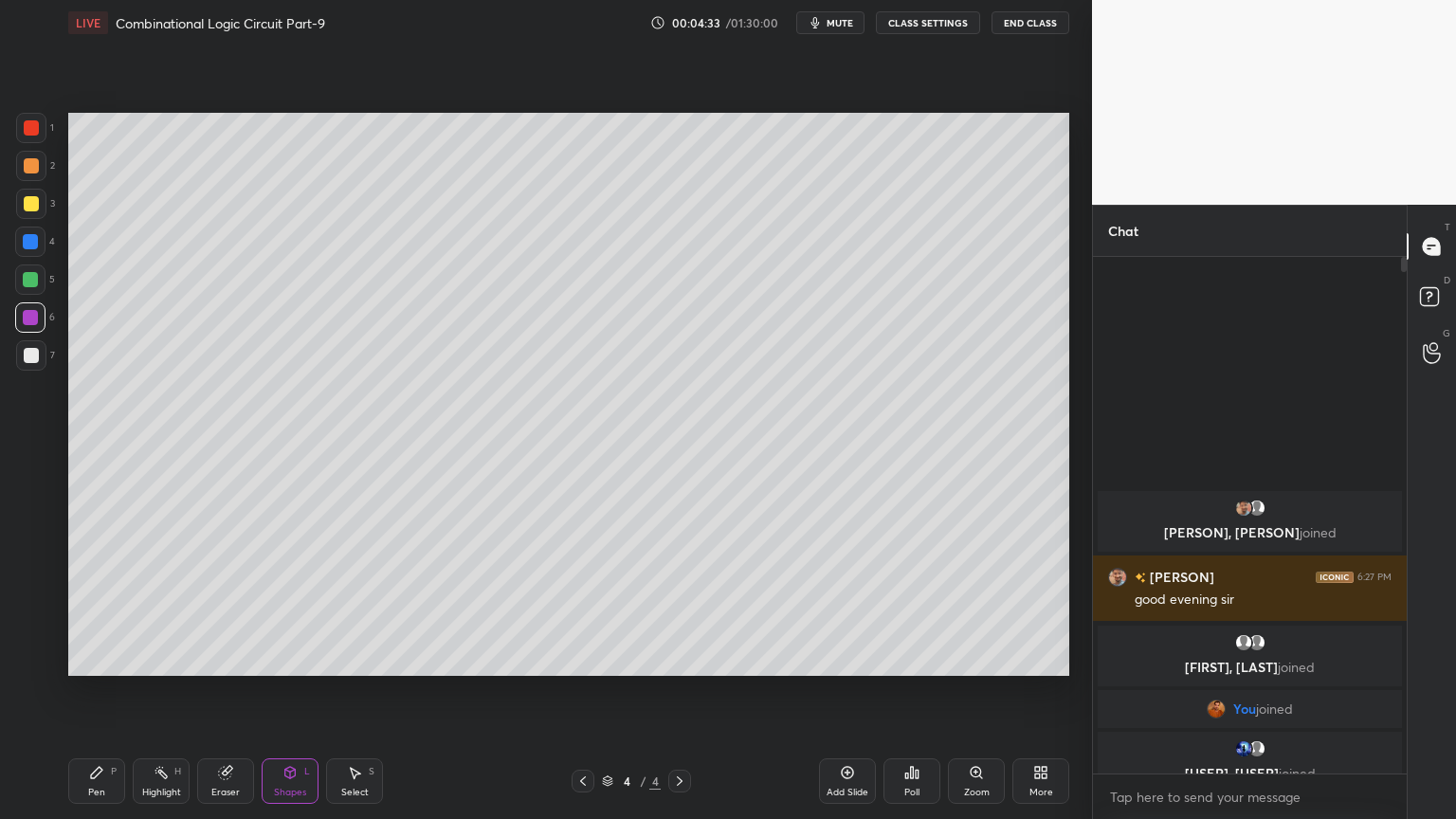 click on "Pen P" at bounding box center [97, 781] 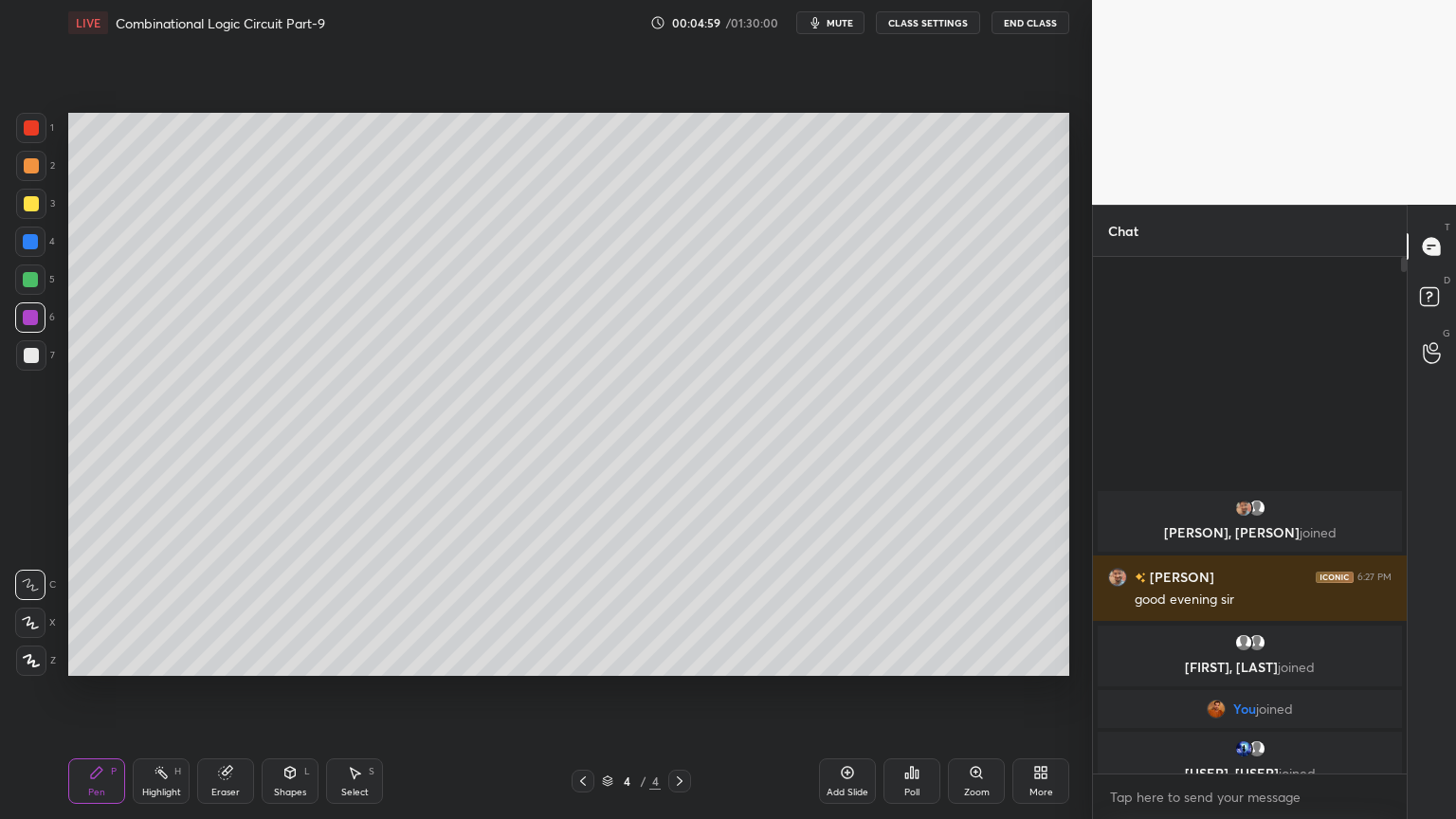 click 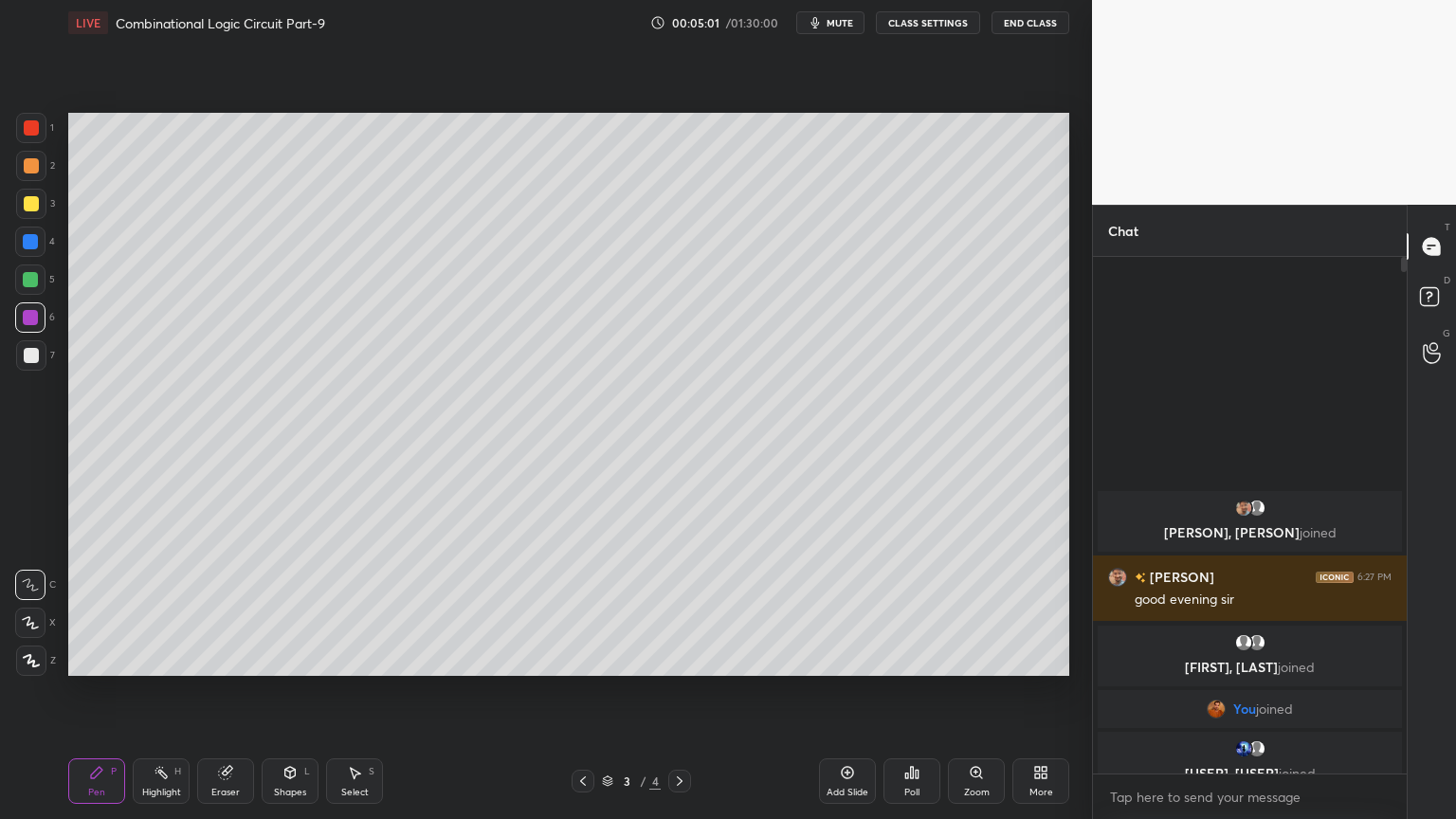 click 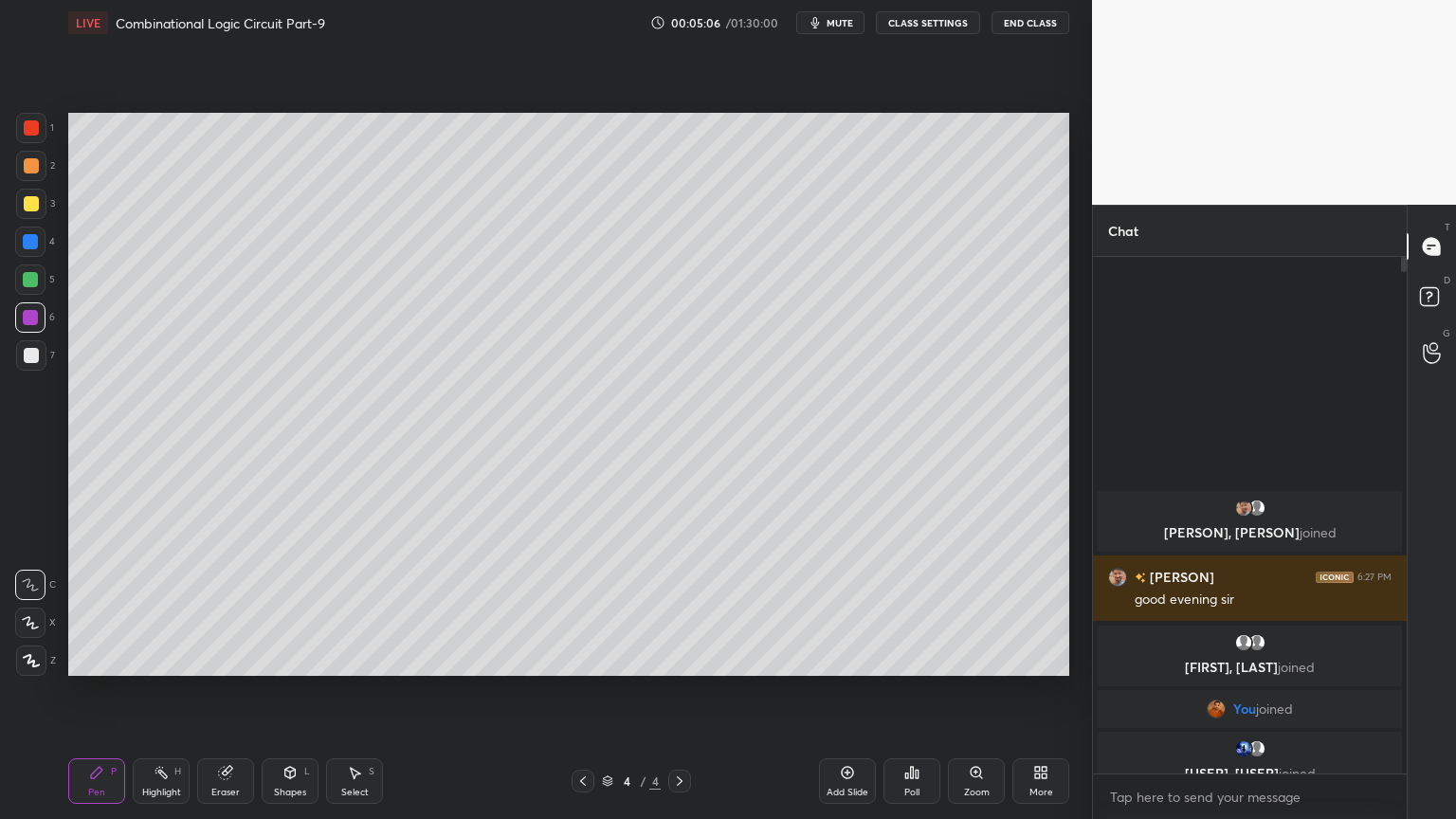 click at bounding box center (31, 355) 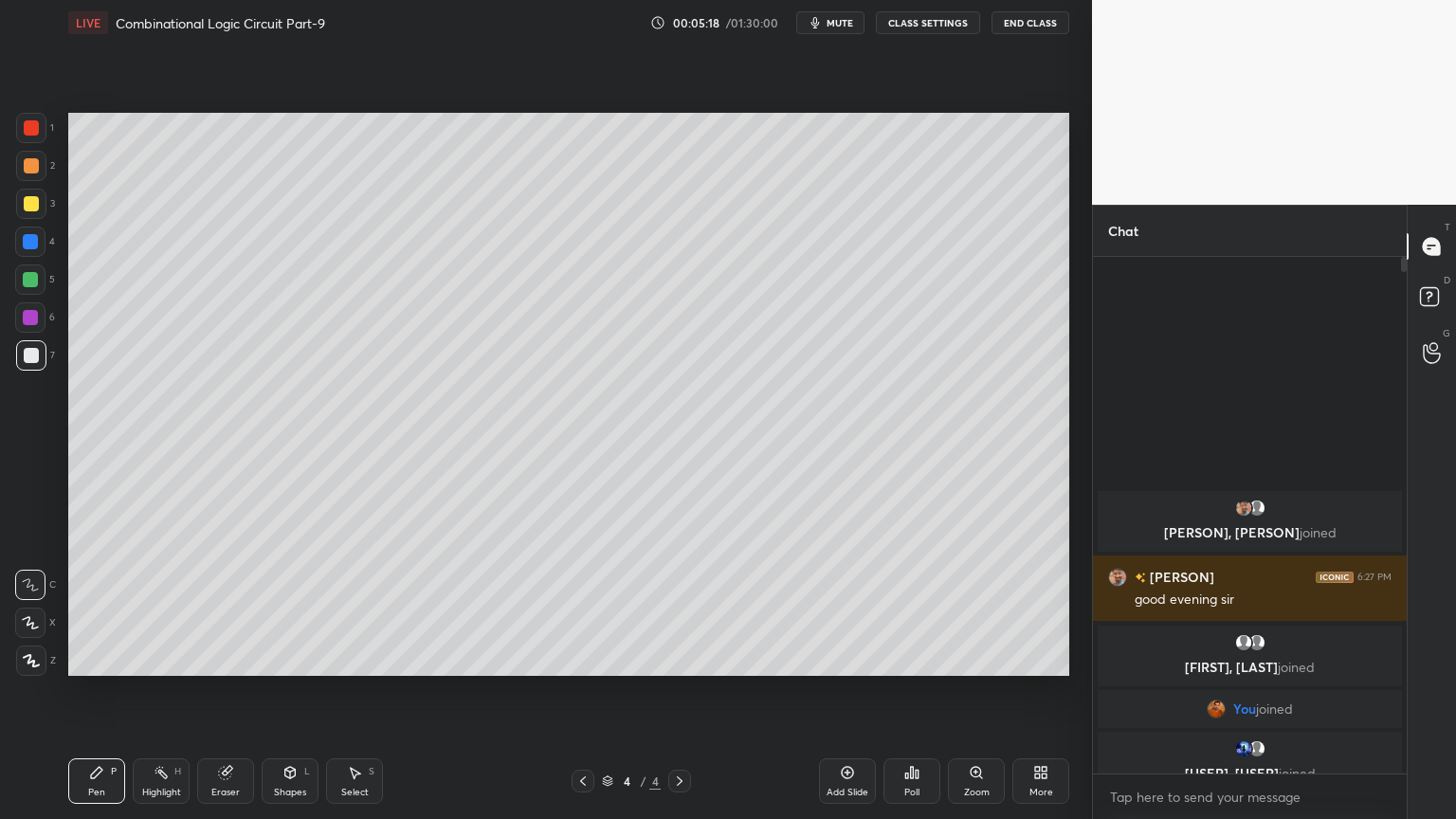 click at bounding box center [583, 781] 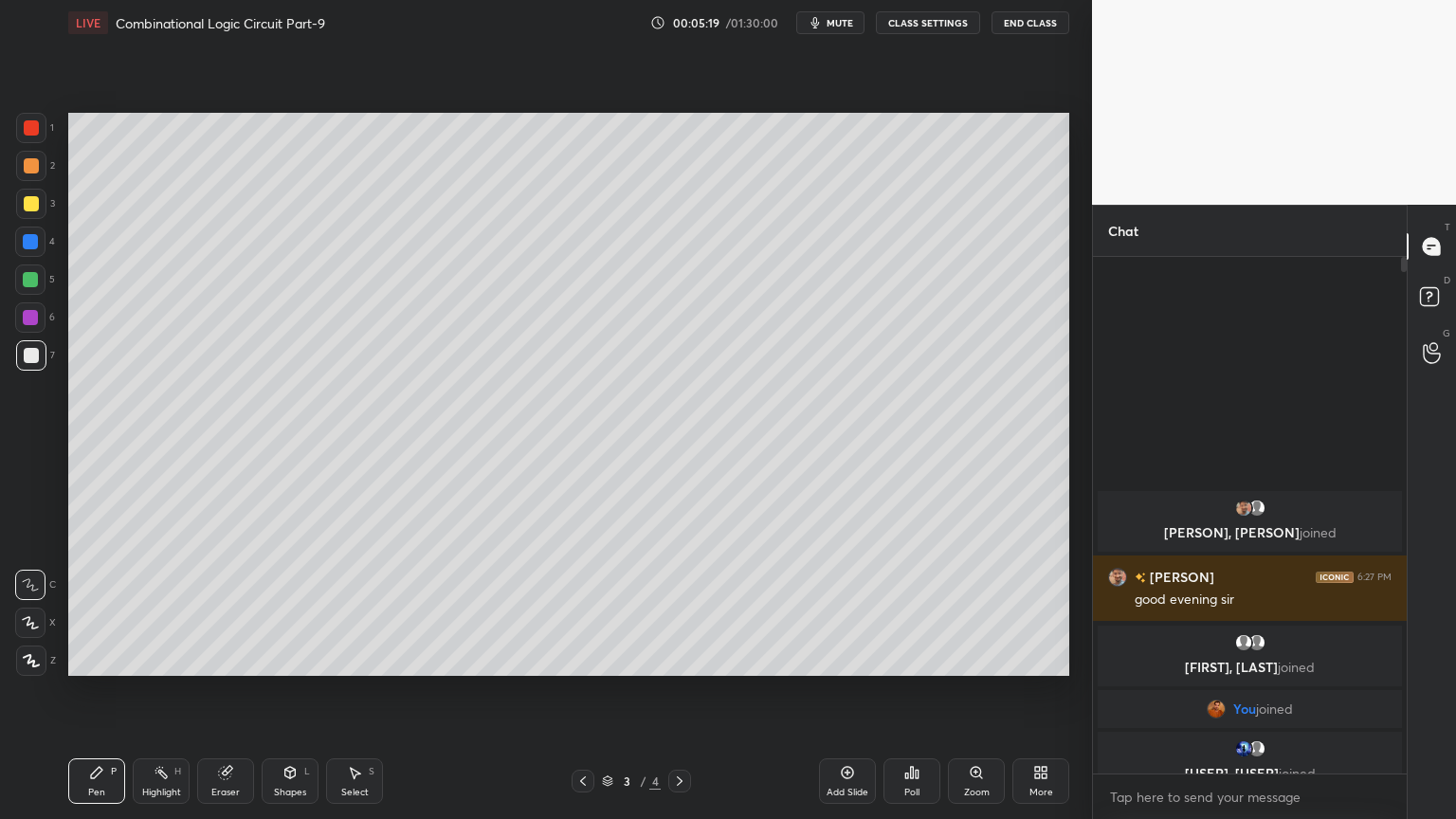 click 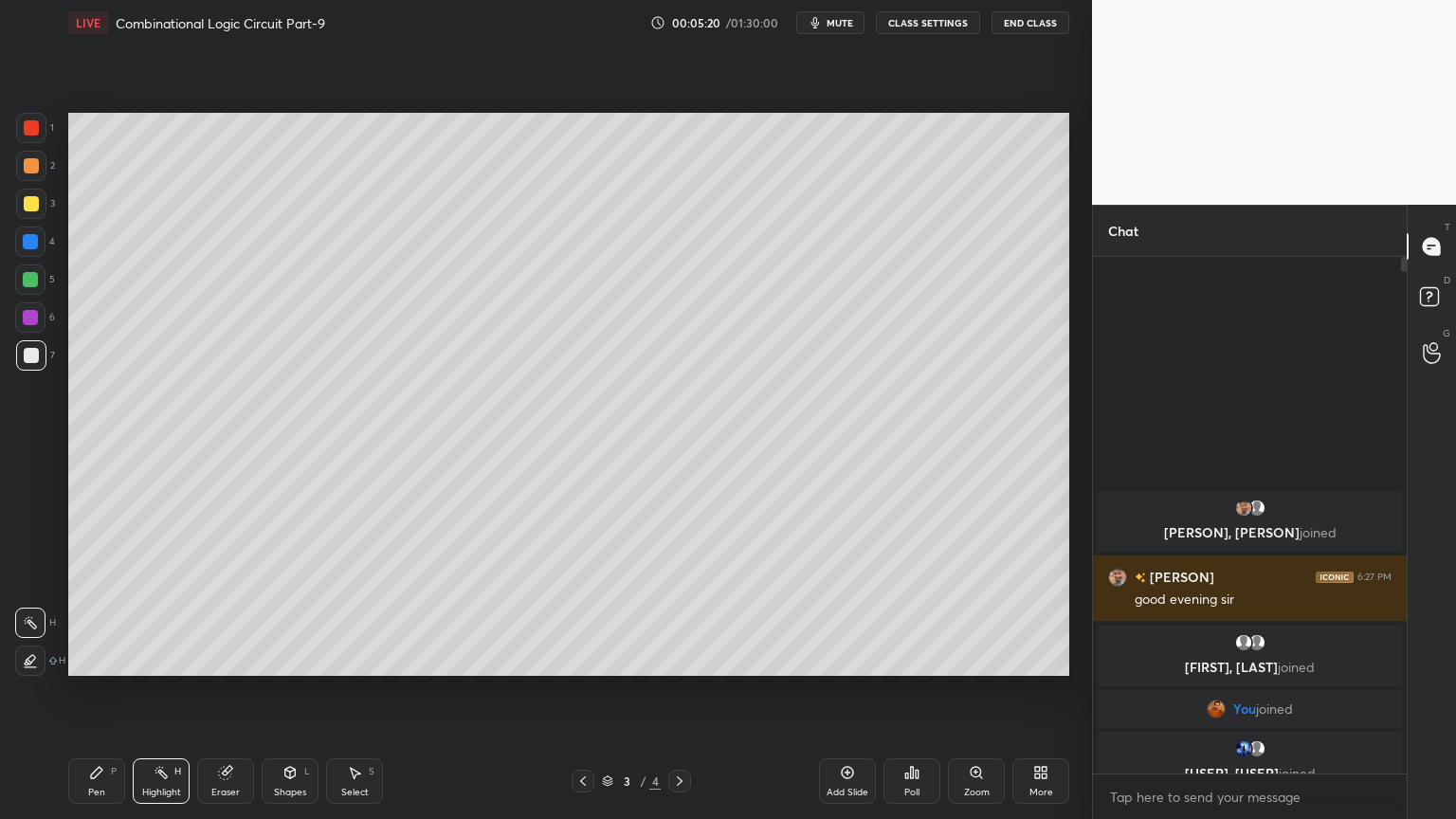 click at bounding box center [30, 242] 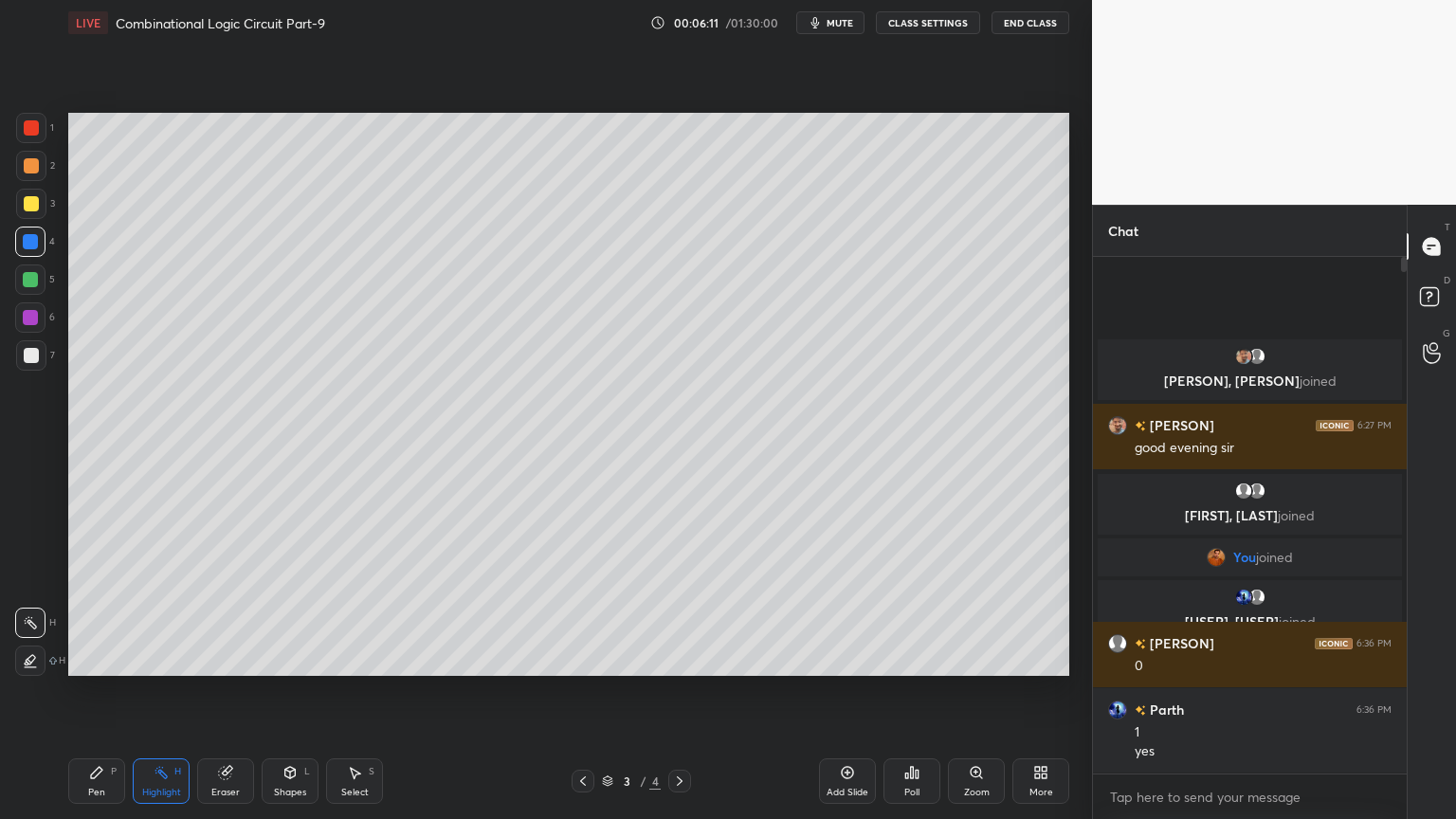 click 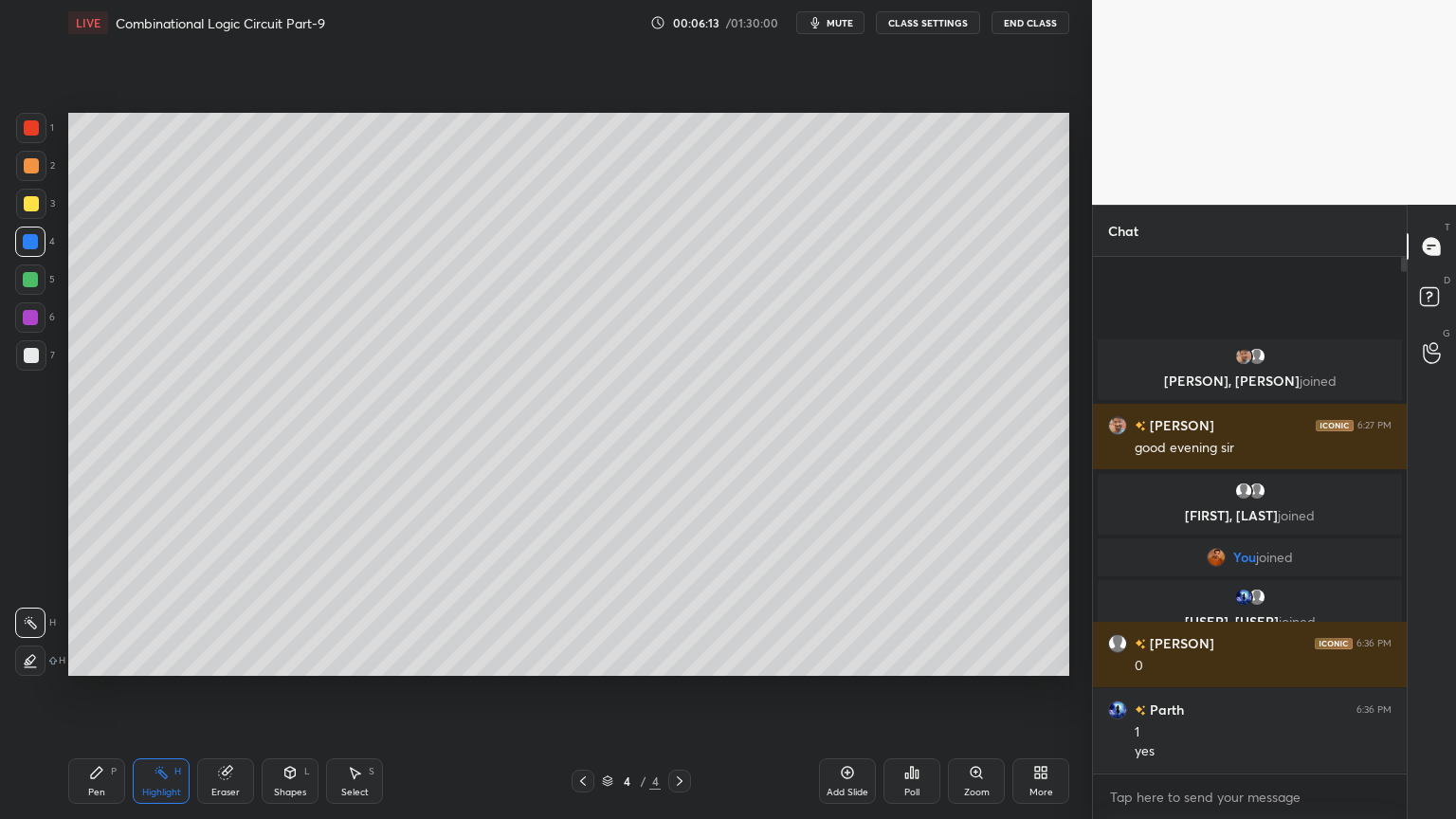 click 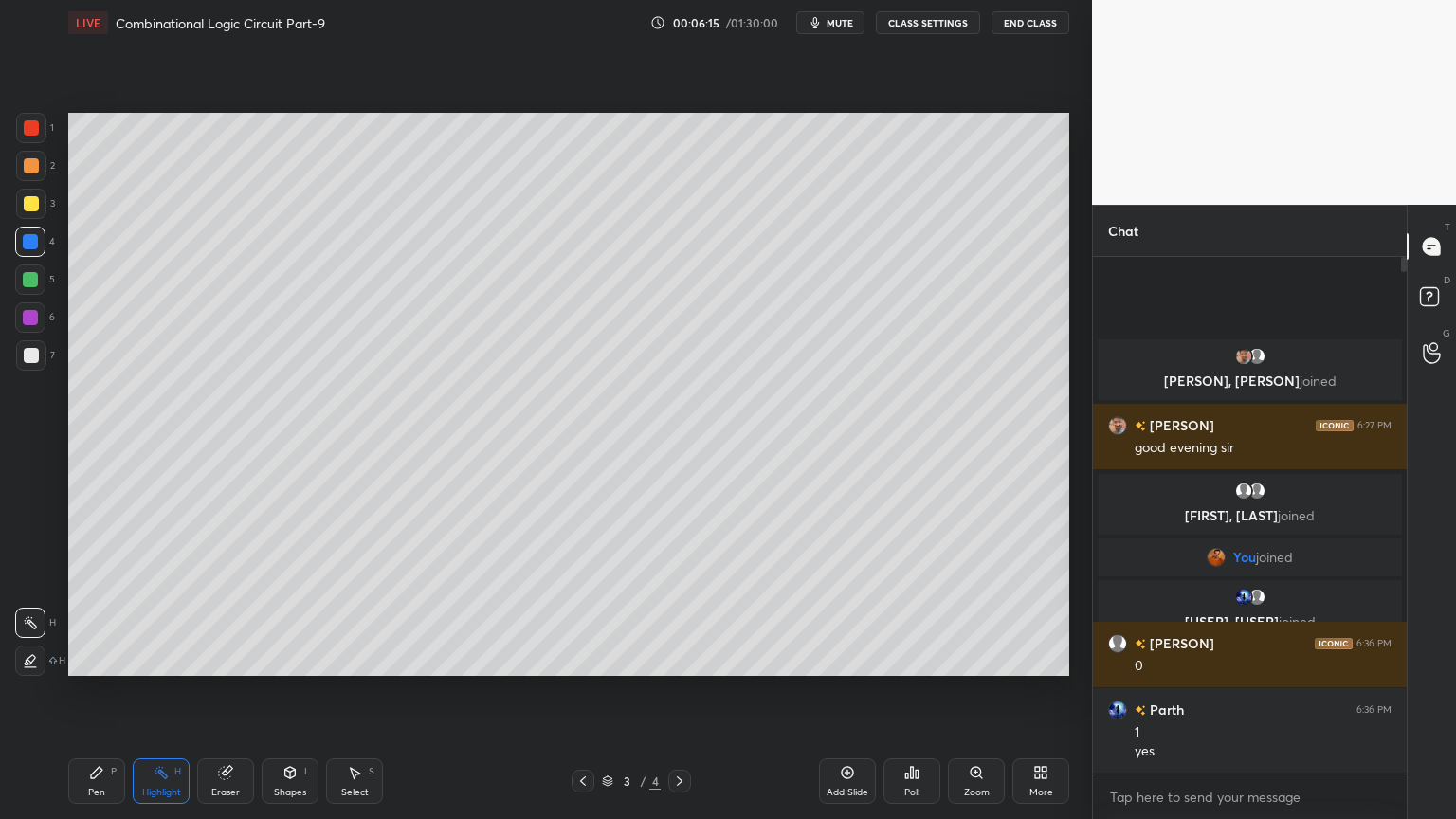 click 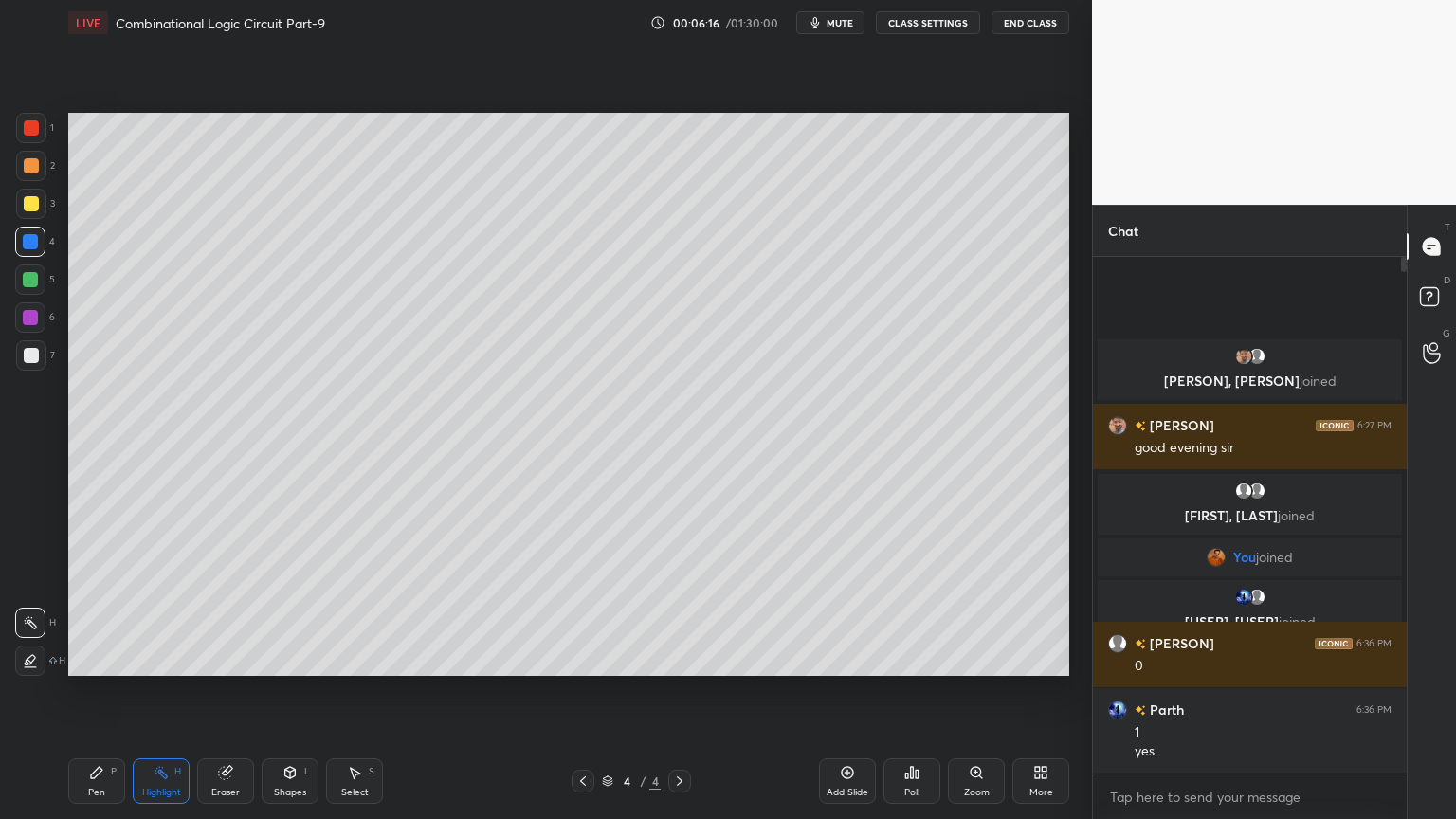 click at bounding box center [30, 318] 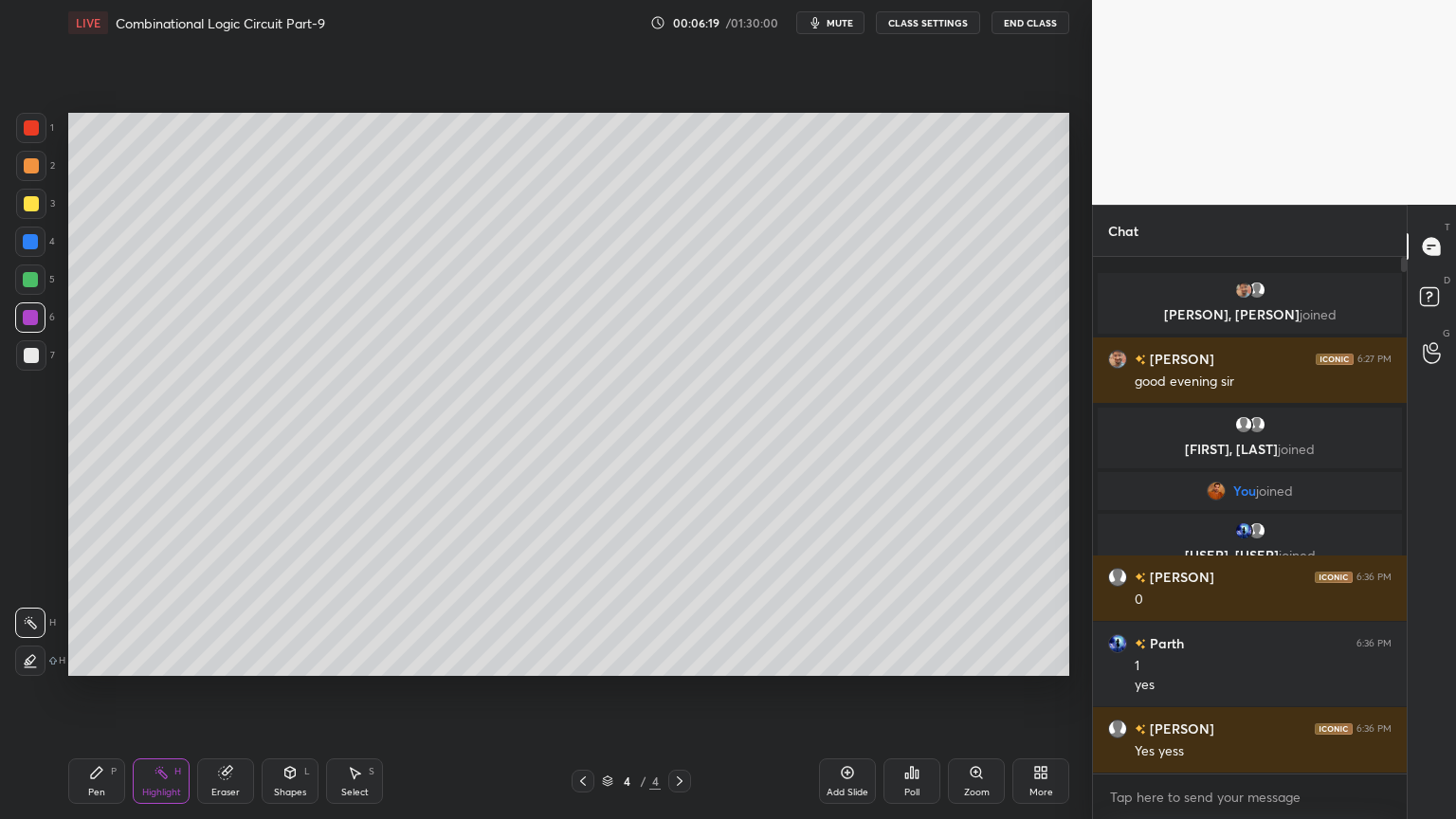 click 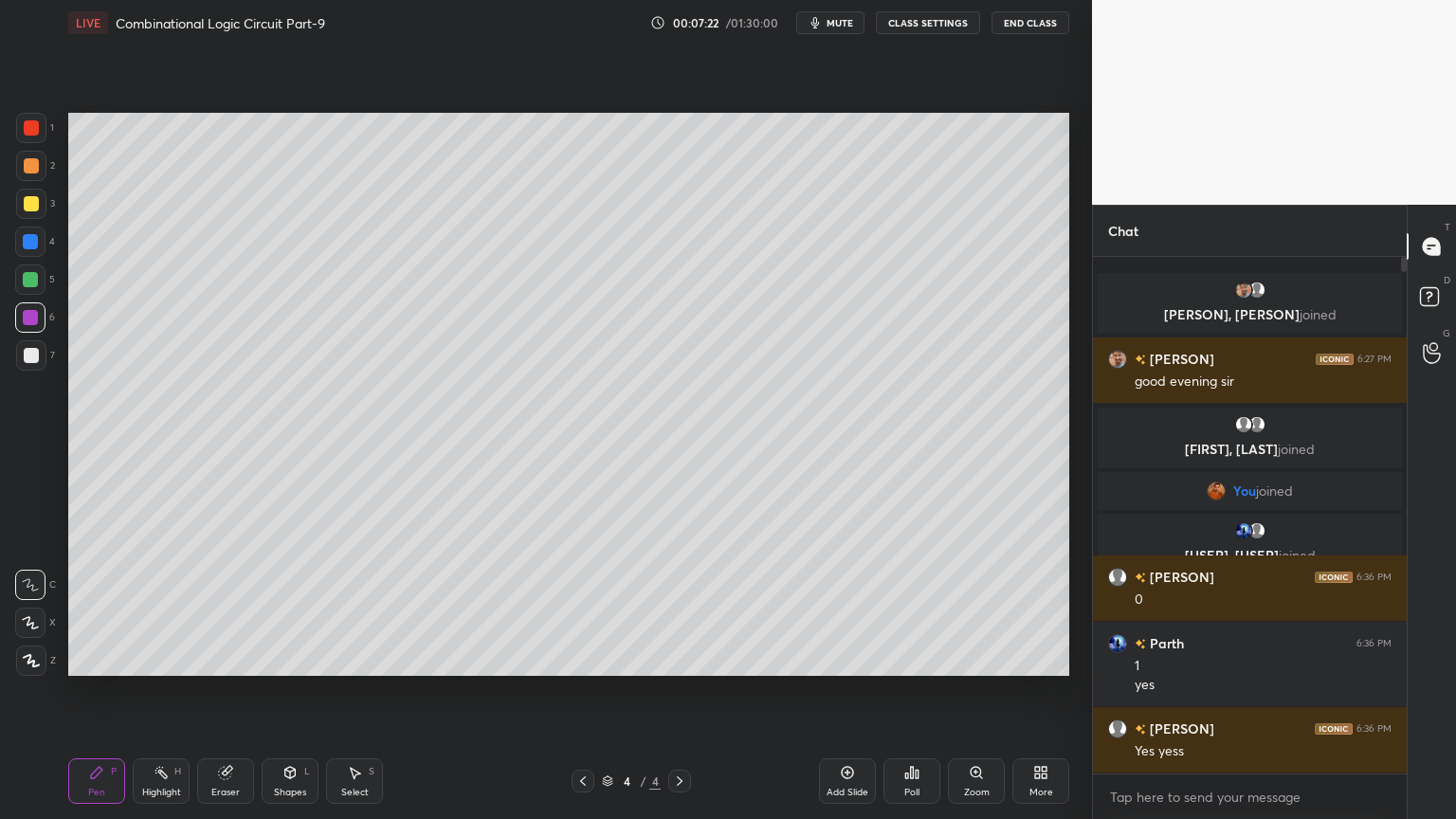 click on "Add Slide" at bounding box center [847, 781] 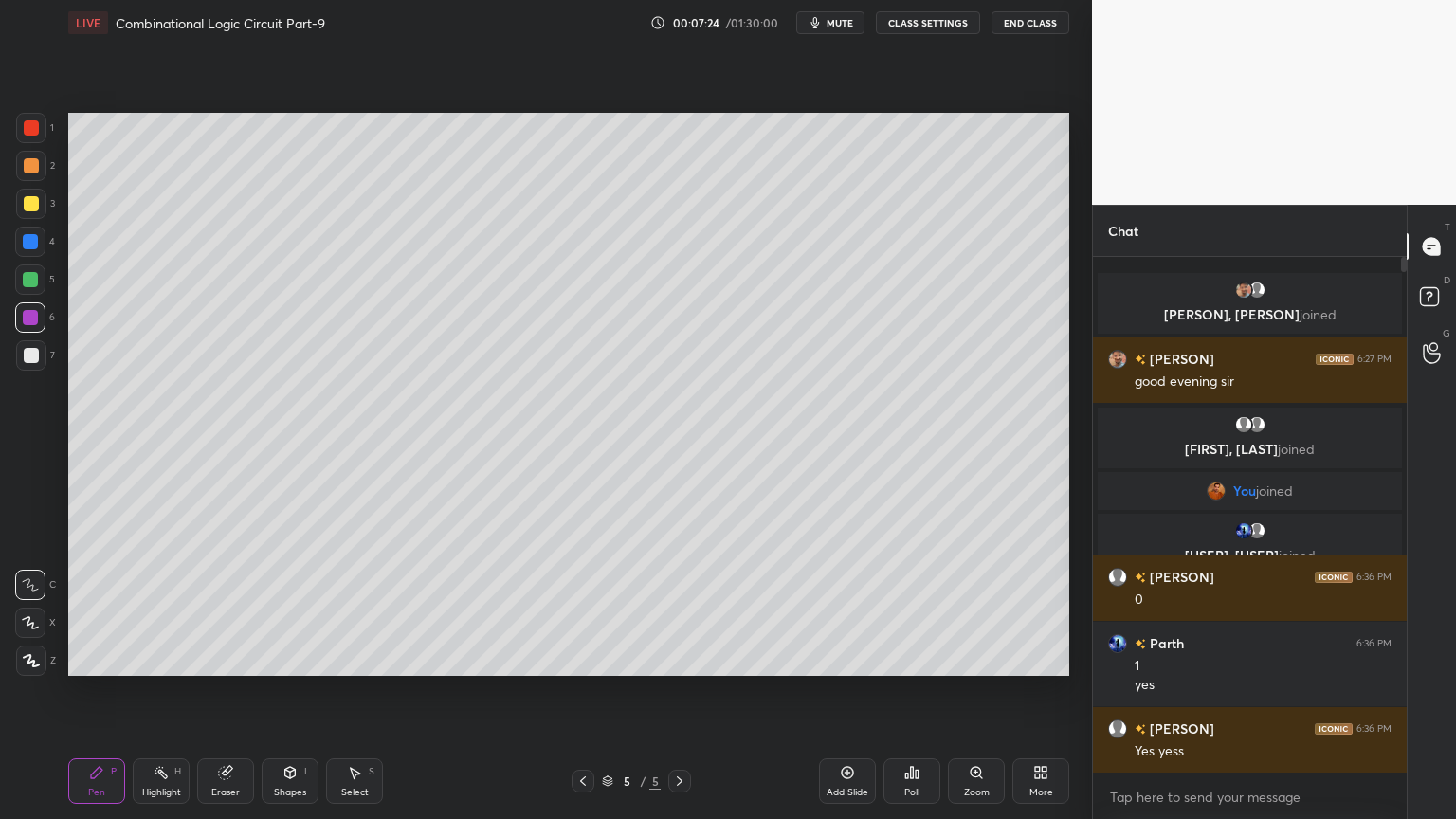 click at bounding box center (31, 204) 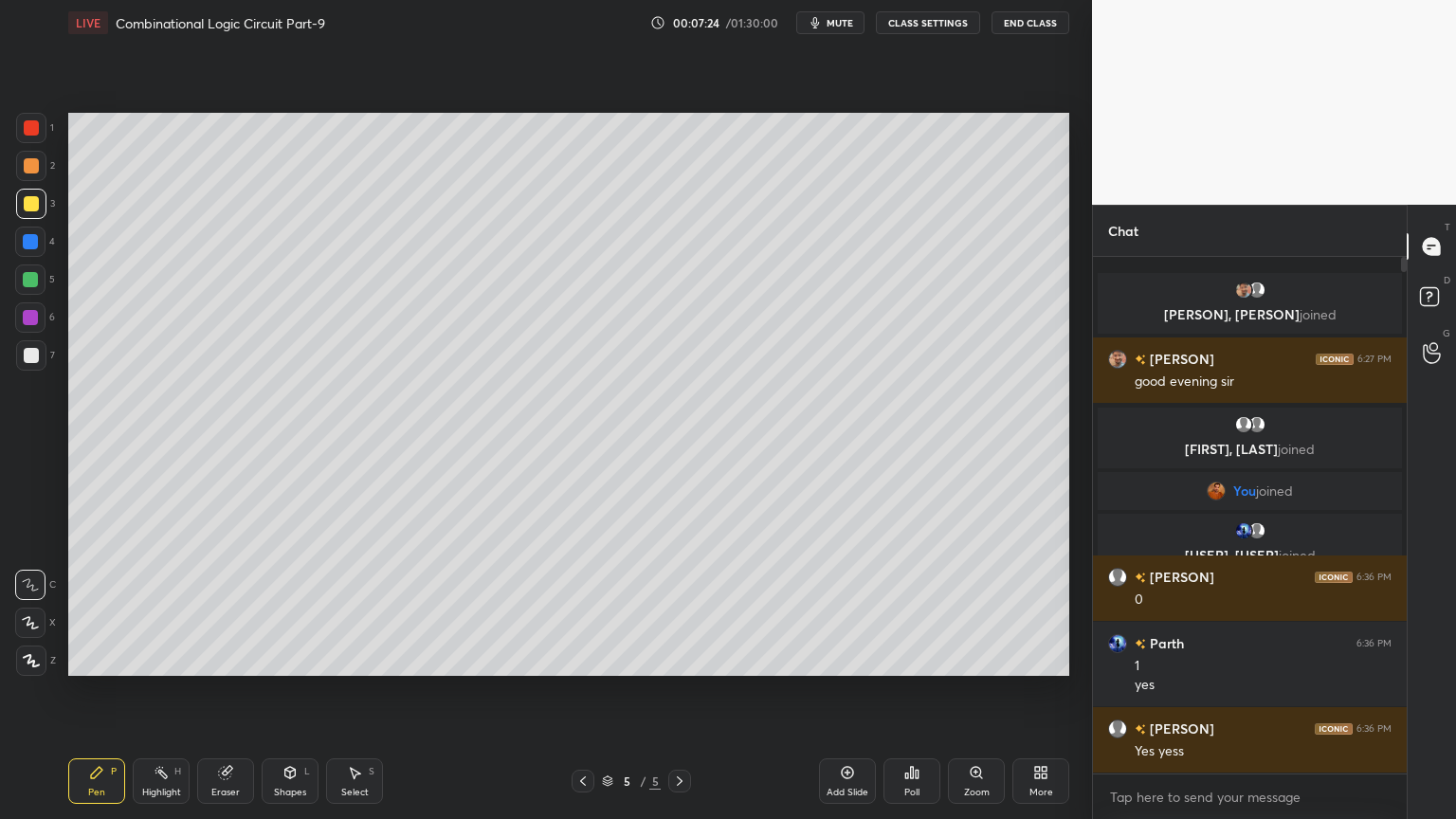 click 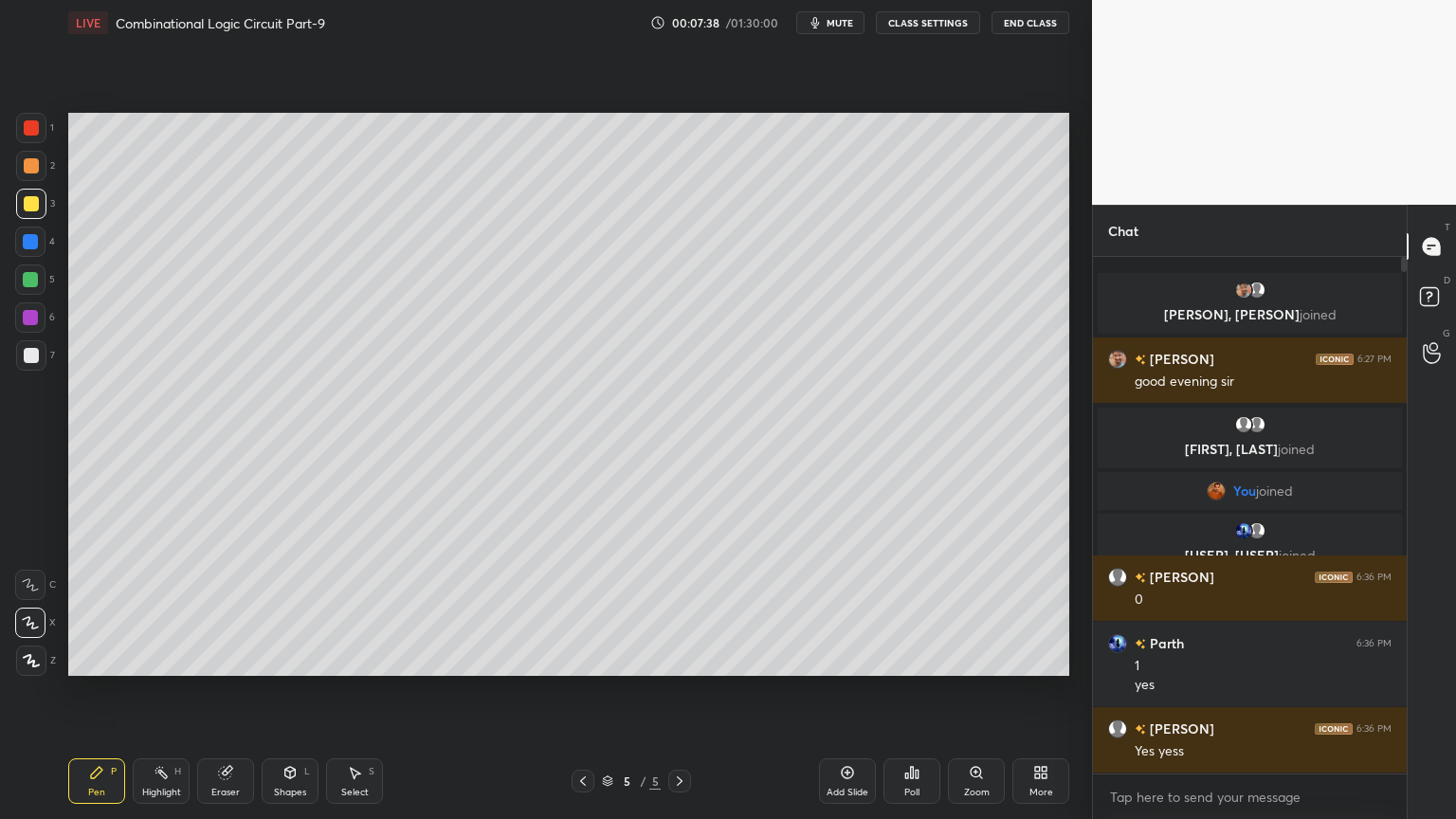 click at bounding box center [31, 355] 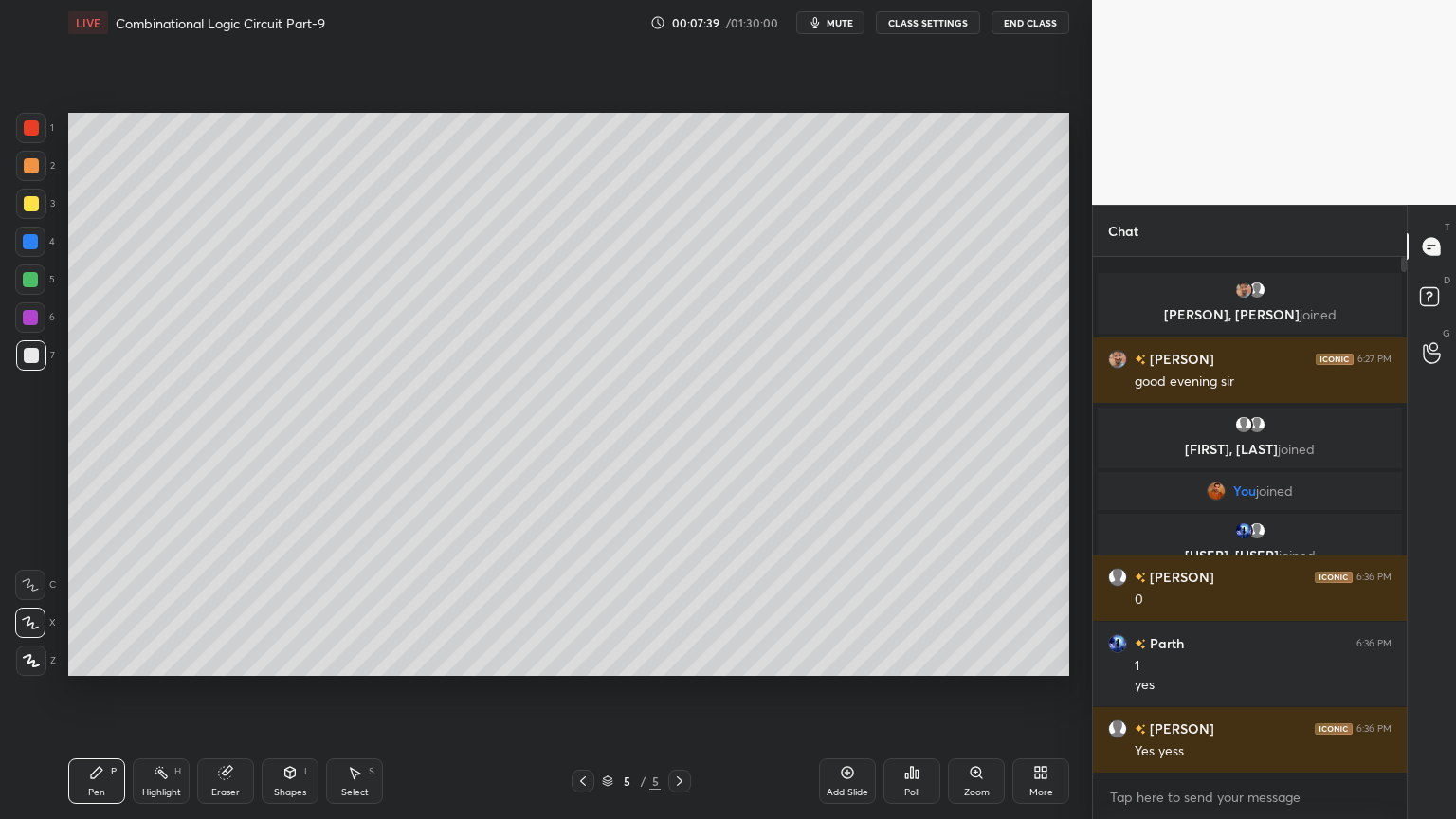 click 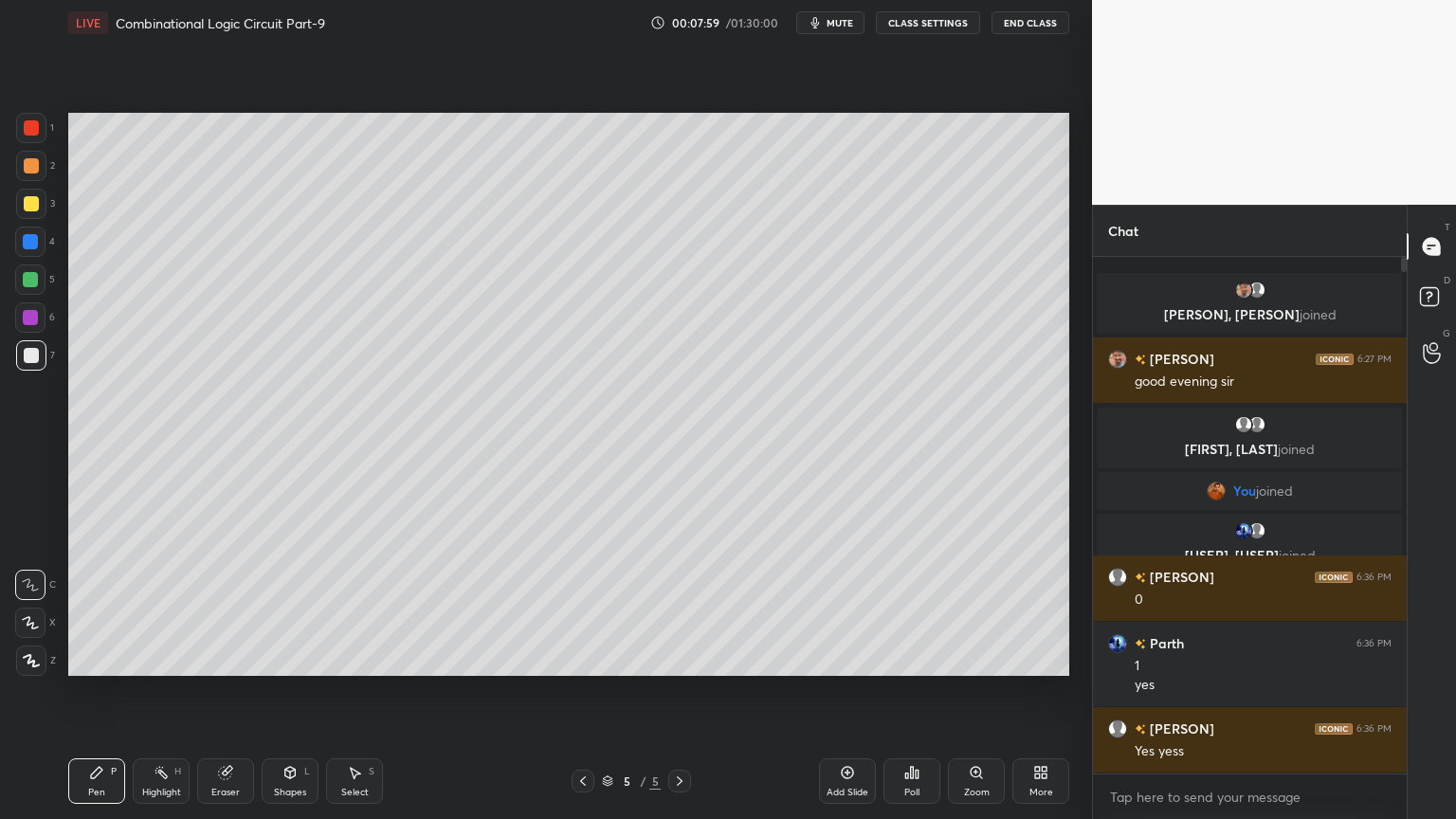 click at bounding box center (31, 204) 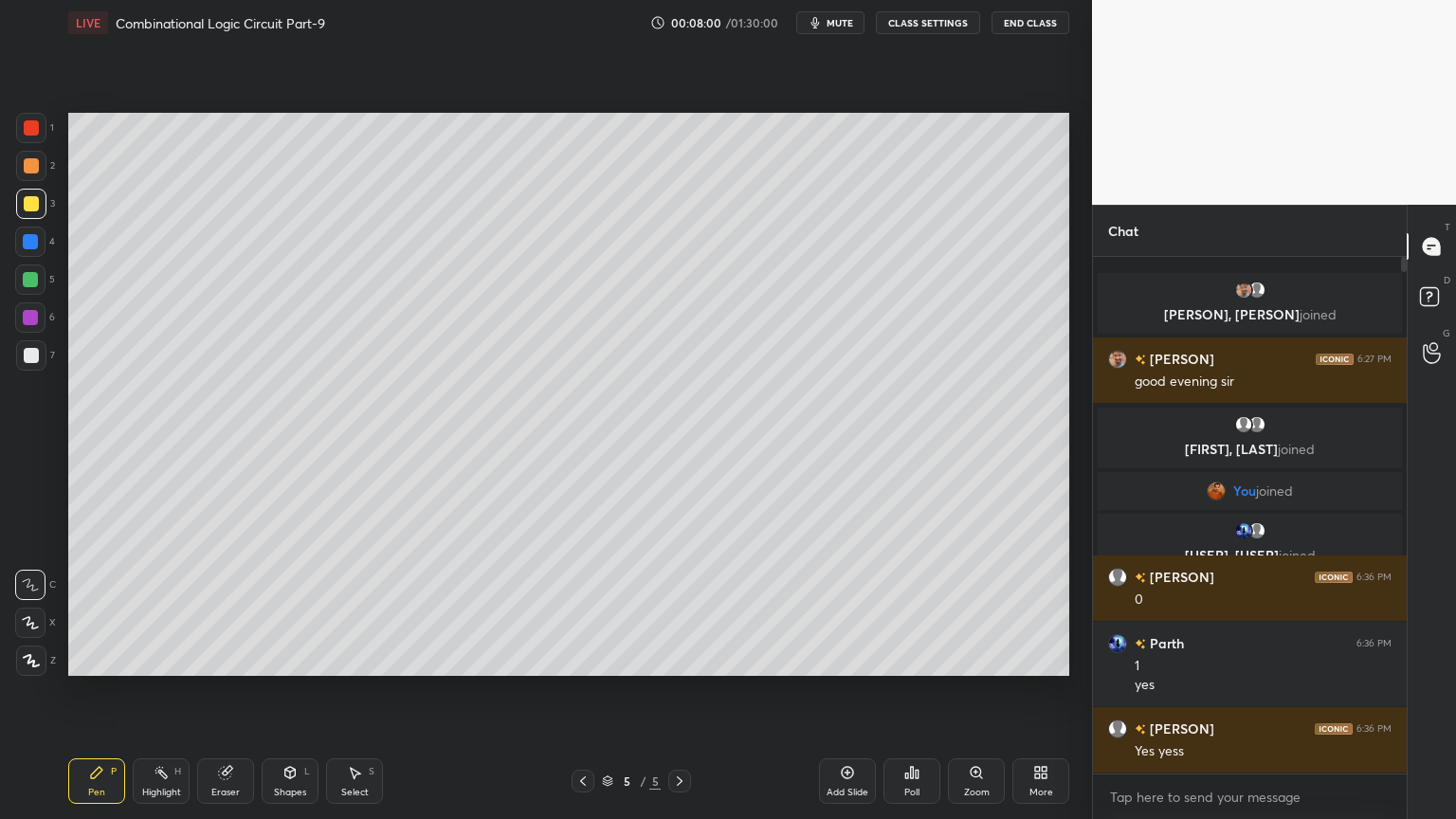 click at bounding box center [30, 623] 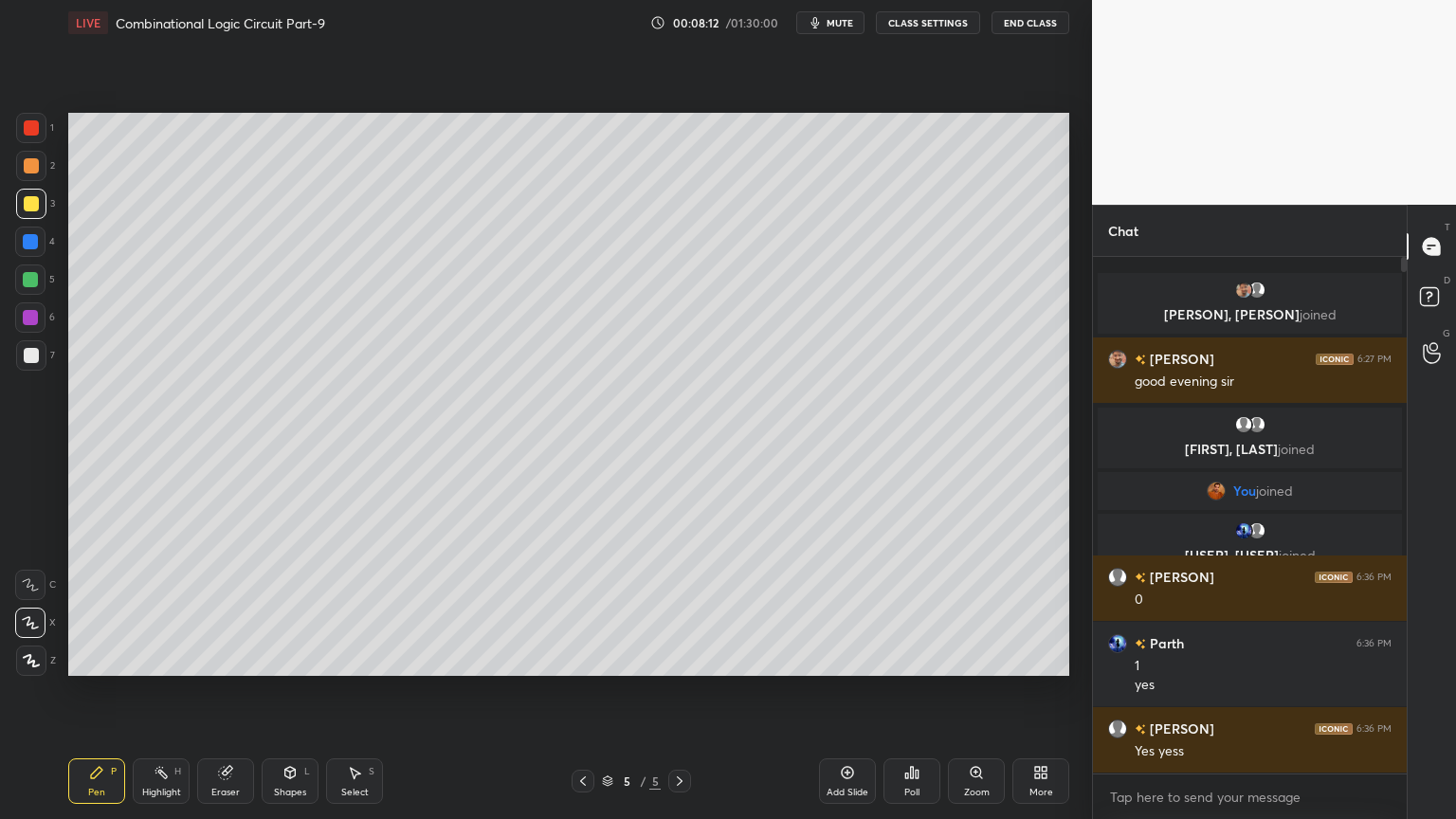 click at bounding box center (31, 355) 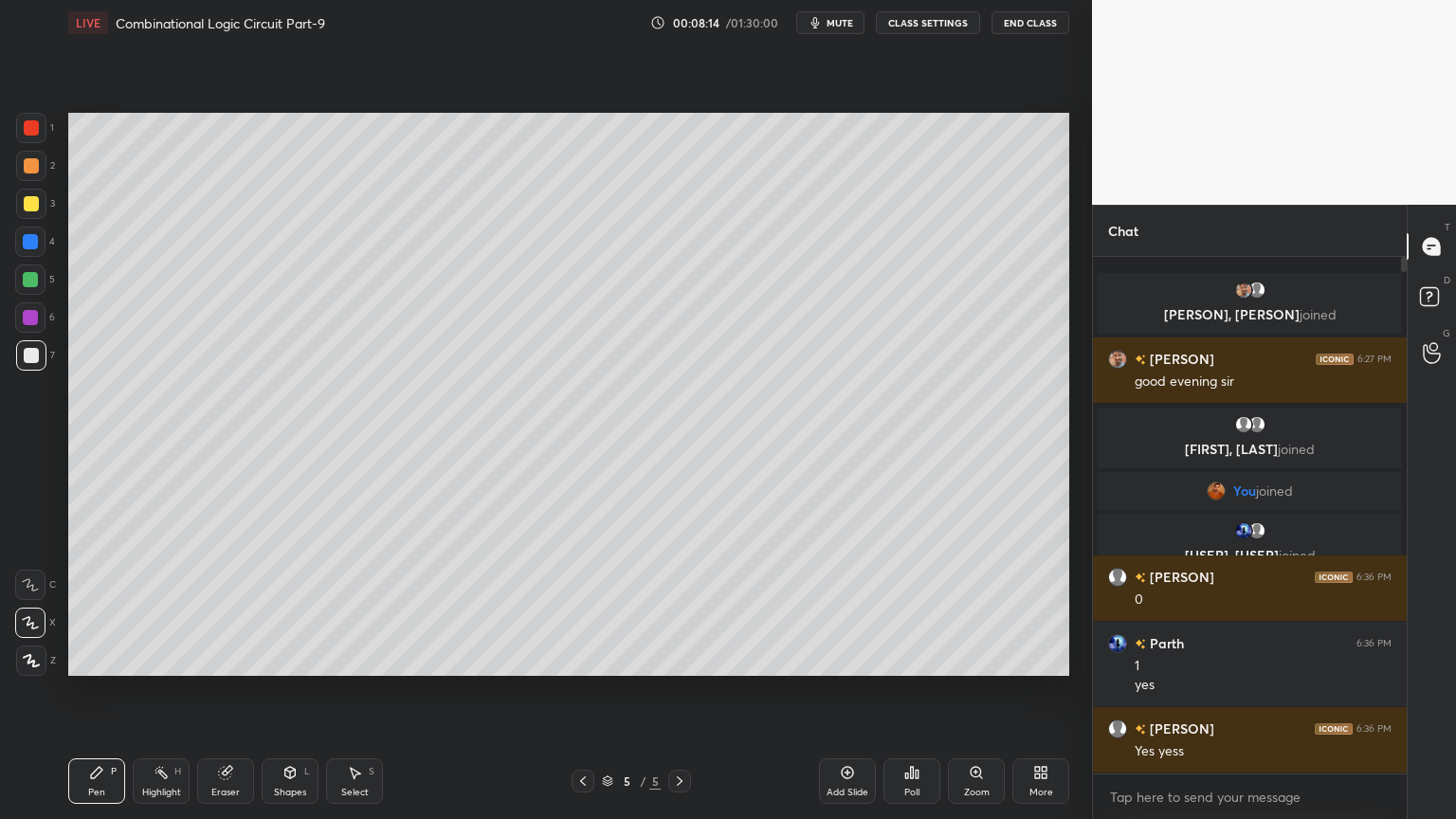 click on "C" at bounding box center (35, 581) 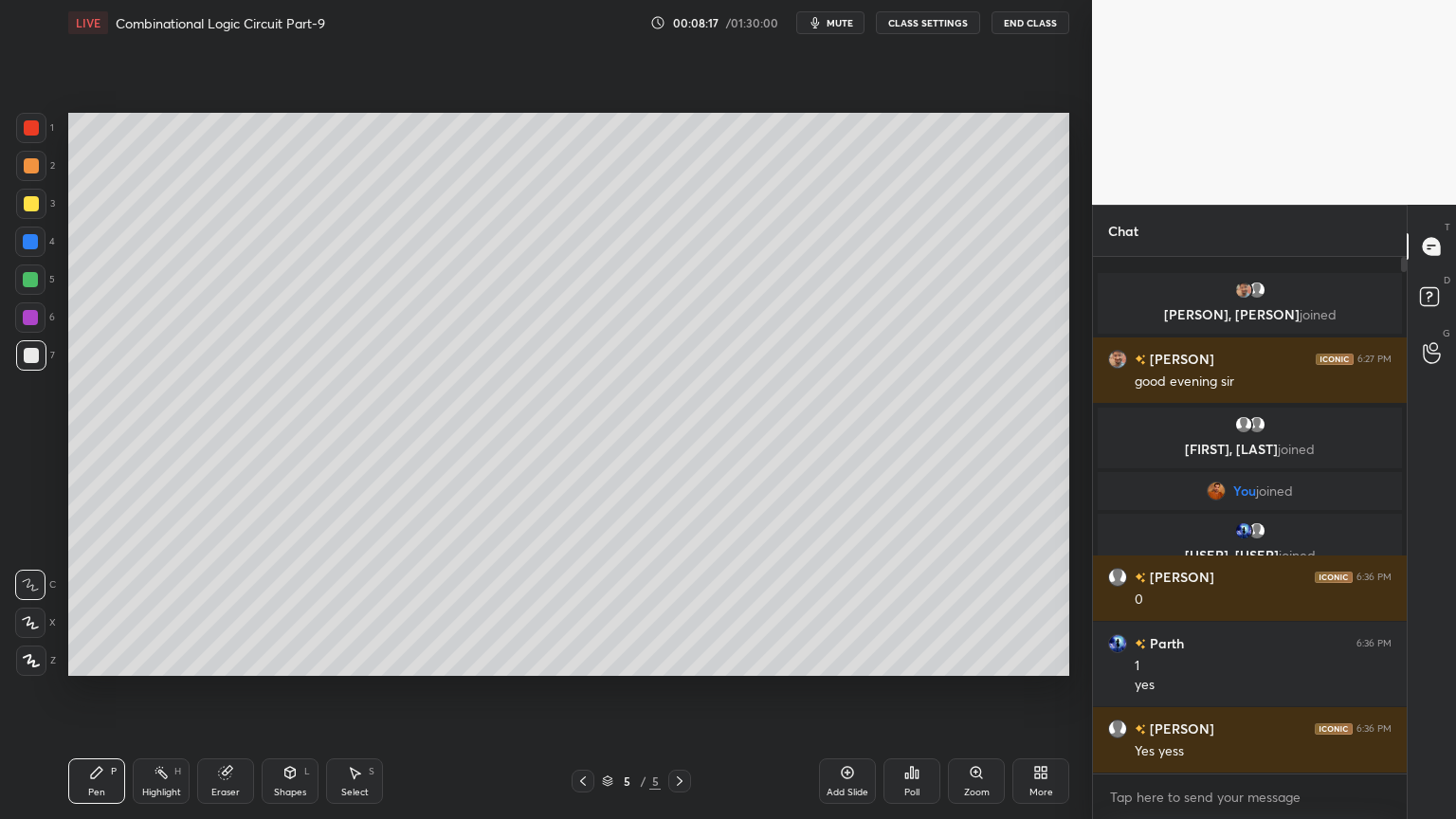 click on "Shapes L" at bounding box center (290, 781) 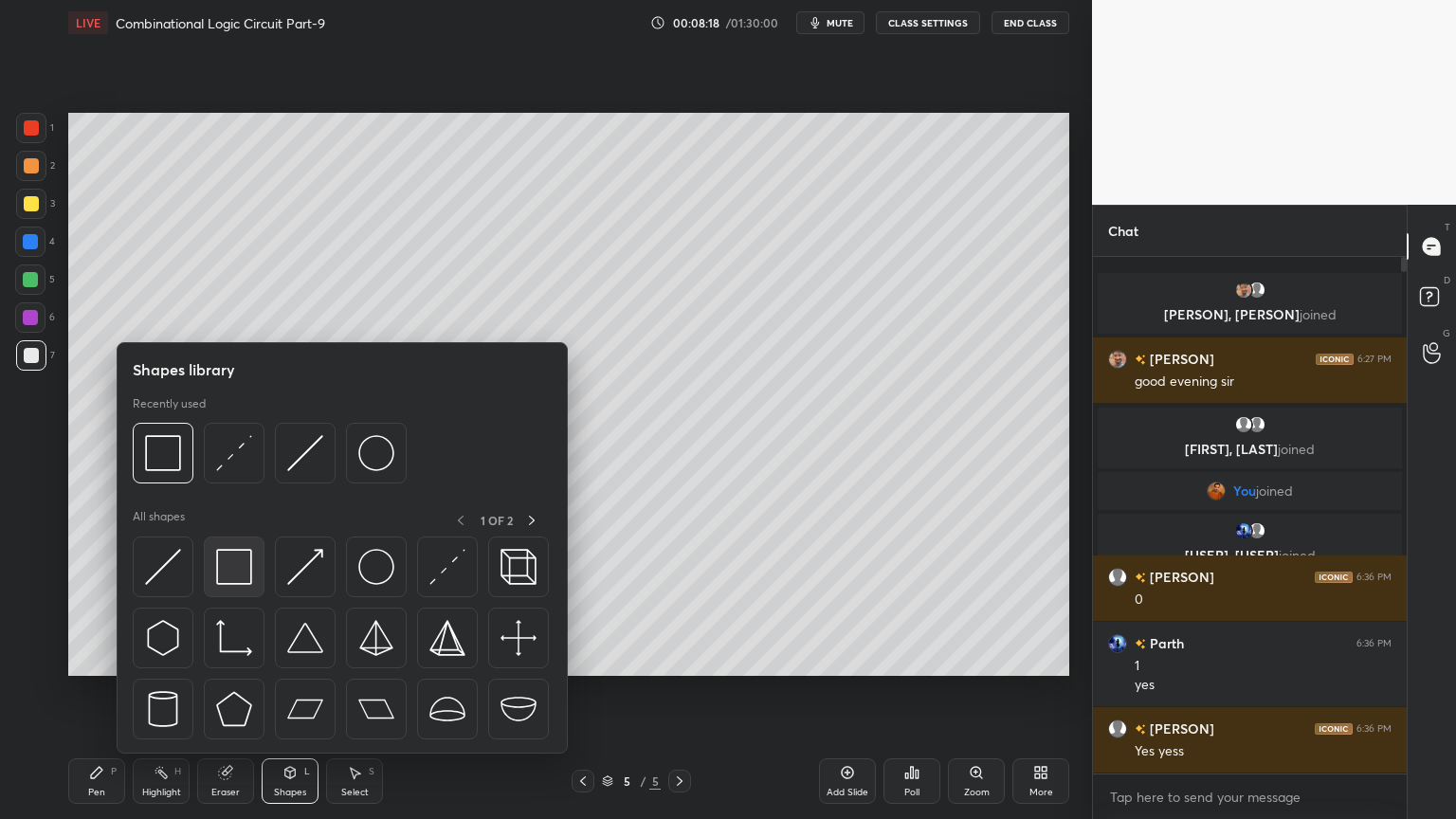 click at bounding box center (234, 567) 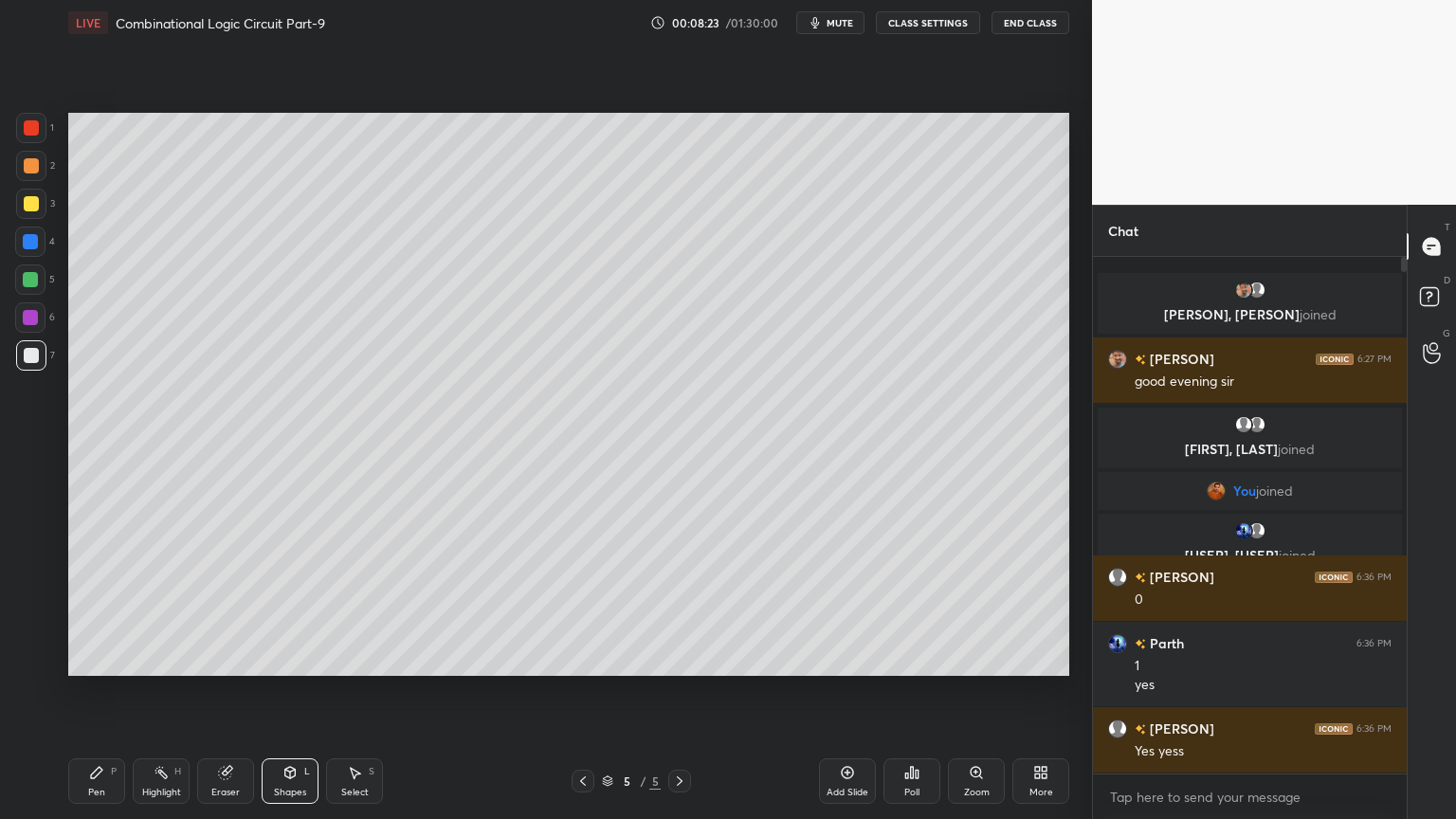 click on "Pen P" at bounding box center [97, 781] 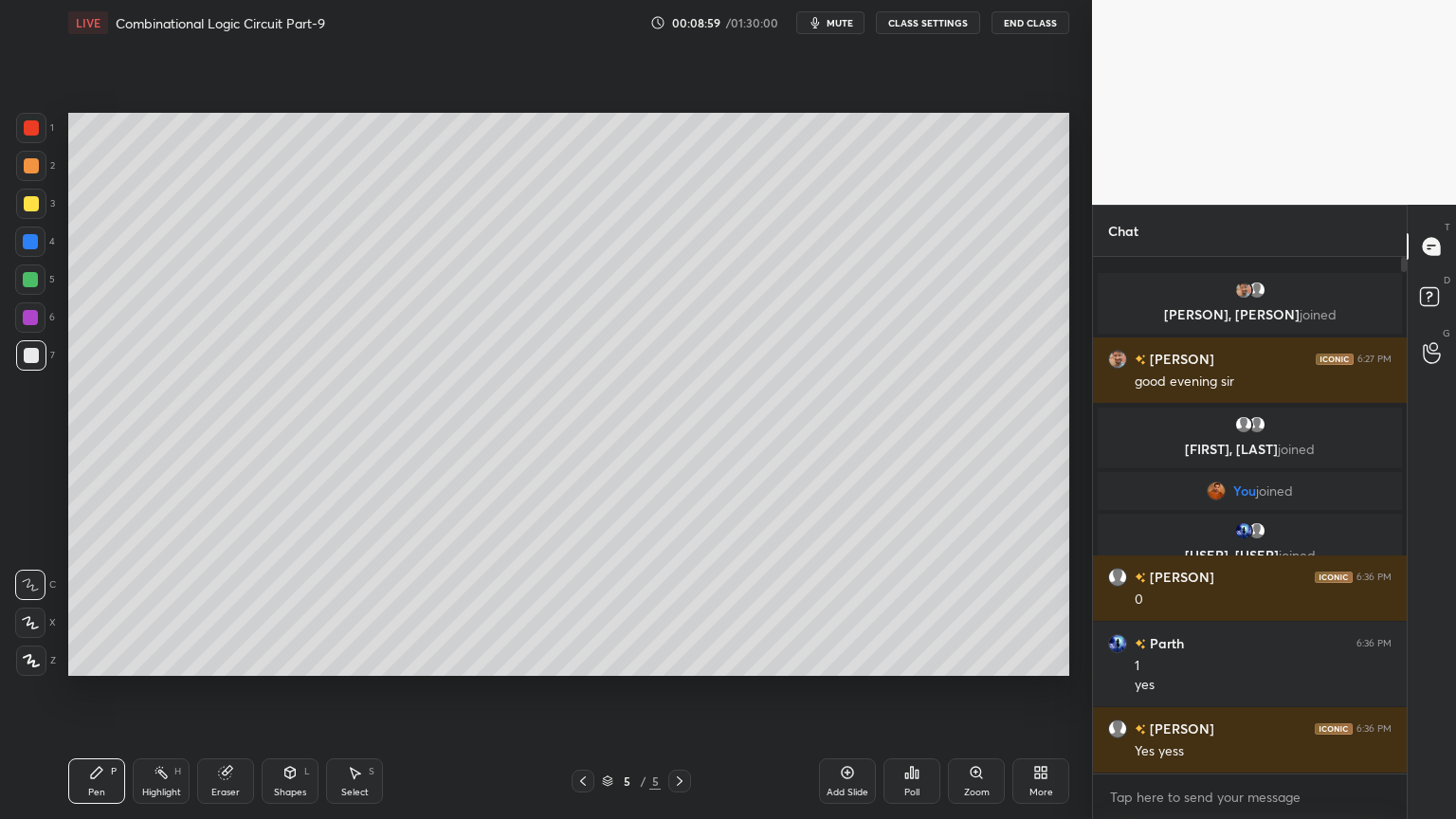 click at bounding box center [30, 242] 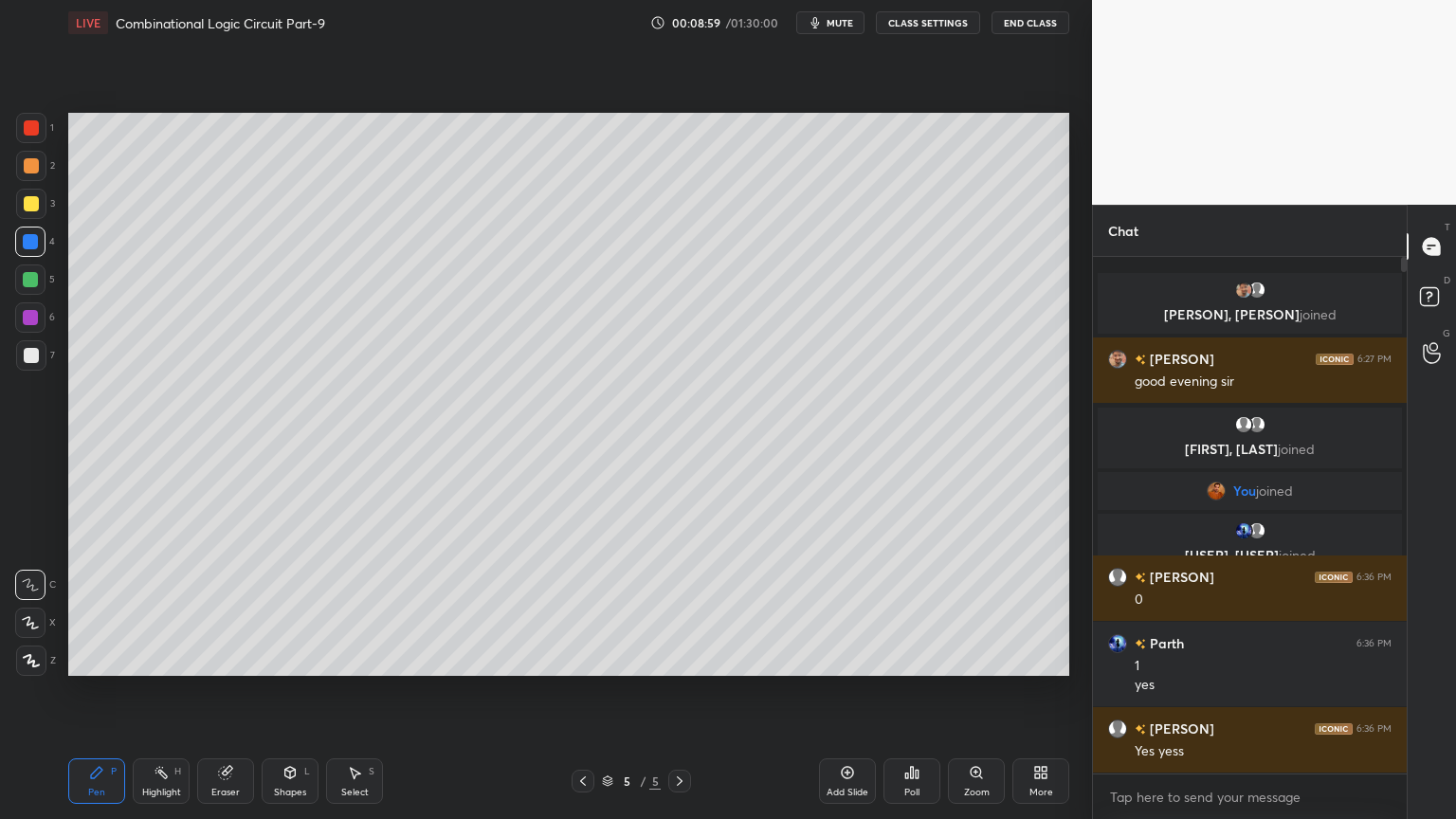 click 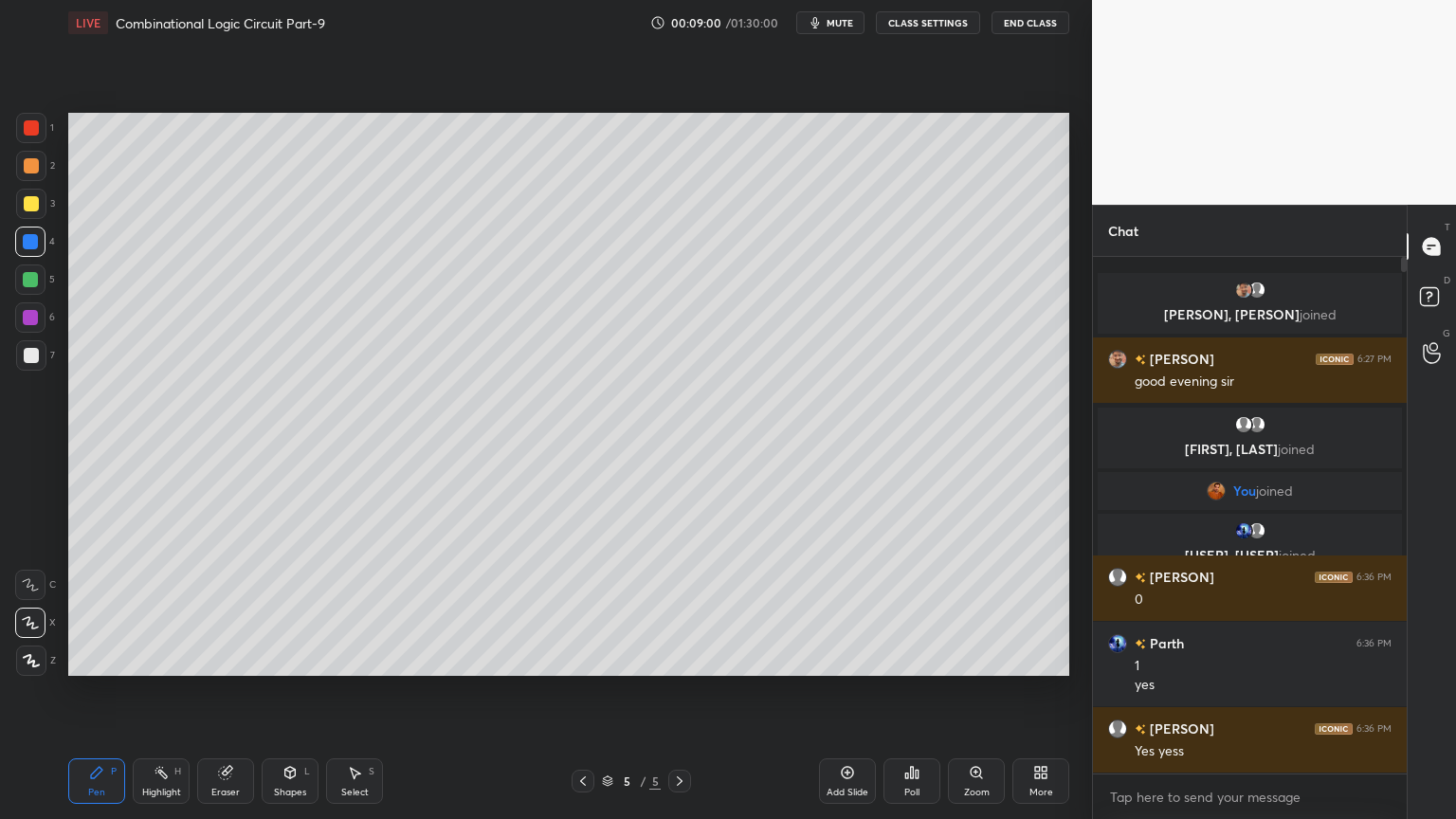 click on "Shapes L" at bounding box center (290, 781) 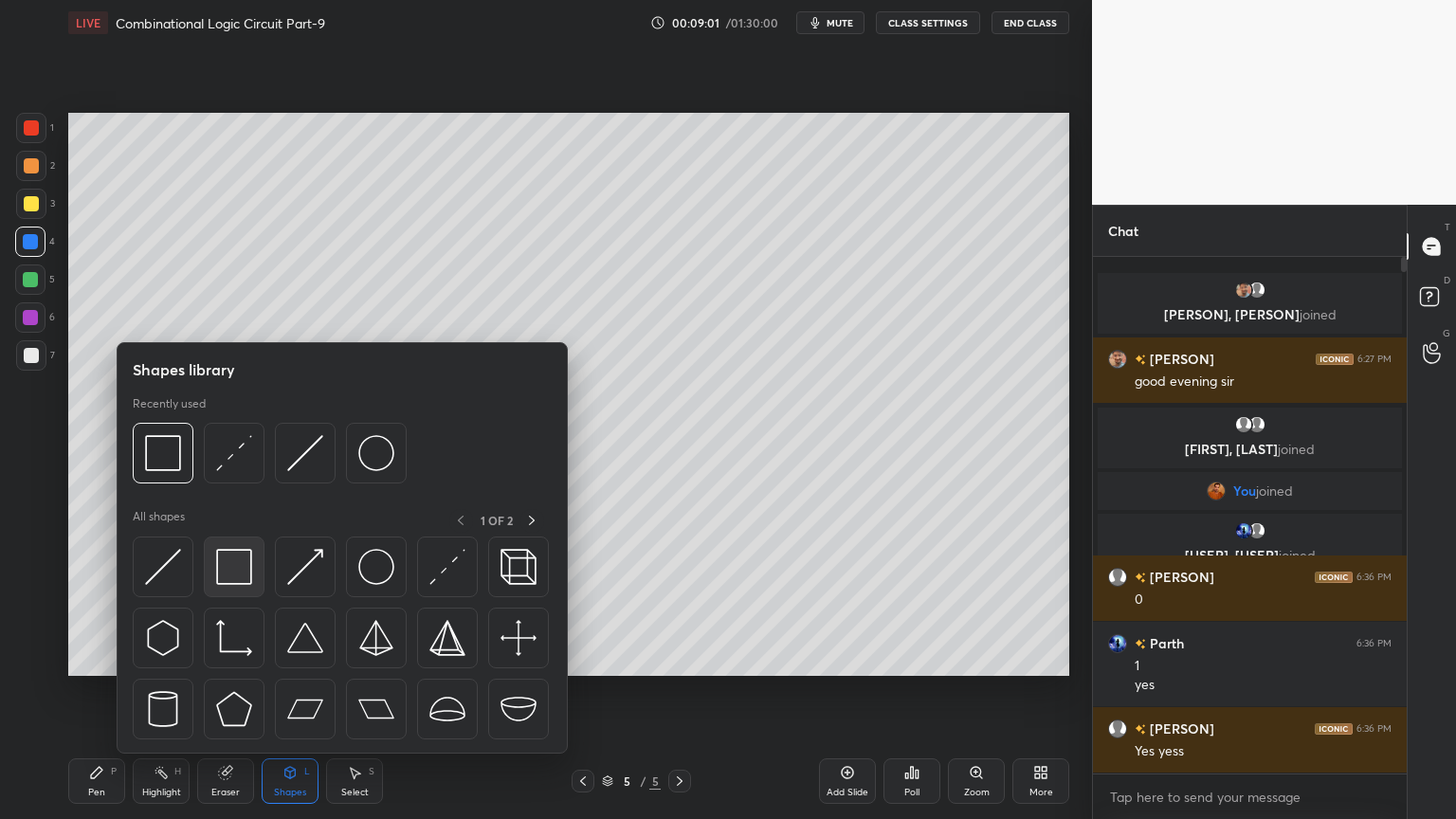 click at bounding box center (234, 567) 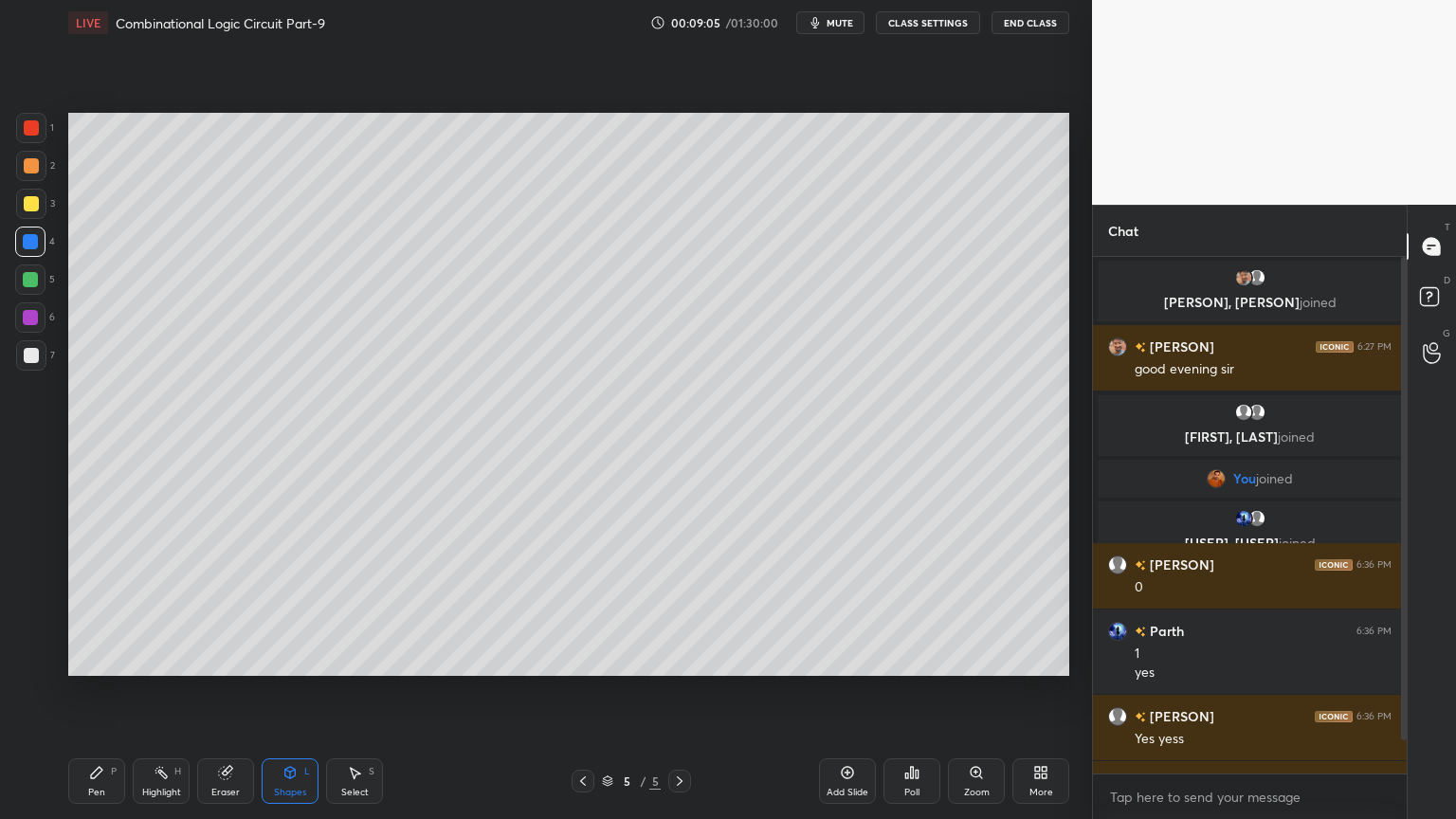 click on "Pen" at bounding box center [97, 792] 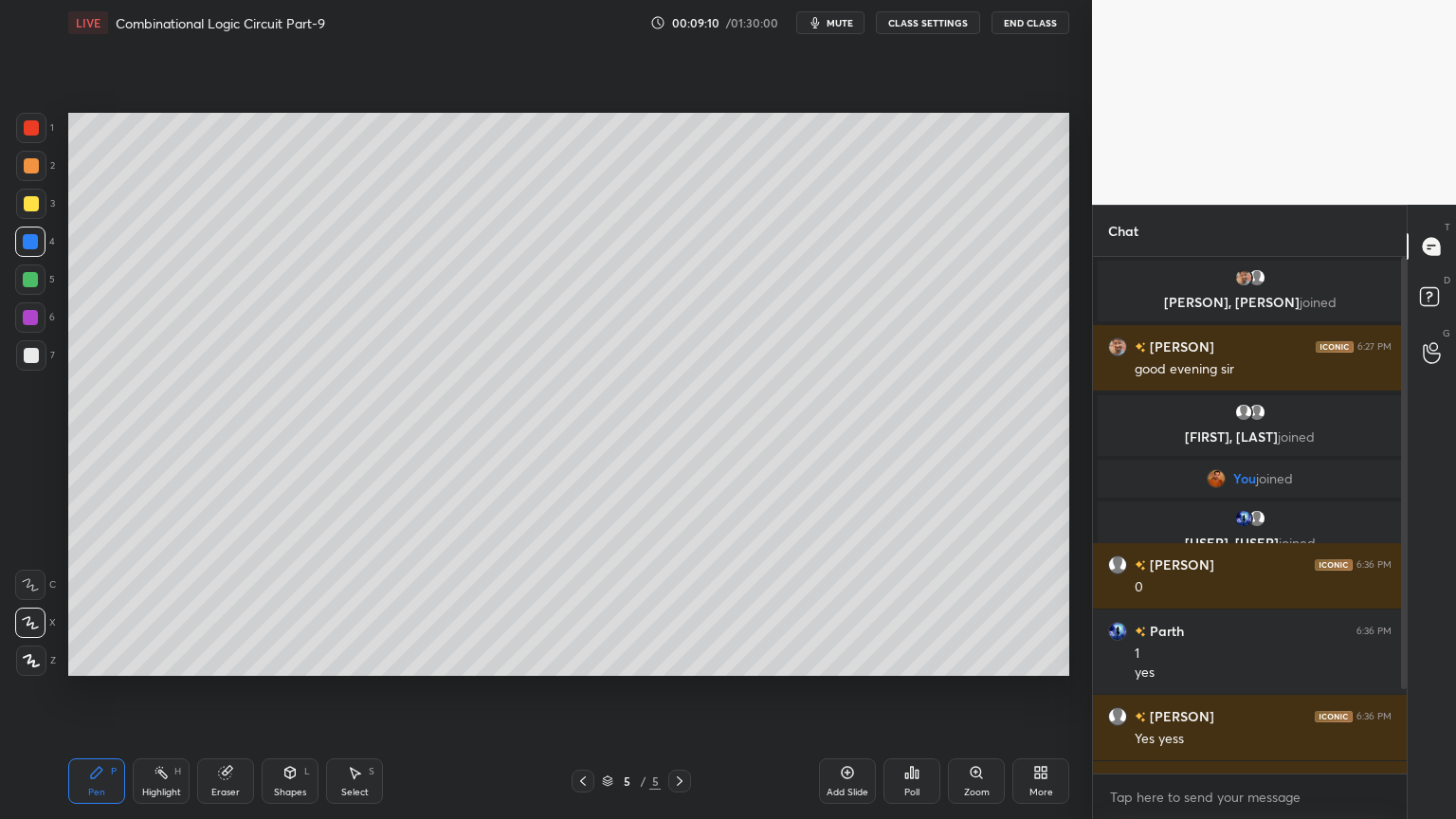 scroll, scrollTop: 473, scrollLeft: 308, axis: both 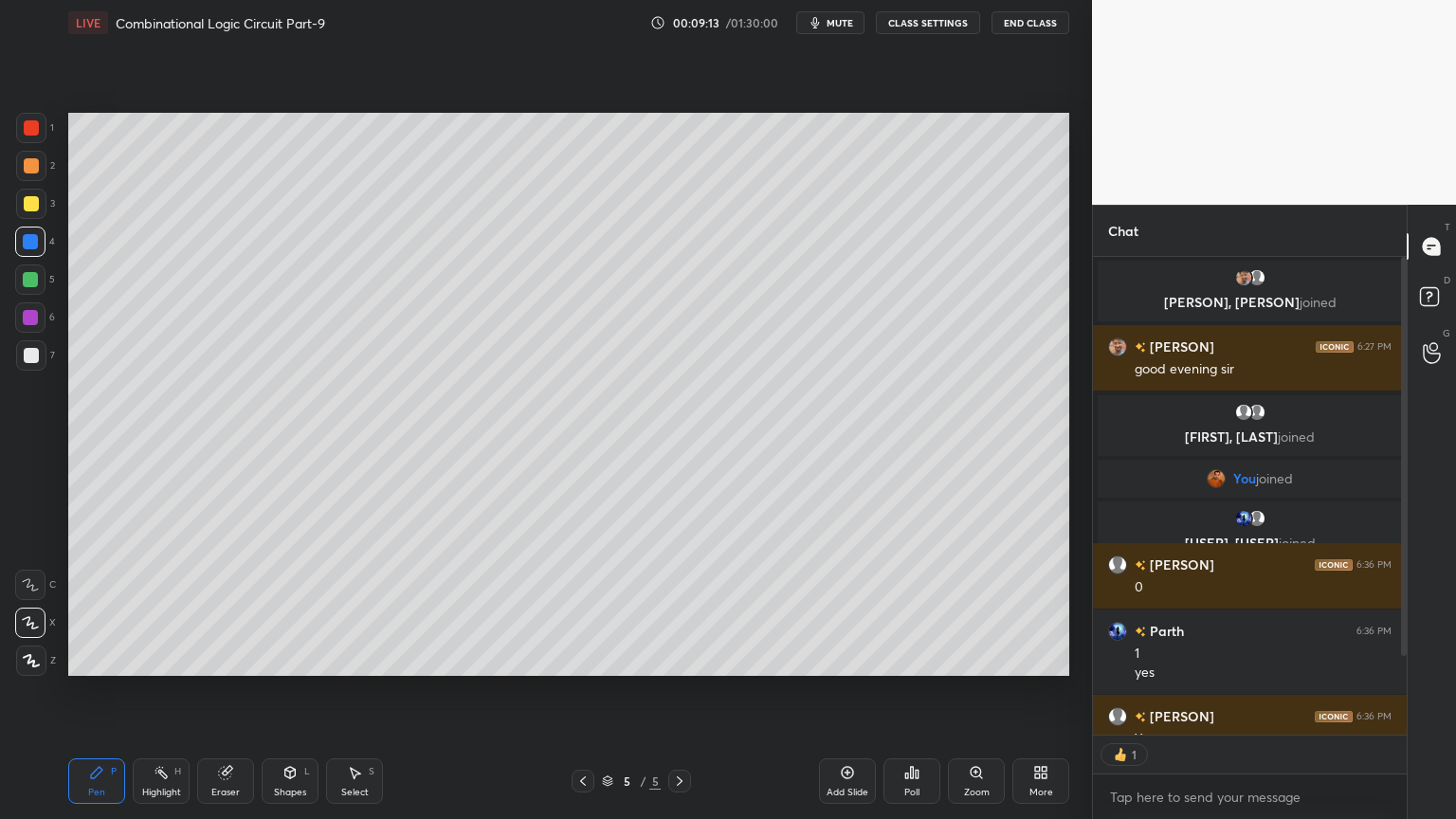 click at bounding box center (30, 585) 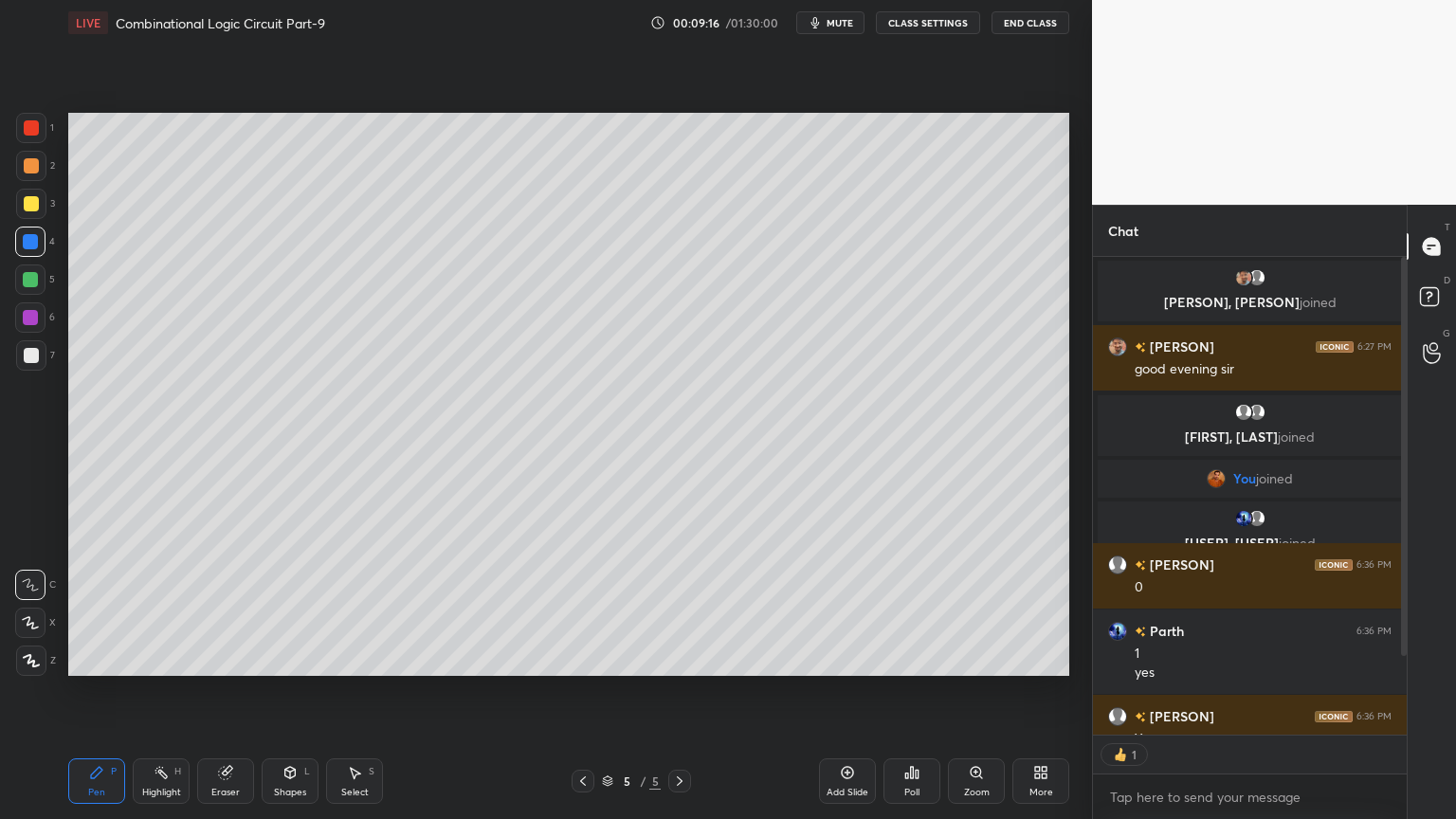 click at bounding box center (30, 242) 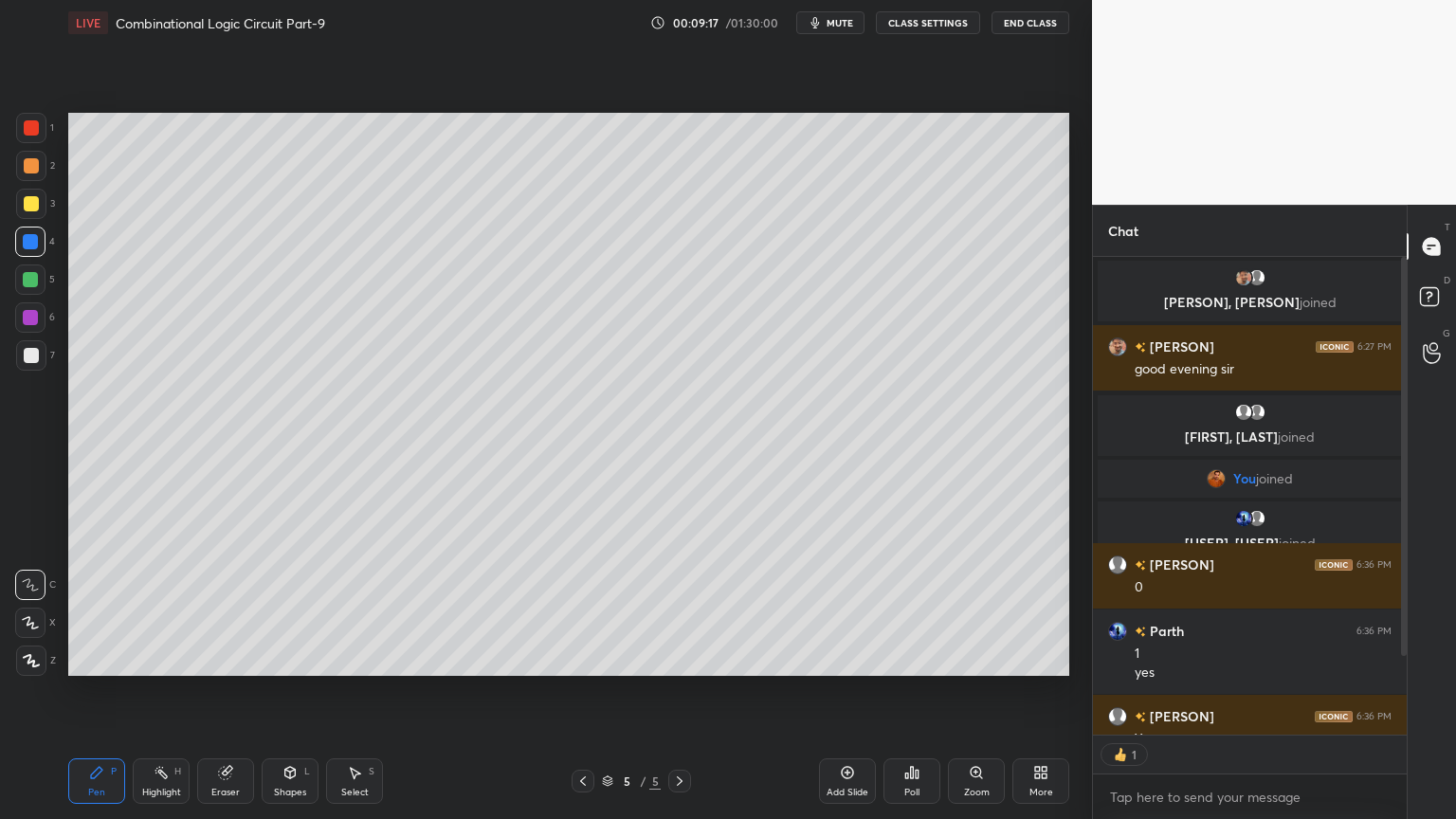 click on "Add Slide" at bounding box center (847, 781) 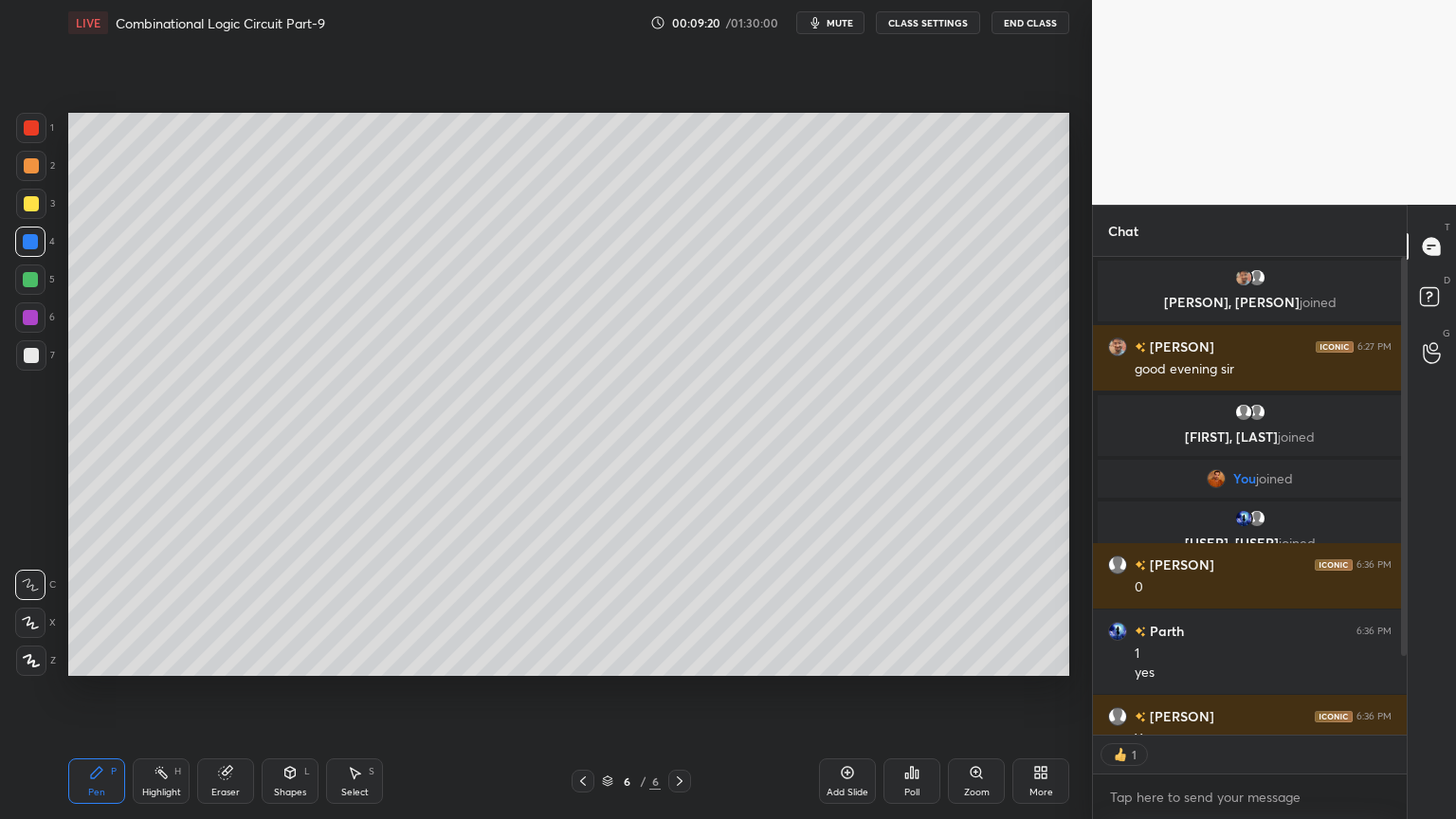 click on "Shapes L" at bounding box center [290, 781] 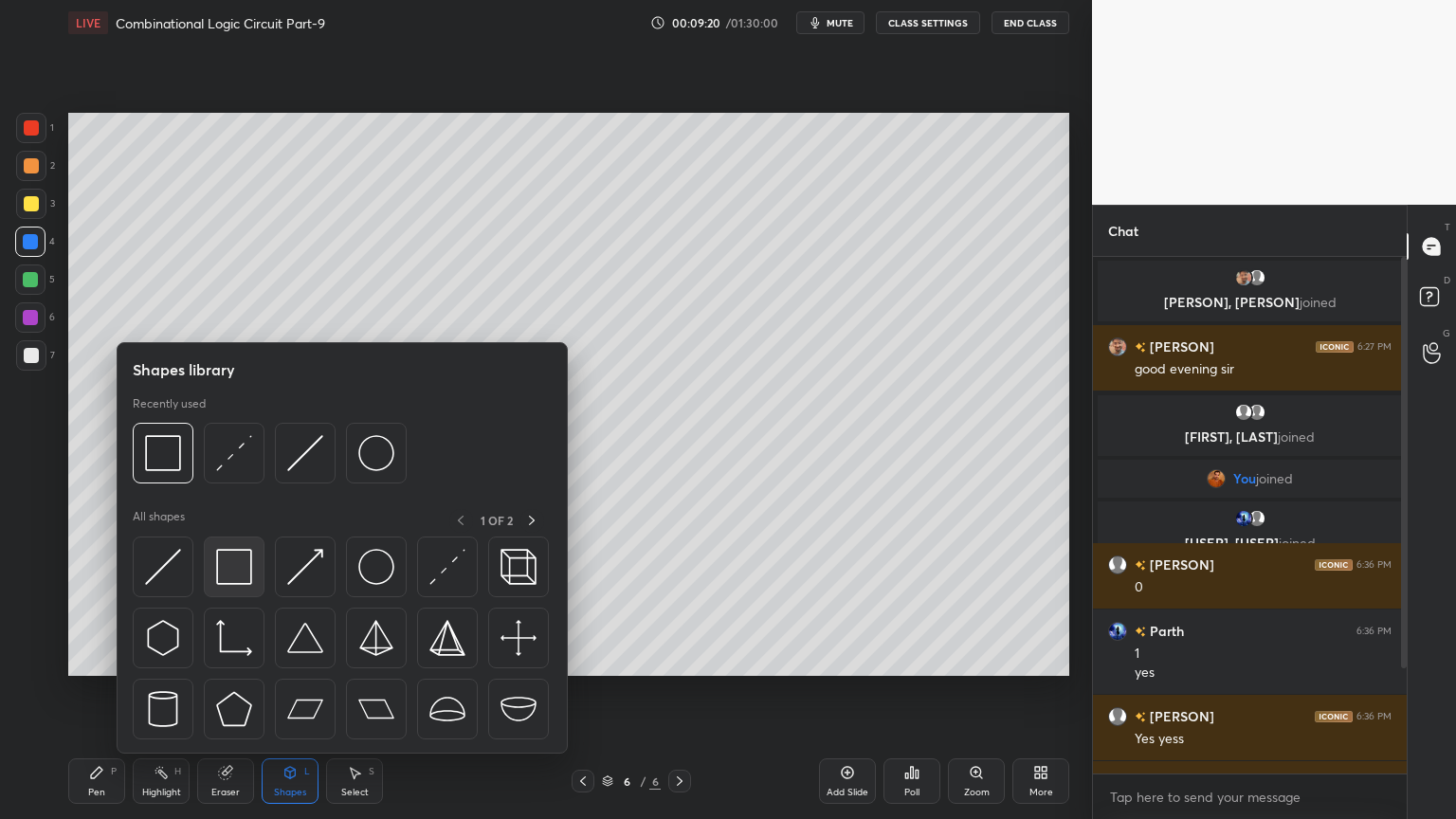 scroll, scrollTop: 6, scrollLeft: 6, axis: both 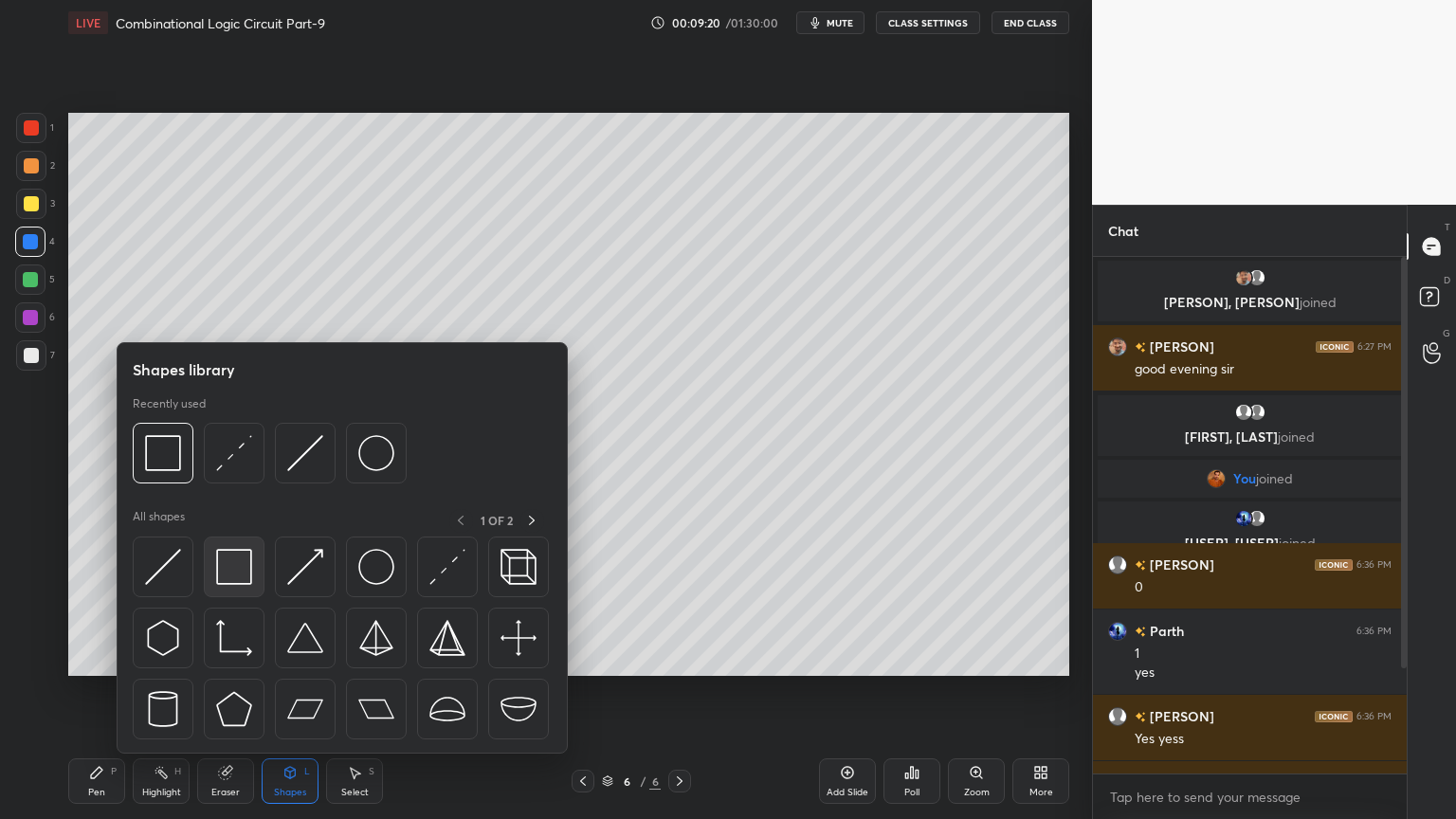 click at bounding box center (234, 567) 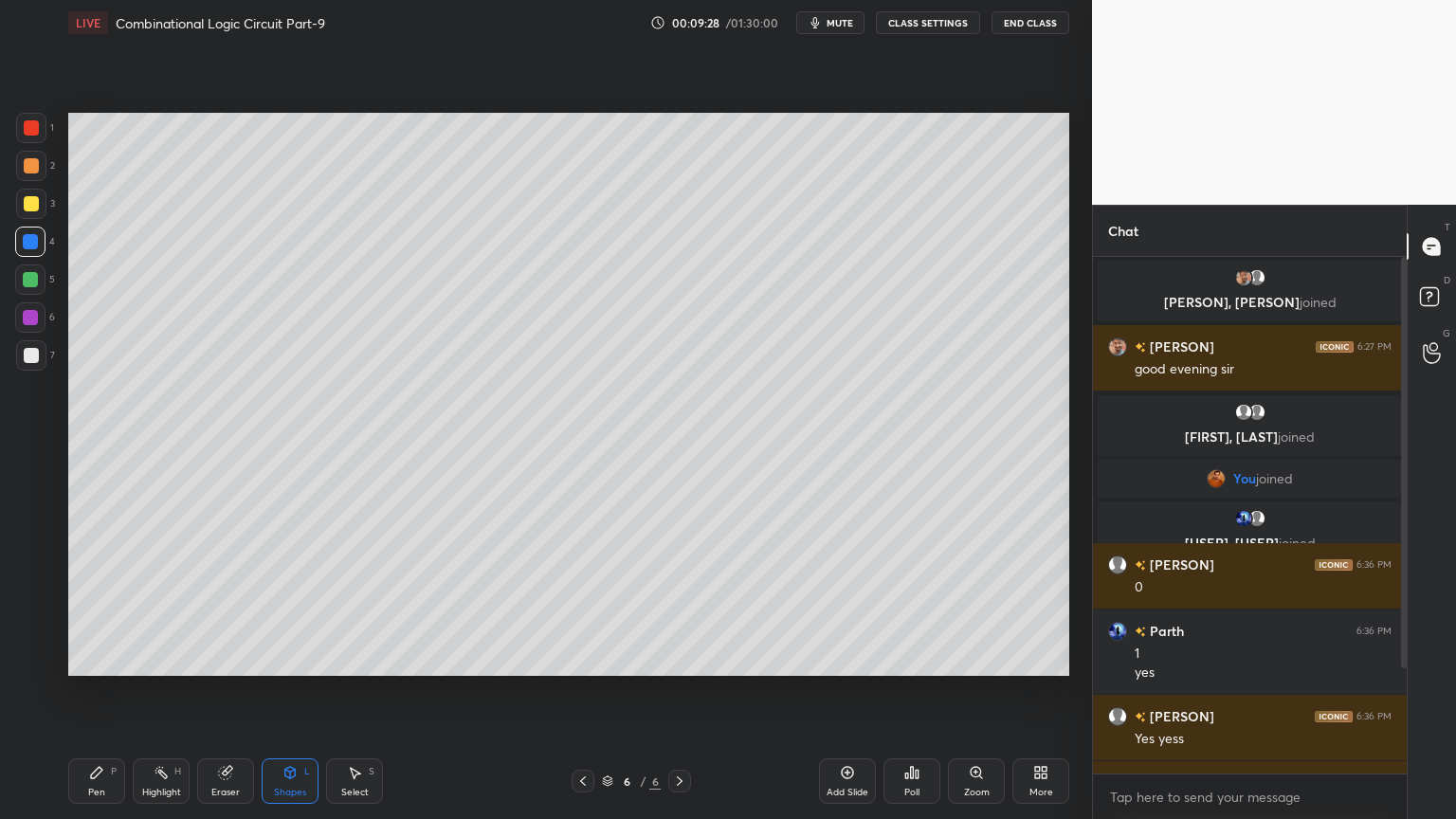 click 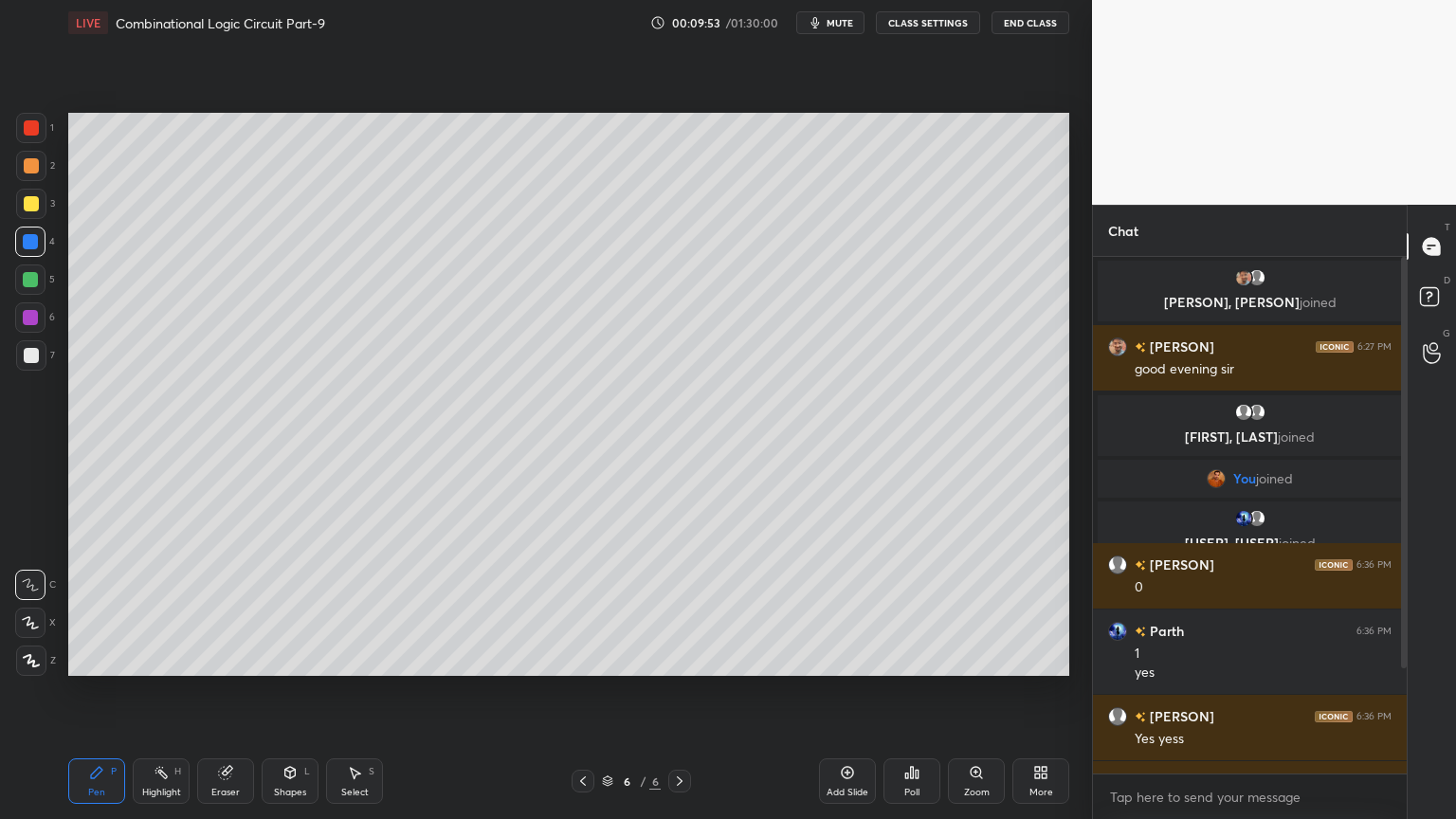 click at bounding box center (31, 204) 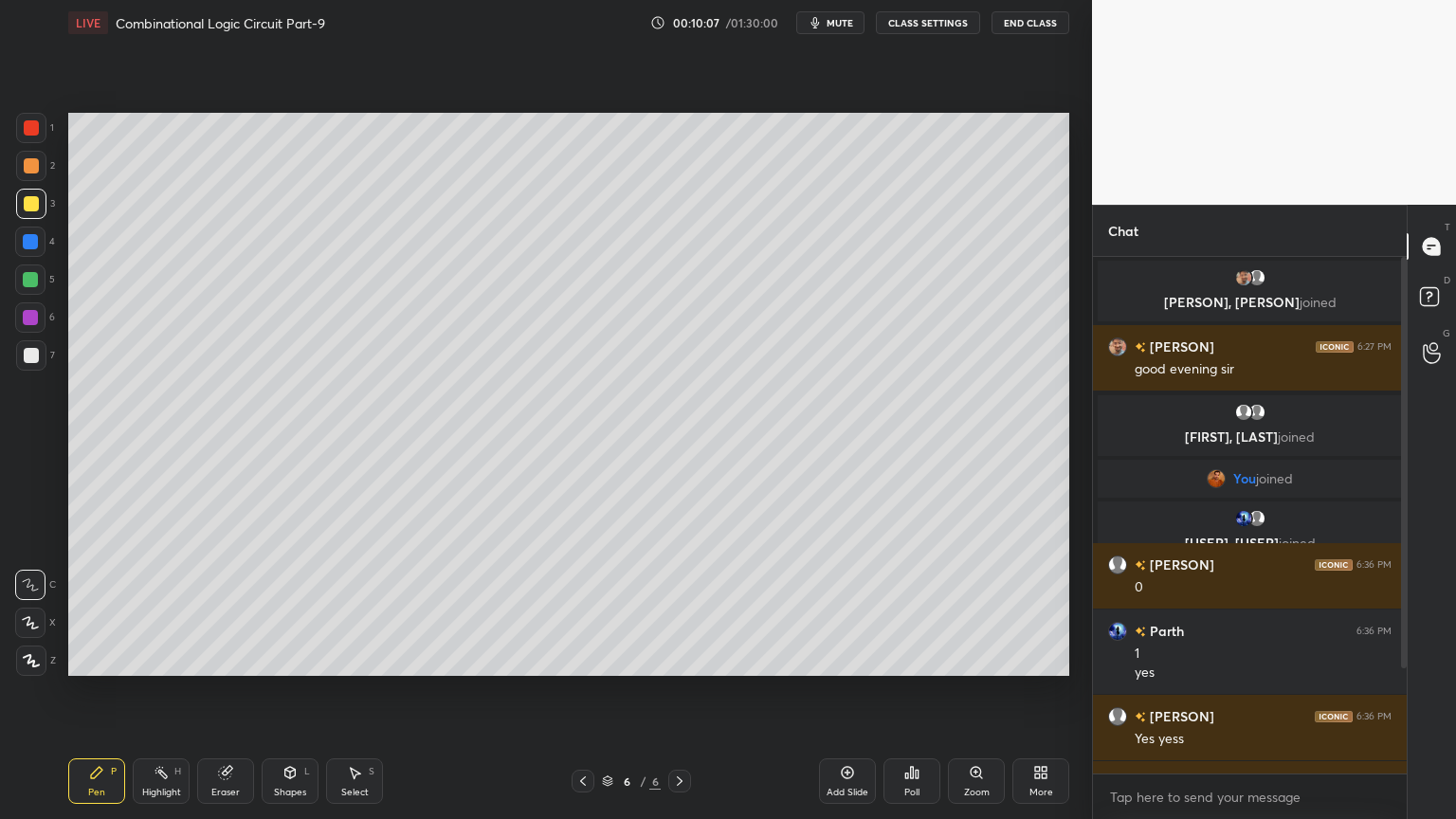 click 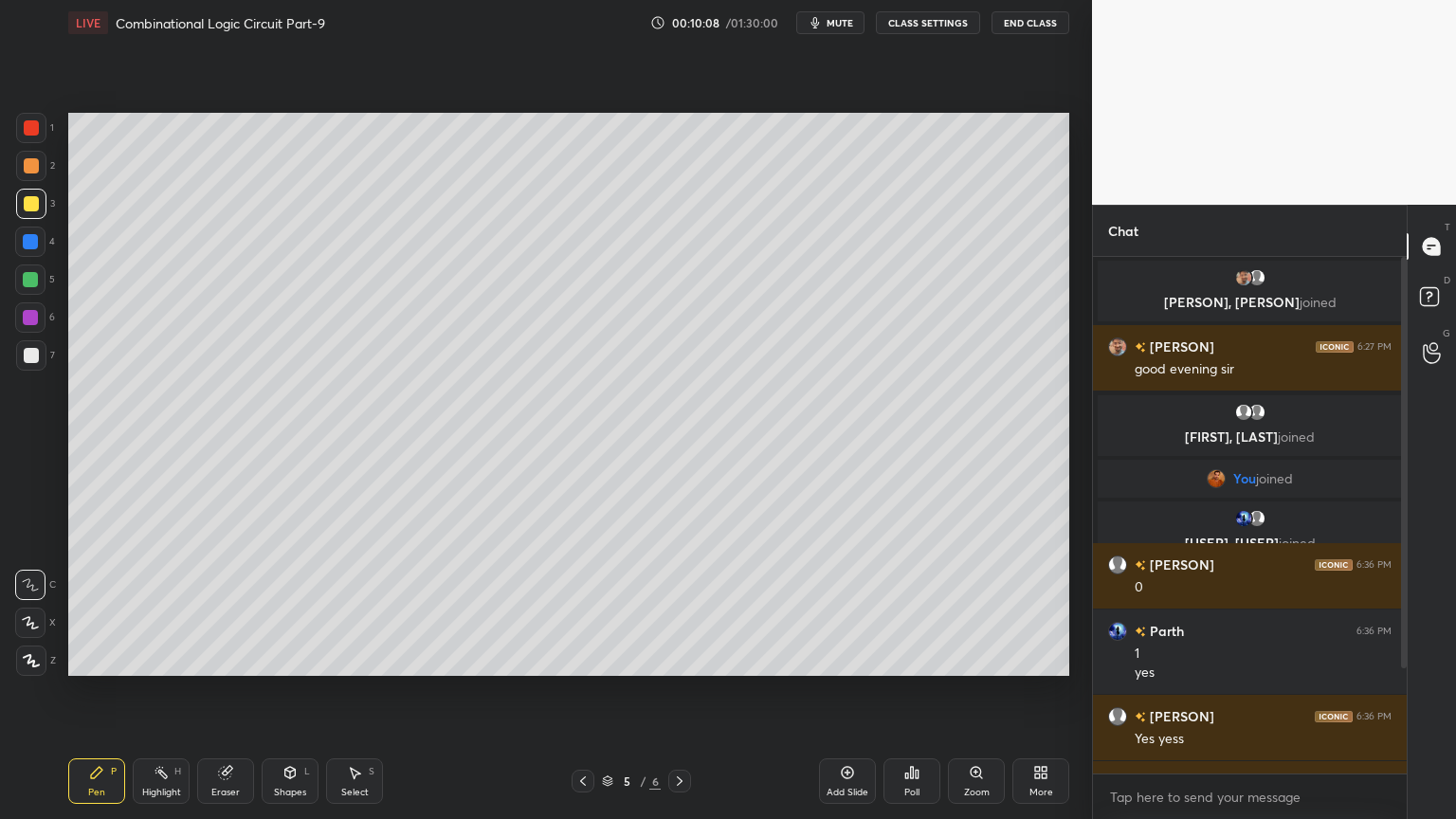 click 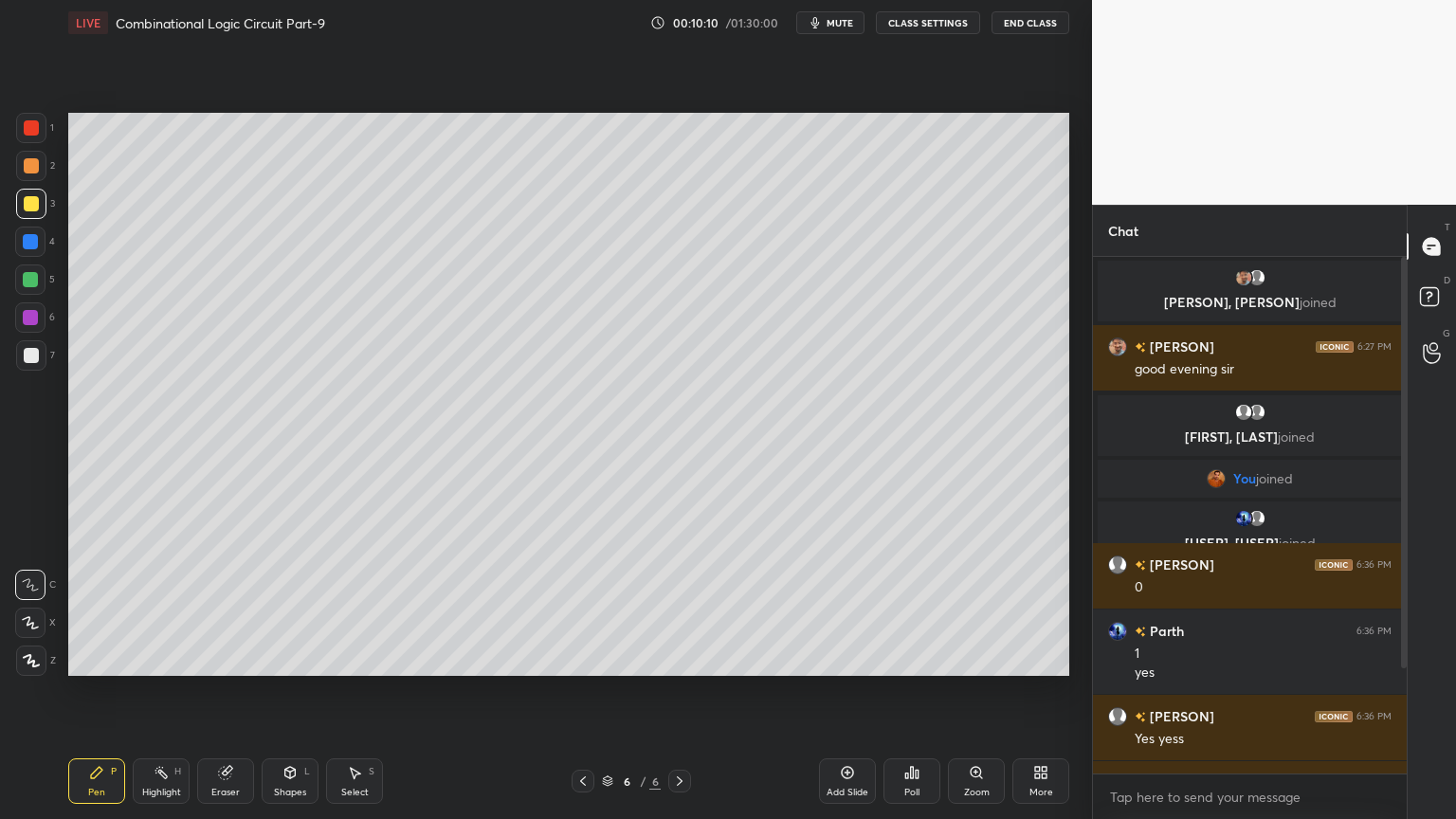 click at bounding box center [30, 242] 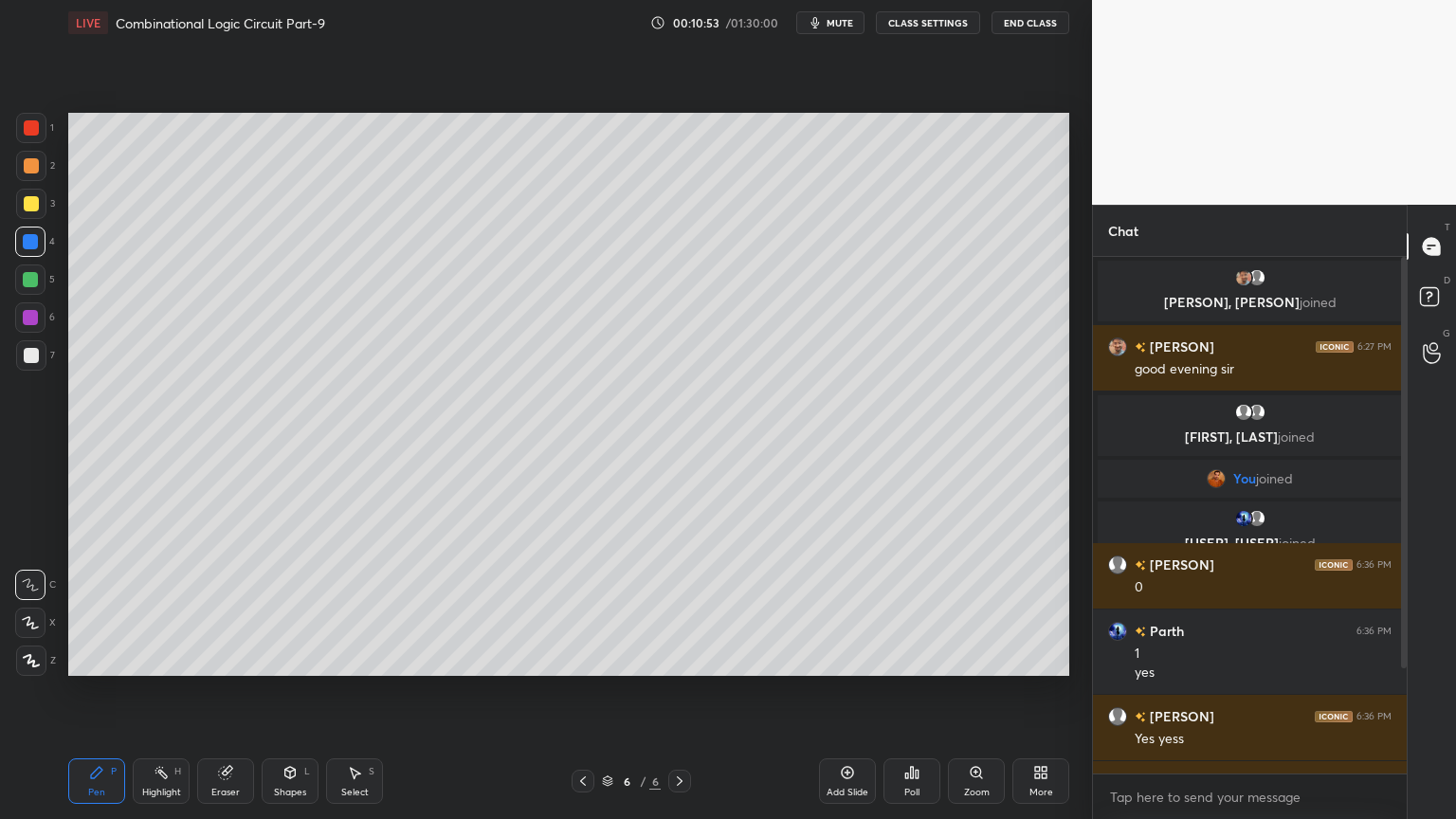 click on "Shapes" at bounding box center [290, 792] 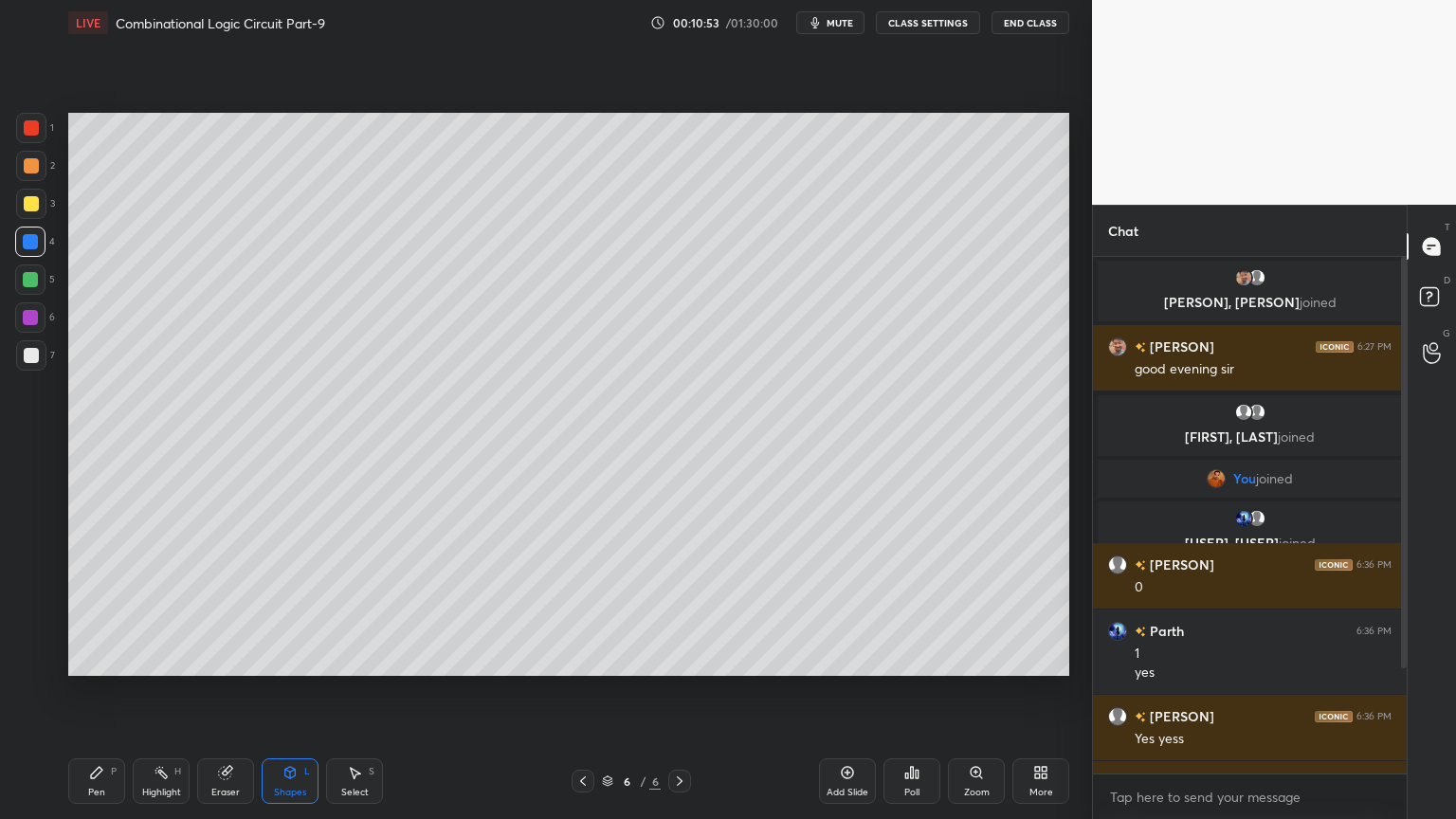 click on "Eraser" at bounding box center (226, 792) 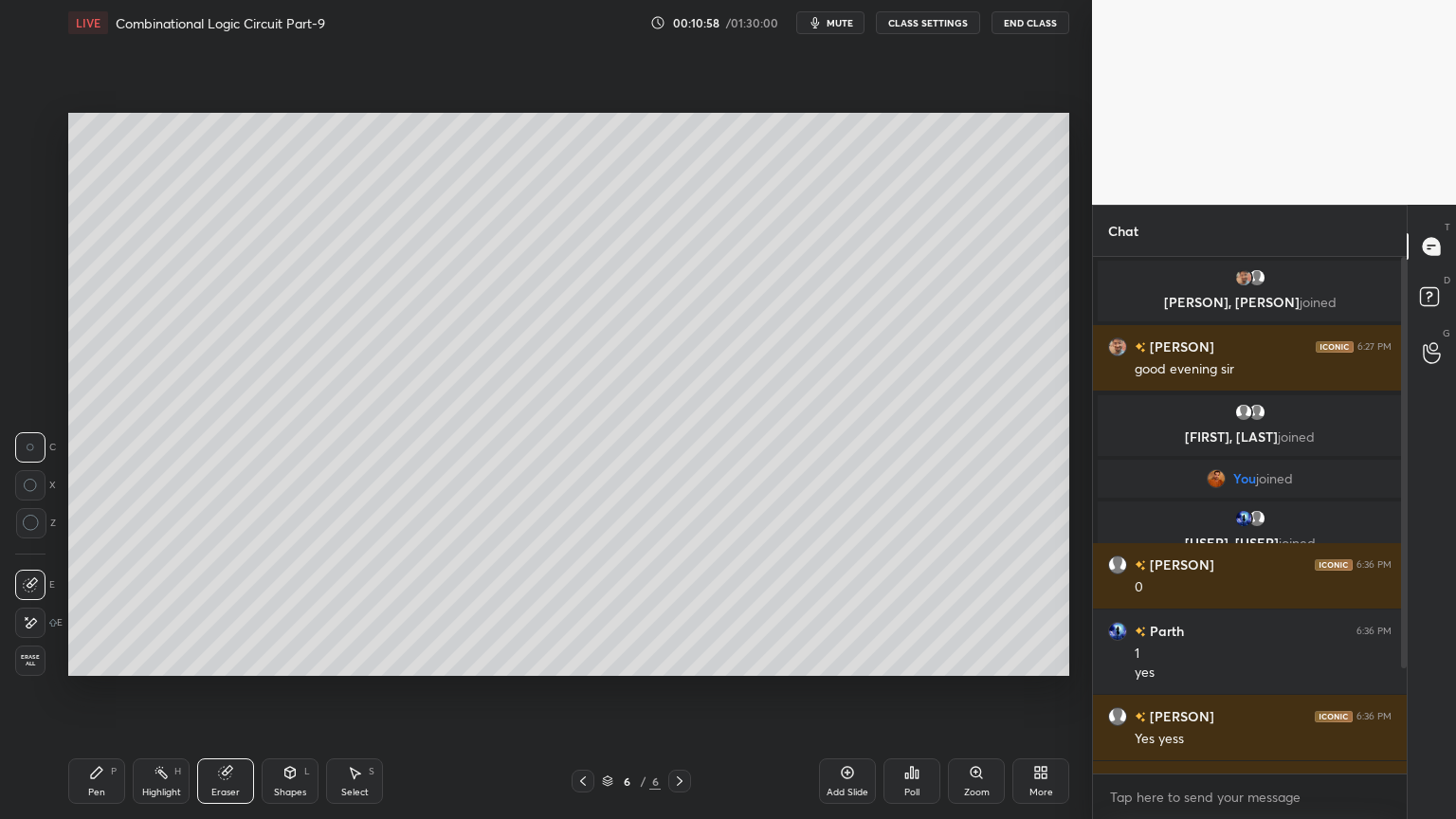 click on "Pen P" at bounding box center (97, 781) 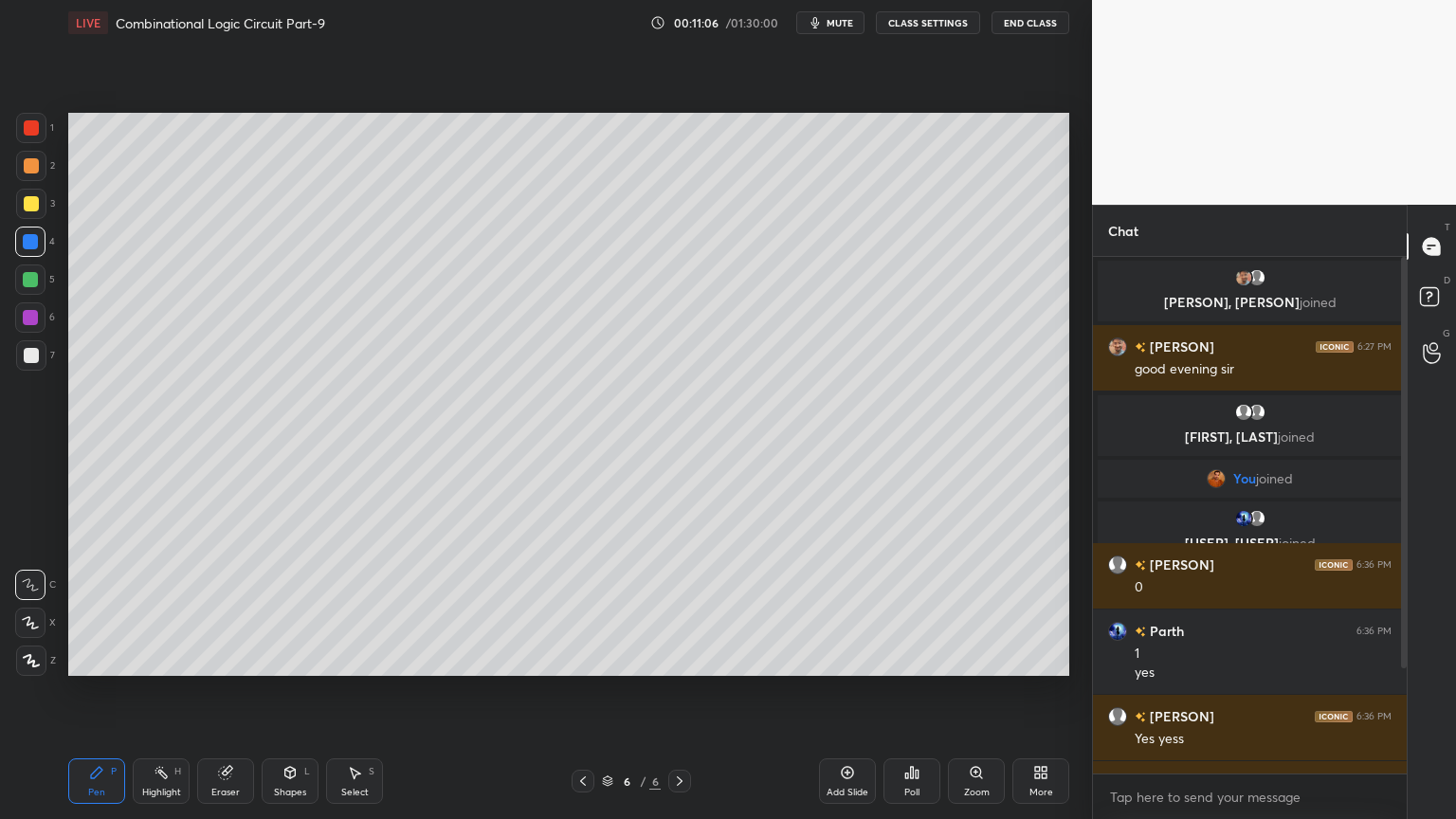 click on "Eraser" at bounding box center [226, 781] 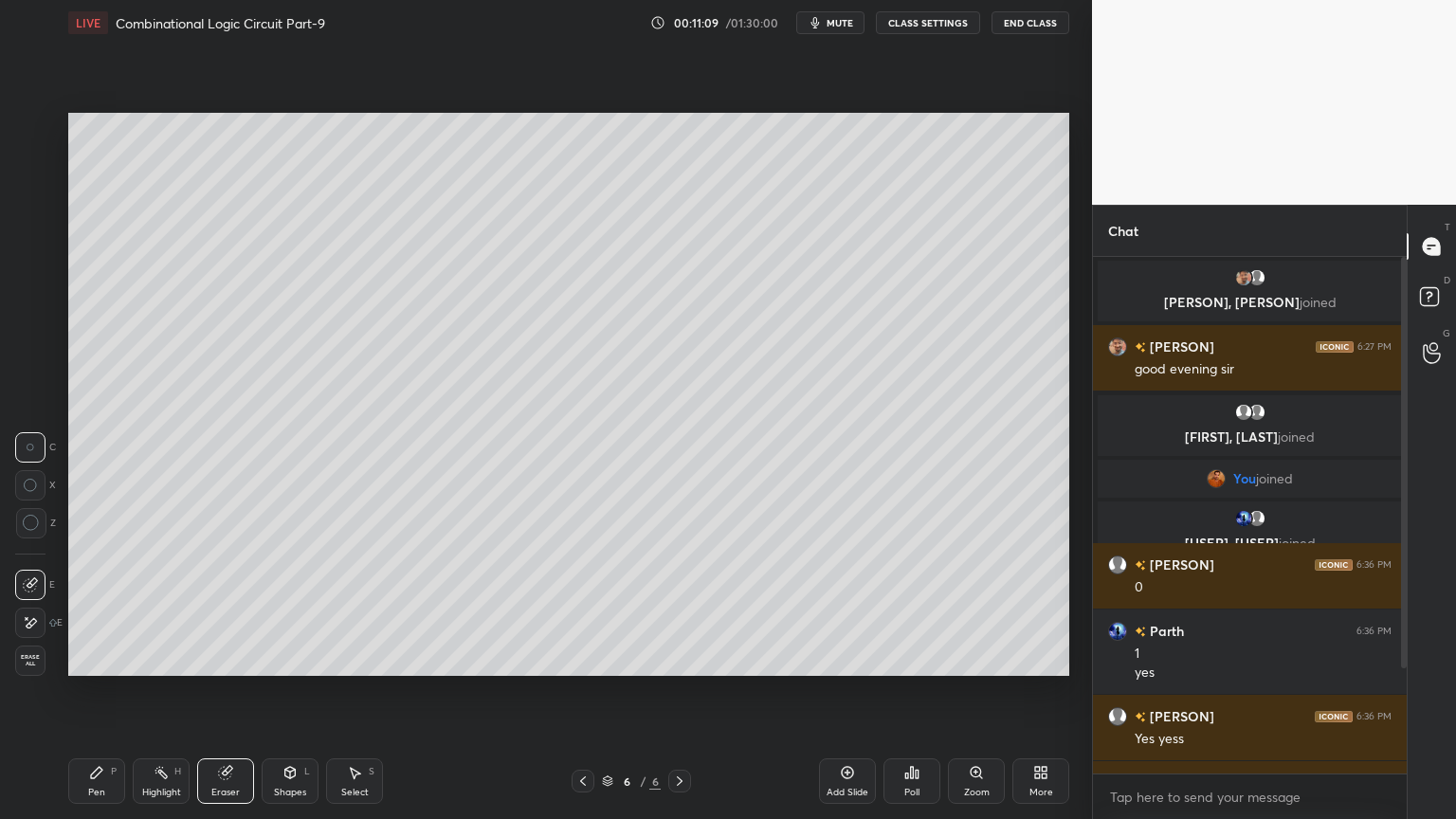 click on "P" at bounding box center (114, 772) 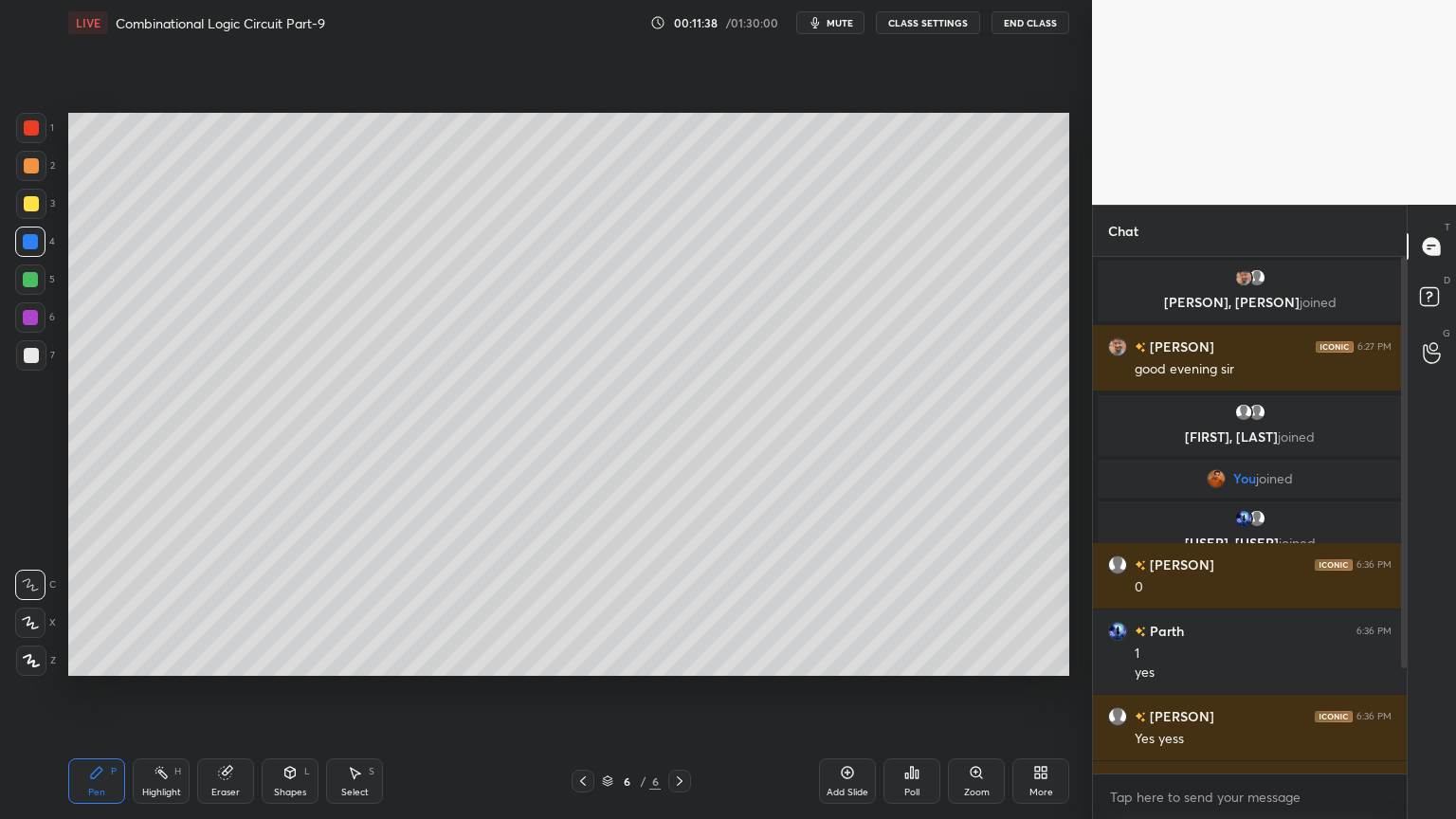 click on "mute" at bounding box center (840, 23) 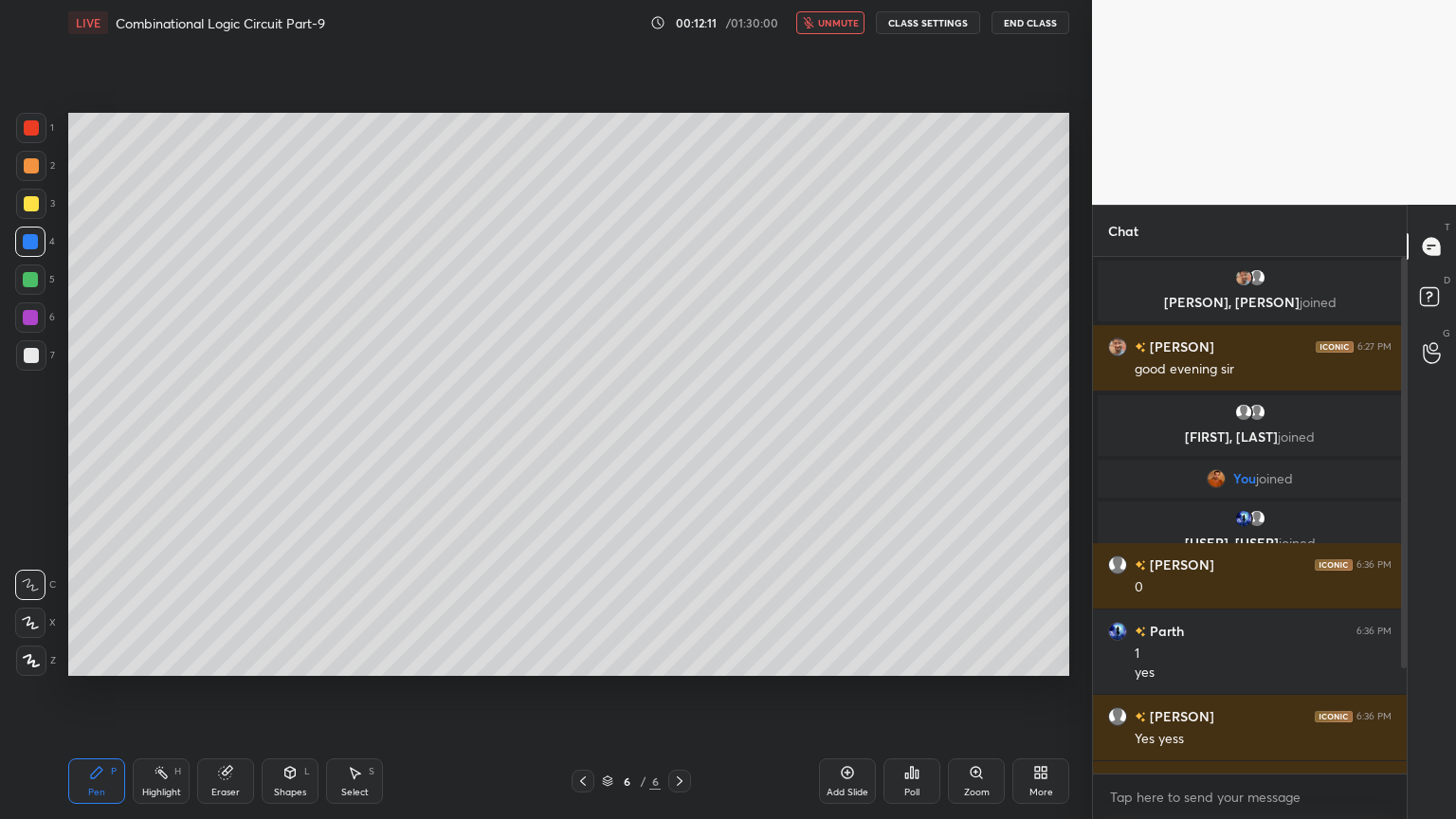 click on "unmute" at bounding box center [830, 23] 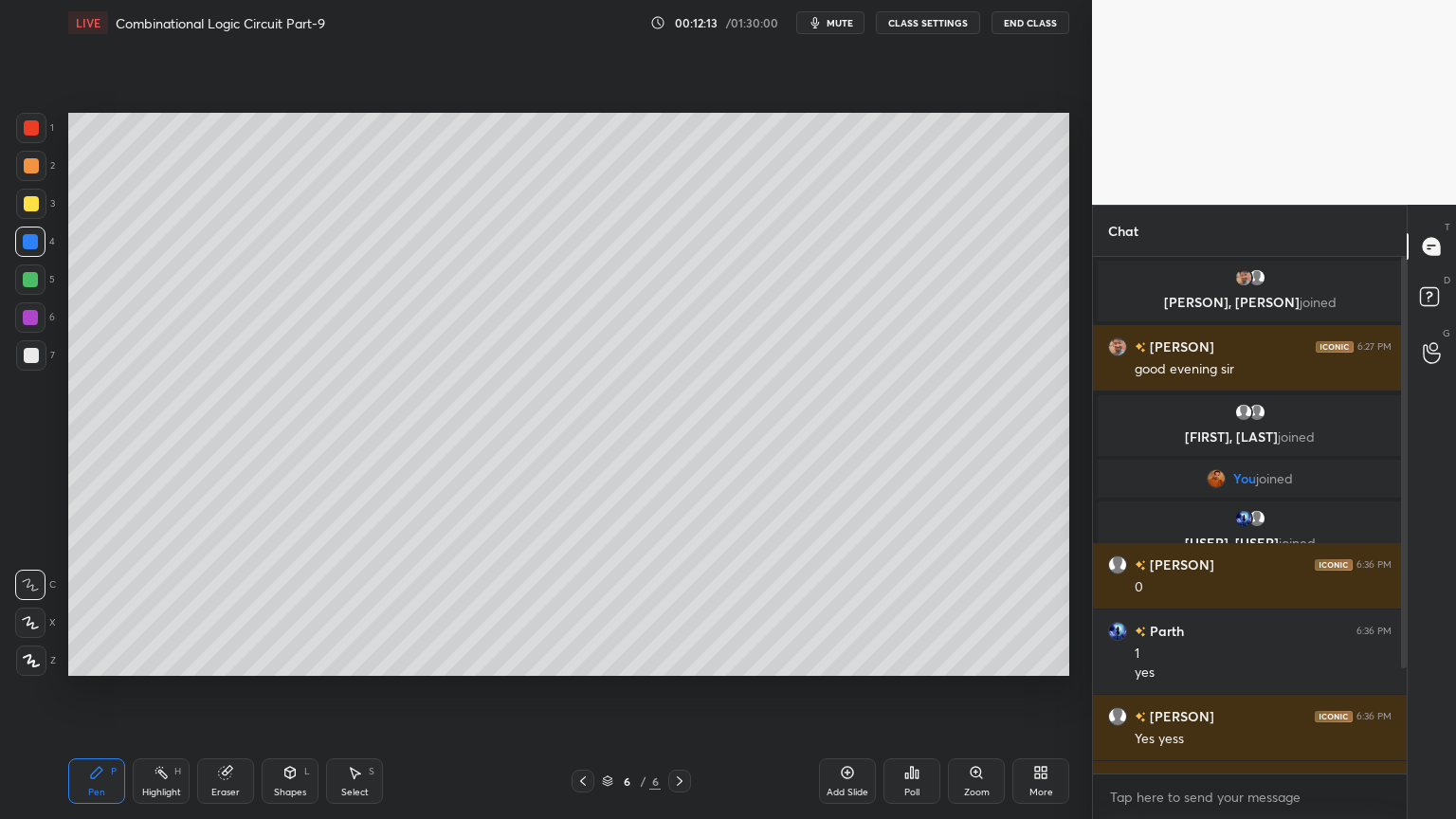click on "Add Slide" at bounding box center [847, 781] 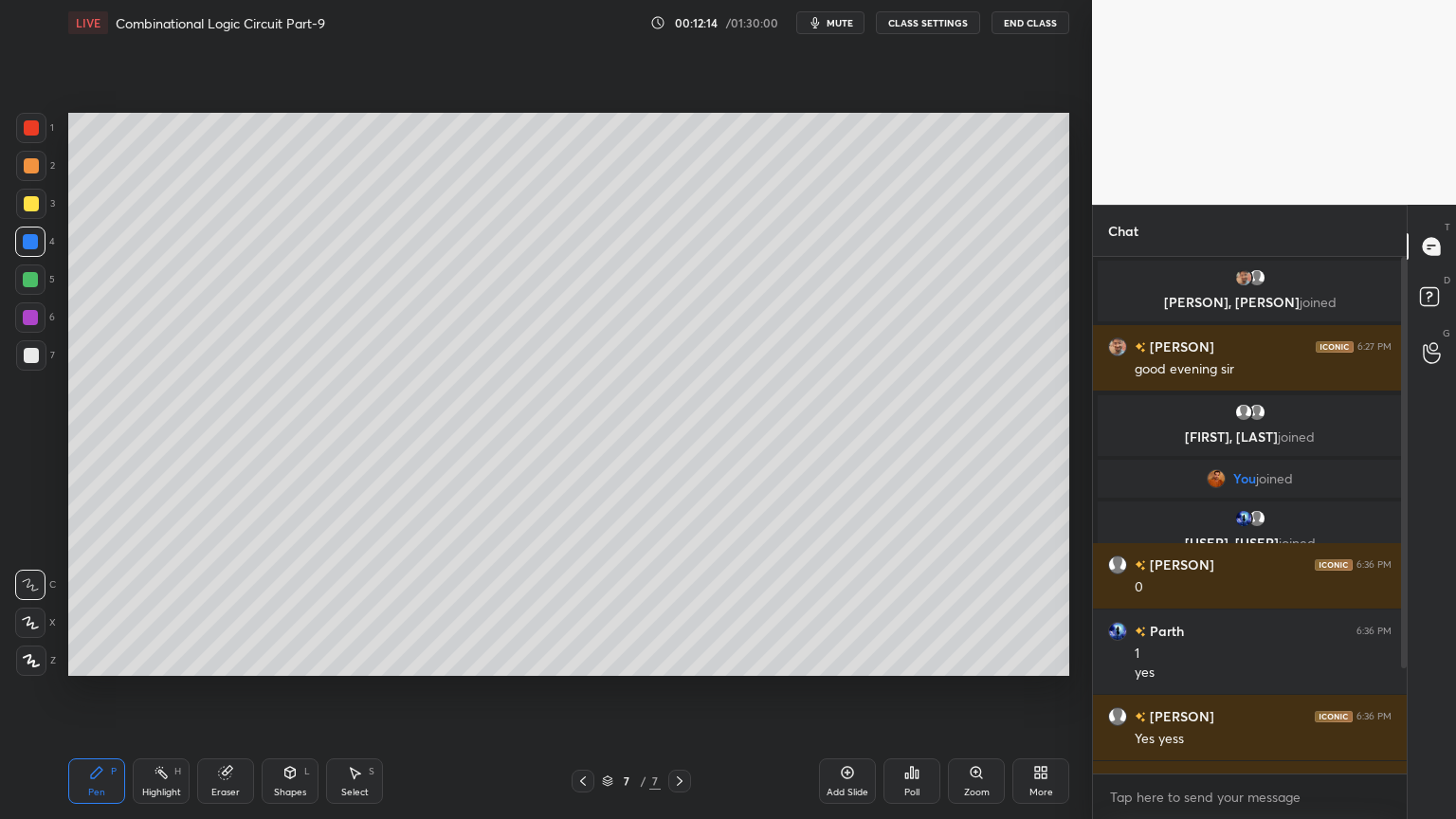 click at bounding box center (31, 166) 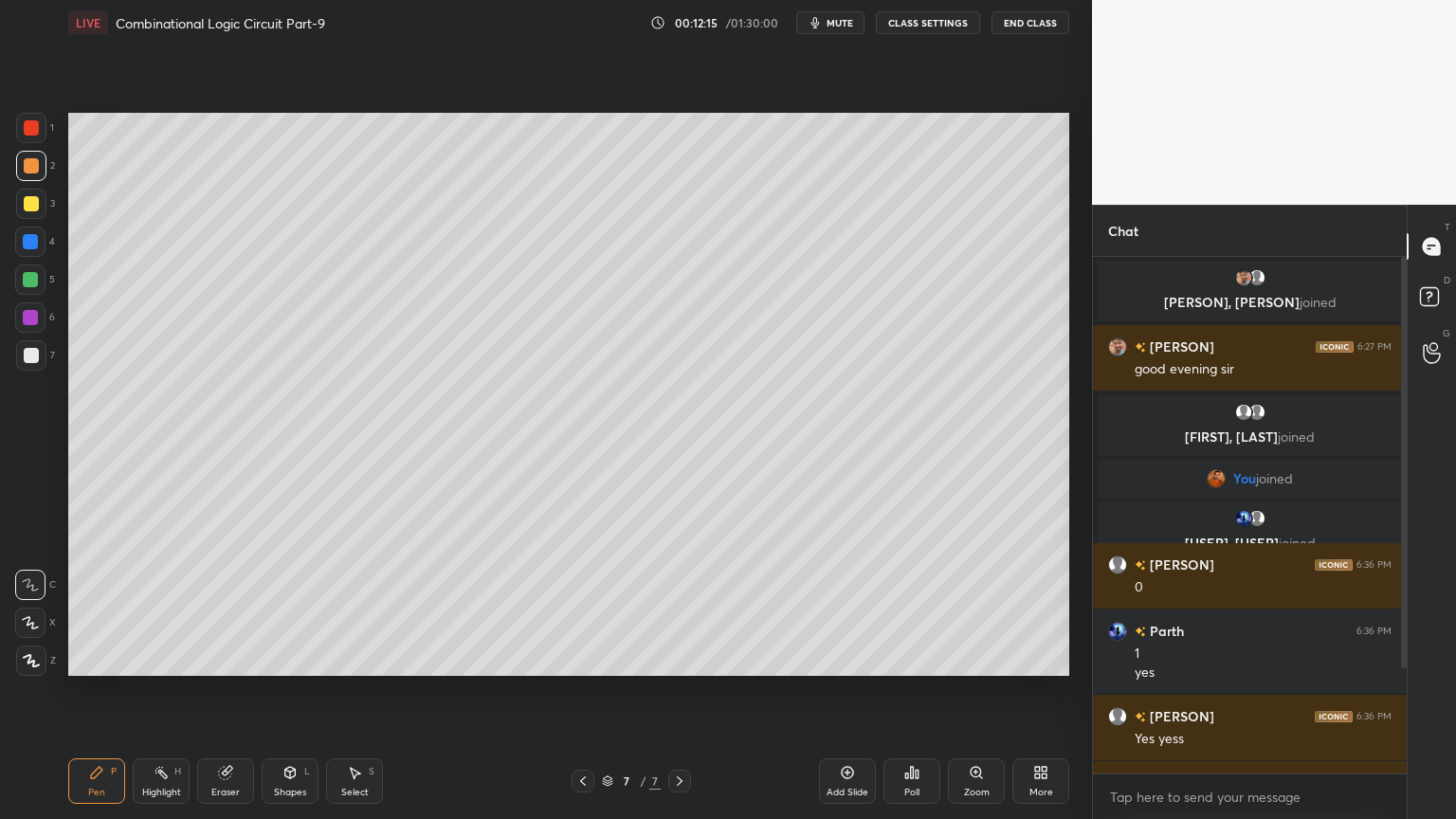 click 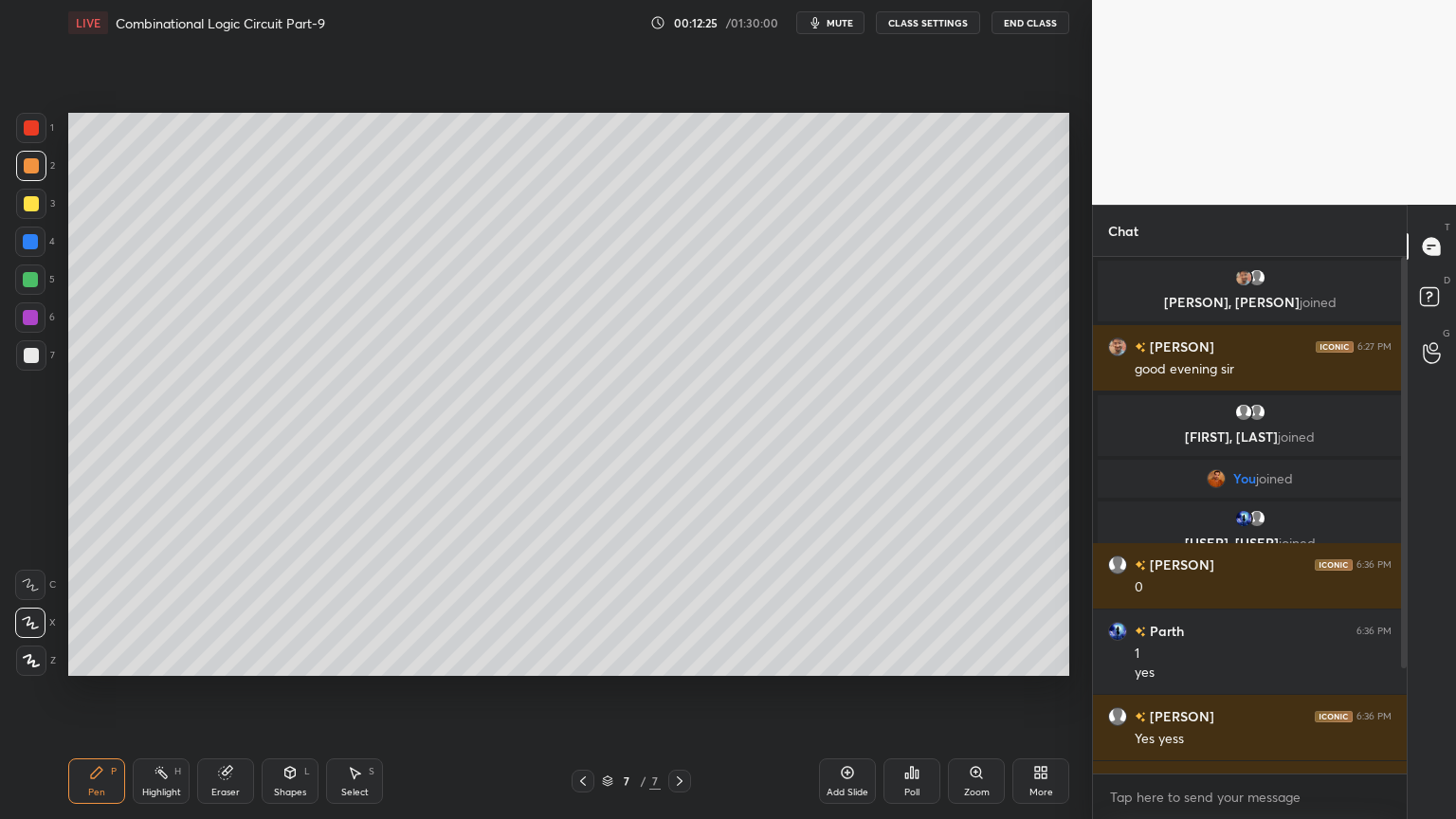 click at bounding box center [31, 204] 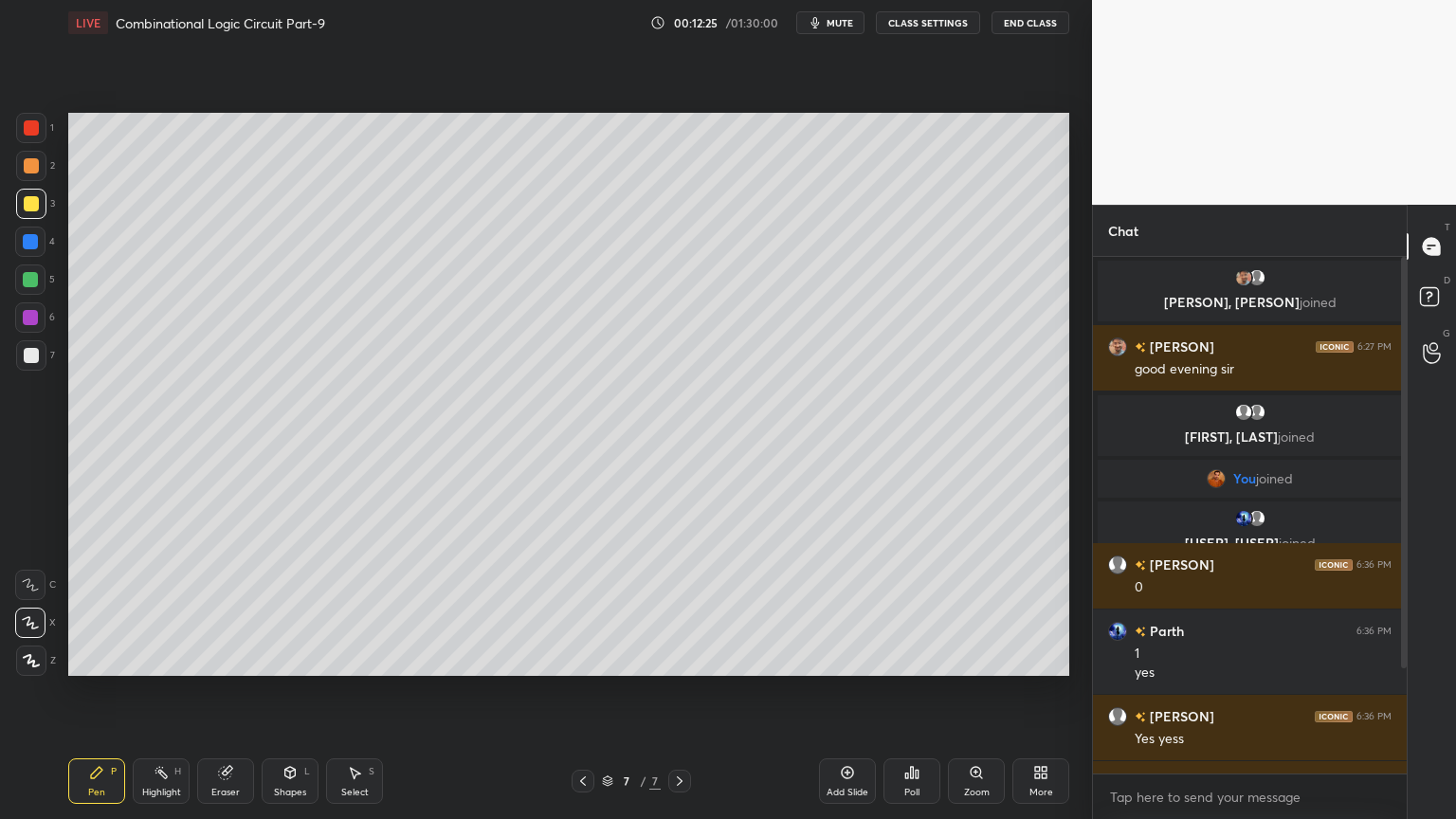 click at bounding box center [30, 585] 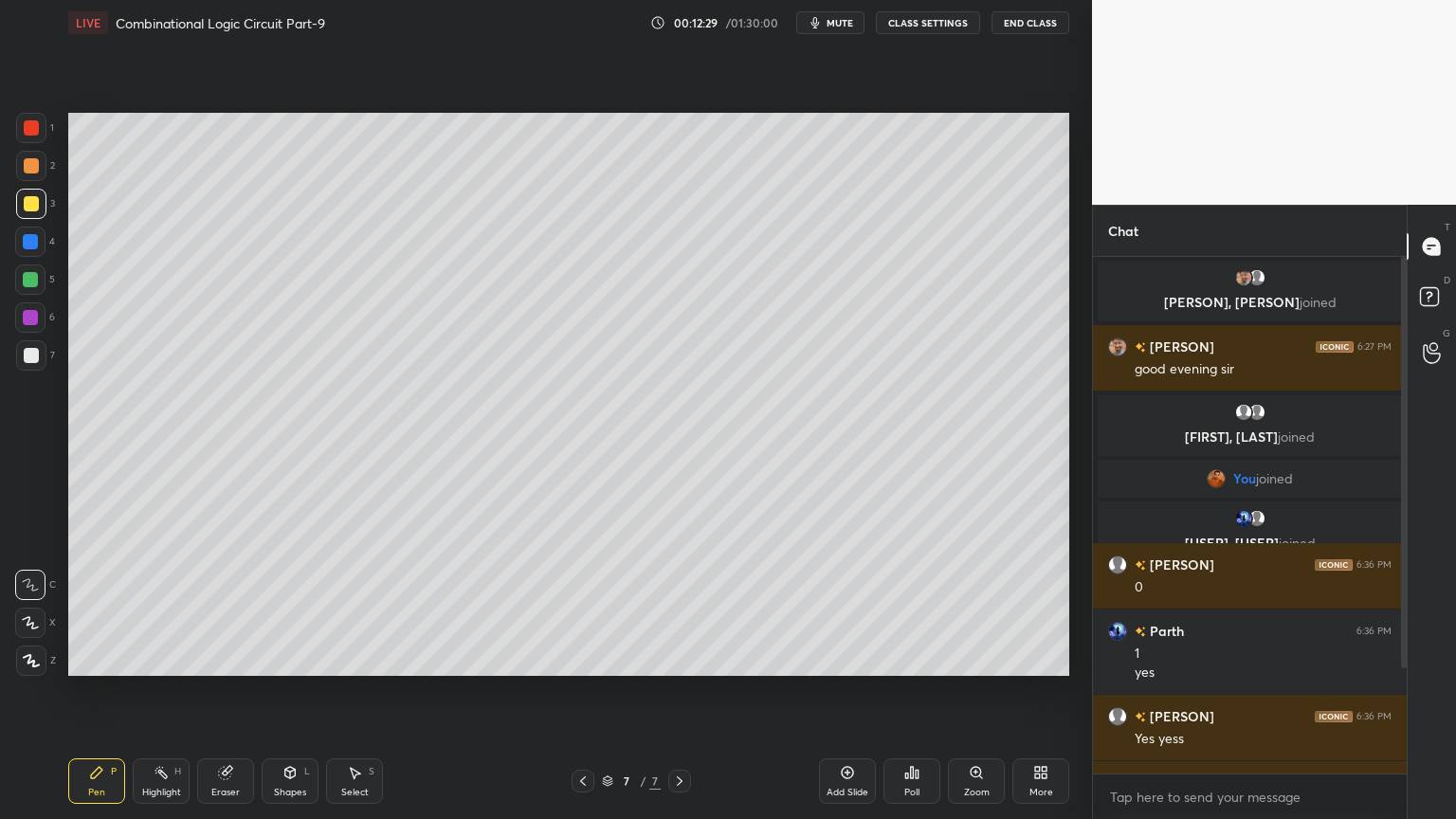 click at bounding box center (31, 355) 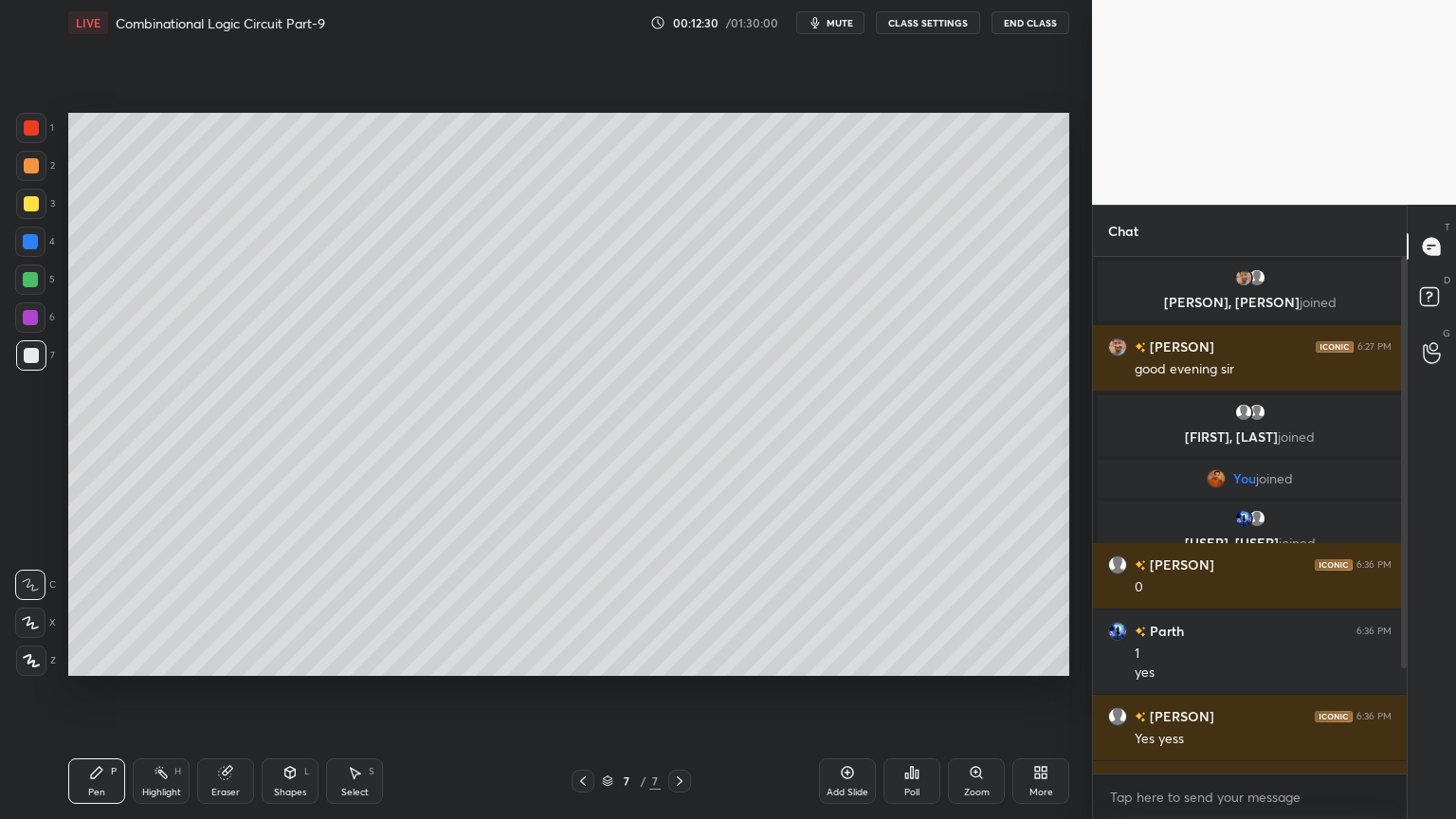 click 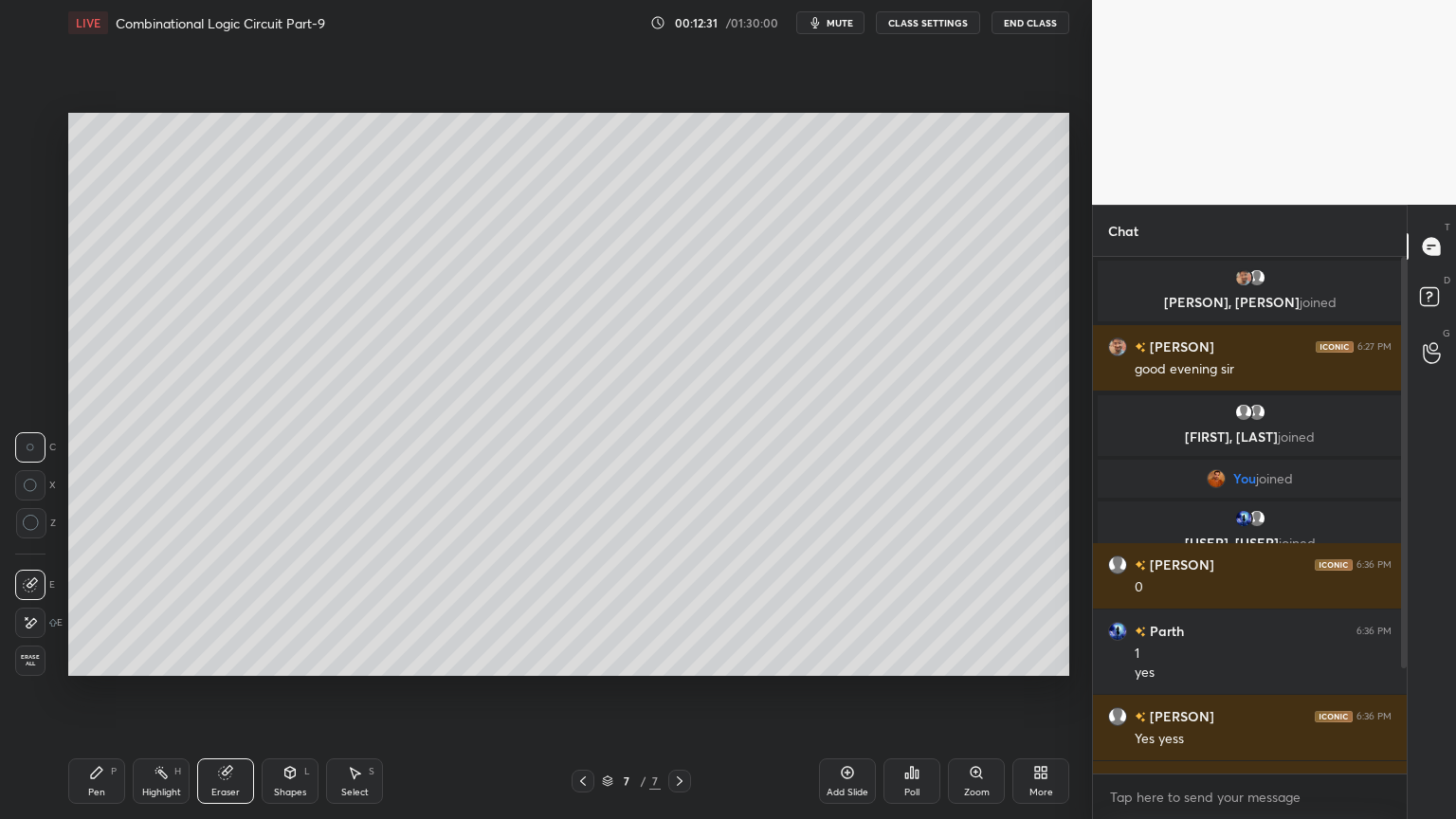 click on "Shapes L" at bounding box center [290, 781] 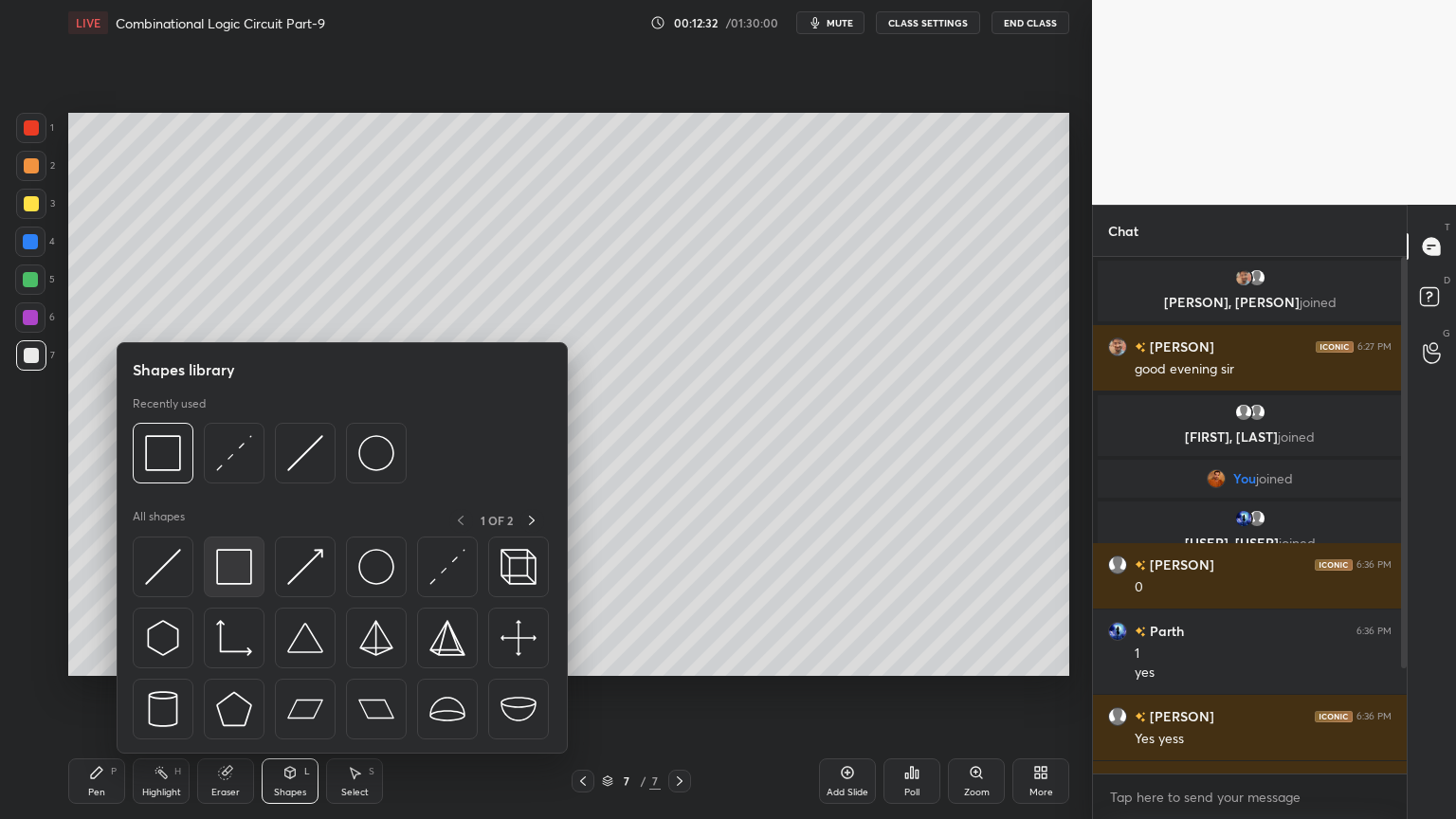click at bounding box center [234, 567] 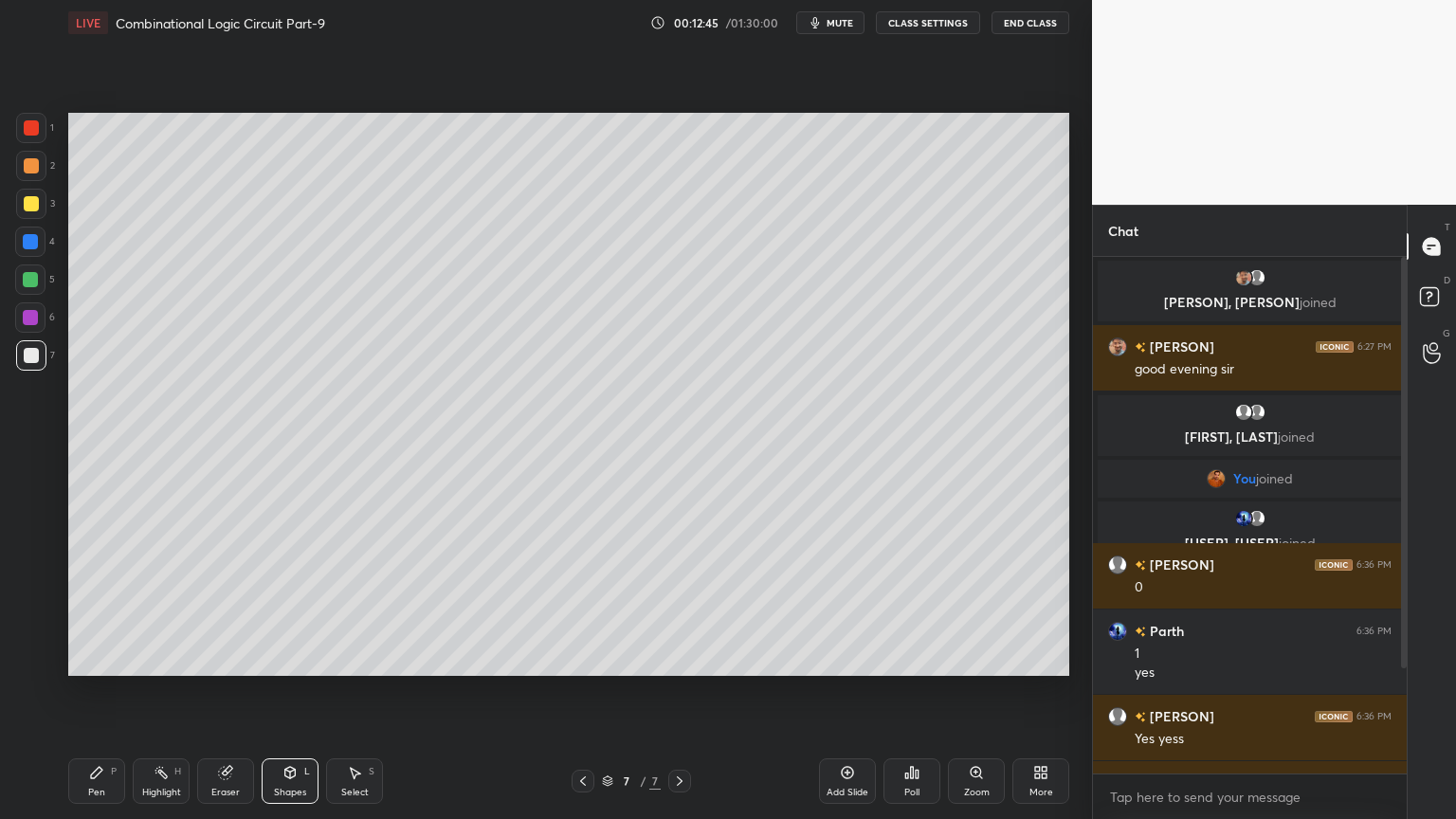 click on "Pen P" at bounding box center (97, 781) 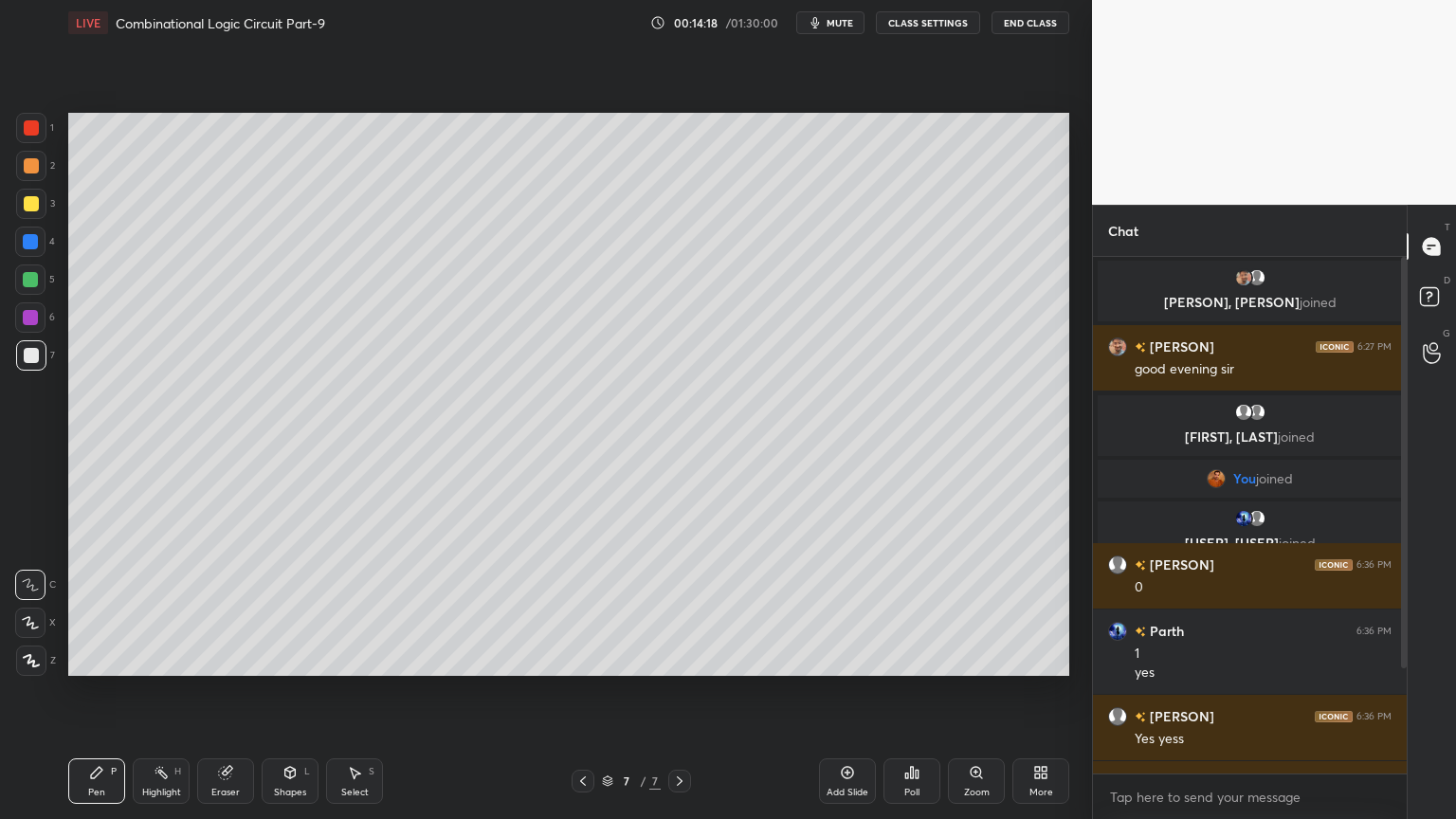 click on "Eraser" at bounding box center (226, 792) 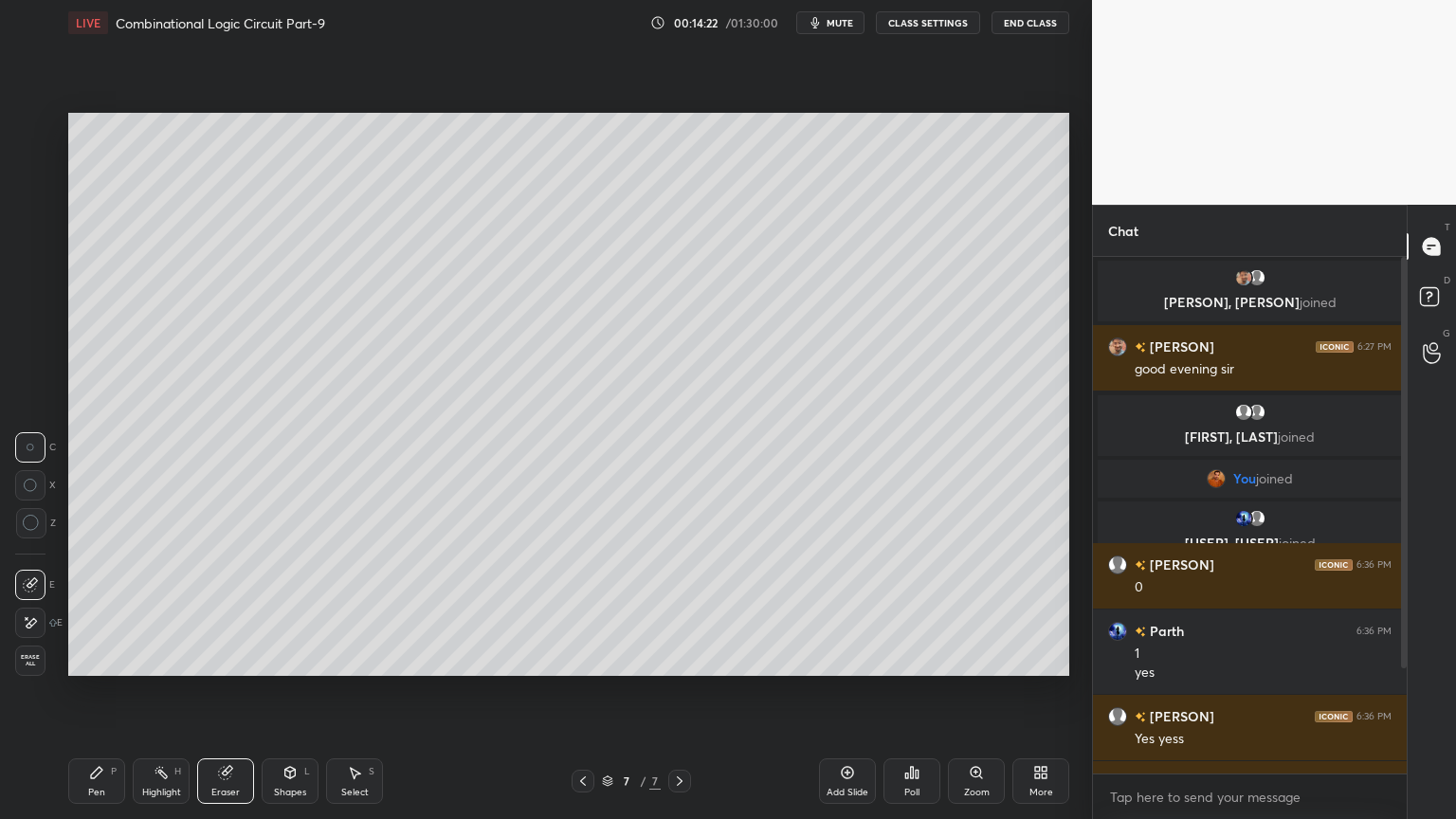 click on "Pen P" at bounding box center (97, 781) 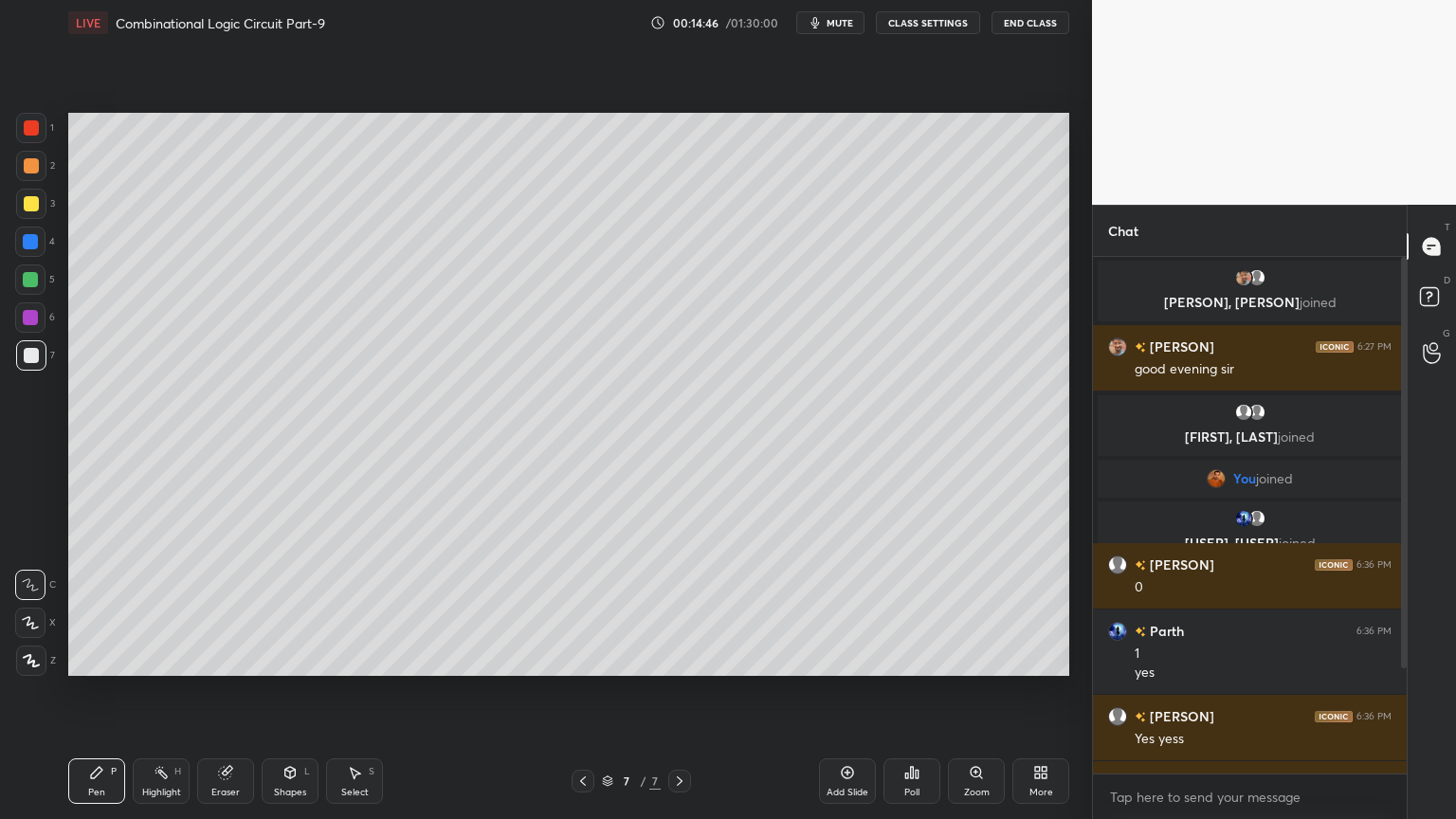 click at bounding box center (31, 204) 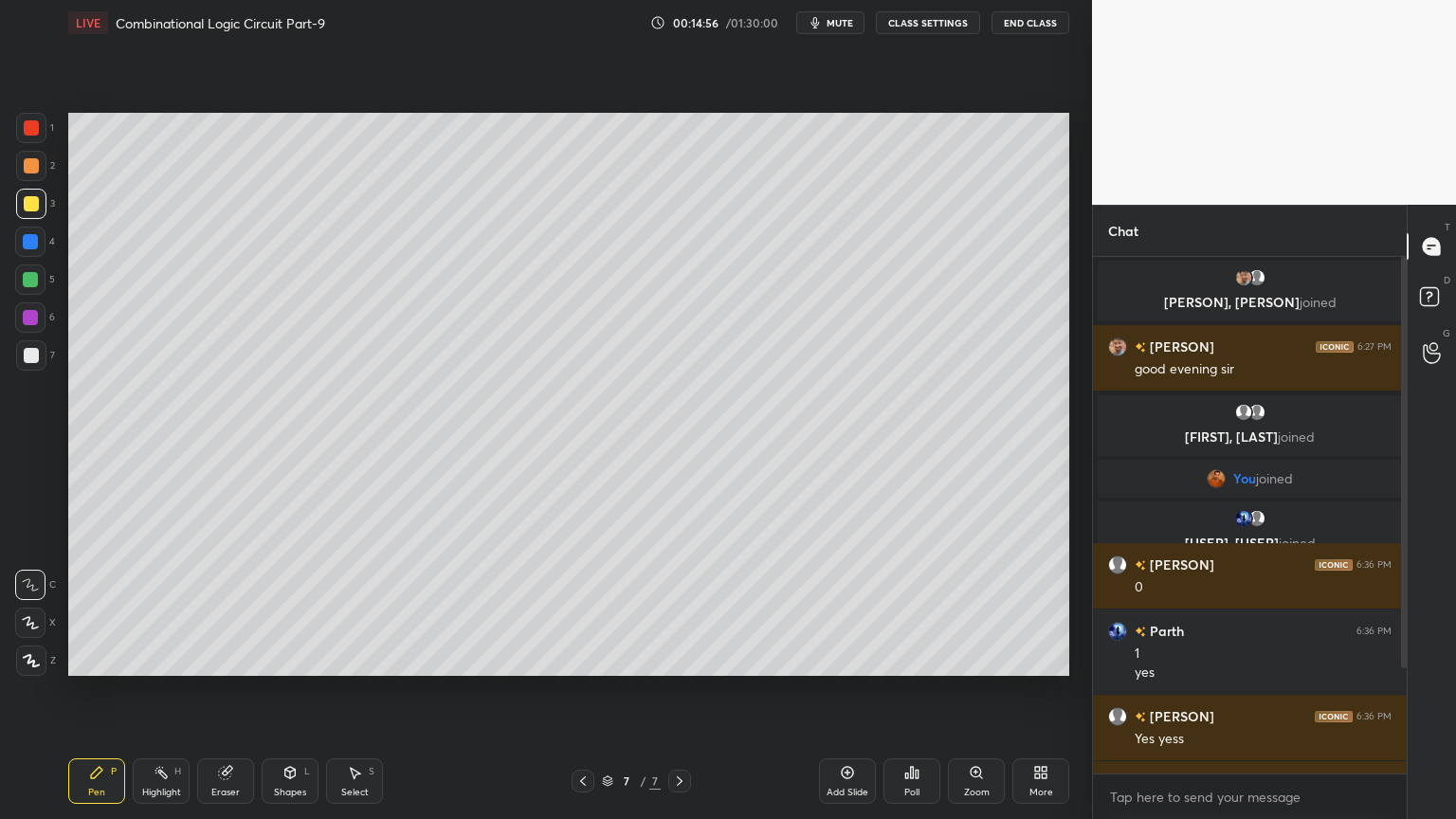 click 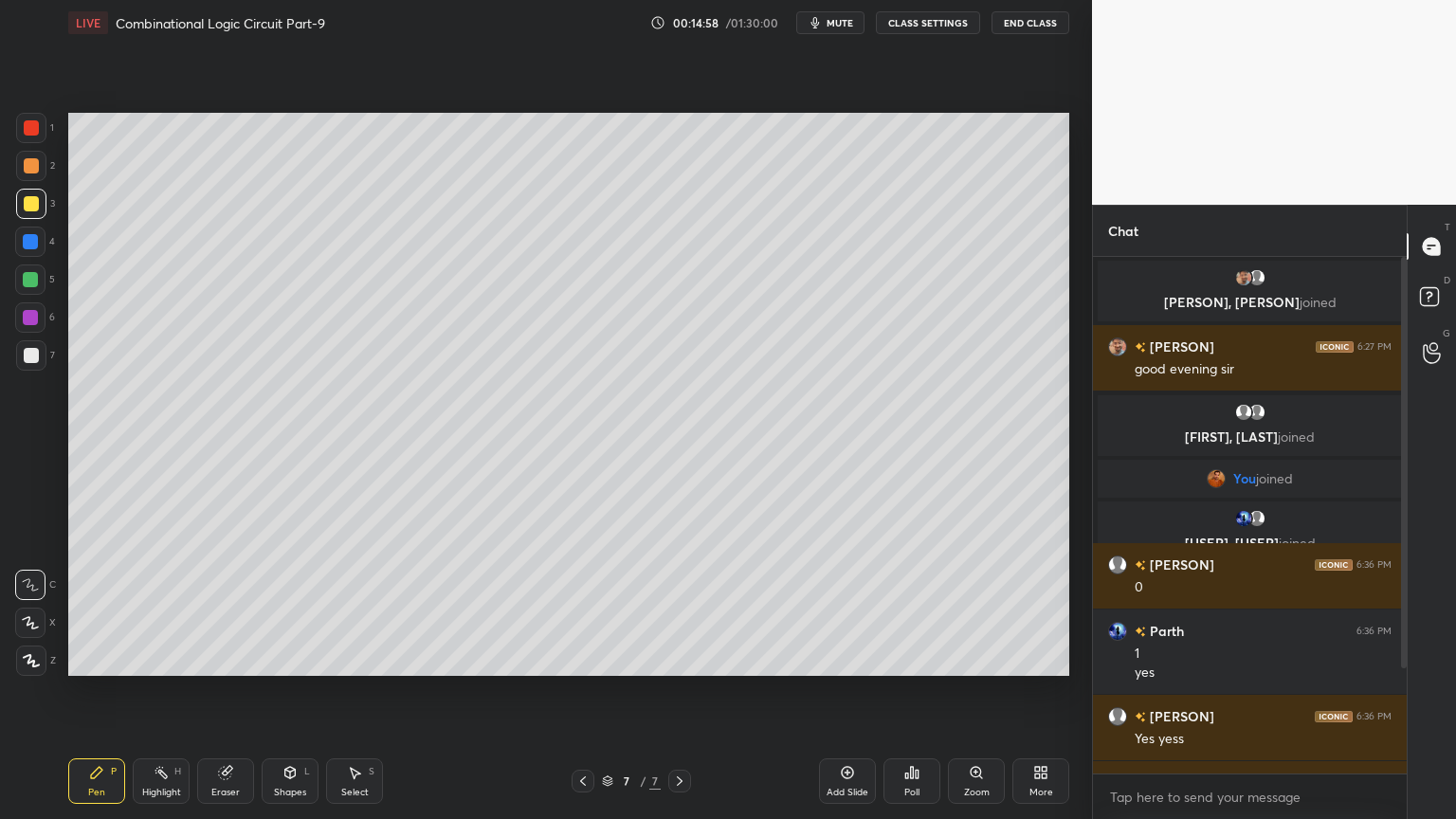 click on "mute" at bounding box center (840, 23) 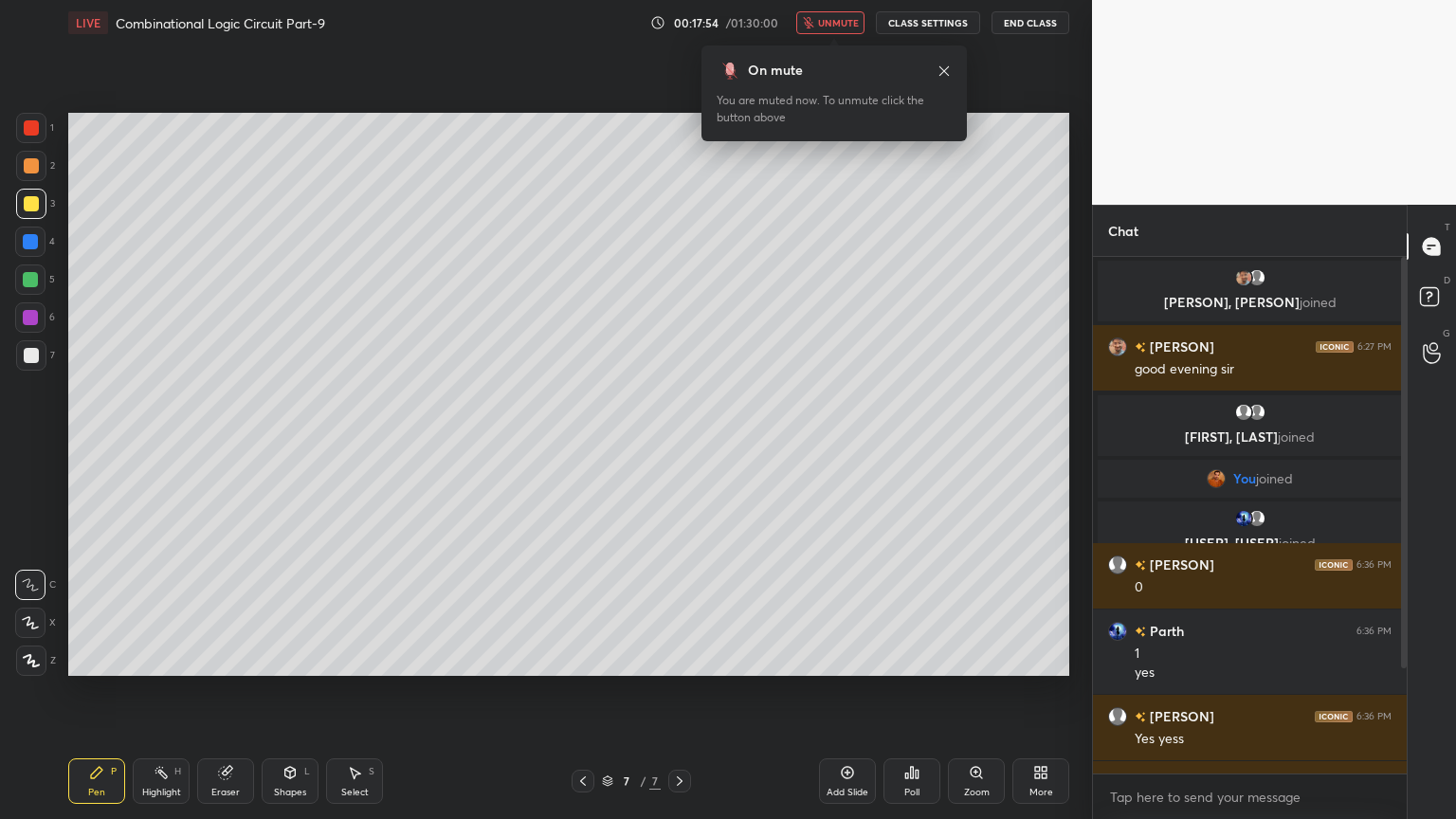 click on "Setting up your live class Poll for   secs No correct answer Start poll" at bounding box center (569, 394) 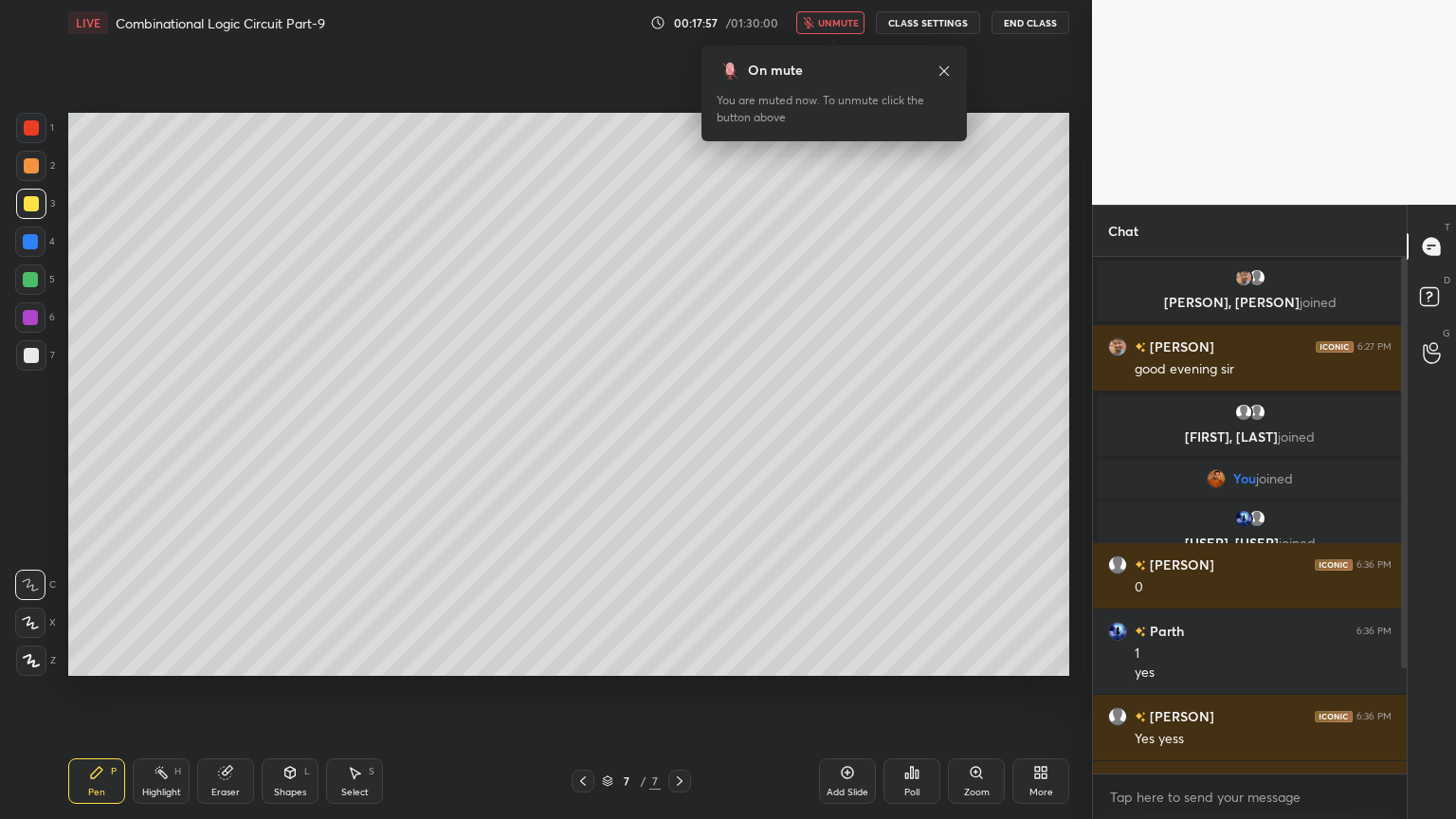 click on "unmute" at bounding box center [838, 23] 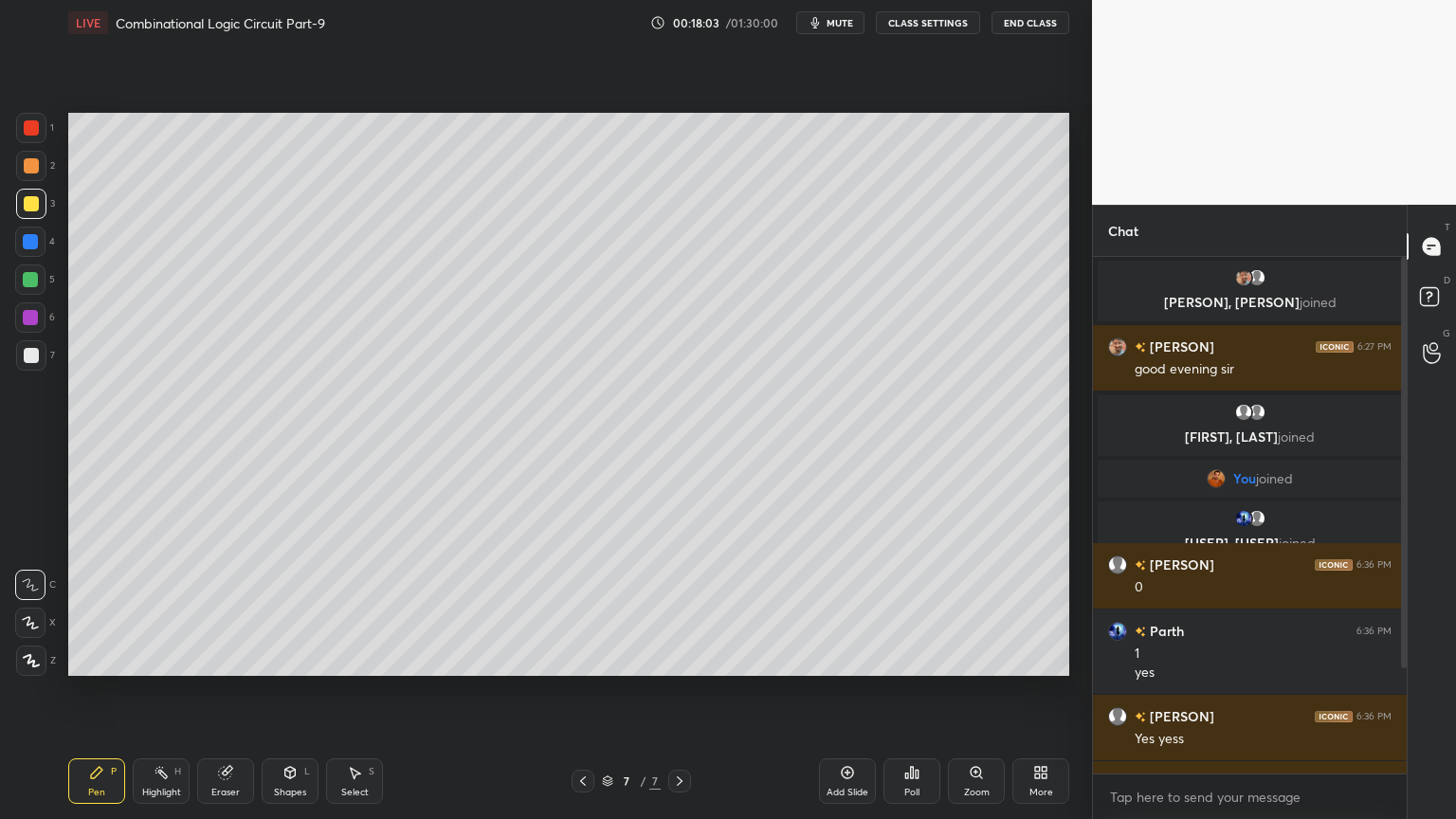 click at bounding box center [30, 280] 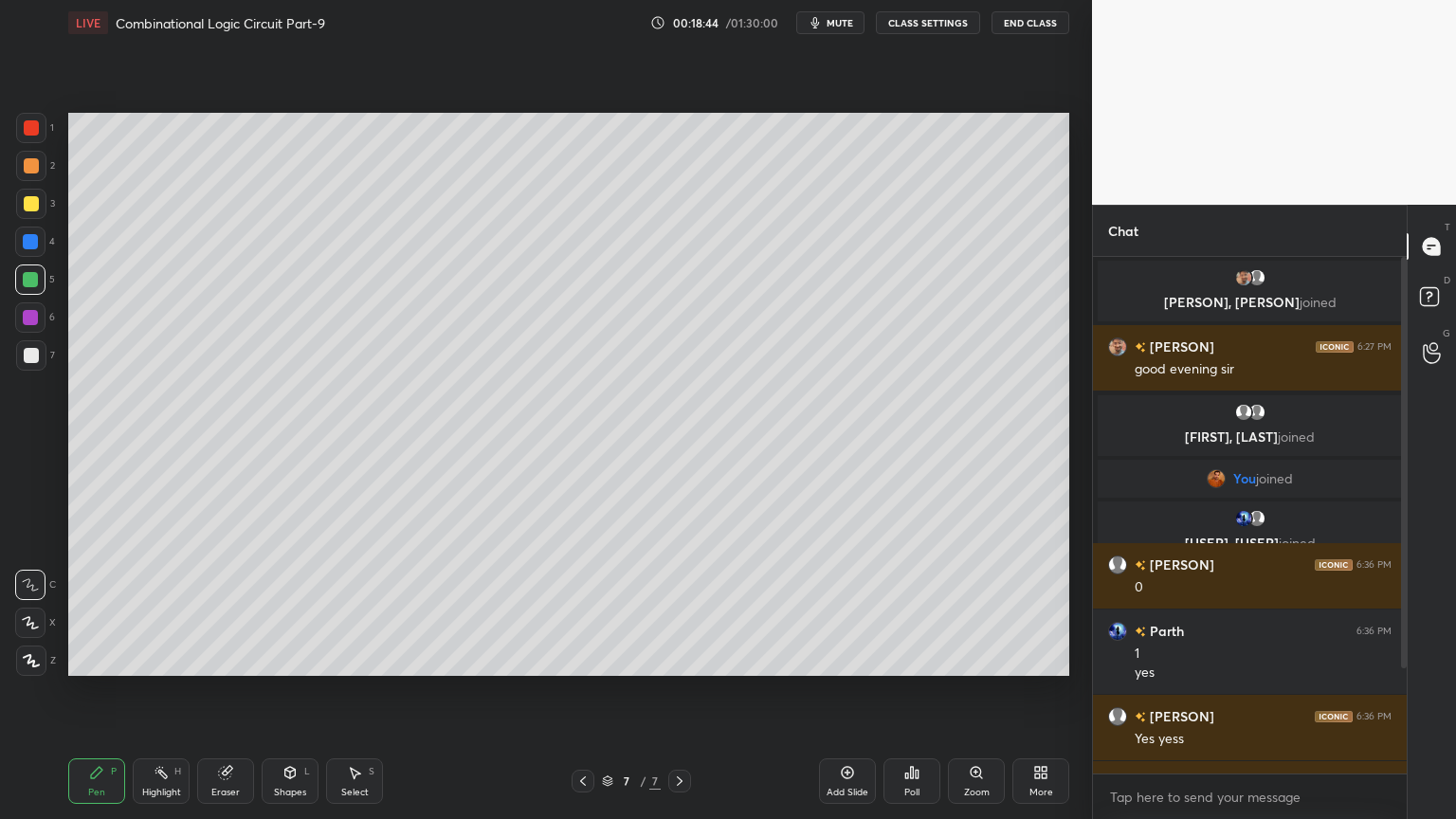 scroll, scrollTop: 6, scrollLeft: 6, axis: both 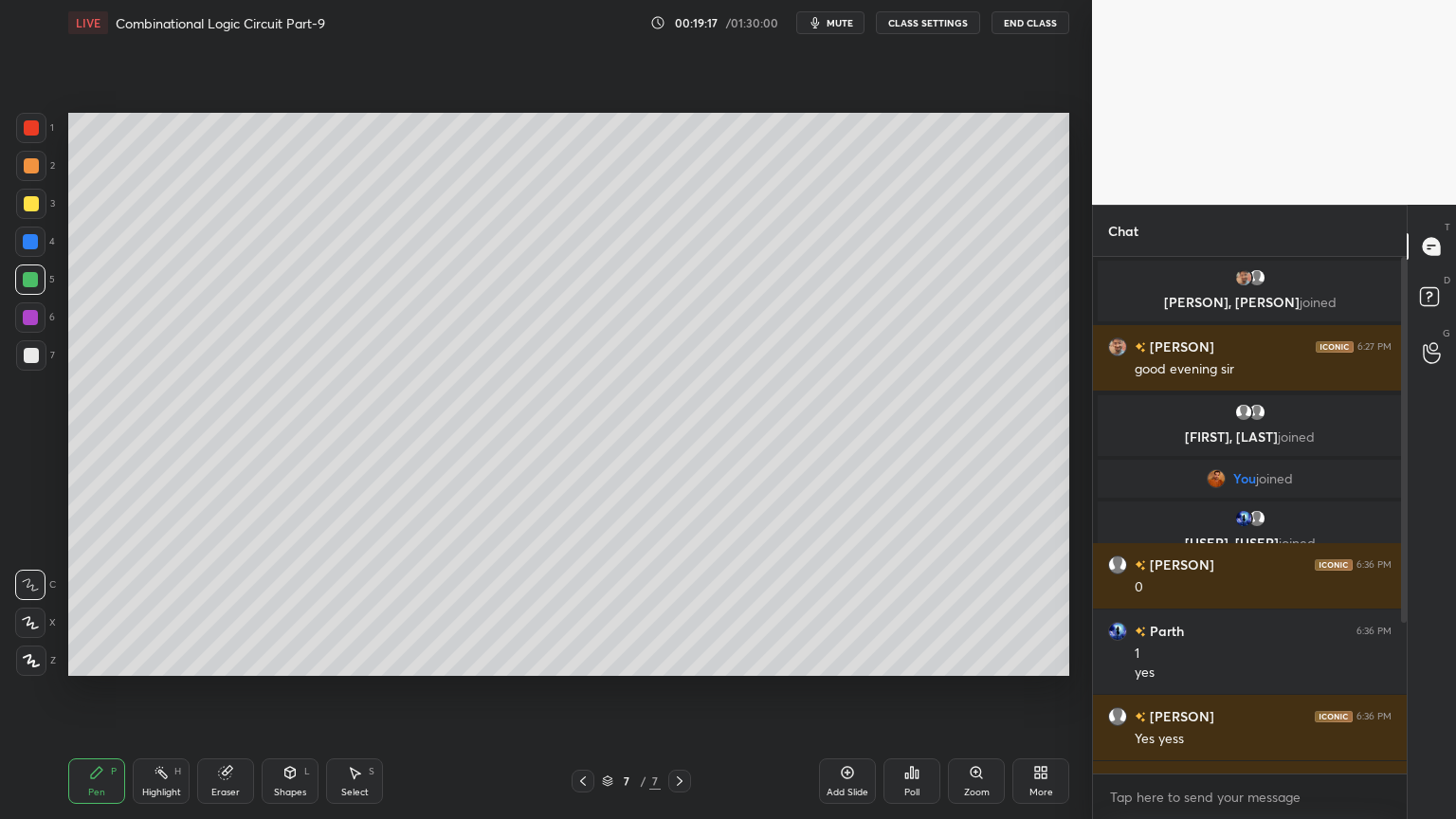 click on "Eraser" at bounding box center (226, 781) 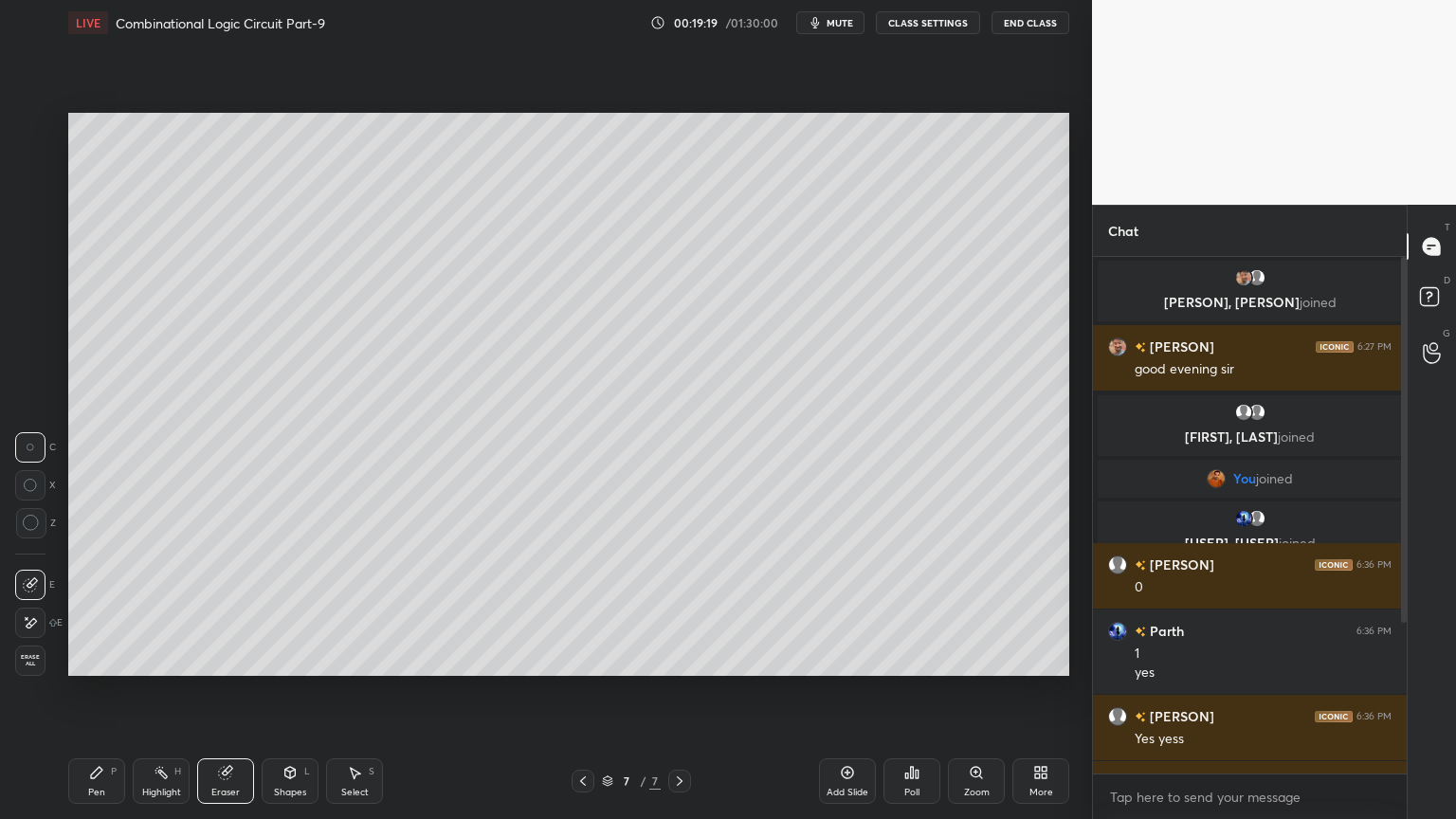 click on "Pen P" at bounding box center [97, 781] 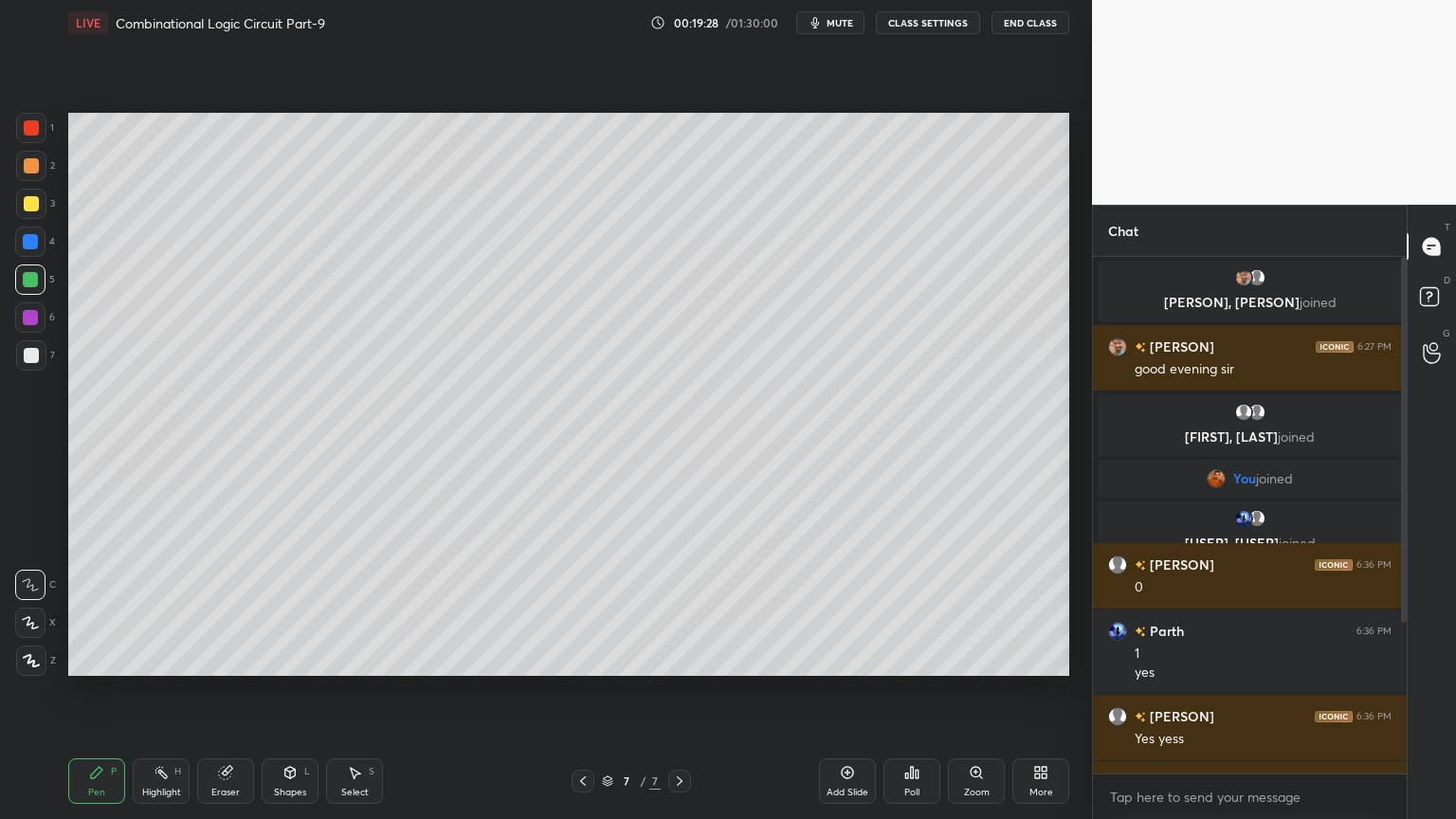 click on "Eraser" at bounding box center [226, 792] 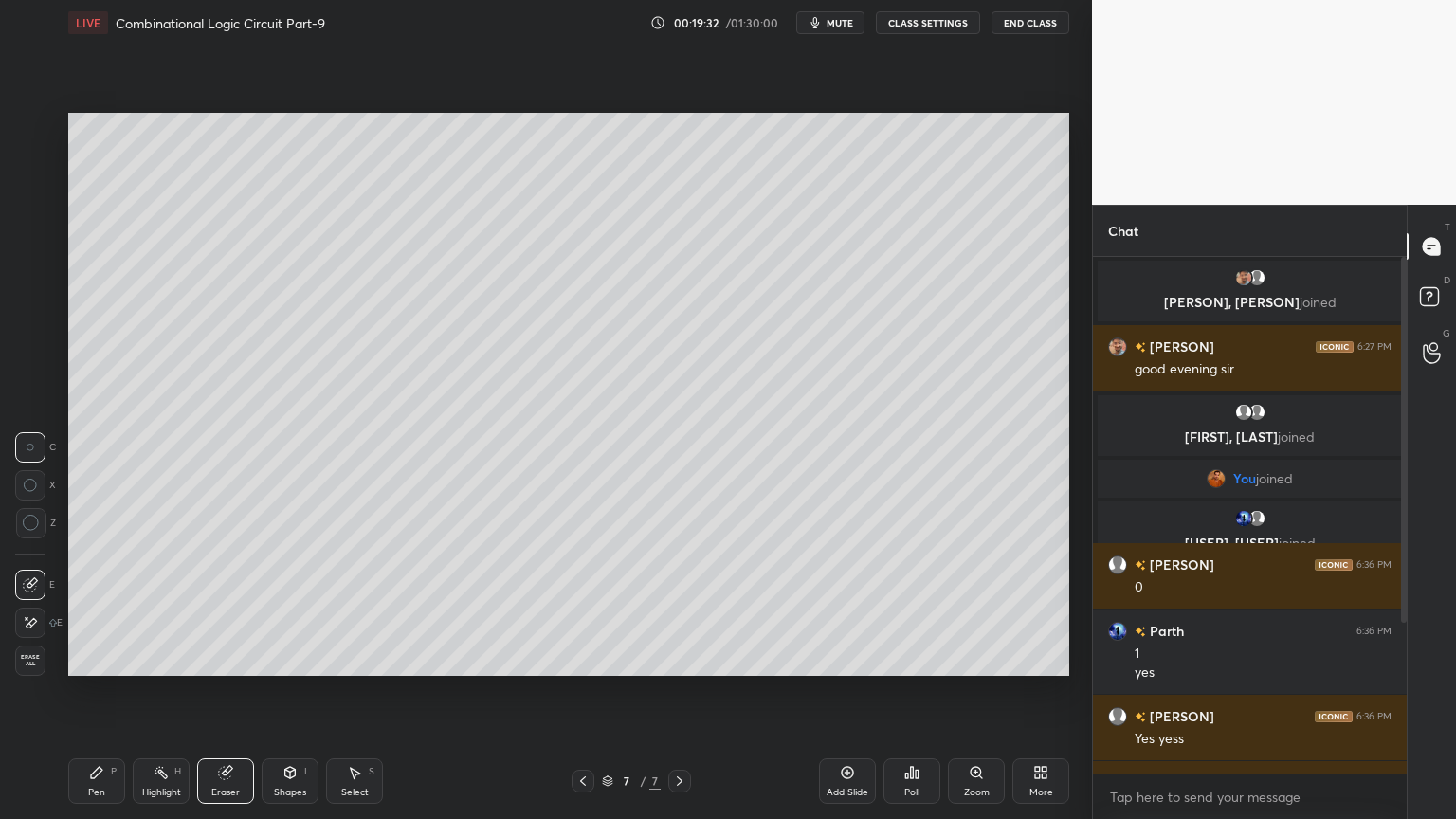 click on "Pen P" at bounding box center (97, 781) 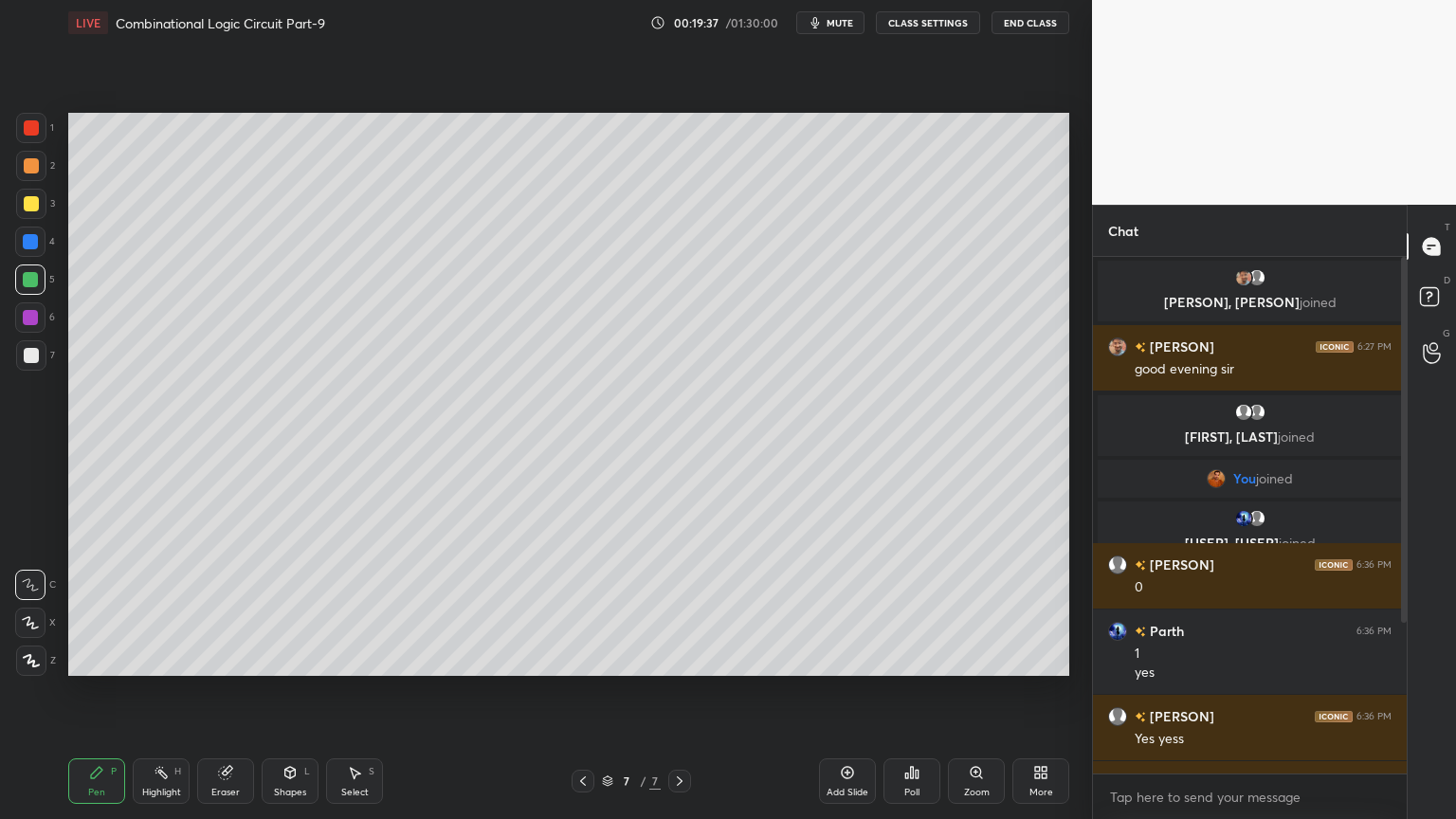 click at bounding box center (31, 355) 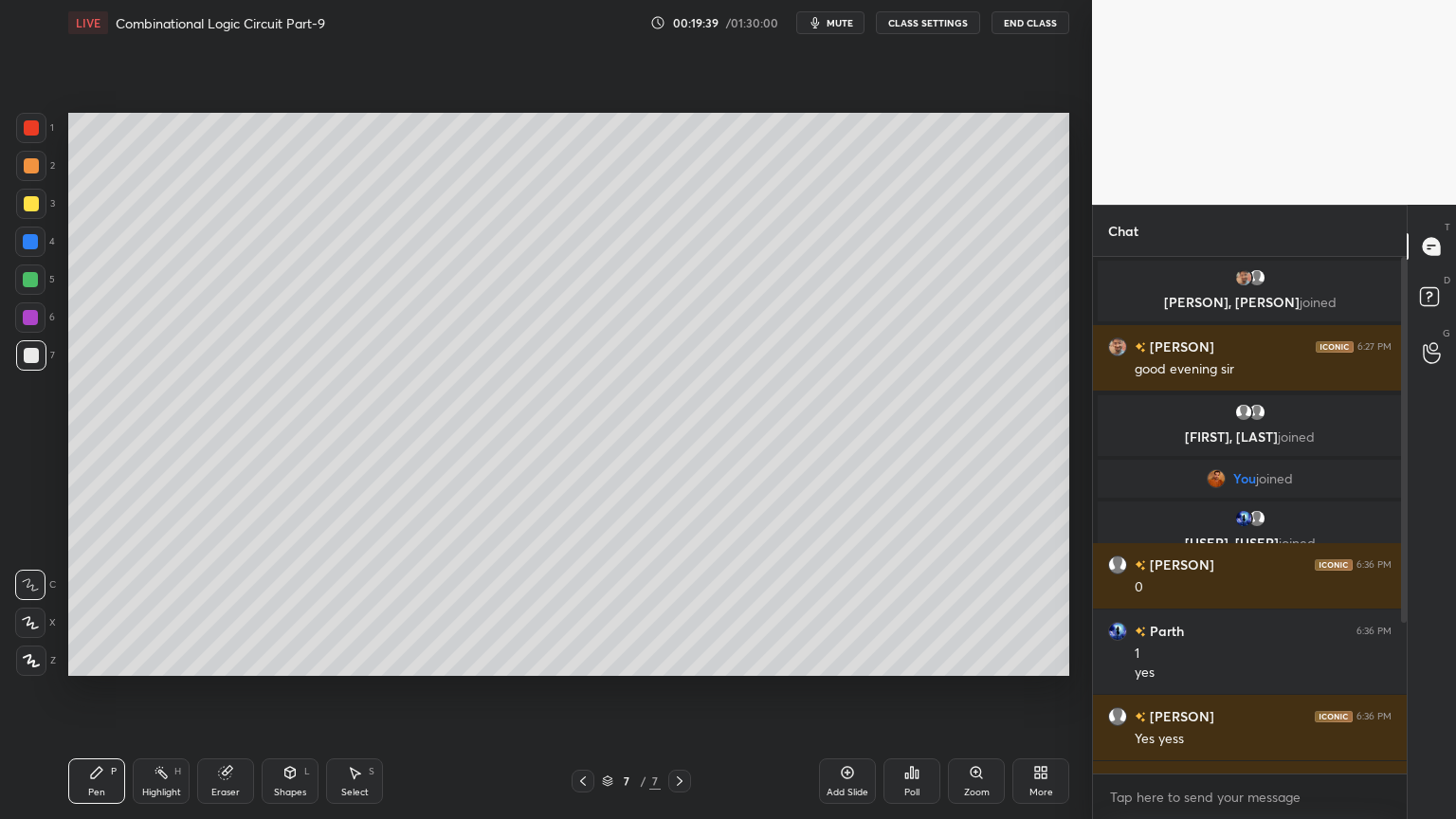 click on "Eraser" at bounding box center [226, 781] 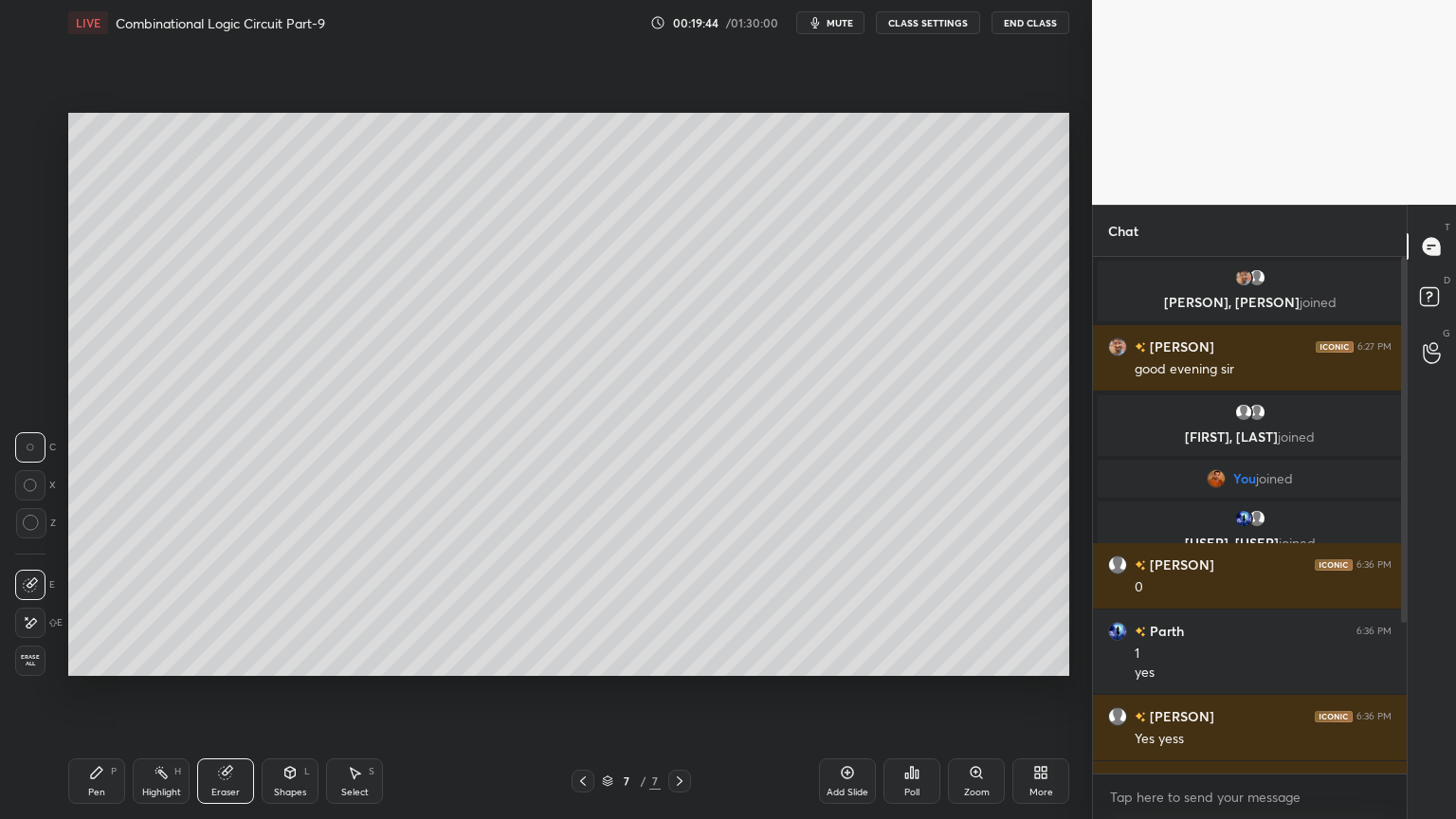 click on "Pen P" at bounding box center (97, 781) 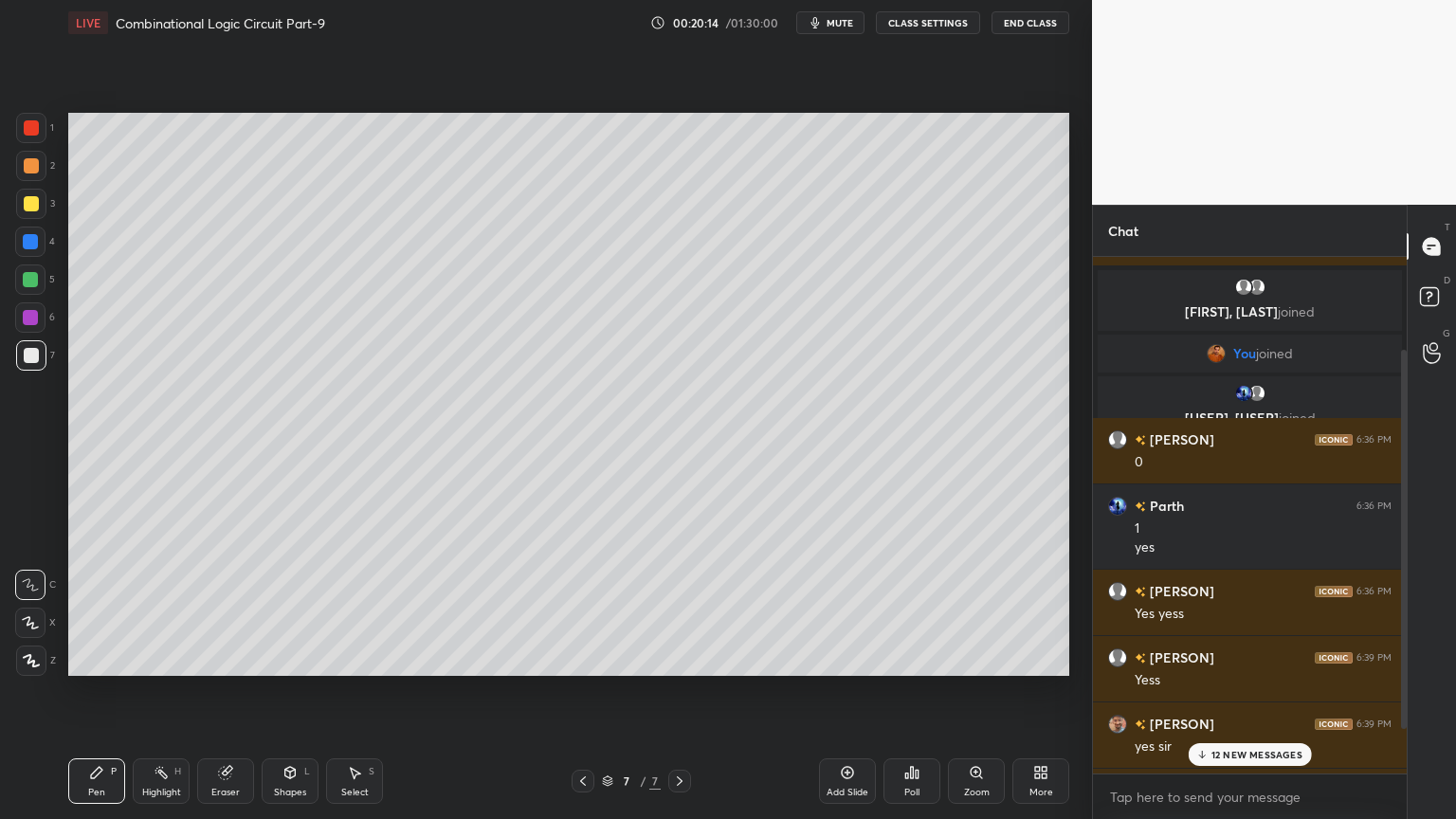 scroll, scrollTop: 187, scrollLeft: 0, axis: vertical 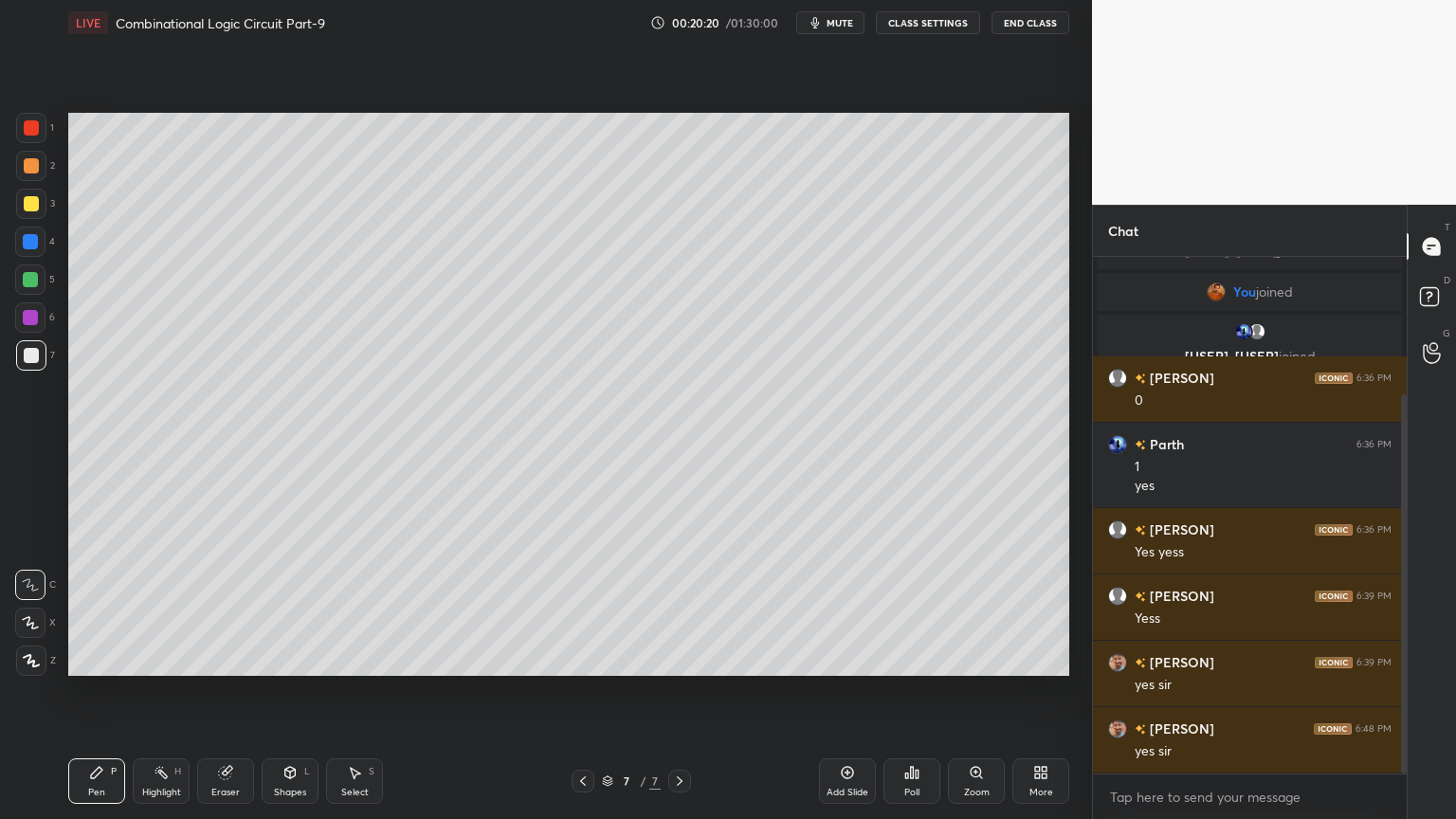 click 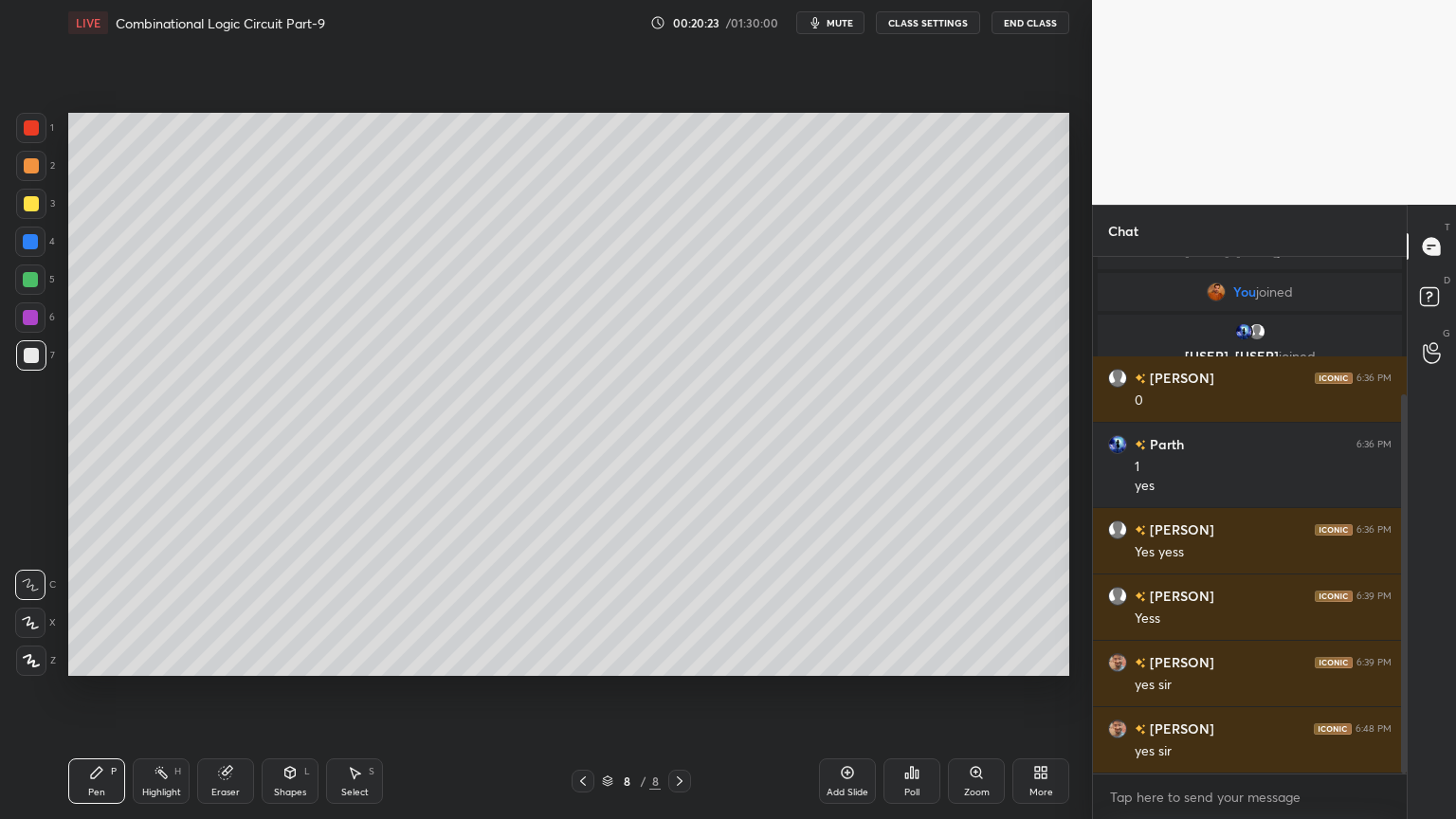click 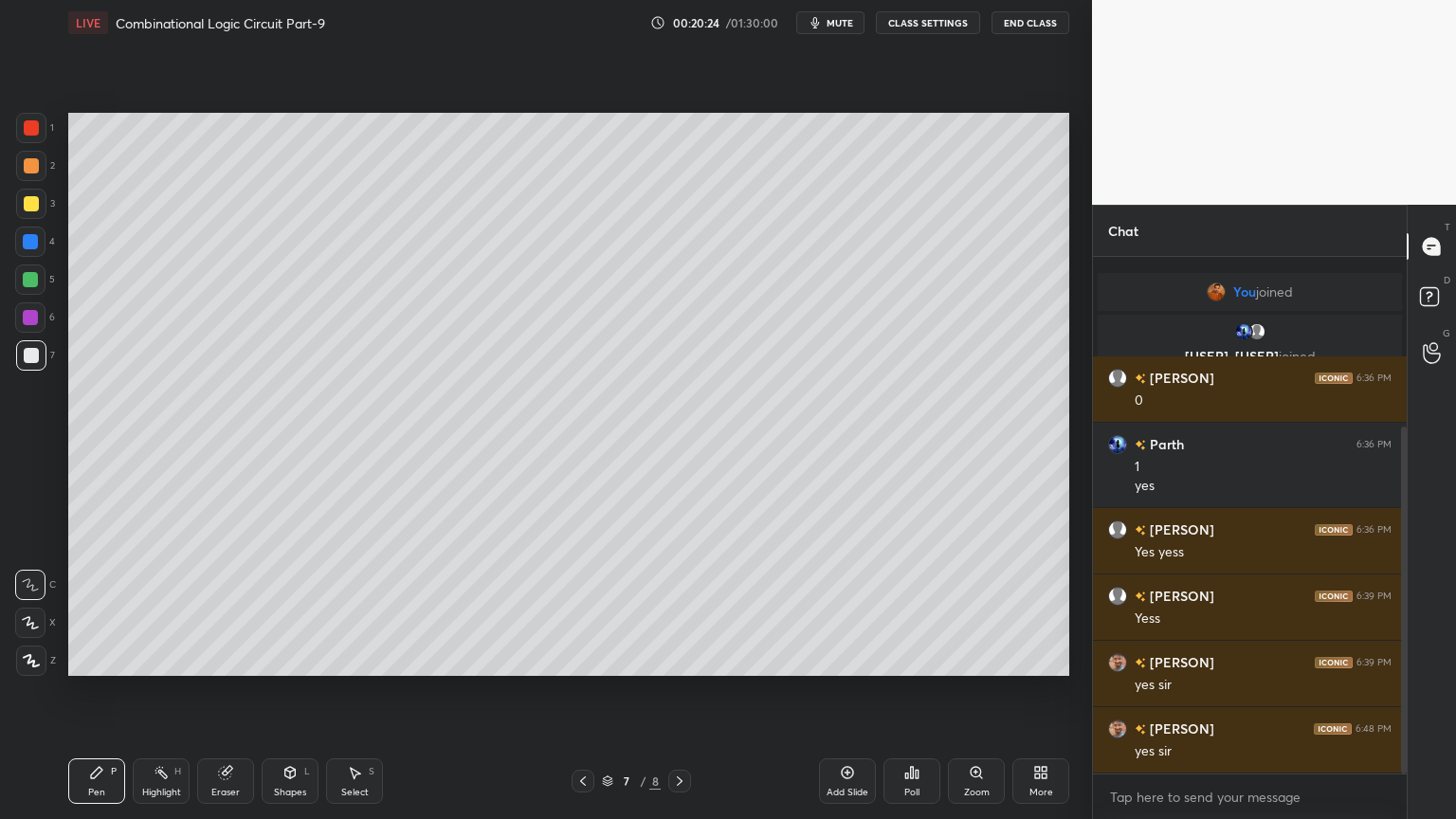 scroll, scrollTop: 253, scrollLeft: 0, axis: vertical 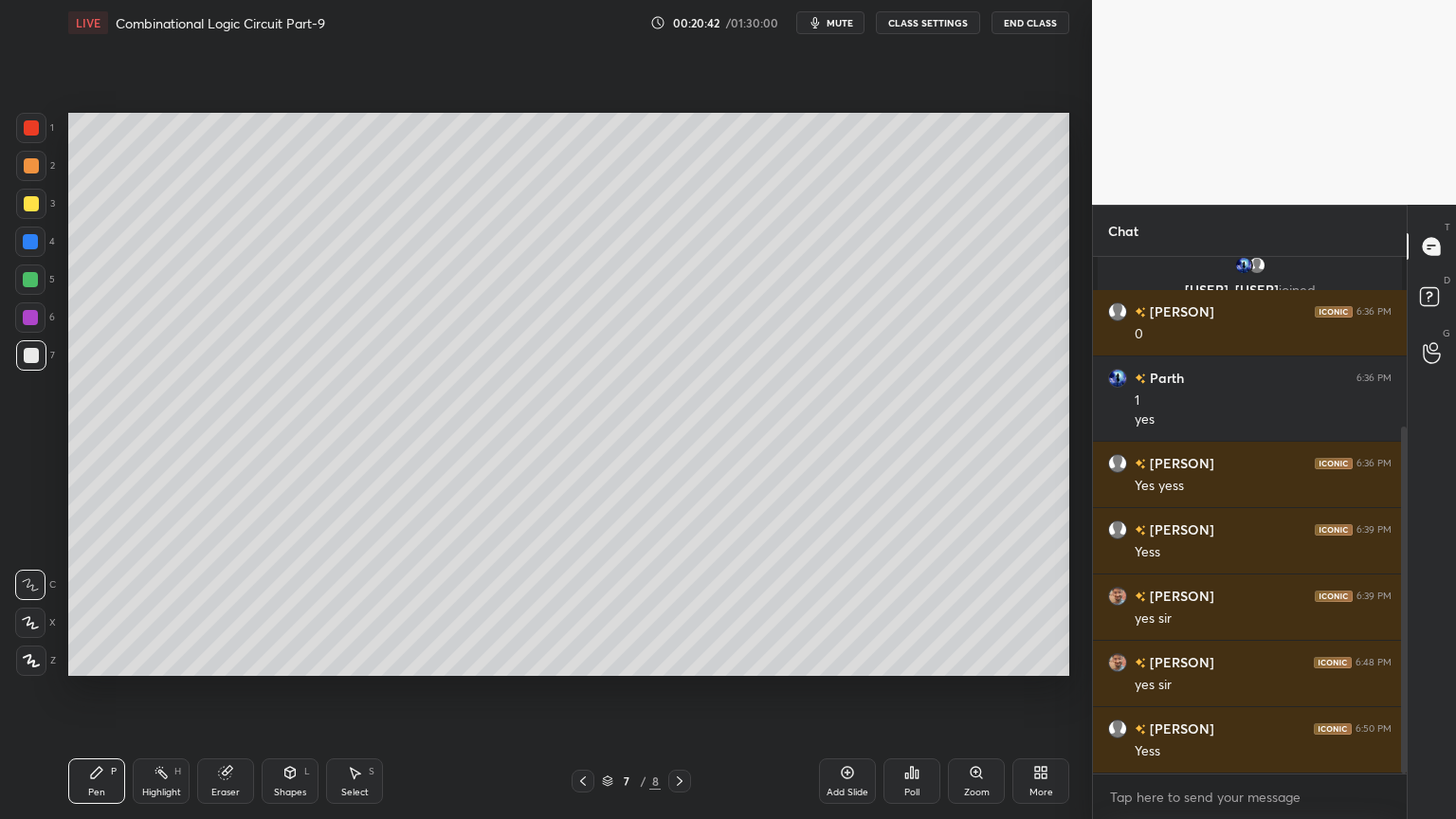 click 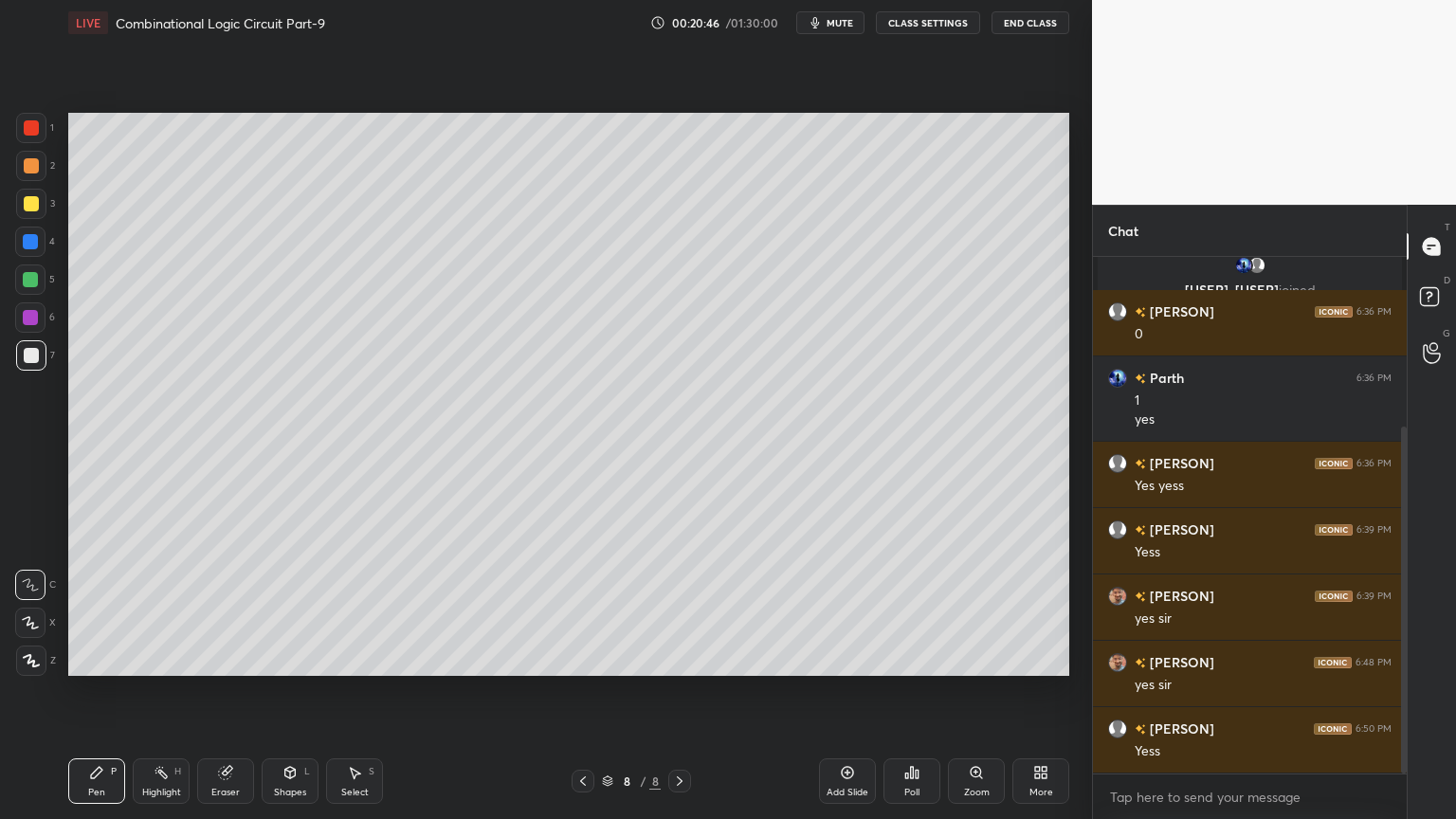 click 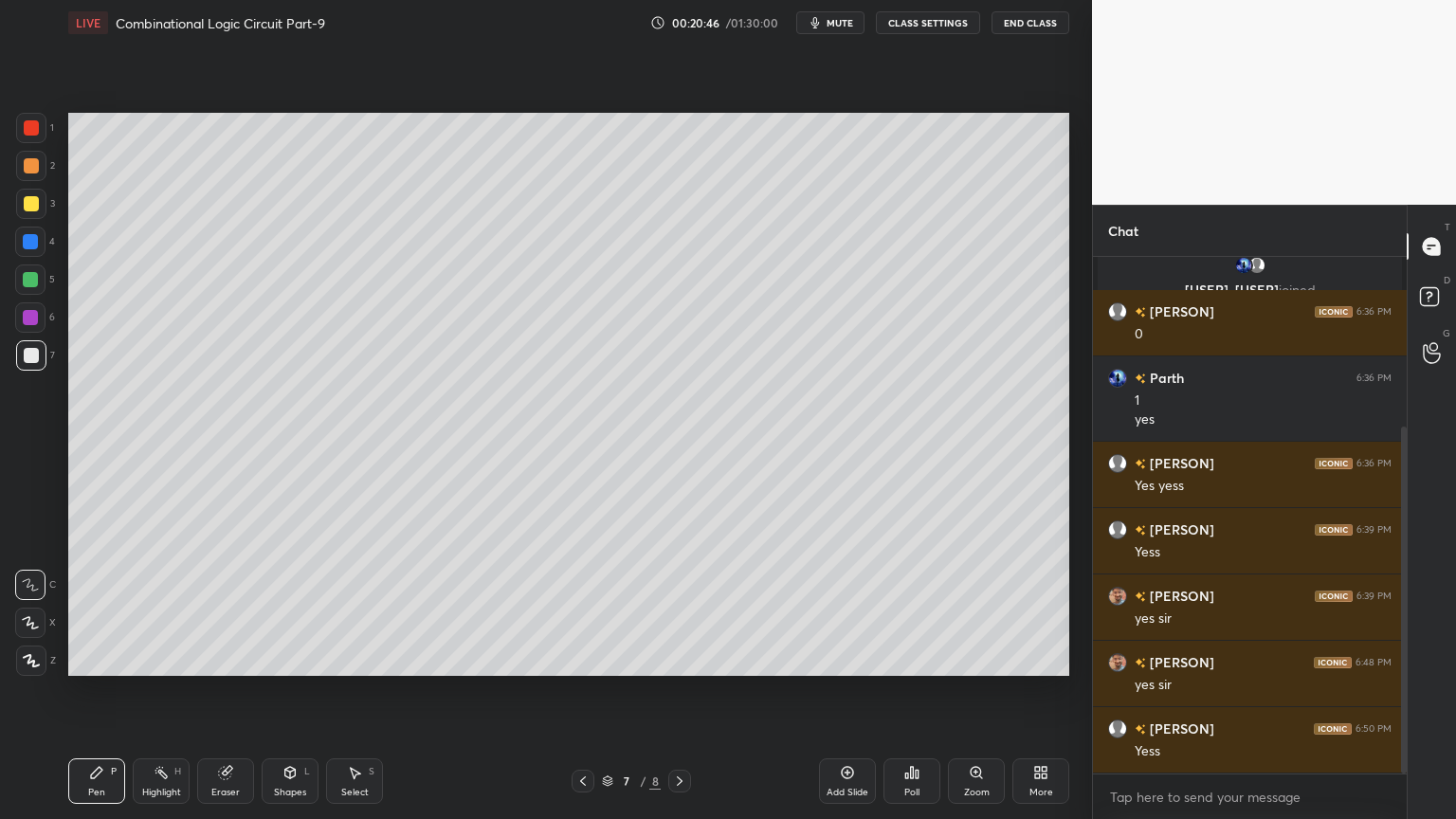 click at bounding box center [680, 781] 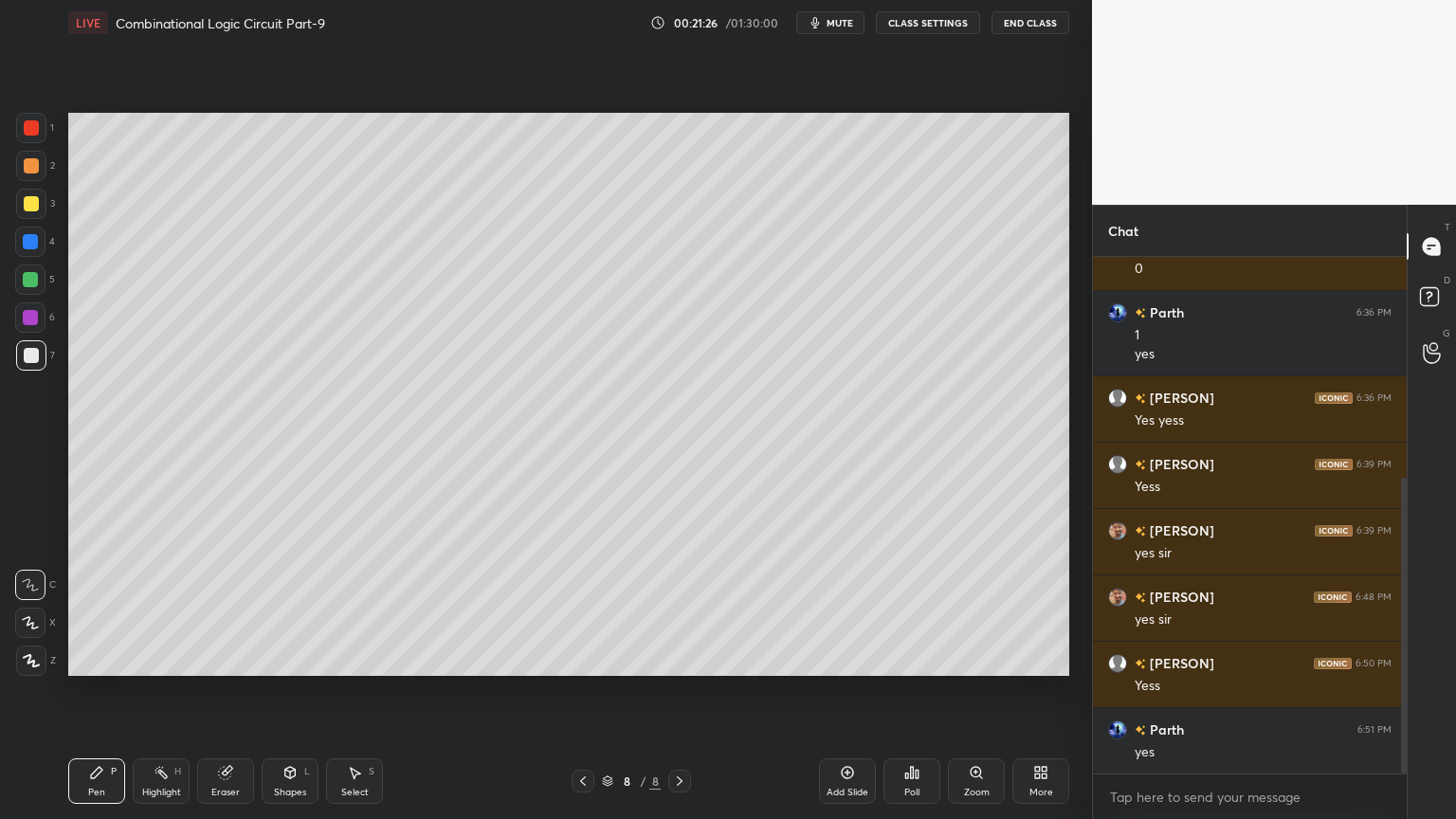 scroll, scrollTop: 386, scrollLeft: 0, axis: vertical 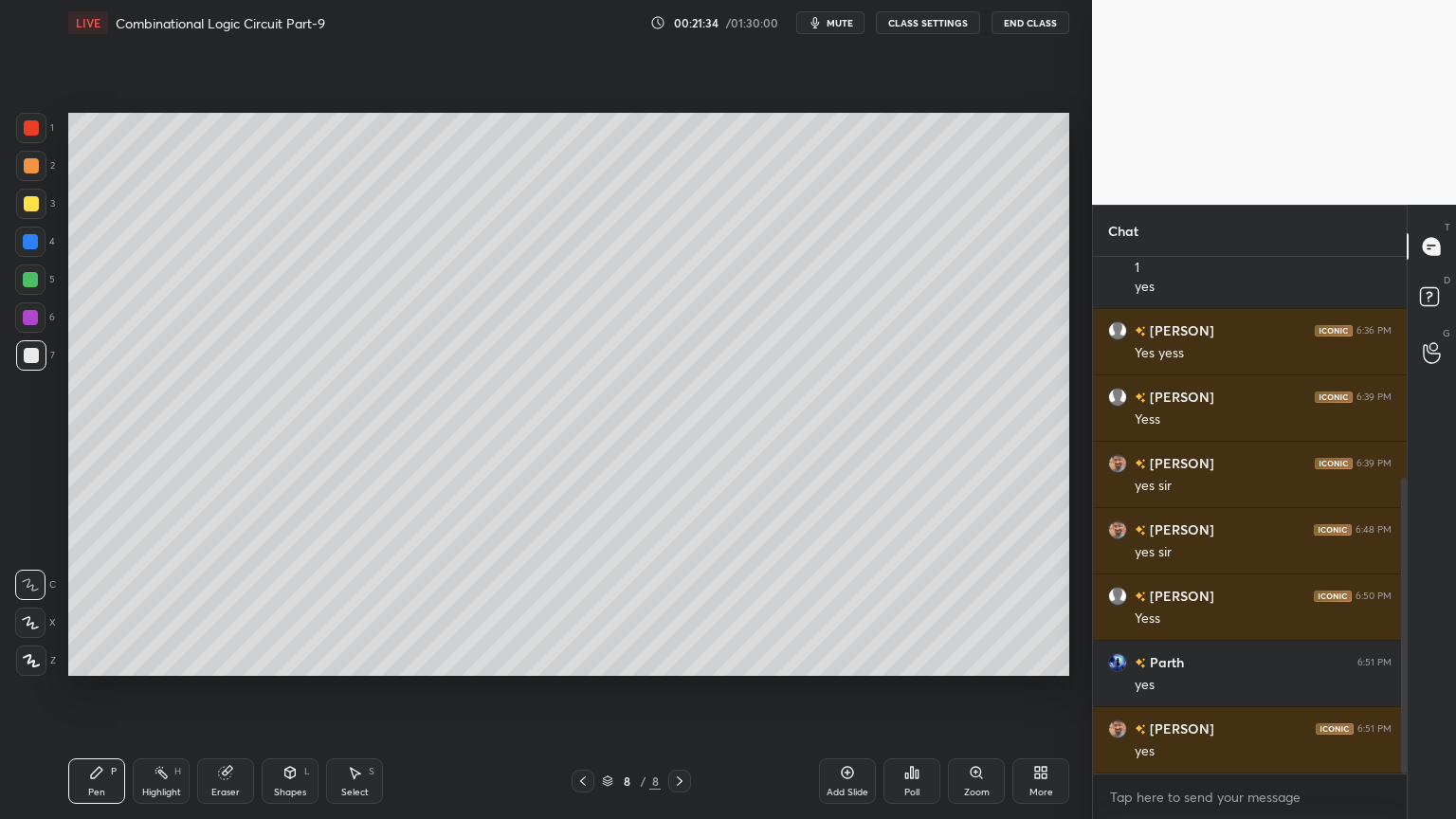 click on "Select S" at bounding box center [355, 781] 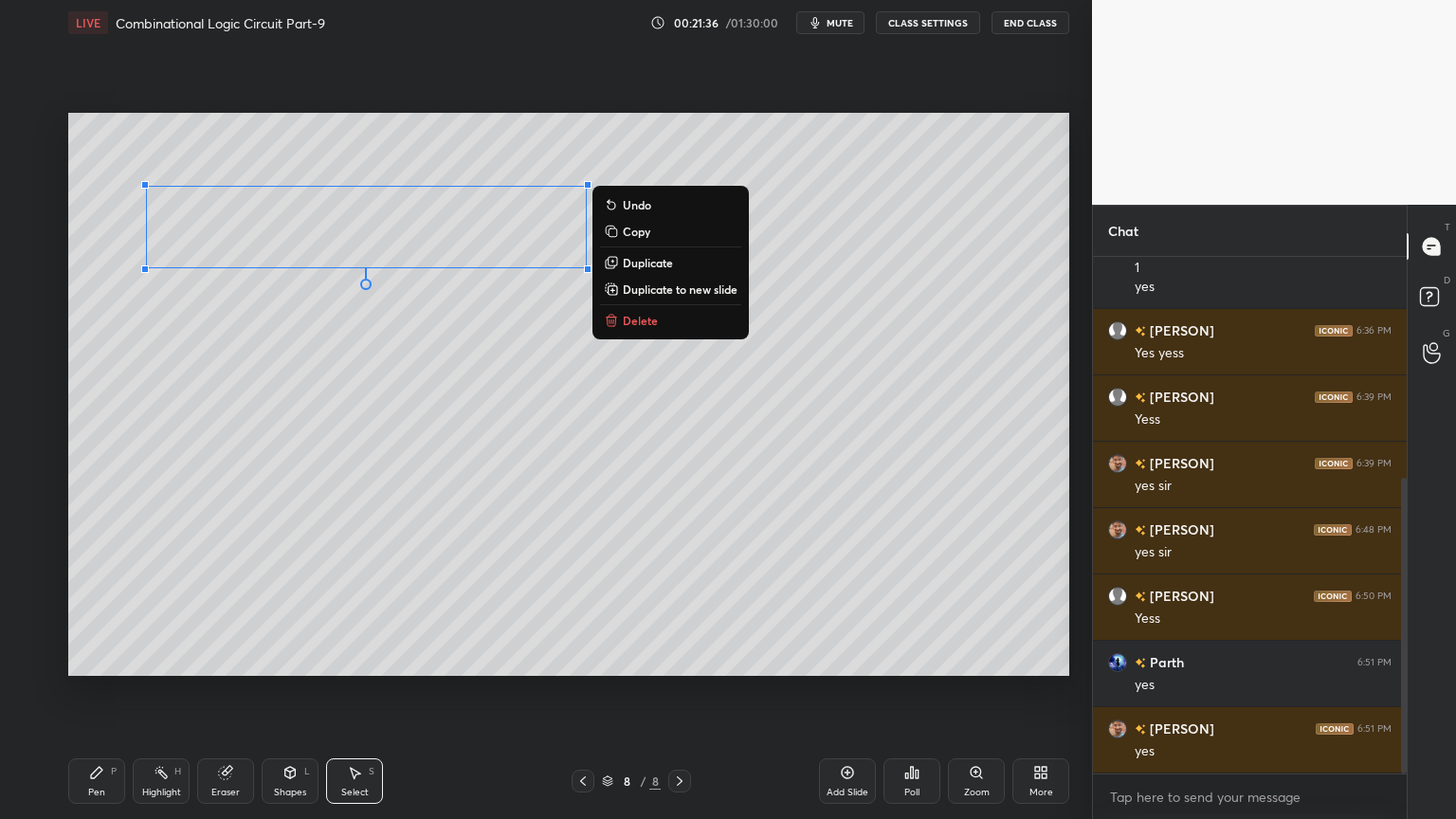 click on "Delete" at bounding box center [640, 320] 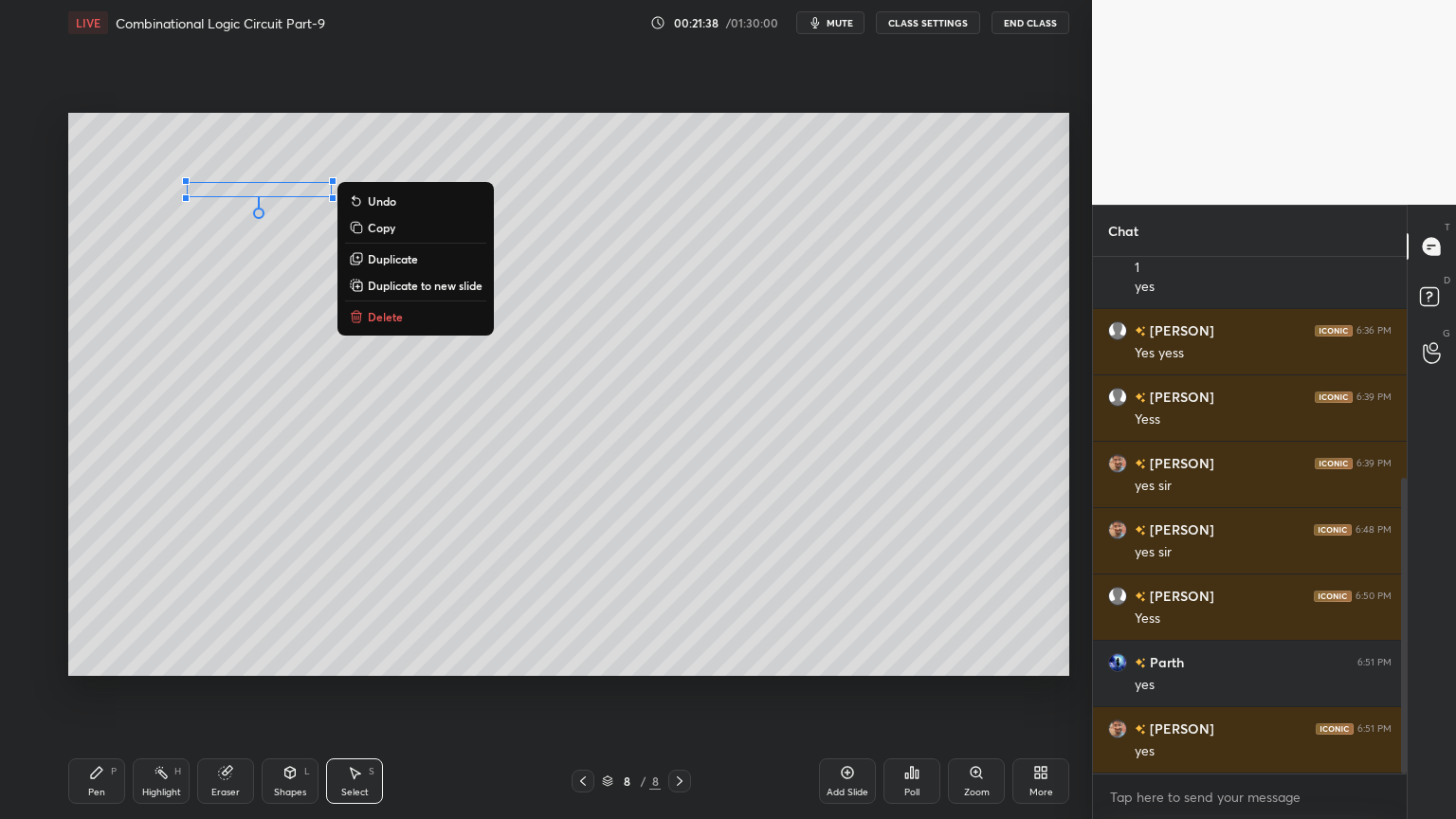 click on "Delete" at bounding box center [415, 317] 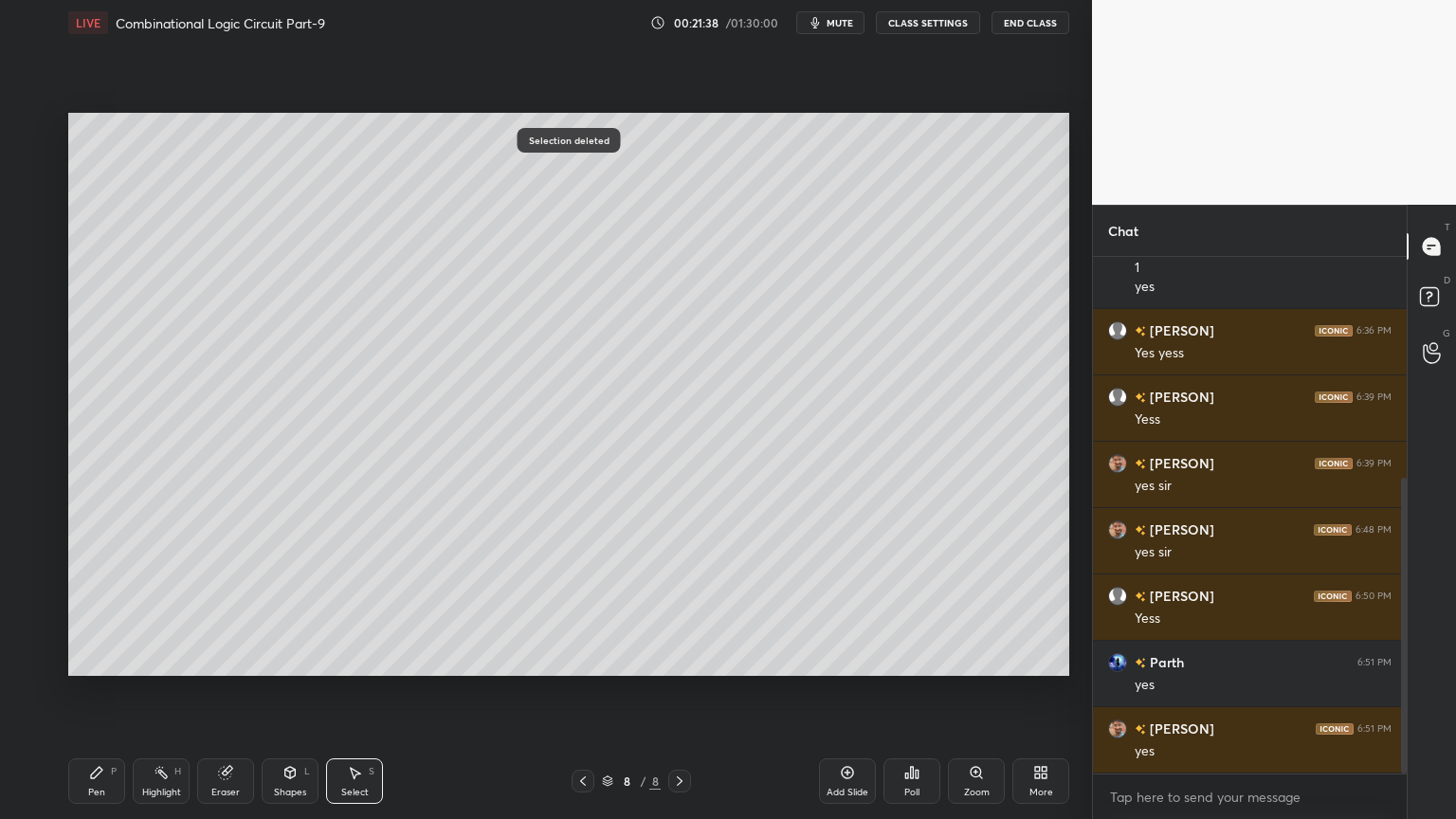 click on "Pen P" at bounding box center (97, 781) 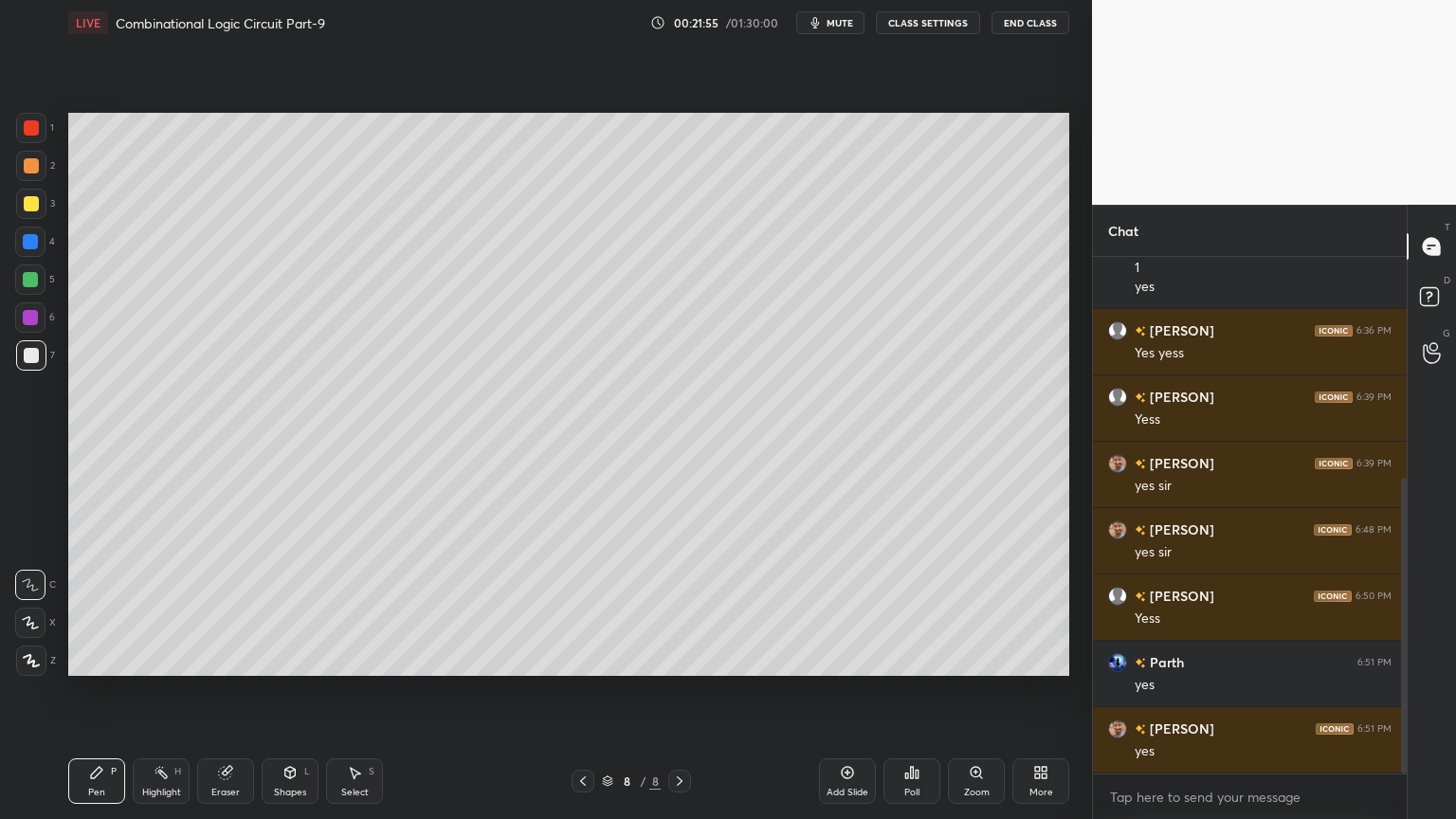 click on "Eraser" at bounding box center (226, 781) 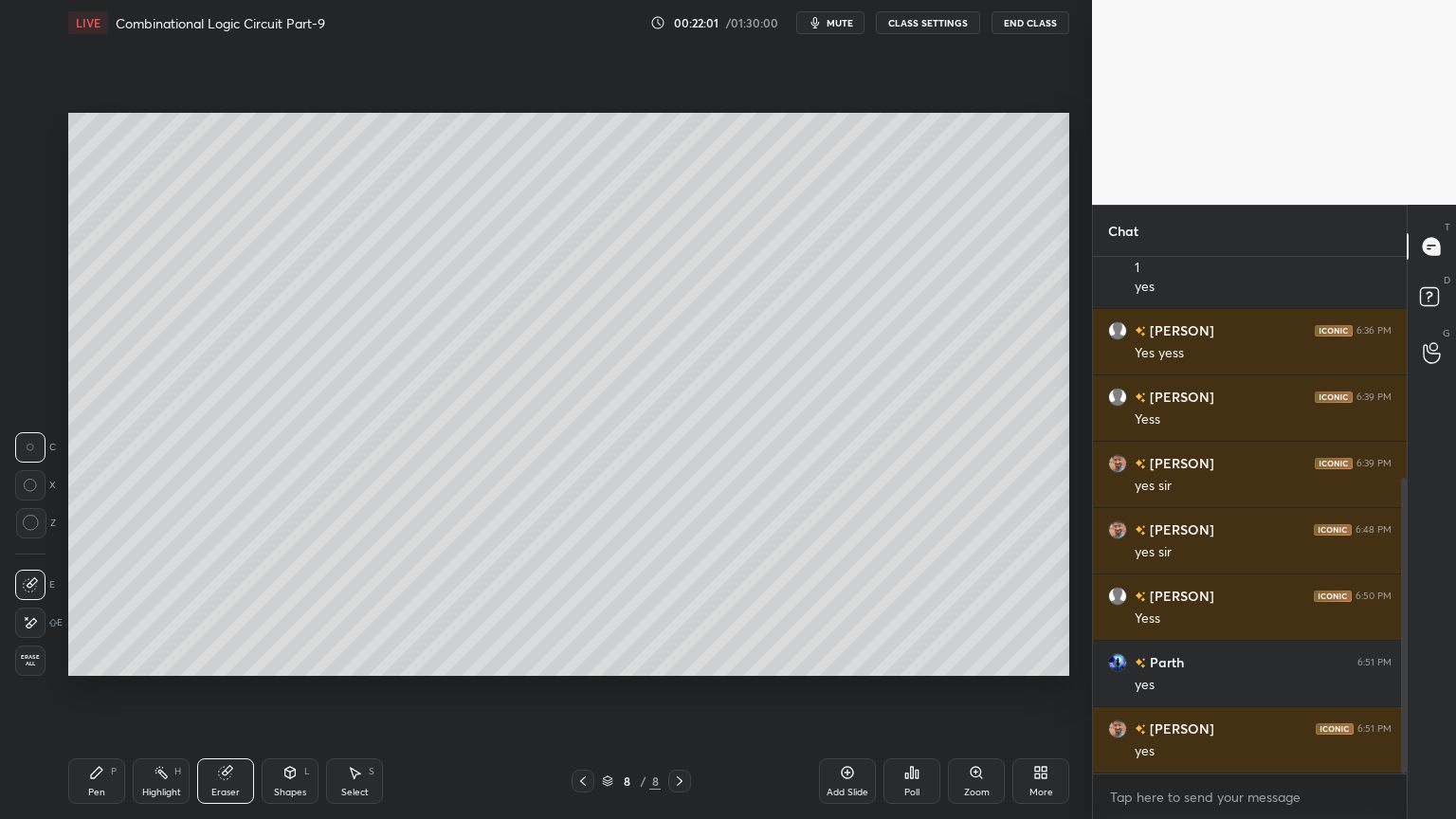 click on "Pen" at bounding box center (97, 792) 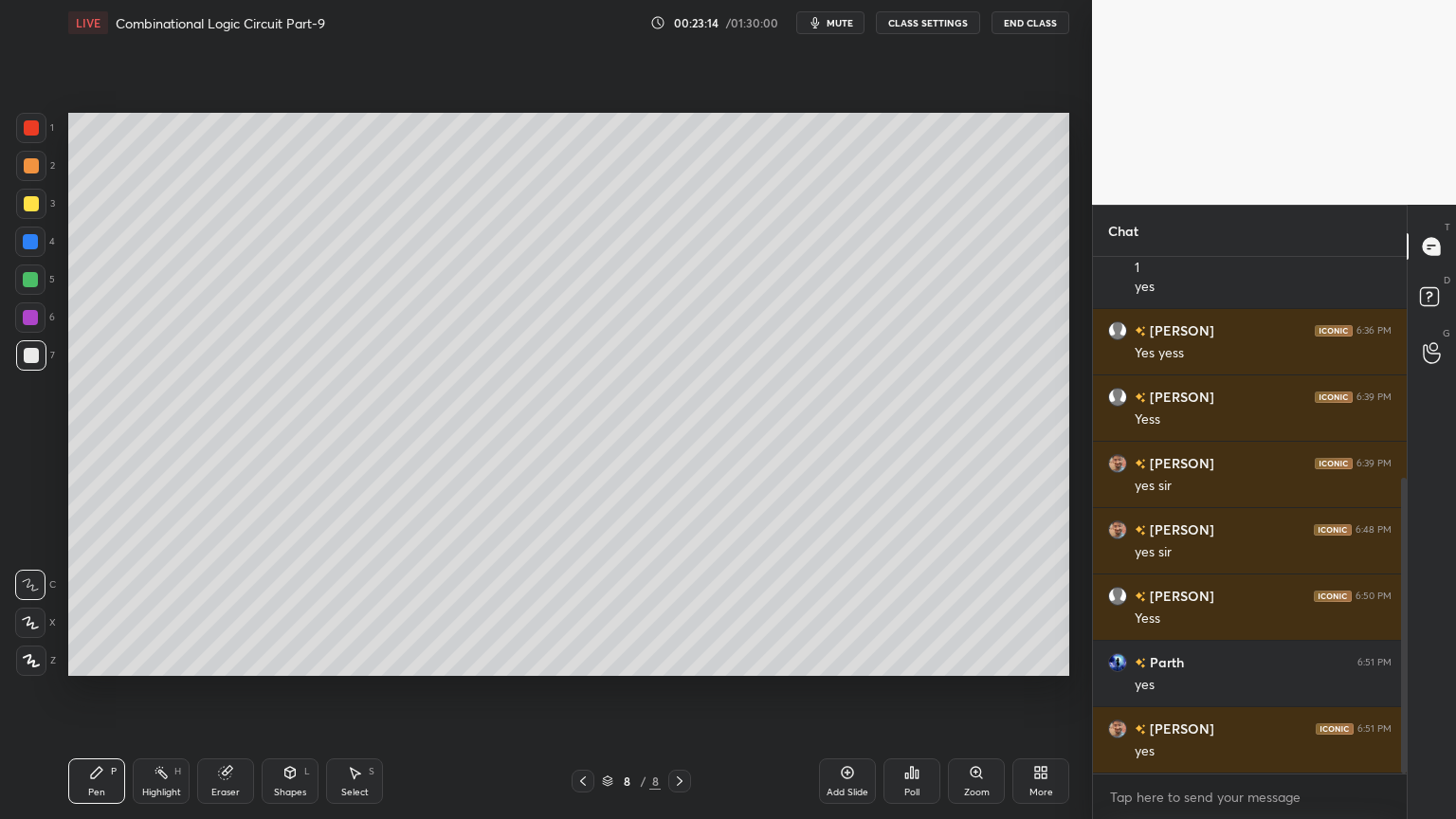 scroll, scrollTop: 451, scrollLeft: 0, axis: vertical 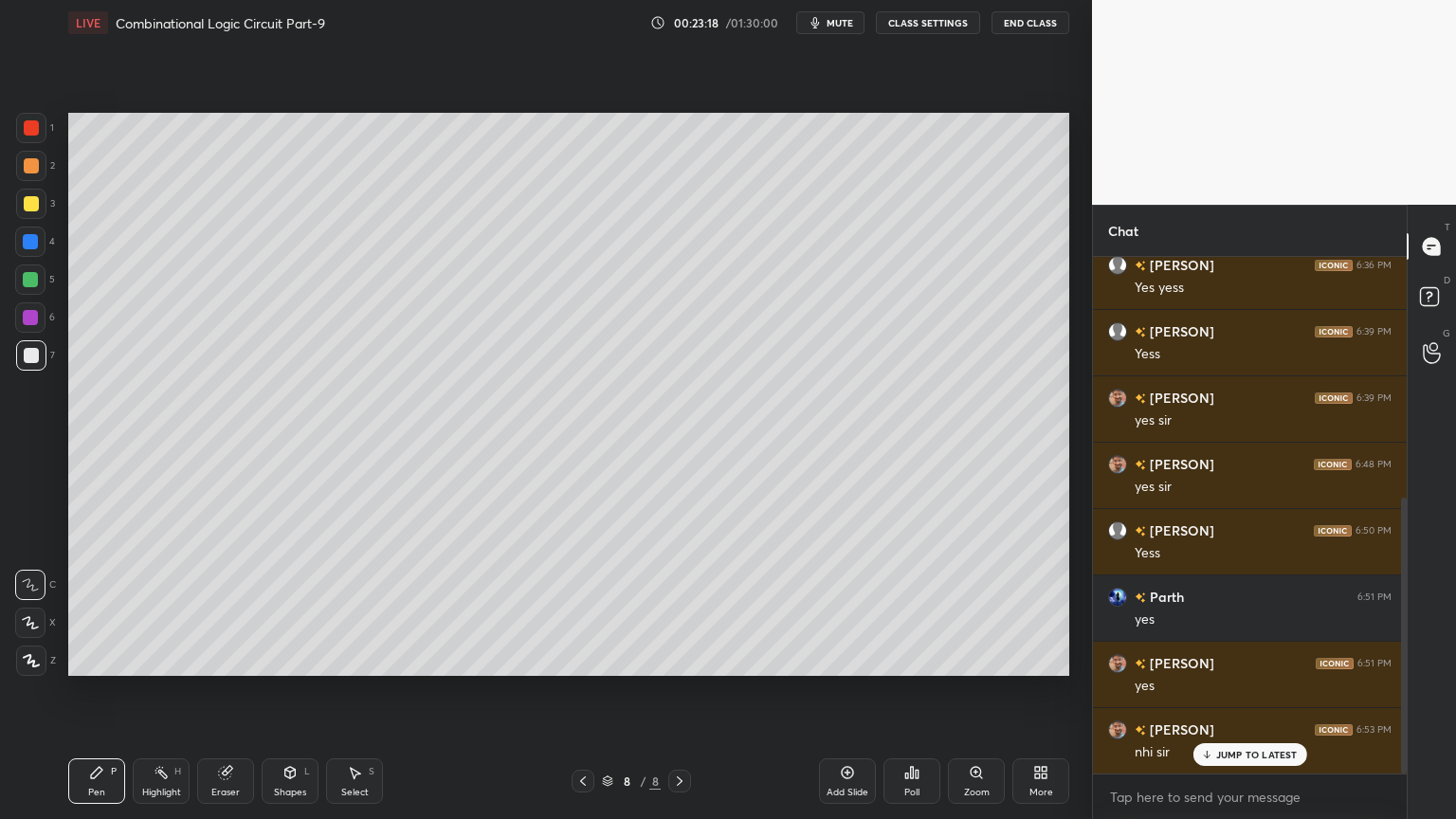 click 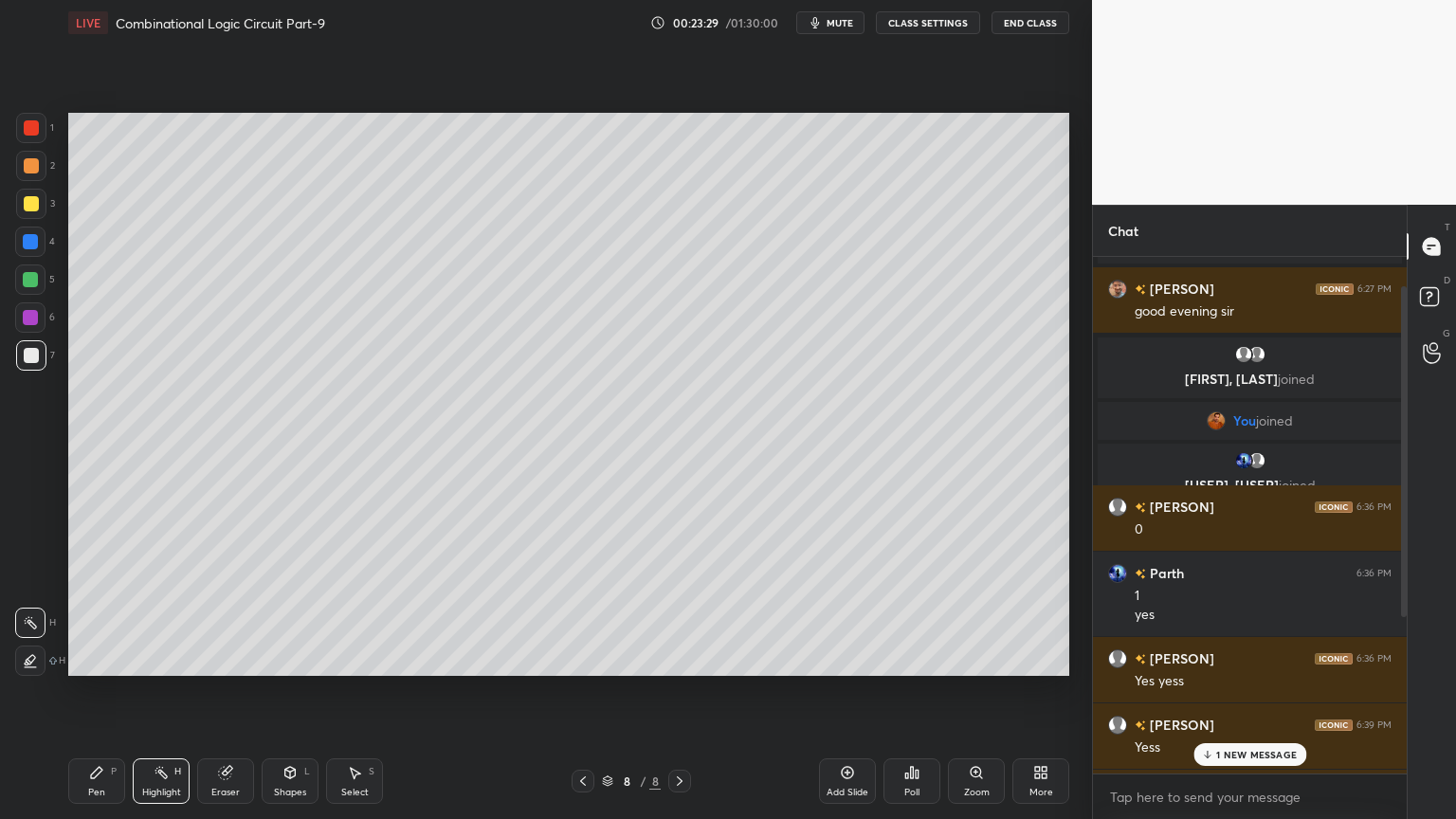 scroll, scrollTop: 60, scrollLeft: 0, axis: vertical 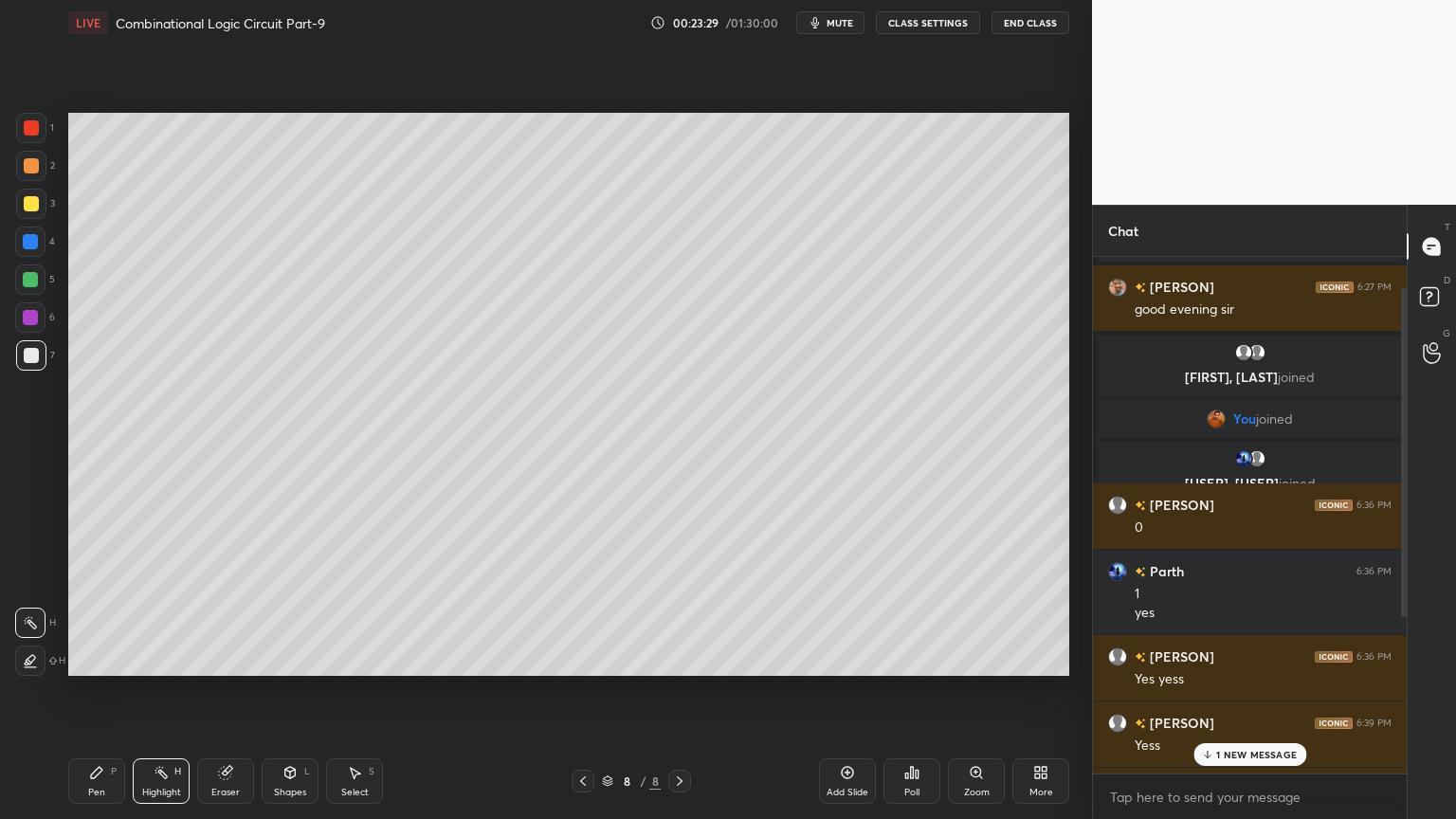 click at bounding box center [1249, 459] 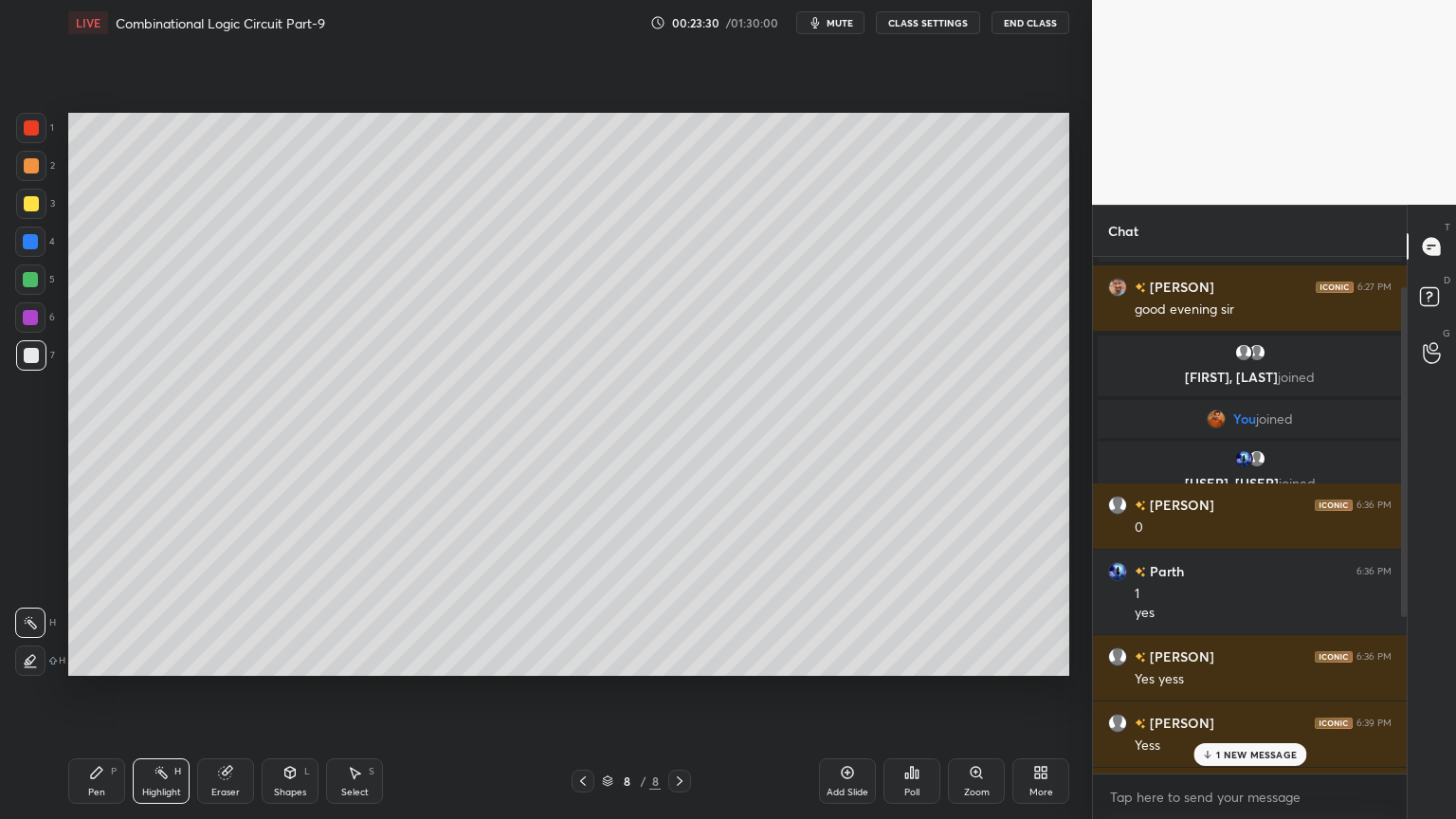 click at bounding box center [1244, 459] 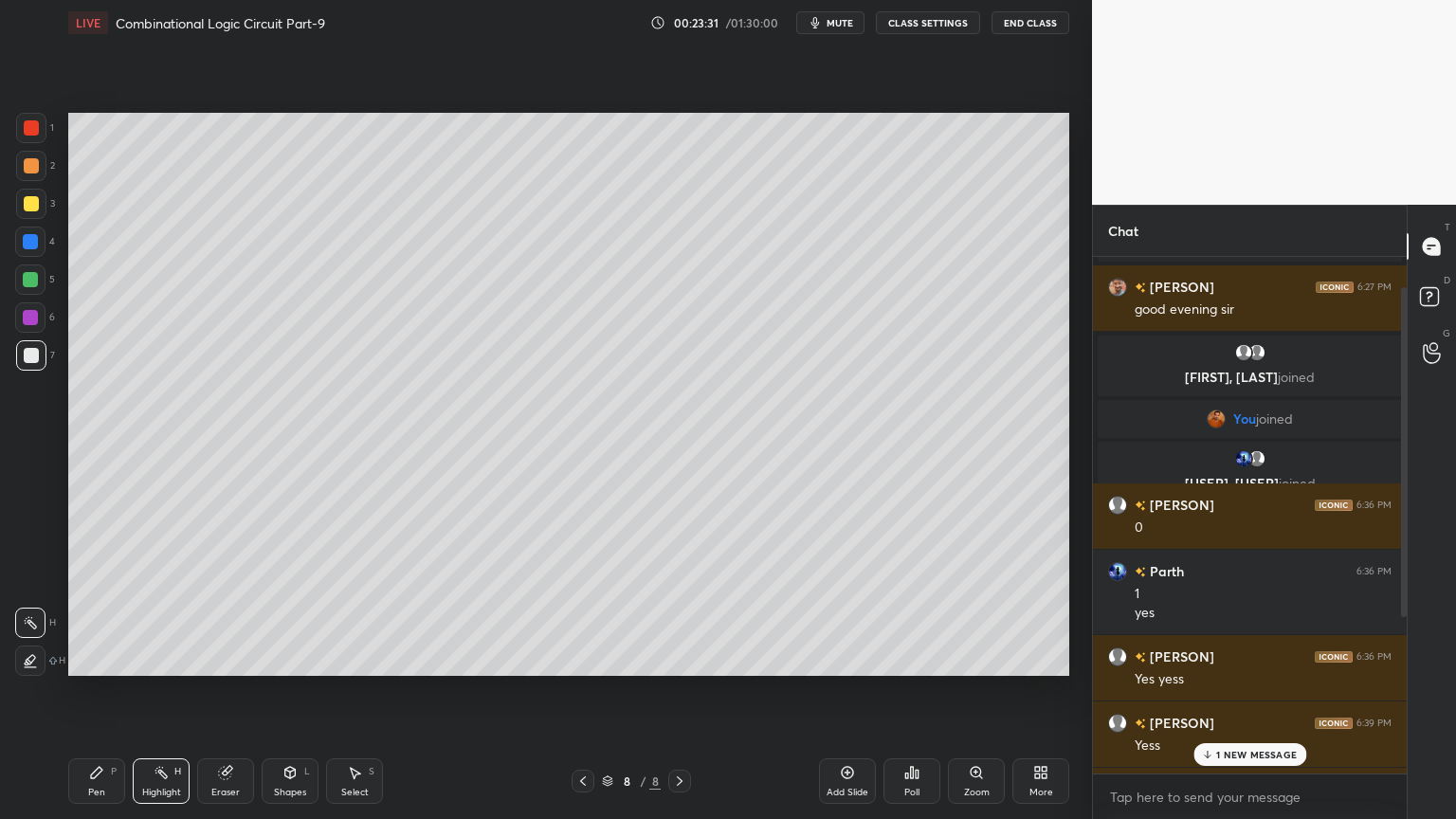 scroll, scrollTop: 519, scrollLeft: 0, axis: vertical 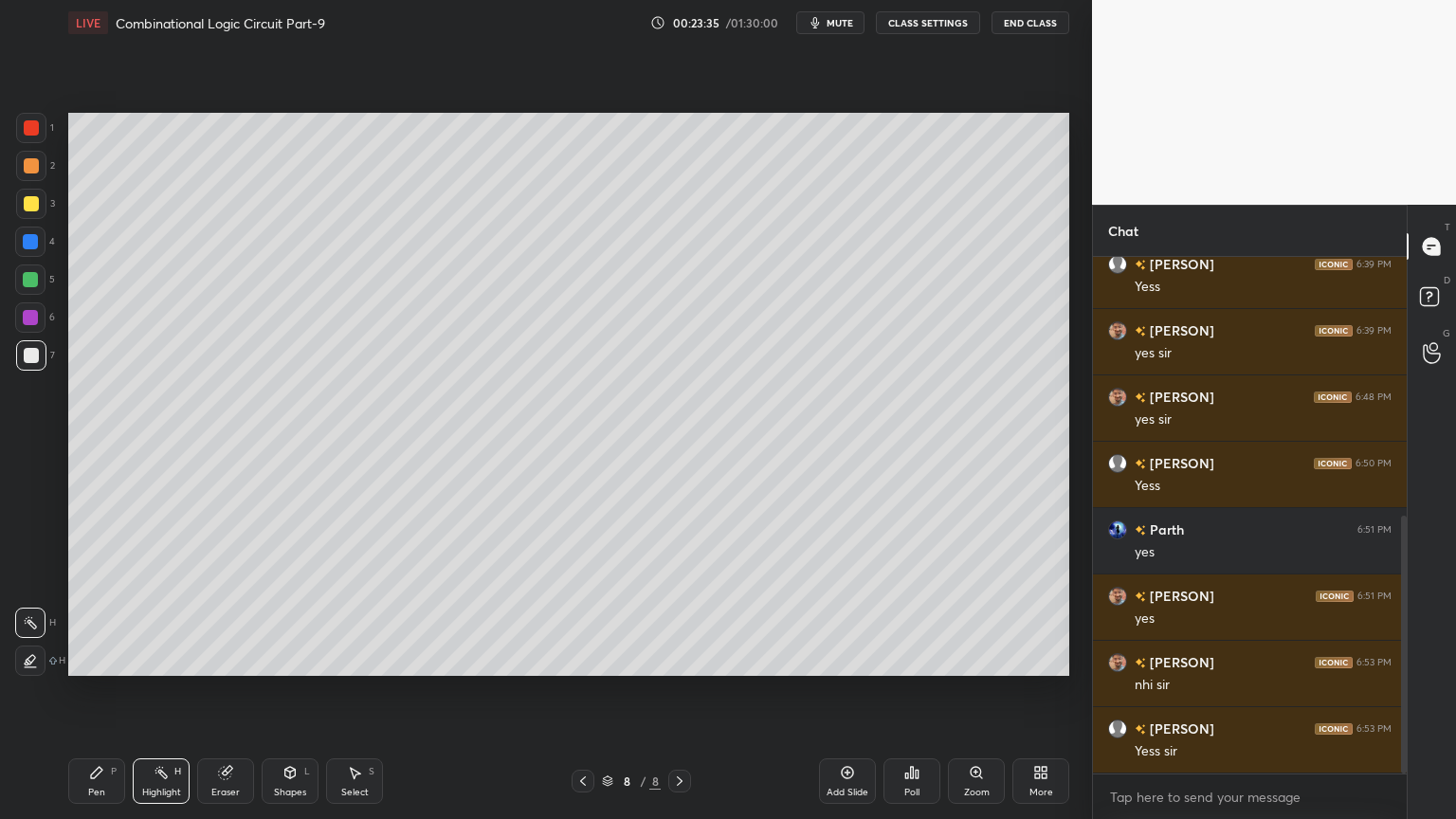 click at bounding box center (30, 318) 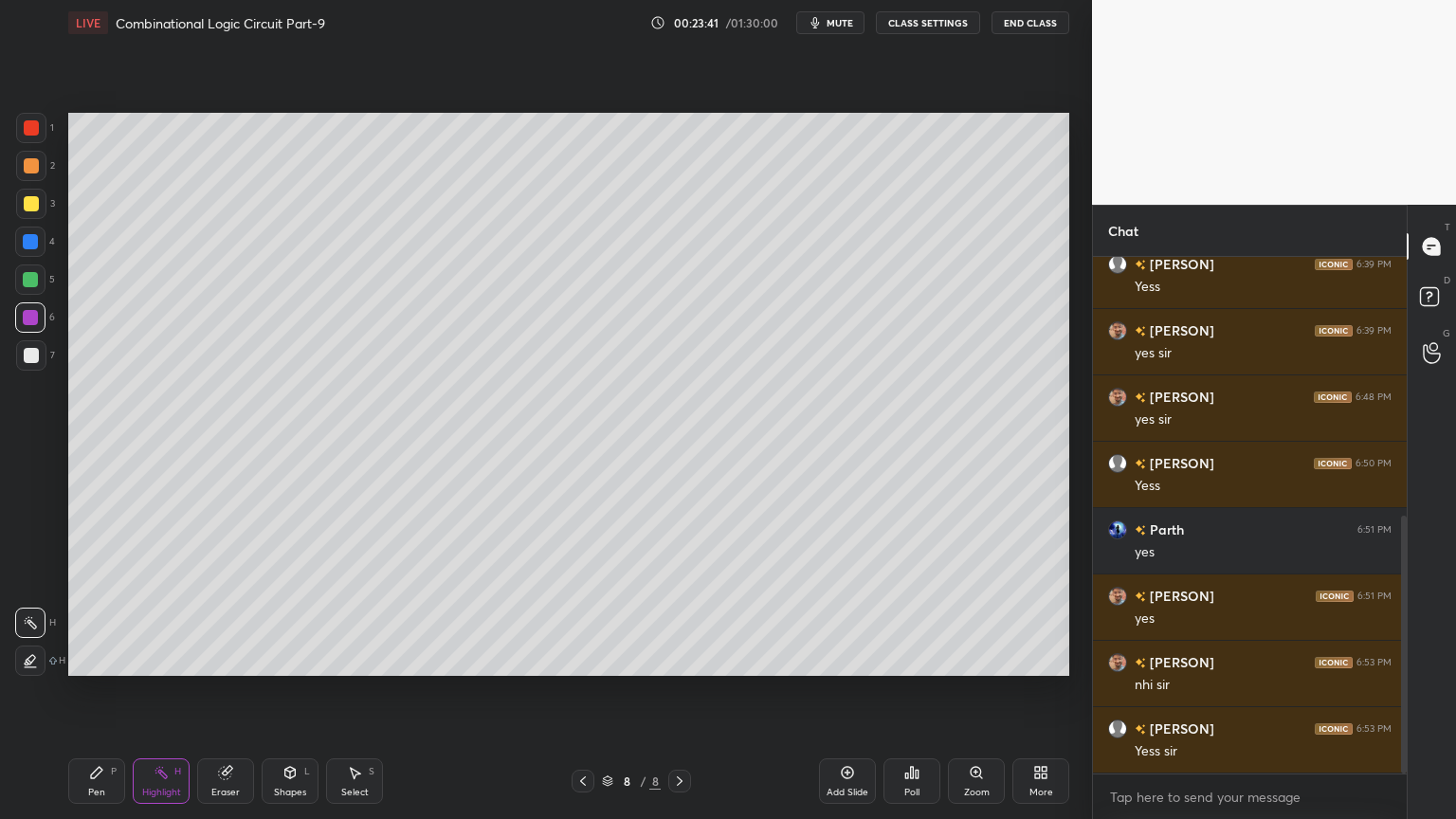 click on "Pen P" at bounding box center (97, 781) 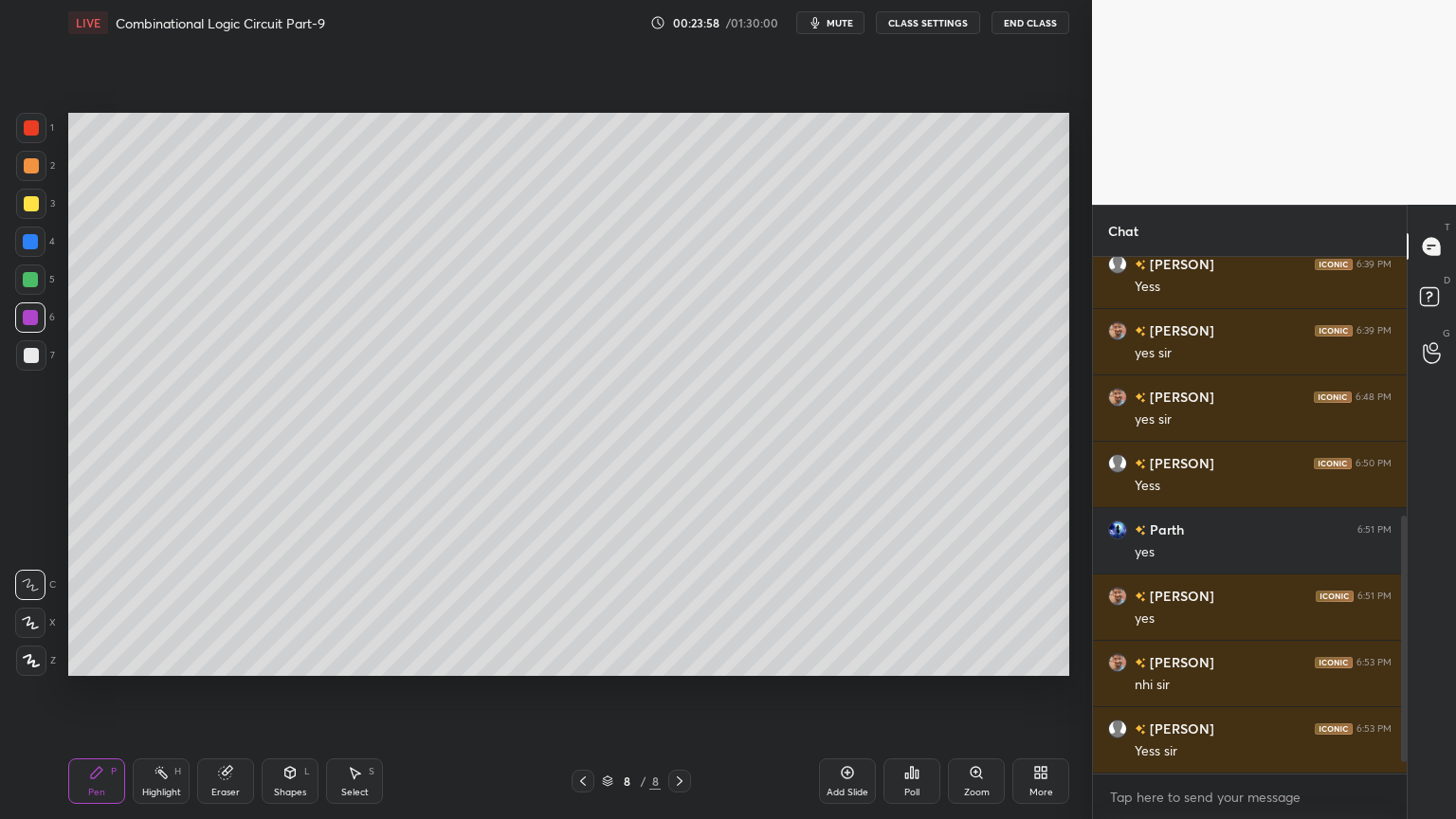 scroll, scrollTop: 584, scrollLeft: 0, axis: vertical 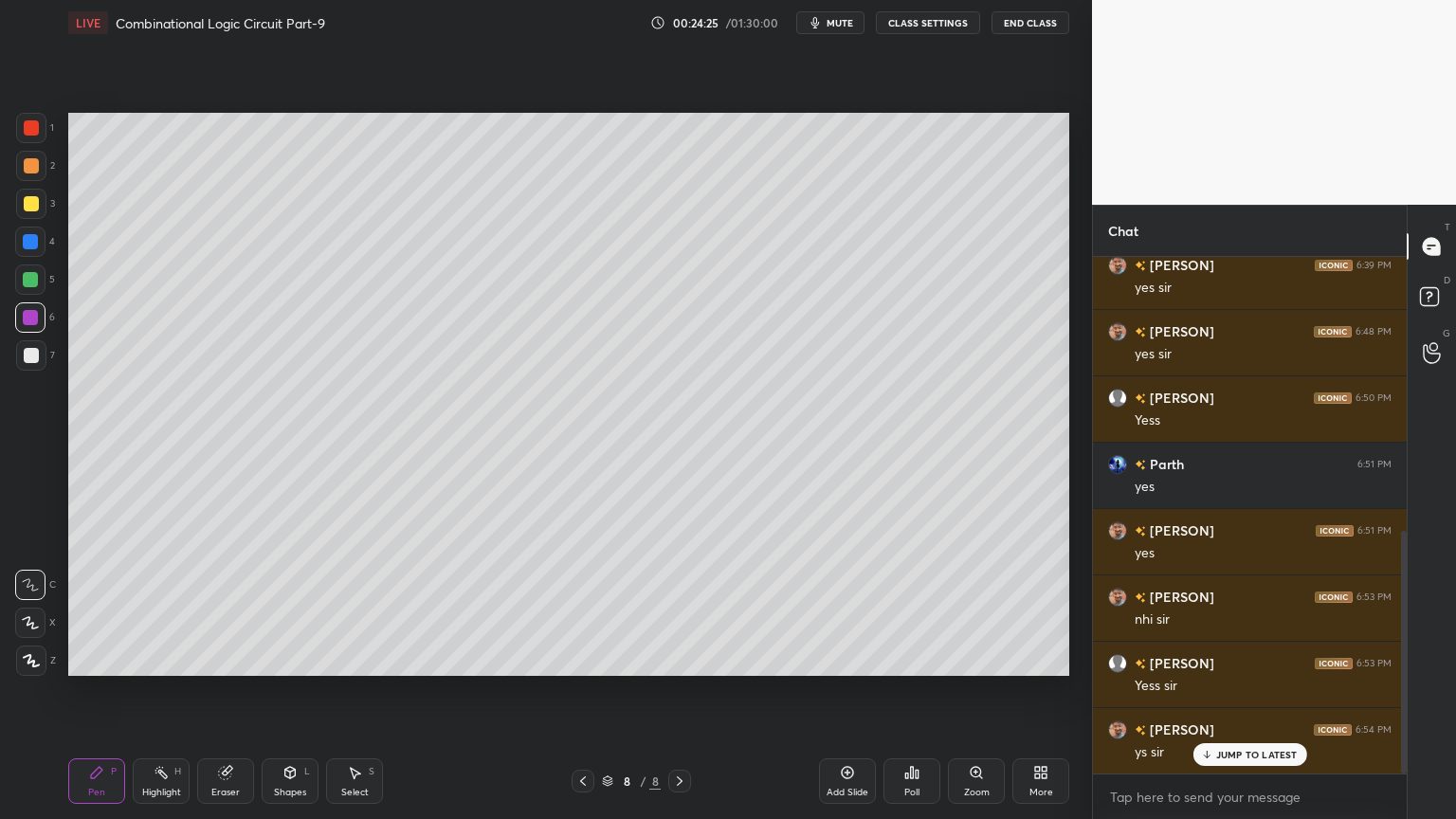 click on "Eraser" at bounding box center [226, 781] 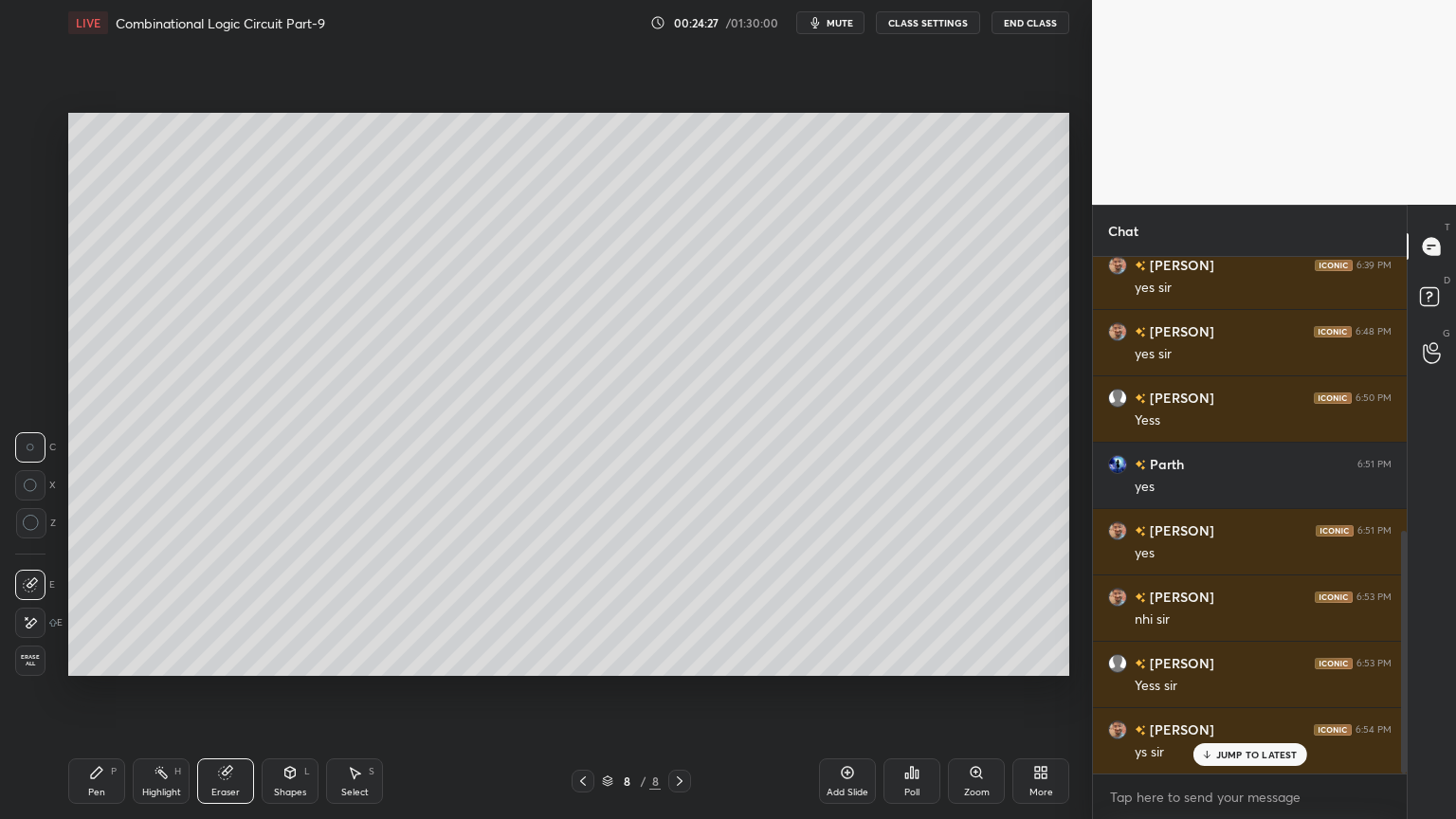 scroll, scrollTop: 603, scrollLeft: 0, axis: vertical 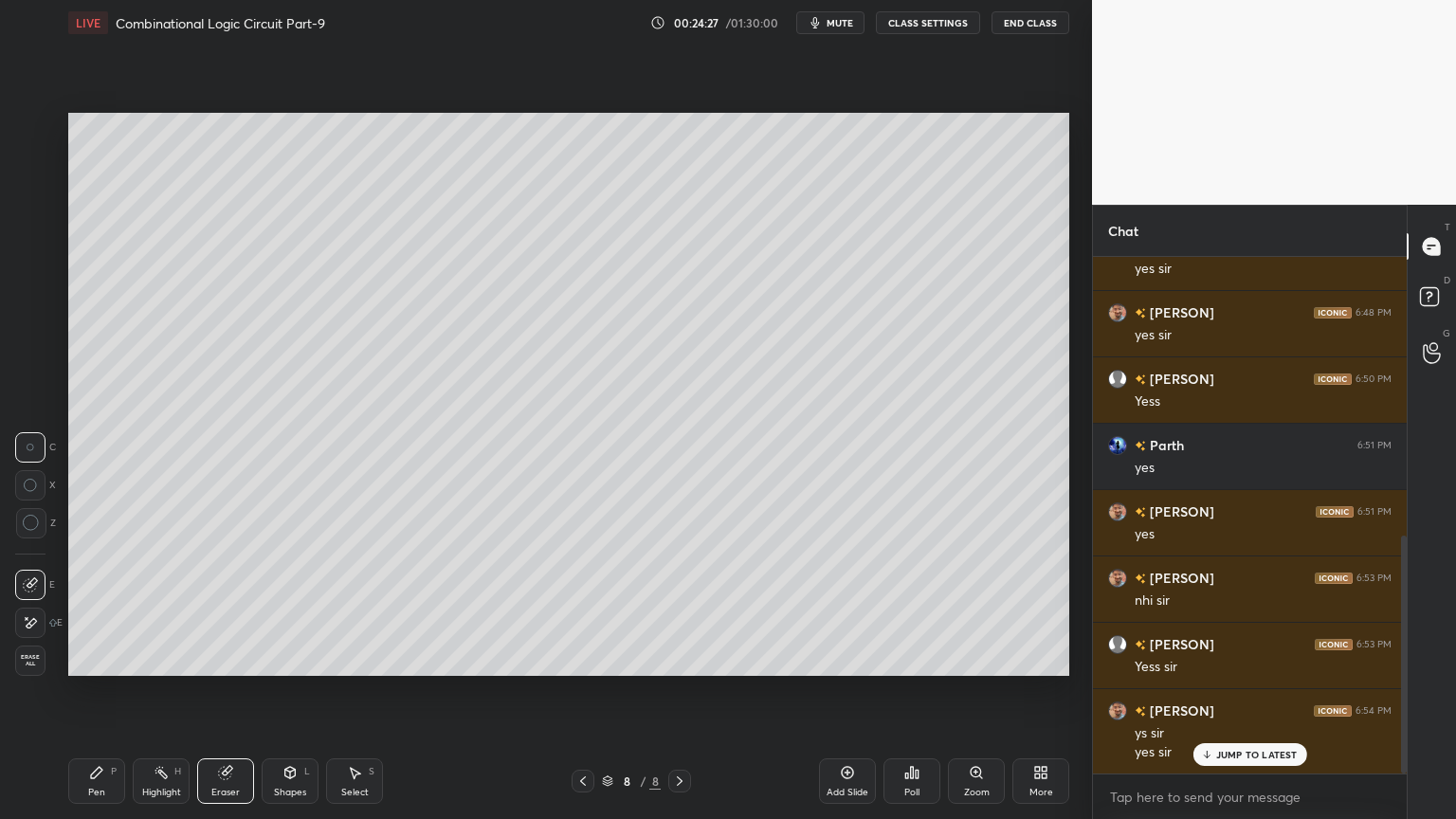 click 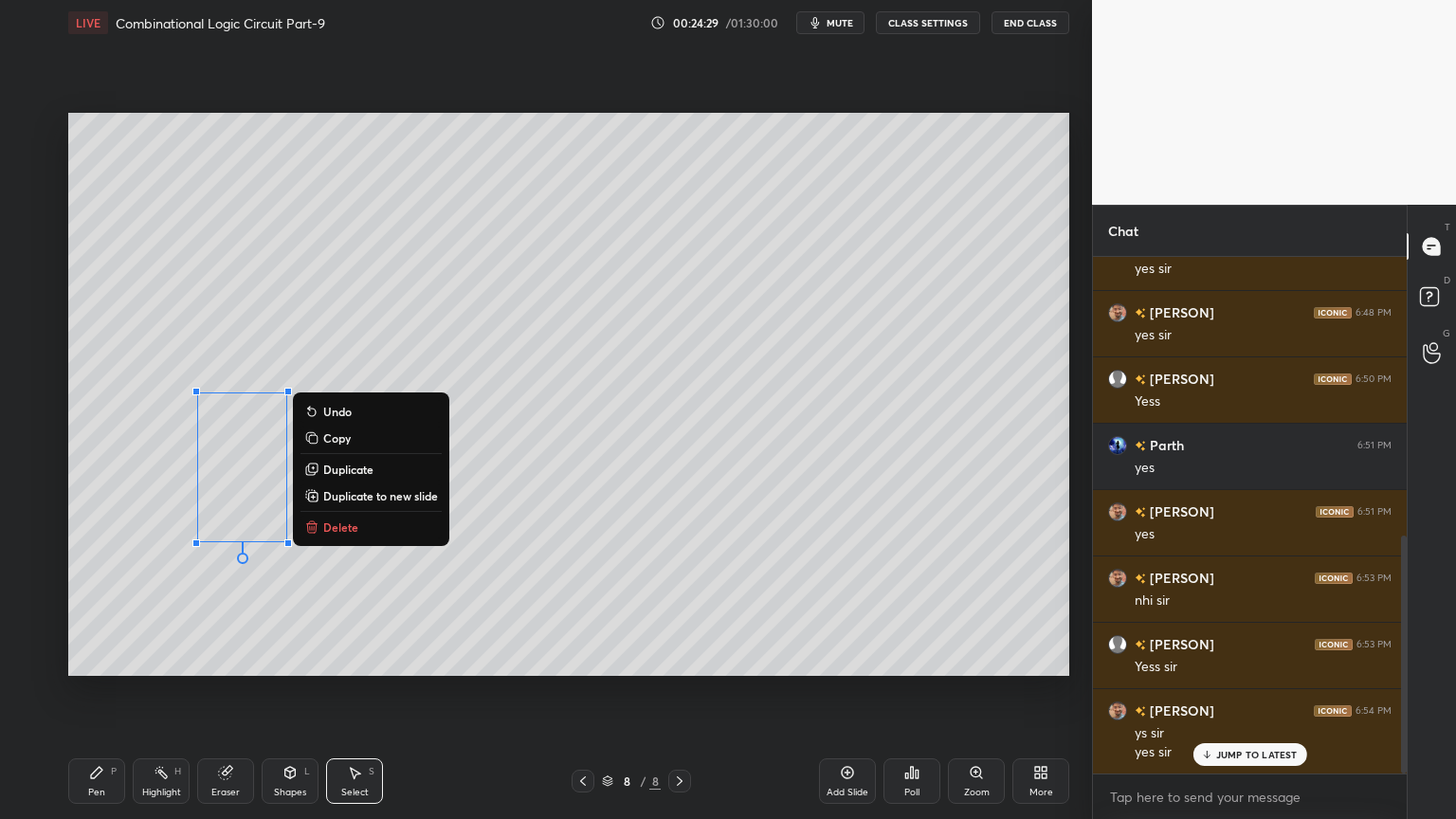 click on "Delete" at bounding box center [371, 527] 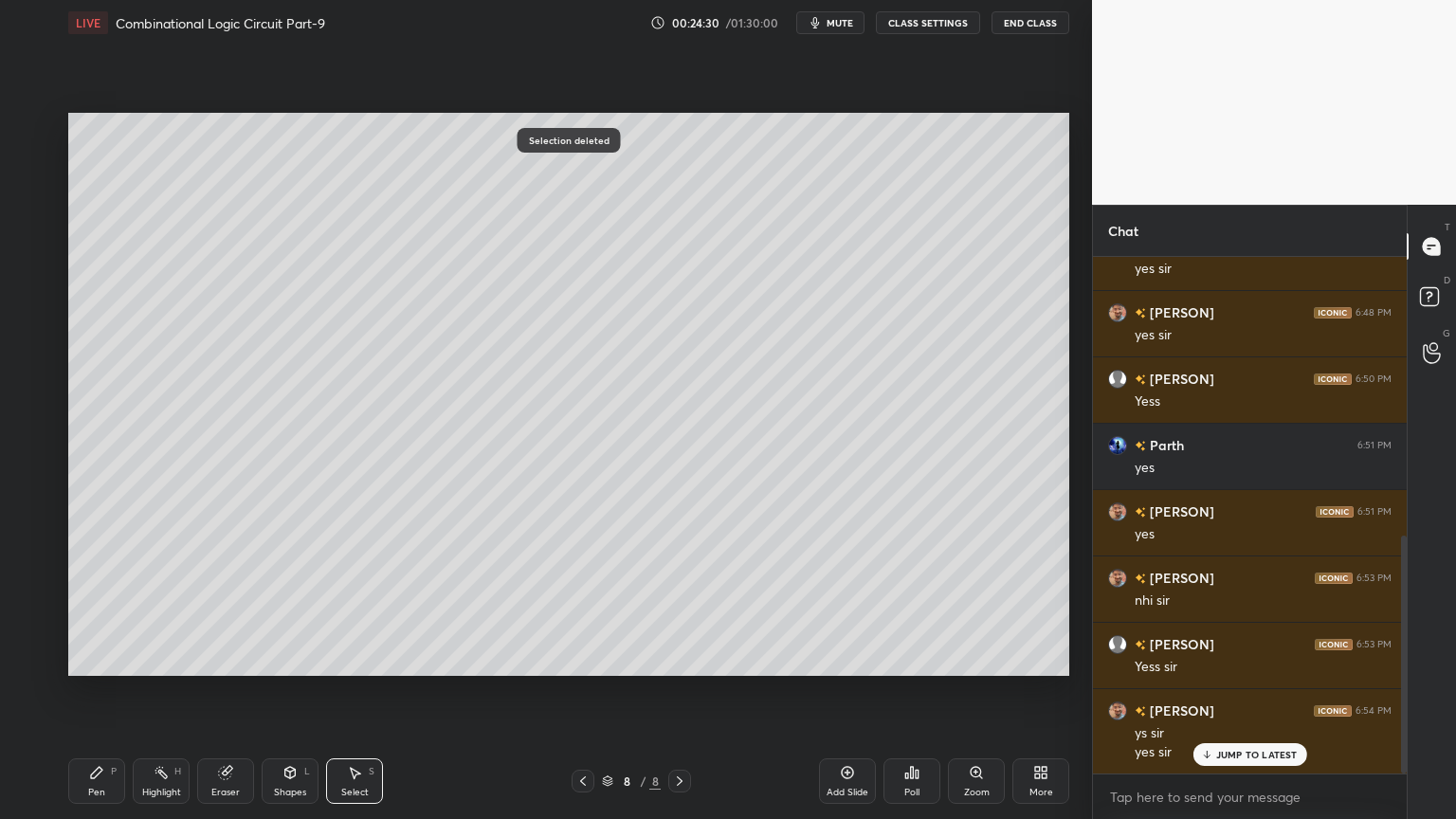 click on "Pen P" at bounding box center (97, 781) 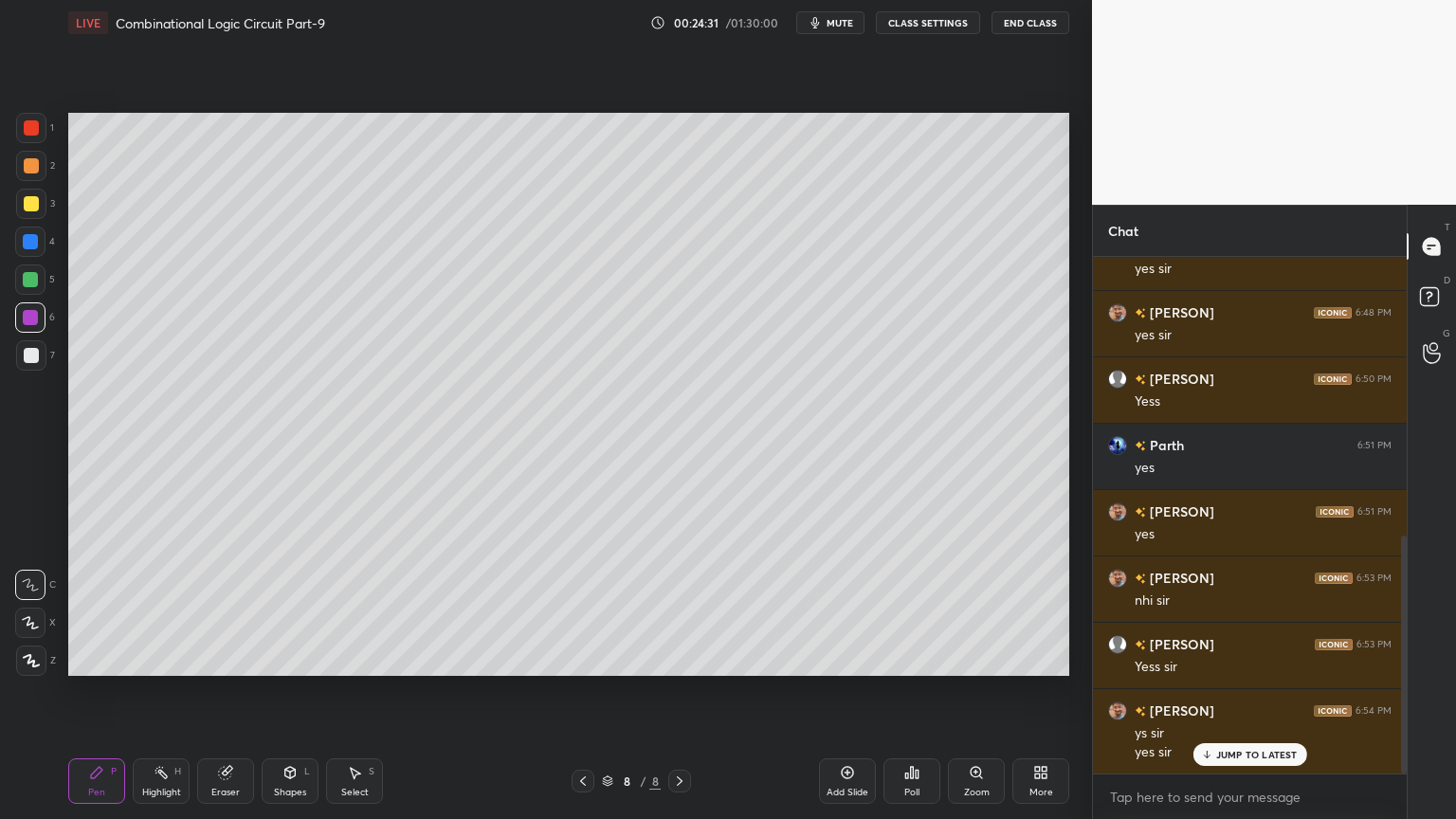 click on "Shapes L" at bounding box center (290, 781) 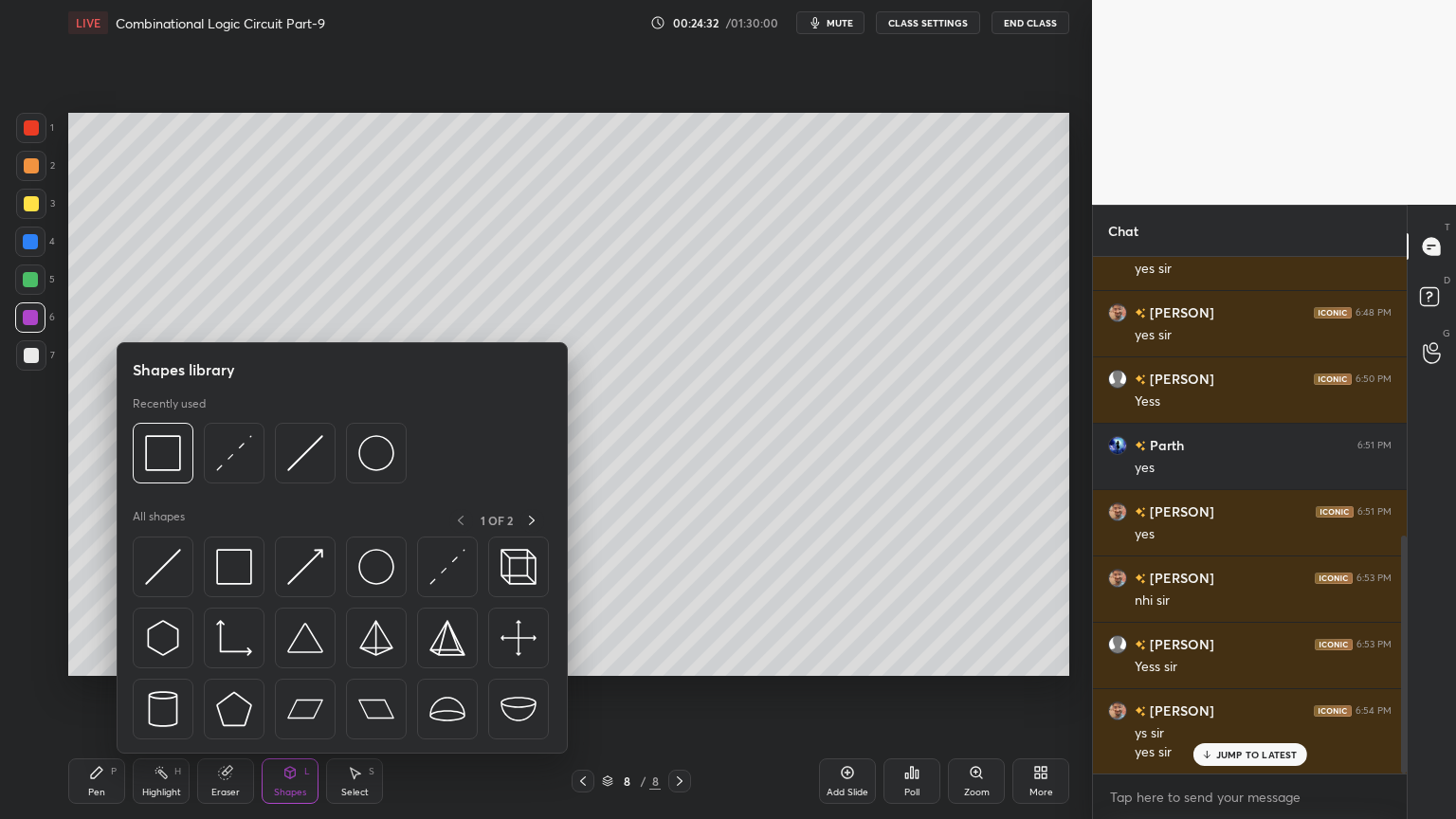 click on "Eraser" at bounding box center [226, 792] 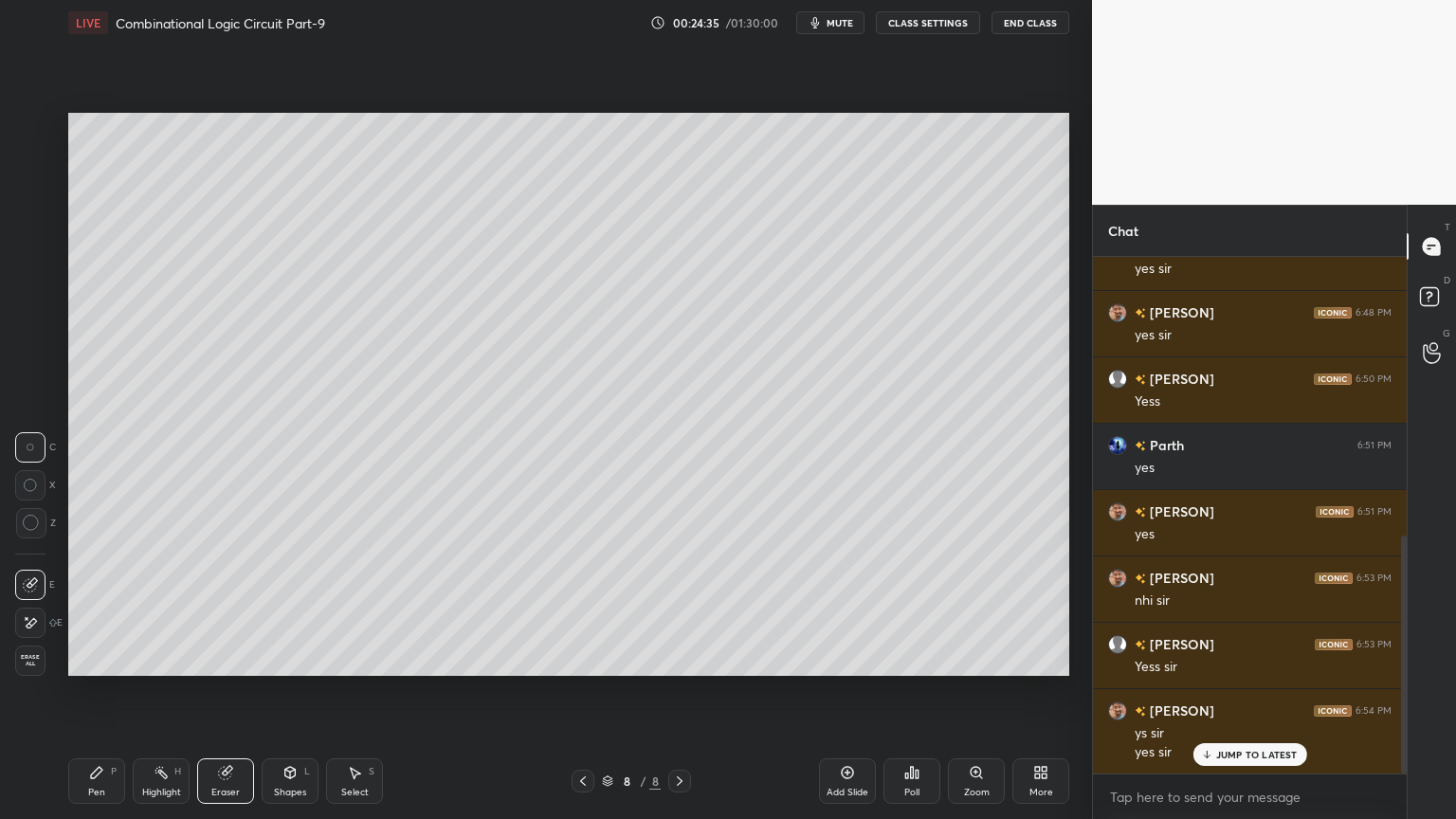 click 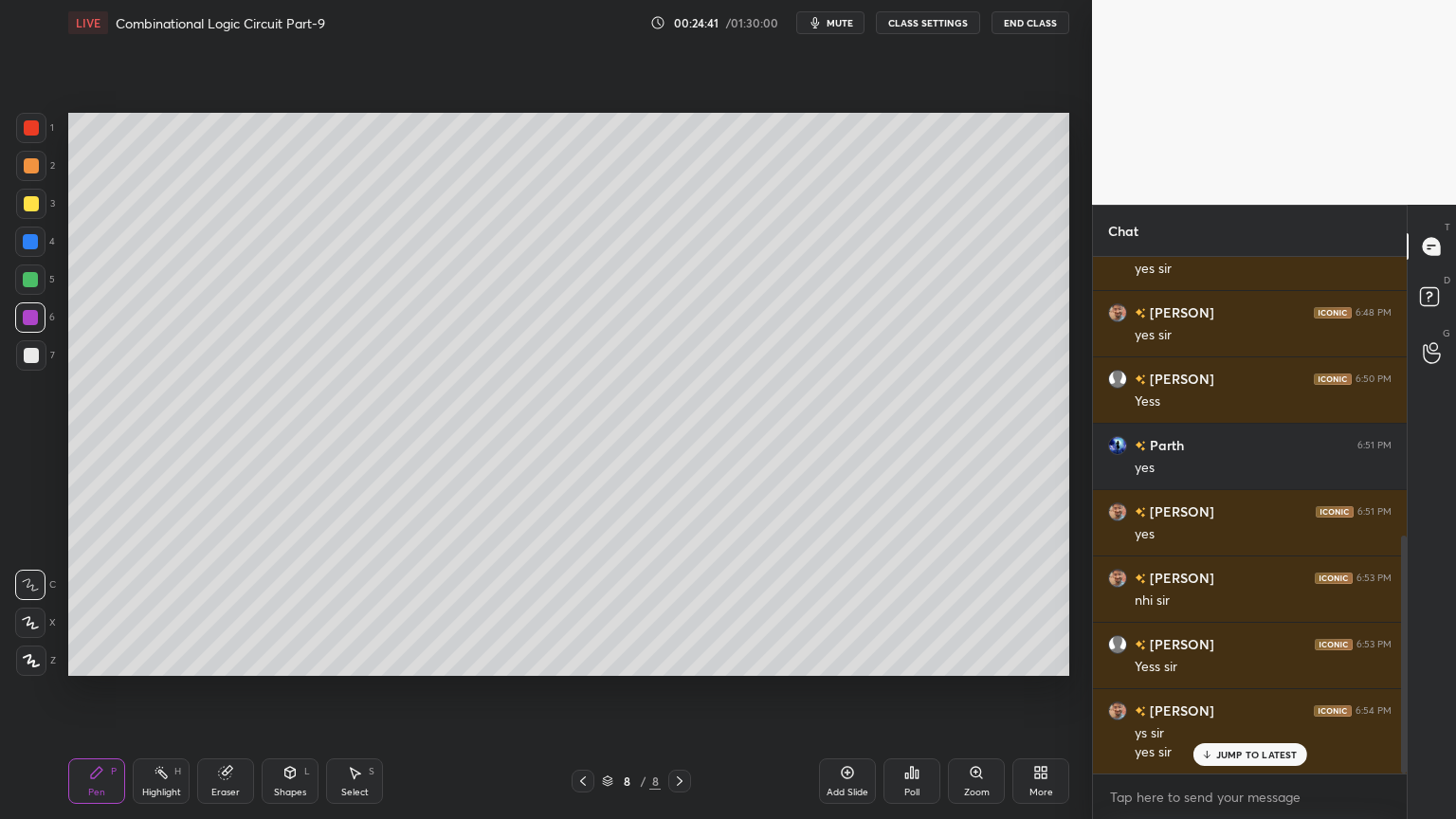 click at bounding box center [30, 280] 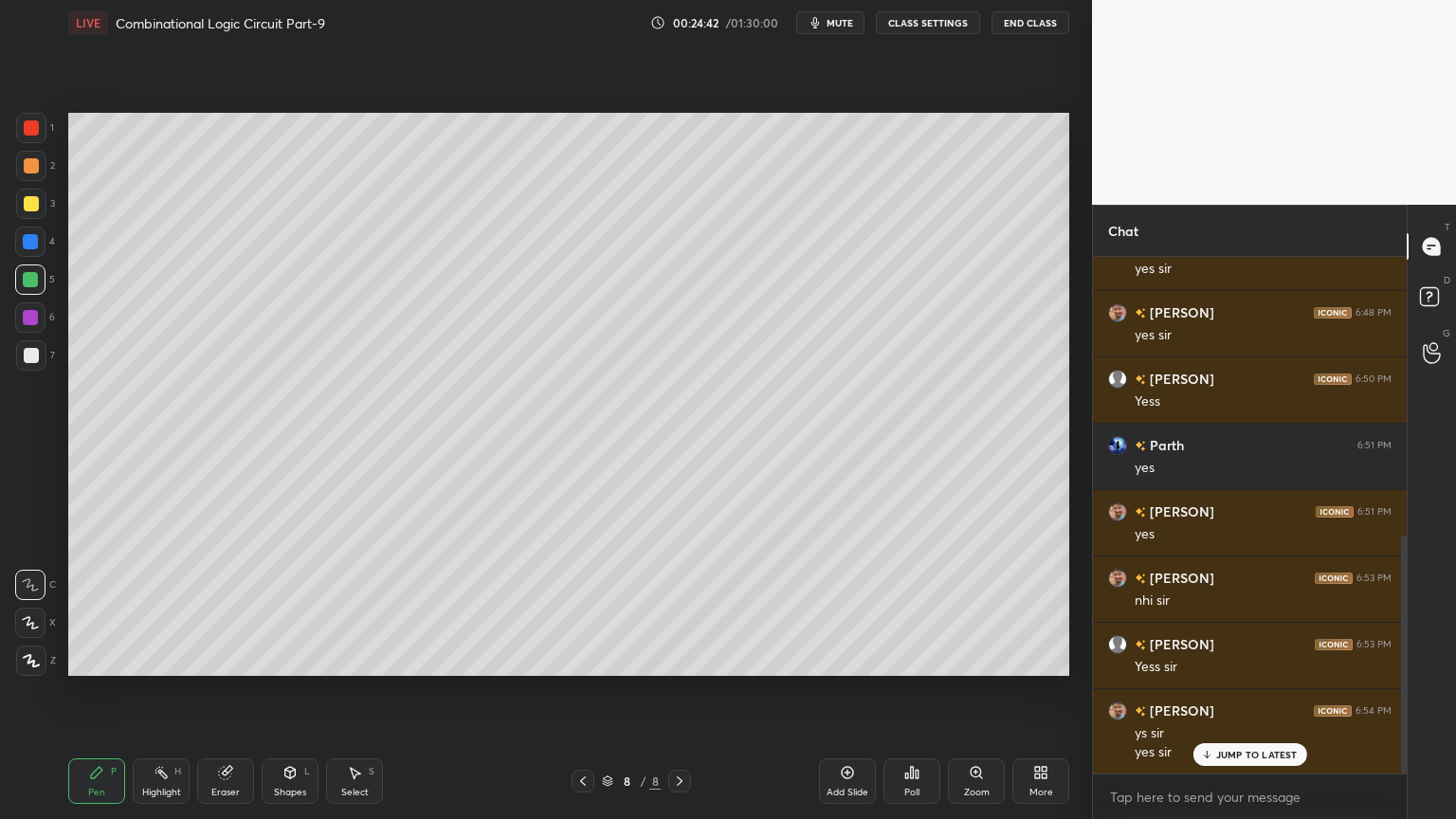 click on "Shapes L" at bounding box center [290, 781] 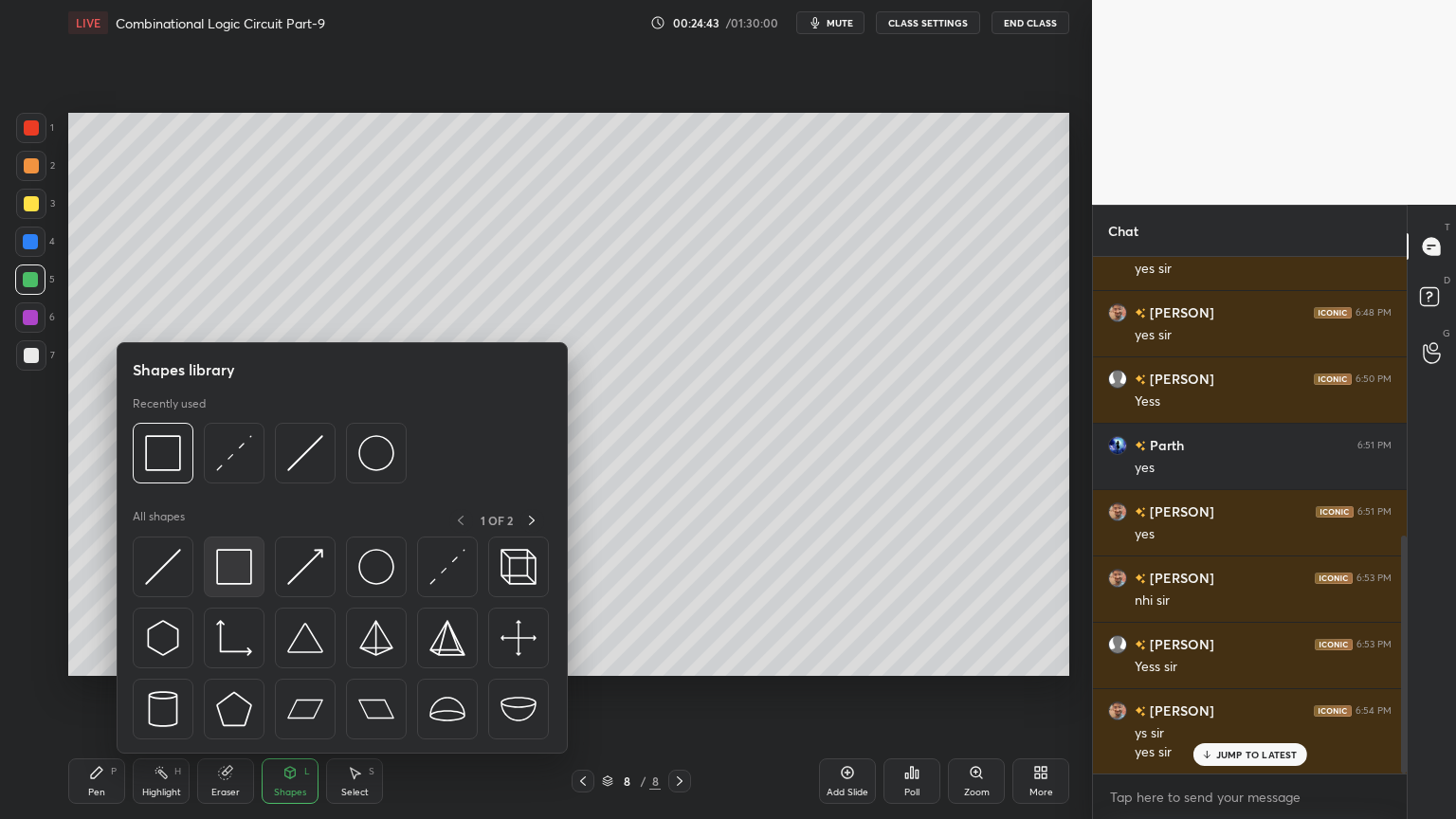 click at bounding box center [234, 567] 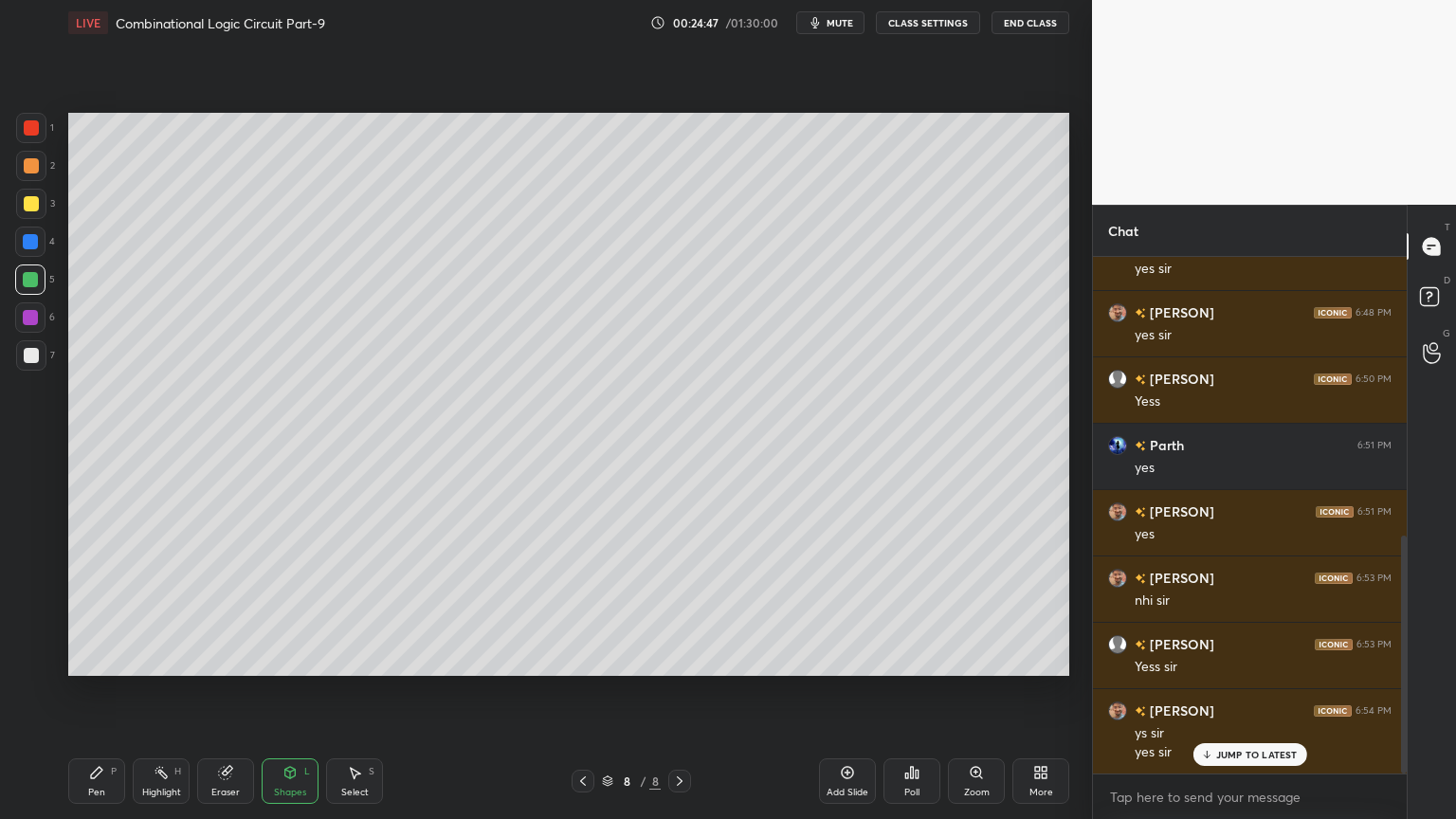 click on "Shapes L" at bounding box center [290, 781] 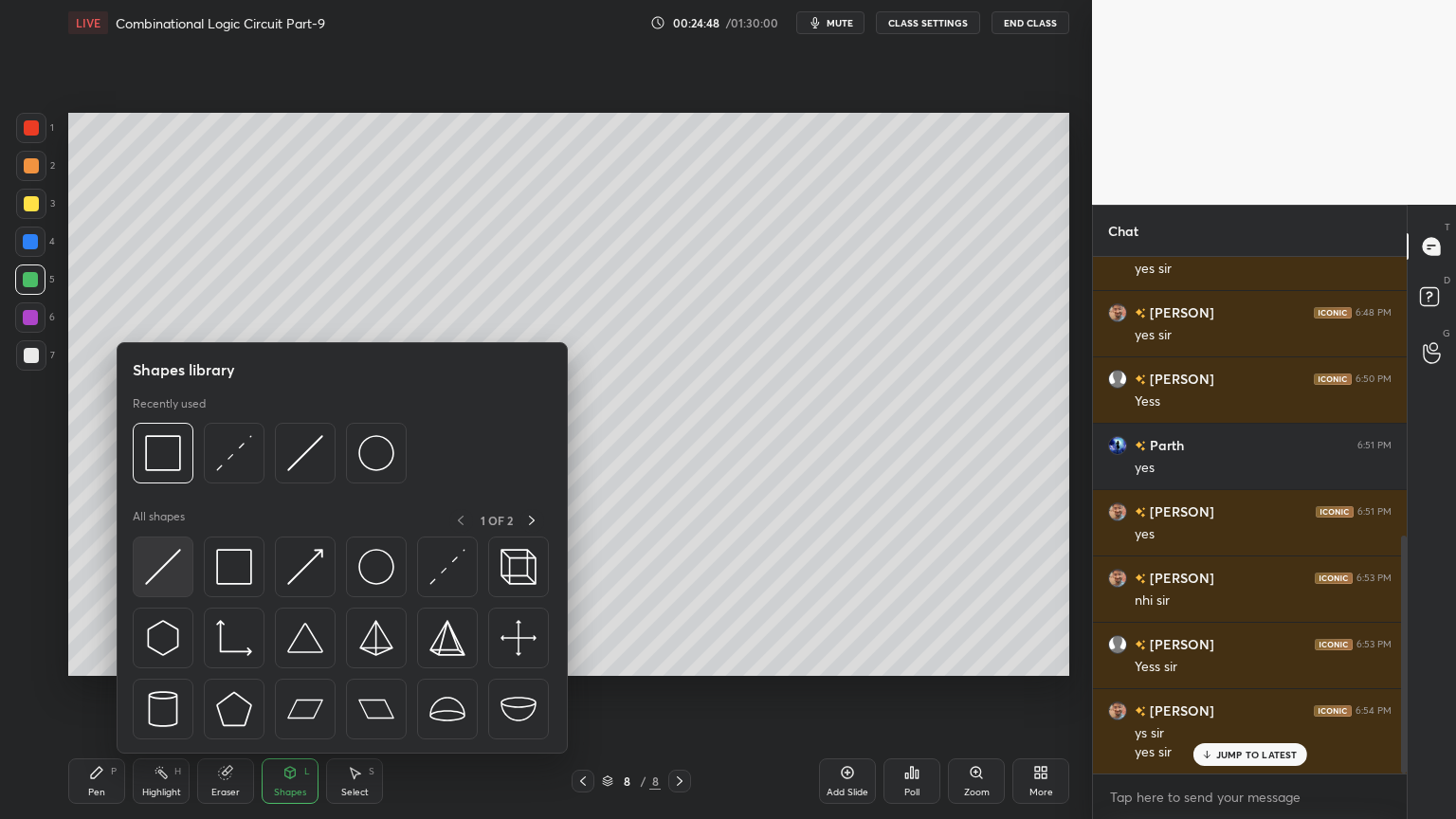 click at bounding box center [163, 567] 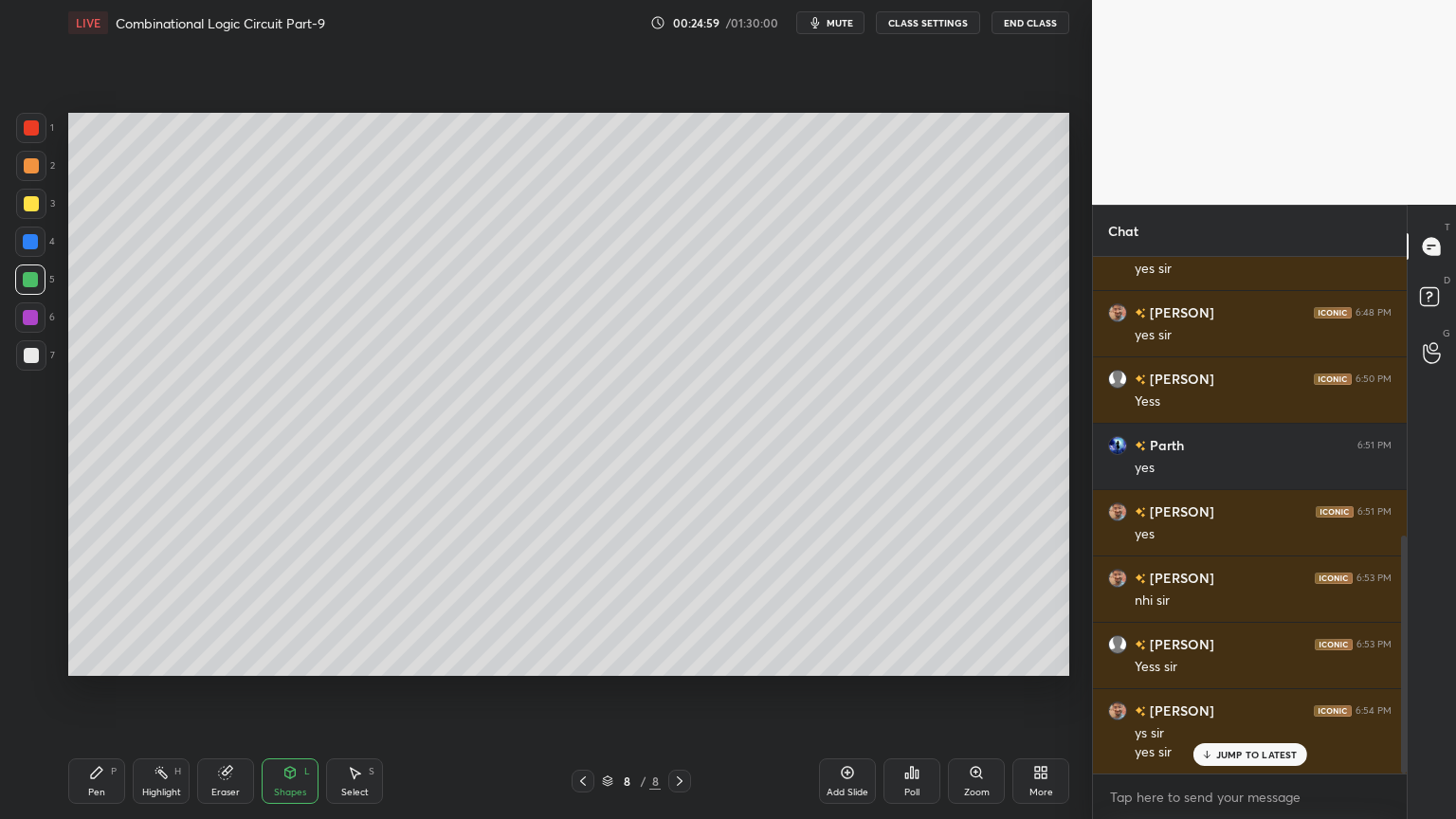 click on "Pen P" at bounding box center [97, 781] 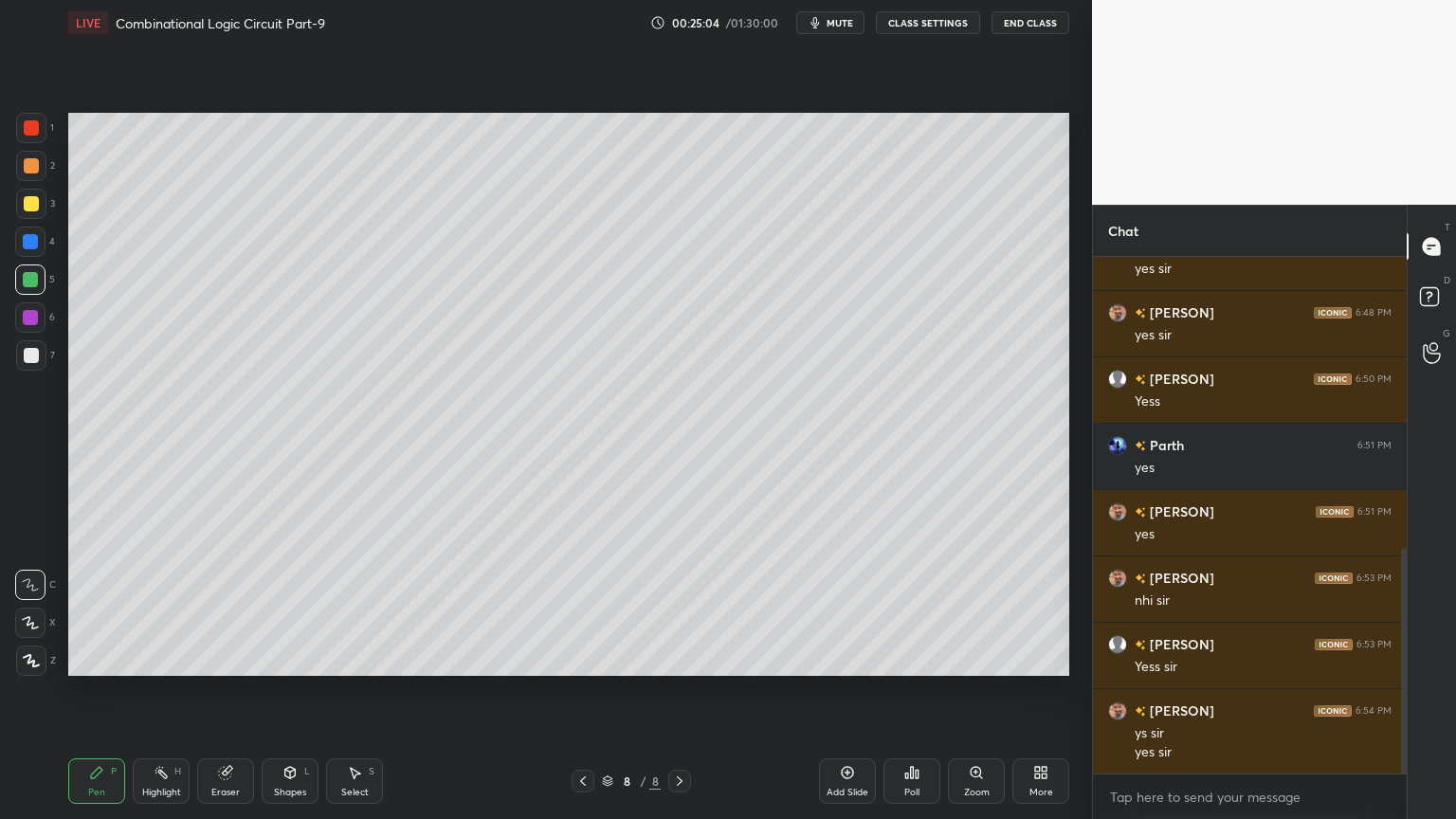 scroll, scrollTop: 670, scrollLeft: 0, axis: vertical 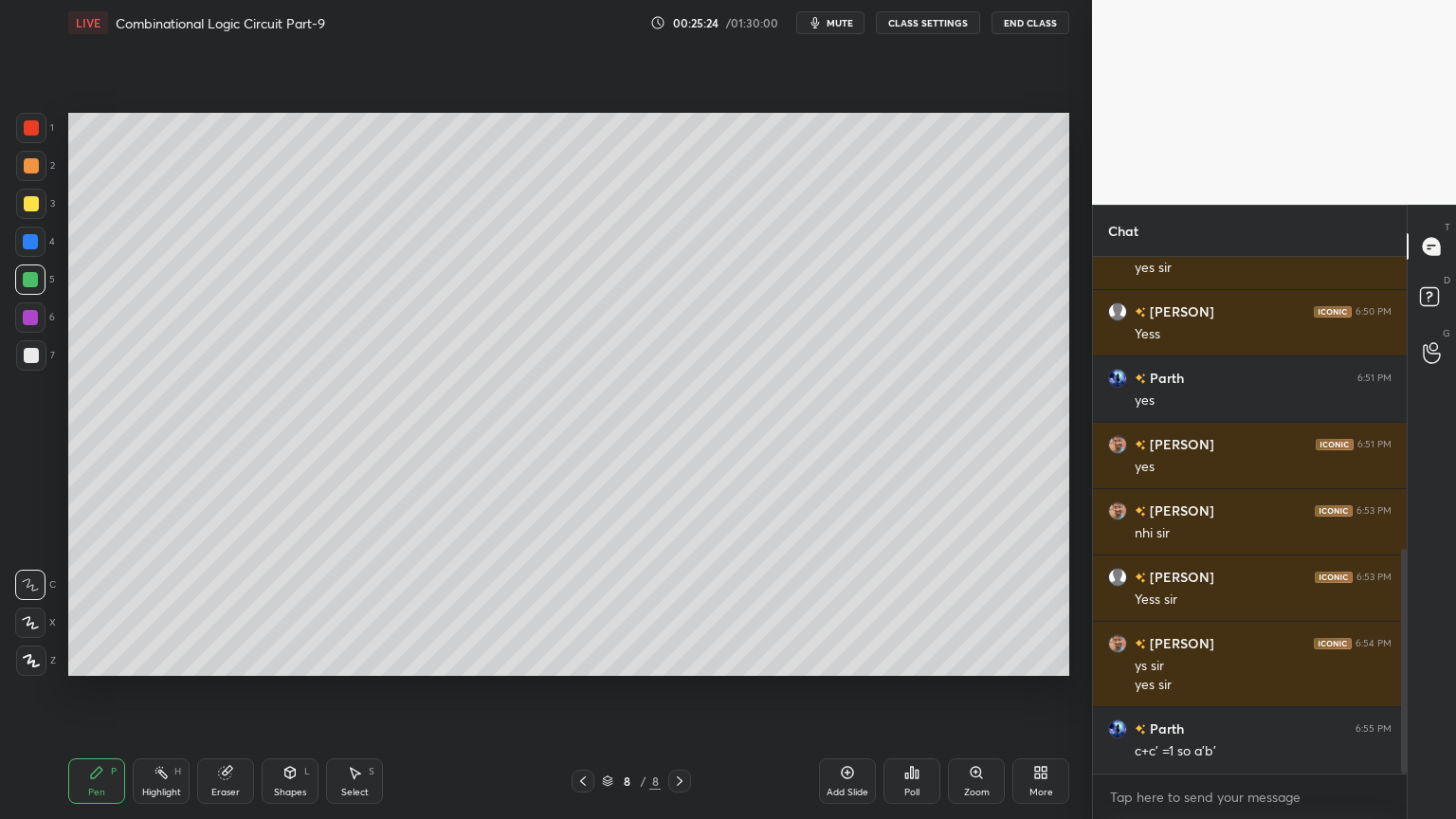 click on "mute" at bounding box center (840, 23) 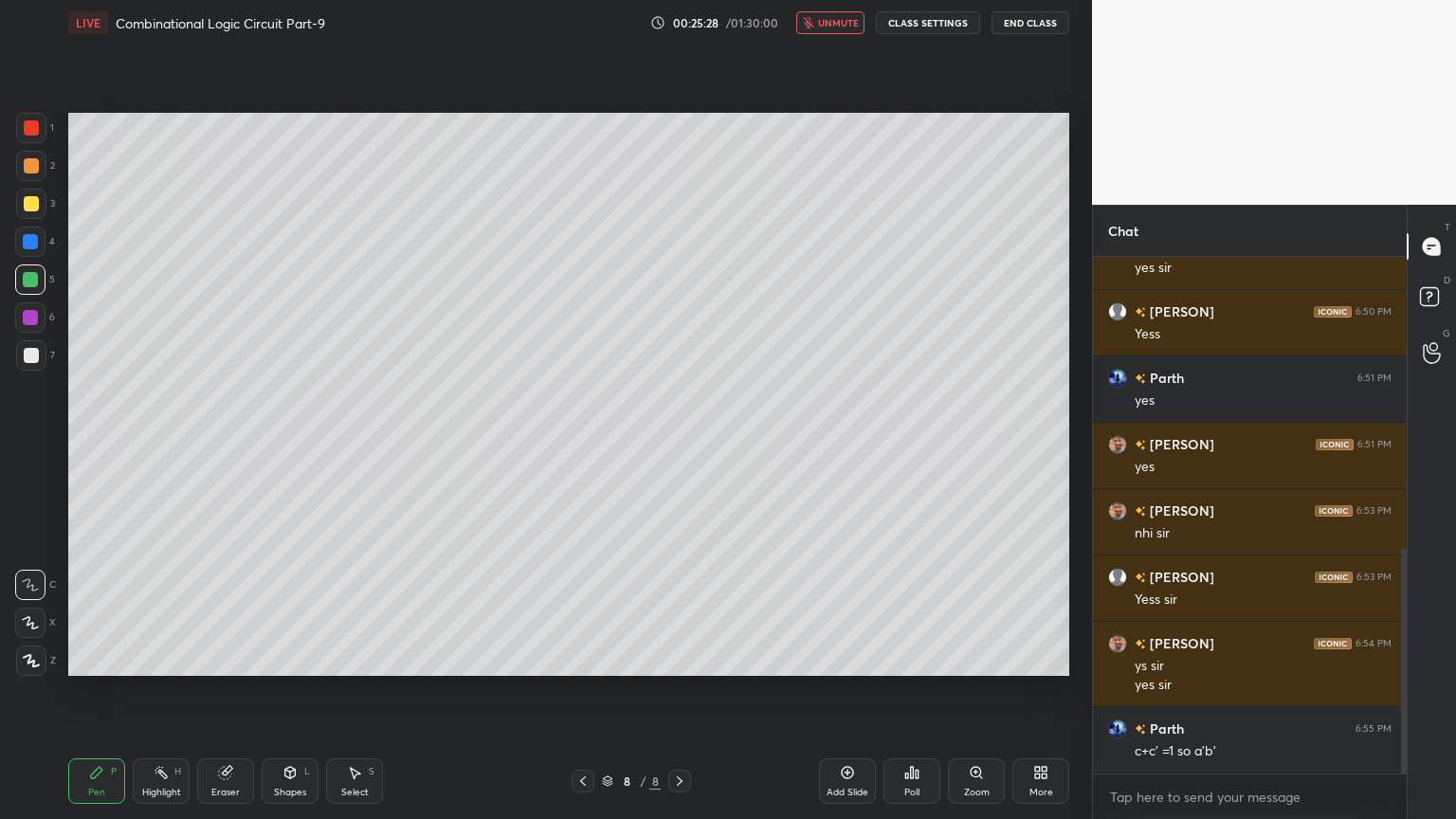 click on "Eraser" at bounding box center [226, 781] 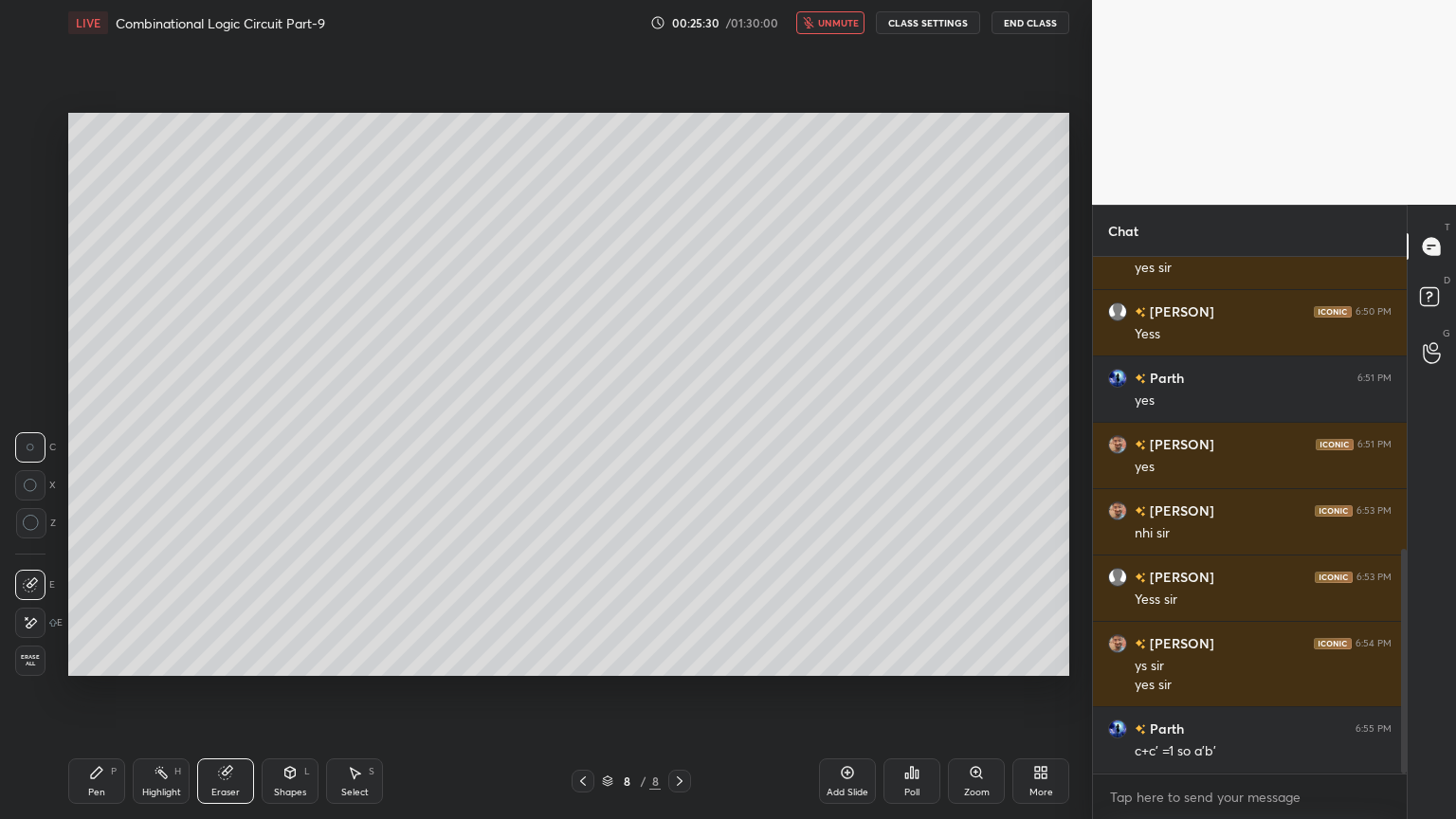 click on "Pen P" at bounding box center (97, 781) 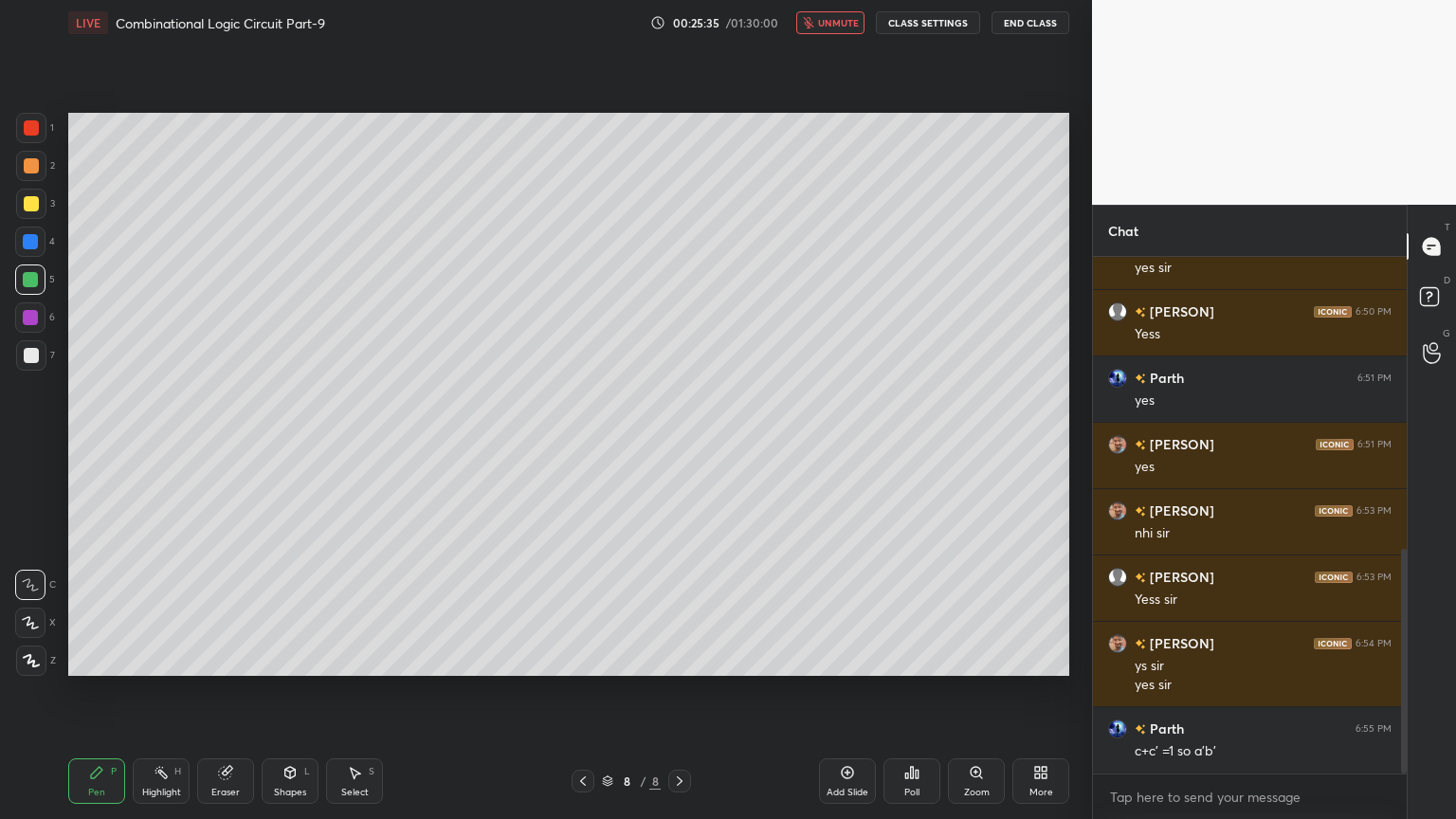 click on "unmute" at bounding box center [838, 23] 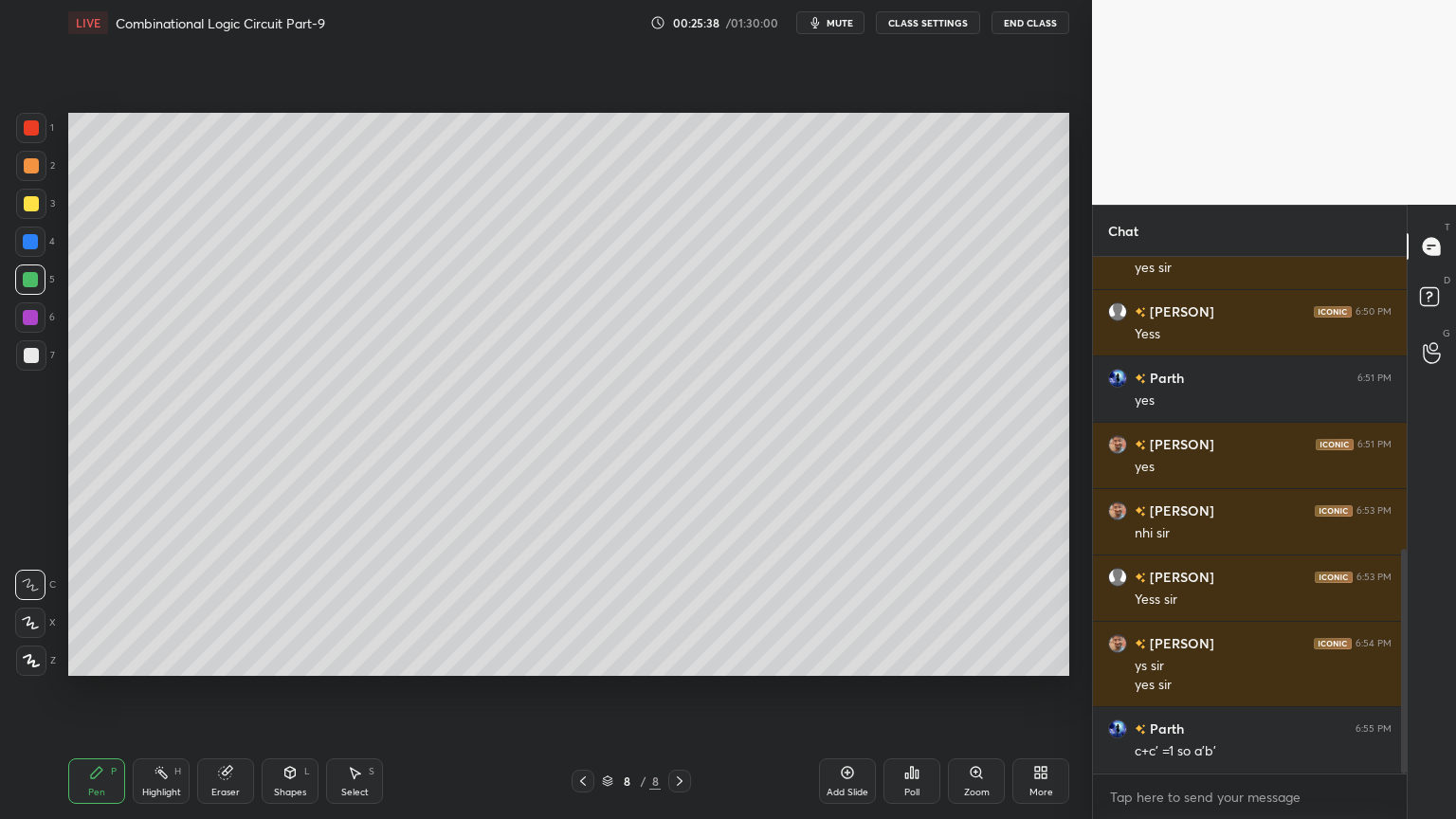 click on "Select" at bounding box center (355, 792) 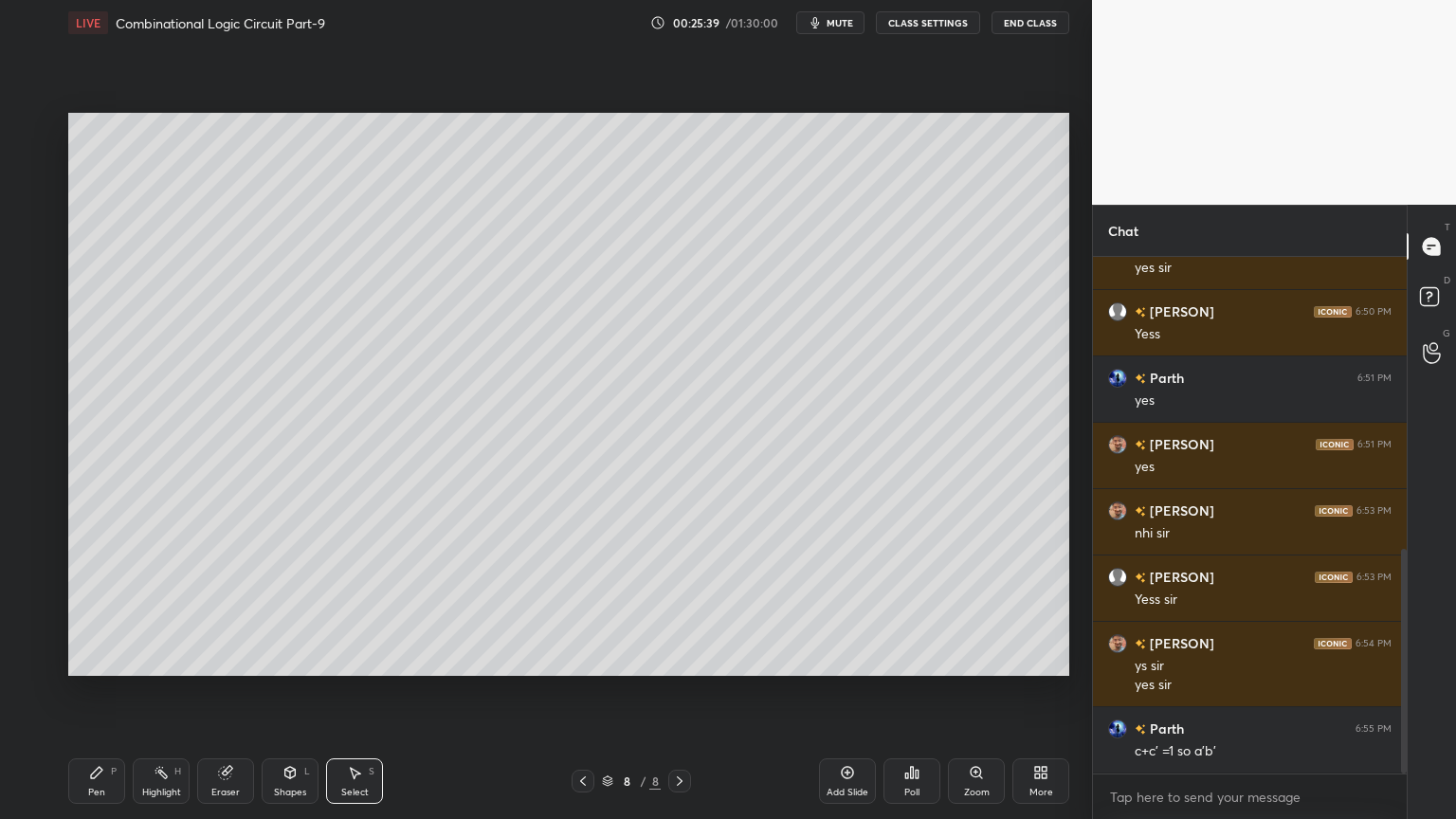click on "Shapes L" at bounding box center [290, 781] 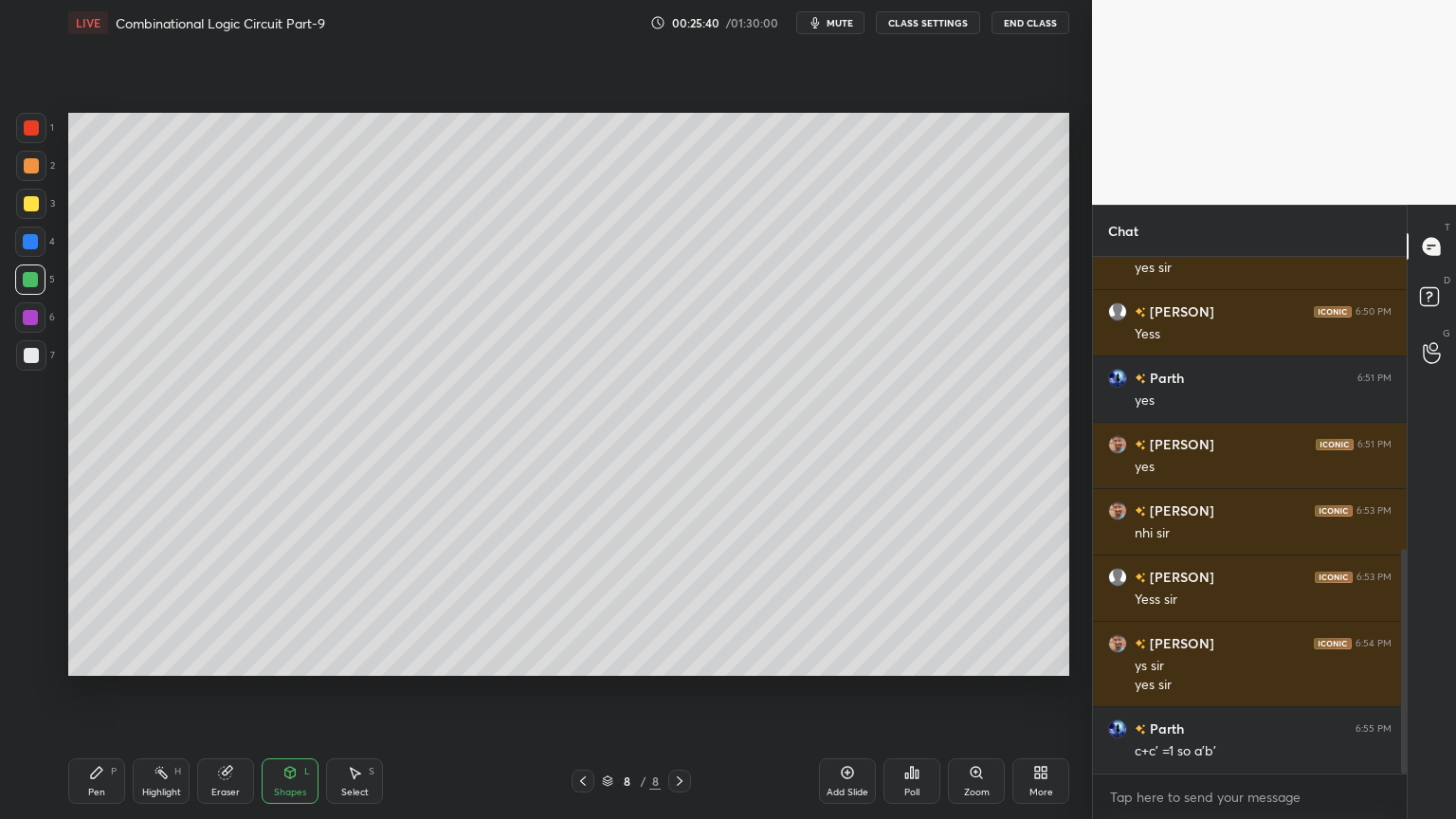 click on "Select S" at bounding box center (355, 781) 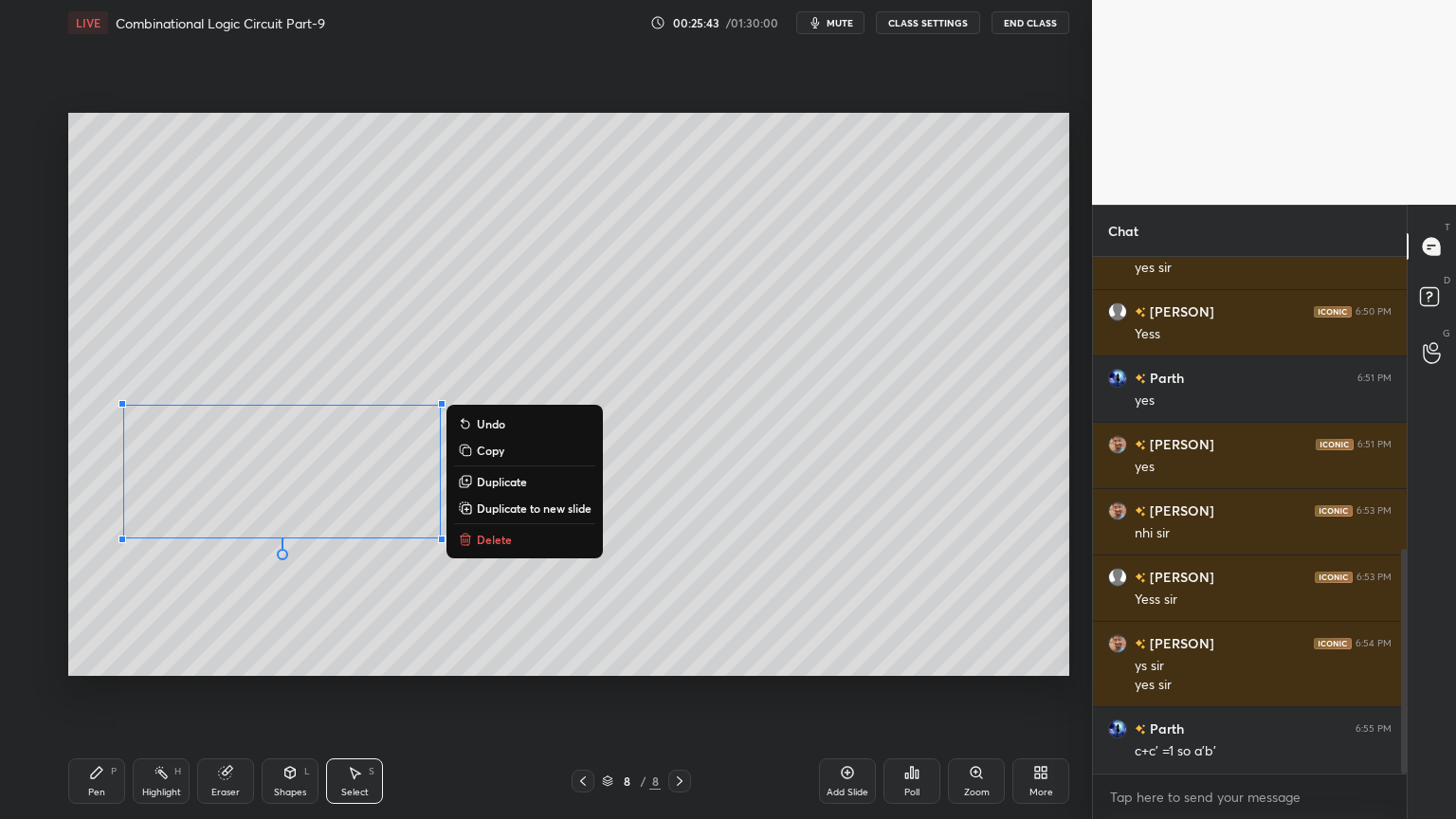 click on "Copy" at bounding box center [524, 450] 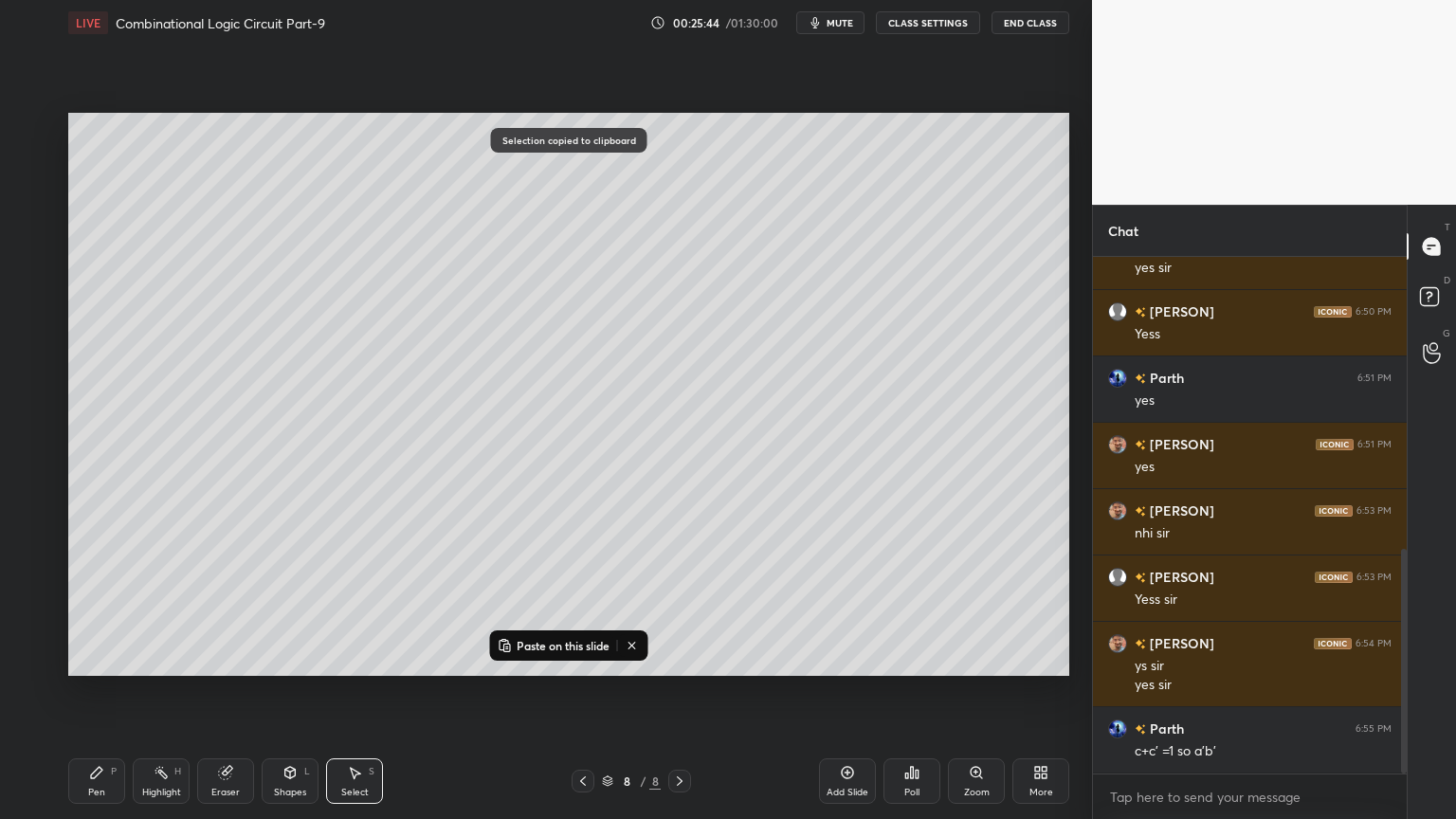 click on "Paste on this slide" at bounding box center (563, 646) 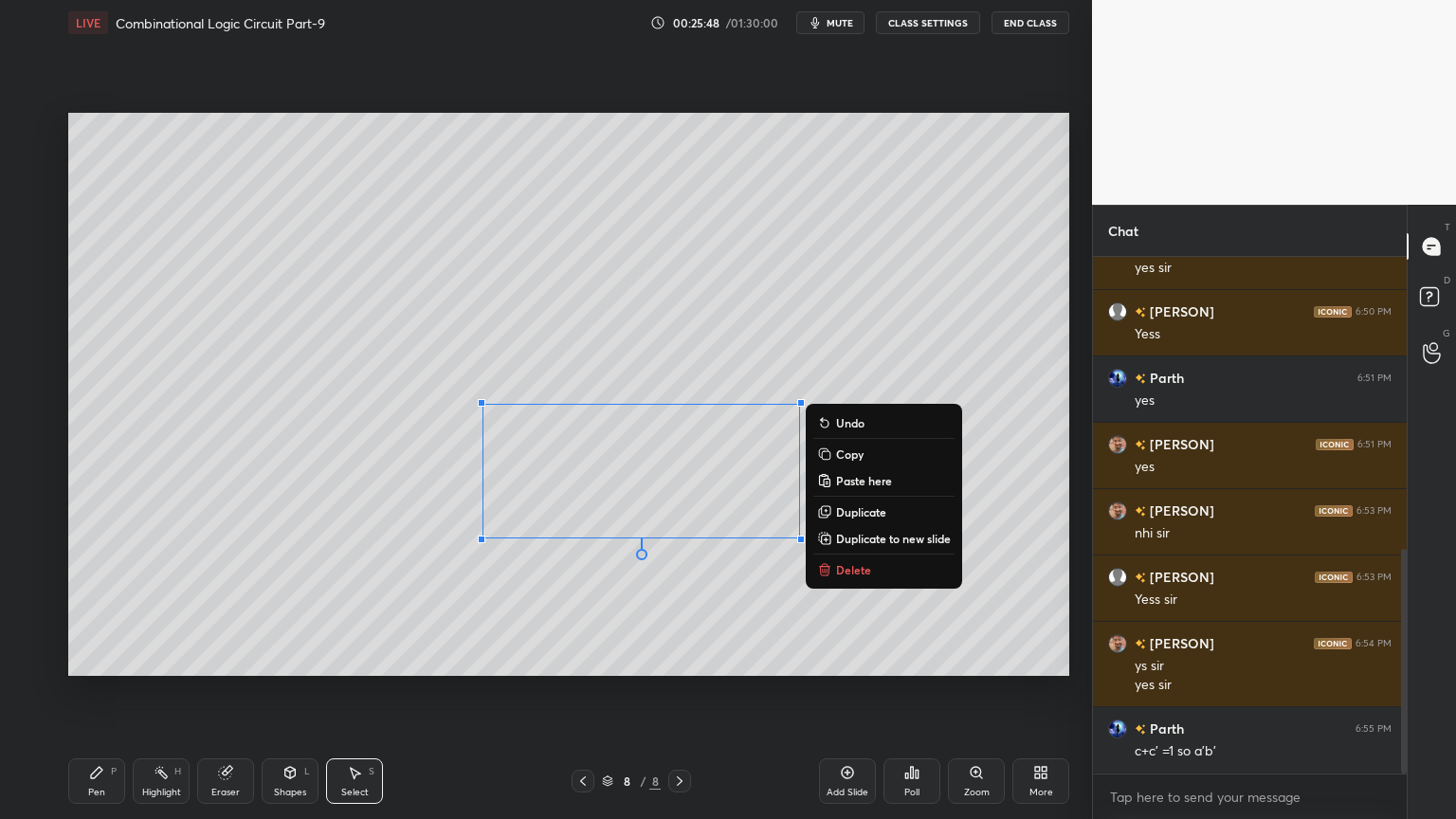 click on "Paste here" at bounding box center (864, 481) 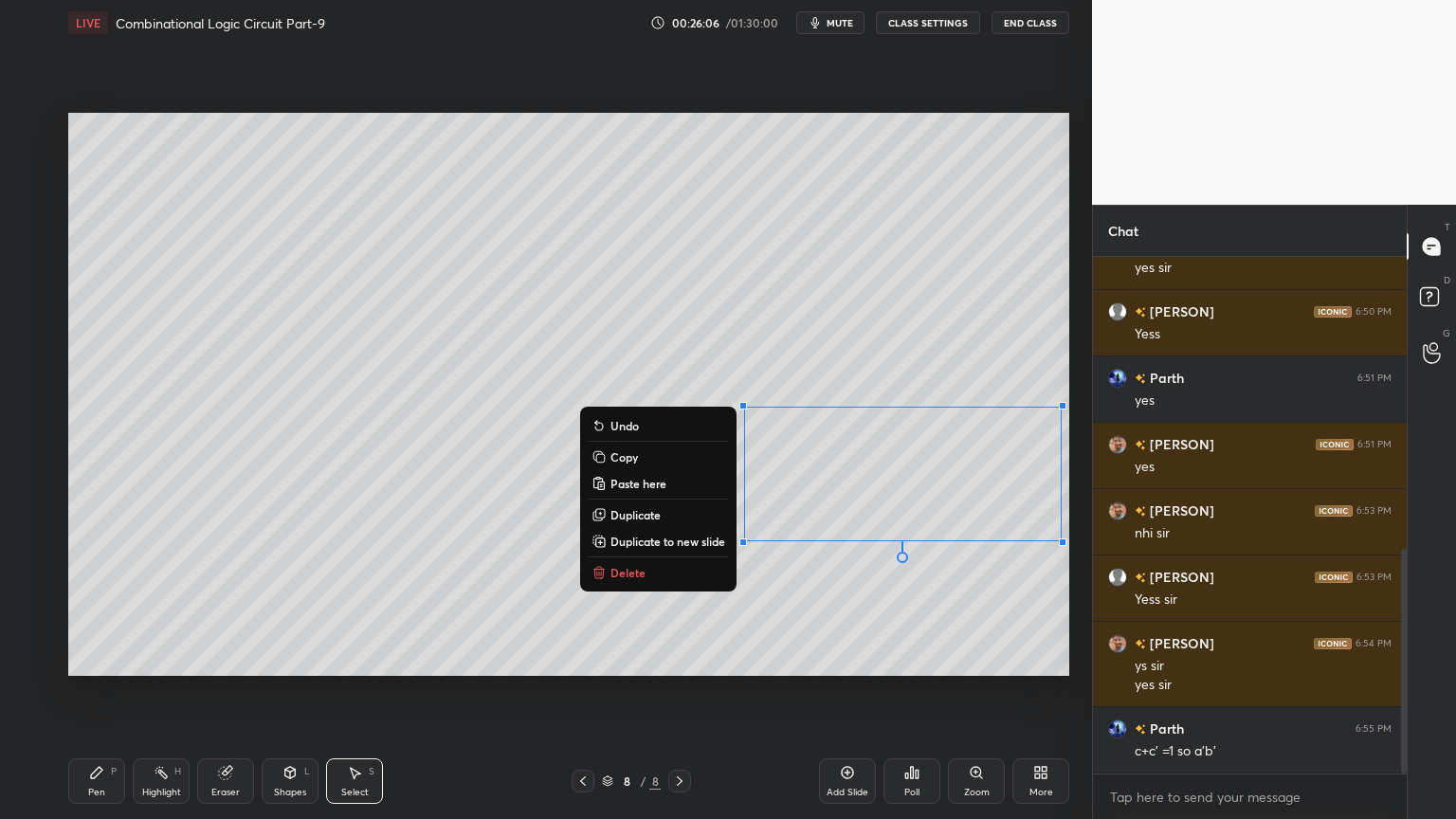 click on "0 ° Undo Copy Paste here Duplicate Duplicate to new slide Delete" at bounding box center (569, 394) 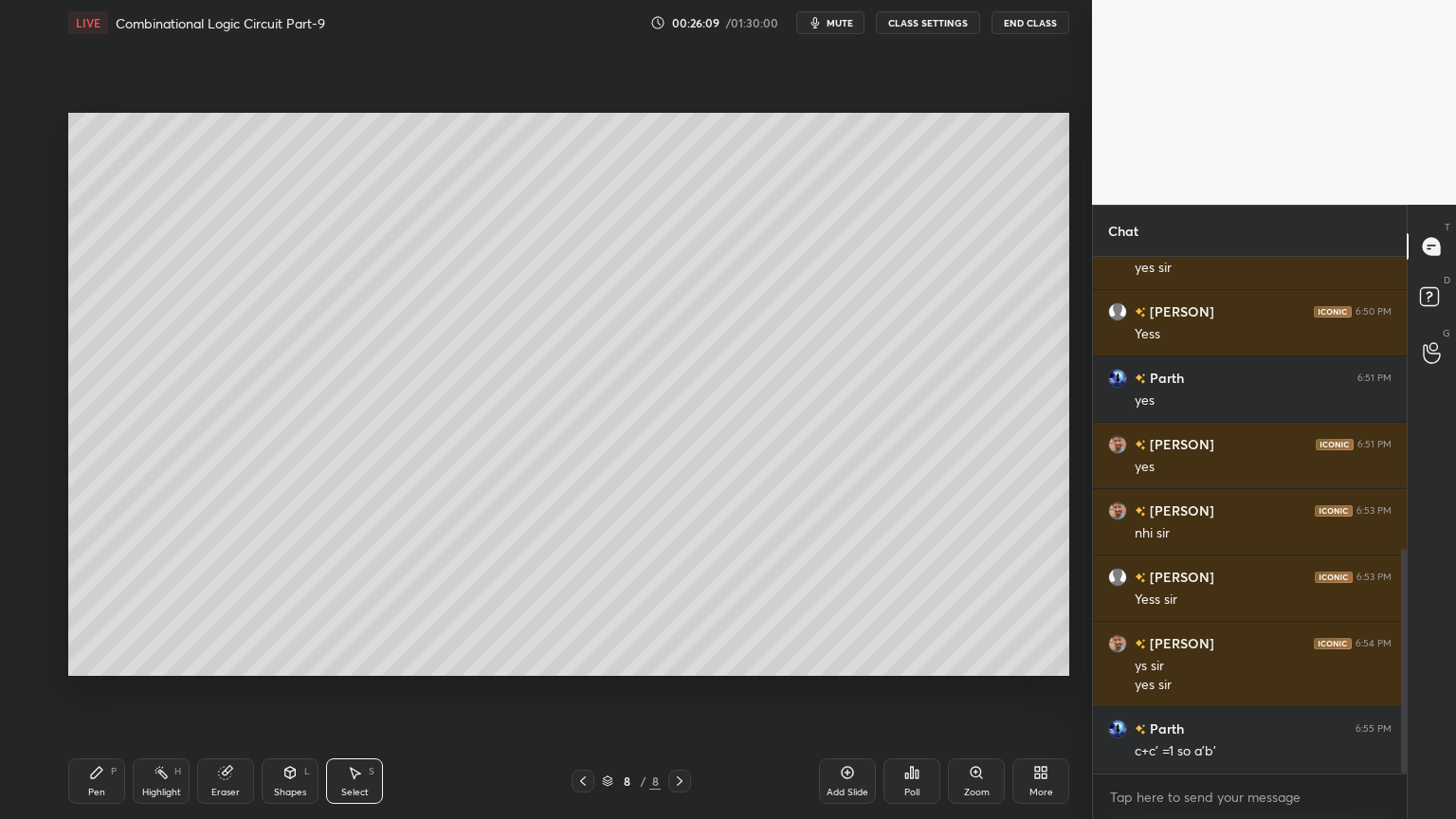 click on "Eraser" at bounding box center (226, 781) 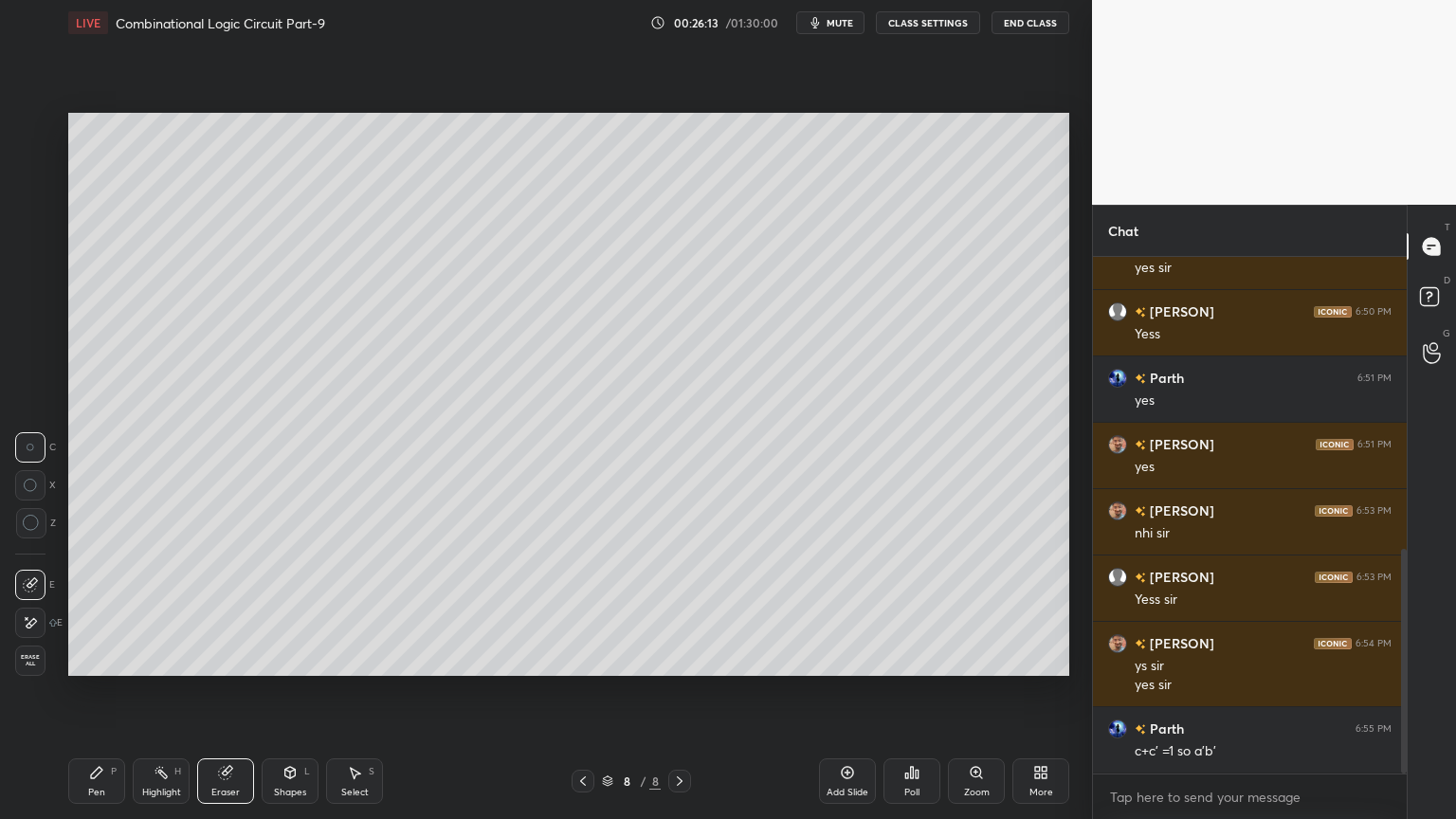 click on "Pen P" at bounding box center (97, 781) 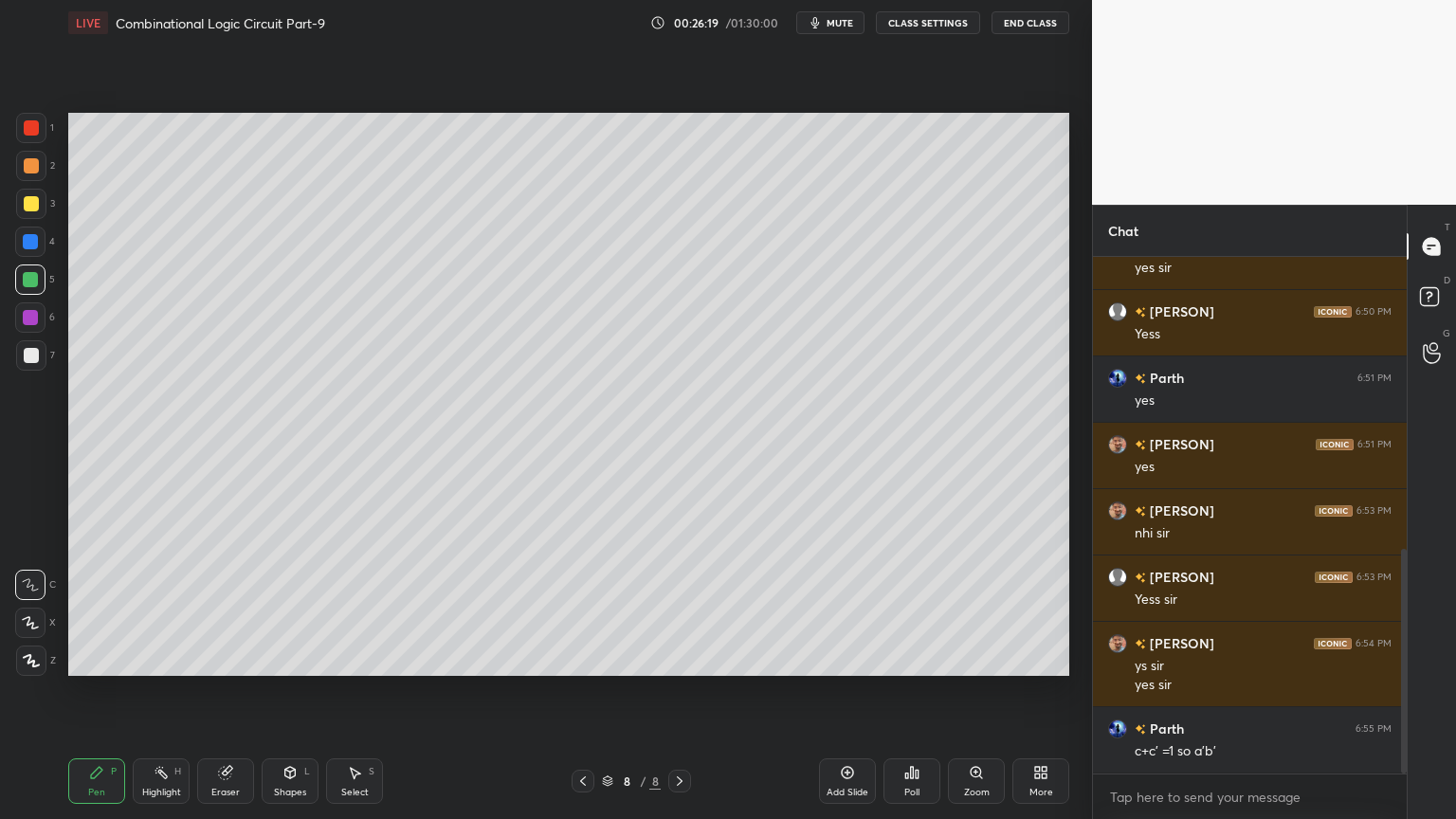 click at bounding box center [31, 355] 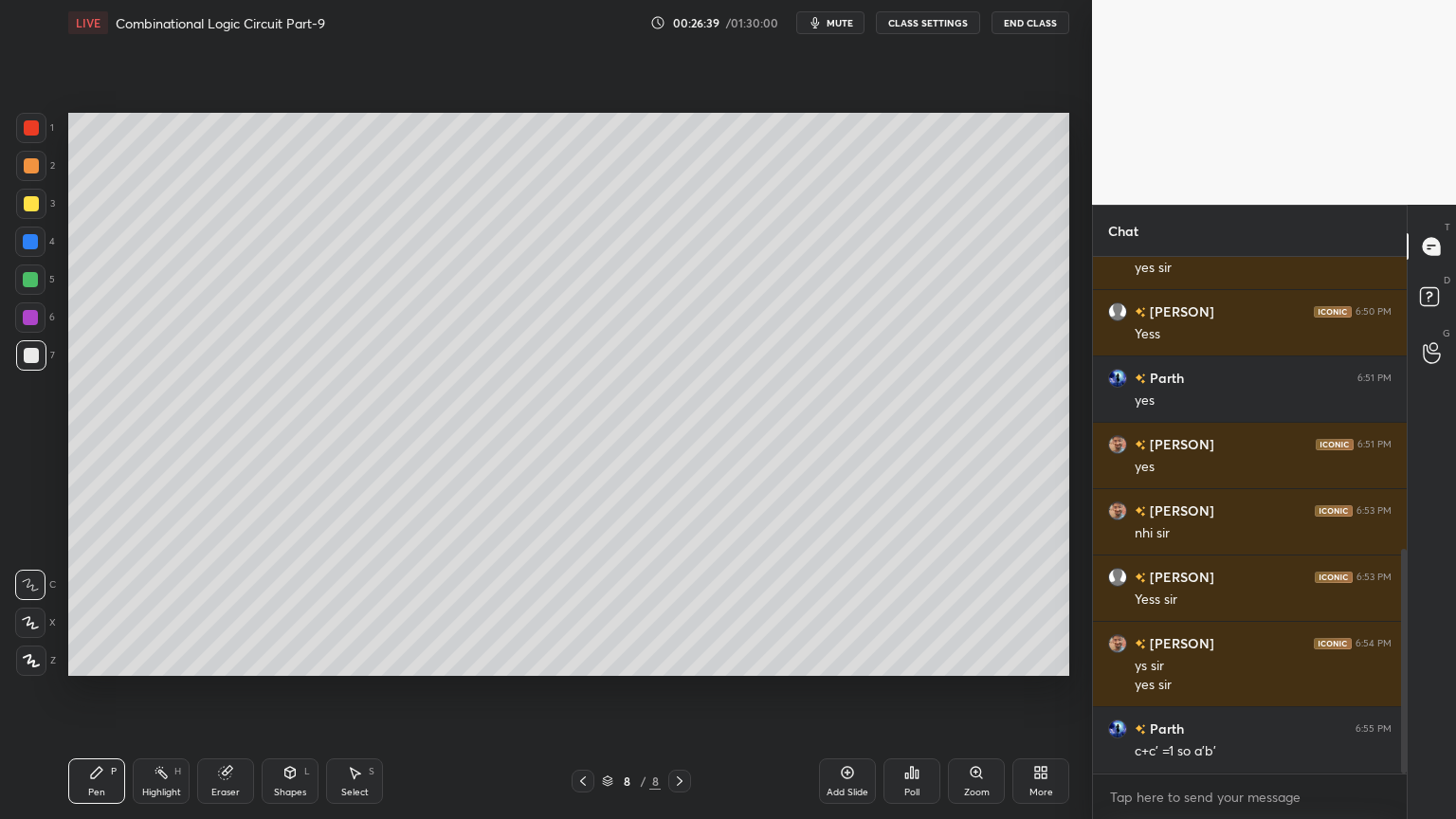 click on "Highlight H" at bounding box center [161, 781] 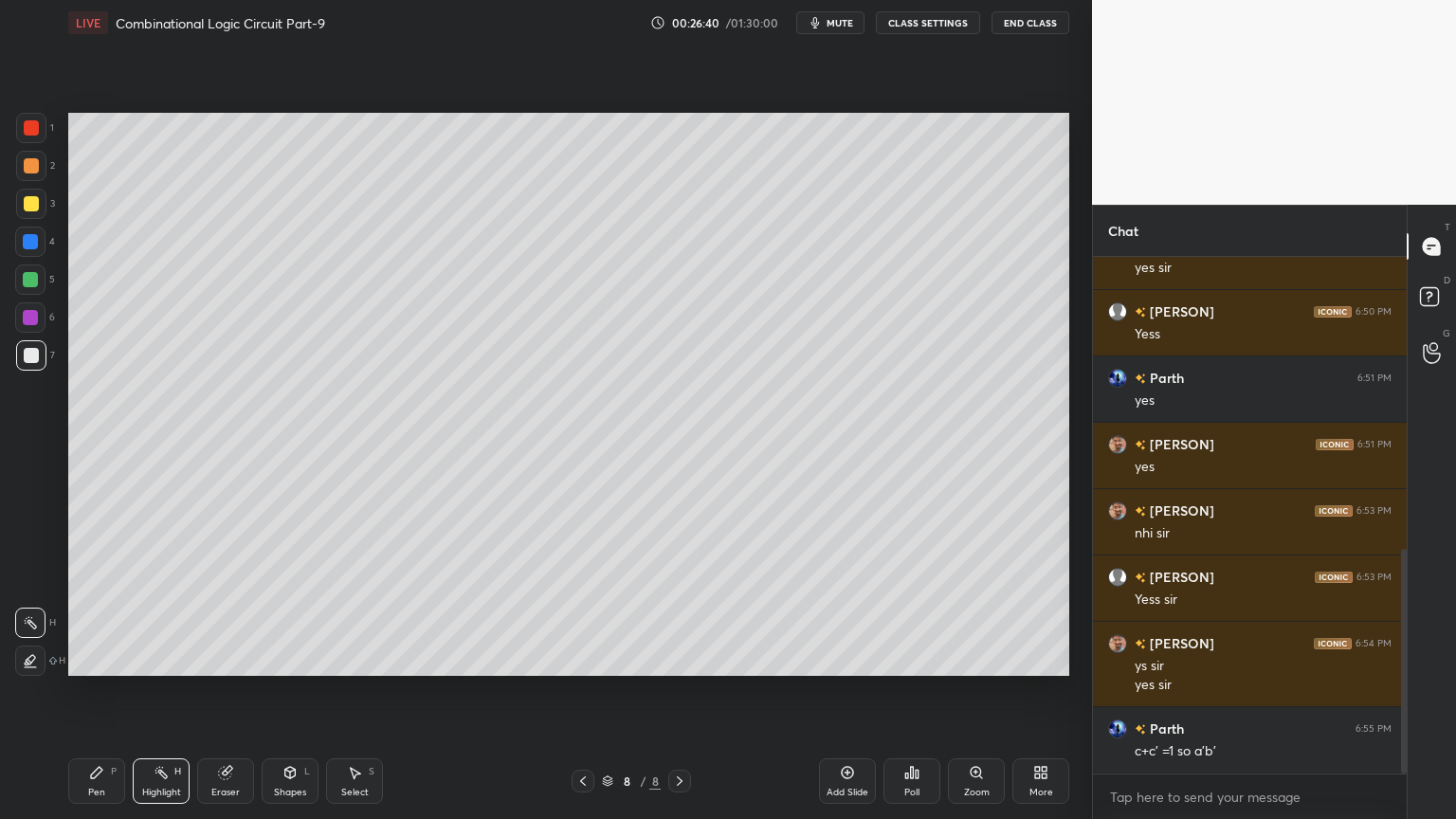 click at bounding box center (30, 318) 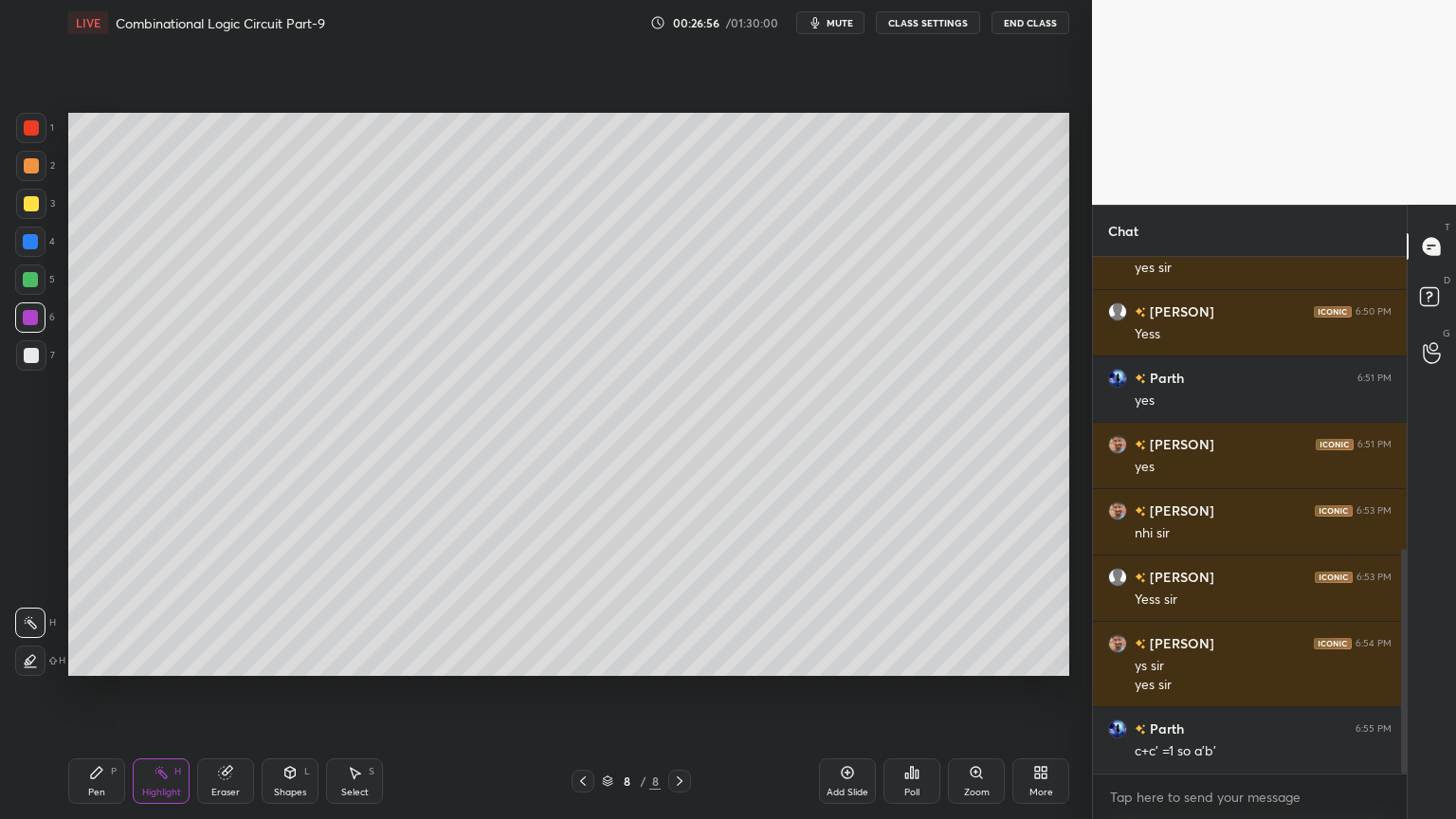 click 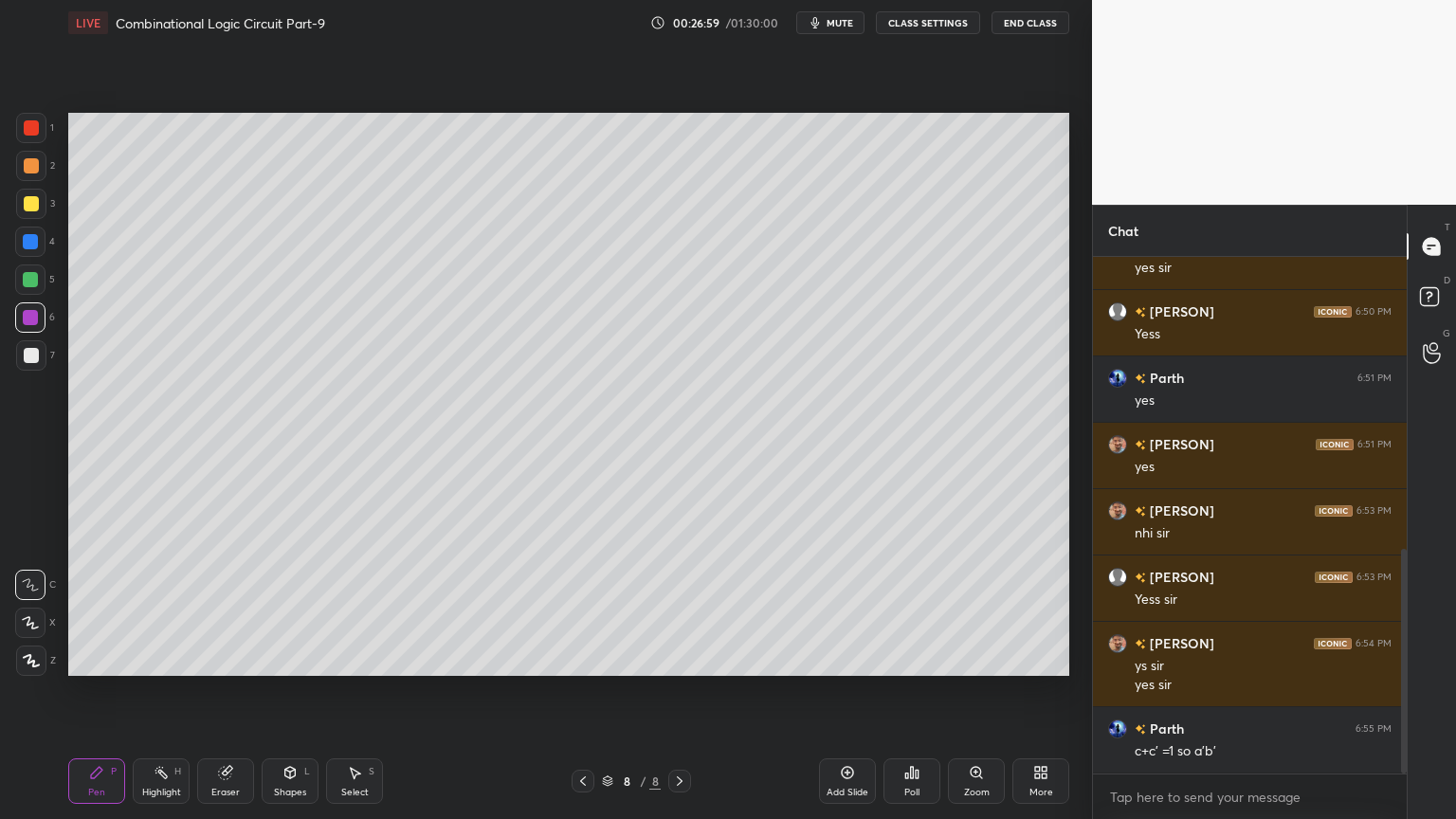 click on "Highlight H" at bounding box center (161, 781) 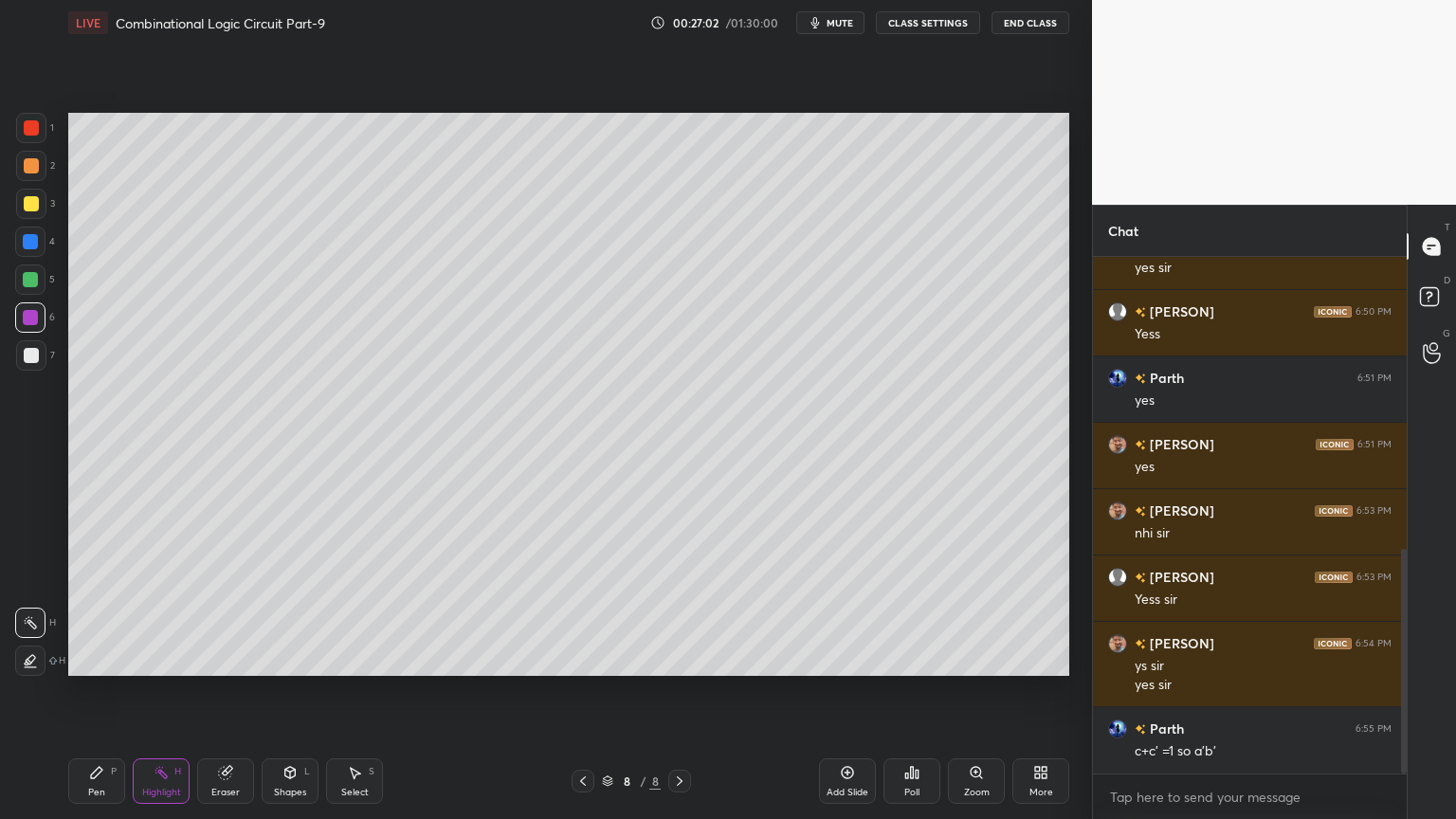 click on "Pen P" at bounding box center [97, 781] 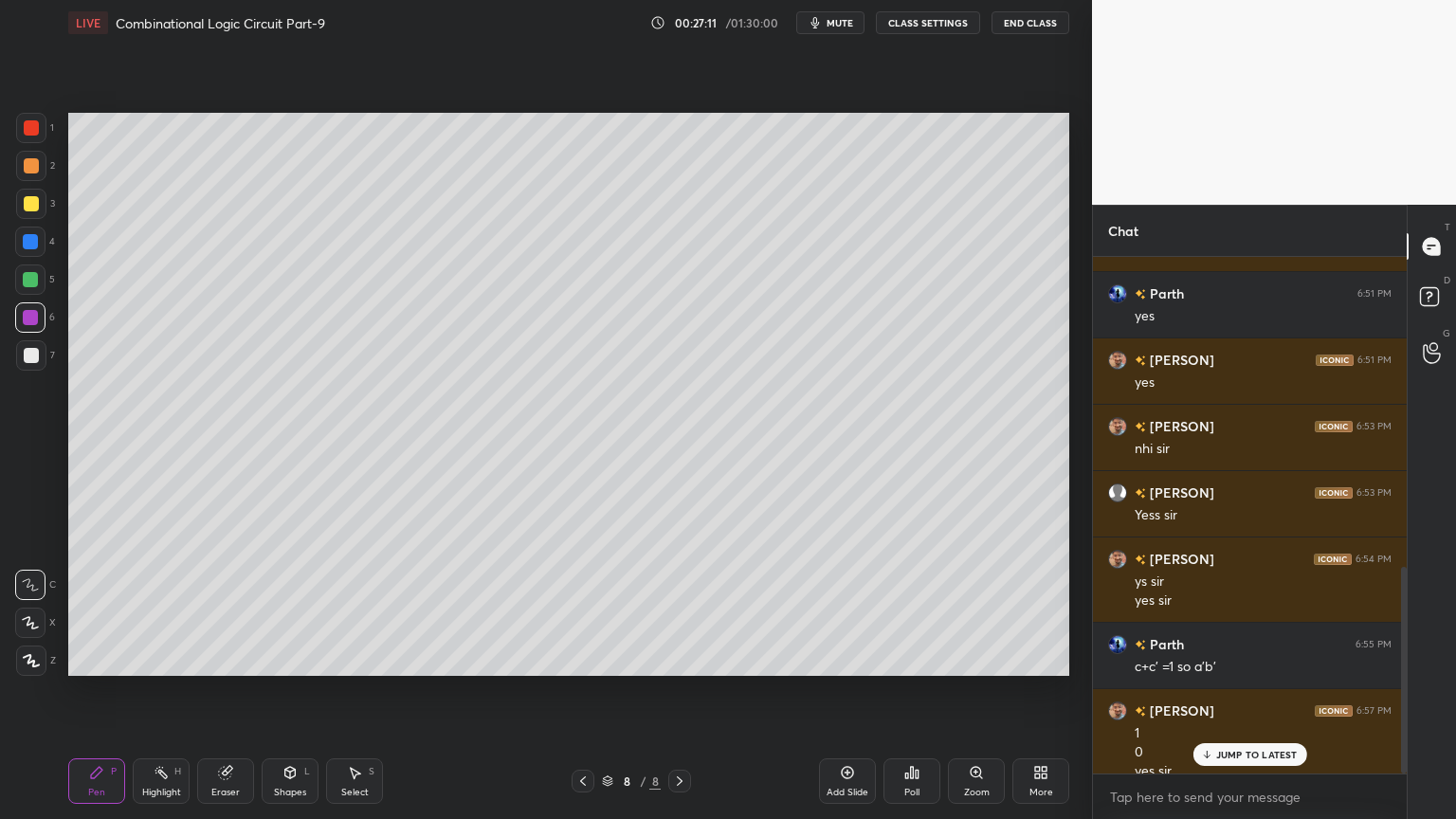 scroll, scrollTop: 774, scrollLeft: 0, axis: vertical 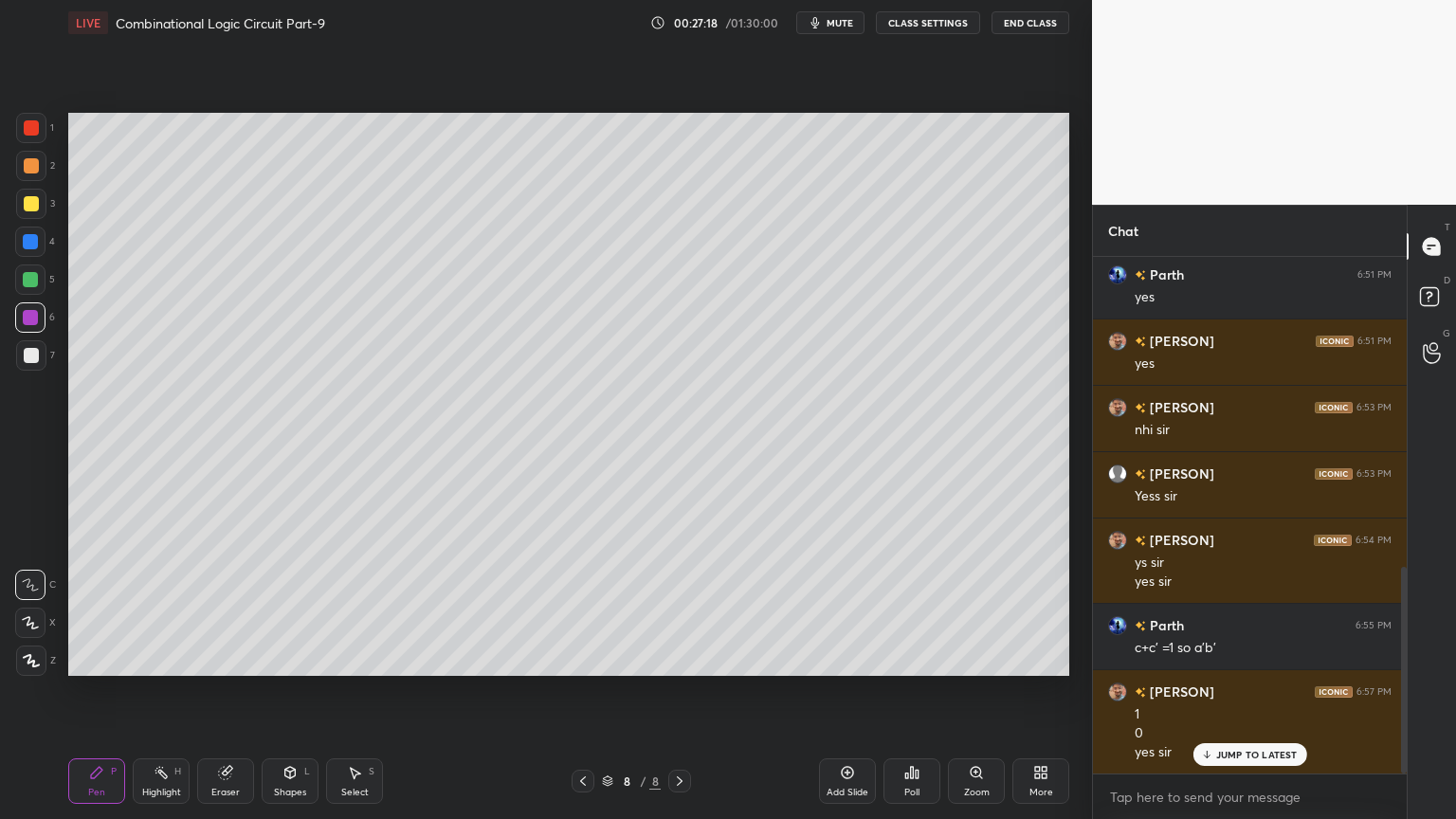 click at bounding box center [583, 781] 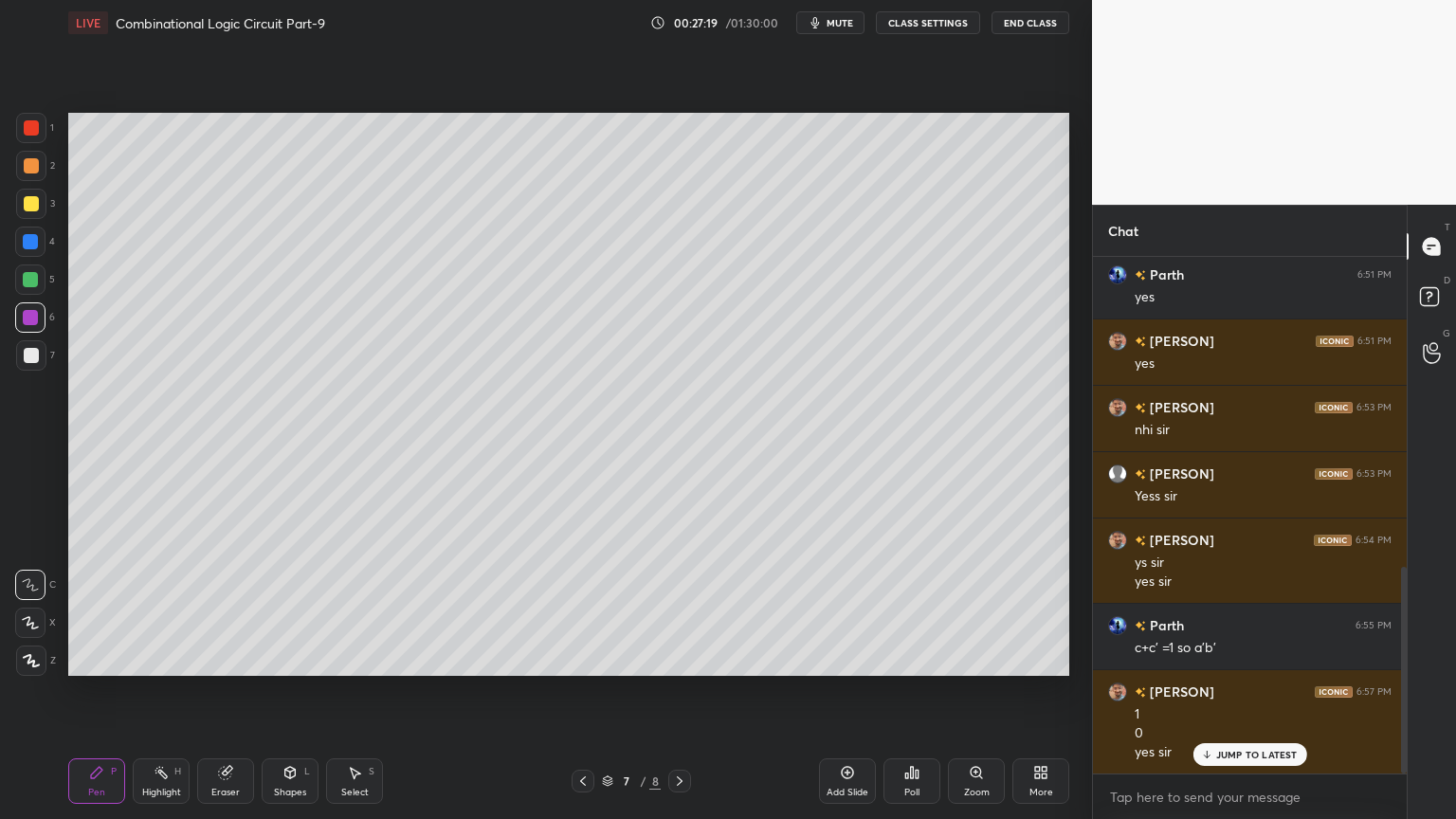 click at bounding box center (31, 355) 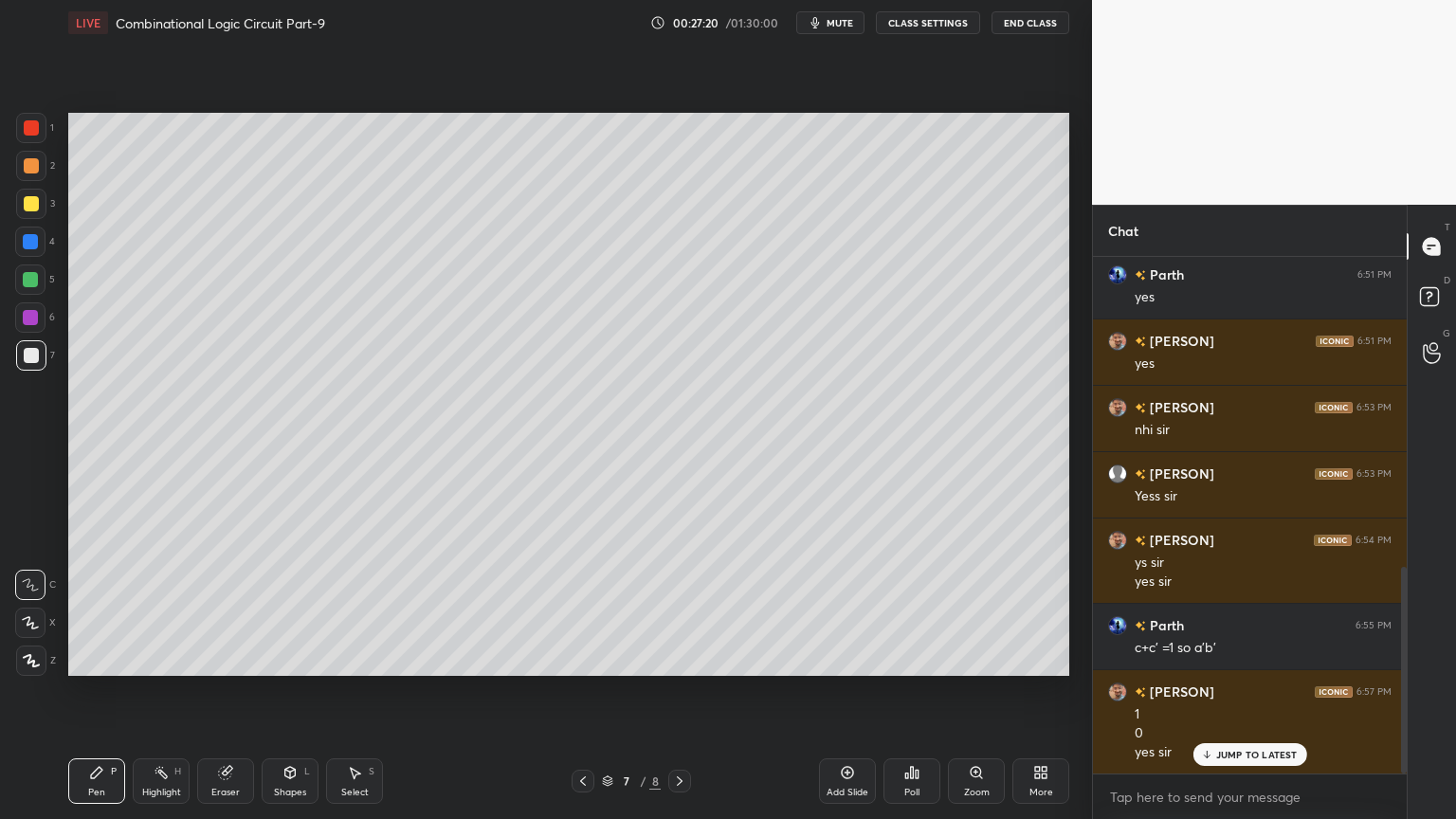 click at bounding box center [31, 204] 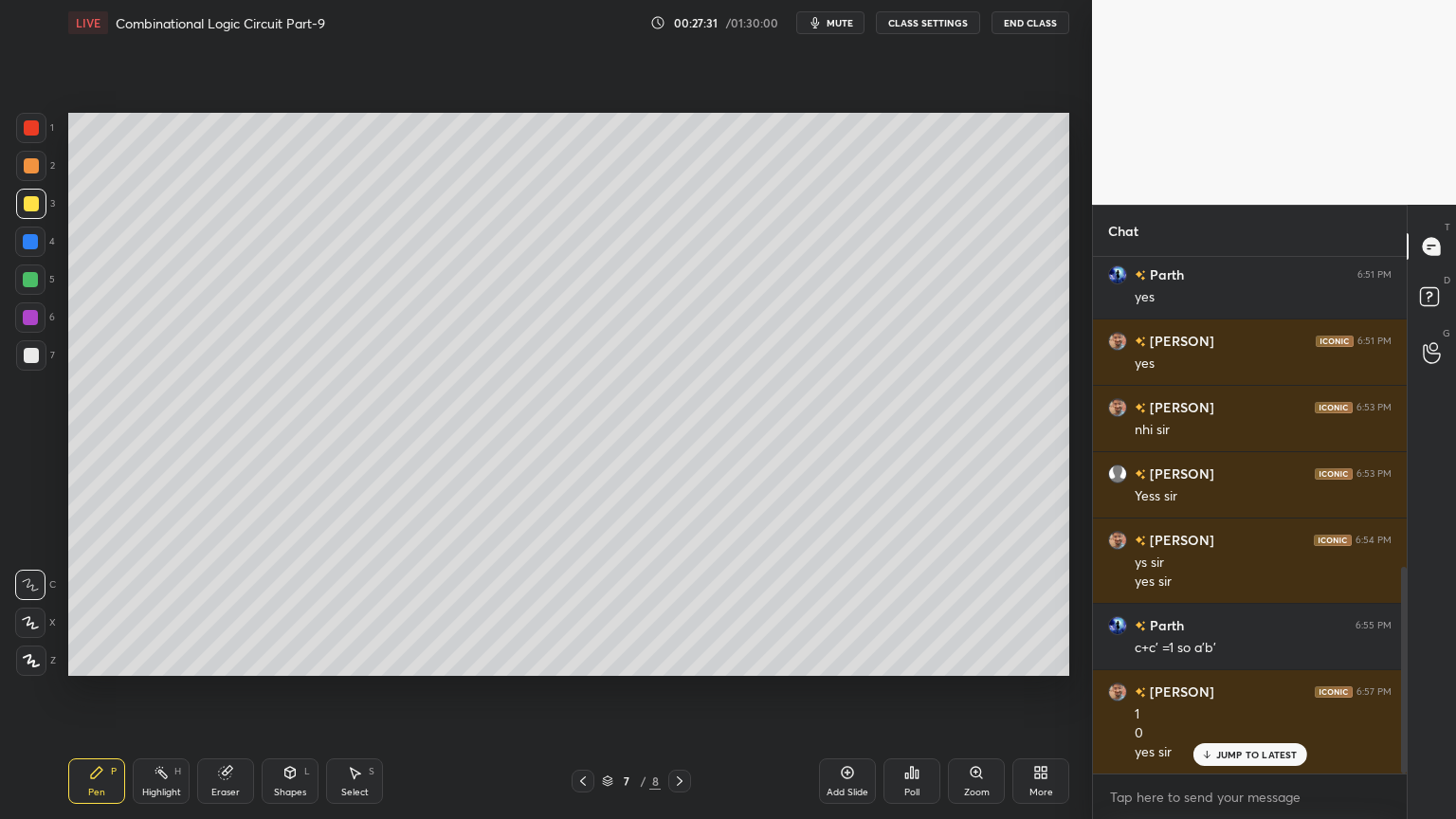 click 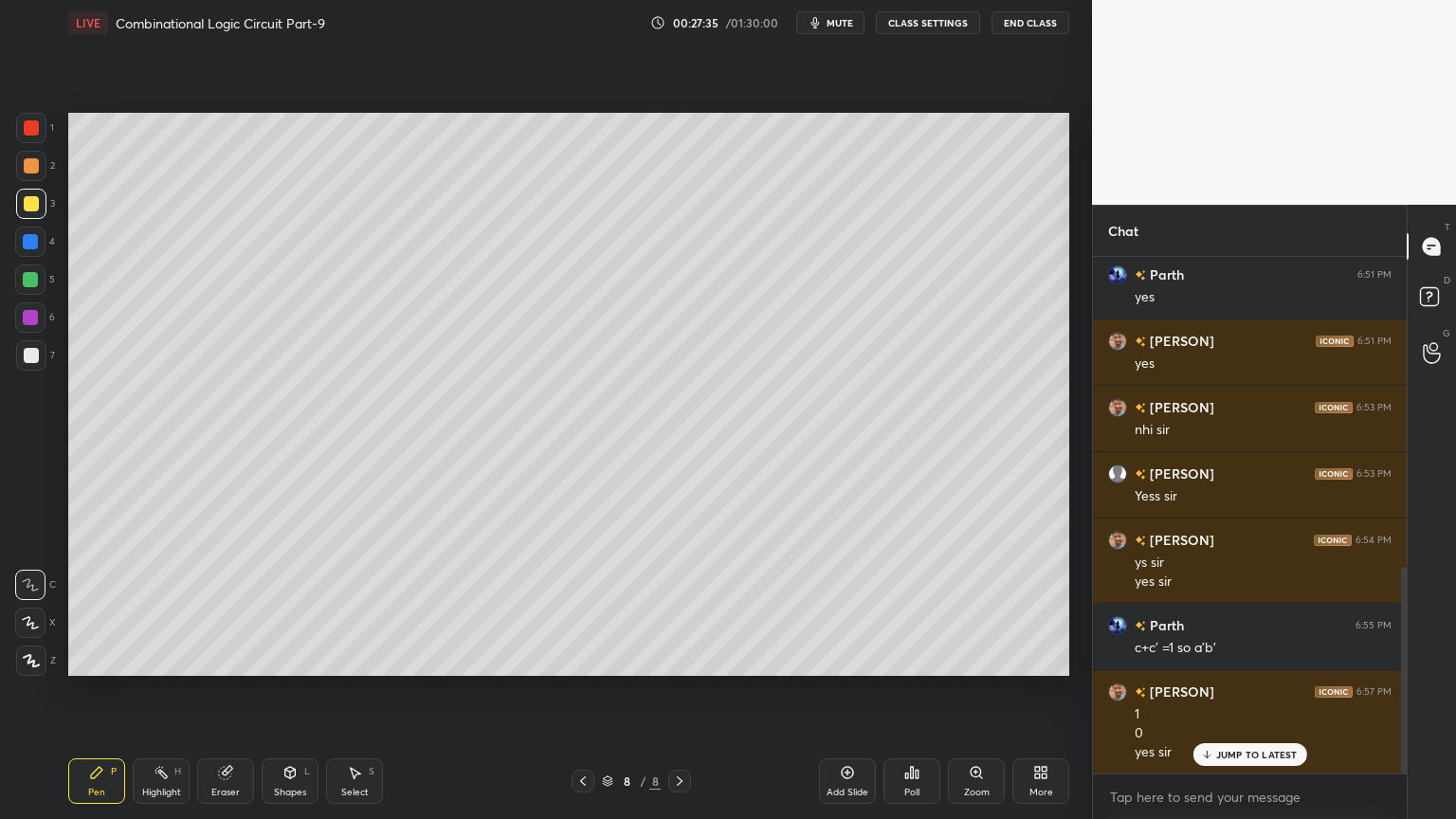 click at bounding box center [30, 280] 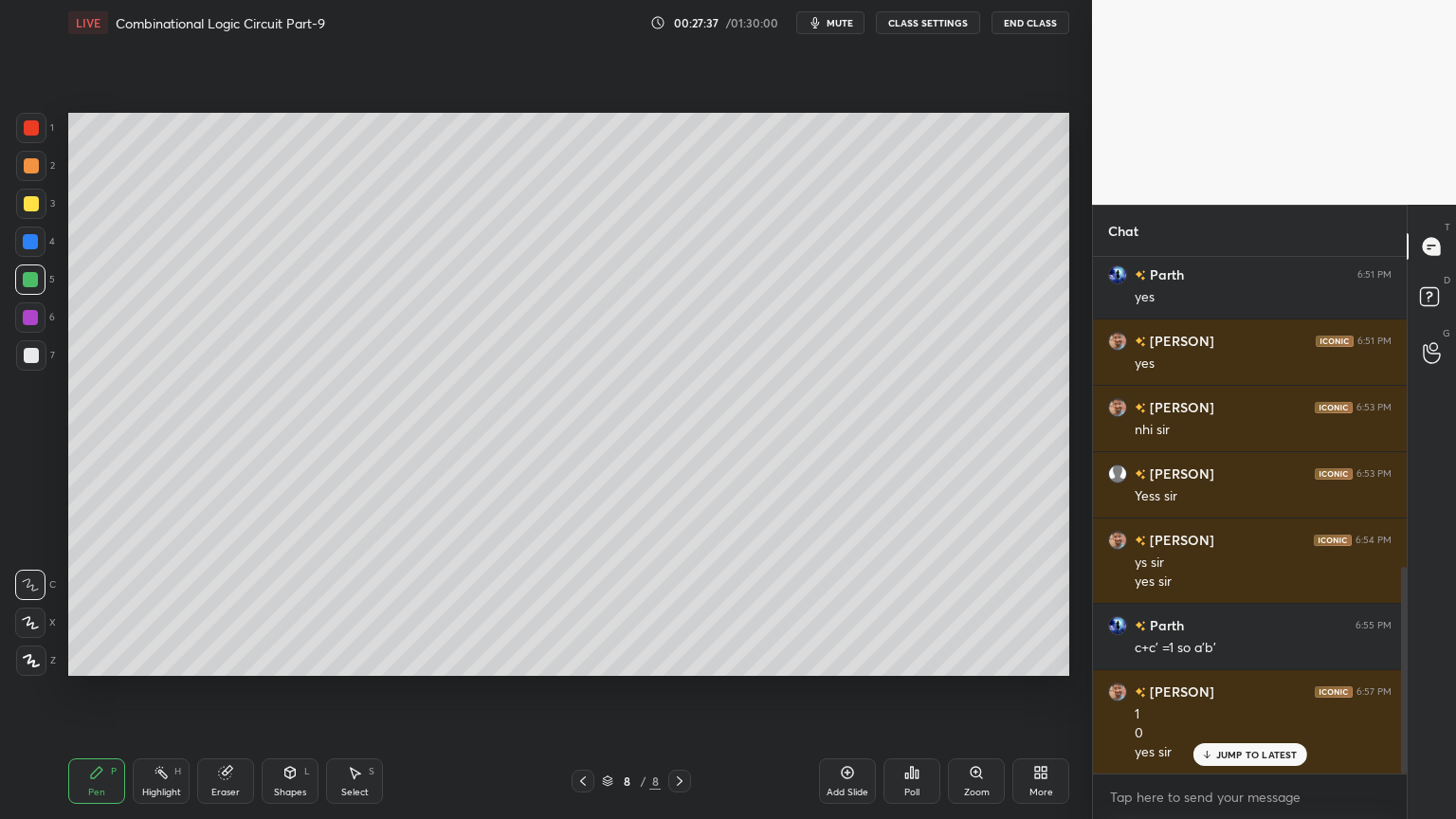 click on "Select S" at bounding box center [355, 781] 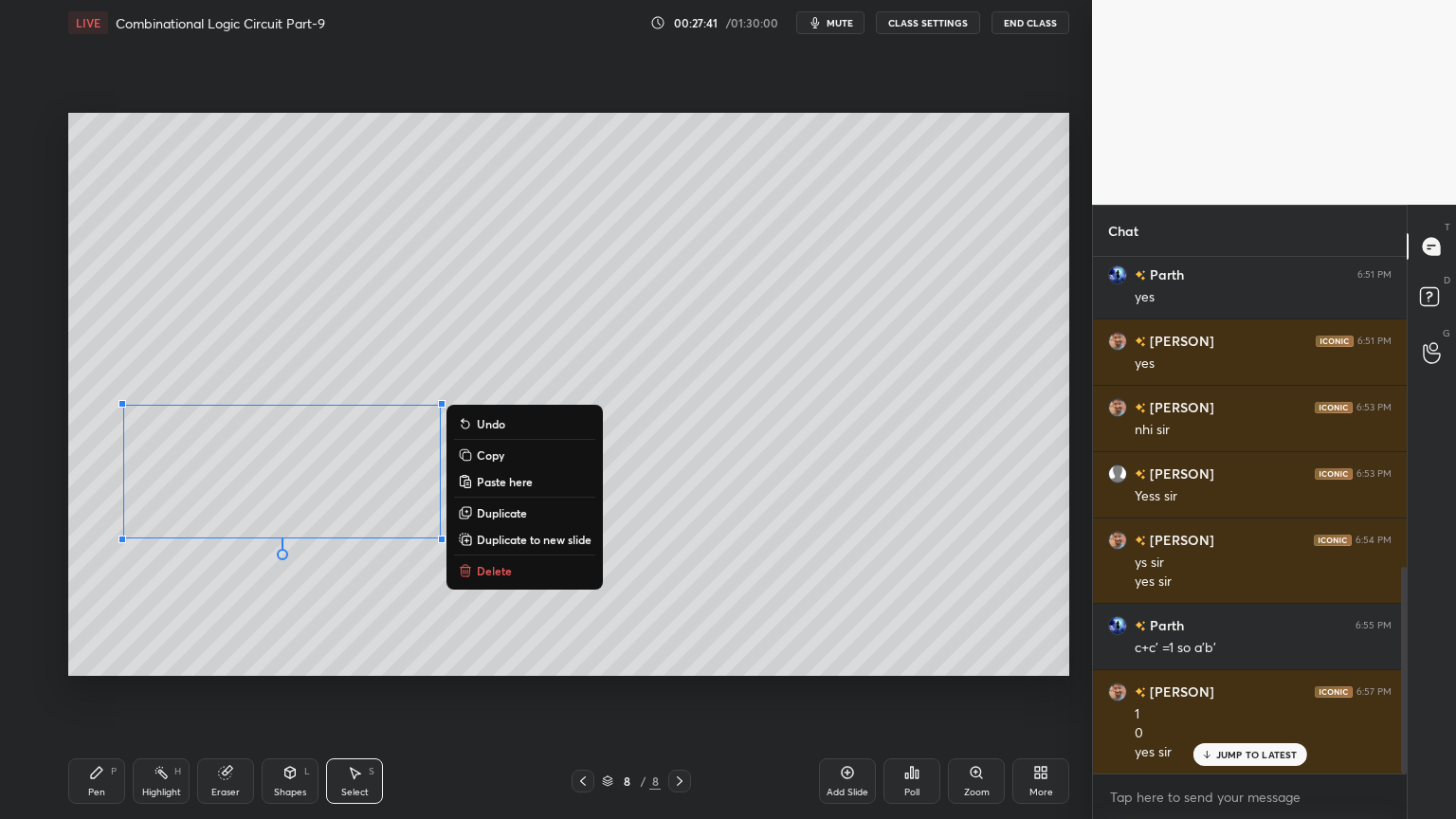 click on "Copy" at bounding box center [490, 455] 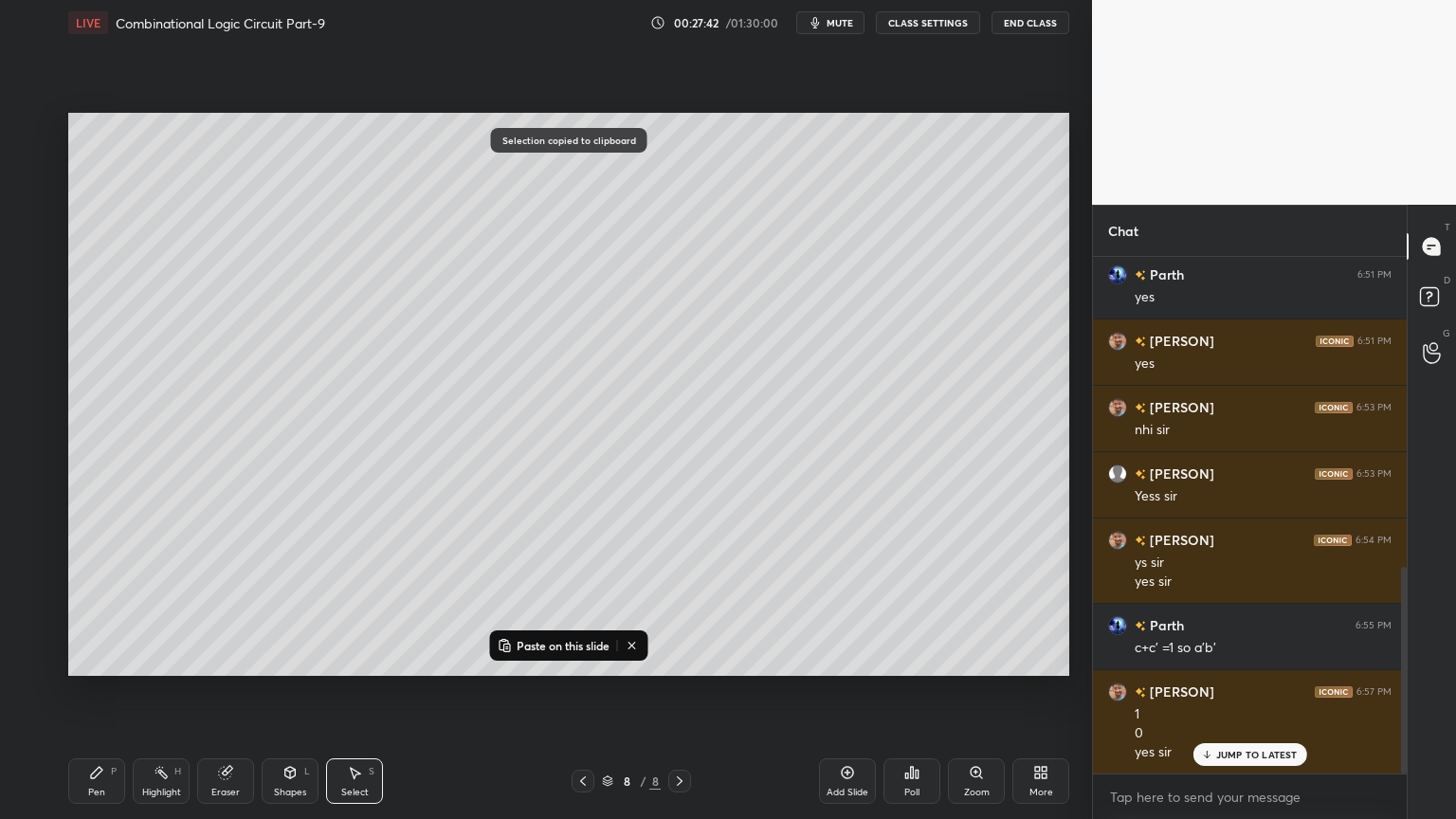 click on "Paste on this slide" at bounding box center (563, 646) 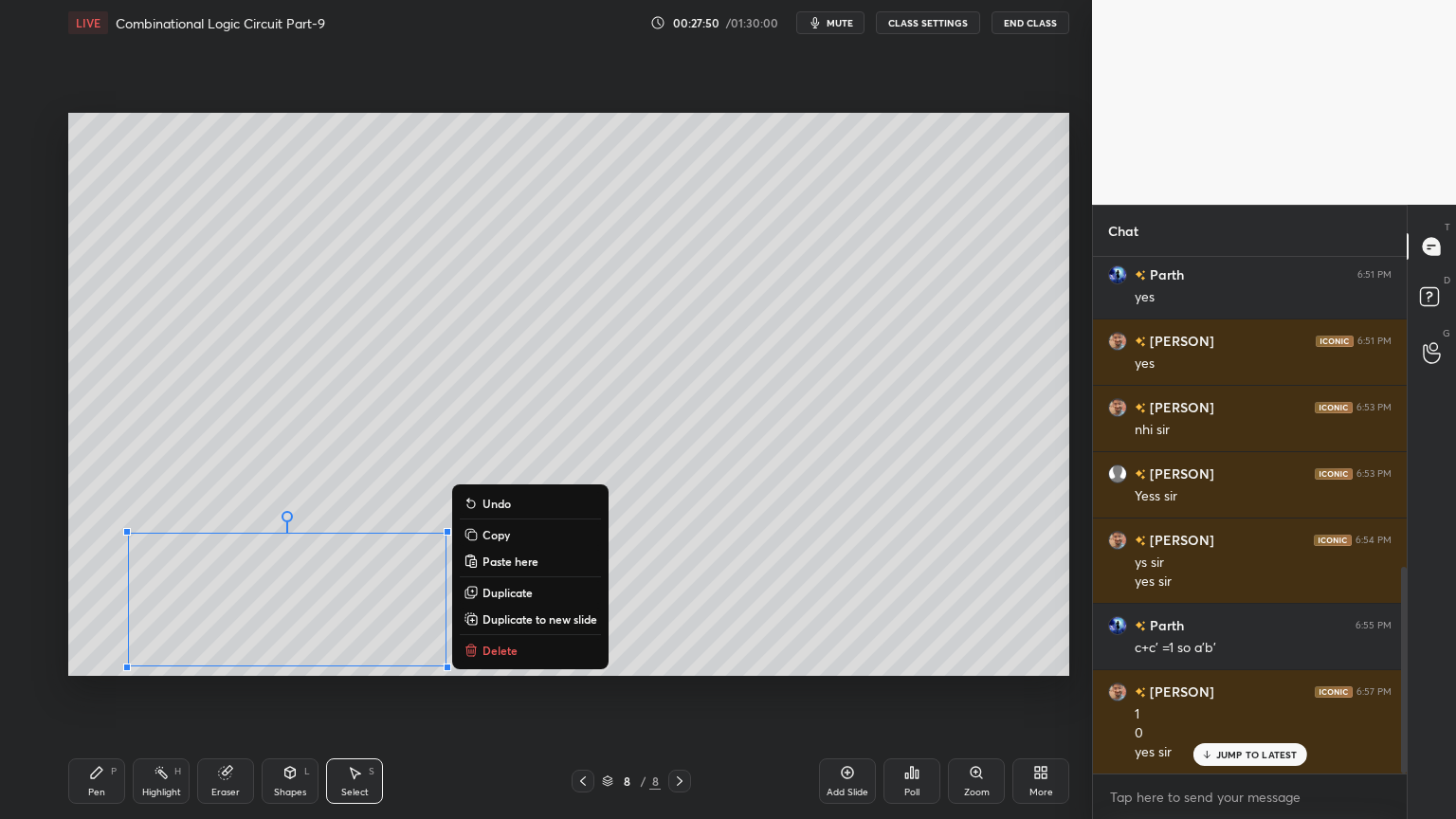 click on "Paste here" at bounding box center (510, 561) 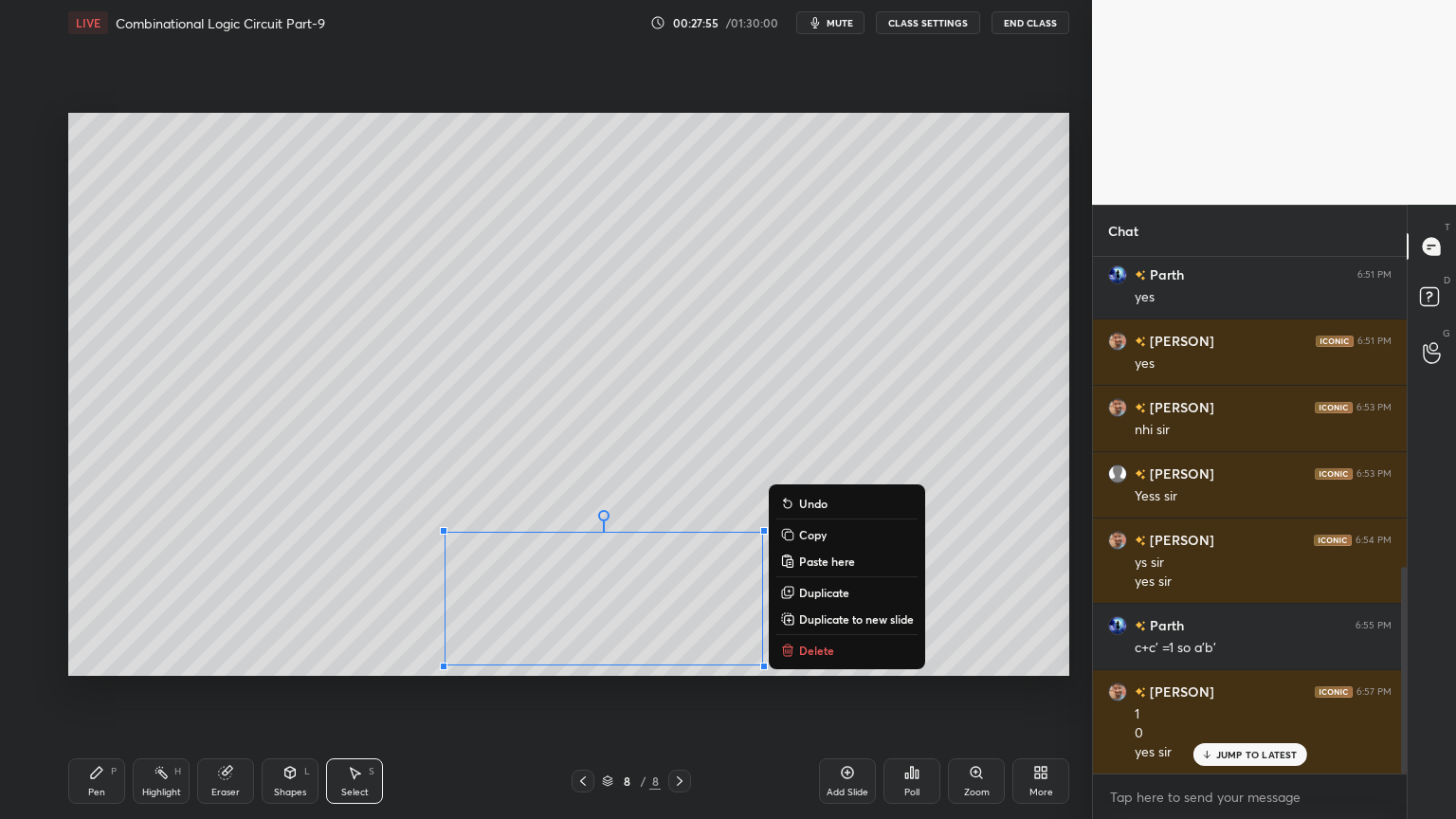 click on "0 ° Undo Copy Paste here Duplicate Duplicate to new slide Delete Setting up your live class Poll for   secs No correct answer Start poll" at bounding box center [569, 394] 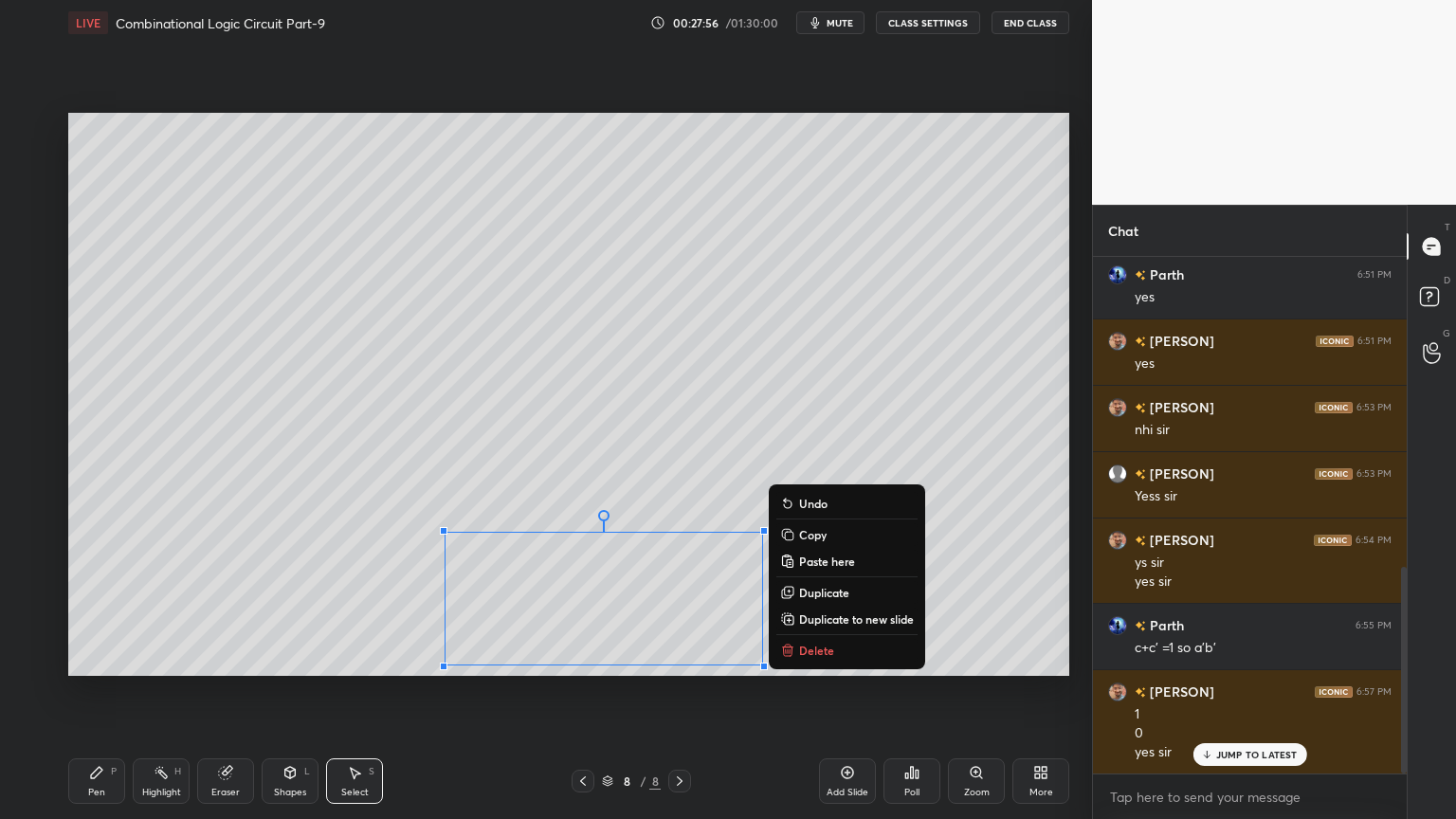 click on "0 ° Undo Copy Paste here Duplicate Duplicate to new slide Delete" at bounding box center [569, 394] 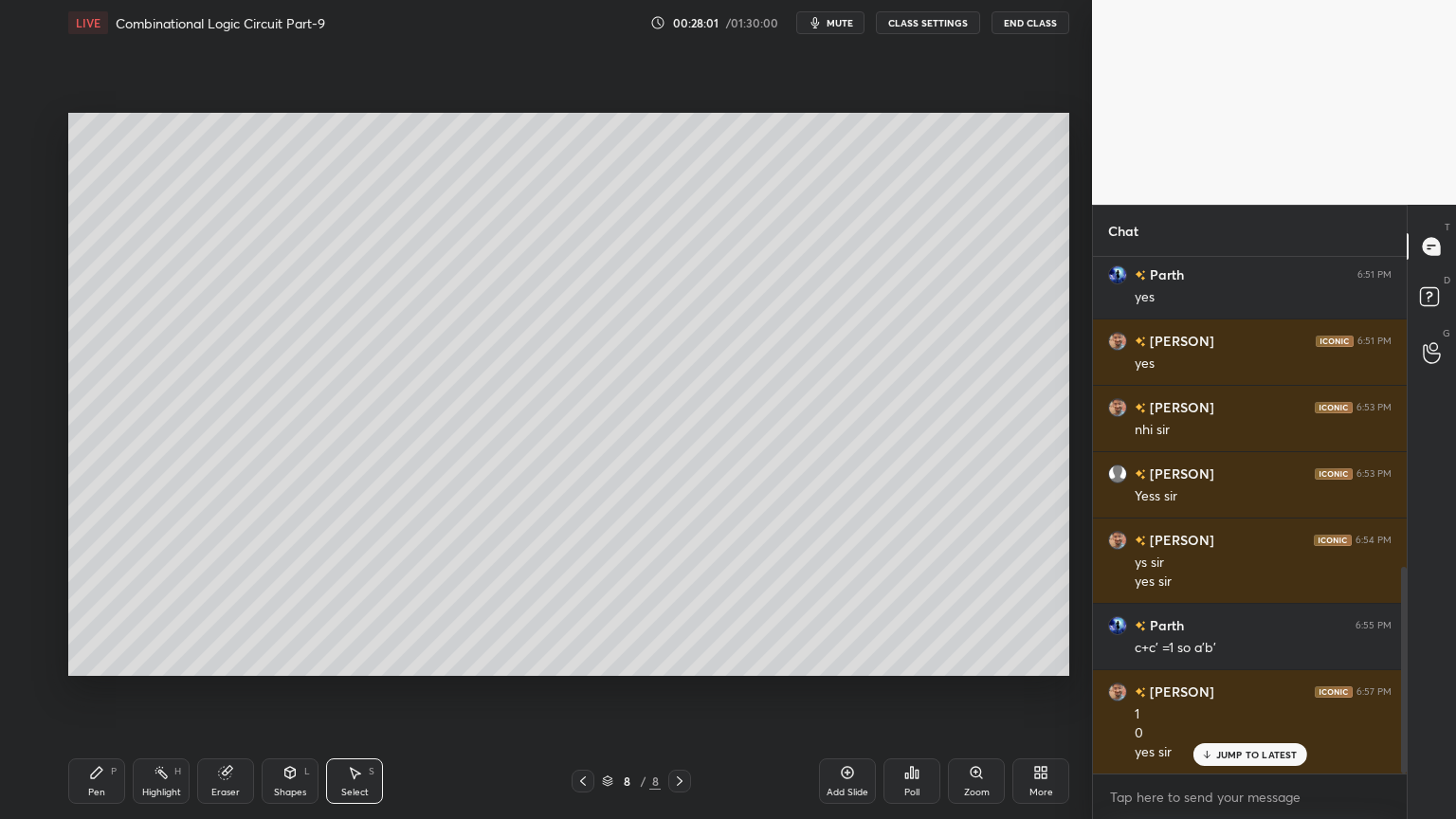 click on "Eraser" at bounding box center (226, 781) 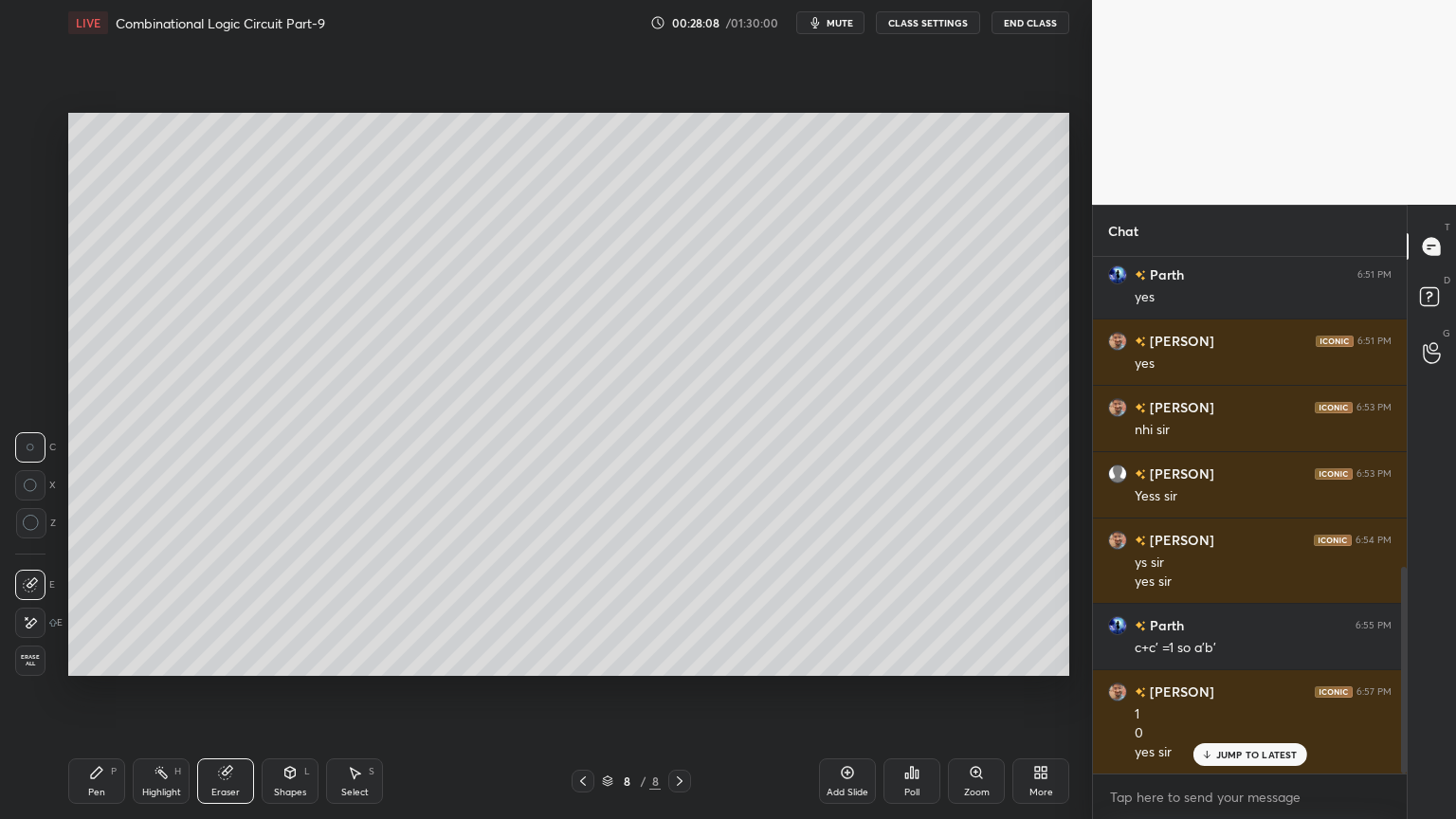 click on "Pen P" at bounding box center [97, 781] 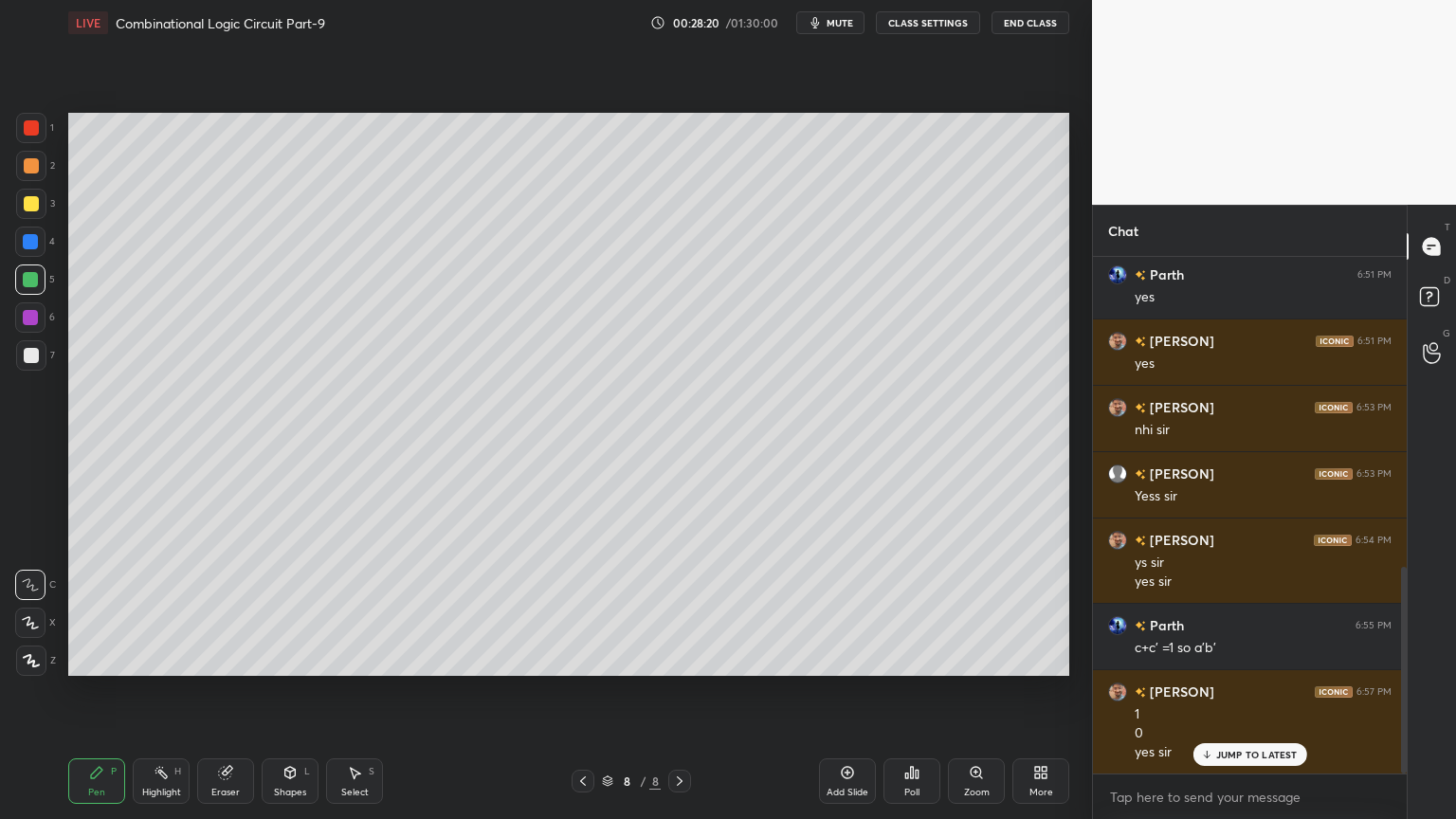 click on "Eraser" at bounding box center (226, 781) 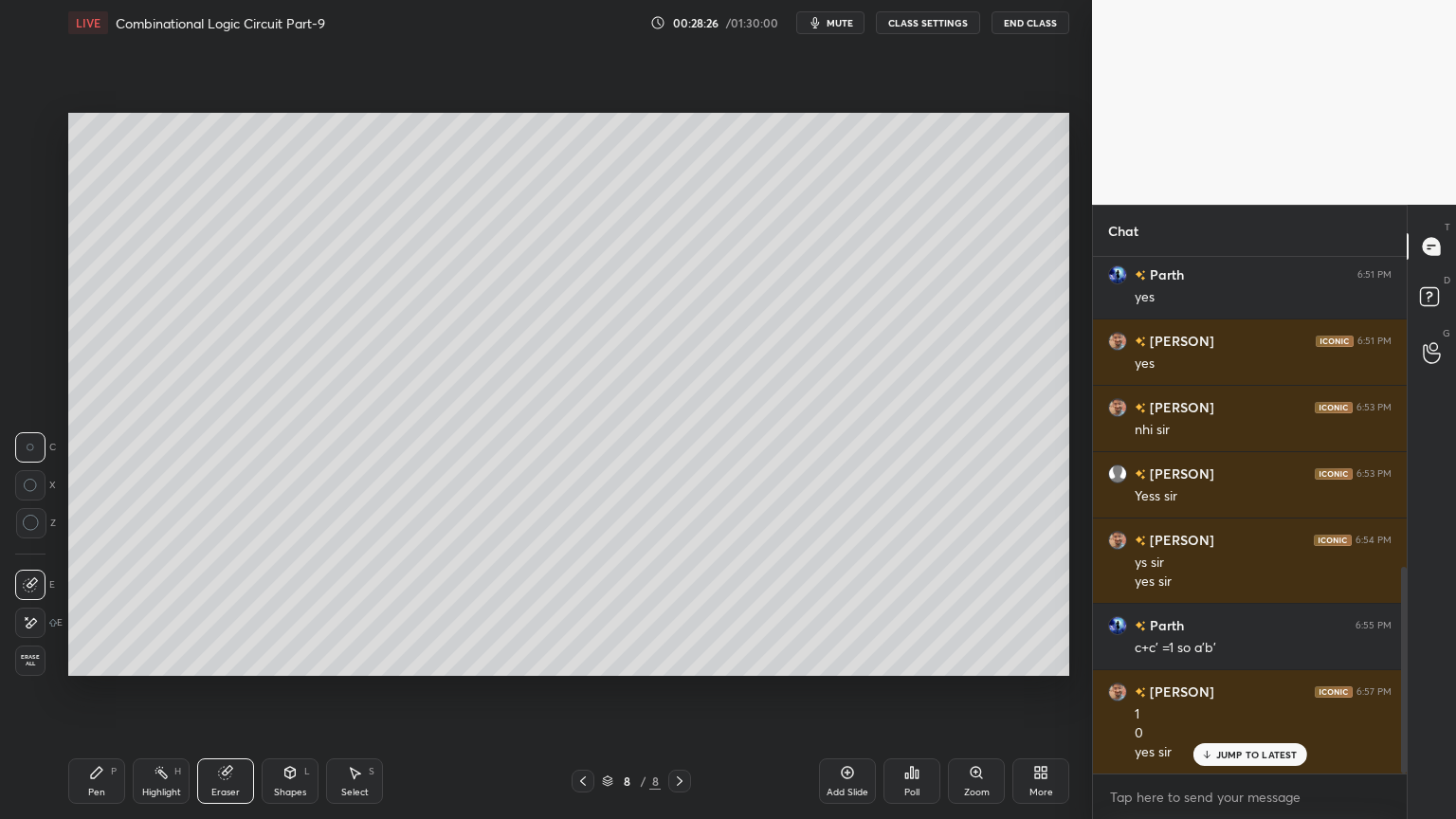 click on "Pen P" at bounding box center [97, 781] 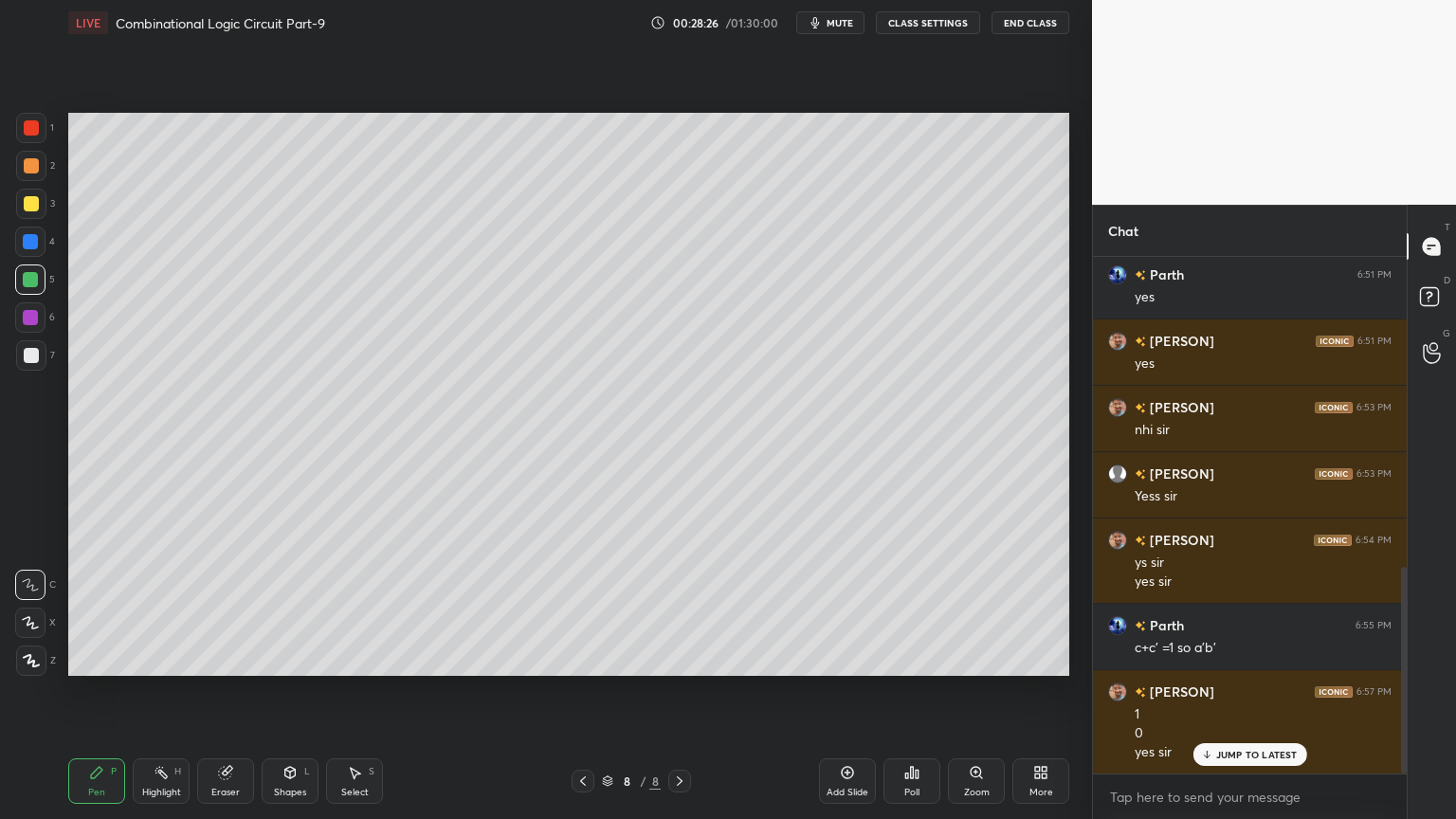 click on "7" at bounding box center [35, 355] 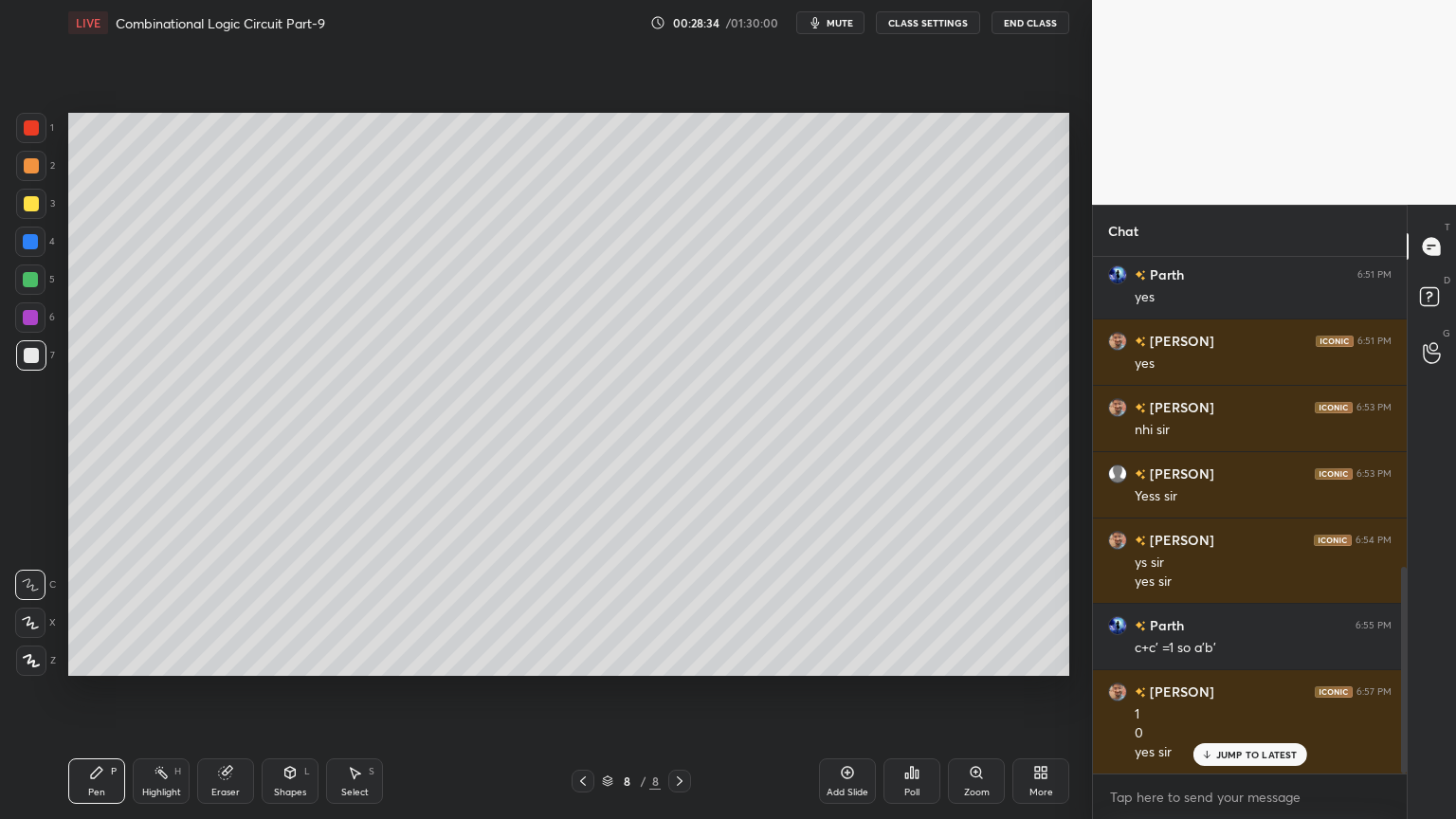 click 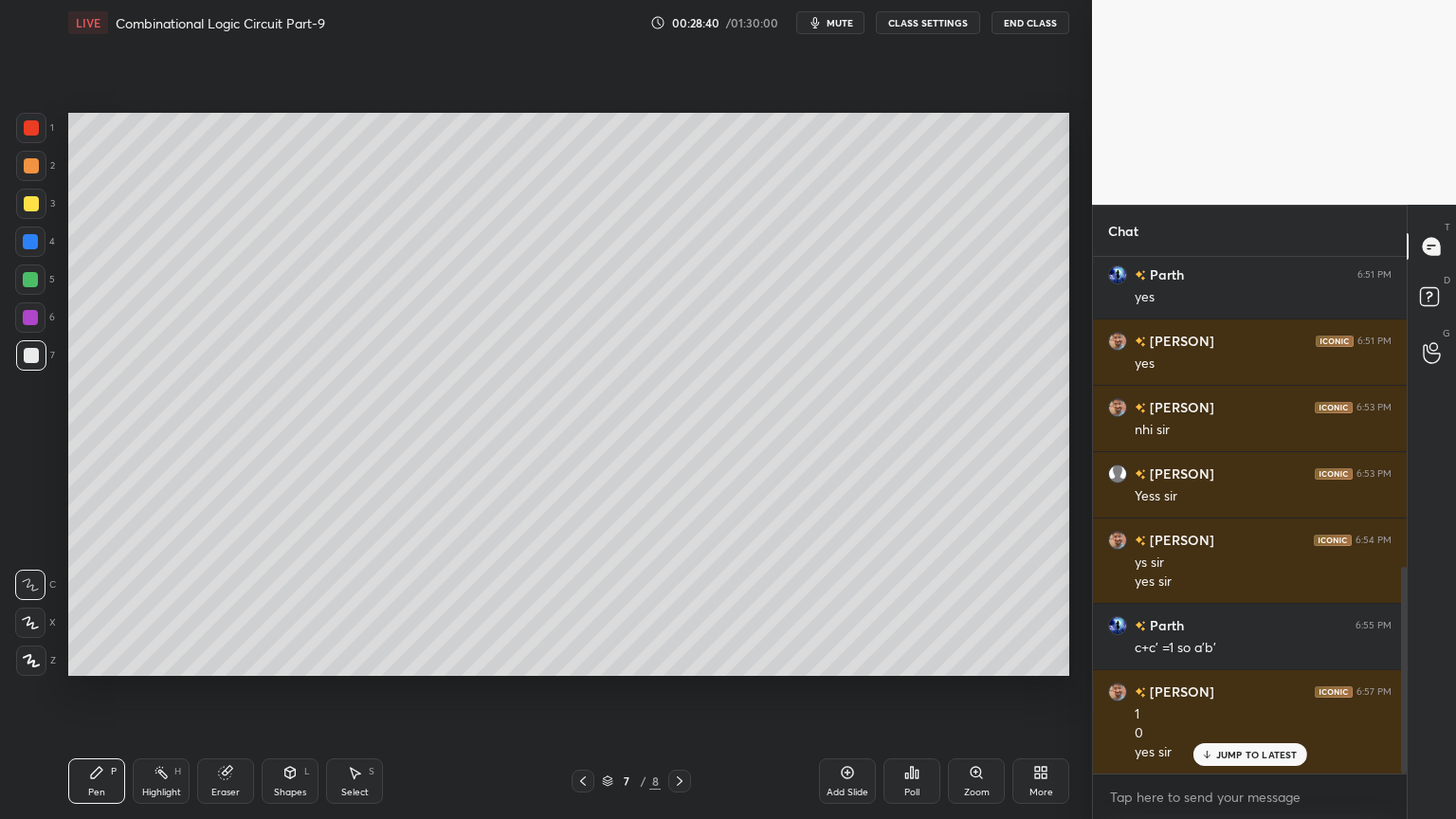 click 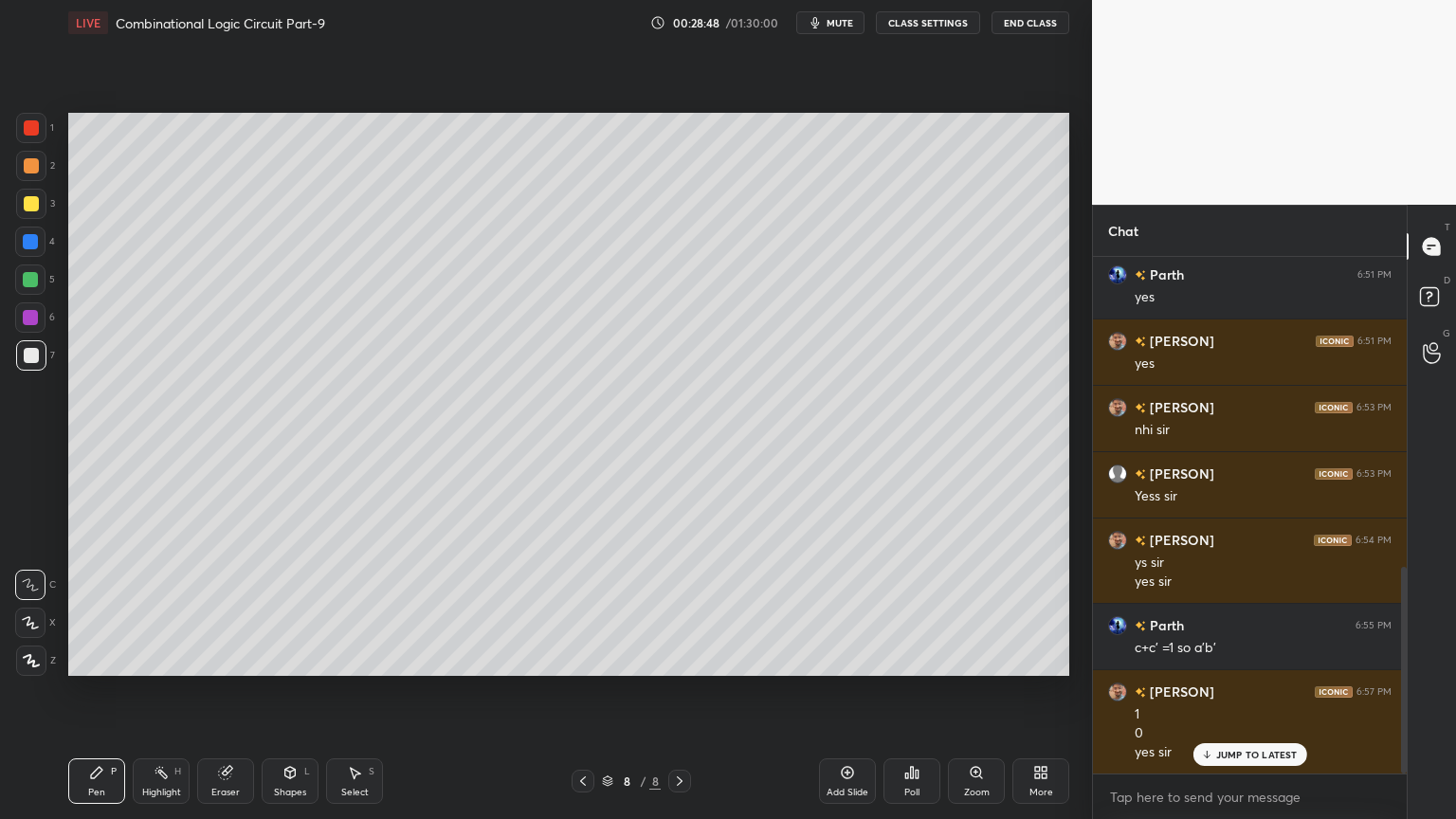 click on "Highlight" at bounding box center [161, 792] 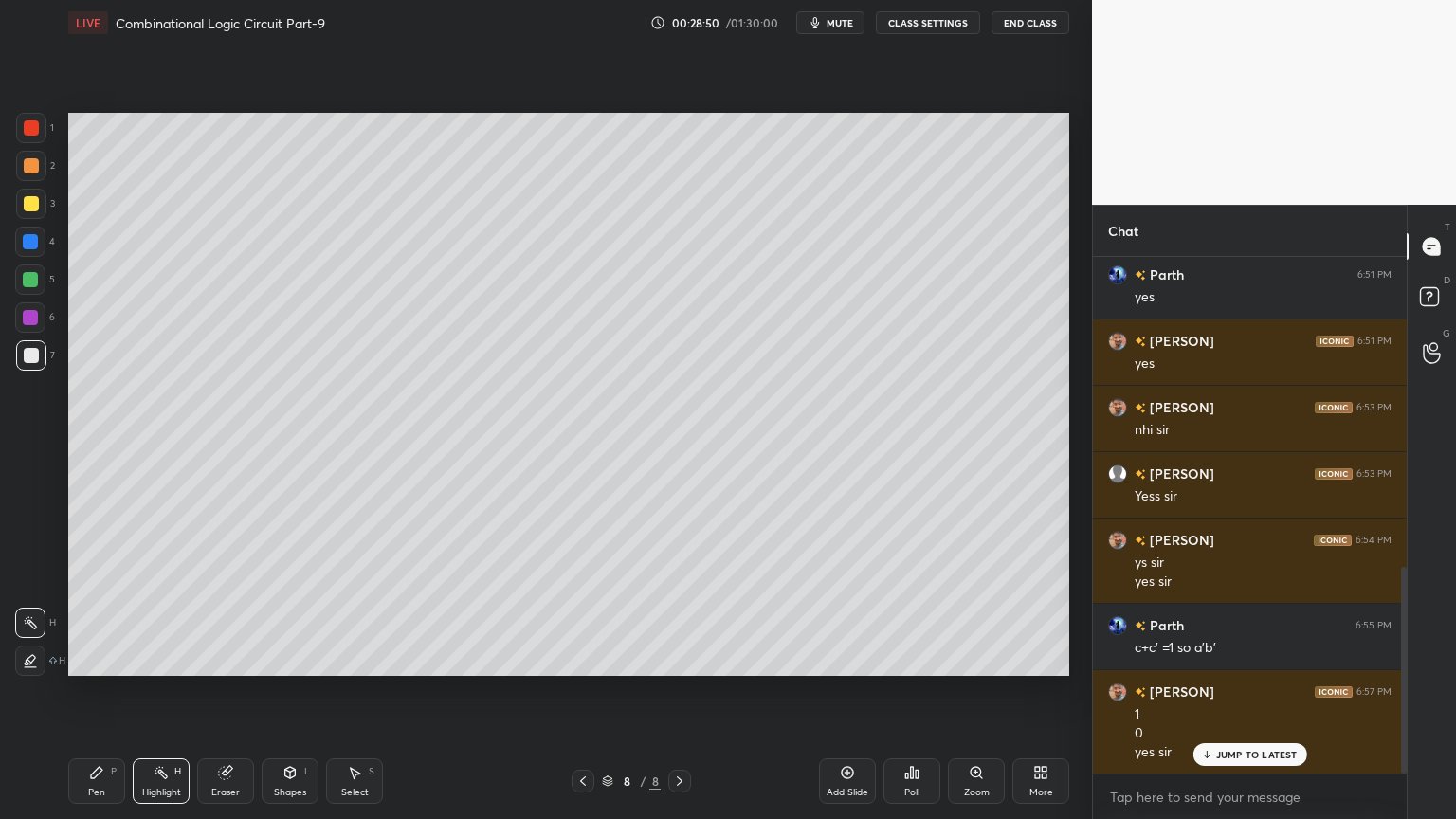 click on "6" at bounding box center [35, 318] 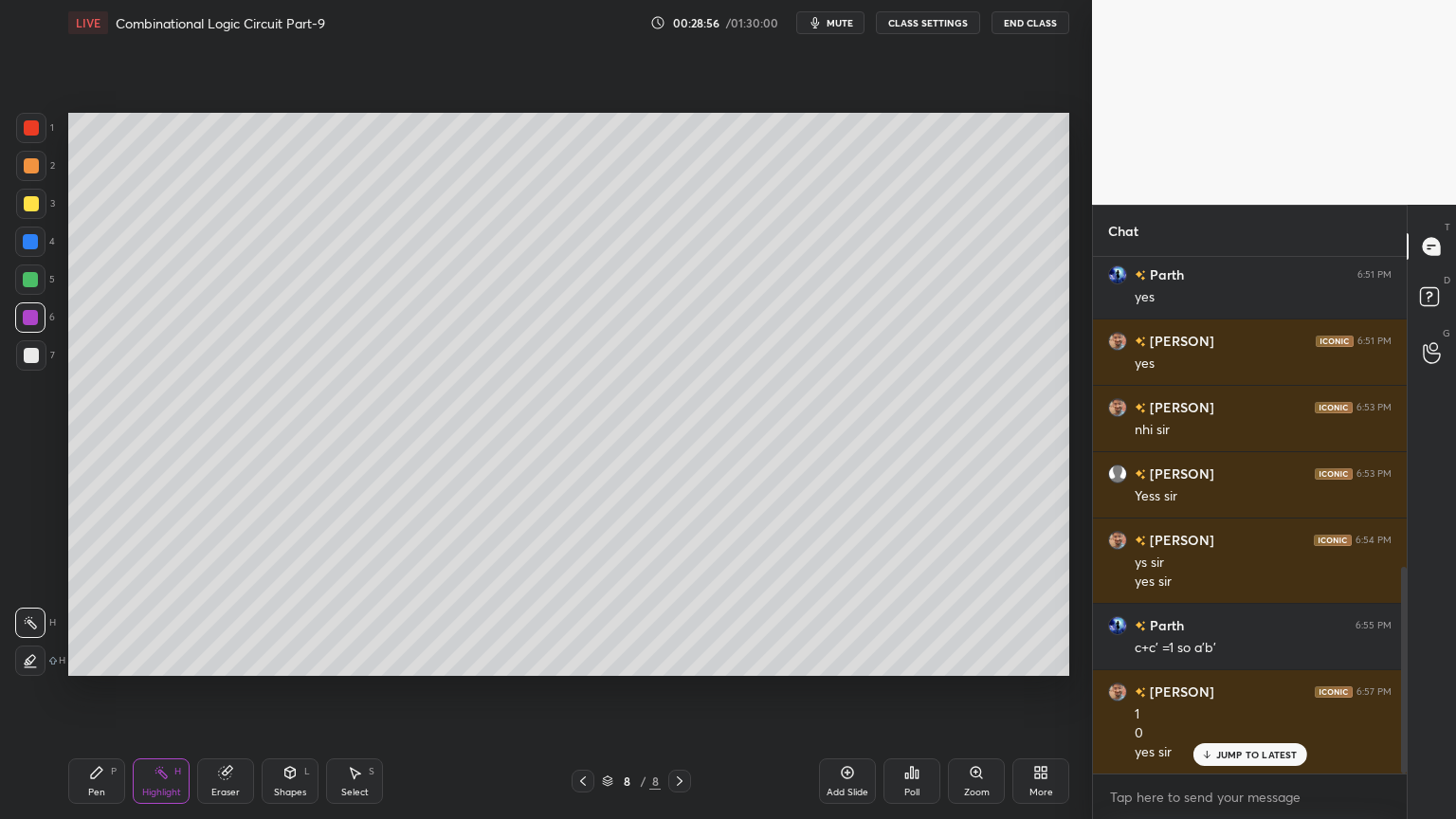 click on "Eraser" at bounding box center (226, 792) 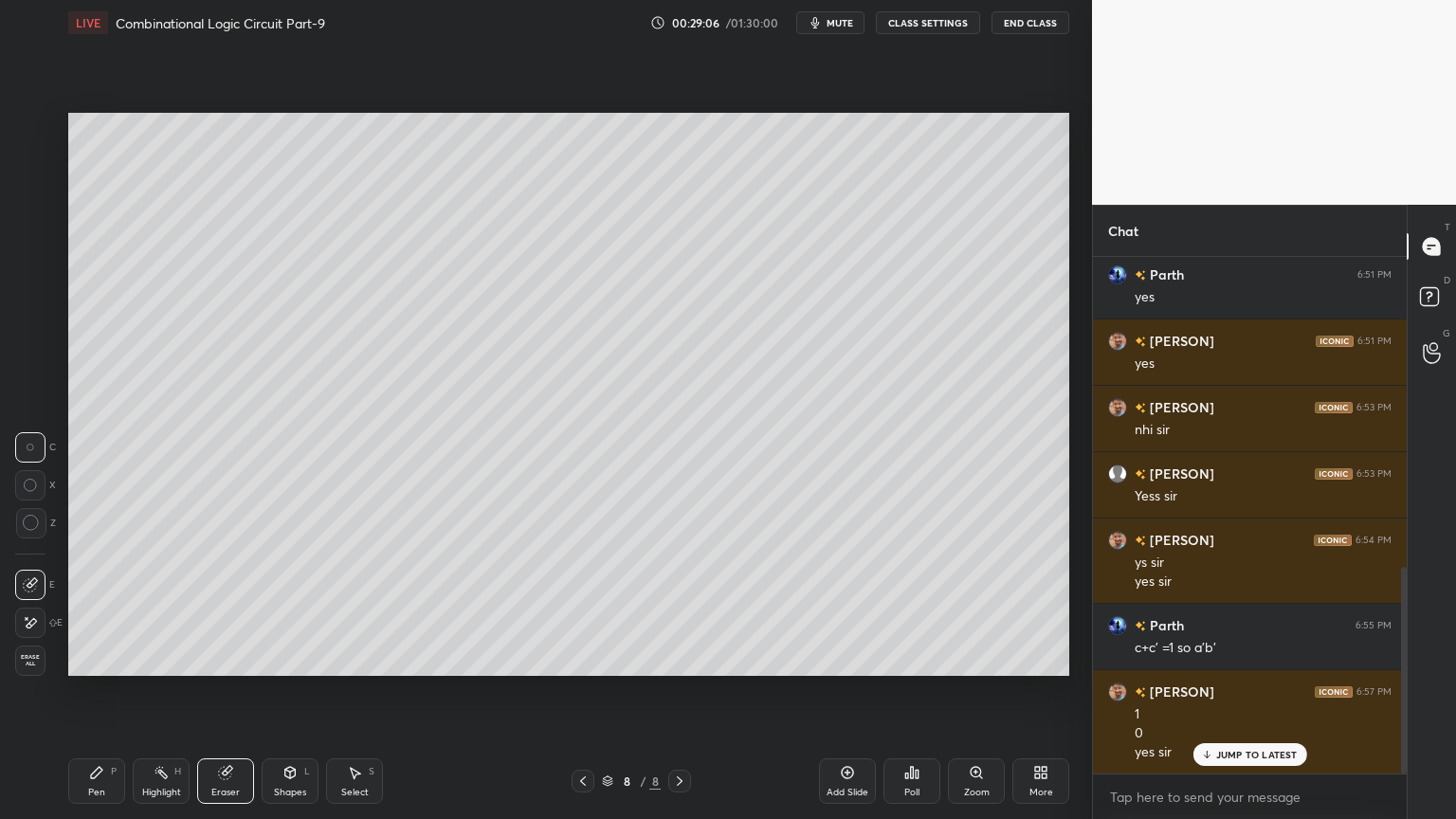 click on "Pen" at bounding box center (97, 792) 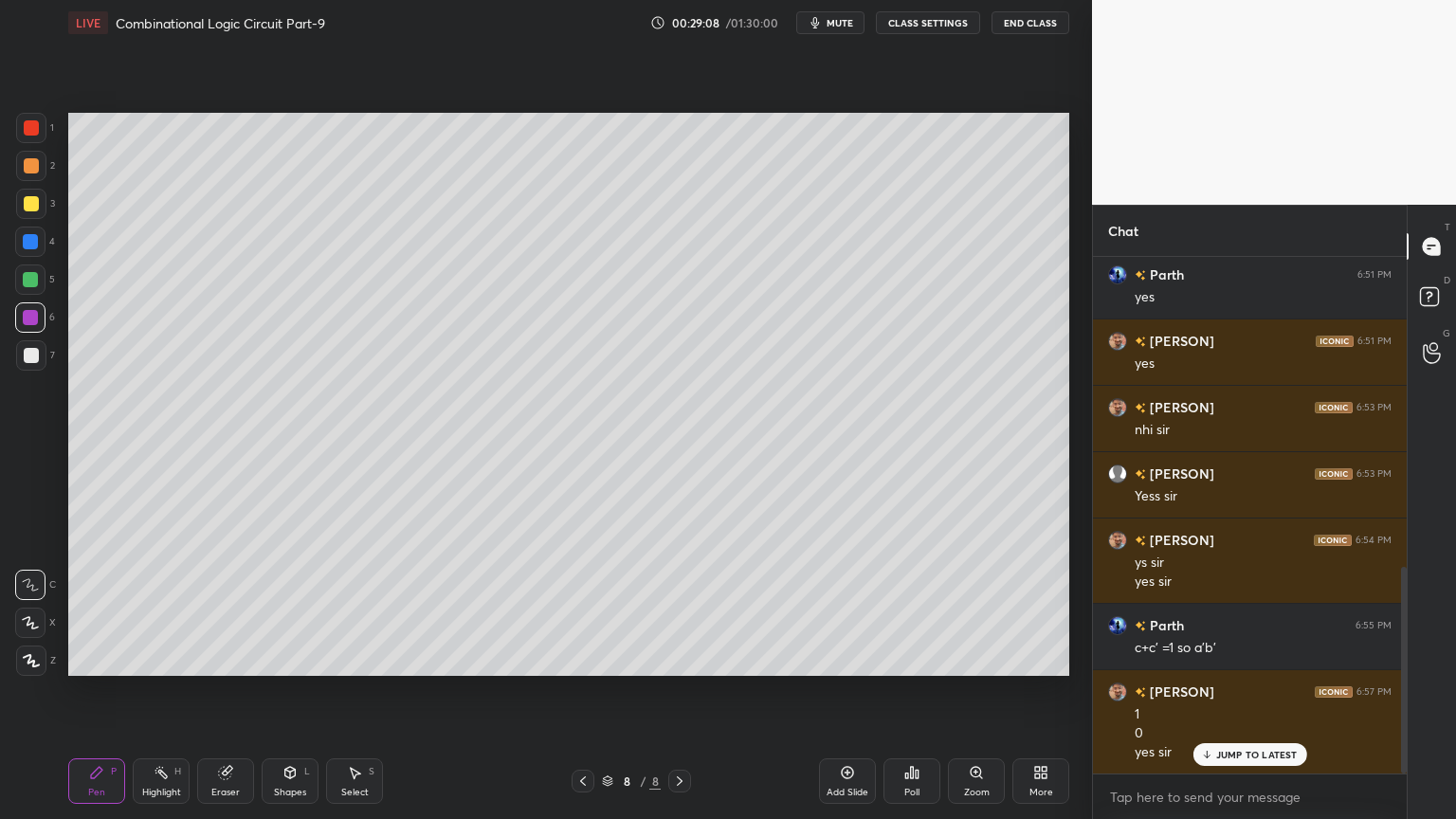 click at bounding box center [30, 280] 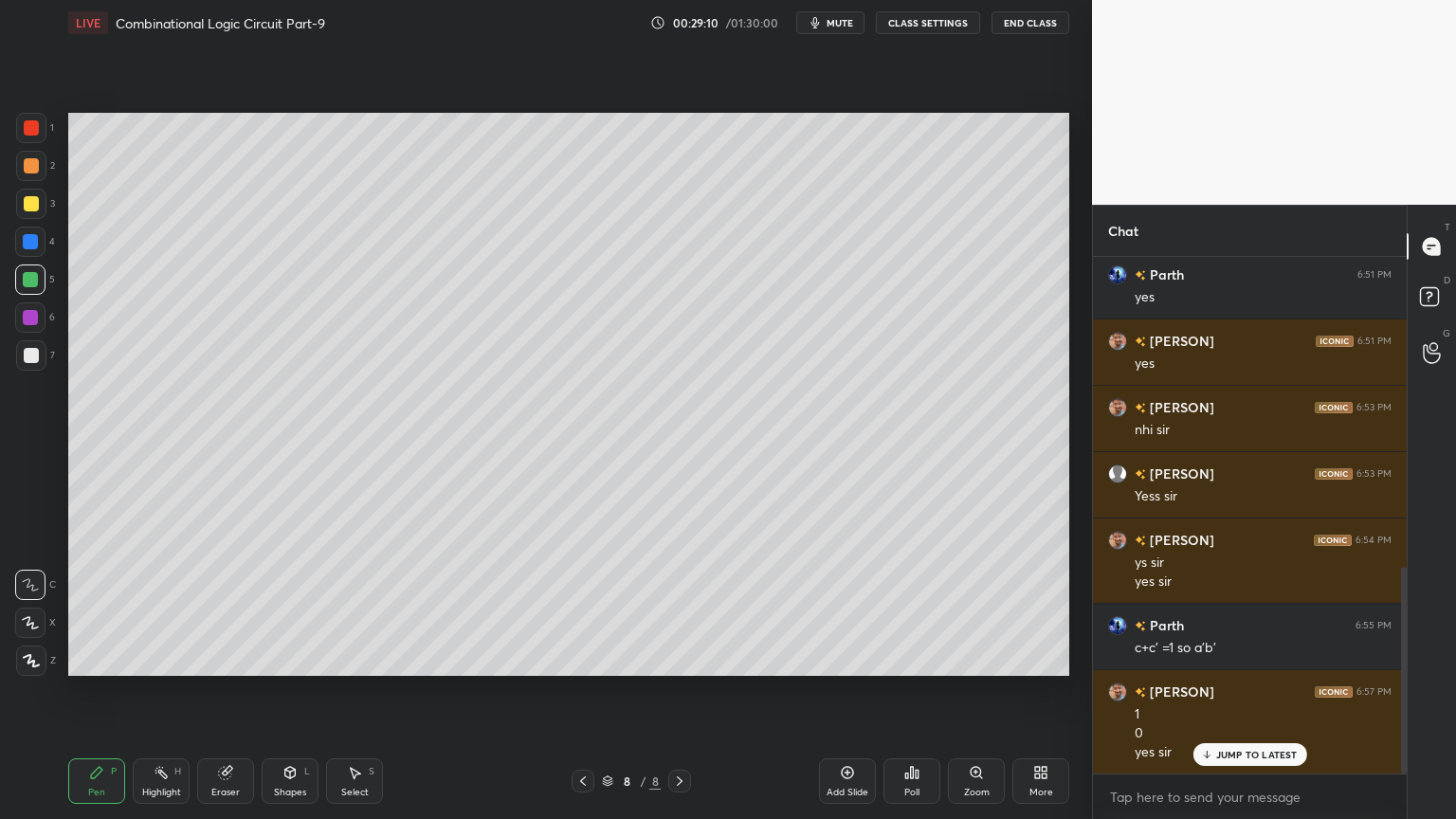 click 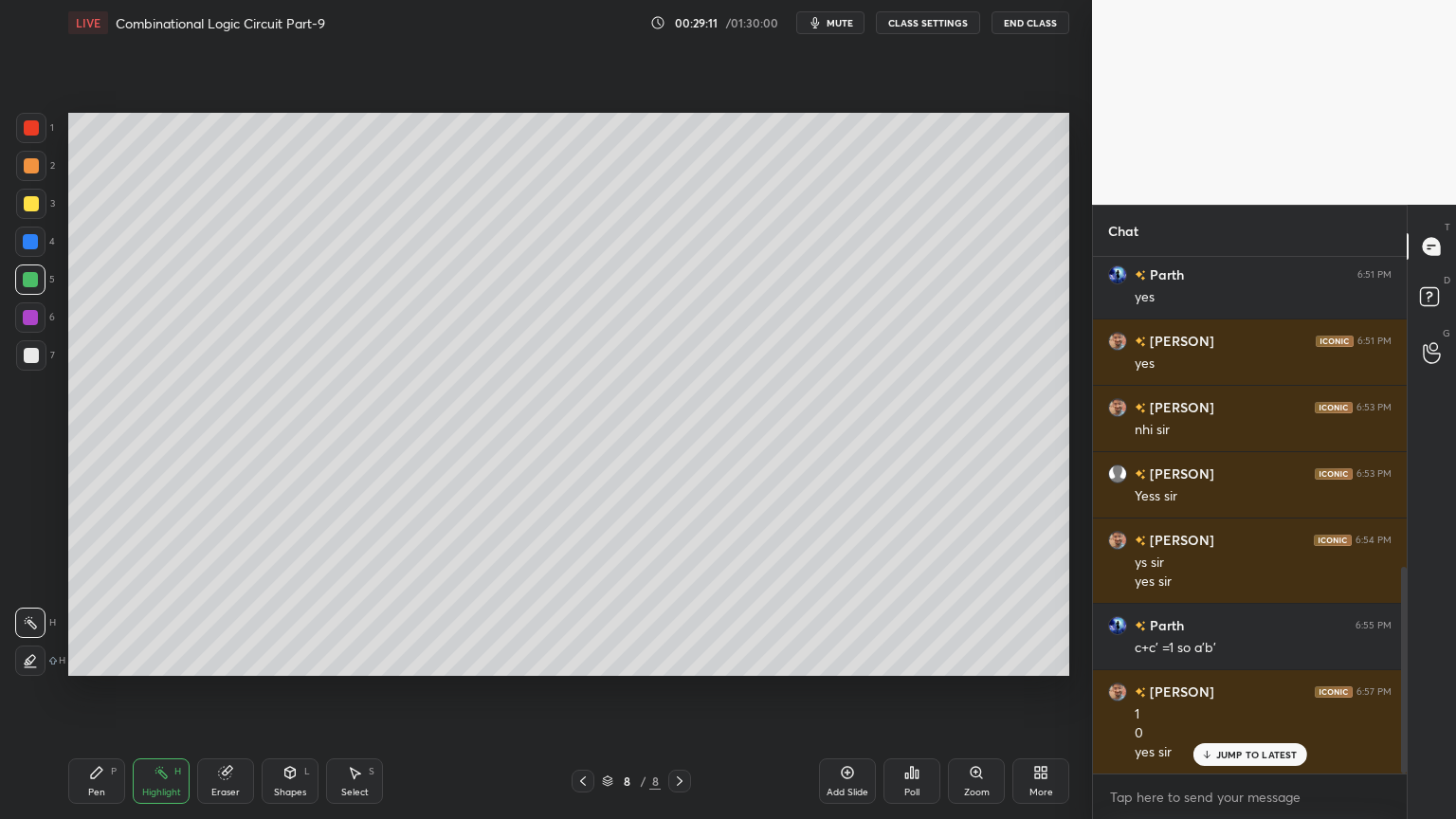 click at bounding box center (30, 318) 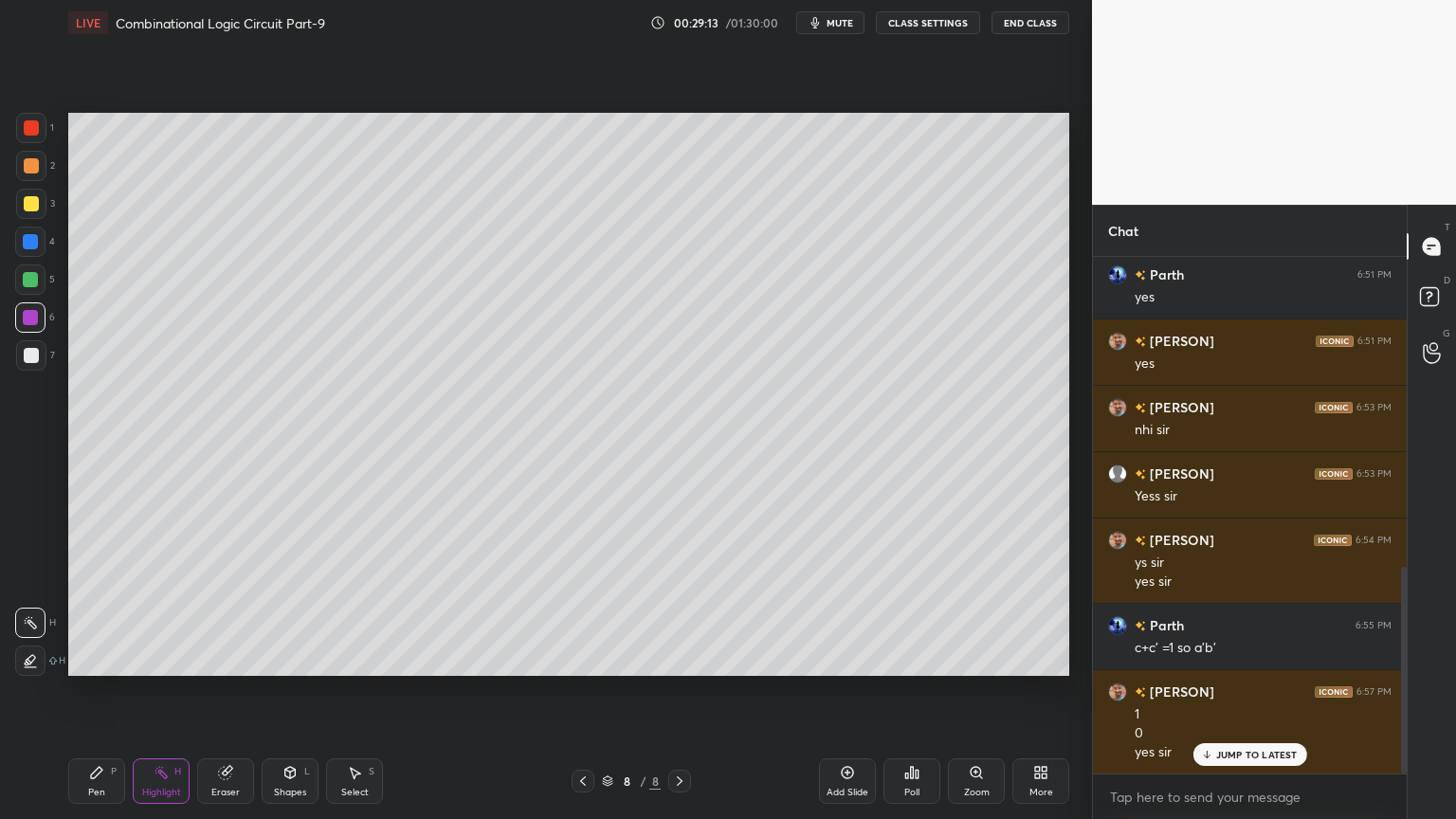 click at bounding box center (31, 204) 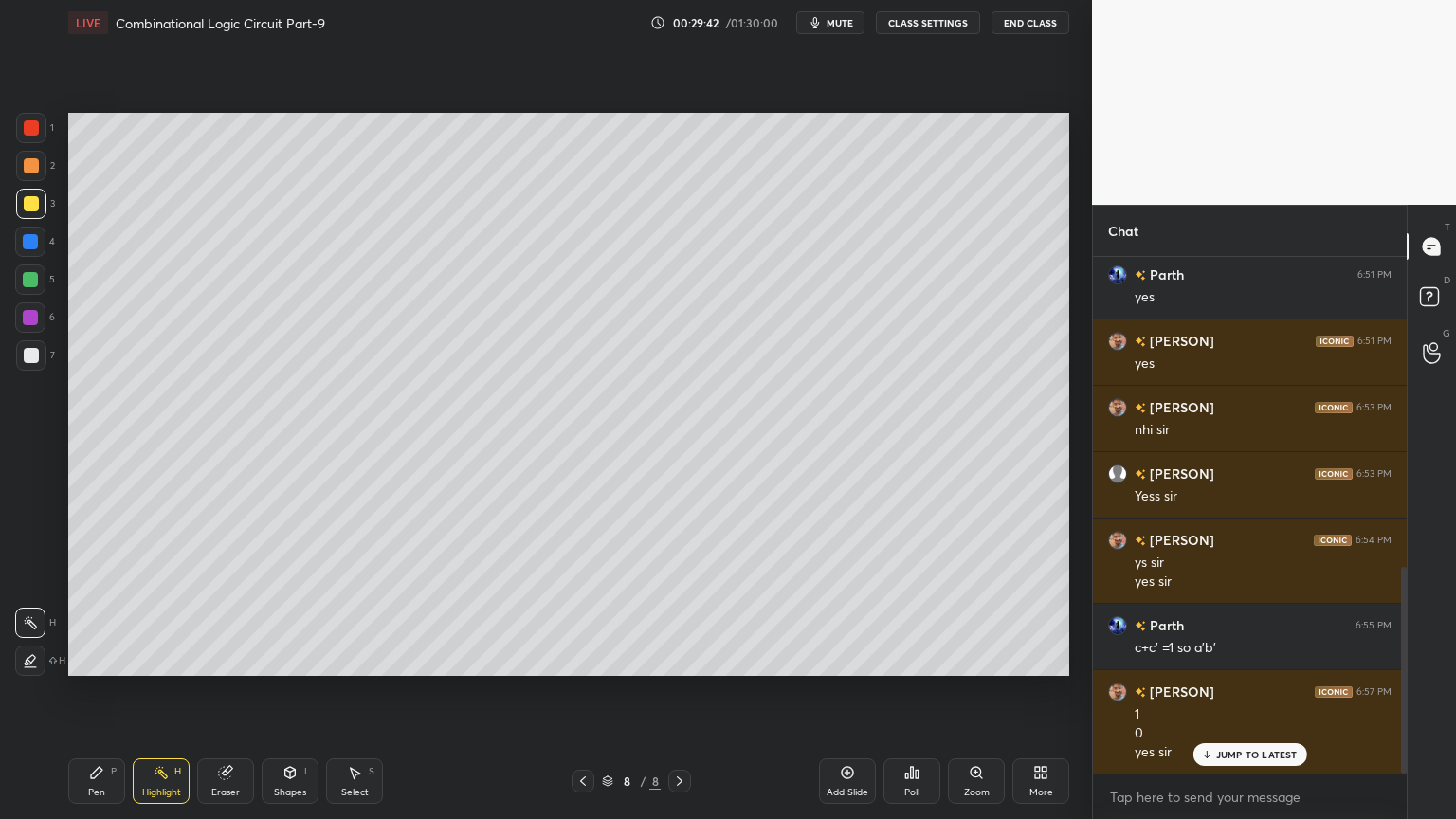 click 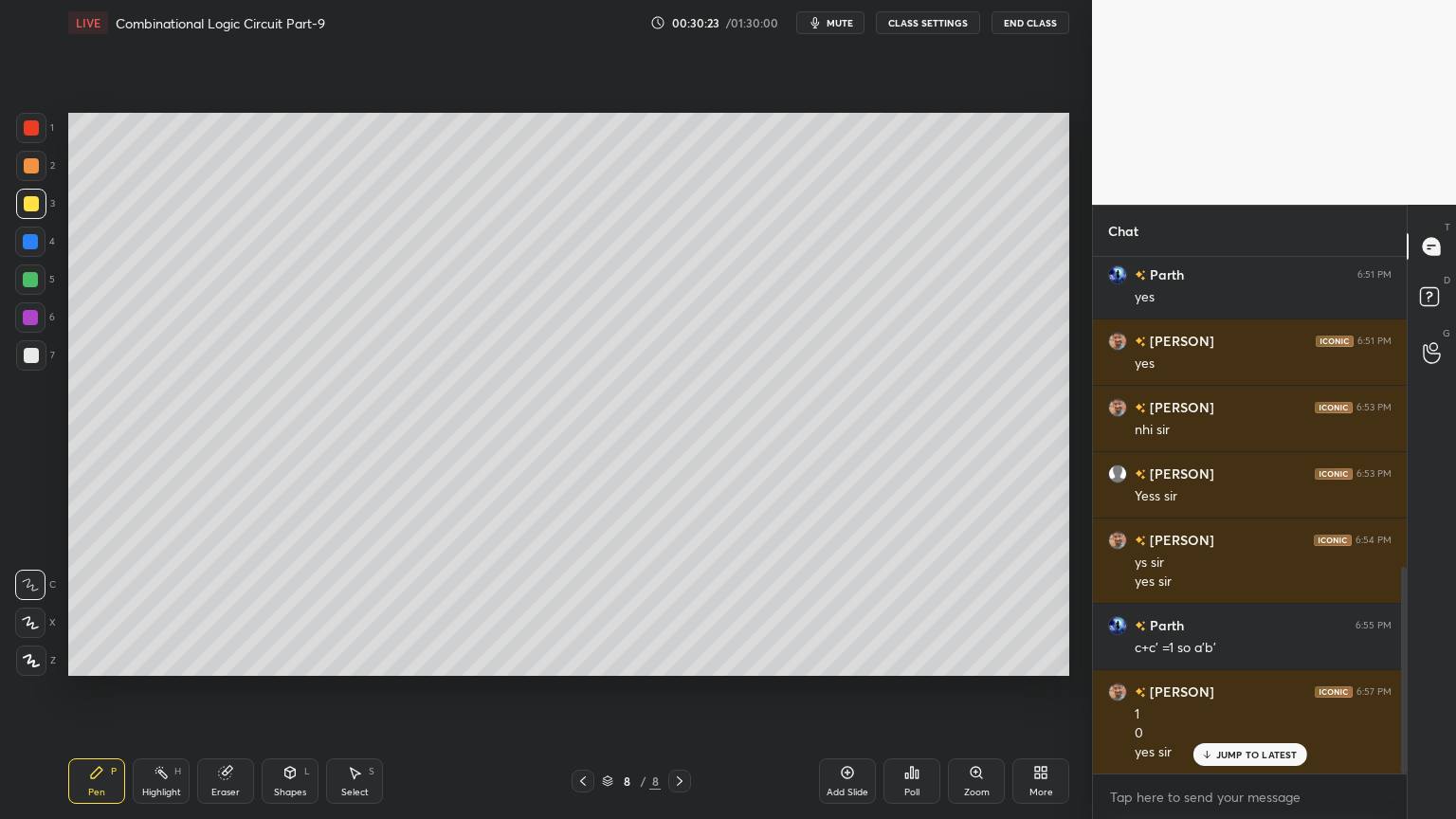 click 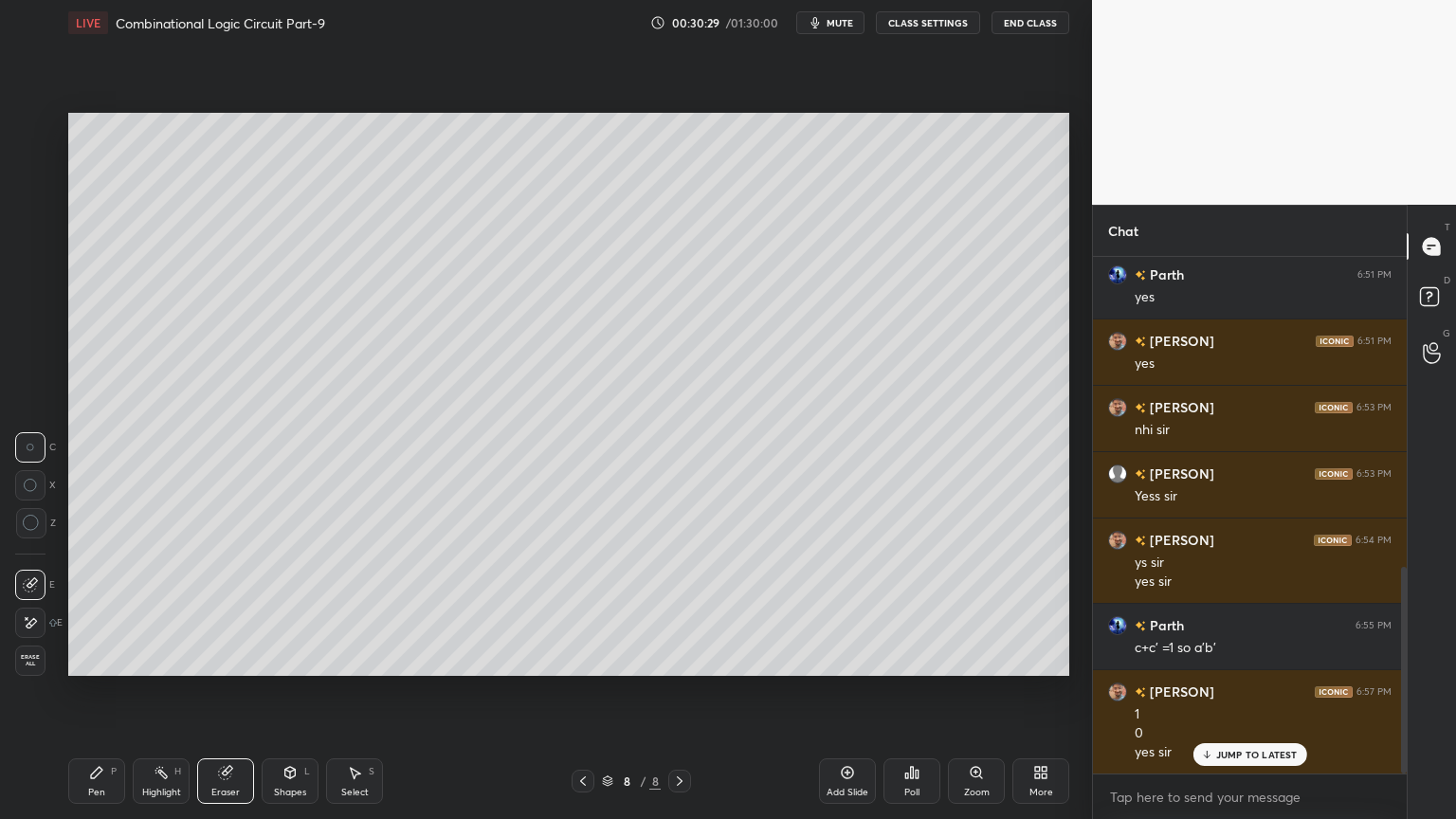 click 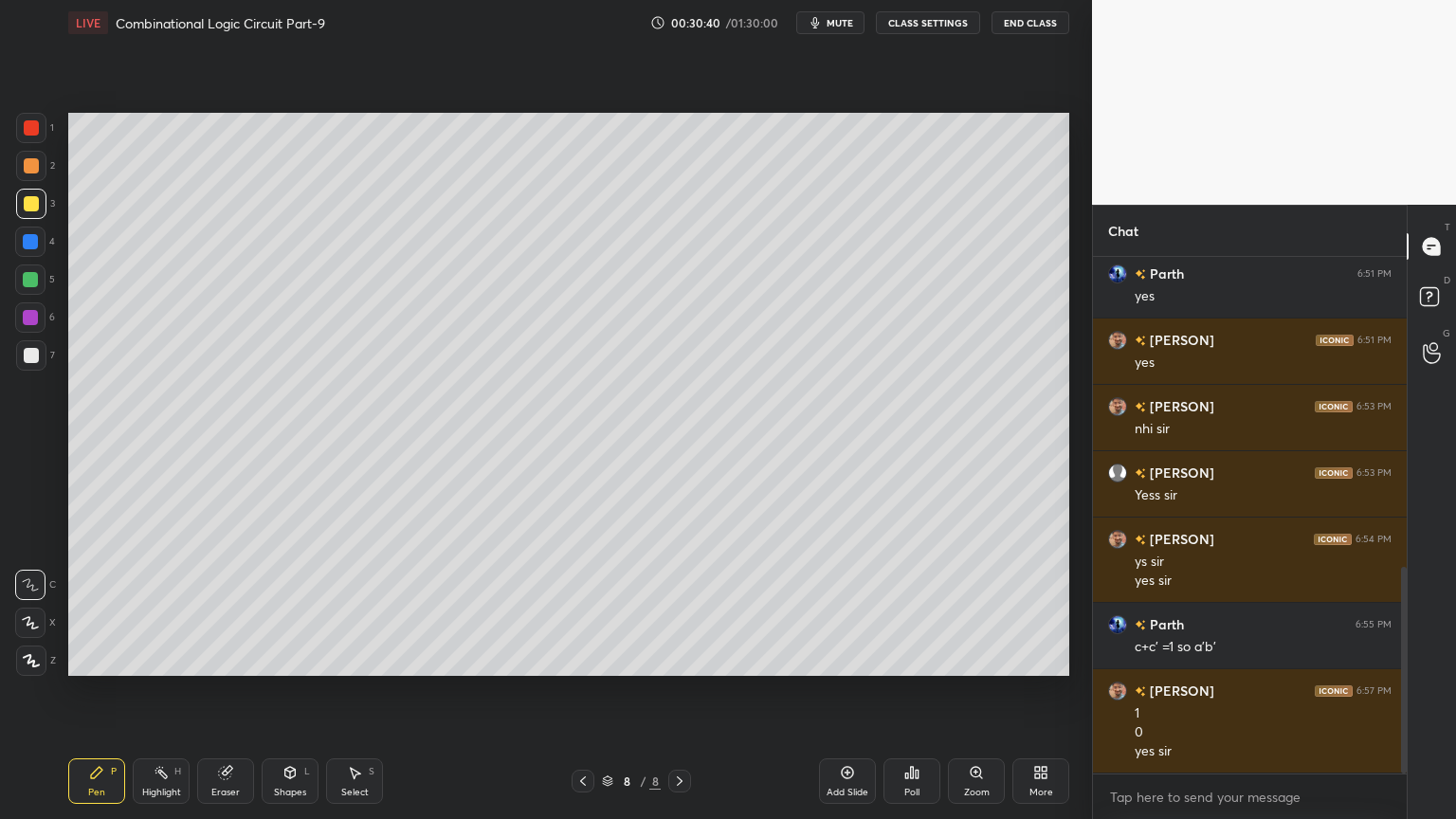 scroll, scrollTop: 841, scrollLeft: 0, axis: vertical 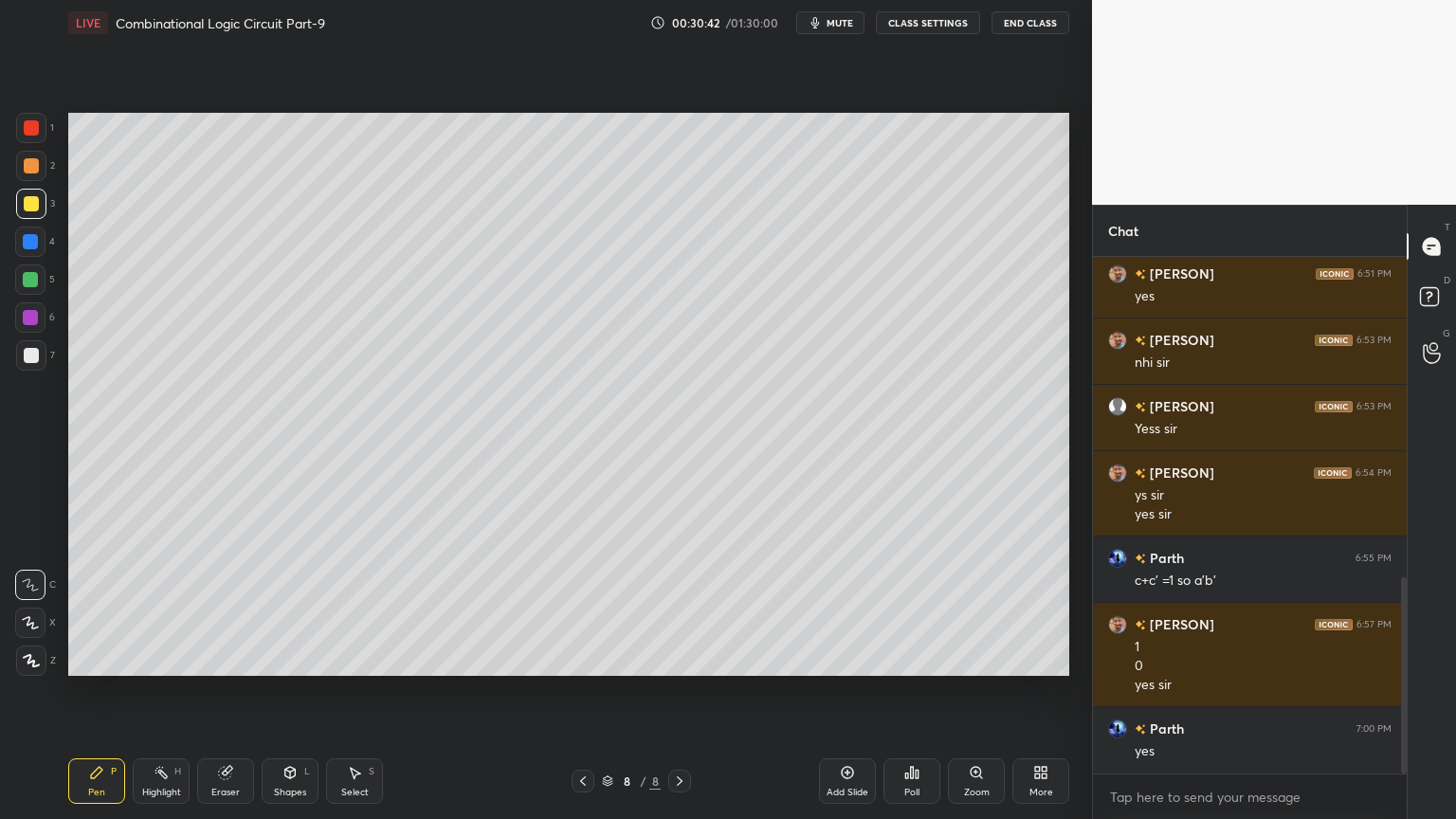 click on "Select S" at bounding box center [355, 781] 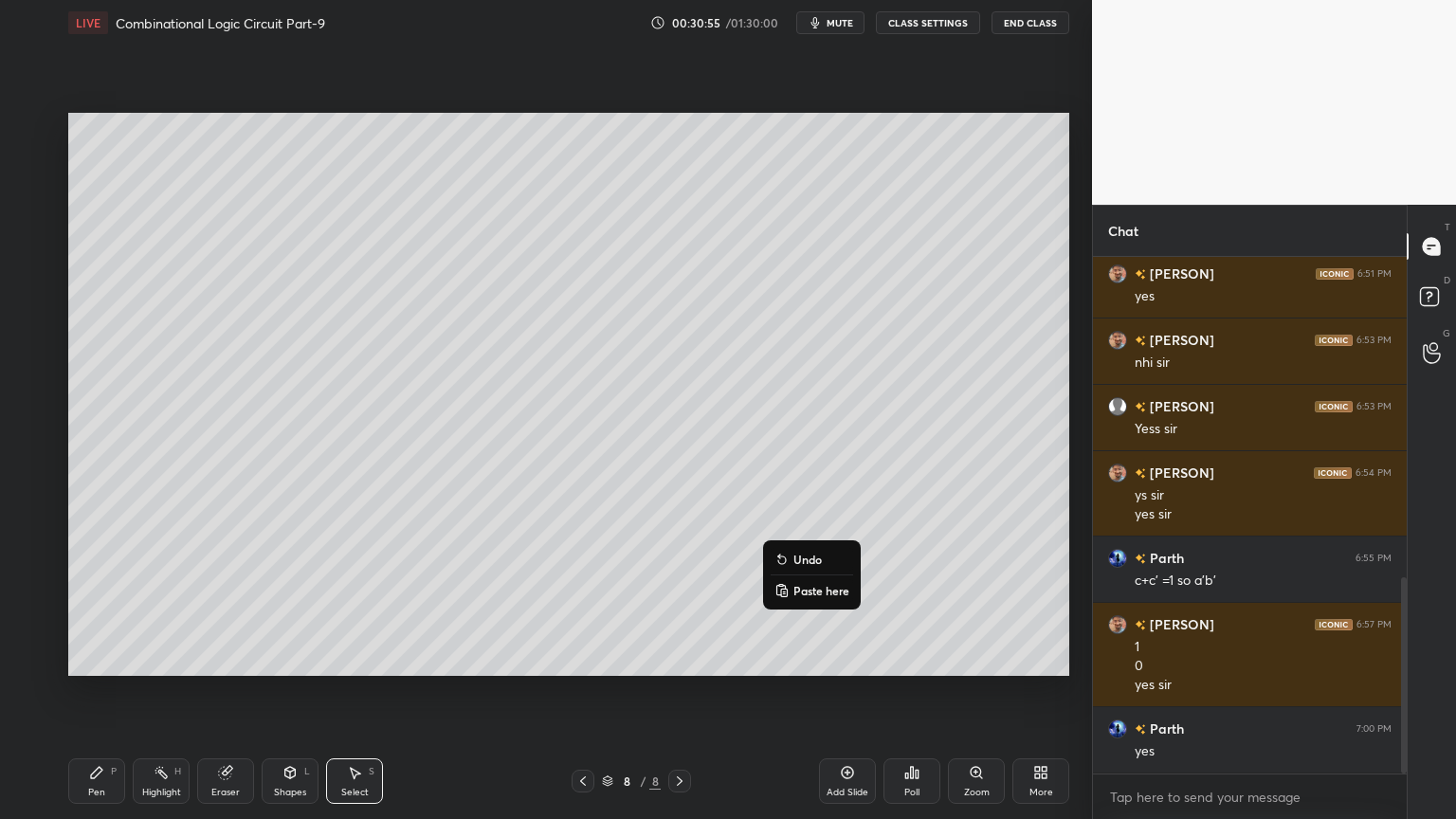 click on "0 ° Undo Copy Paste here Duplicate Duplicate to new slide Delete" at bounding box center (569, 394) 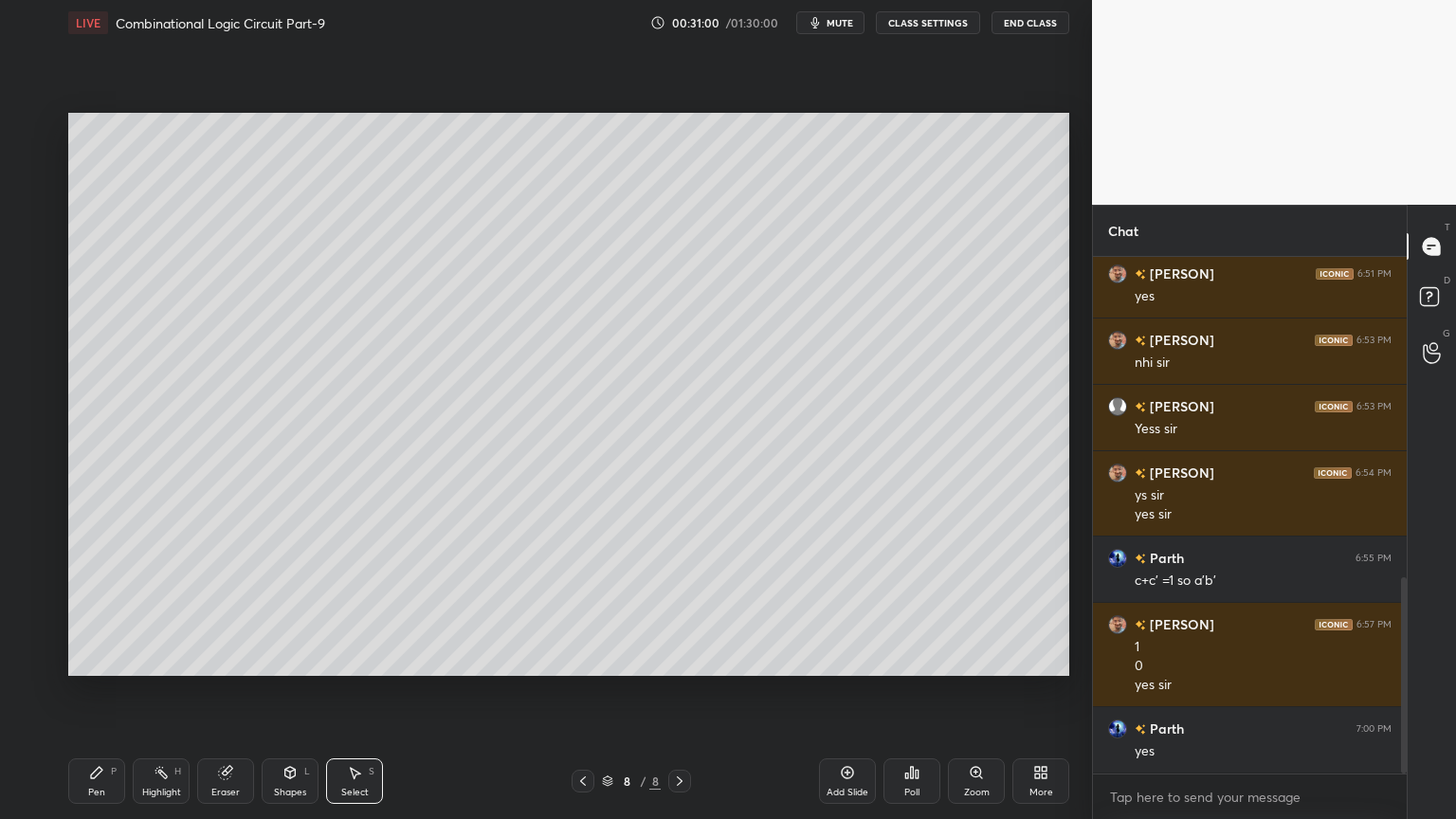 drag, startPoint x: 764, startPoint y: 575, endPoint x: 776, endPoint y: 565, distance: 15.620499 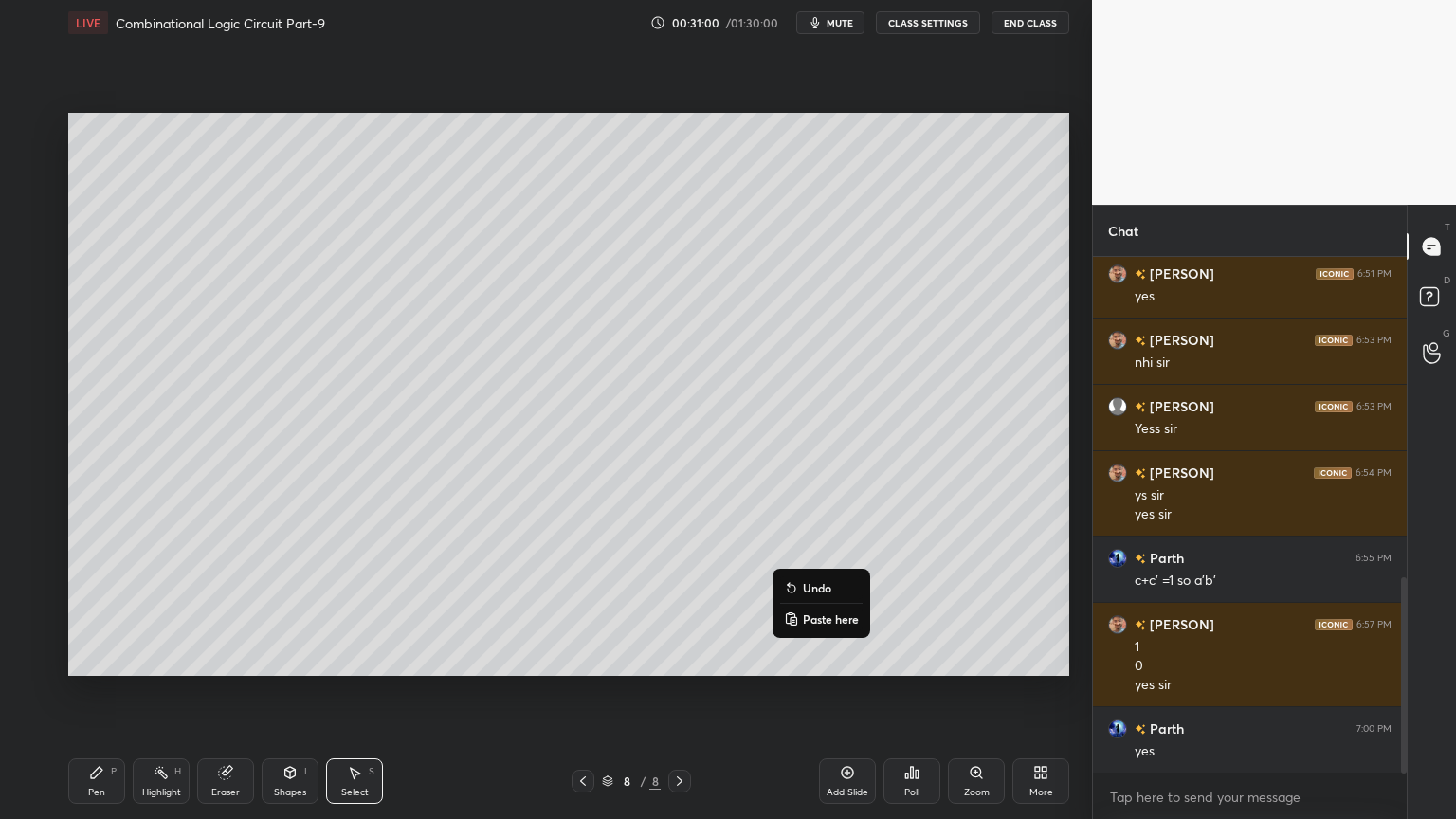click on "Undo" at bounding box center [817, 588] 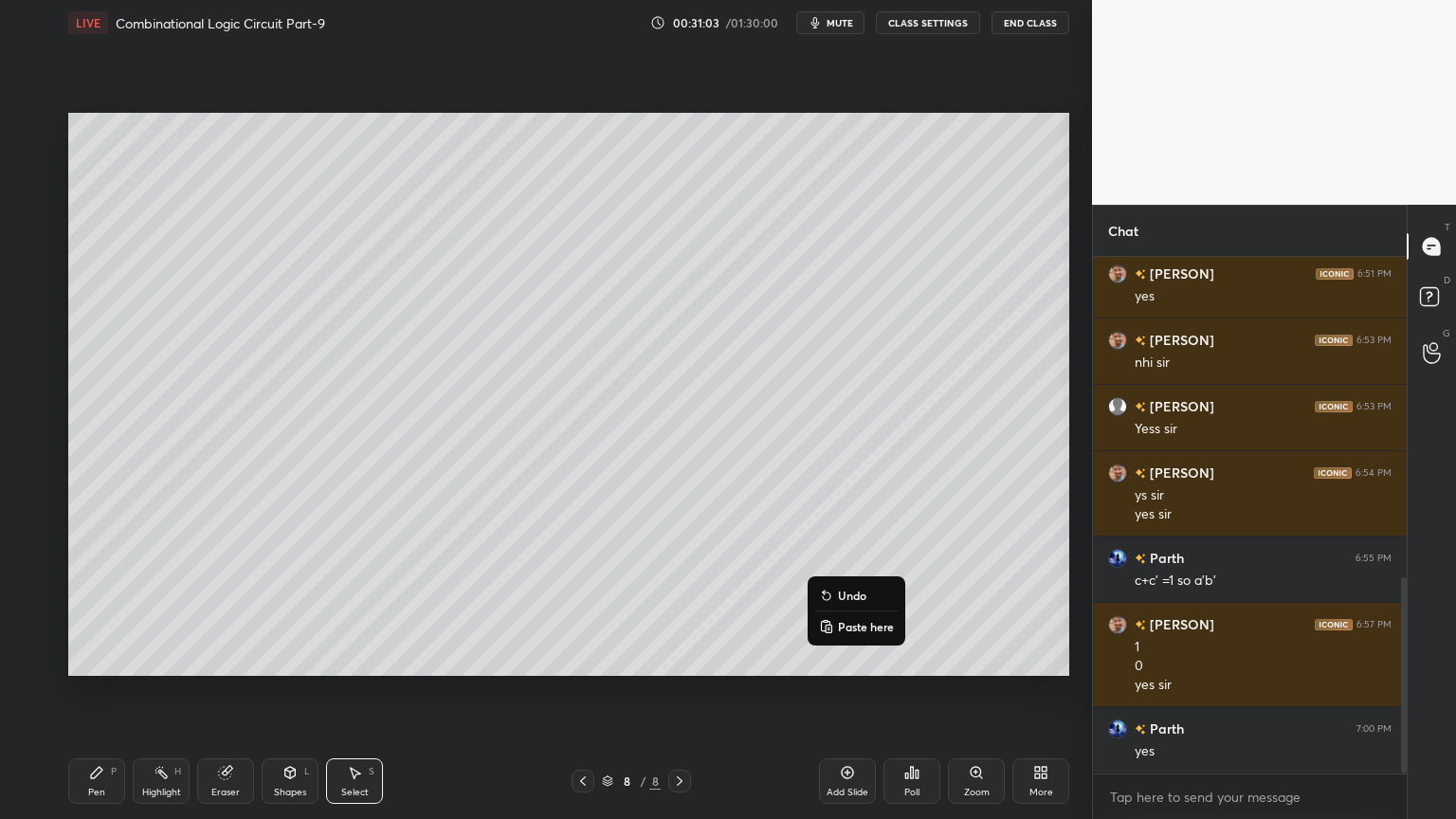 click on "Undo" at bounding box center (852, 595) 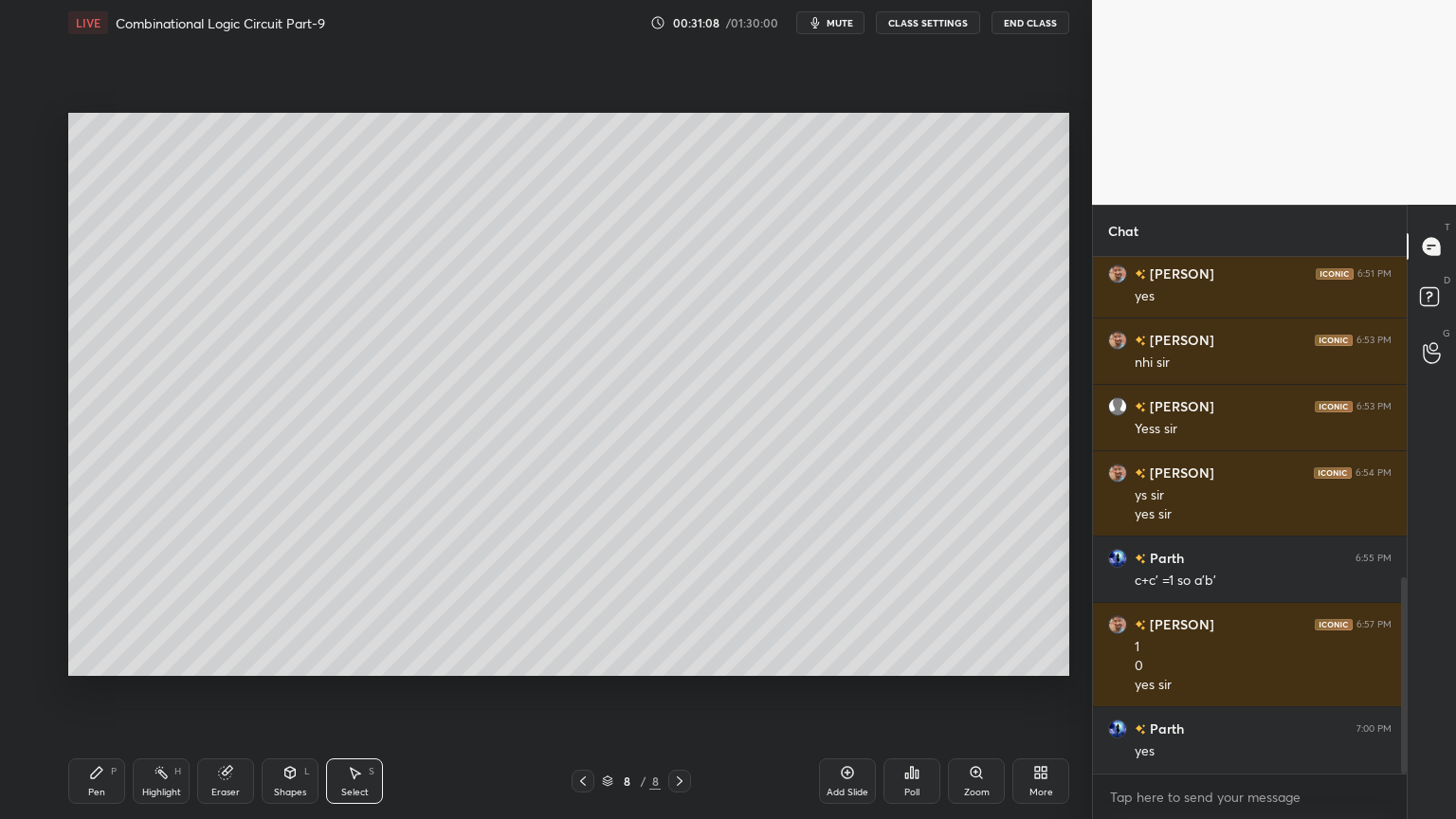 click on "Select S" at bounding box center (355, 781) 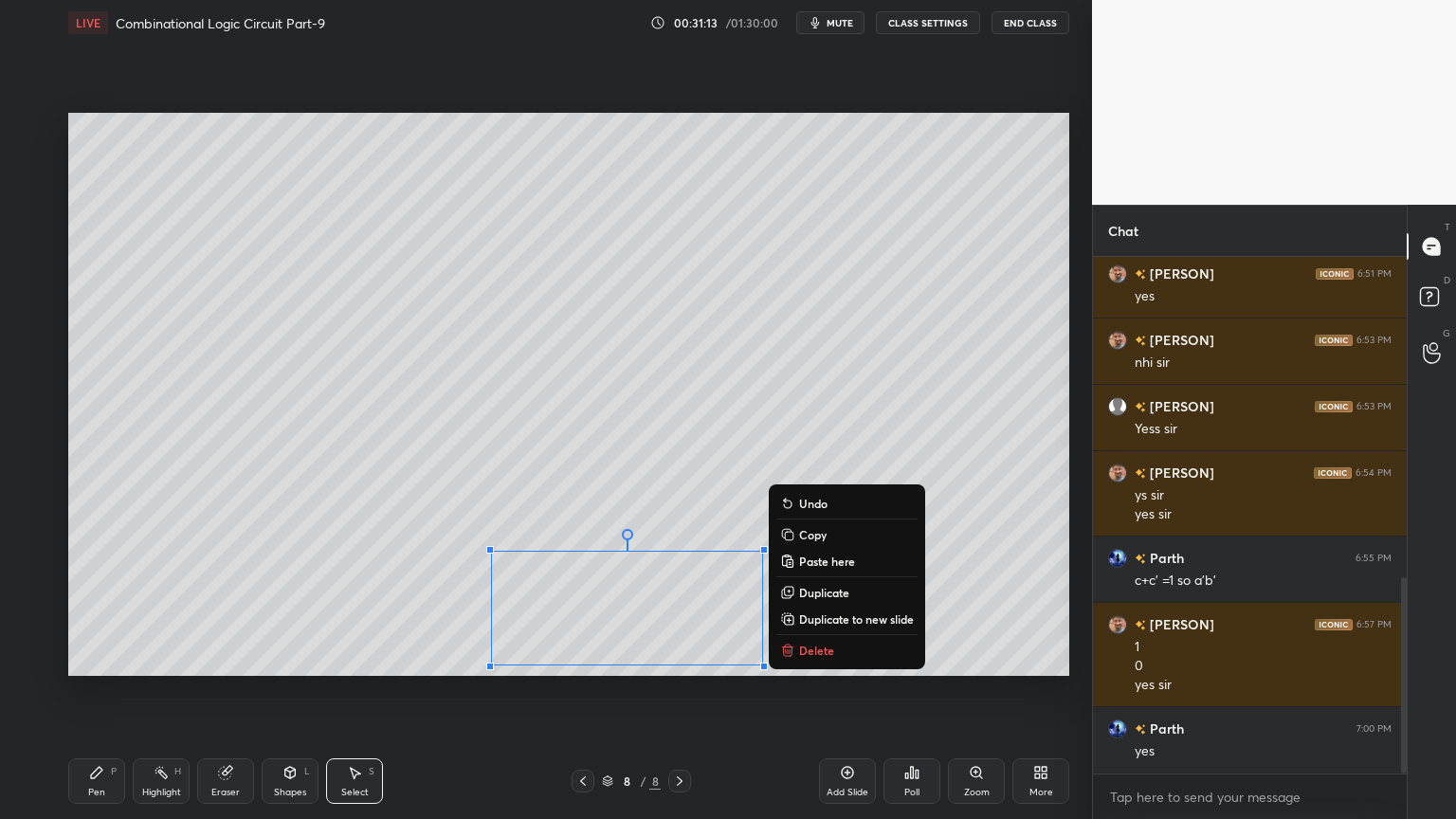 click on "Copy" at bounding box center [812, 535] 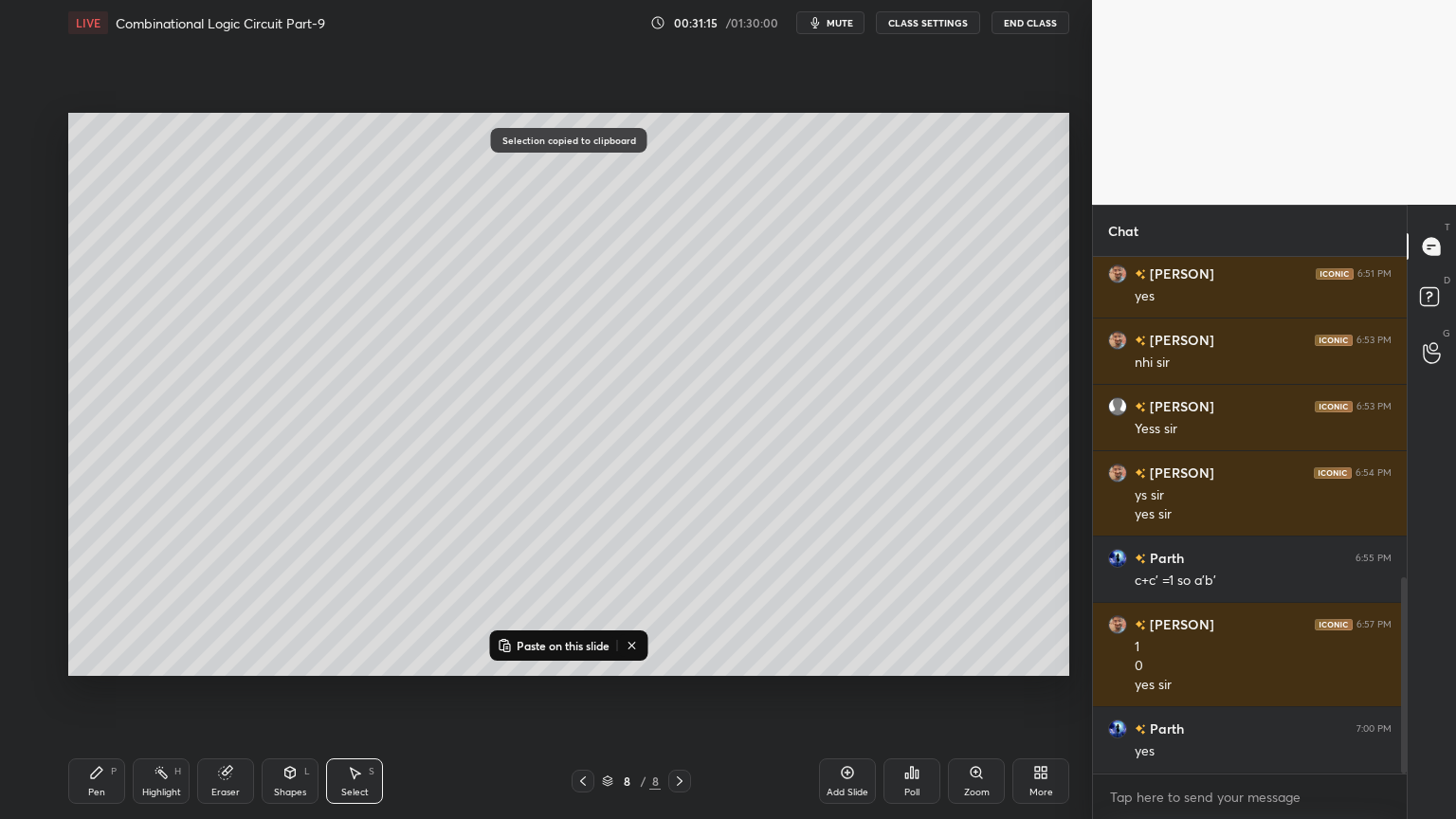 click on "Add Slide" at bounding box center (847, 792) 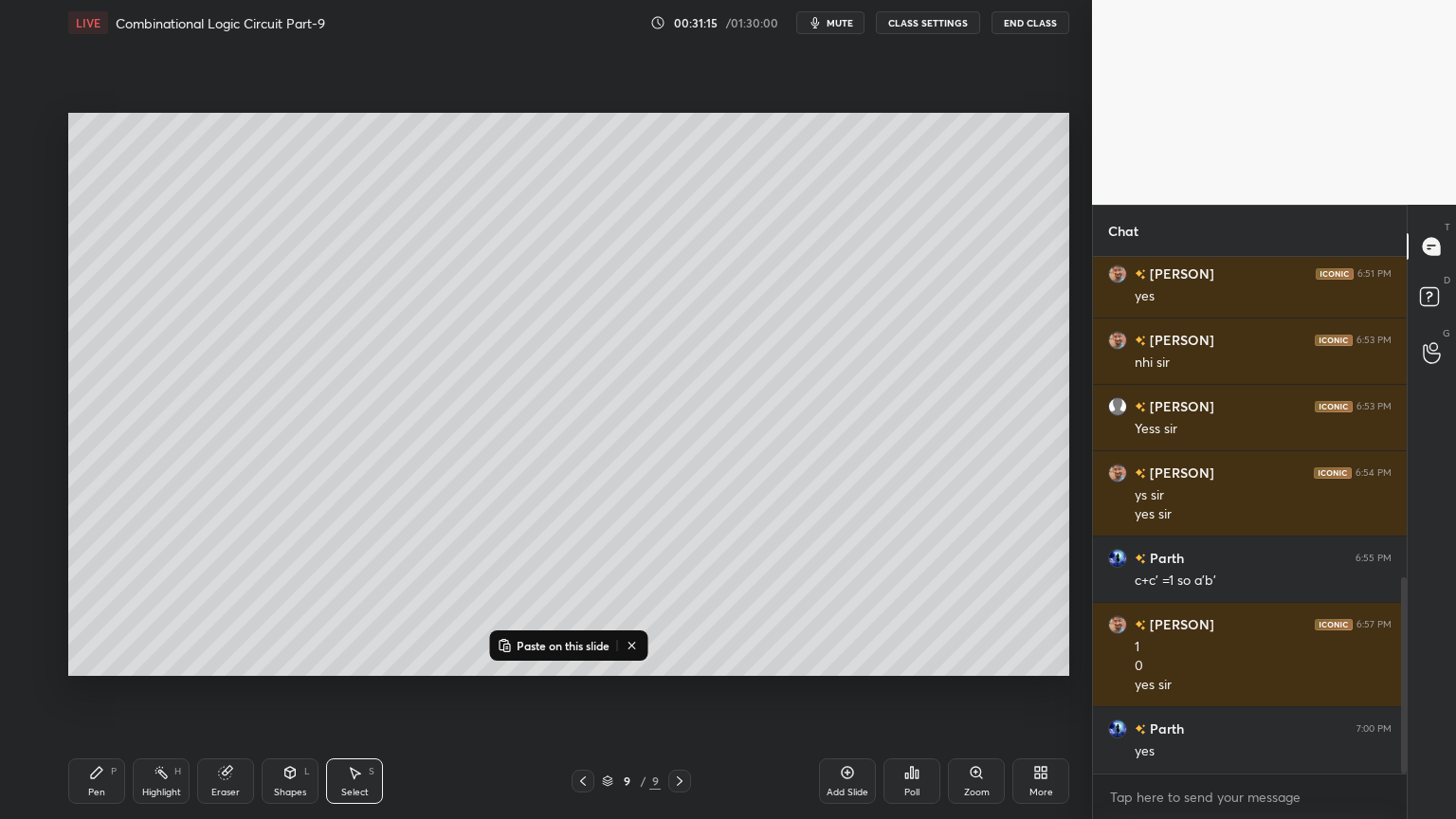click on "Paste on this slide" at bounding box center (563, 646) 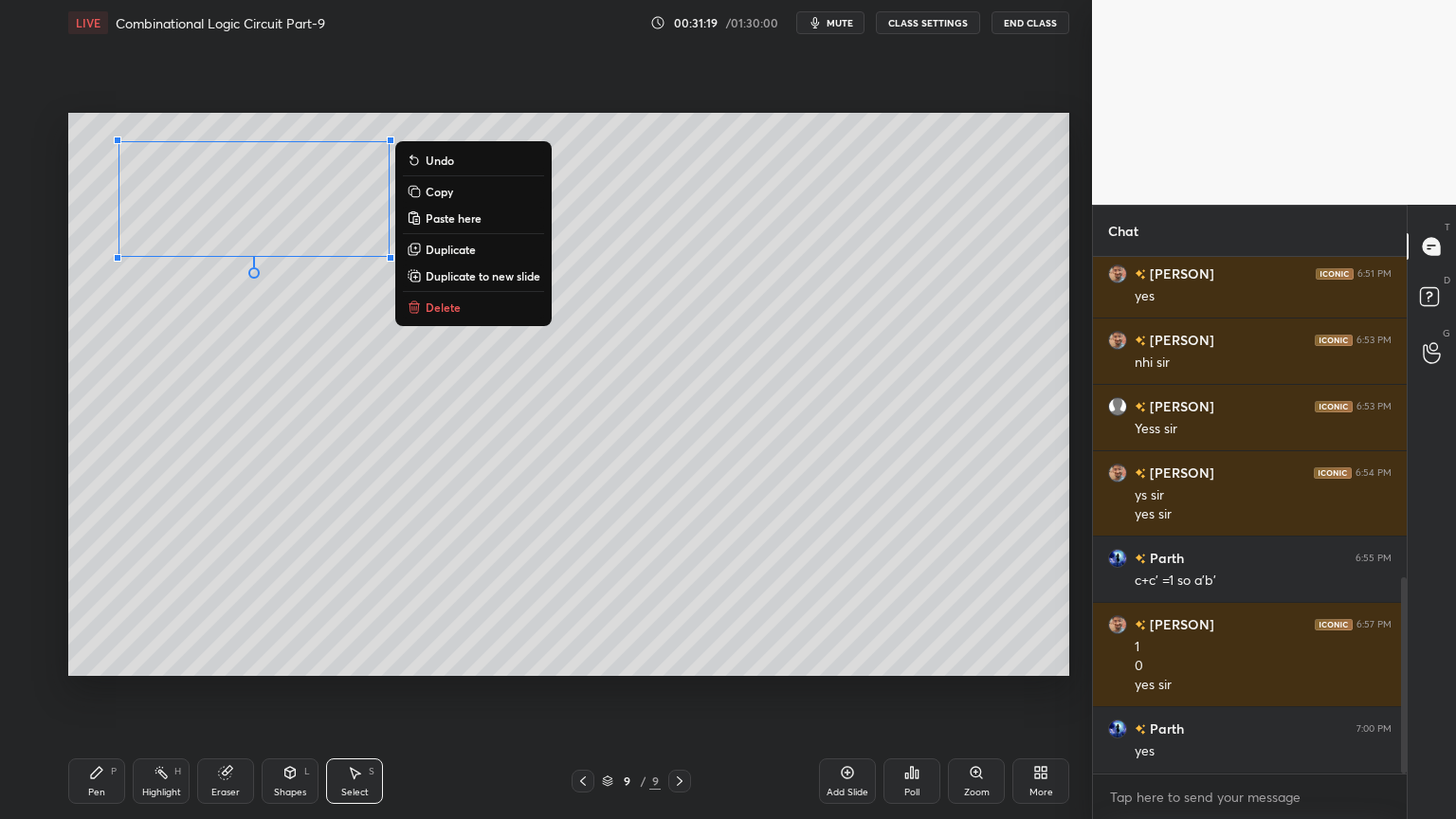 click on "0 ° Undo Copy Paste here Duplicate Duplicate to new slide Delete" at bounding box center [569, 394] 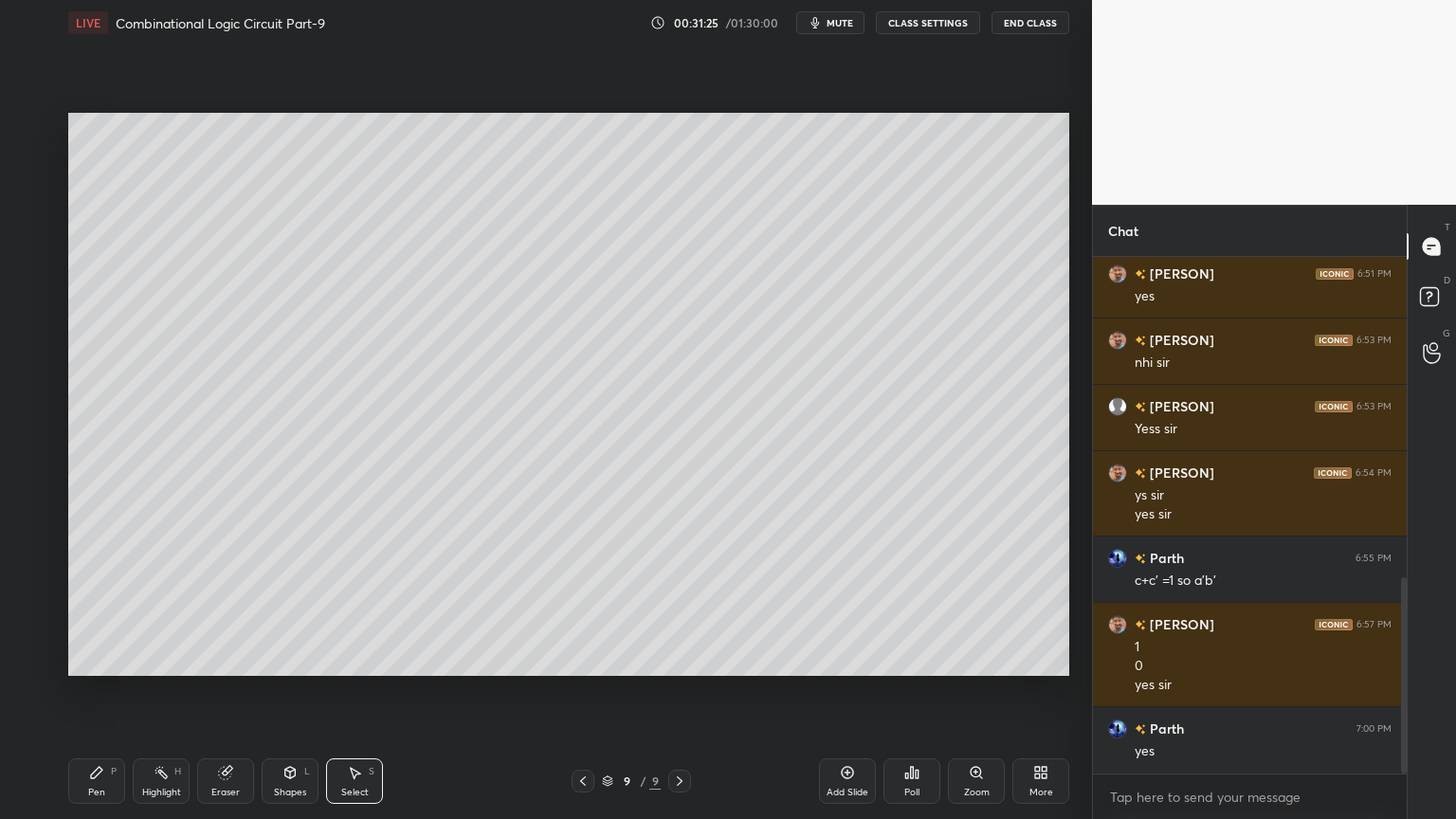 click 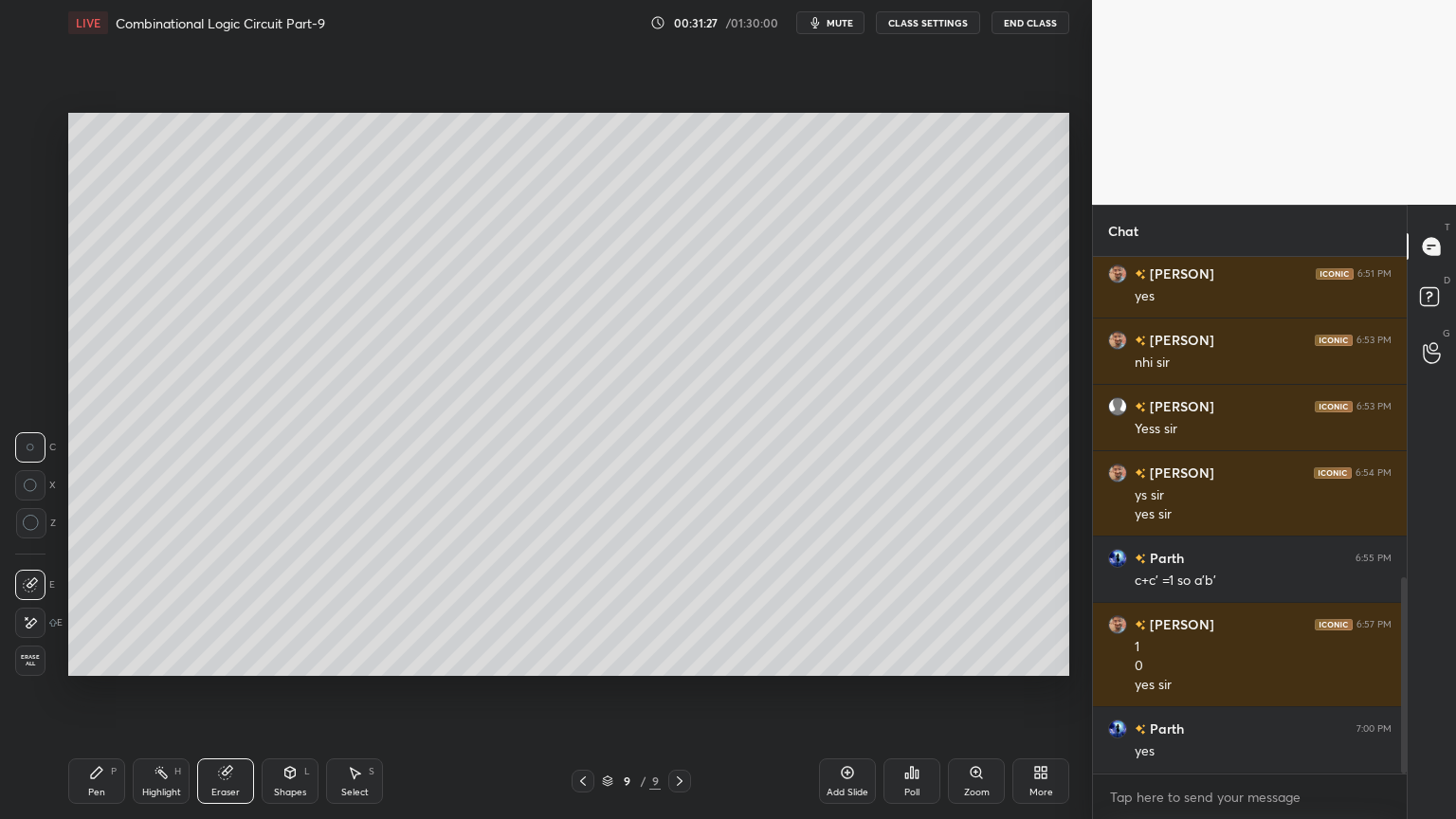 click 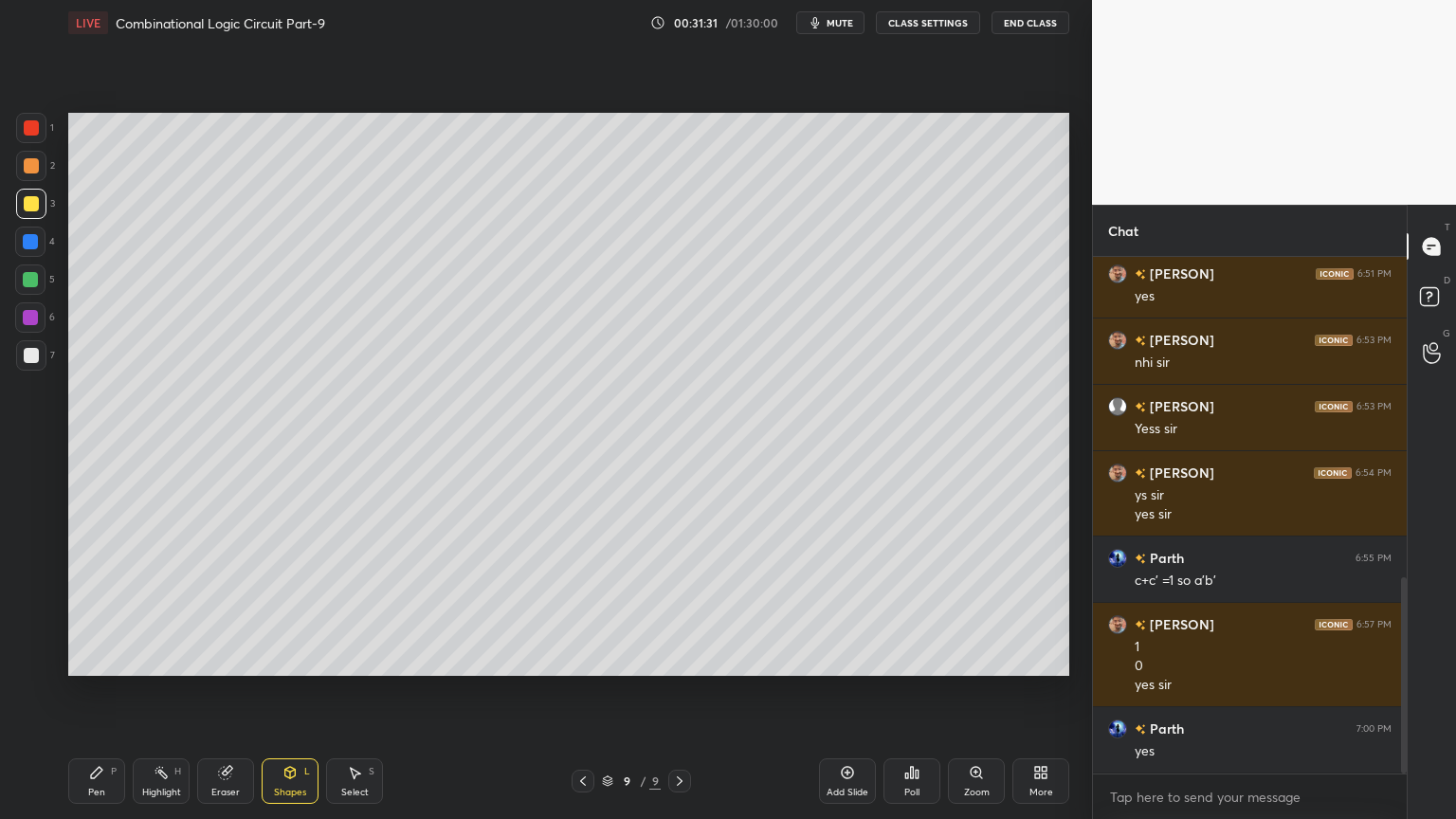 click on "Select" at bounding box center [355, 792] 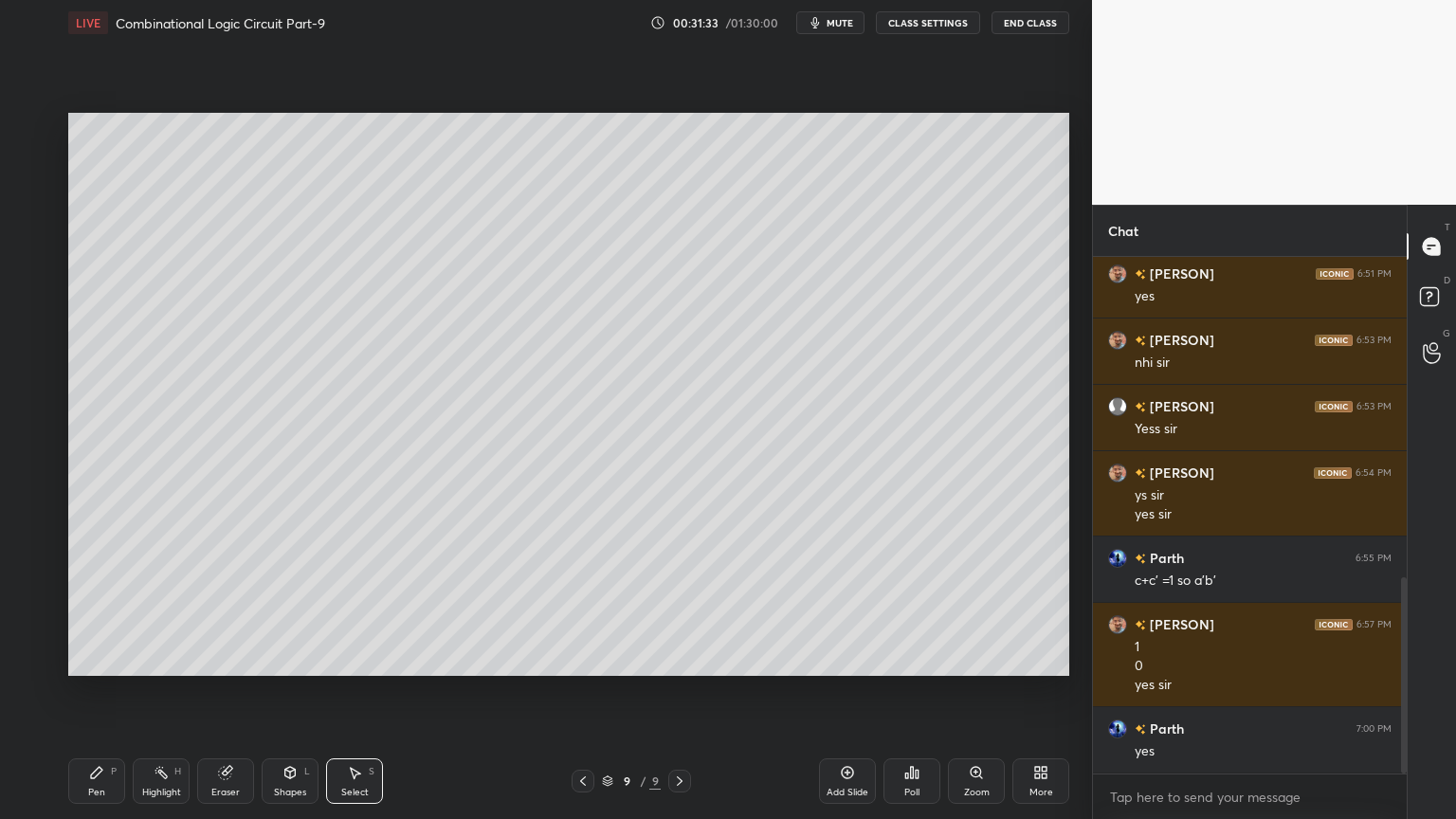drag, startPoint x: 533, startPoint y: 275, endPoint x: 546, endPoint y: 266, distance: 15.811388 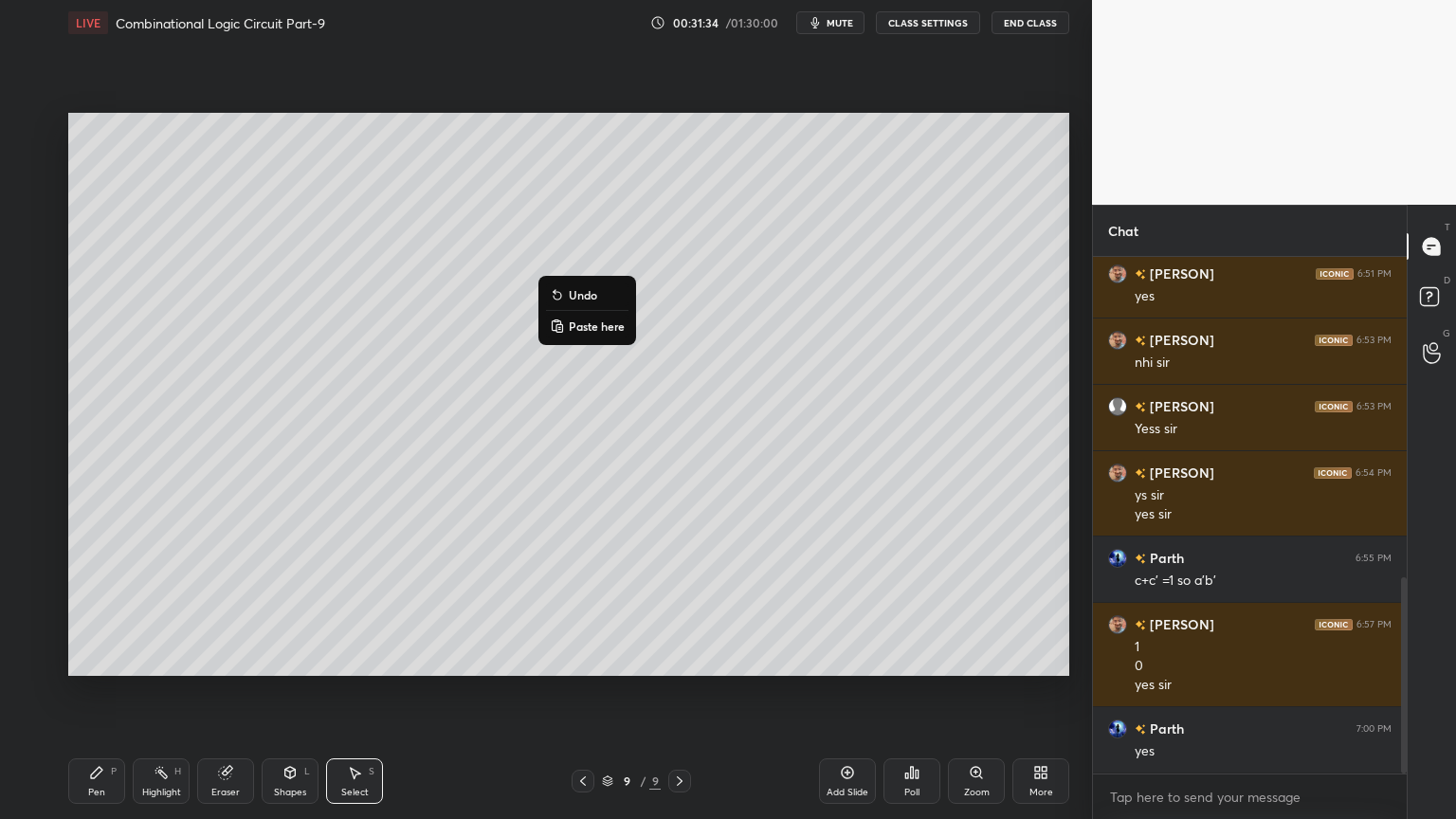 click on "Paste here" at bounding box center (596, 326) 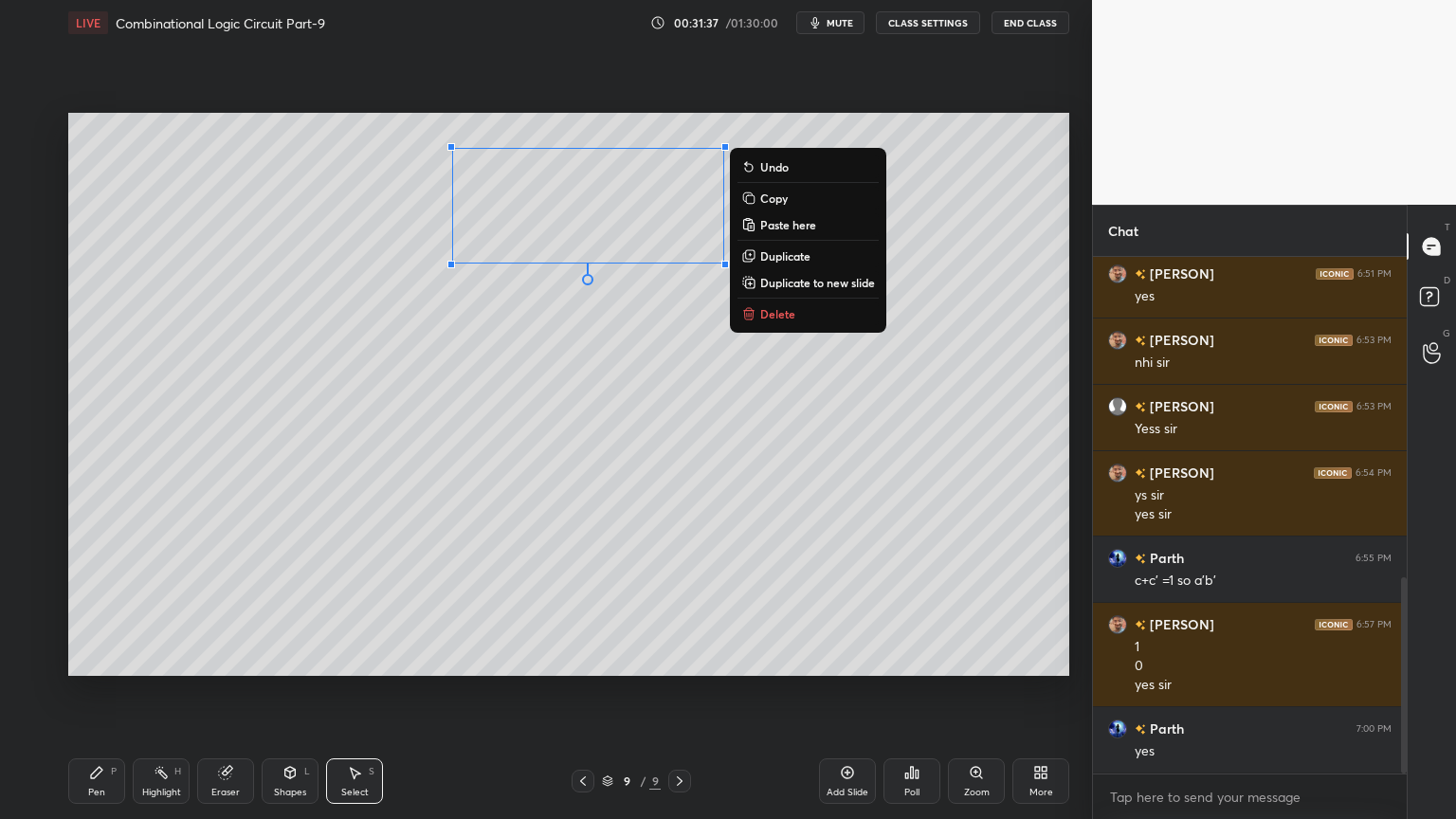click on "0 ° Undo Copy Paste here Duplicate Duplicate to new slide Delete" at bounding box center [569, 394] 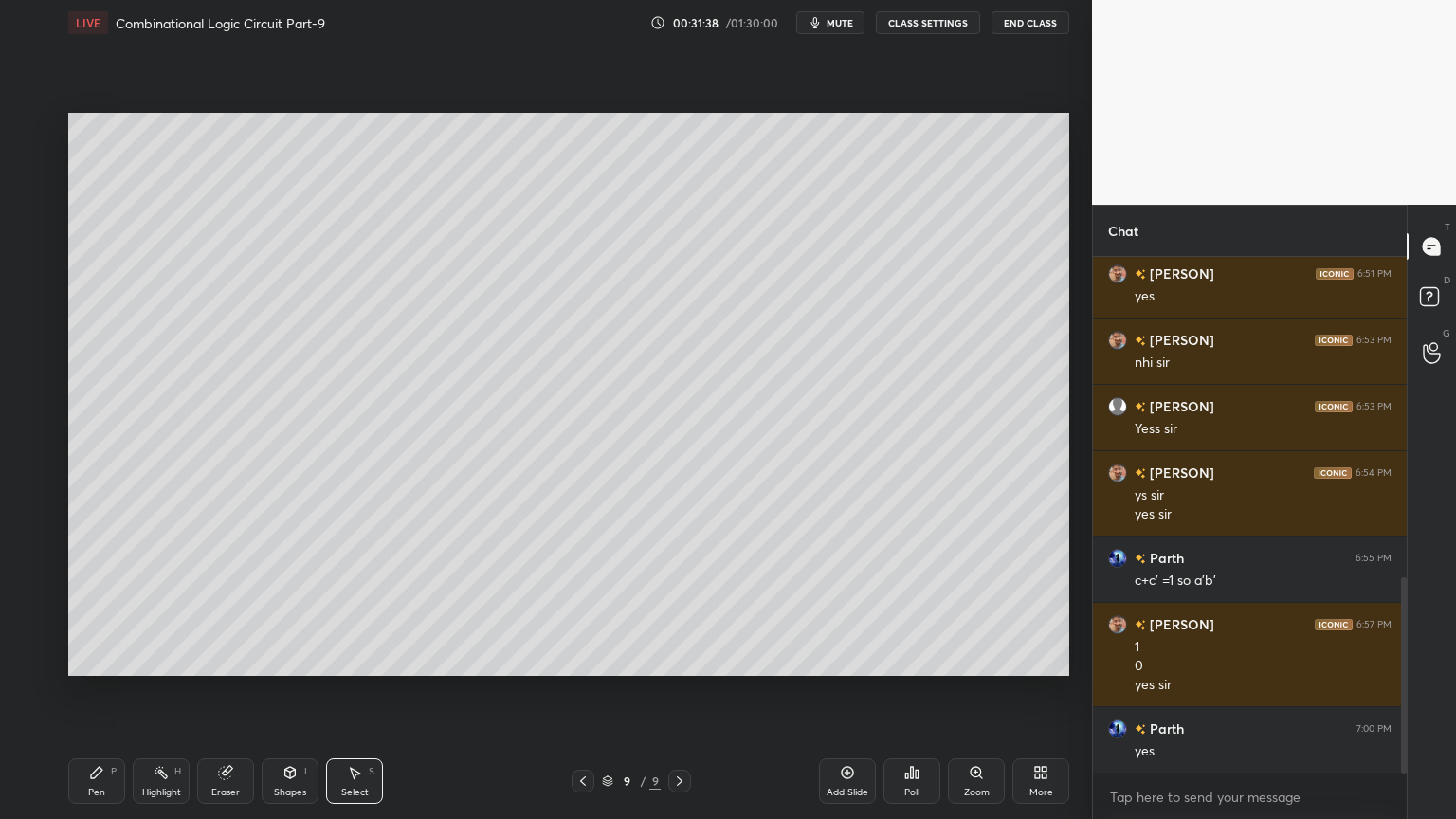click on "Pen P" at bounding box center (97, 781) 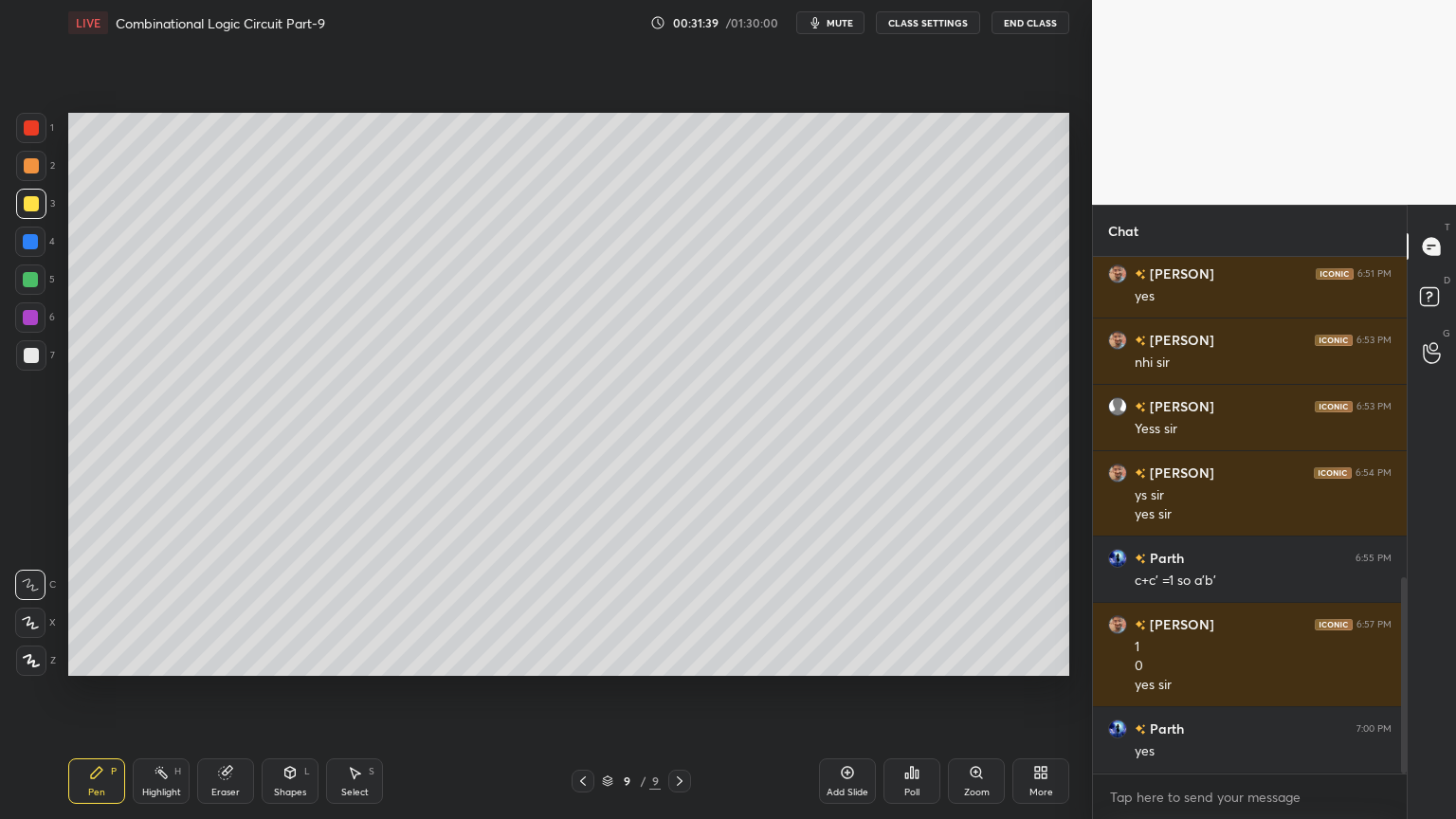 click at bounding box center (30, 280) 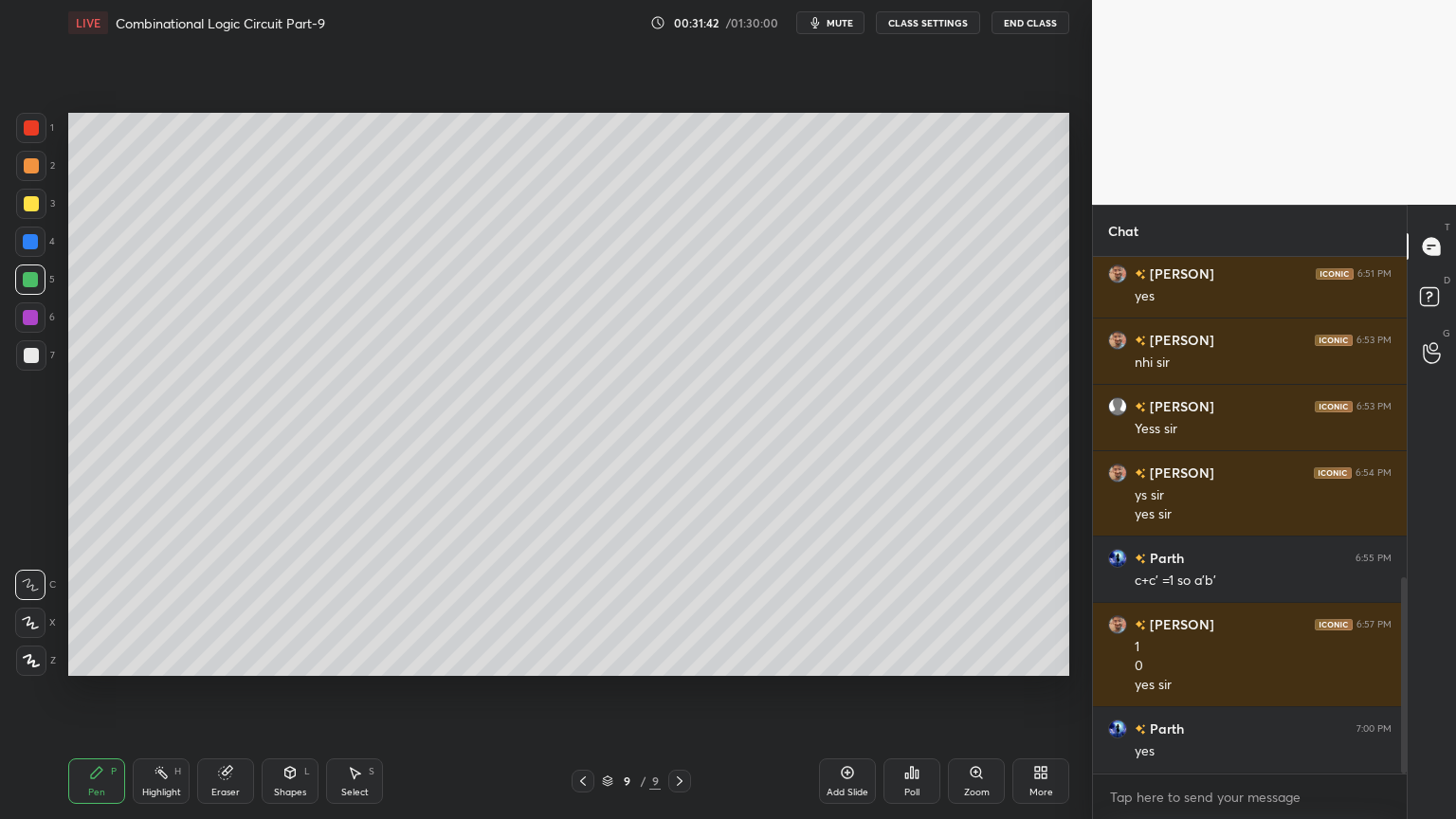 click 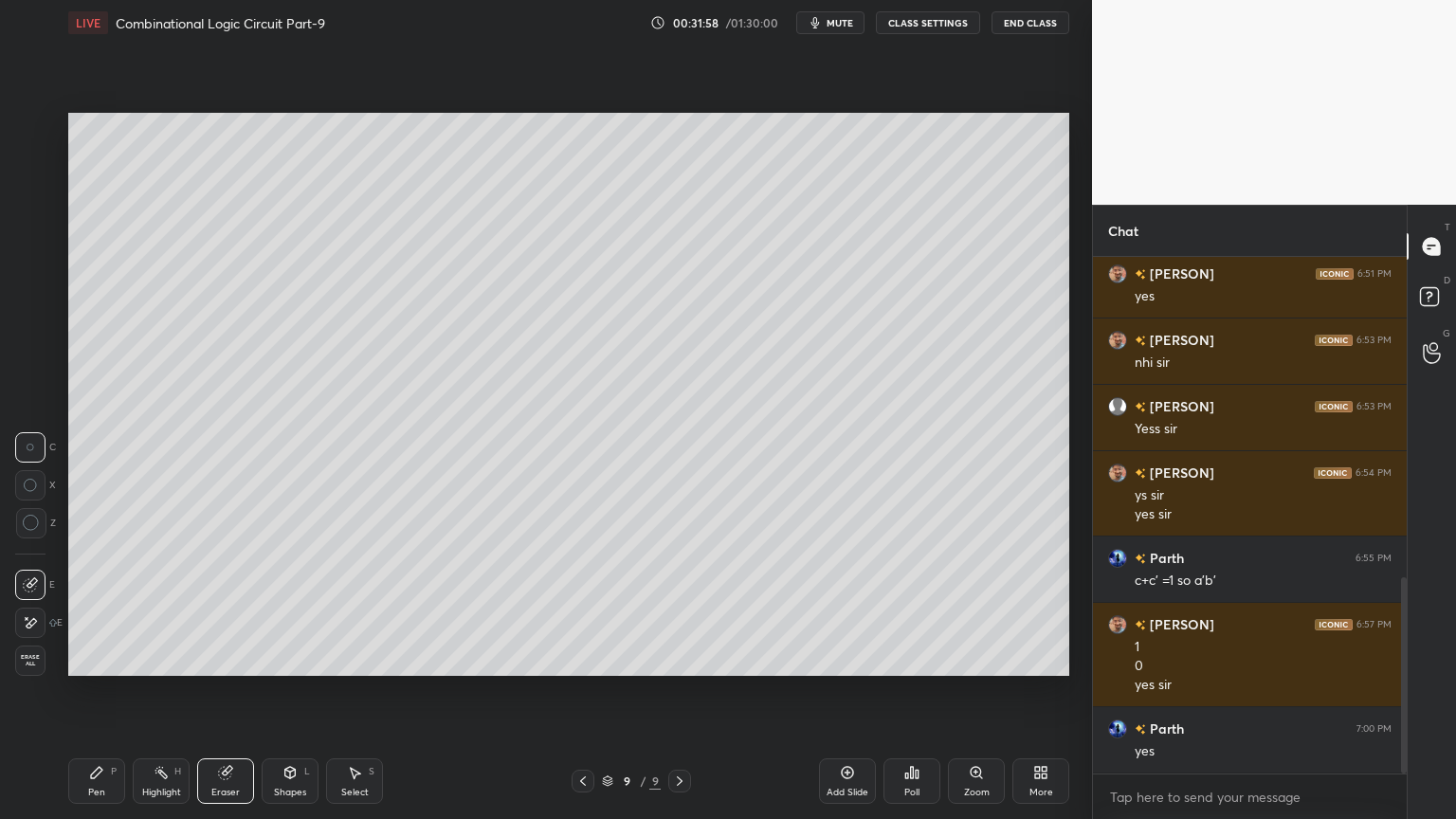 click 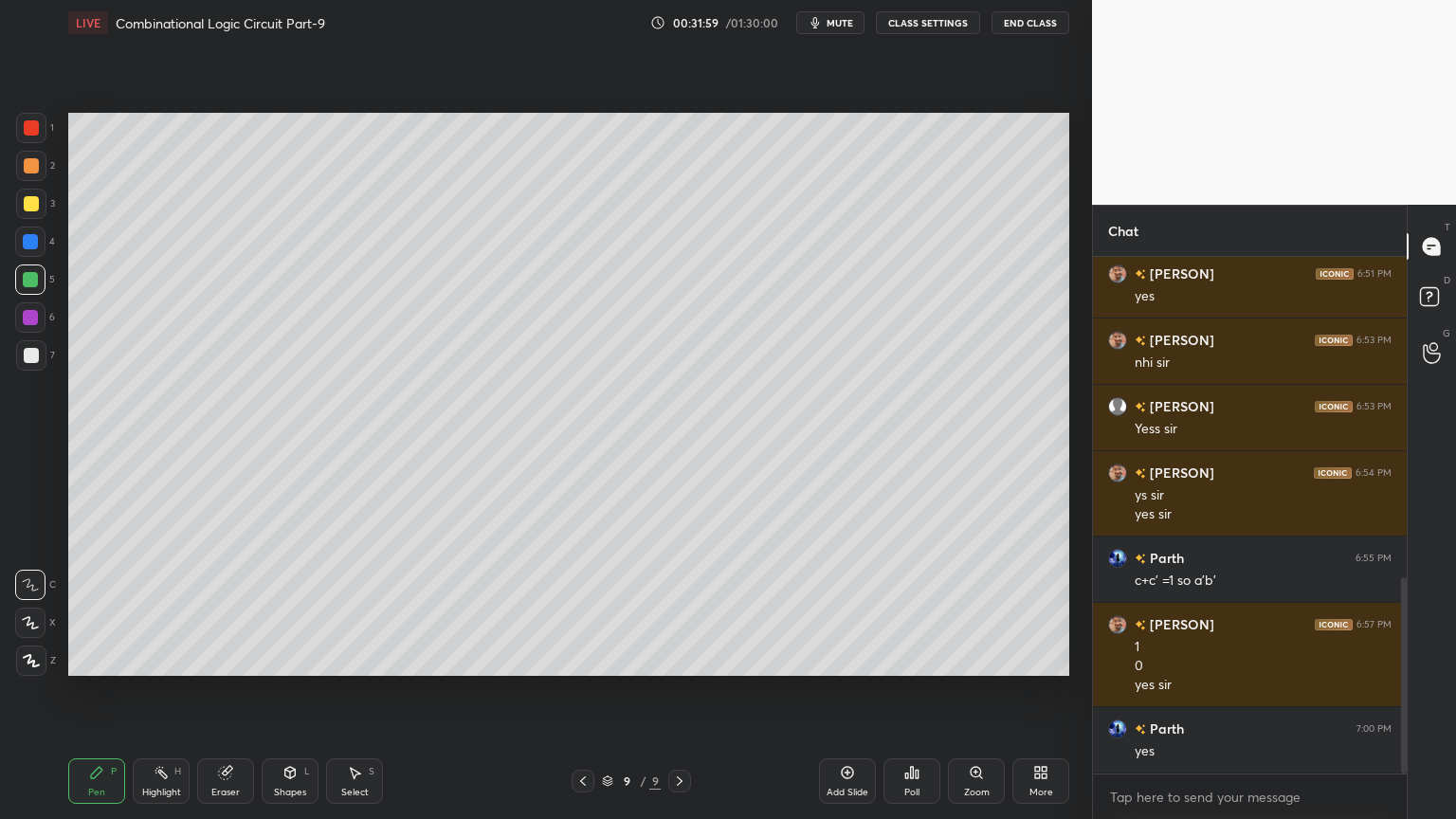 click at bounding box center (31, 204) 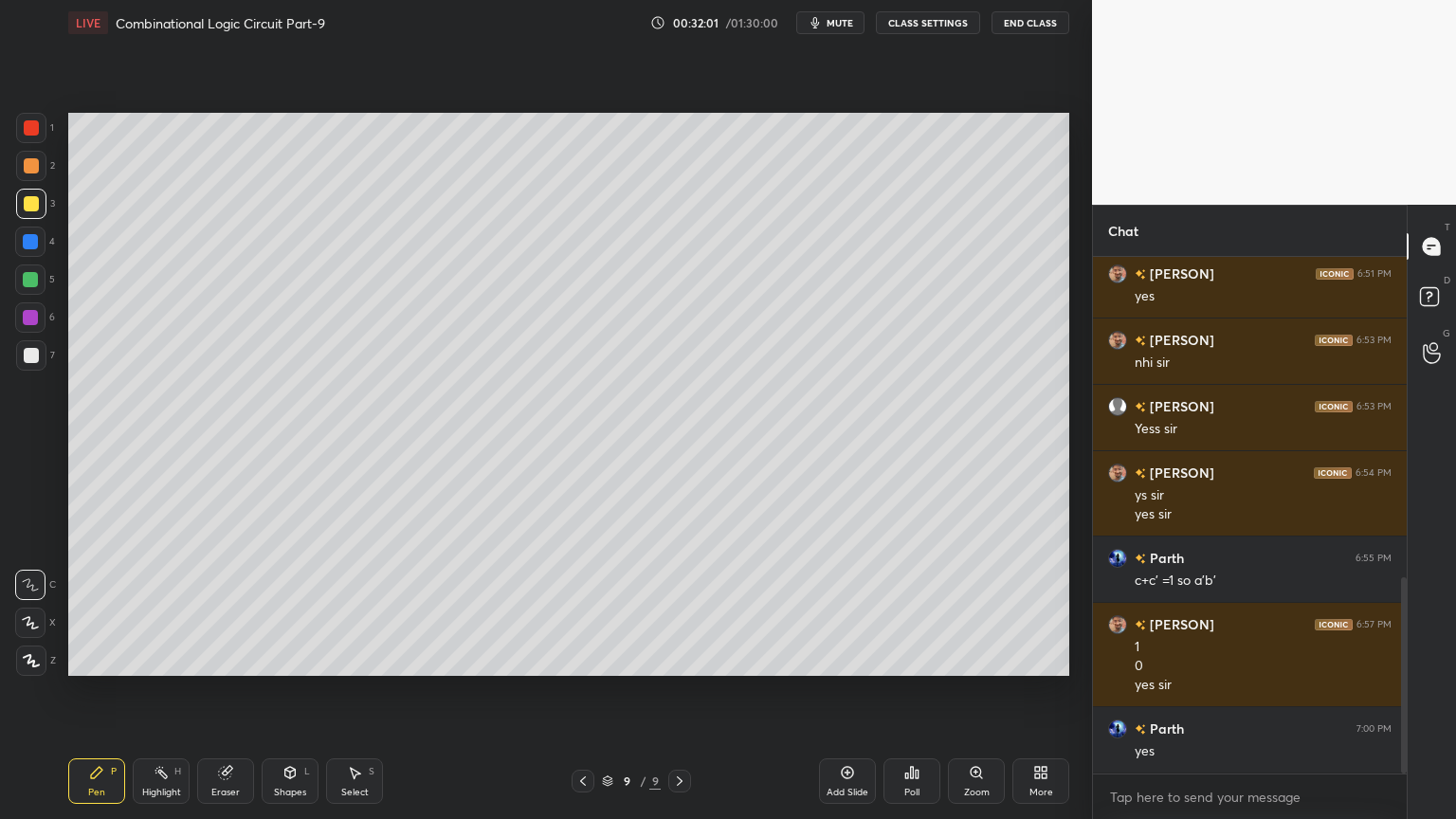 click at bounding box center [30, 280] 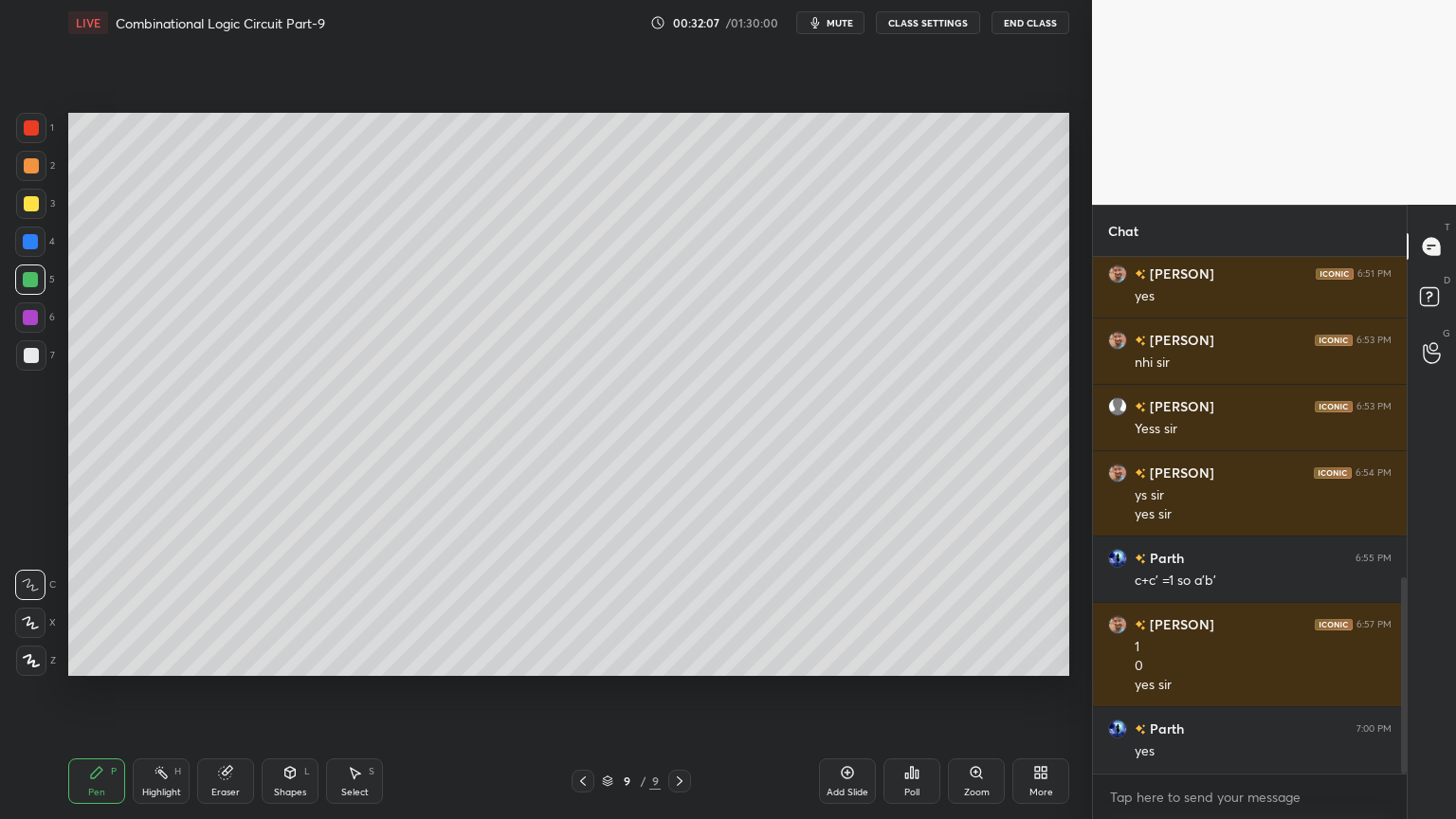 click on "Shapes L" at bounding box center (290, 781) 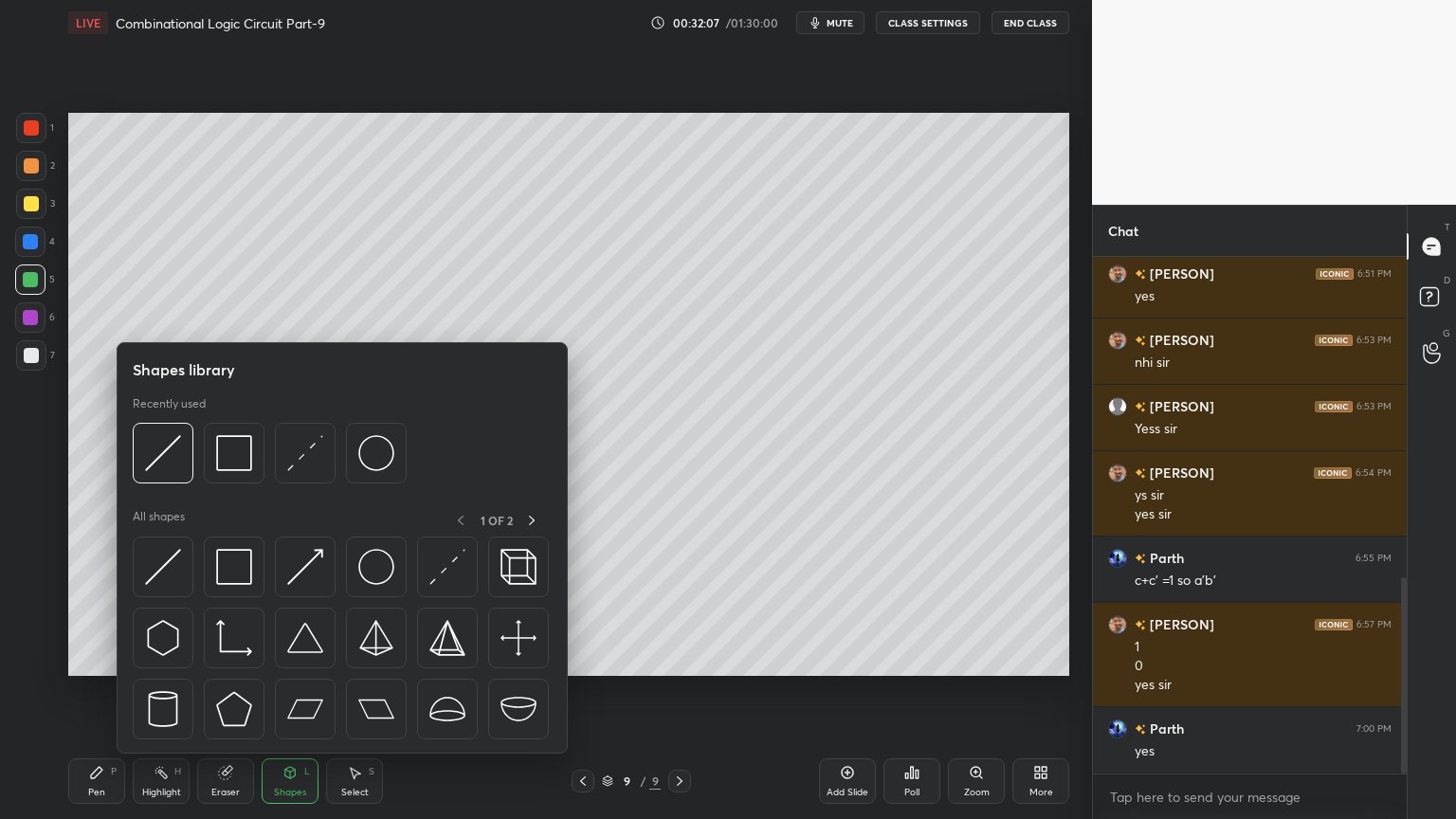 click on "Eraser" at bounding box center [226, 781] 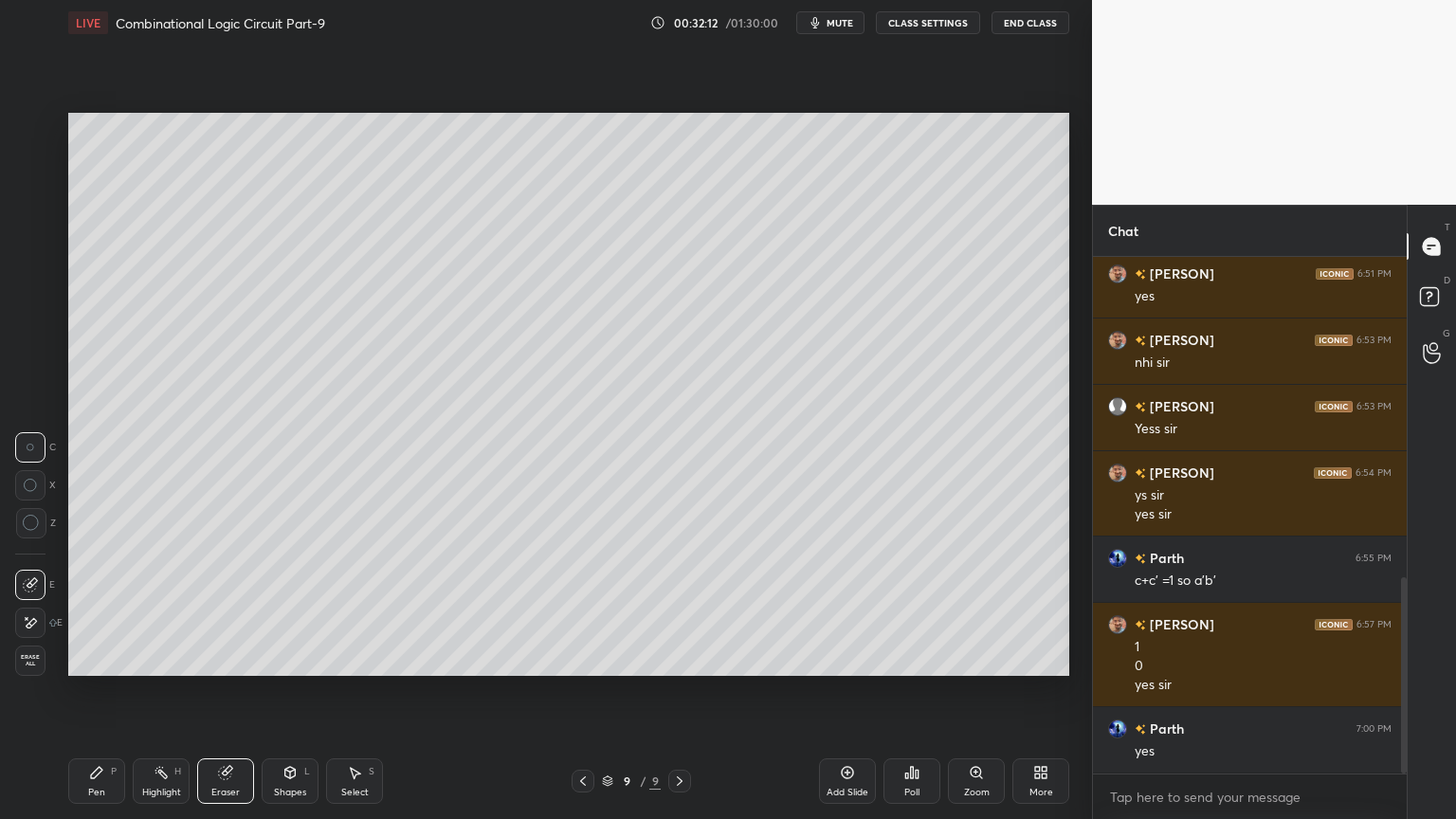 click 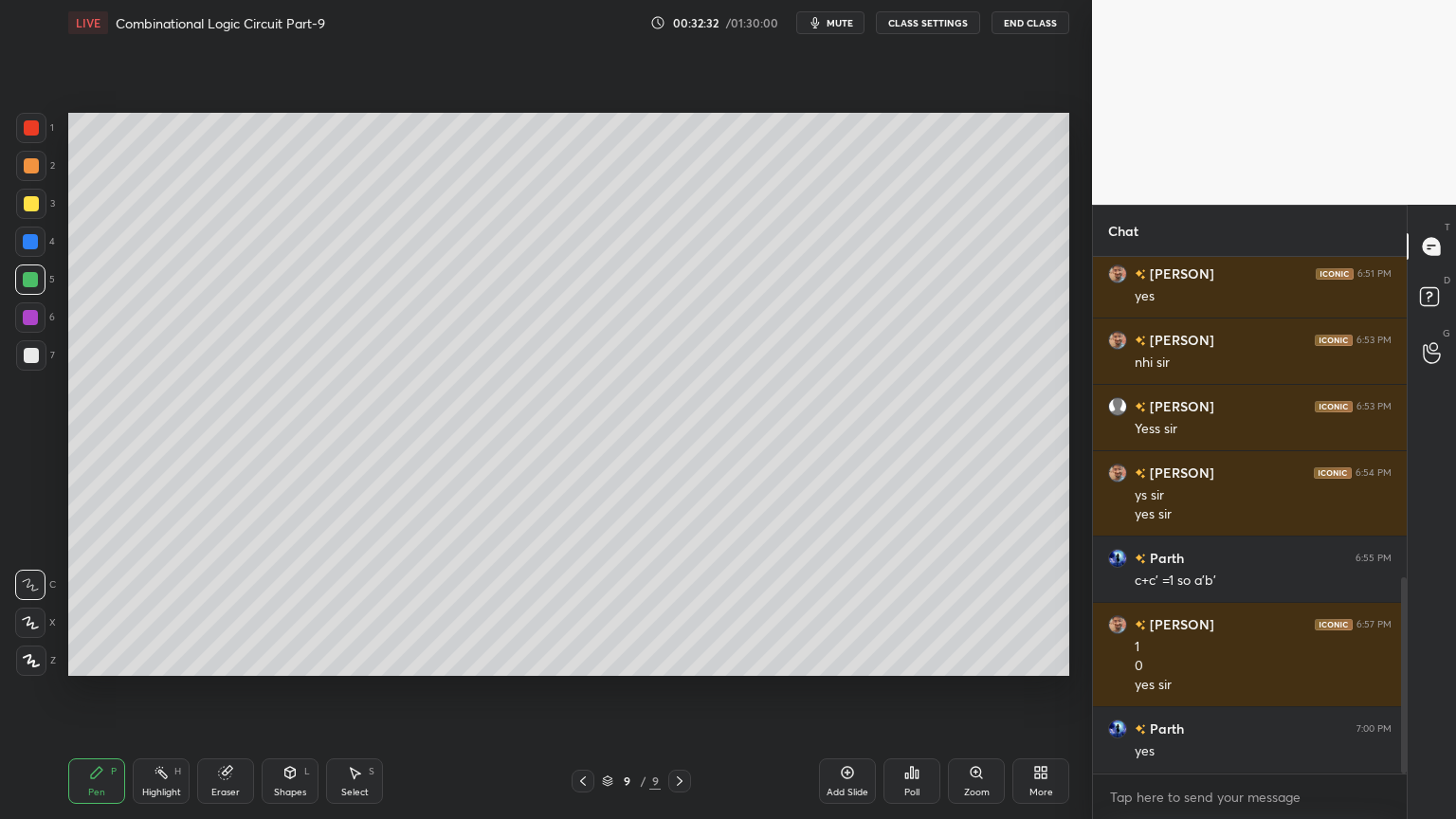 click on "Eraser" at bounding box center (226, 792) 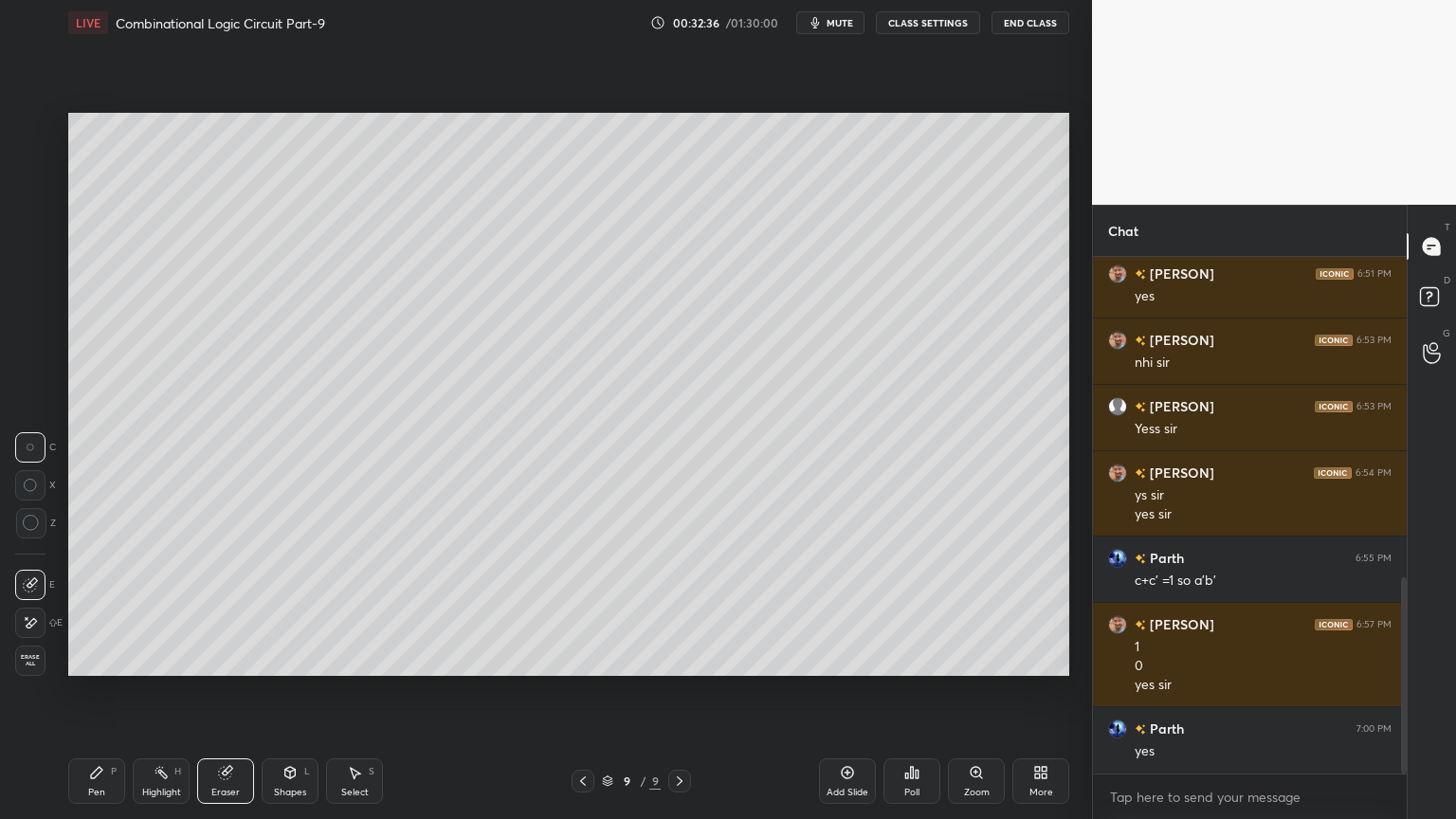 click on "Pen P" at bounding box center [97, 781] 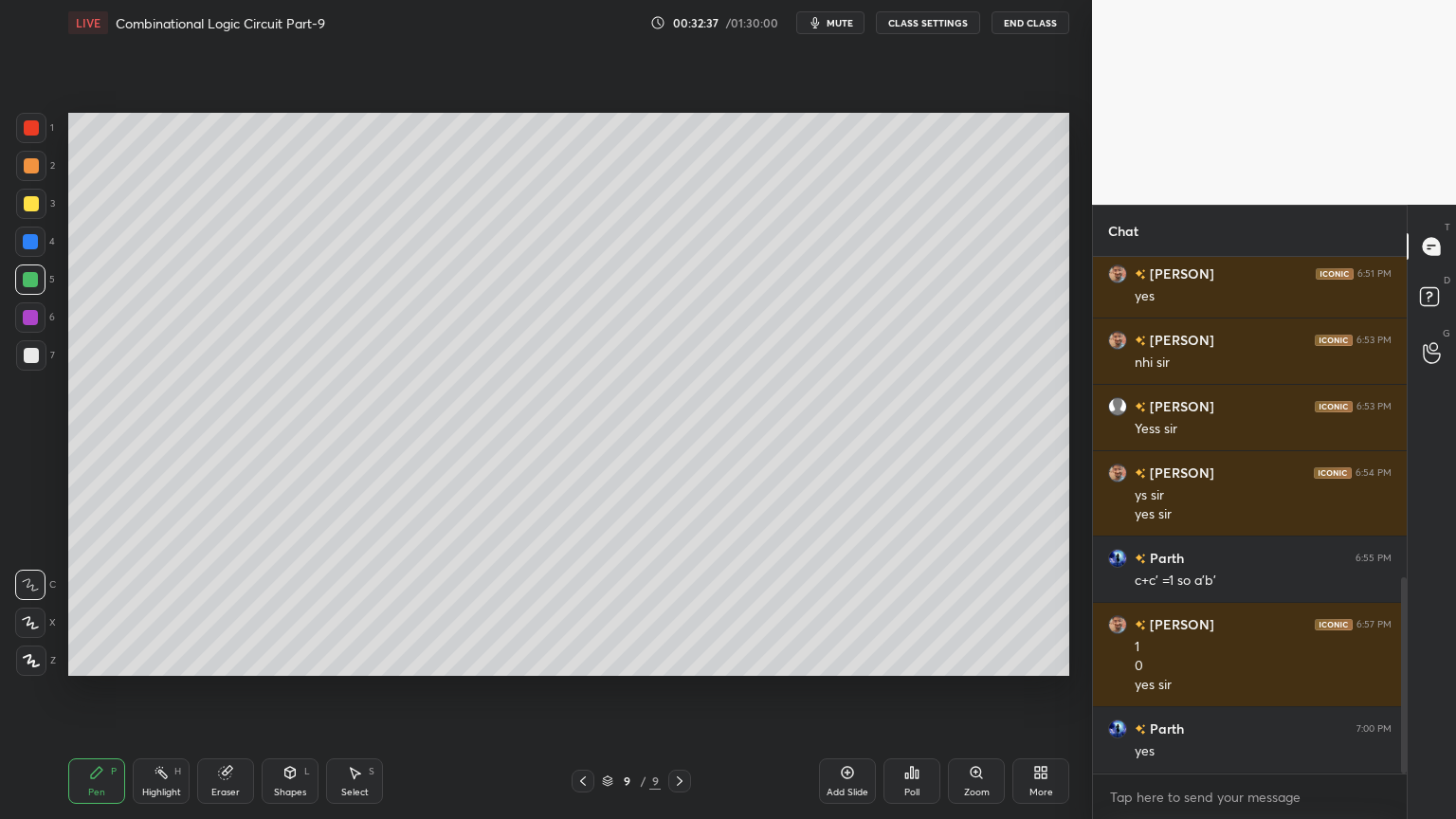 click 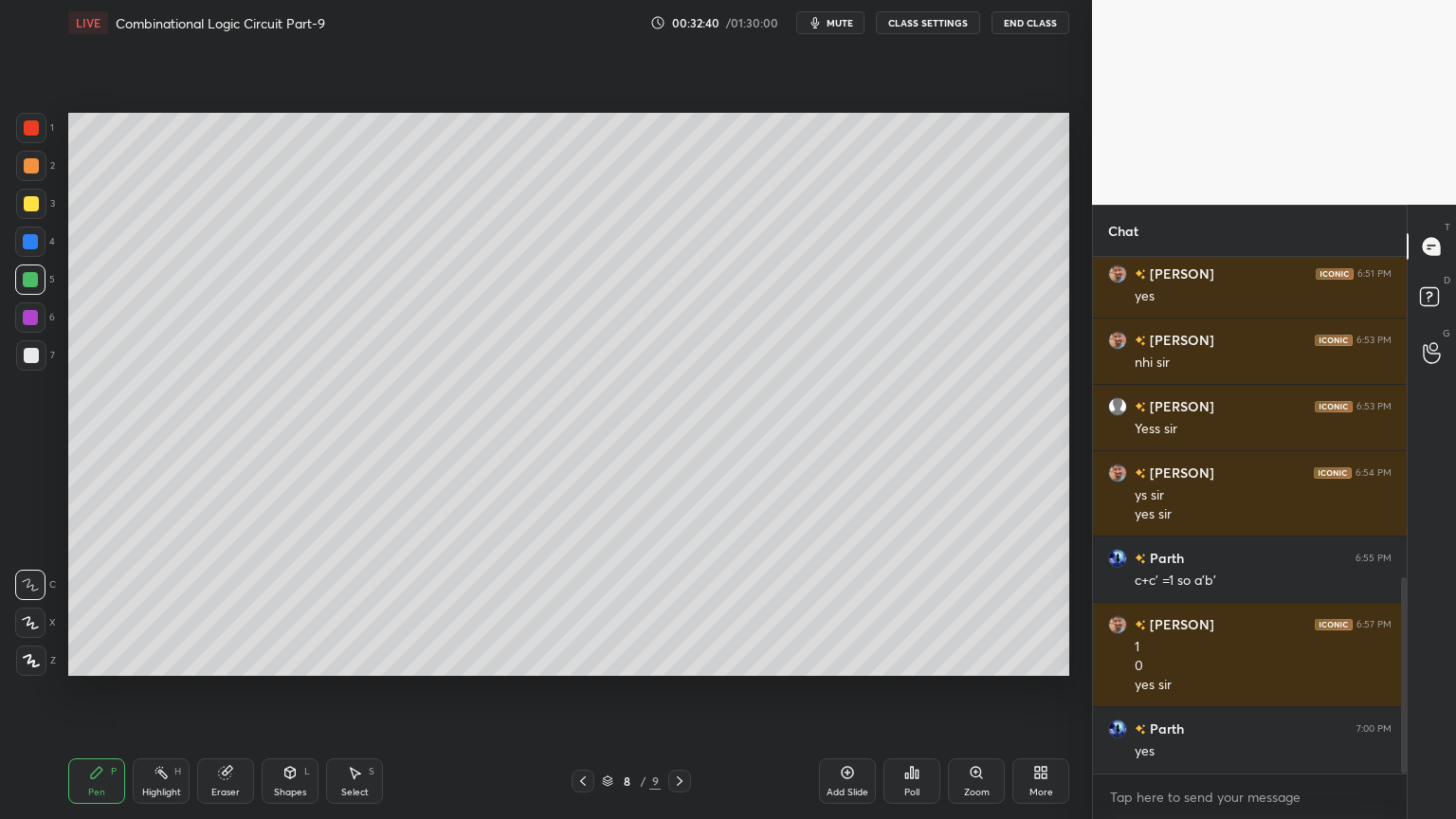 click 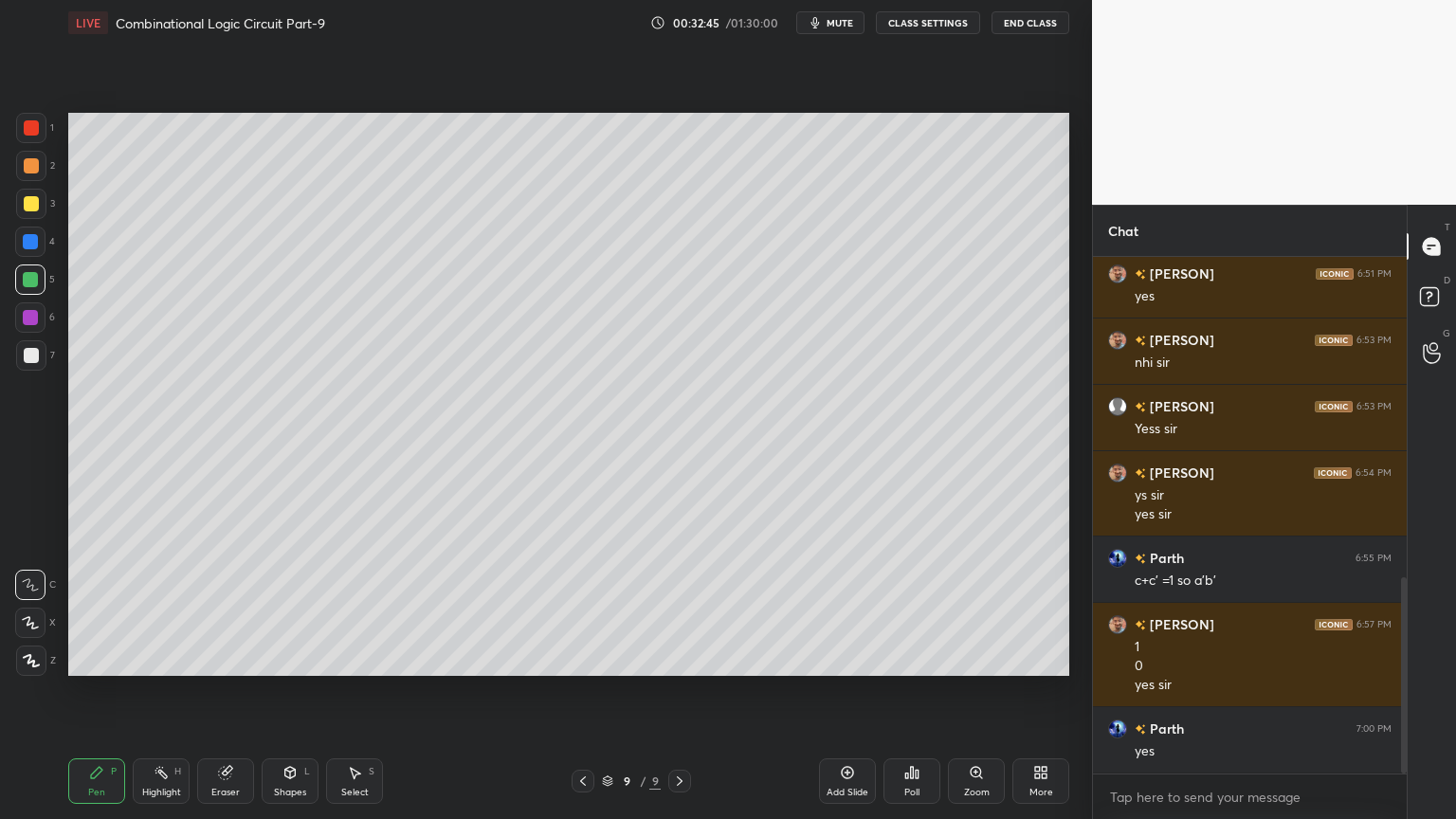 click 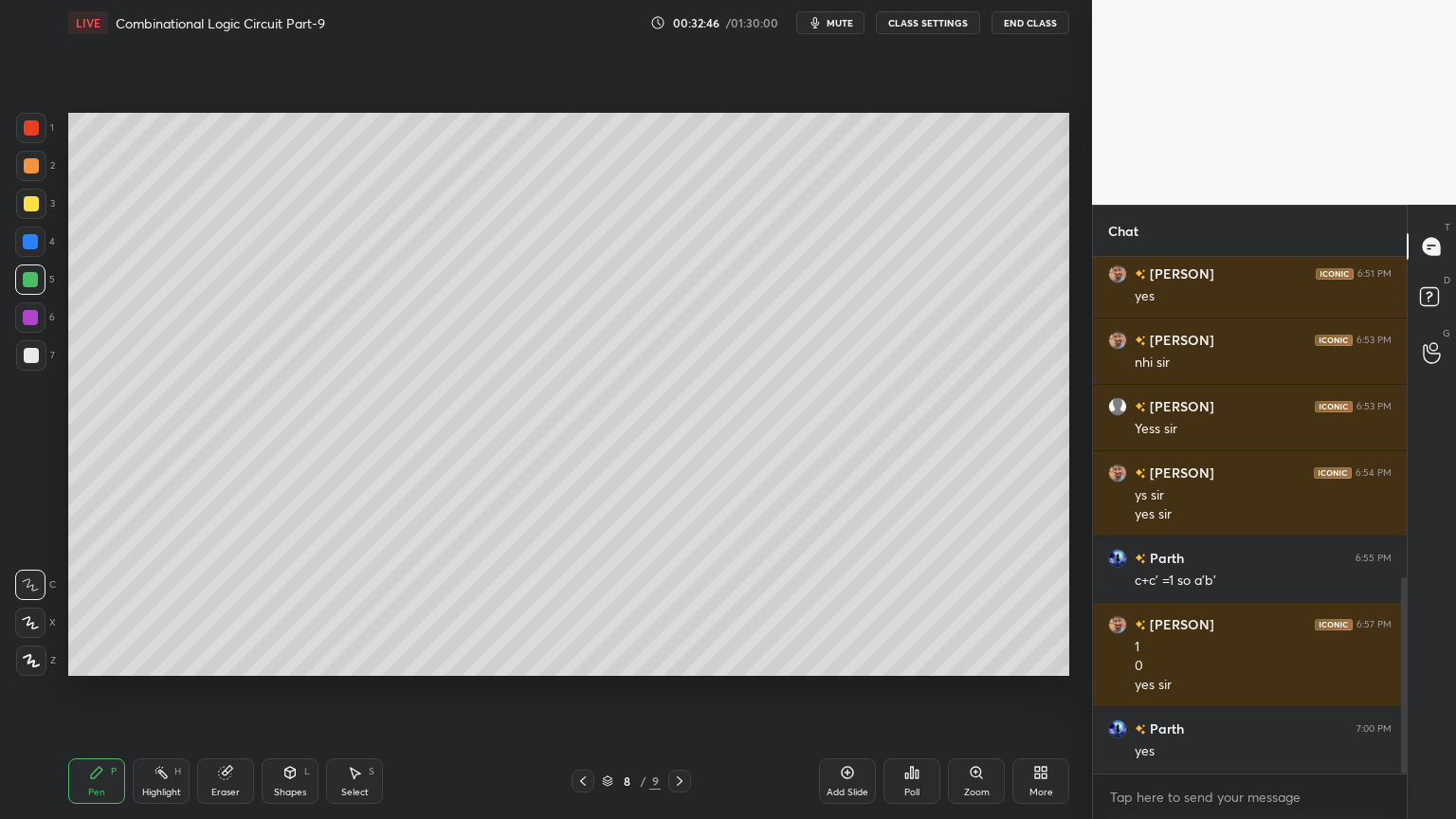 click at bounding box center (583, 781) 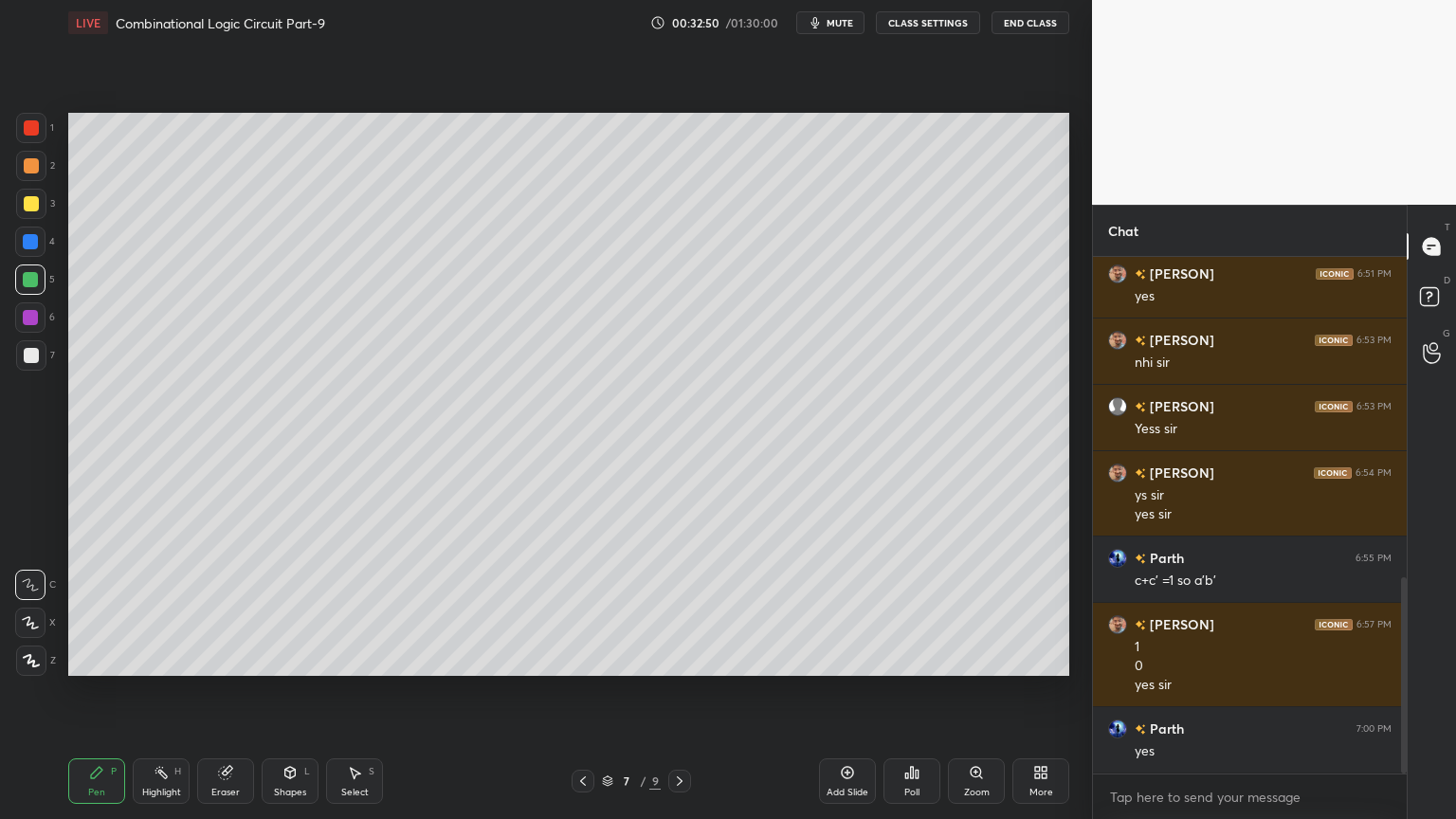 click 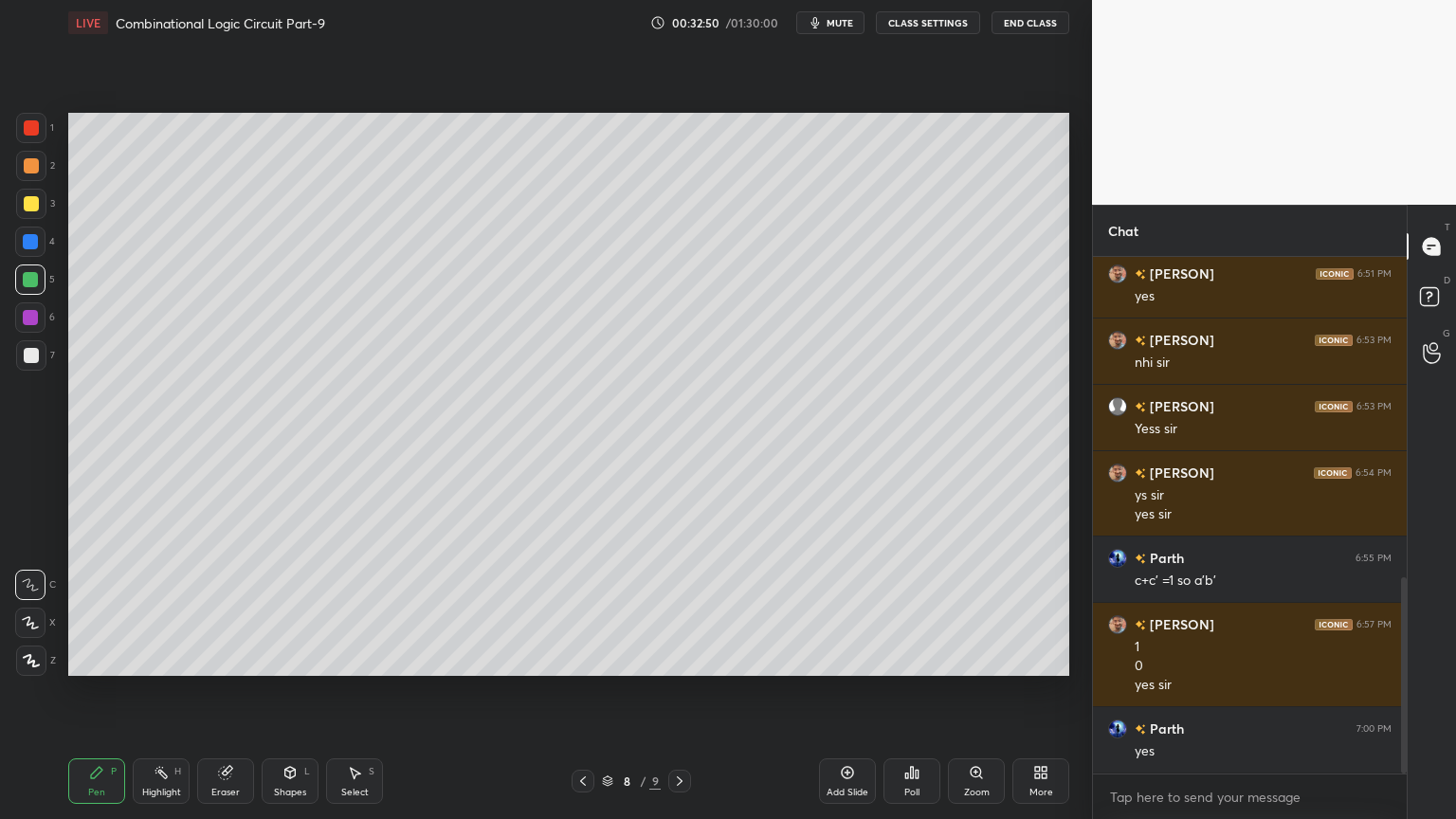 click 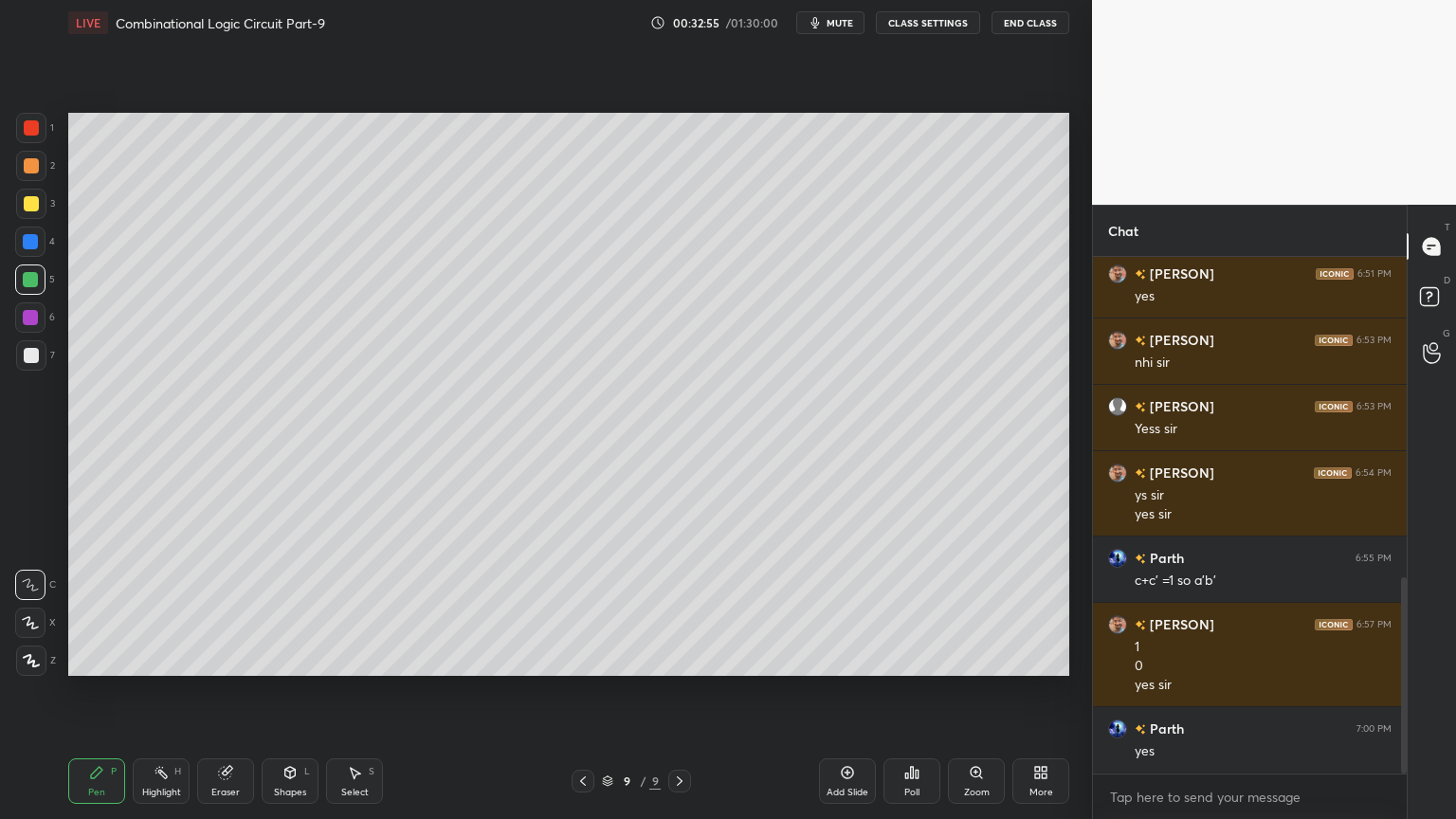 click at bounding box center [31, 355] 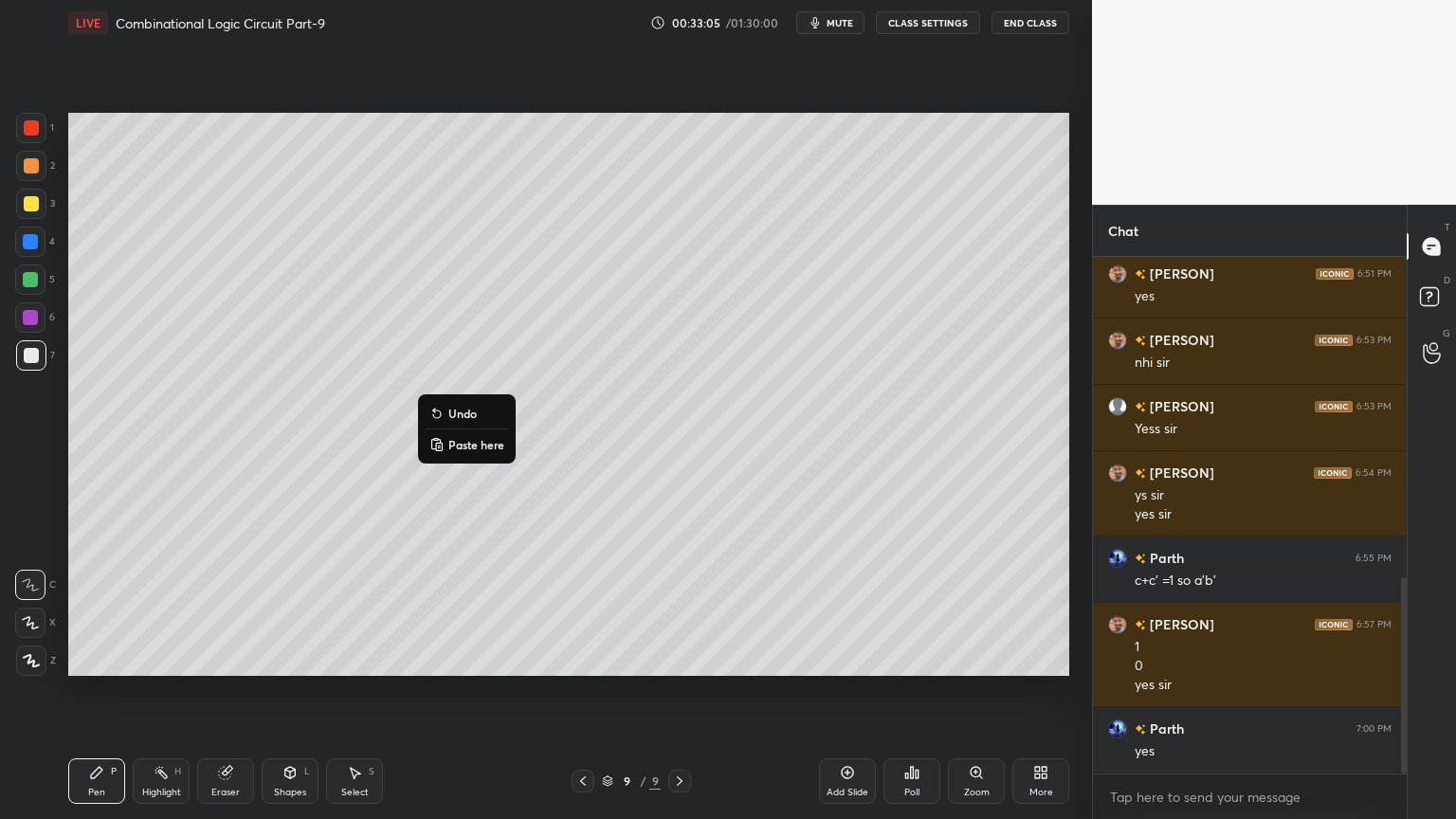 click on "Paste here" at bounding box center (476, 445) 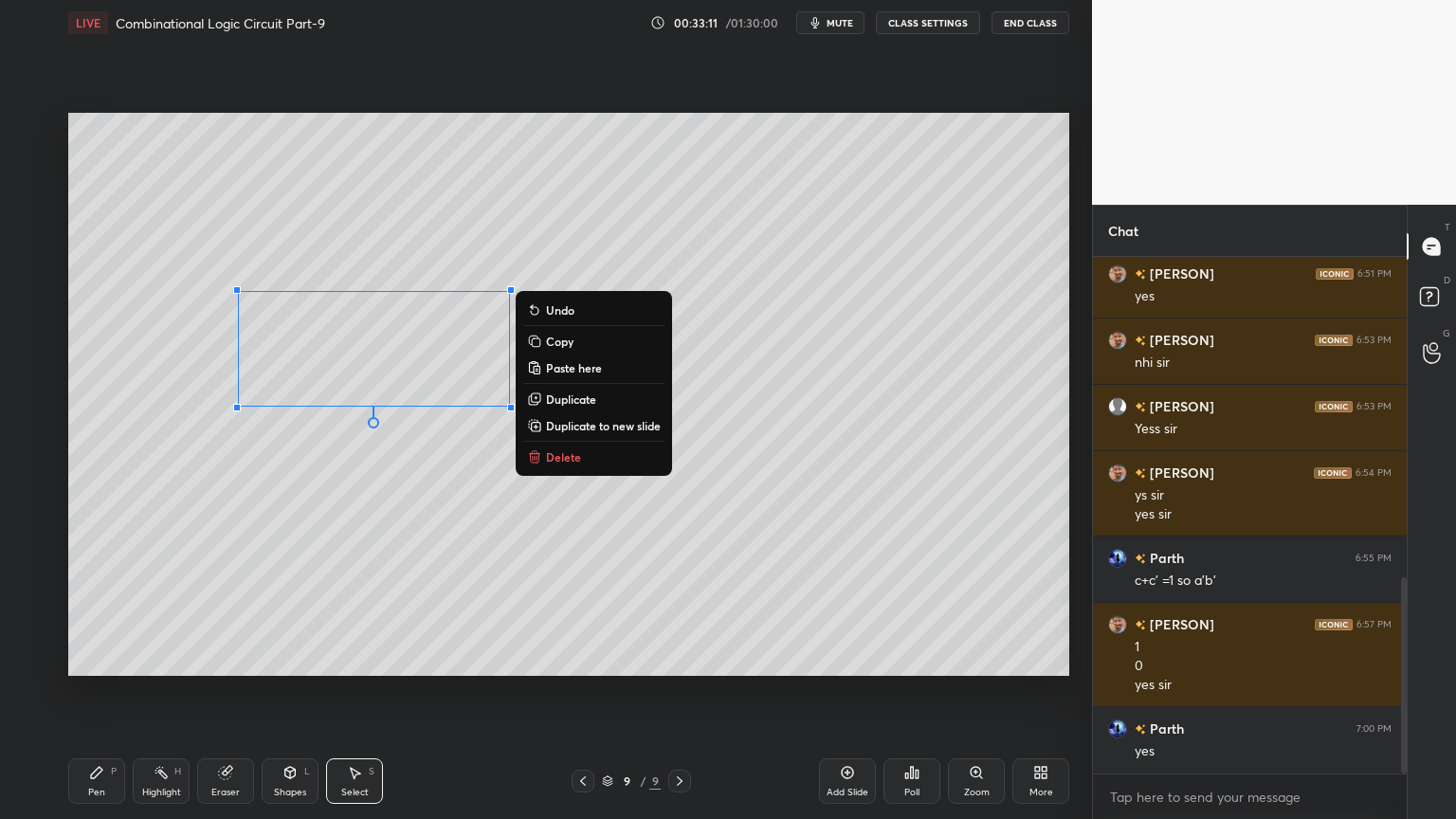 click on "Undo" at bounding box center [560, 310] 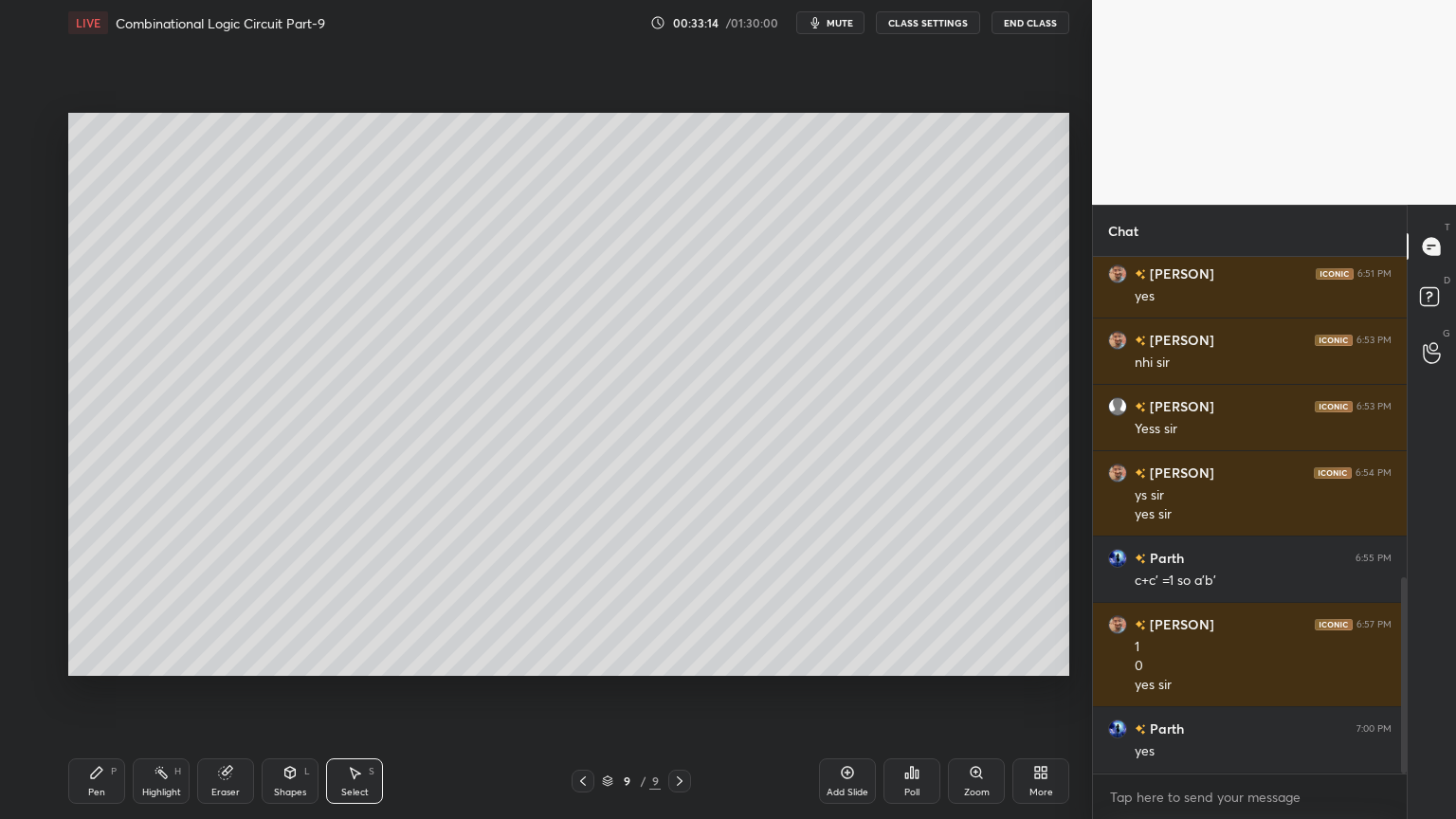 drag, startPoint x: 602, startPoint y: 404, endPoint x: 623, endPoint y: 397, distance: 22.135944 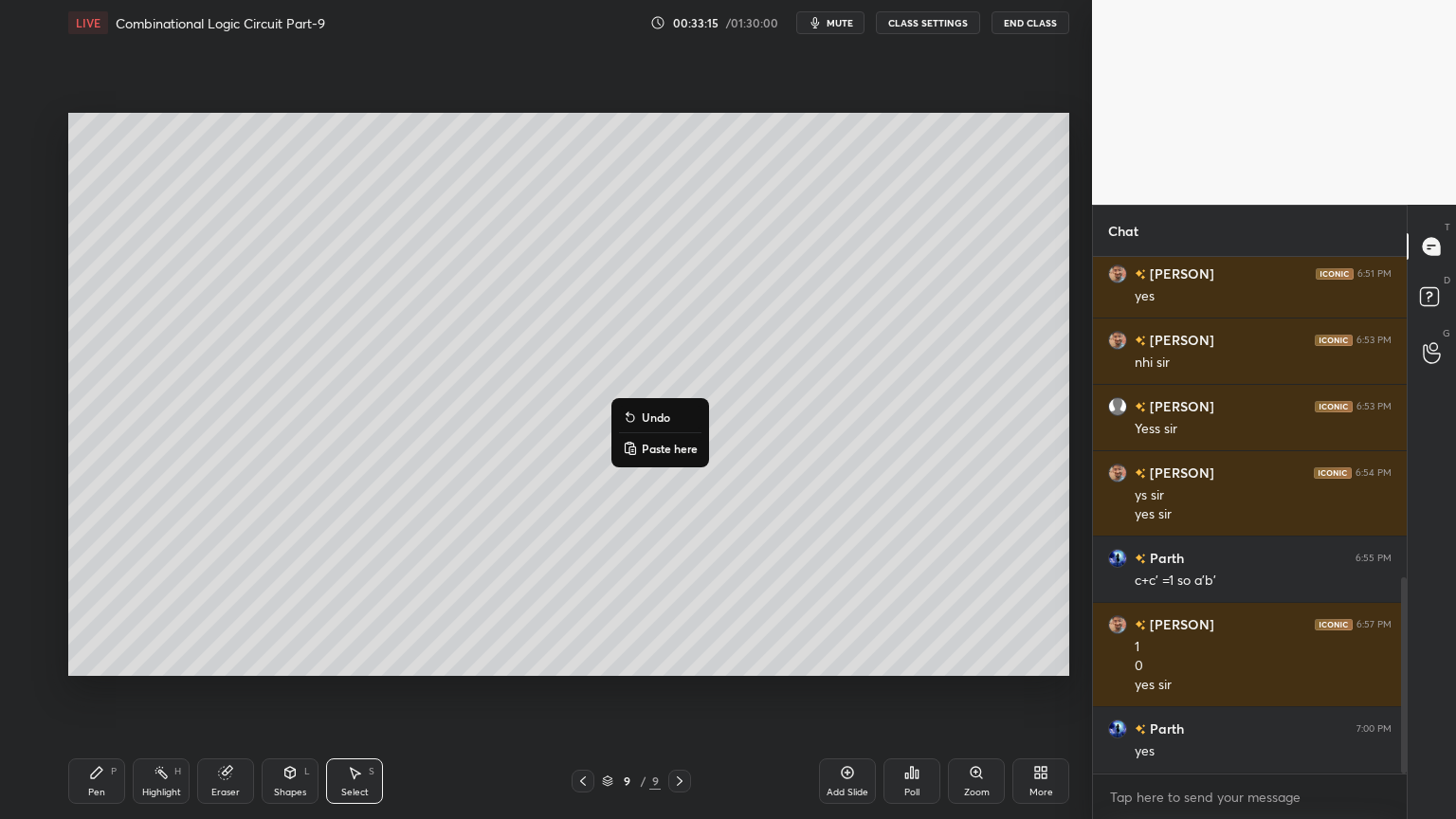 click on "Undo" at bounding box center [656, 417] 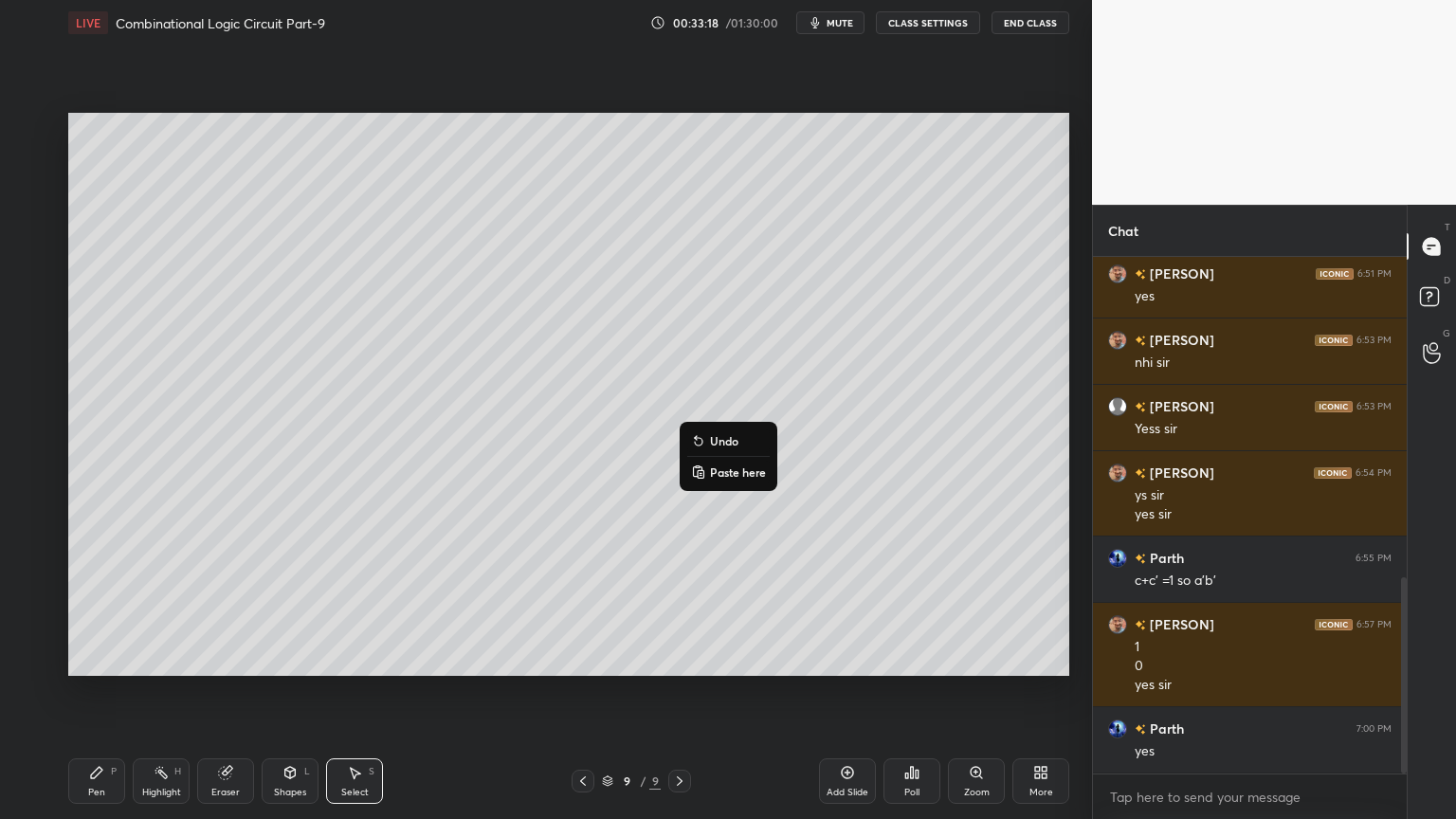 click on "Undo" at bounding box center (724, 441) 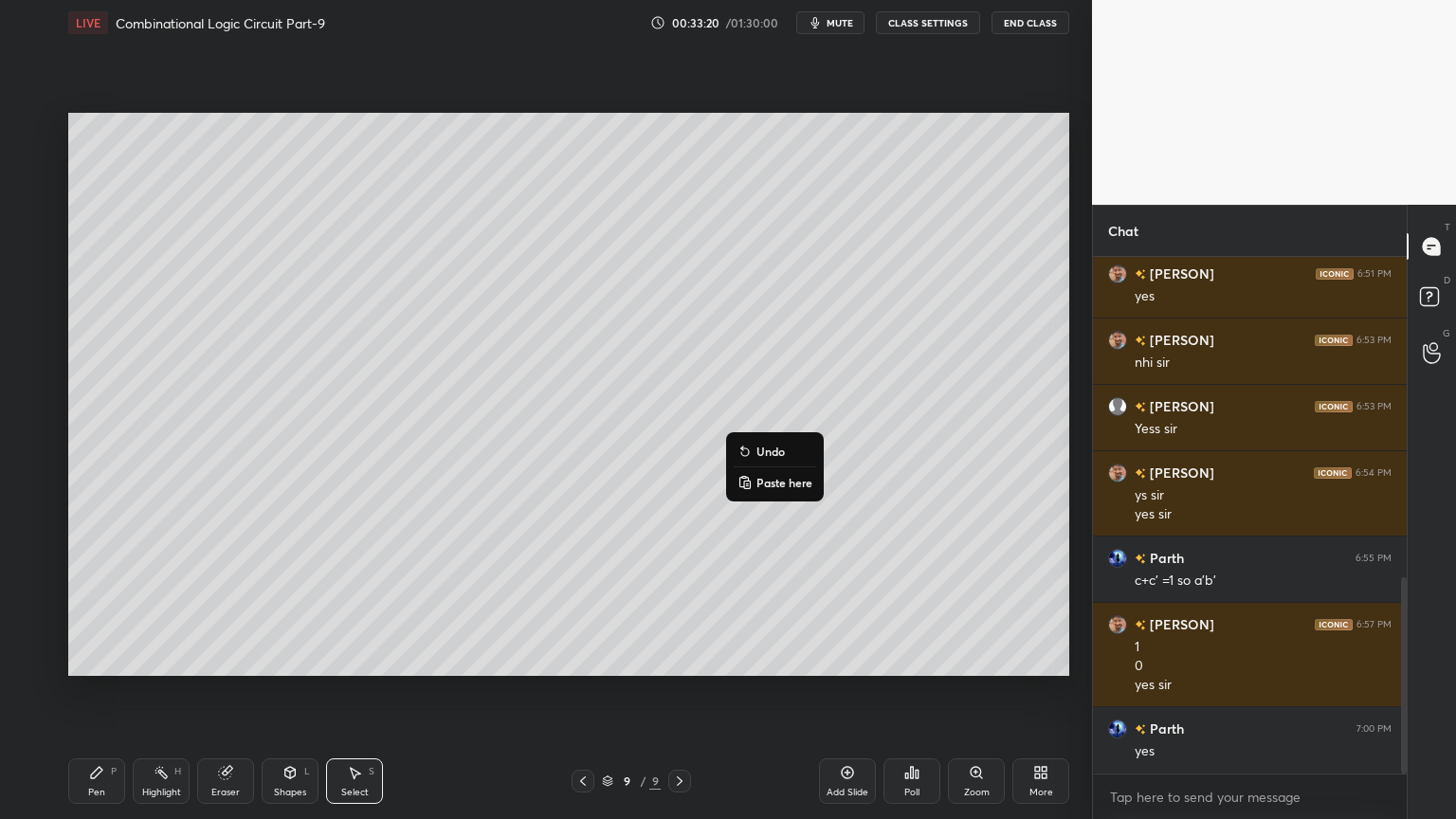 click 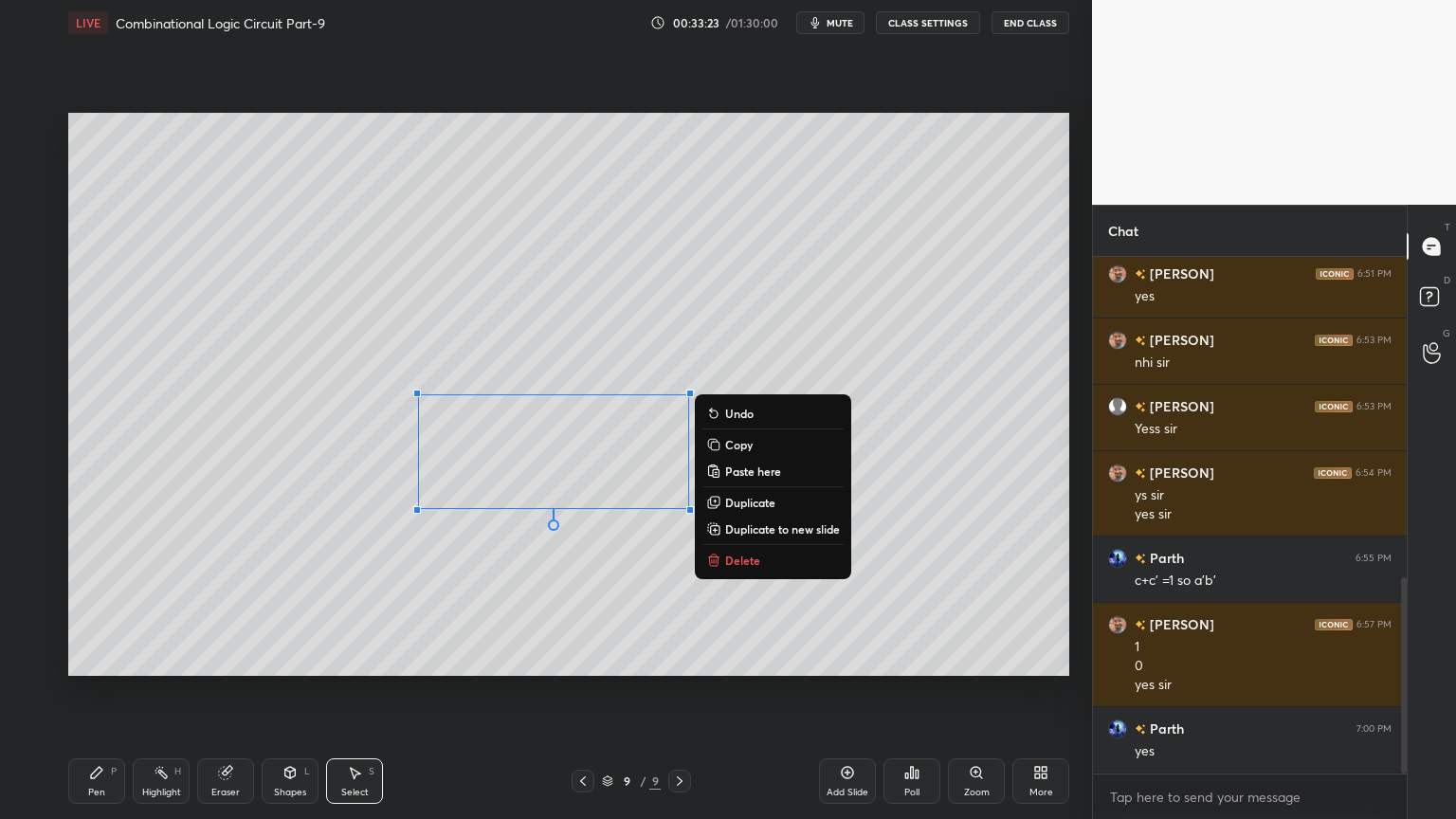 click on "Delete" at bounding box center [742, 560] 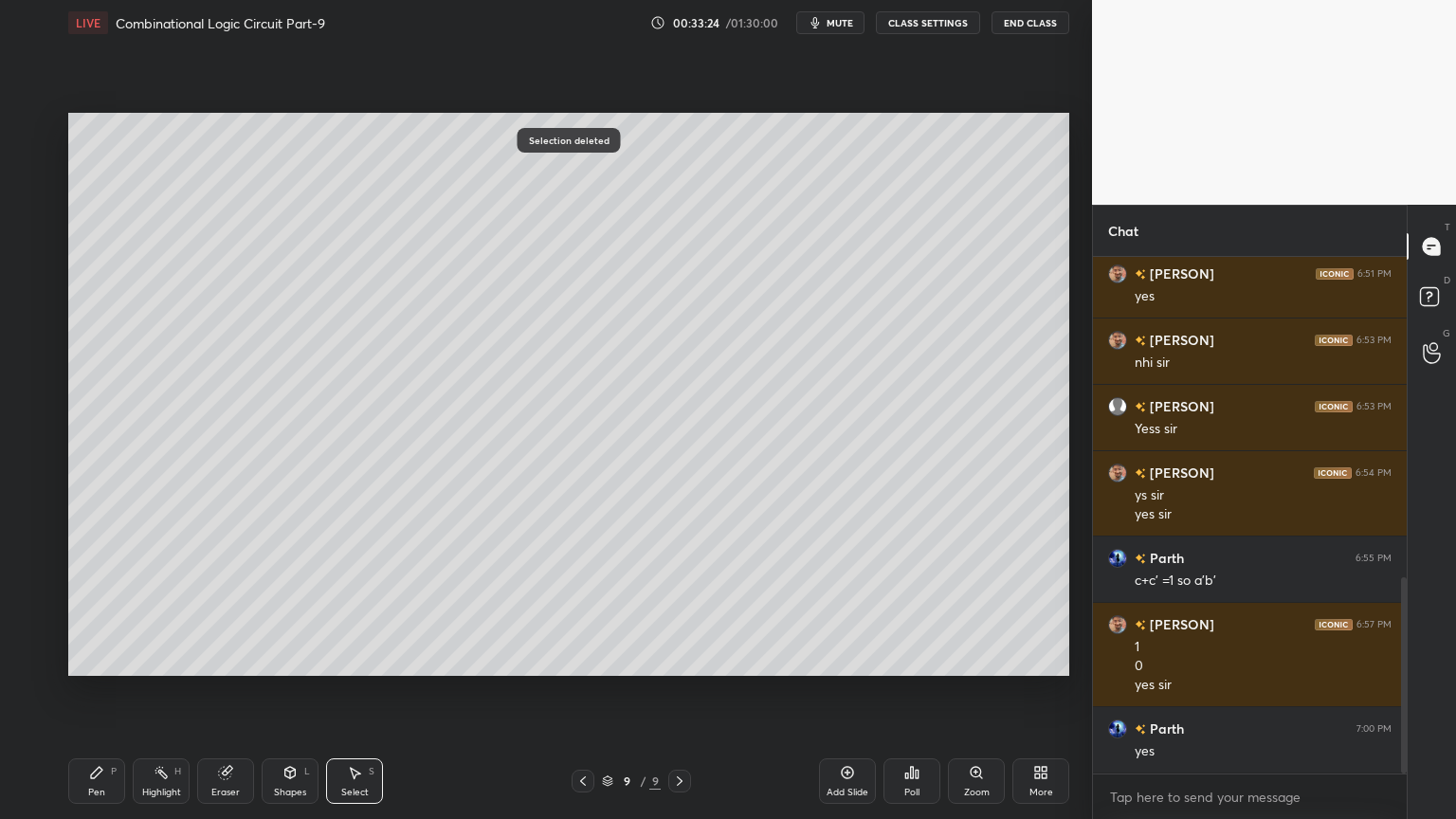 click on "Pen P" at bounding box center [97, 781] 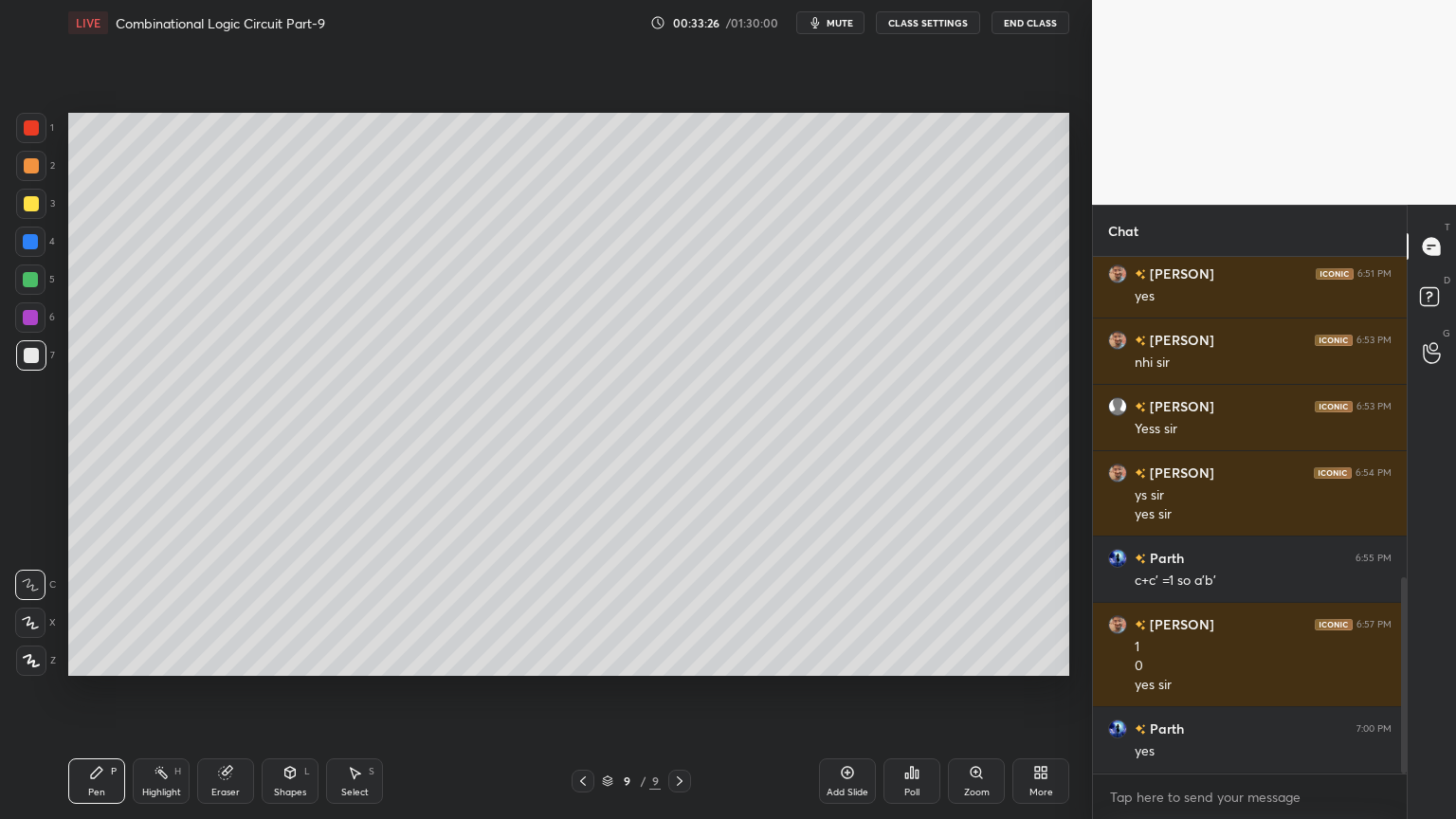click on "Shapes L" at bounding box center (290, 781) 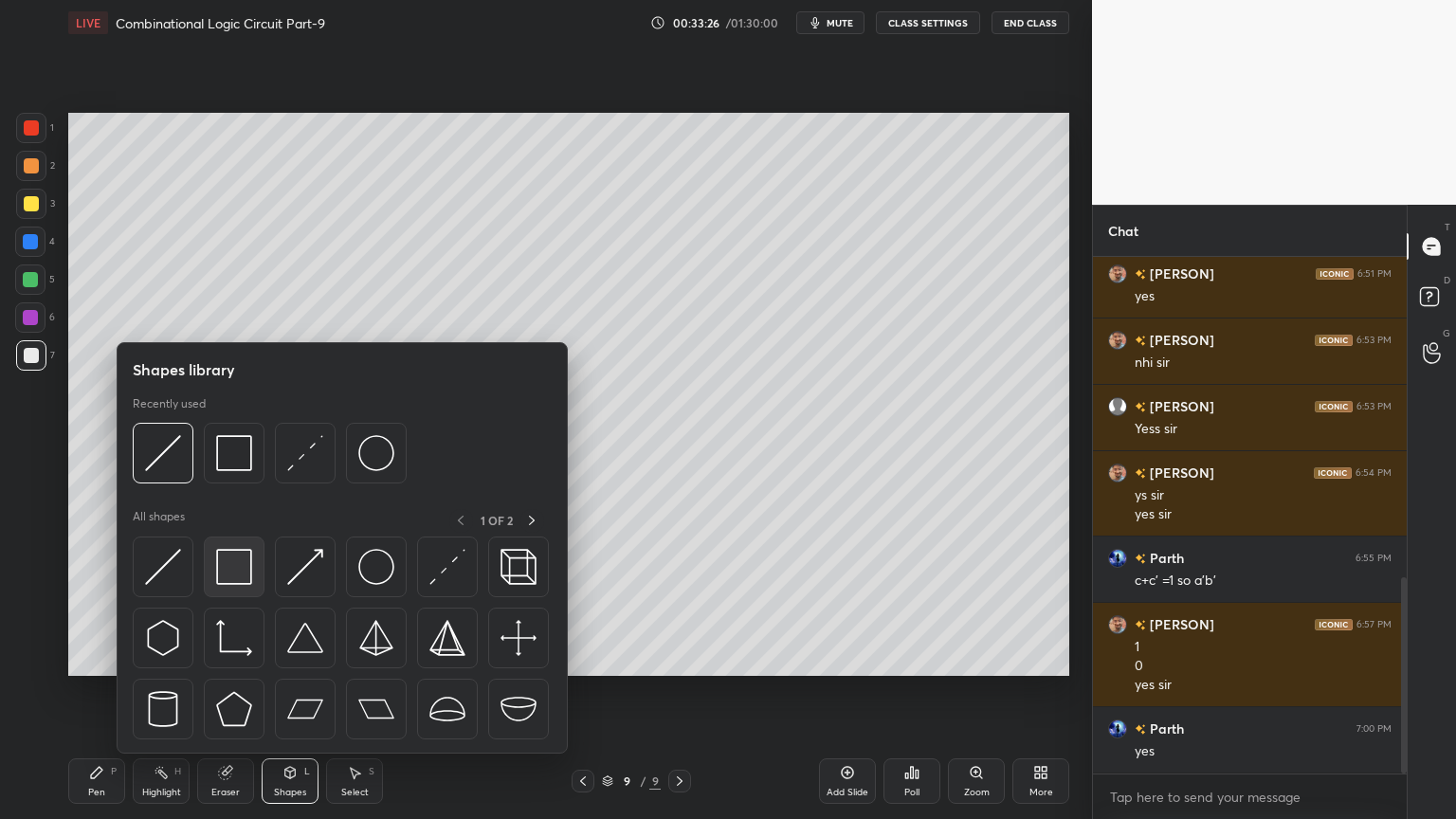 click at bounding box center [234, 567] 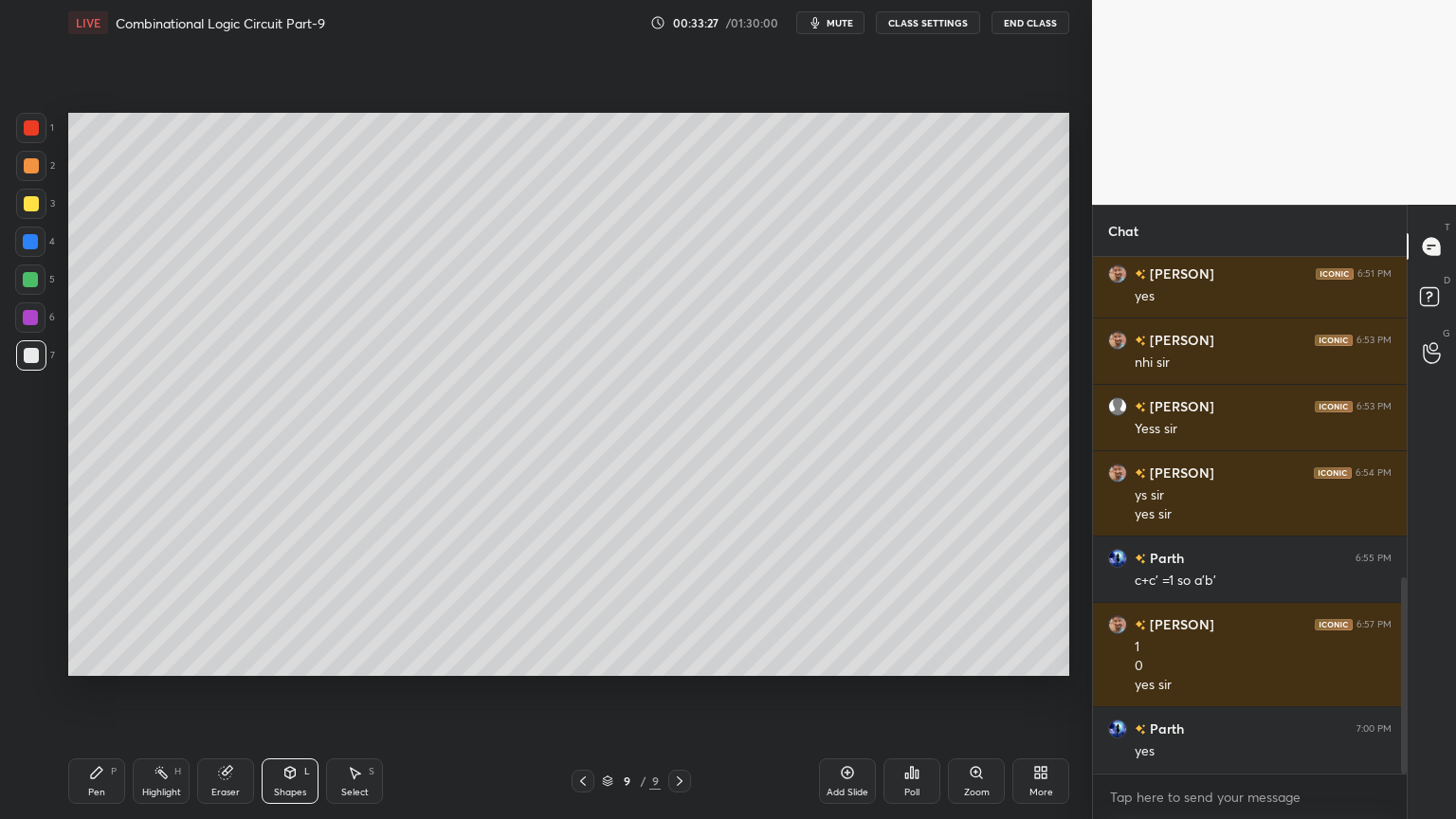 click 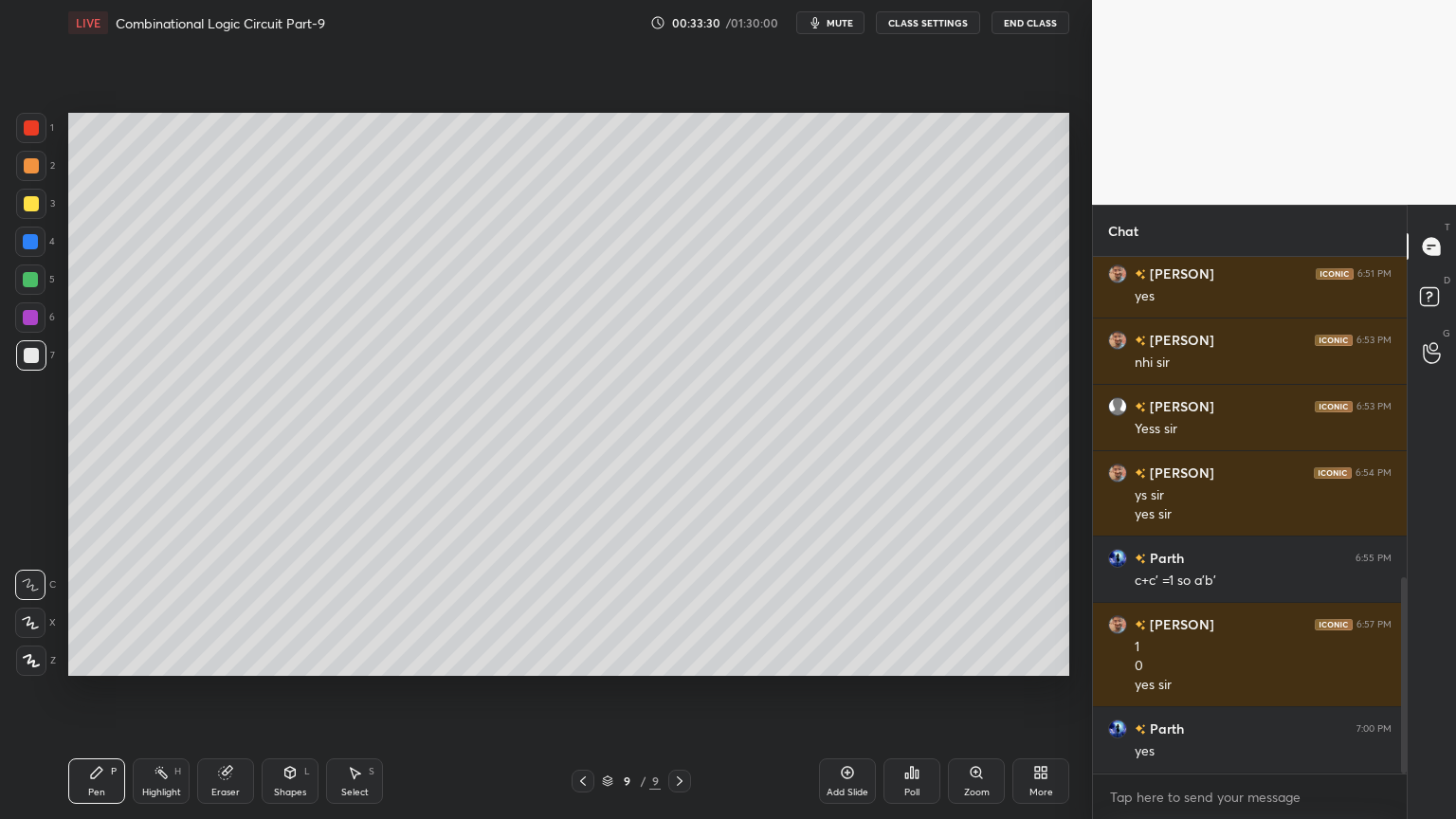 click at bounding box center (30, 280) 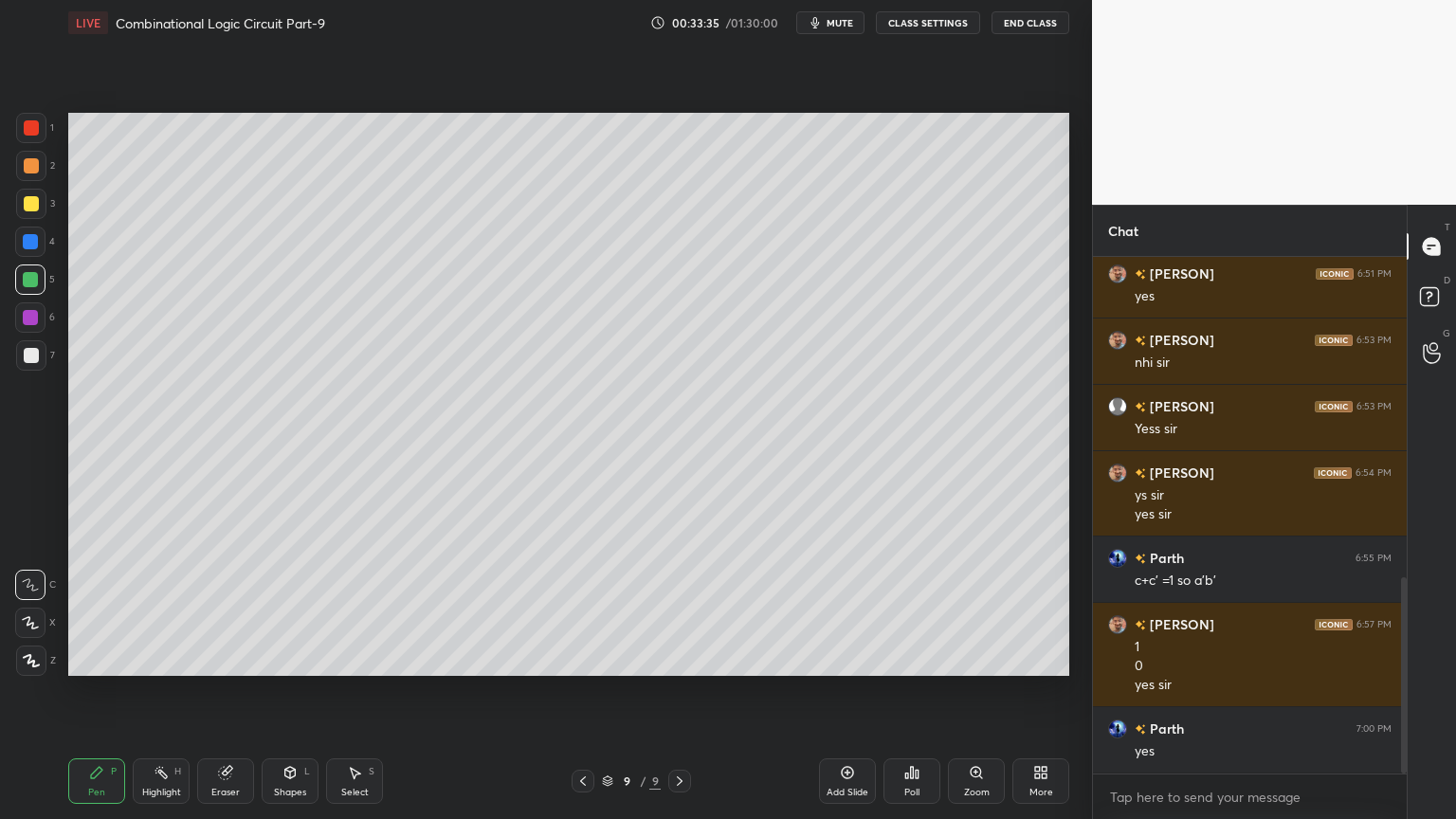 click 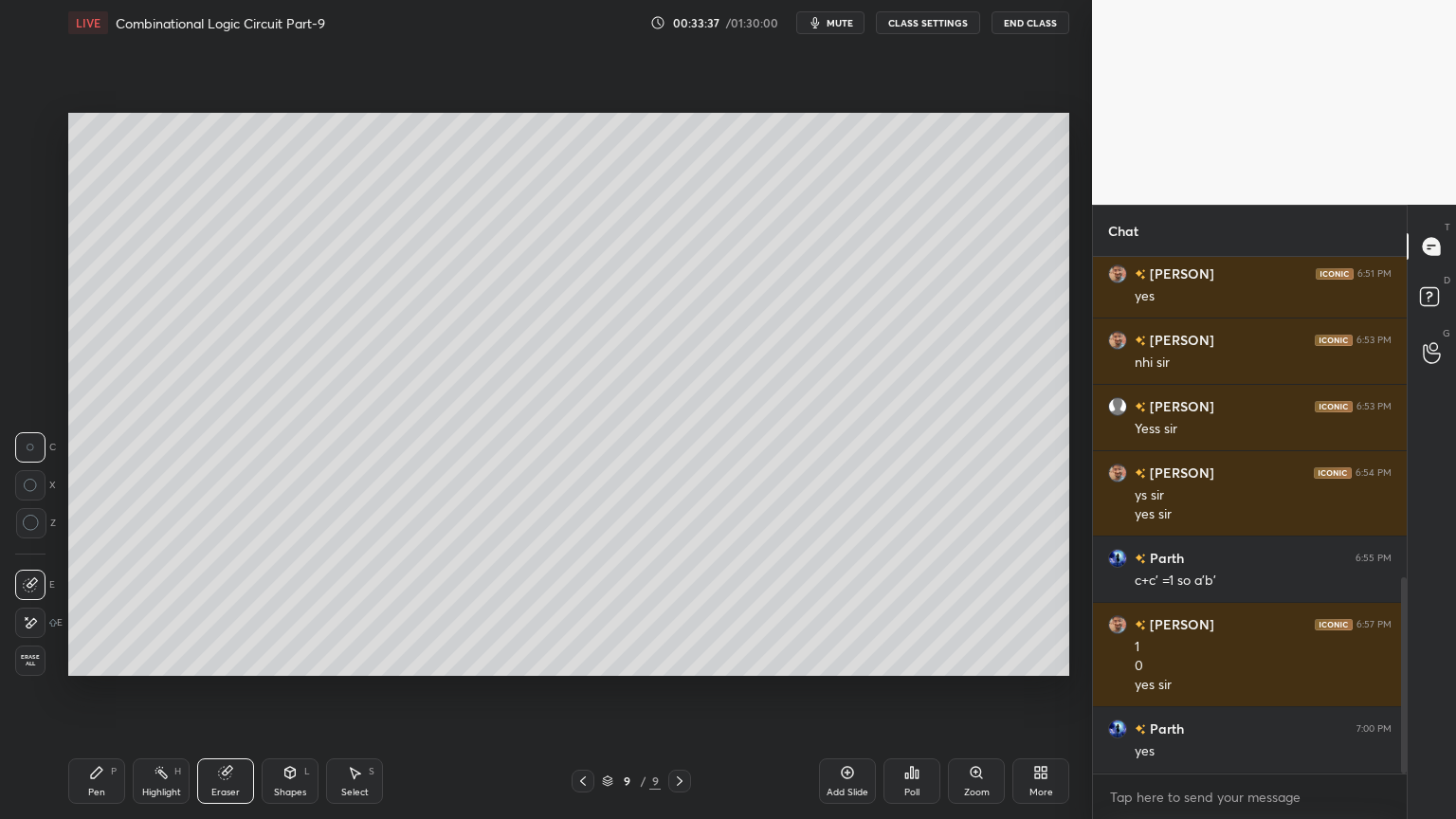 click 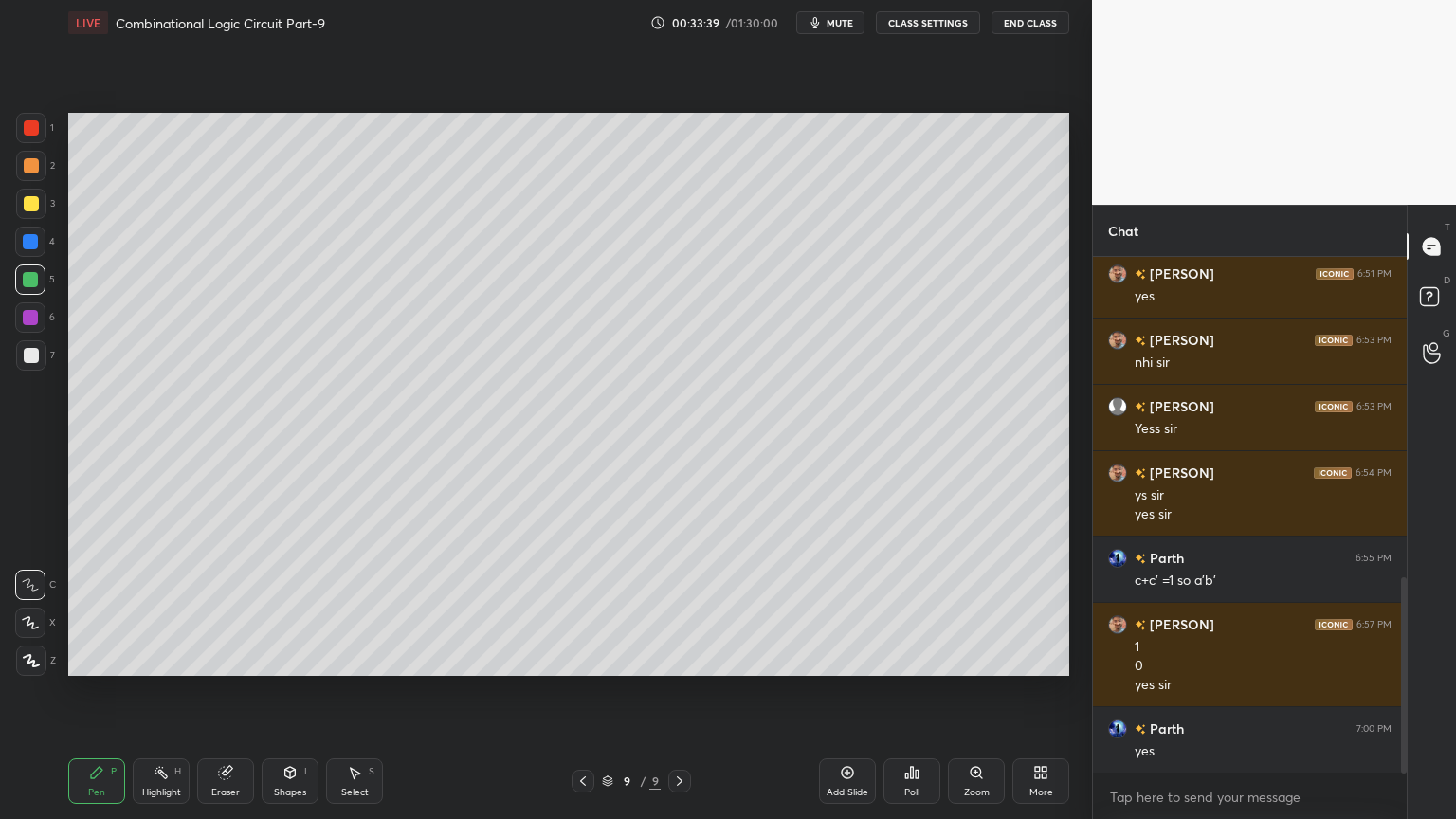 click on "Shapes L" at bounding box center (290, 781) 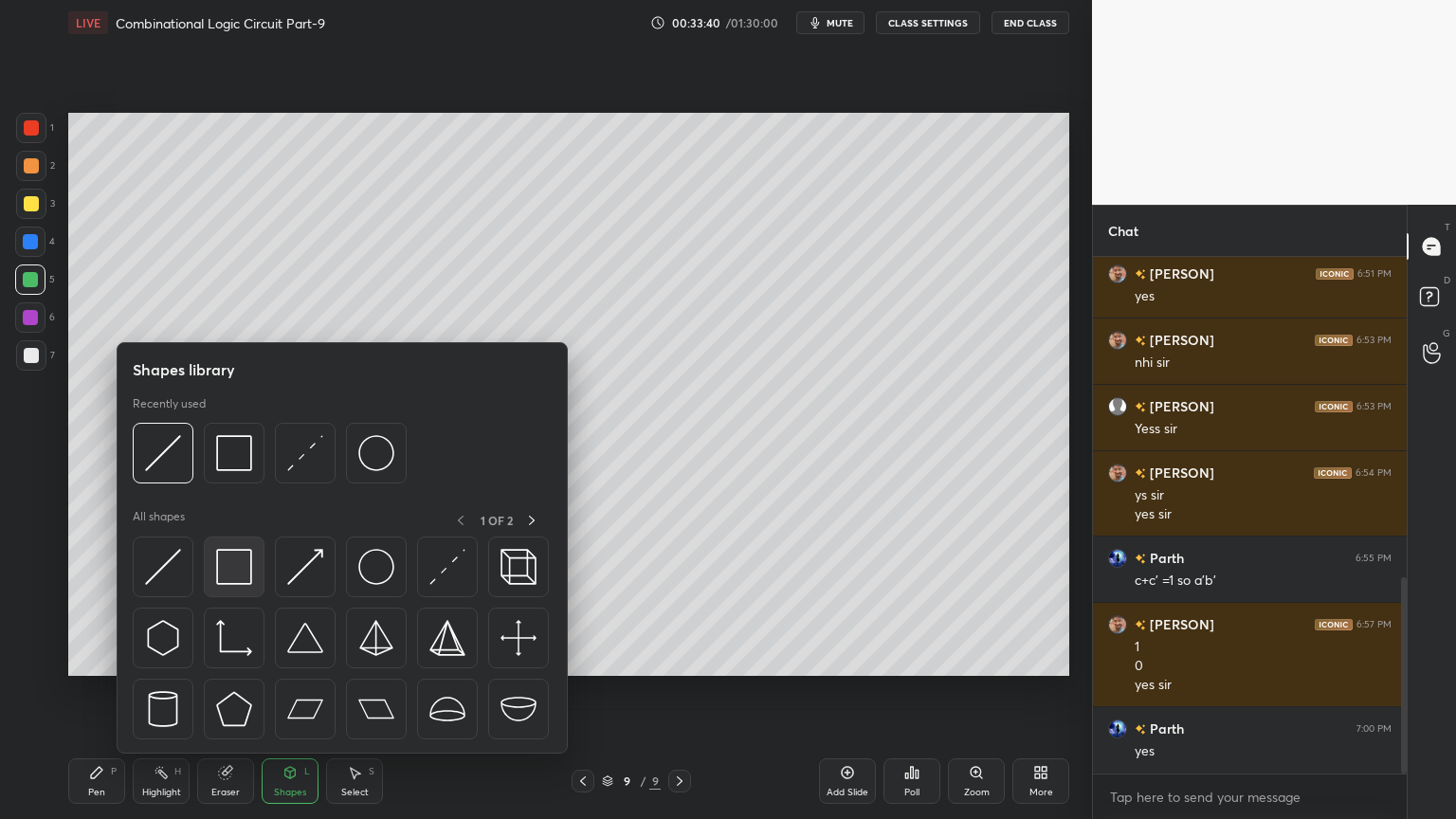click at bounding box center (234, 567) 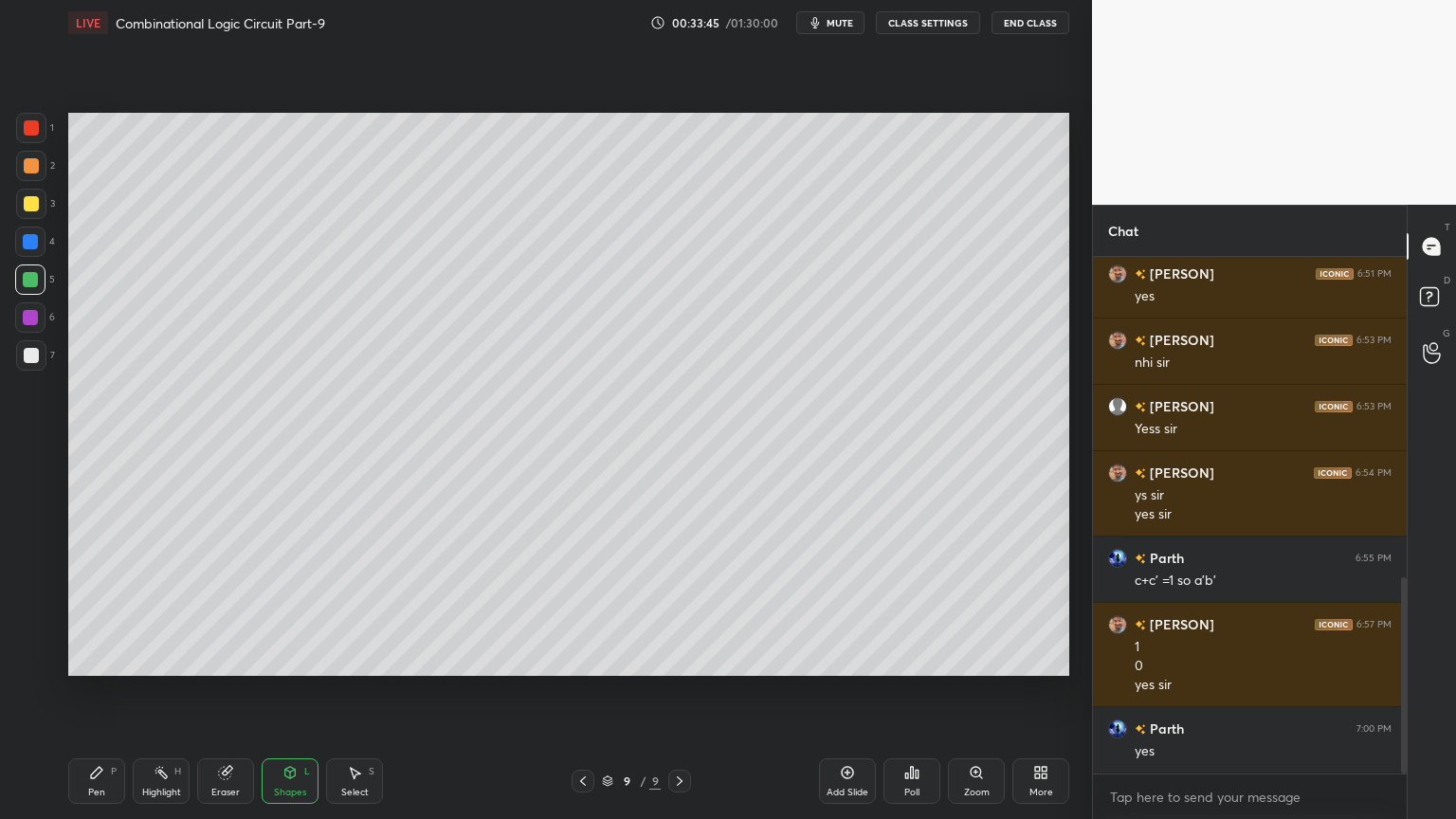 click on "Shapes L" at bounding box center [290, 781] 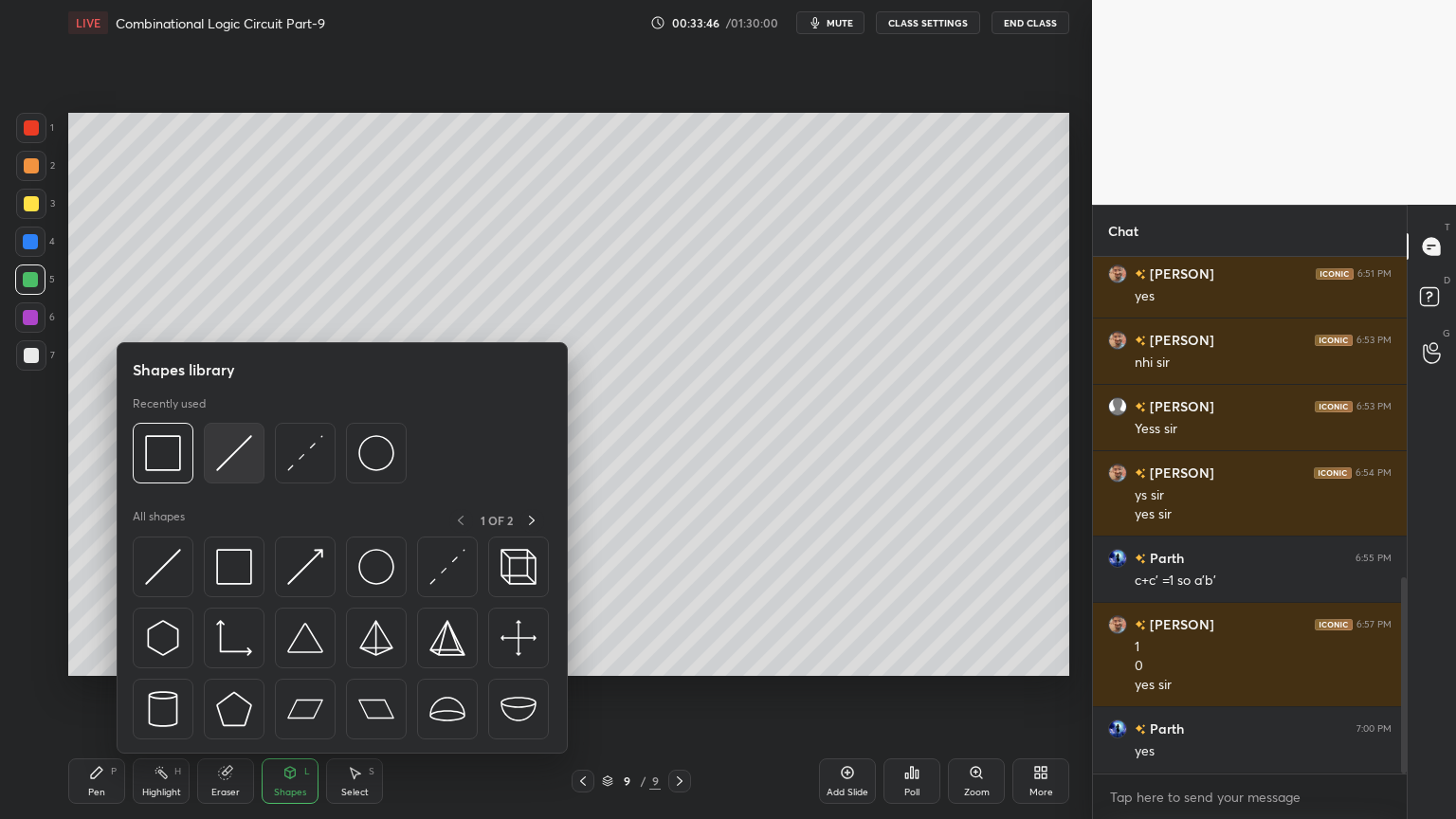 click at bounding box center (234, 453) 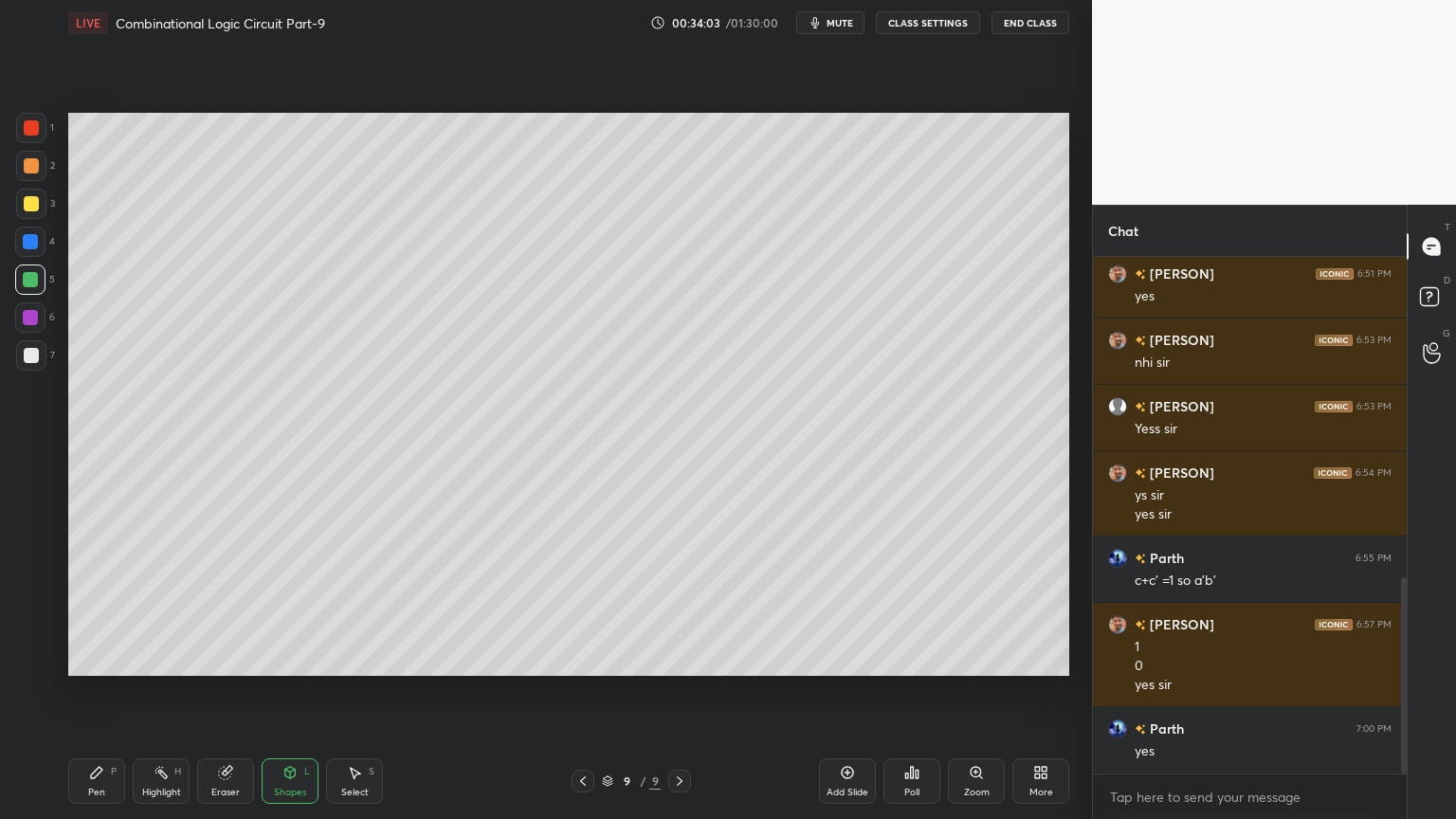 click on "Pen" at bounding box center [97, 792] 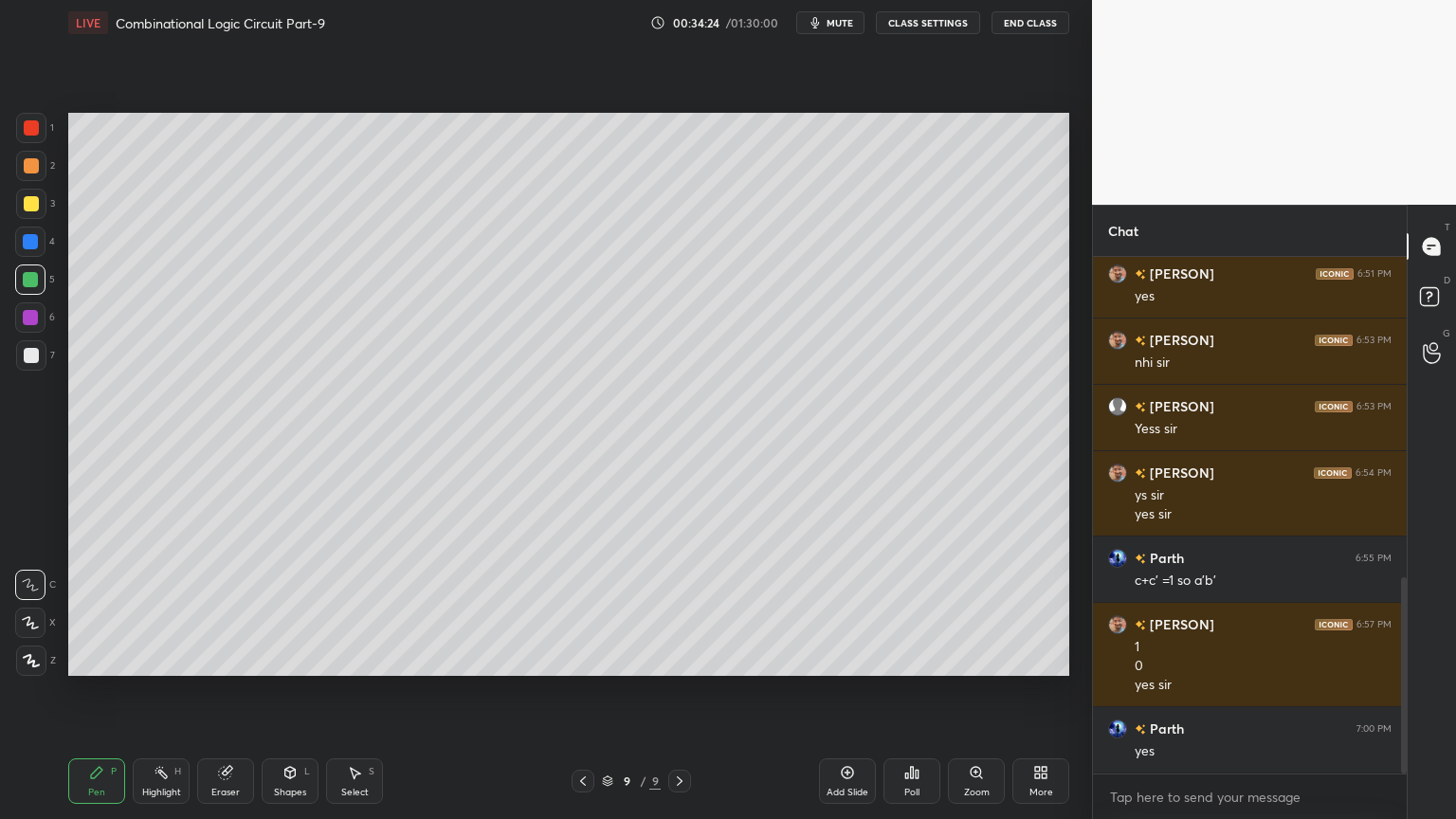 click at bounding box center [30, 318] 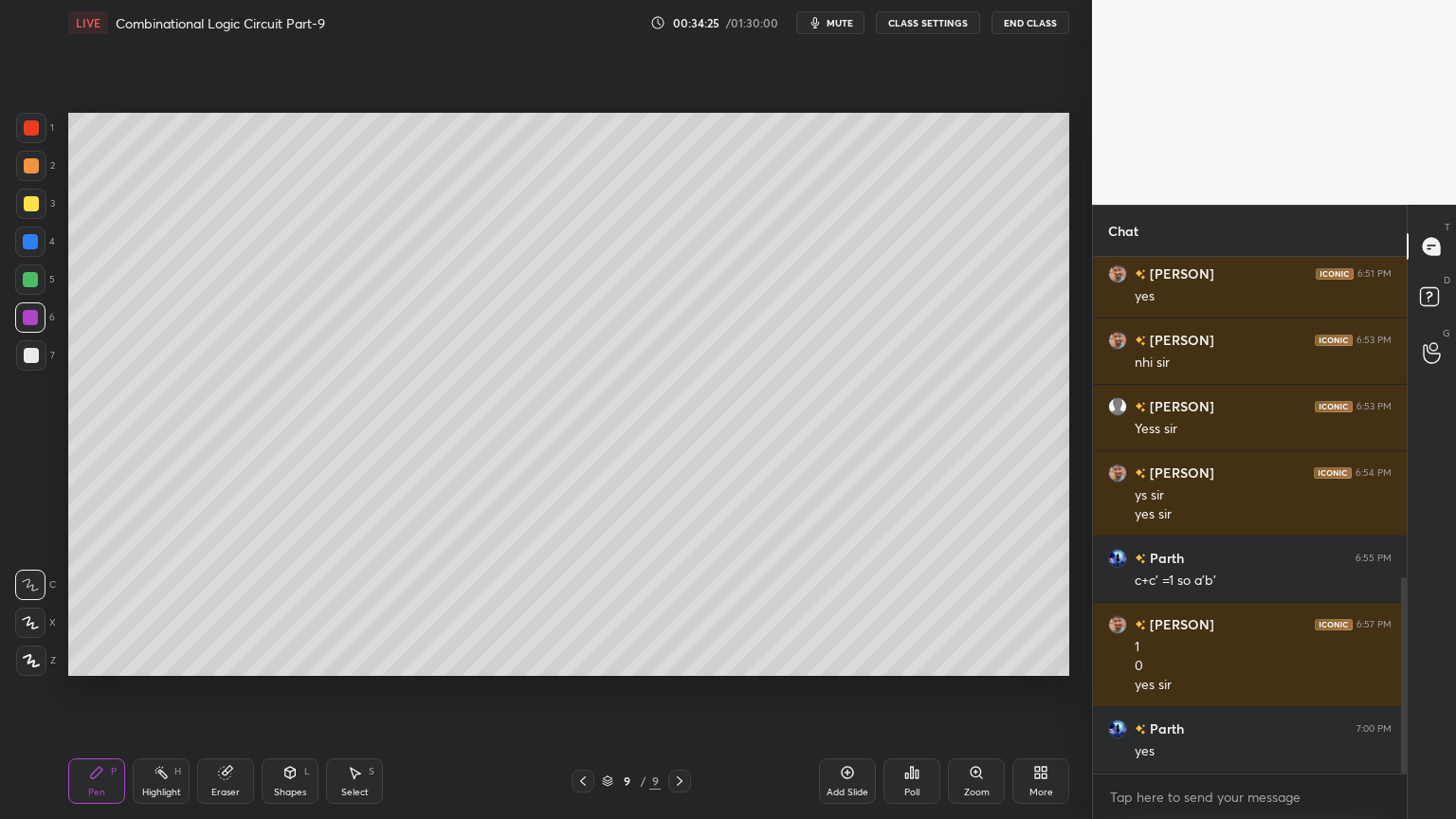 click on "Highlight H" at bounding box center (161, 781) 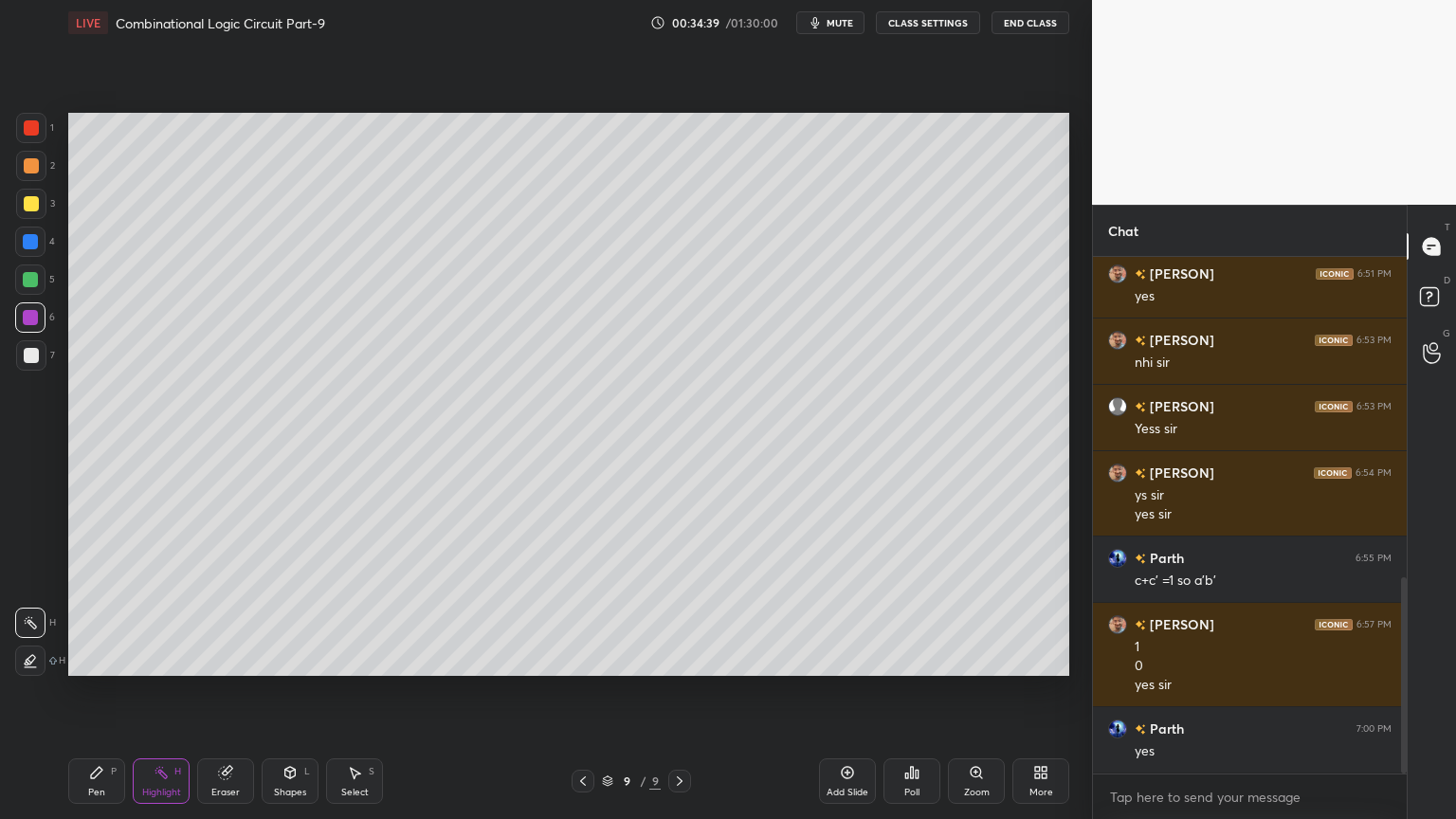 click 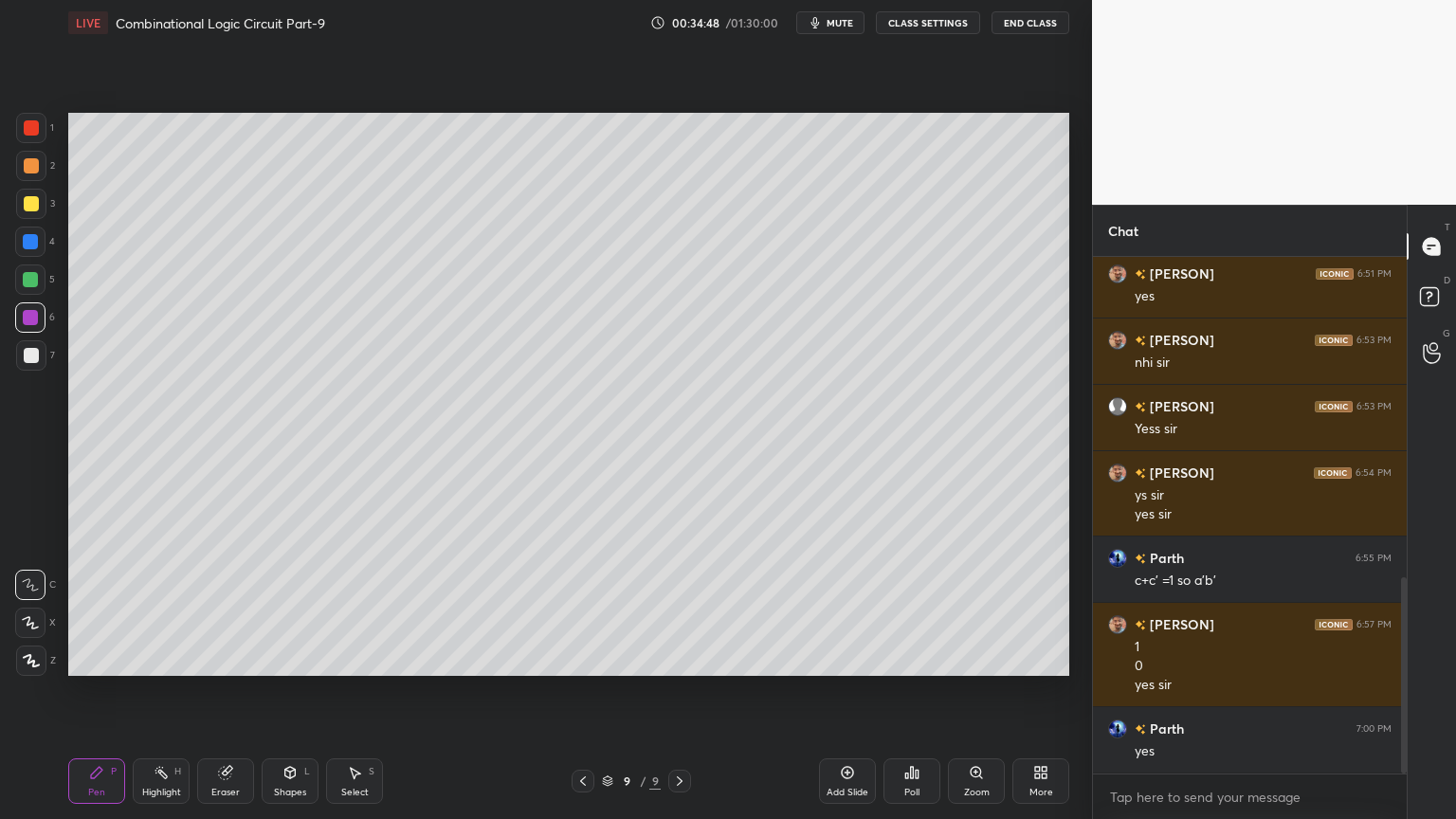 click at bounding box center [31, 166] 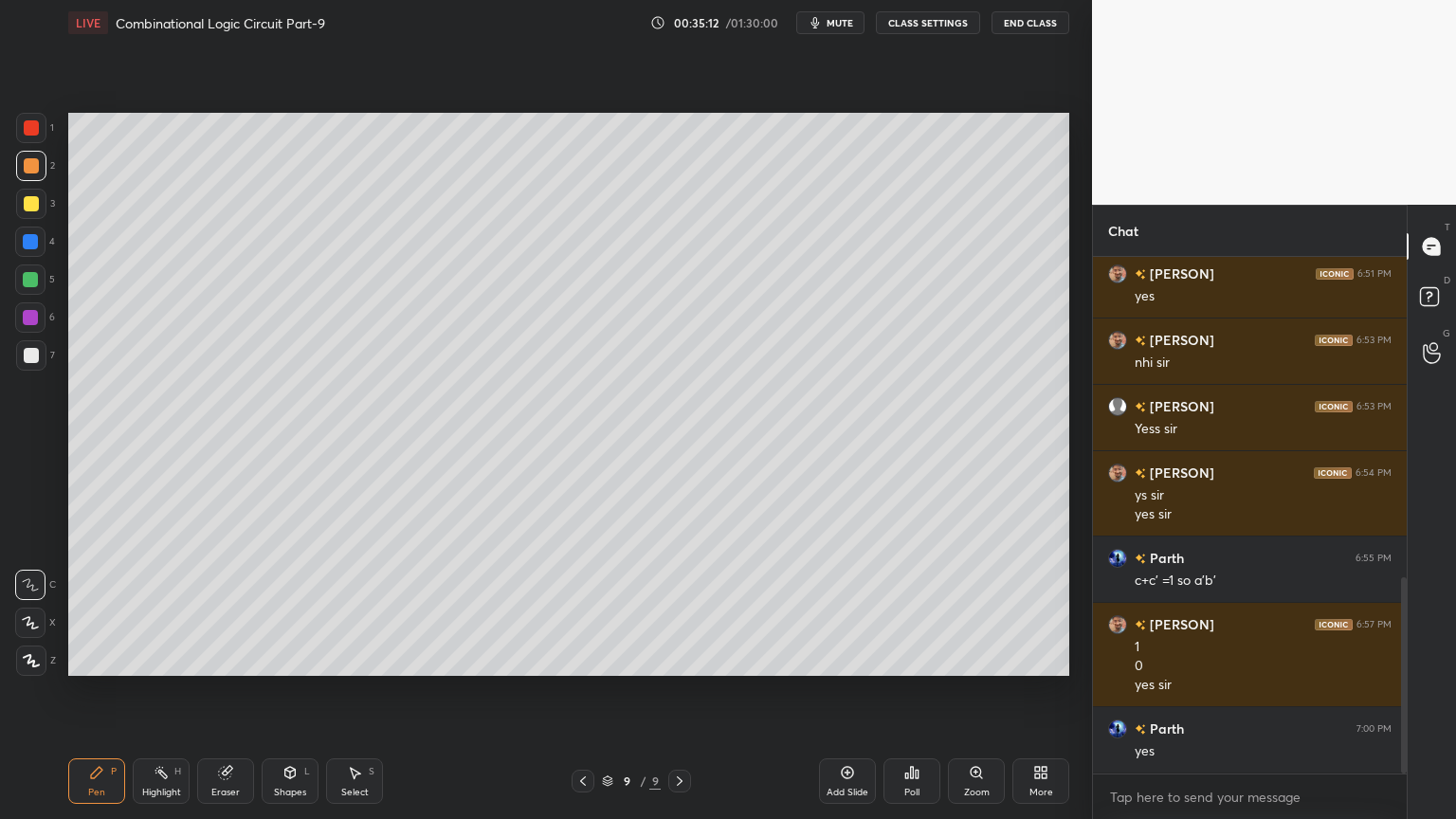 click on "1" at bounding box center (35, 128) 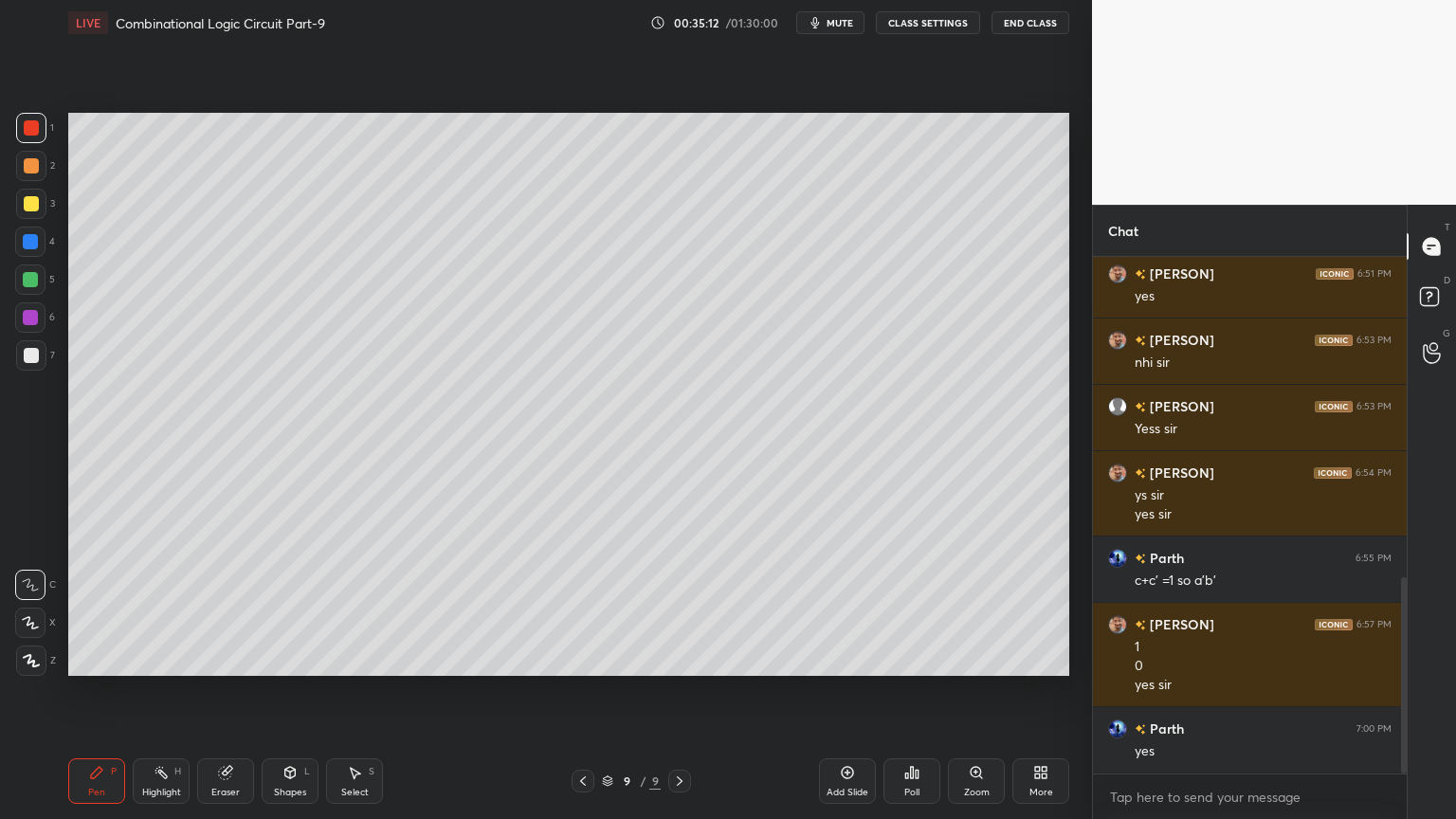 click at bounding box center [30, 623] 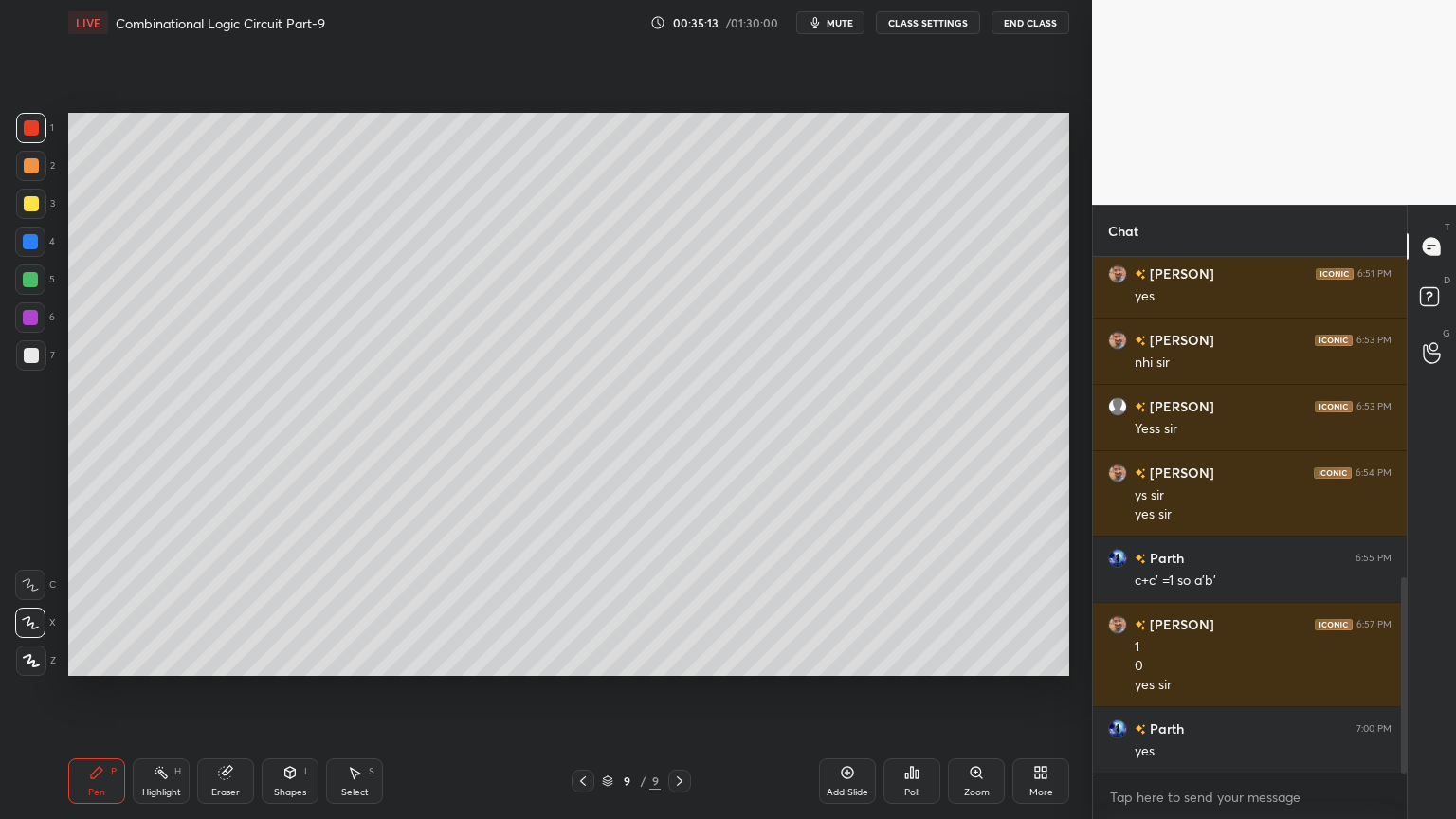 click 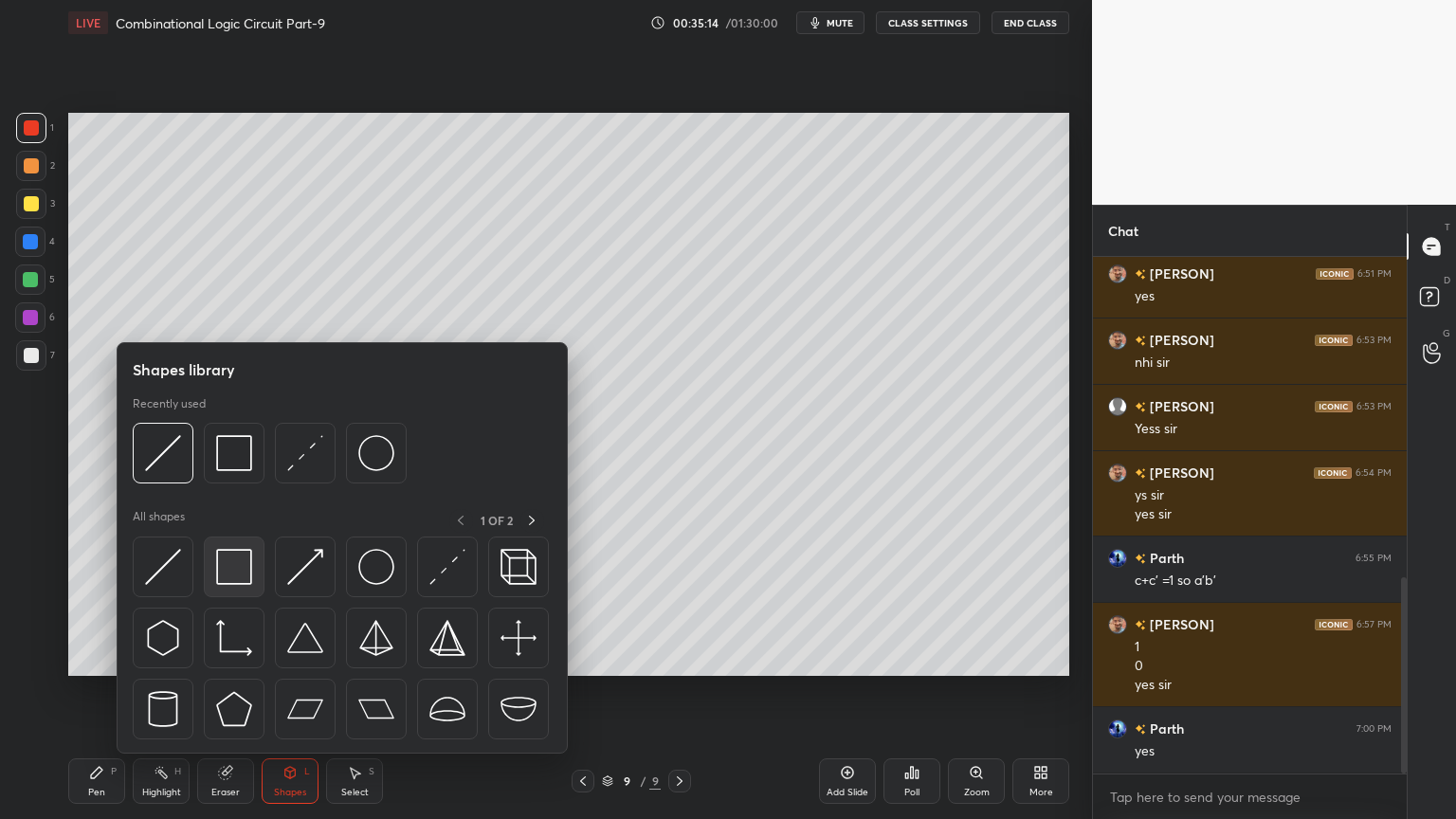click at bounding box center [234, 567] 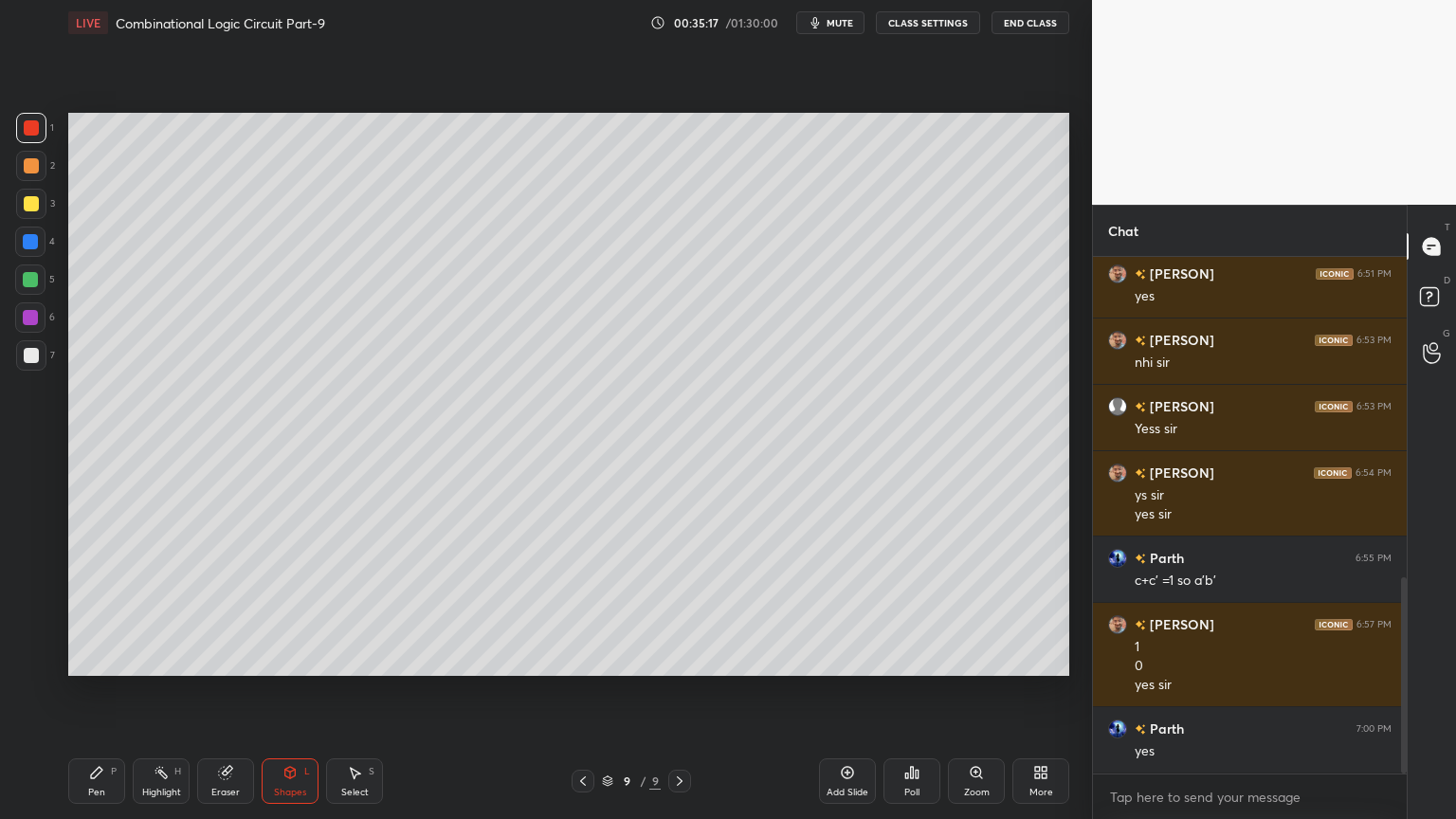 click 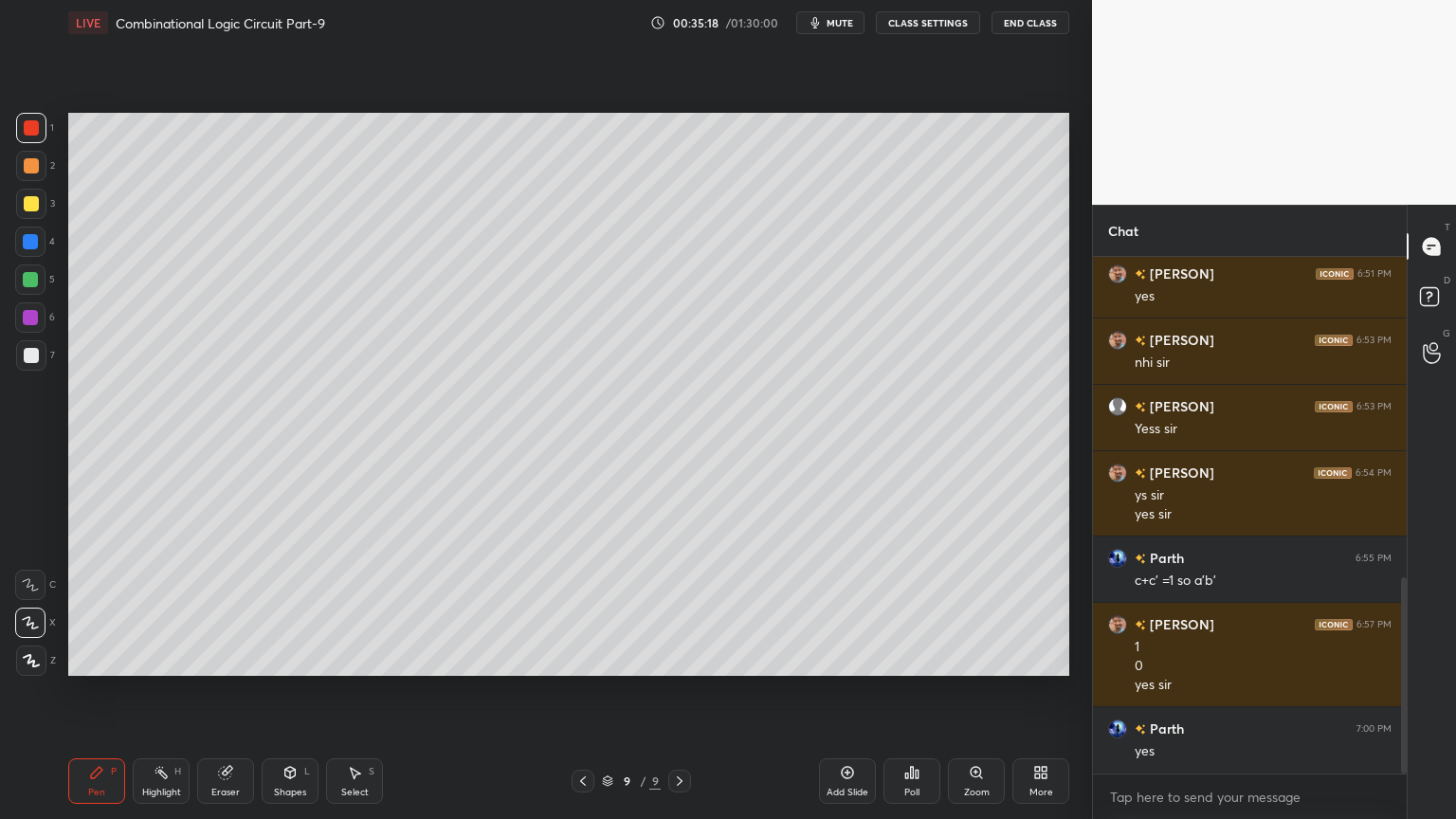 click 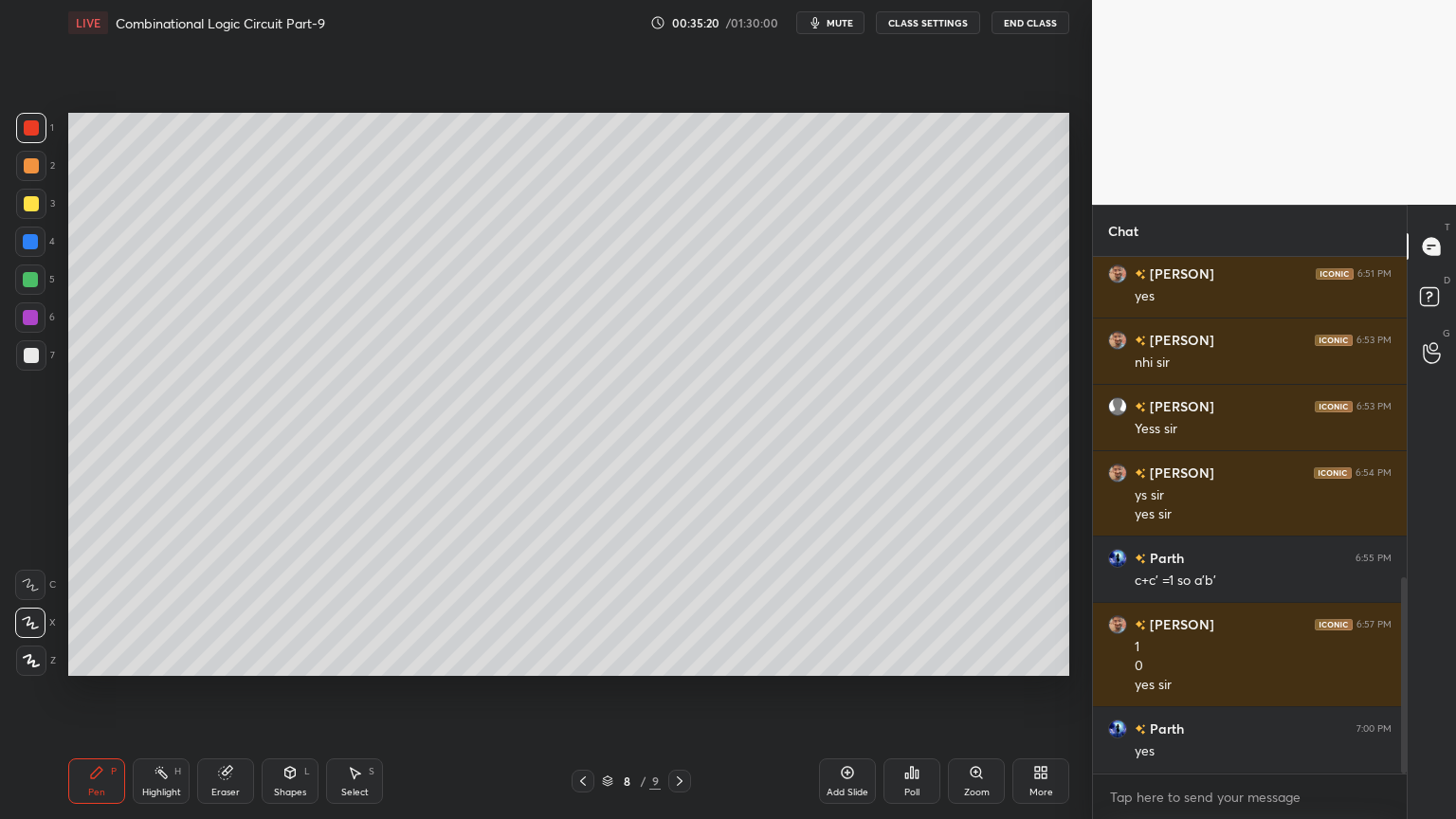 click 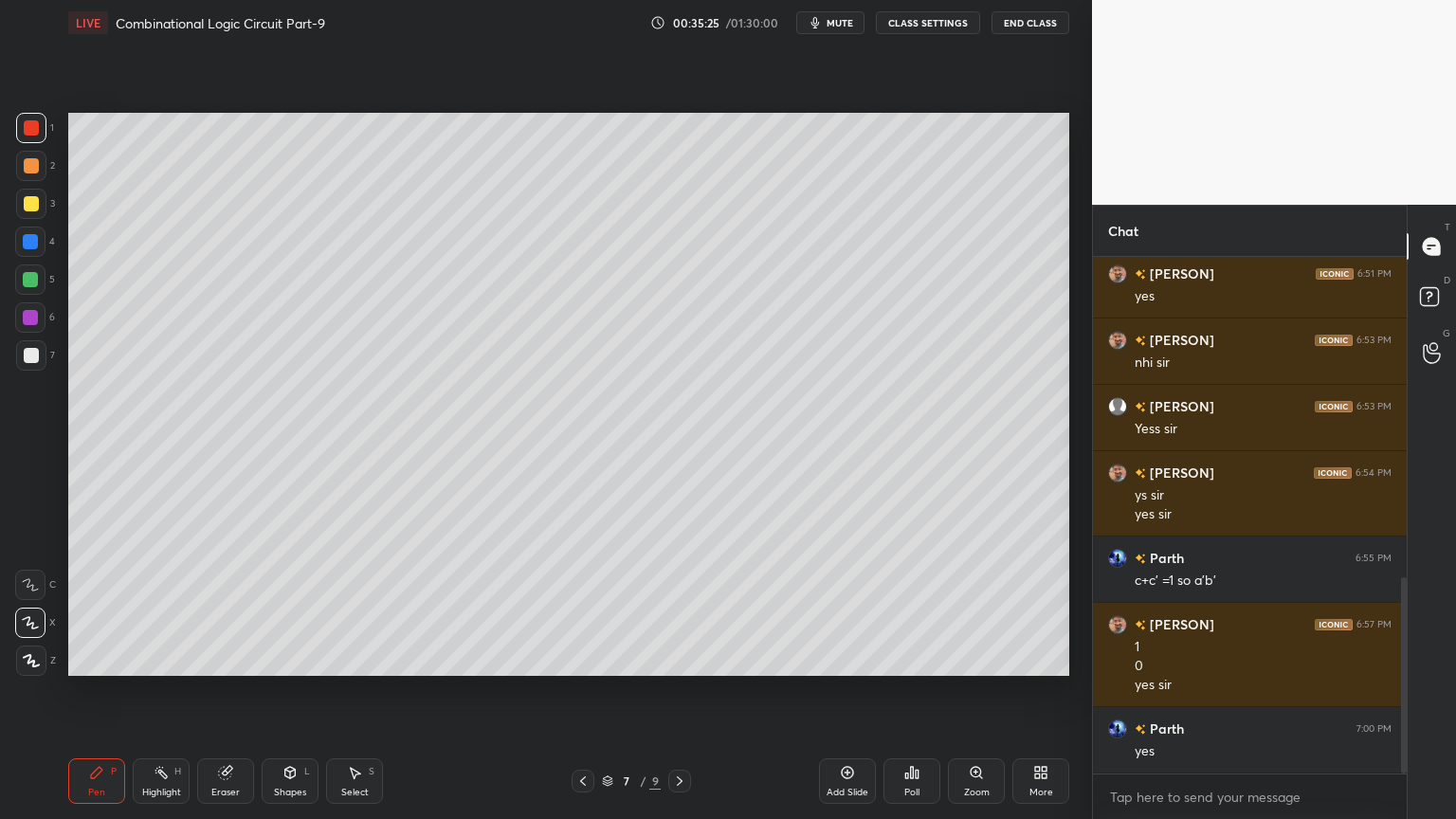 click at bounding box center [31, 204] 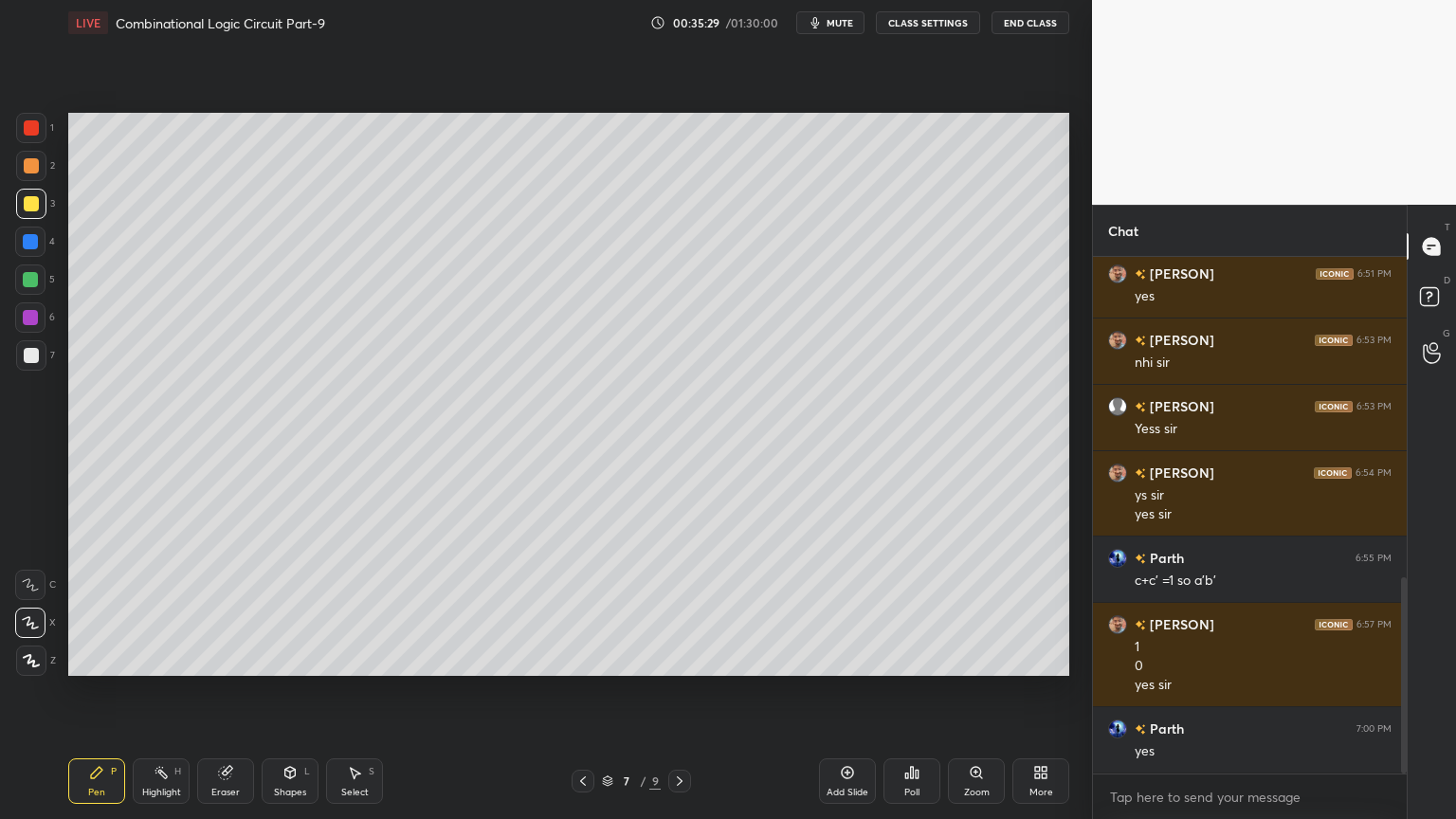 click 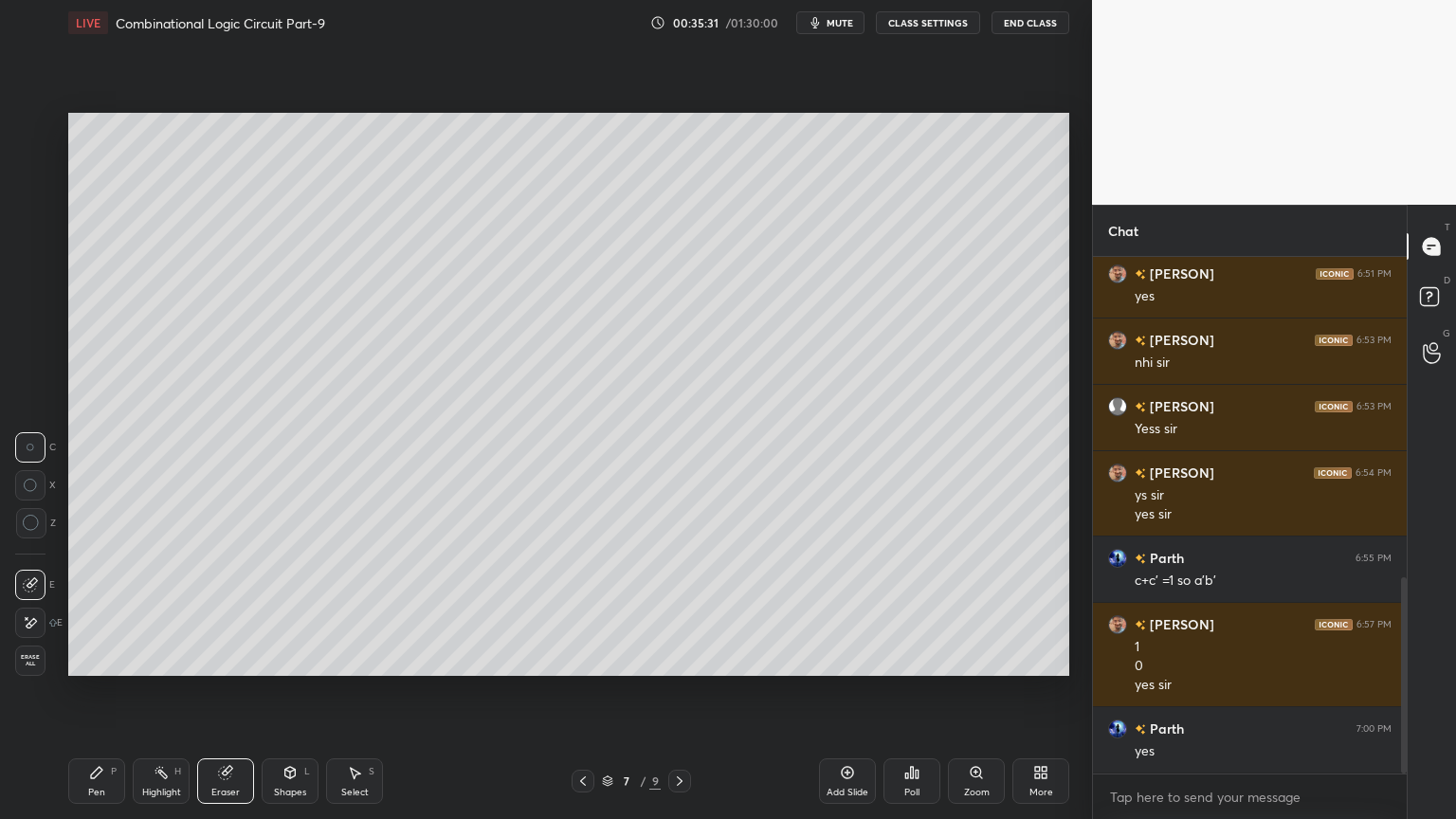 click on "Pen P" at bounding box center [97, 781] 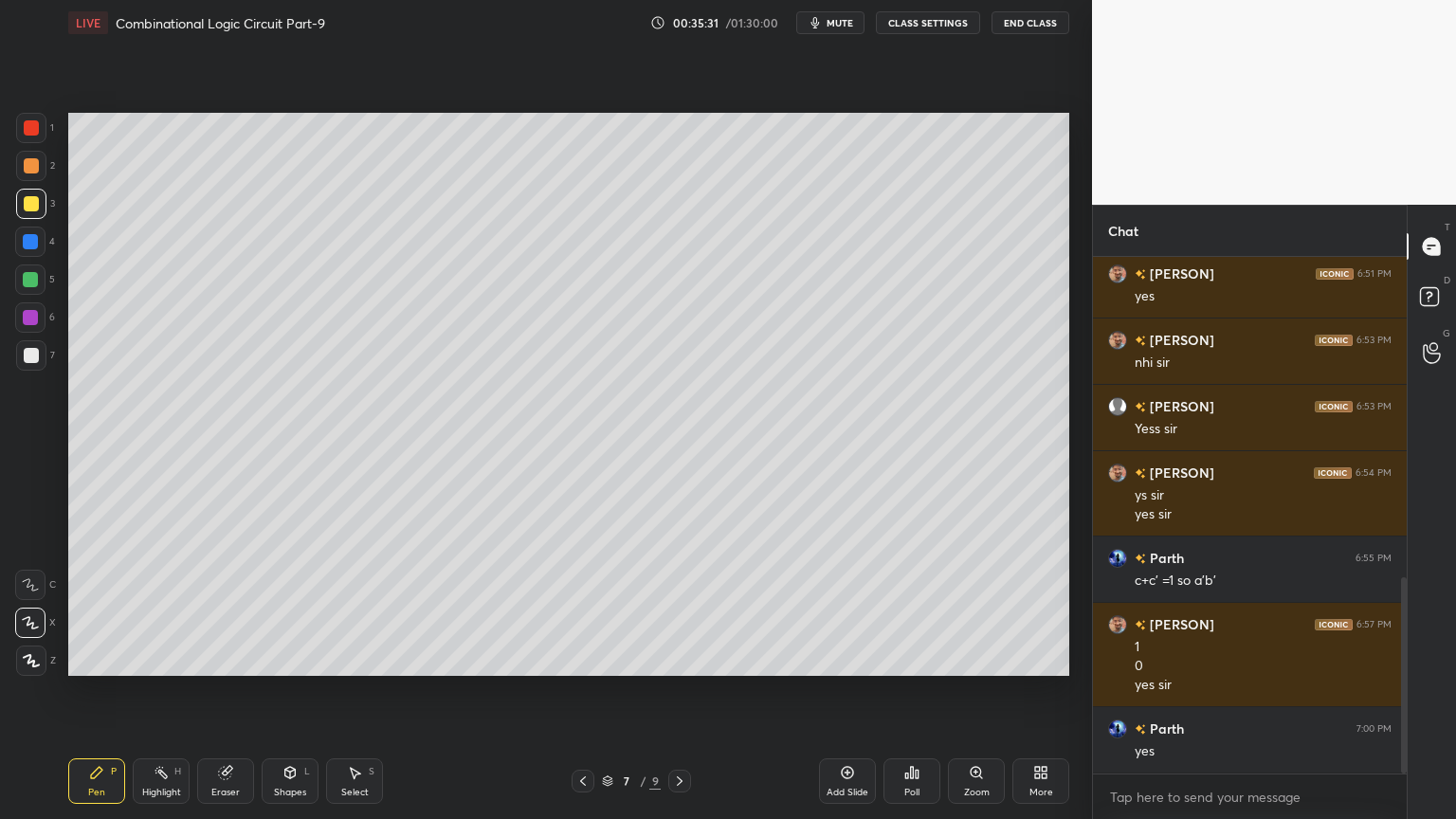 click at bounding box center (30, 585) 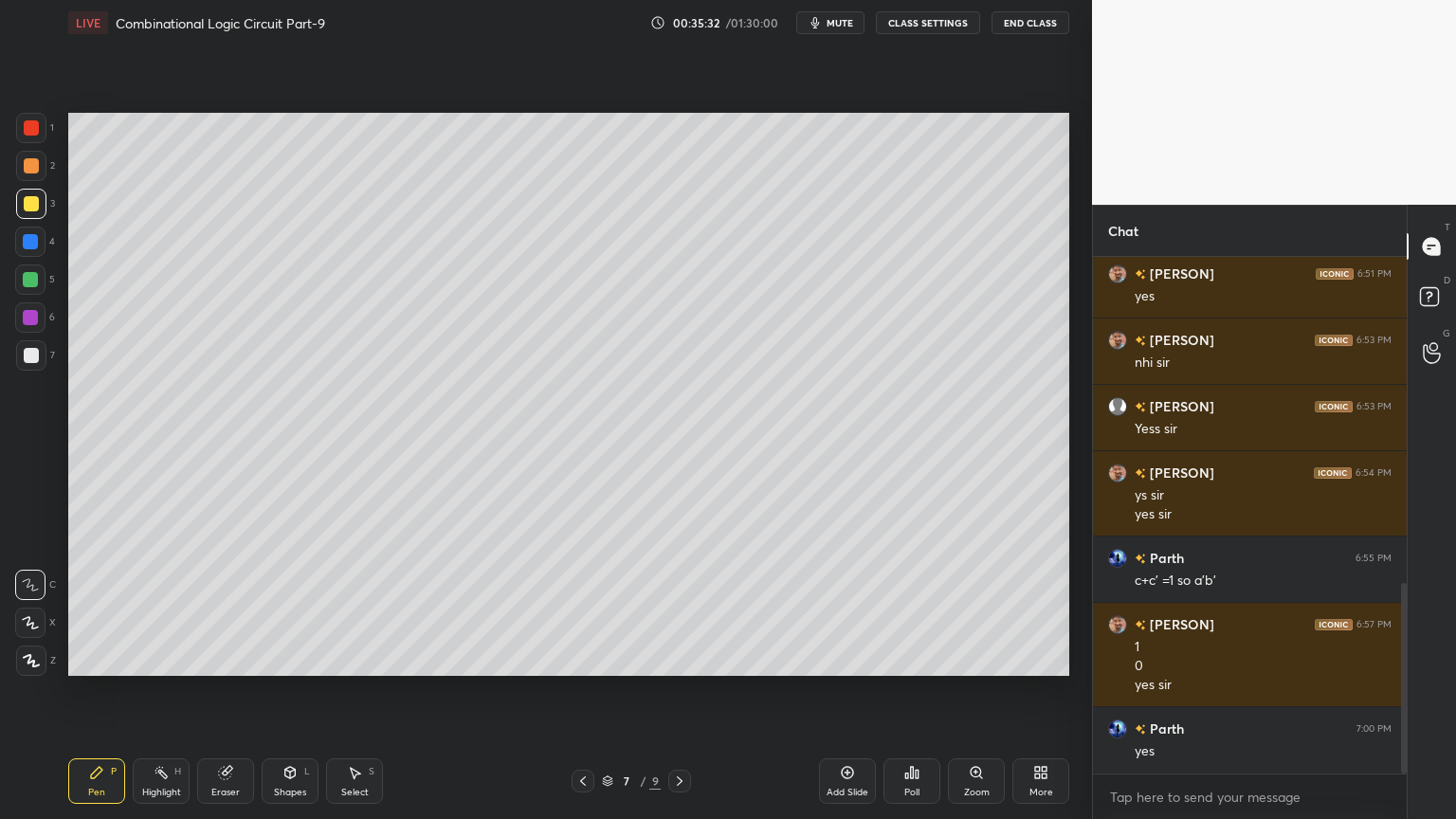 scroll, scrollTop: 886, scrollLeft: 0, axis: vertical 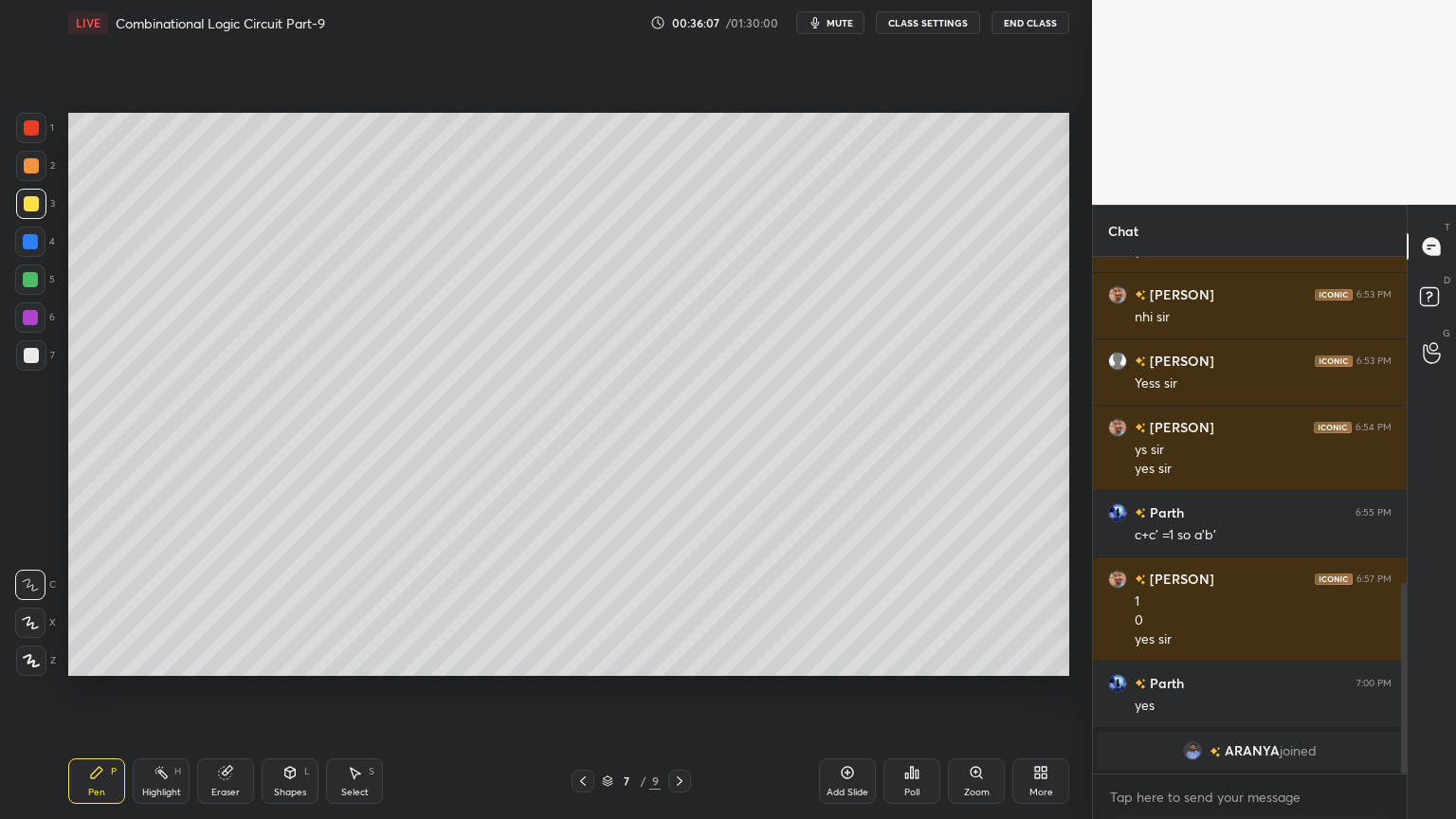 click 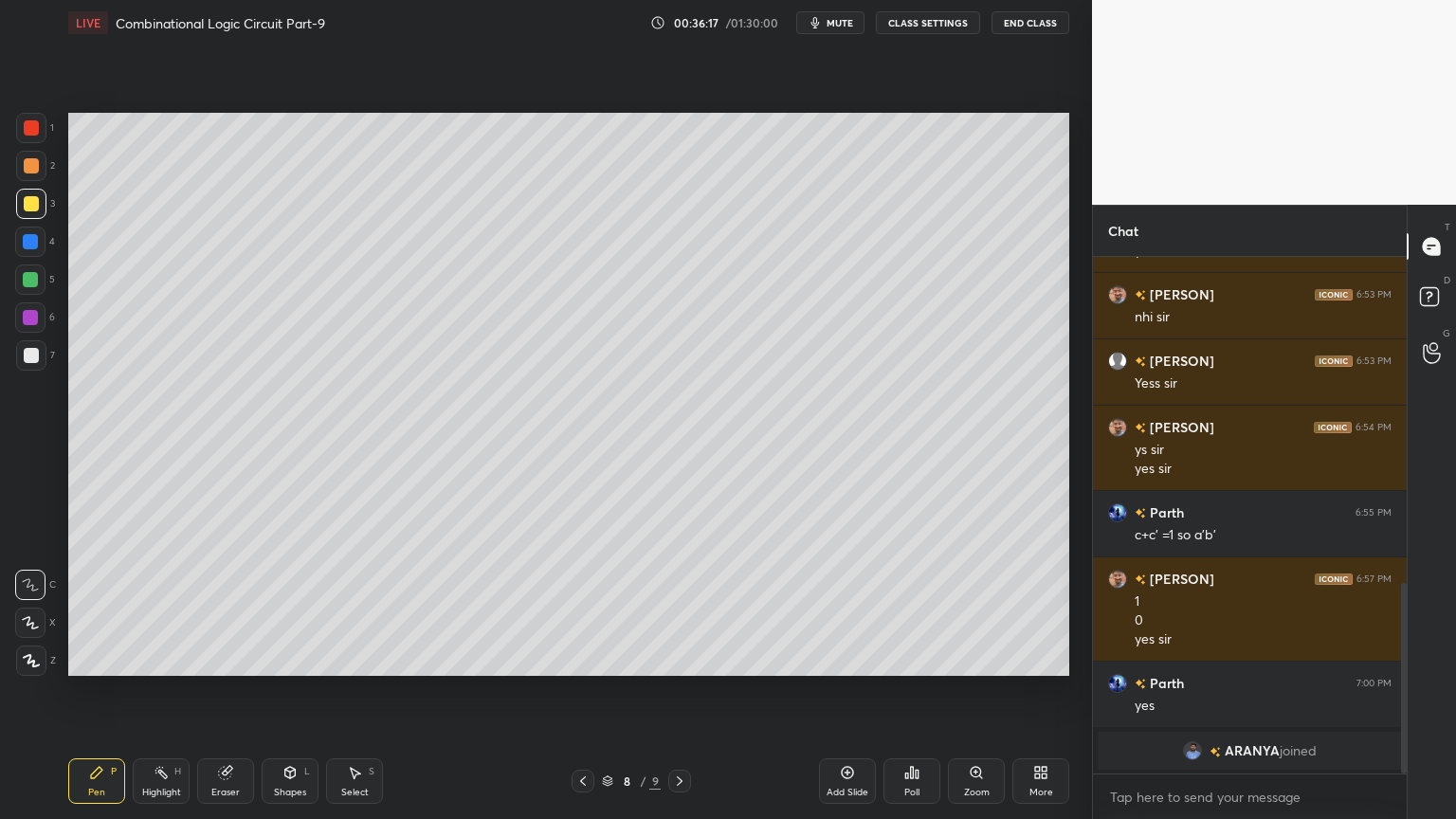 click at bounding box center [583, 781] 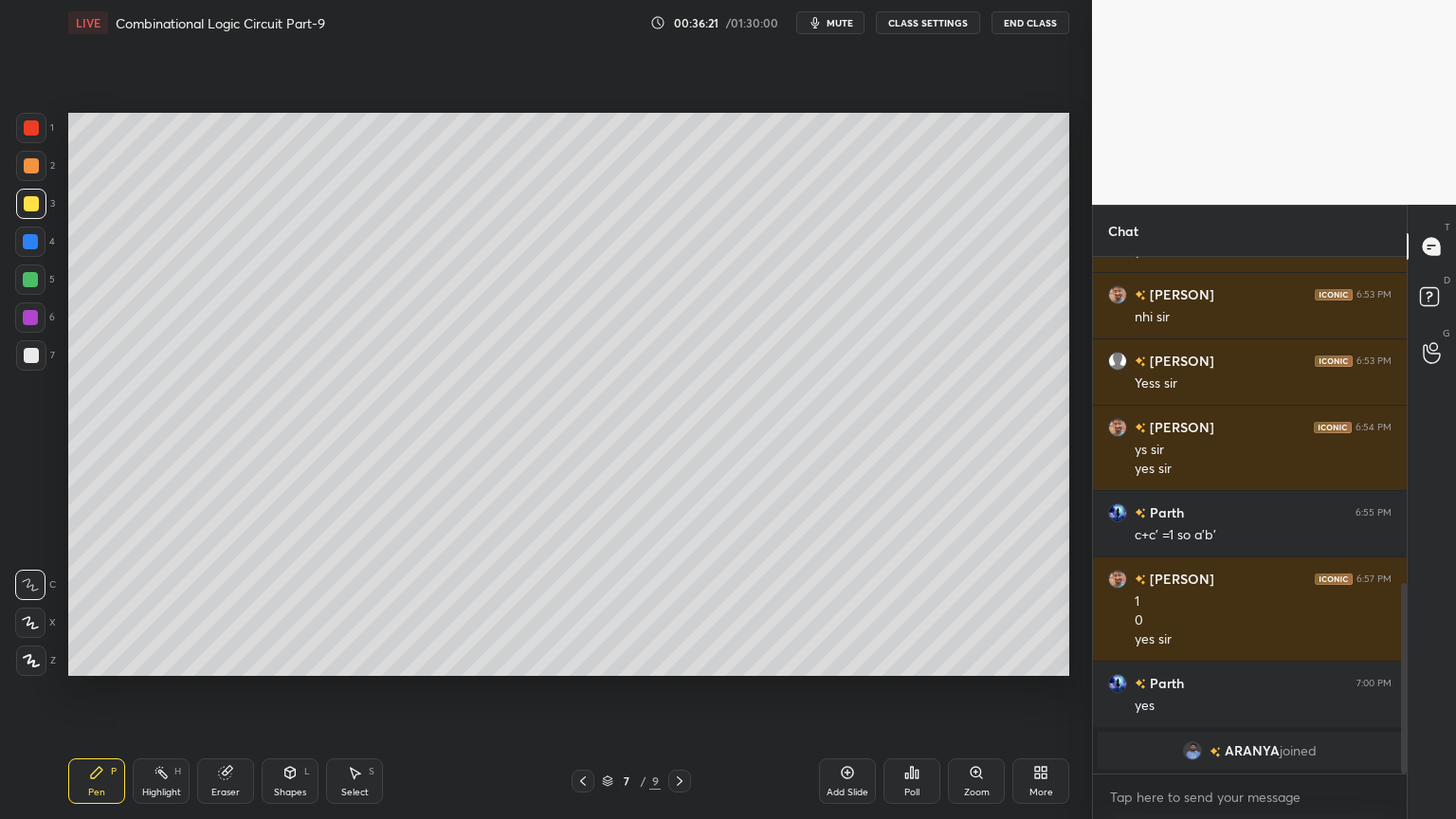click on "Eraser" at bounding box center [226, 781] 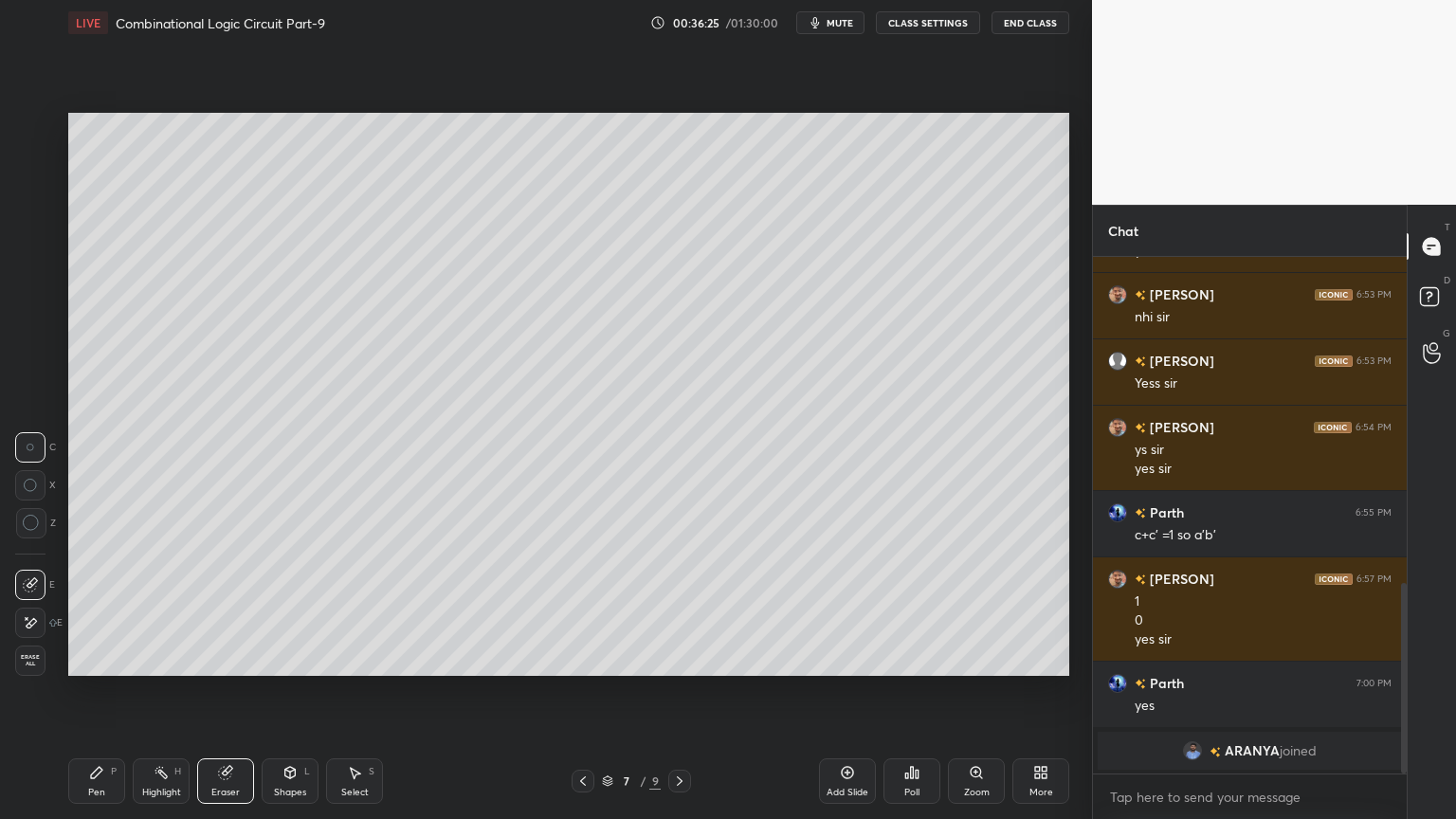 click 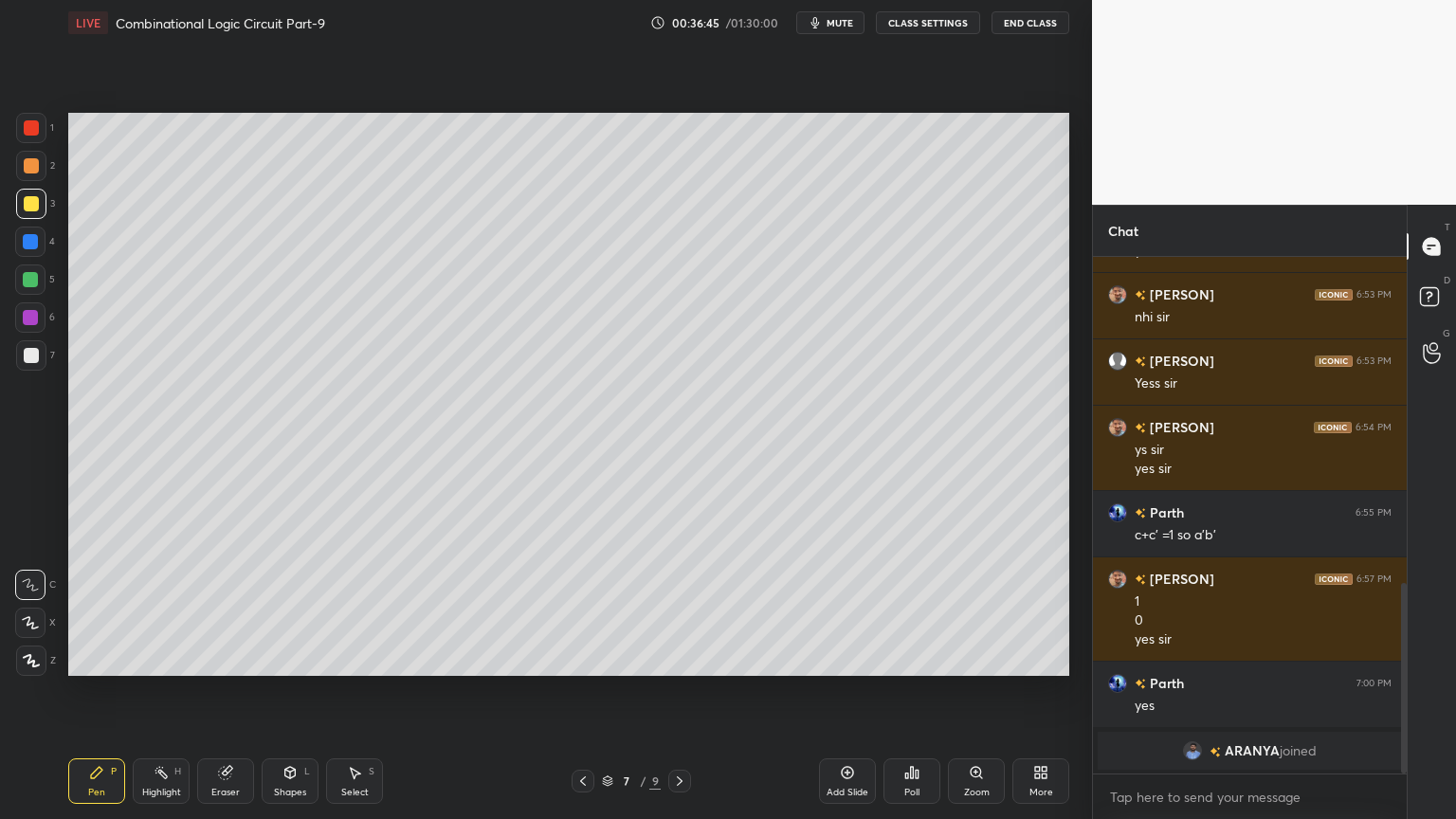 click on "Eraser" at bounding box center (226, 792) 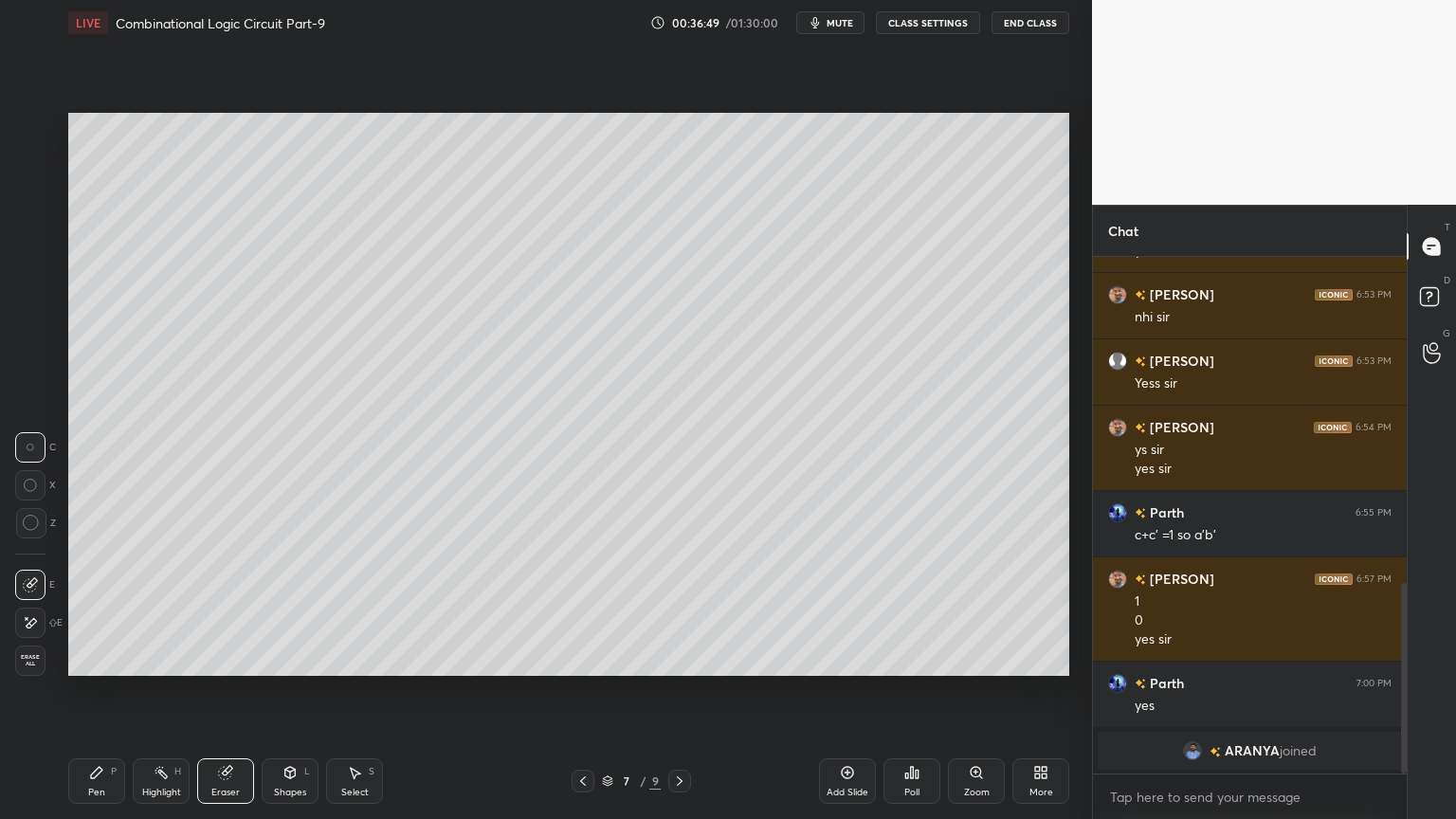 click 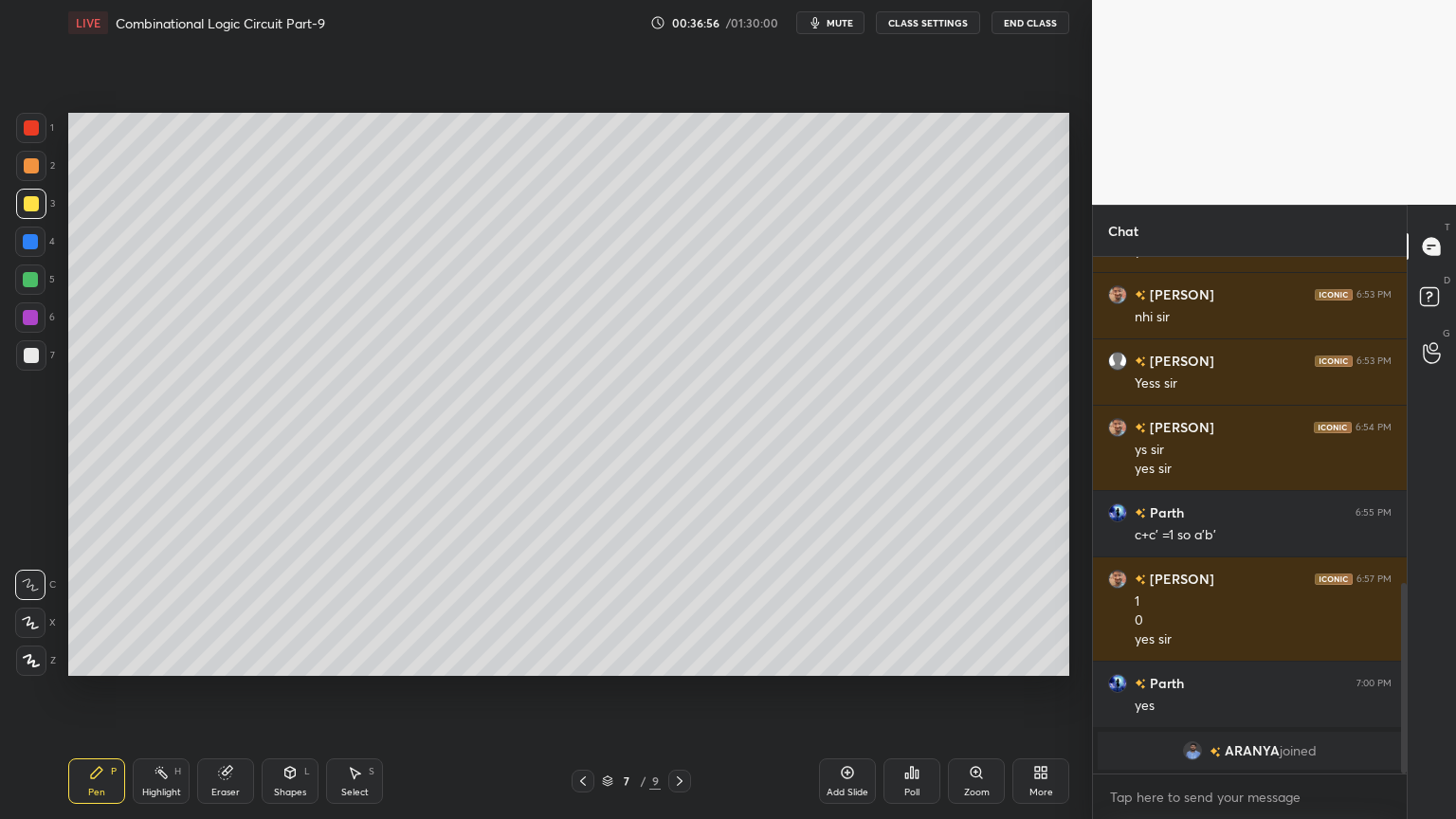 click on "Eraser" at bounding box center (226, 781) 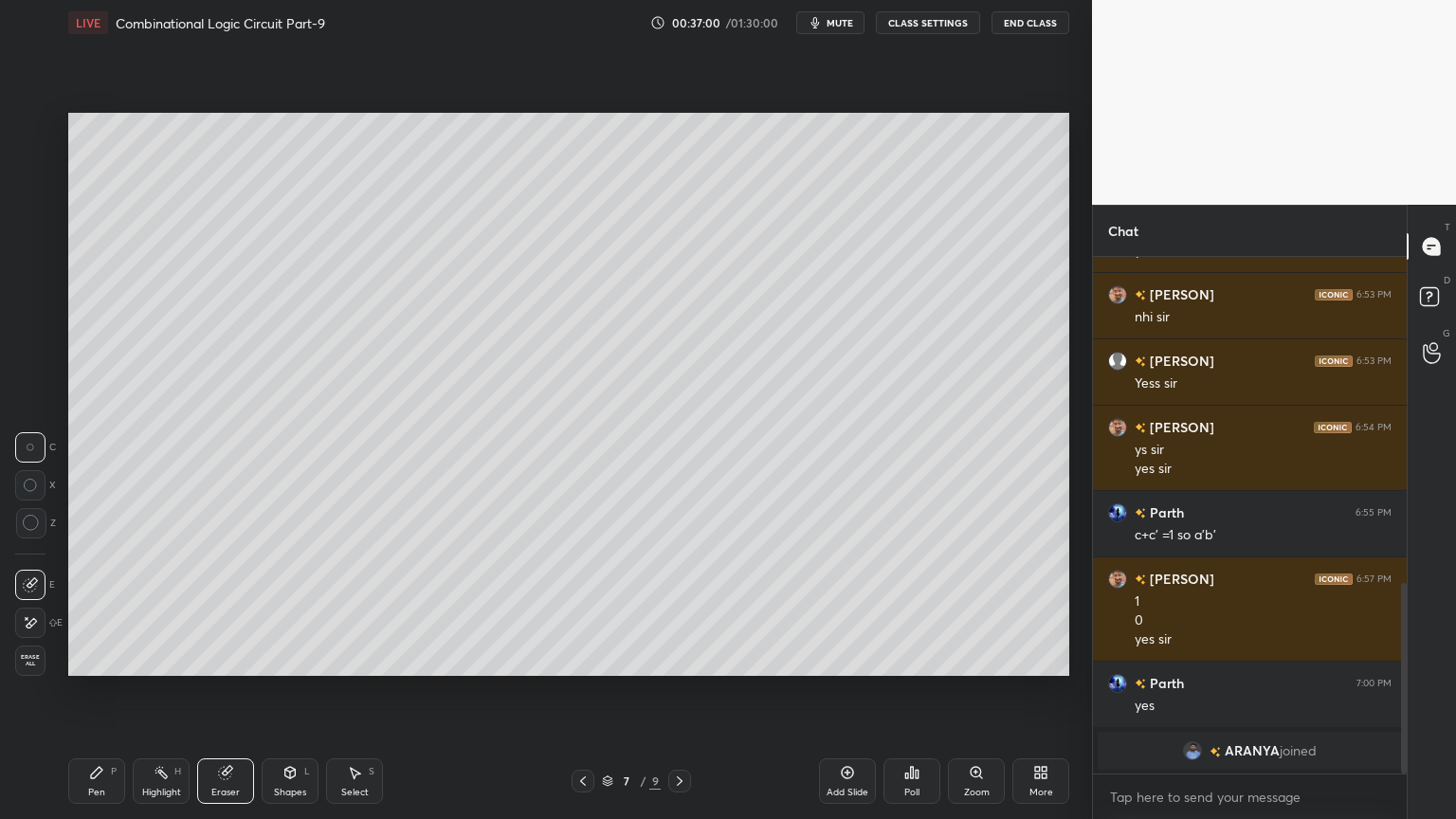 click on "Pen P" at bounding box center [97, 781] 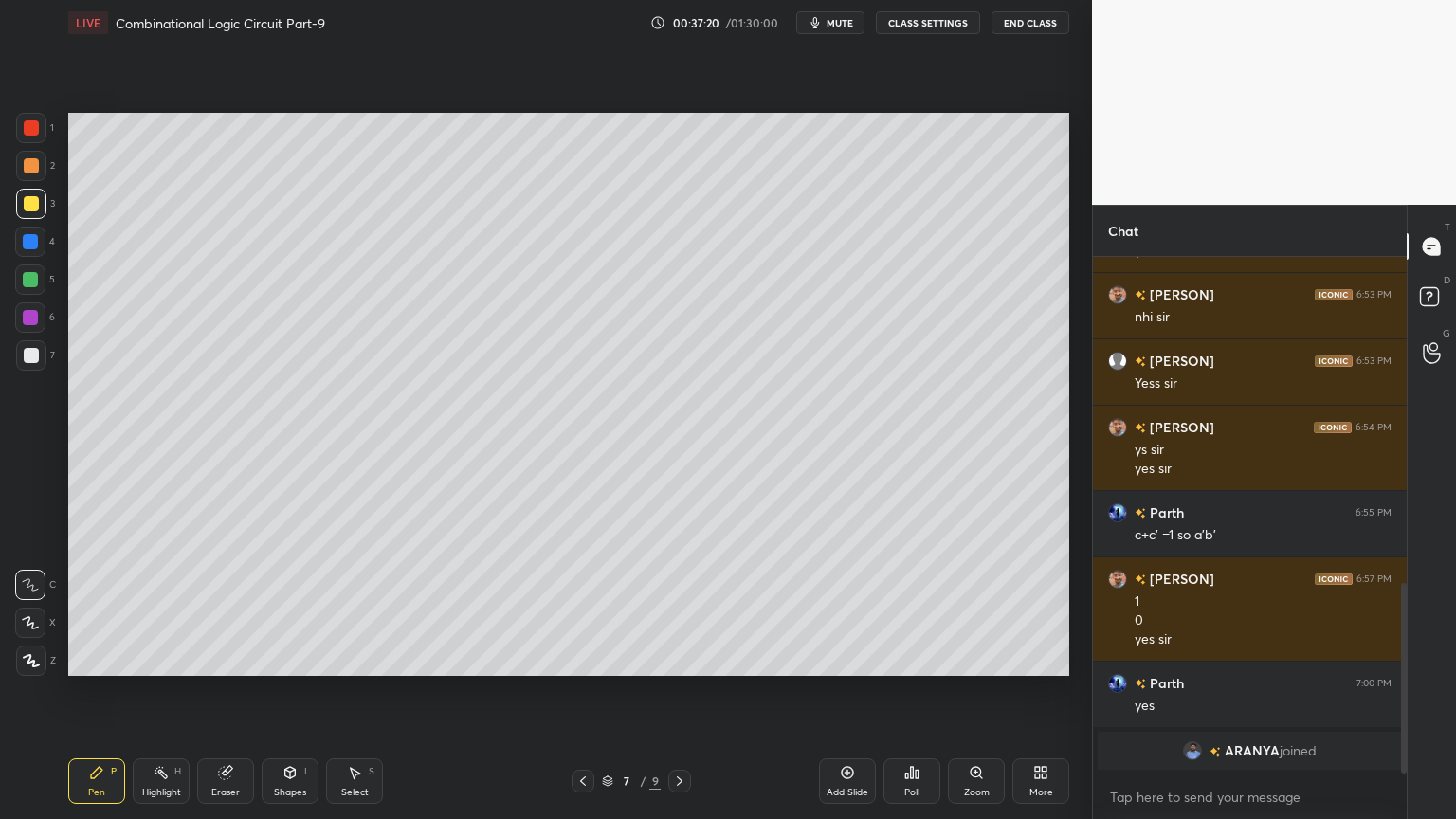 click at bounding box center [31, 166] 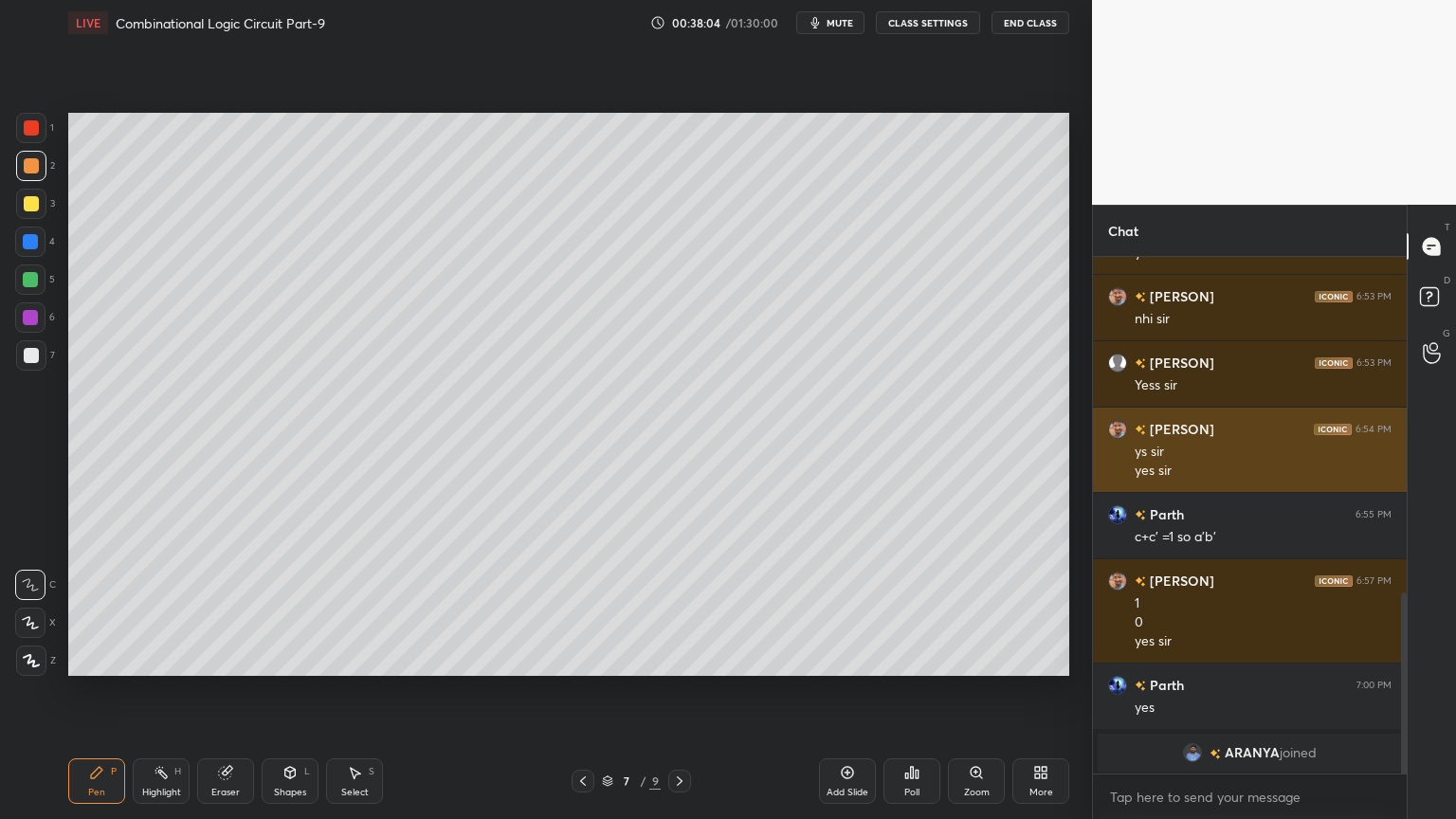 scroll, scrollTop: 955, scrollLeft: 0, axis: vertical 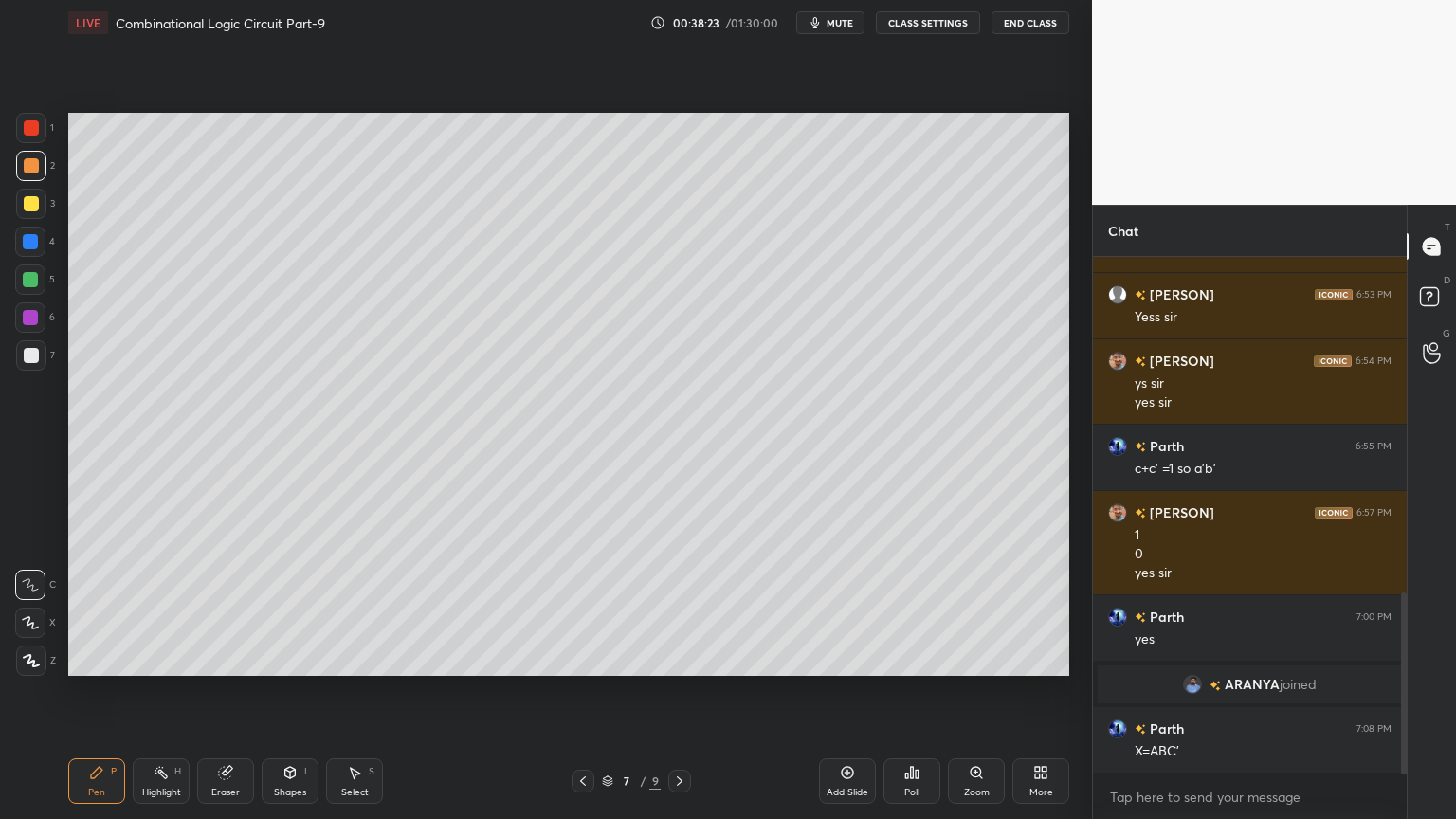 click on "Select S" at bounding box center [355, 781] 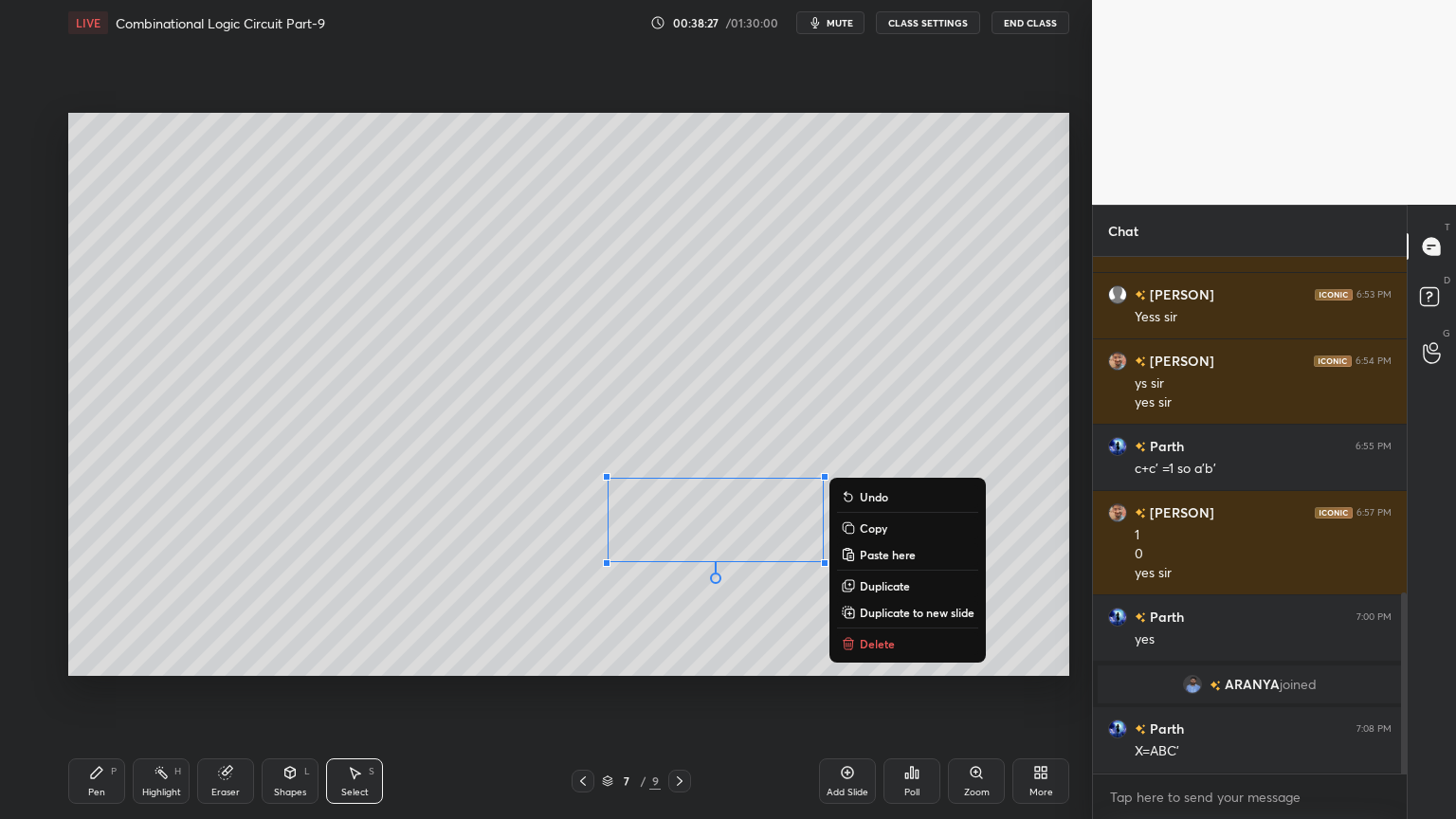 click on "0 ° Undo Copy Paste here Duplicate Duplicate to new slide Delete" at bounding box center [569, 394] 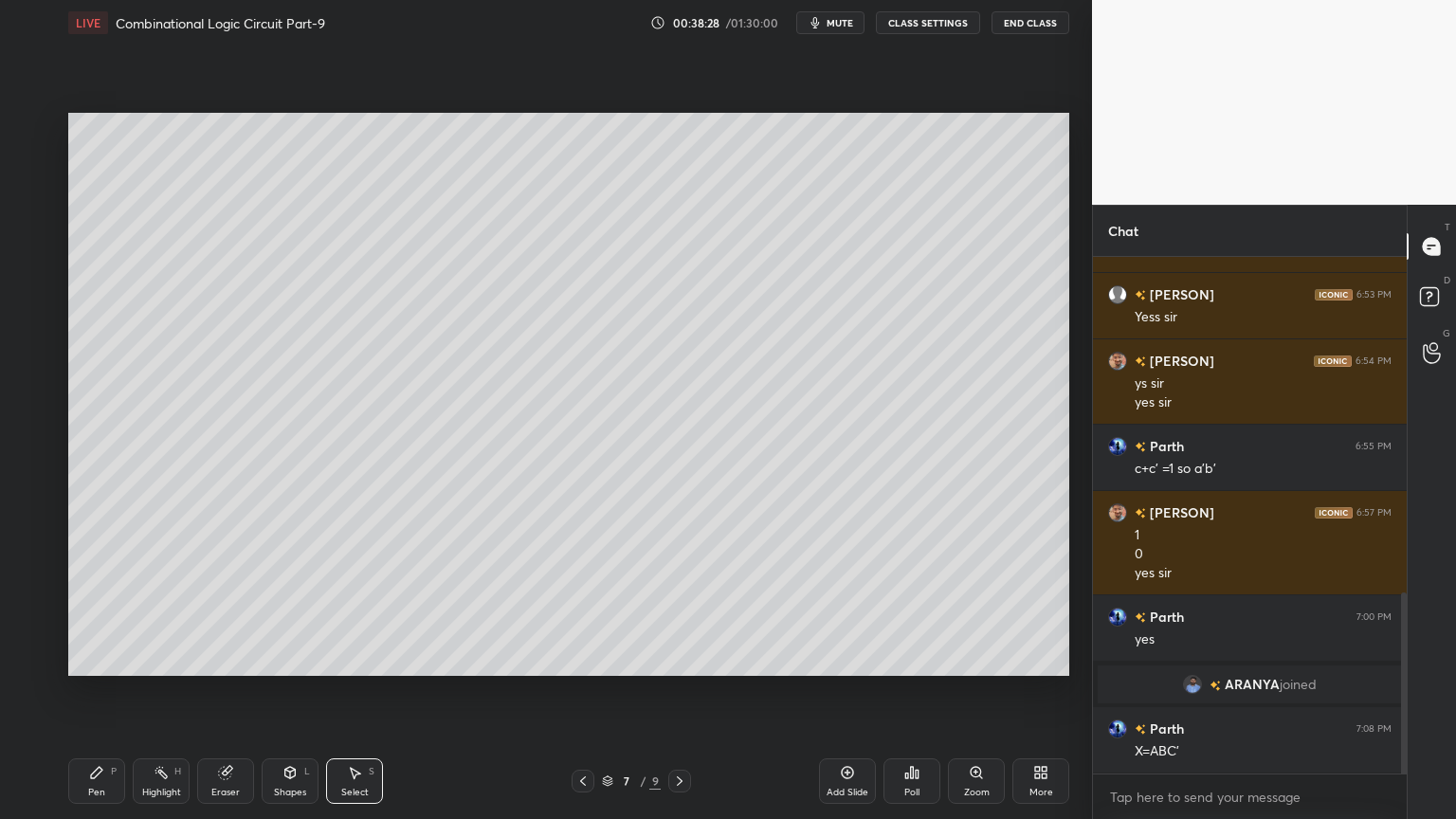 click on "Eraser" at bounding box center (226, 781) 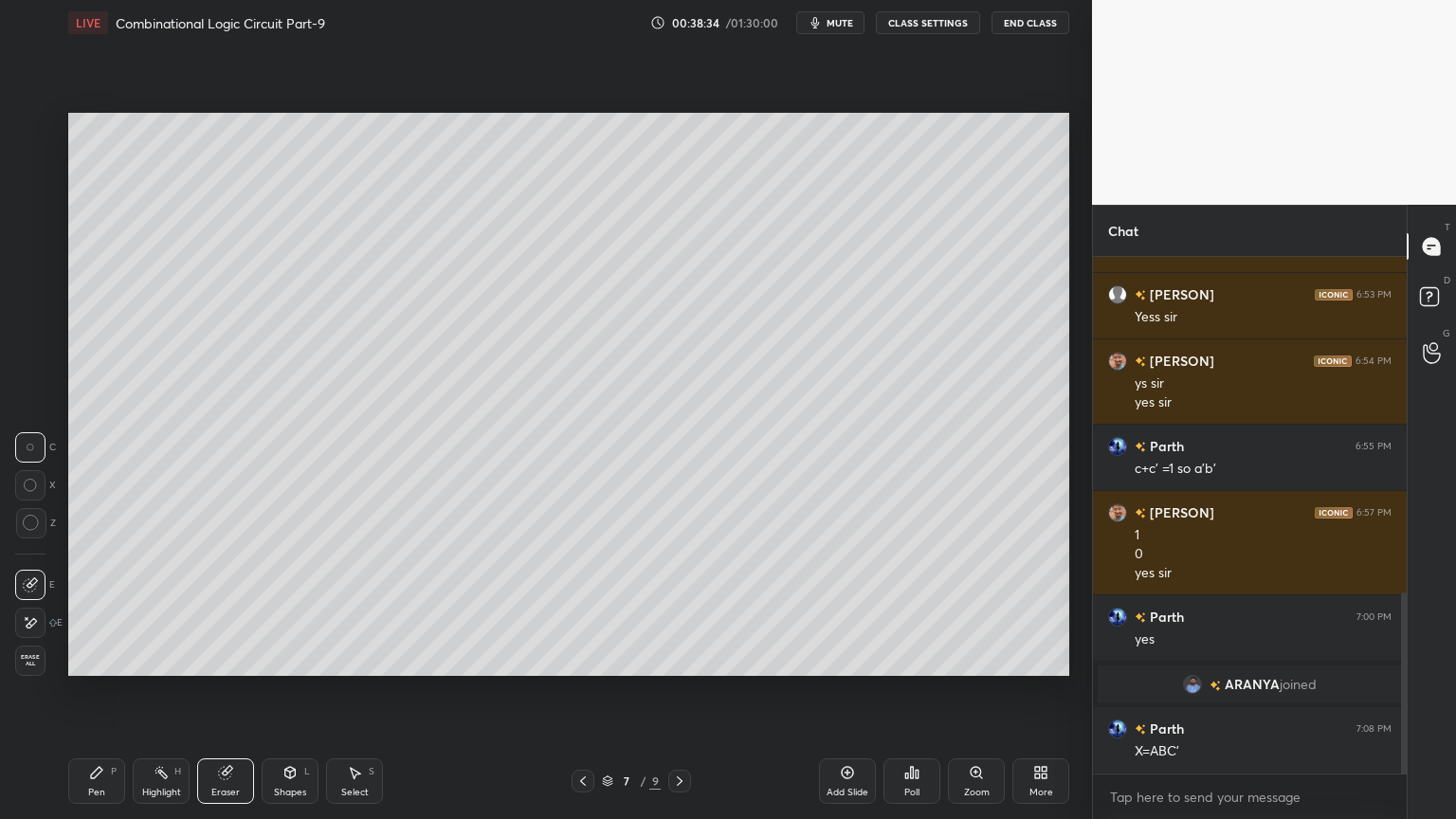 click 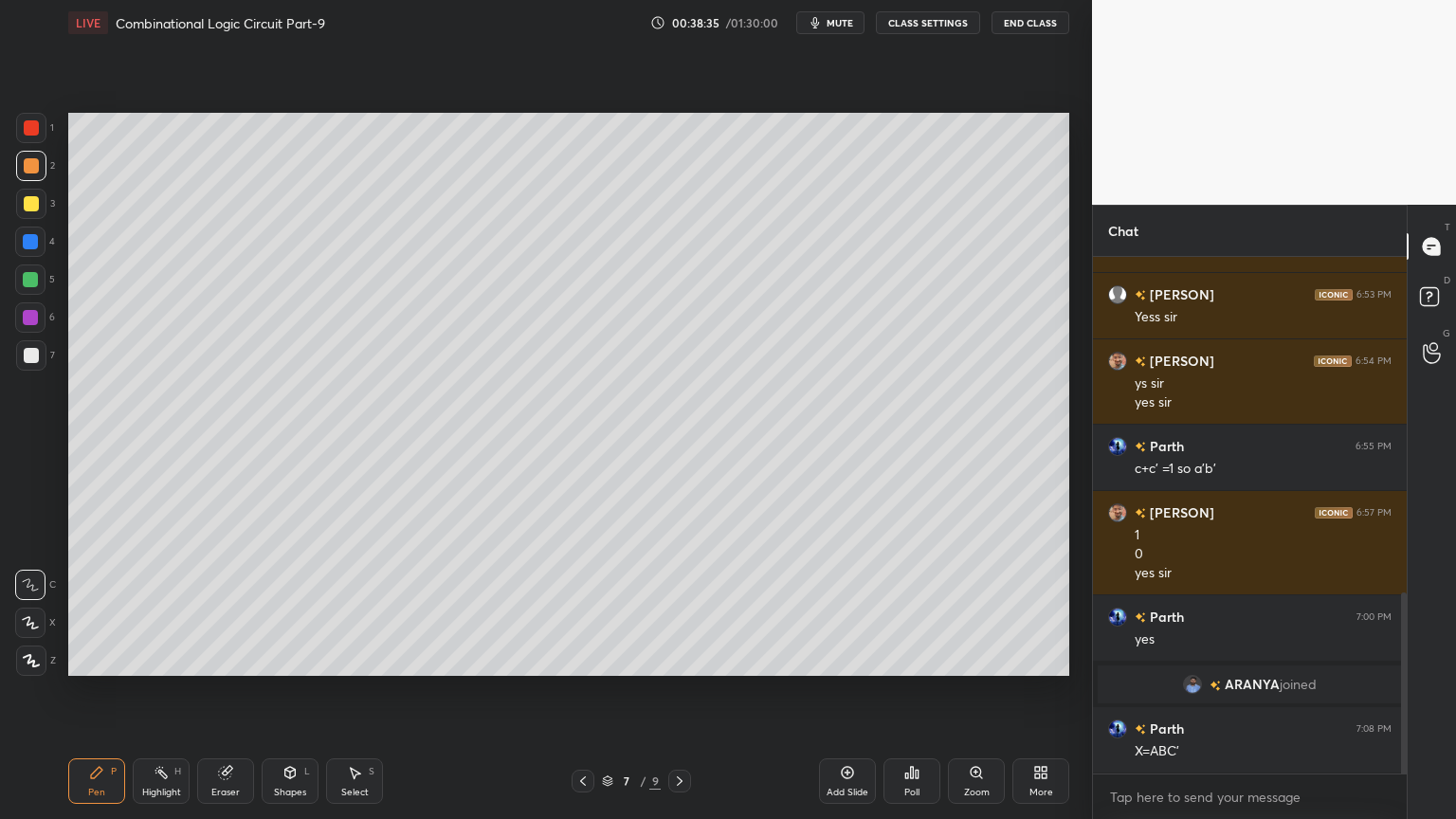 click at bounding box center [30, 280] 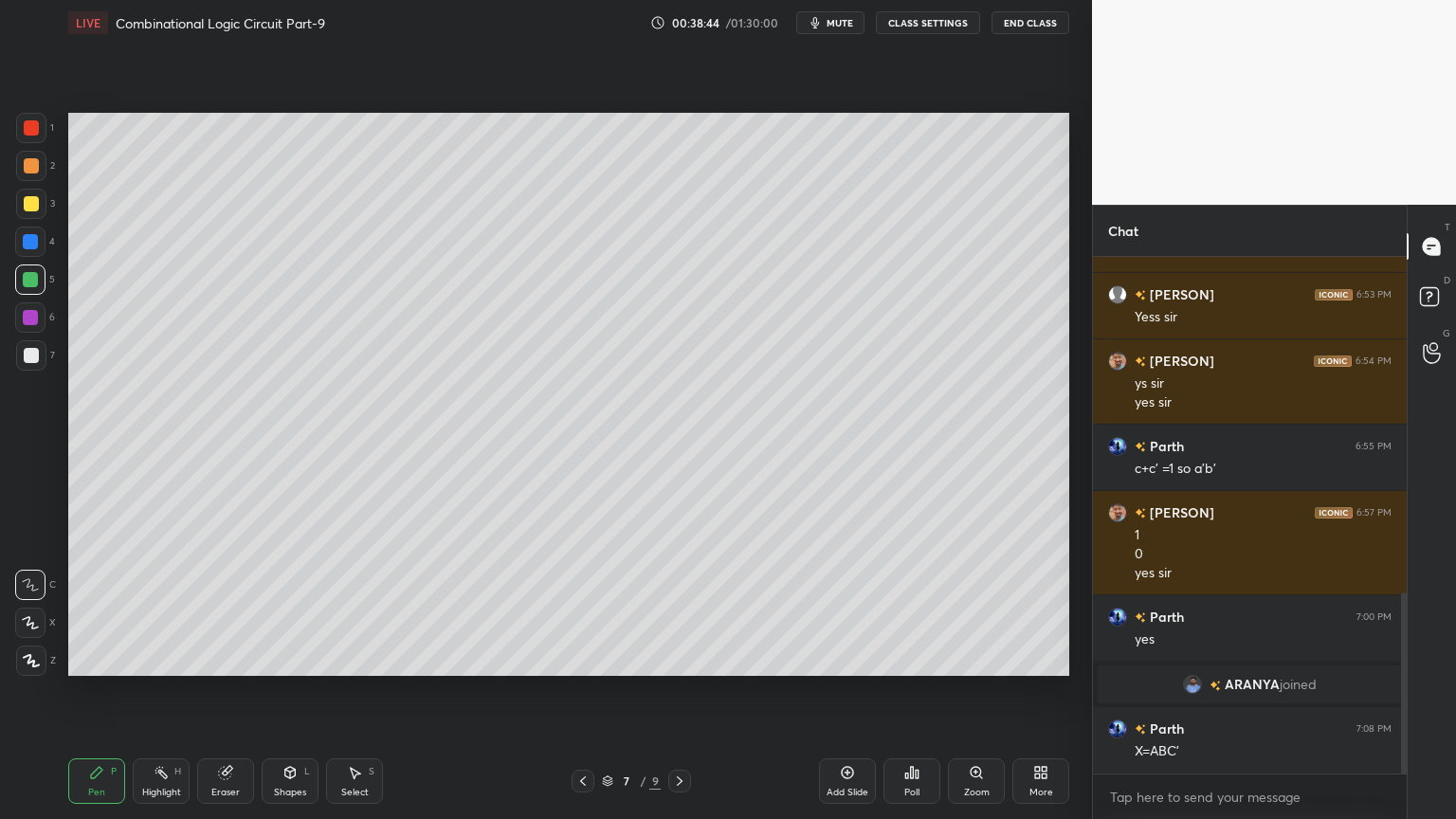 click at bounding box center (31, 166) 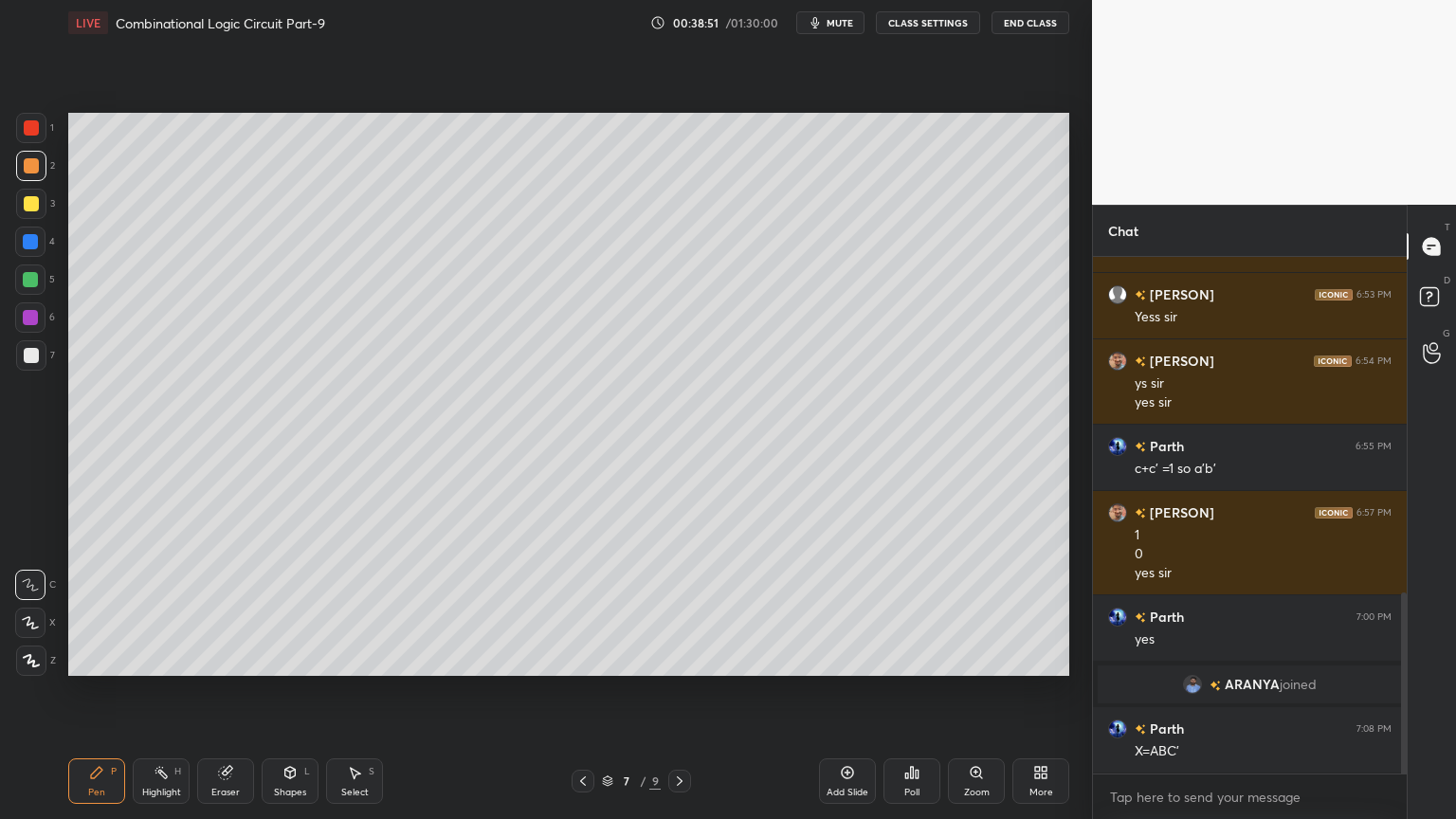 click 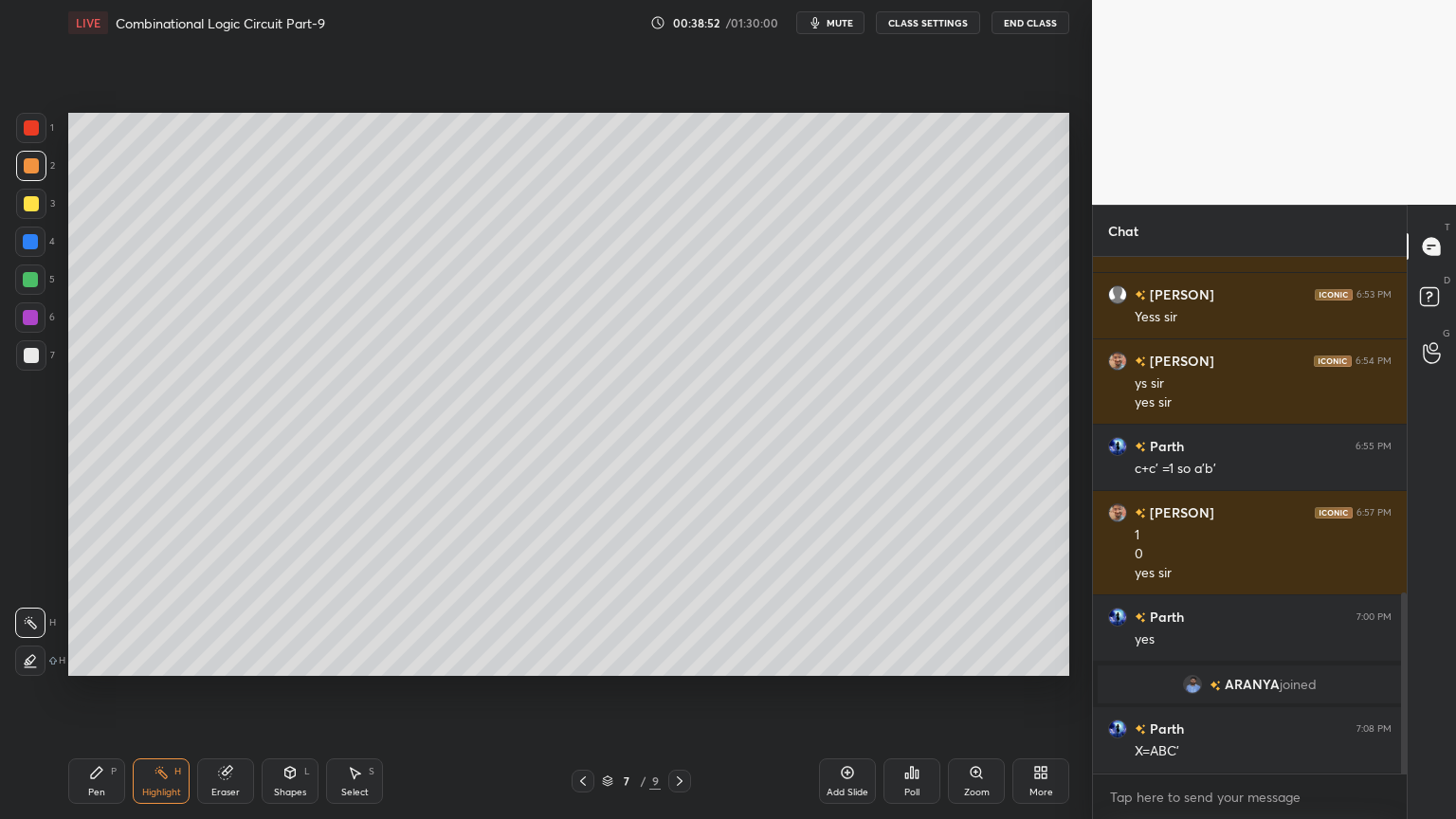 click at bounding box center (30, 280) 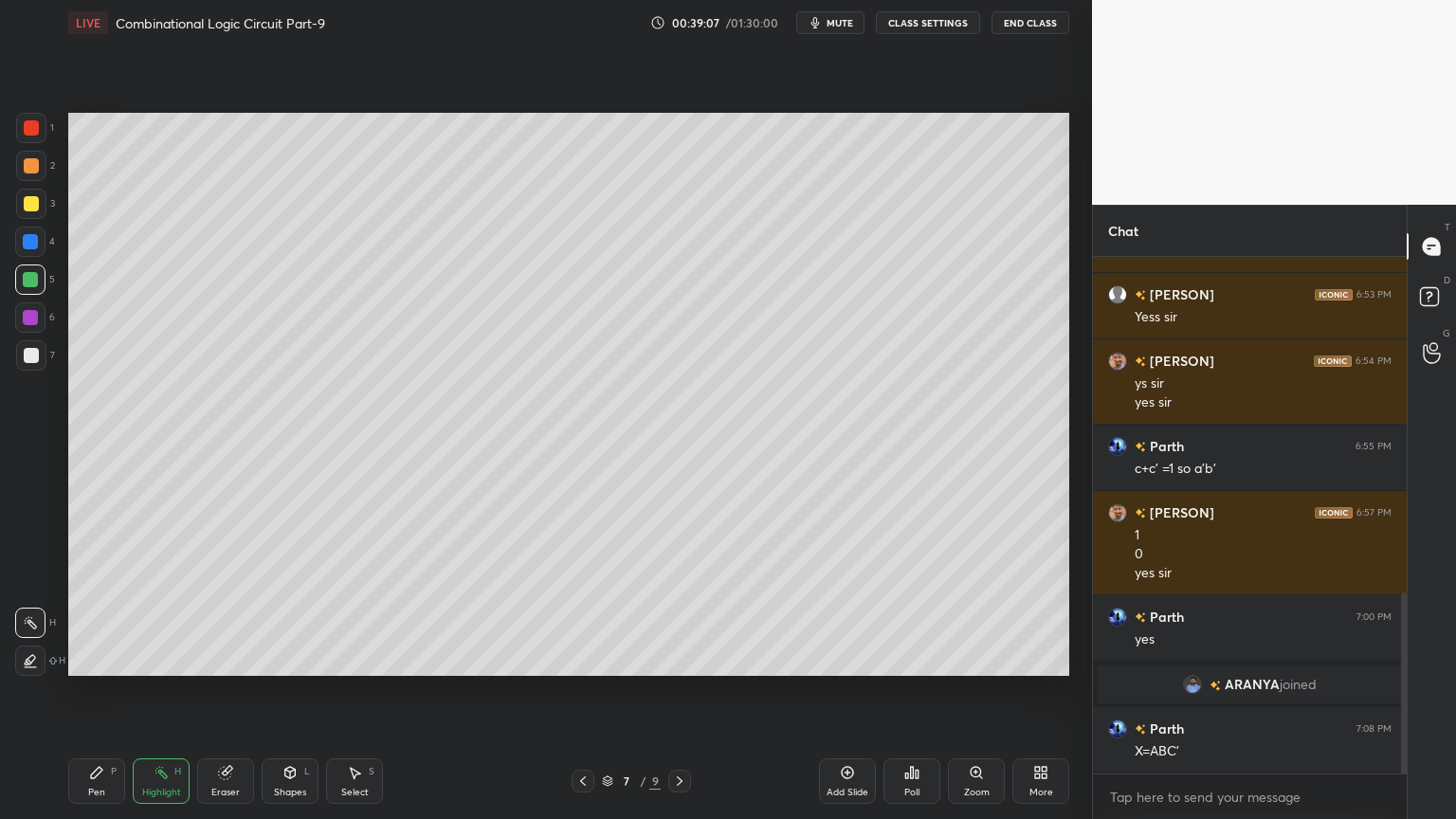 click on "Pen P" at bounding box center [97, 781] 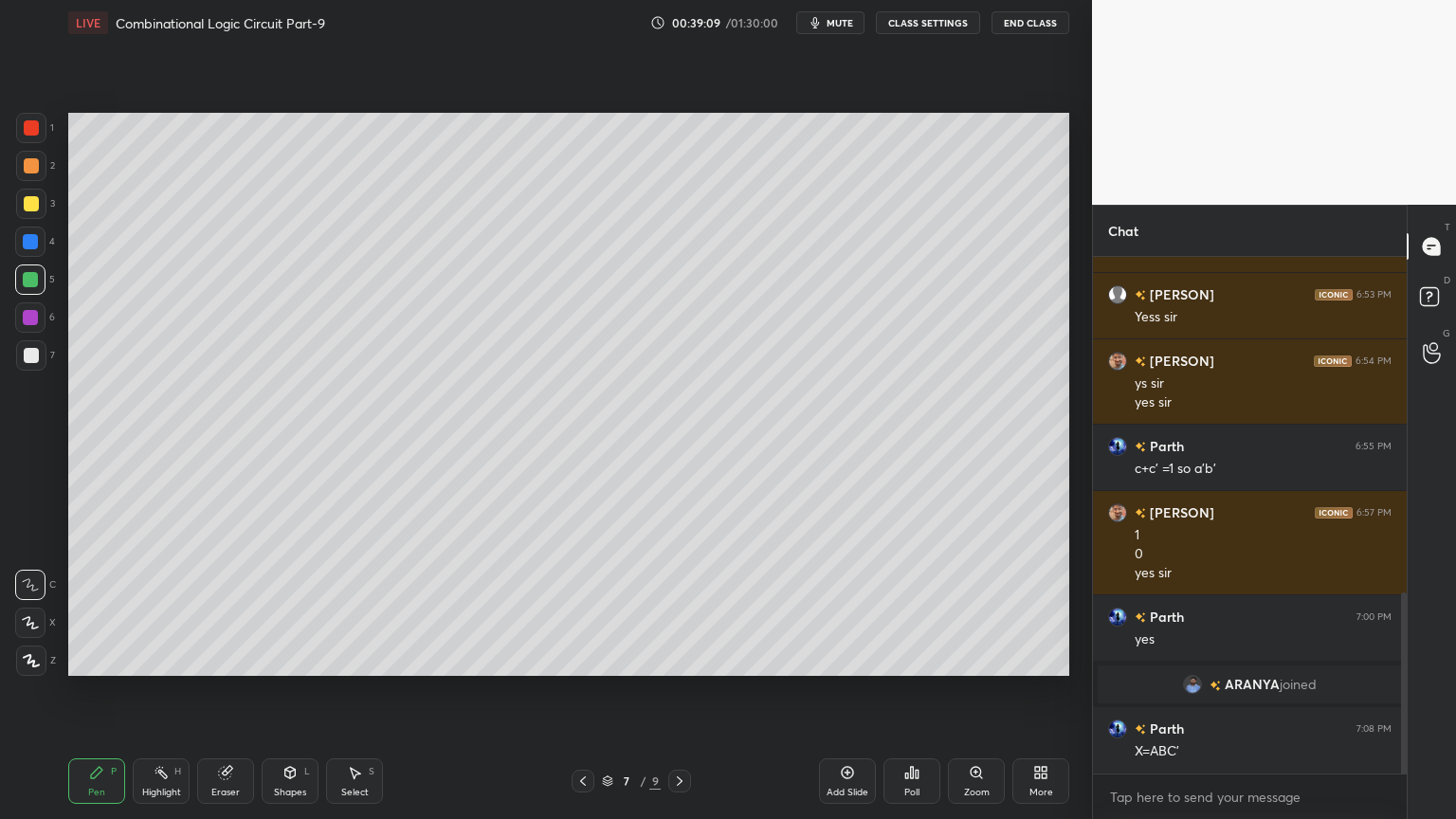 click at bounding box center [31, 166] 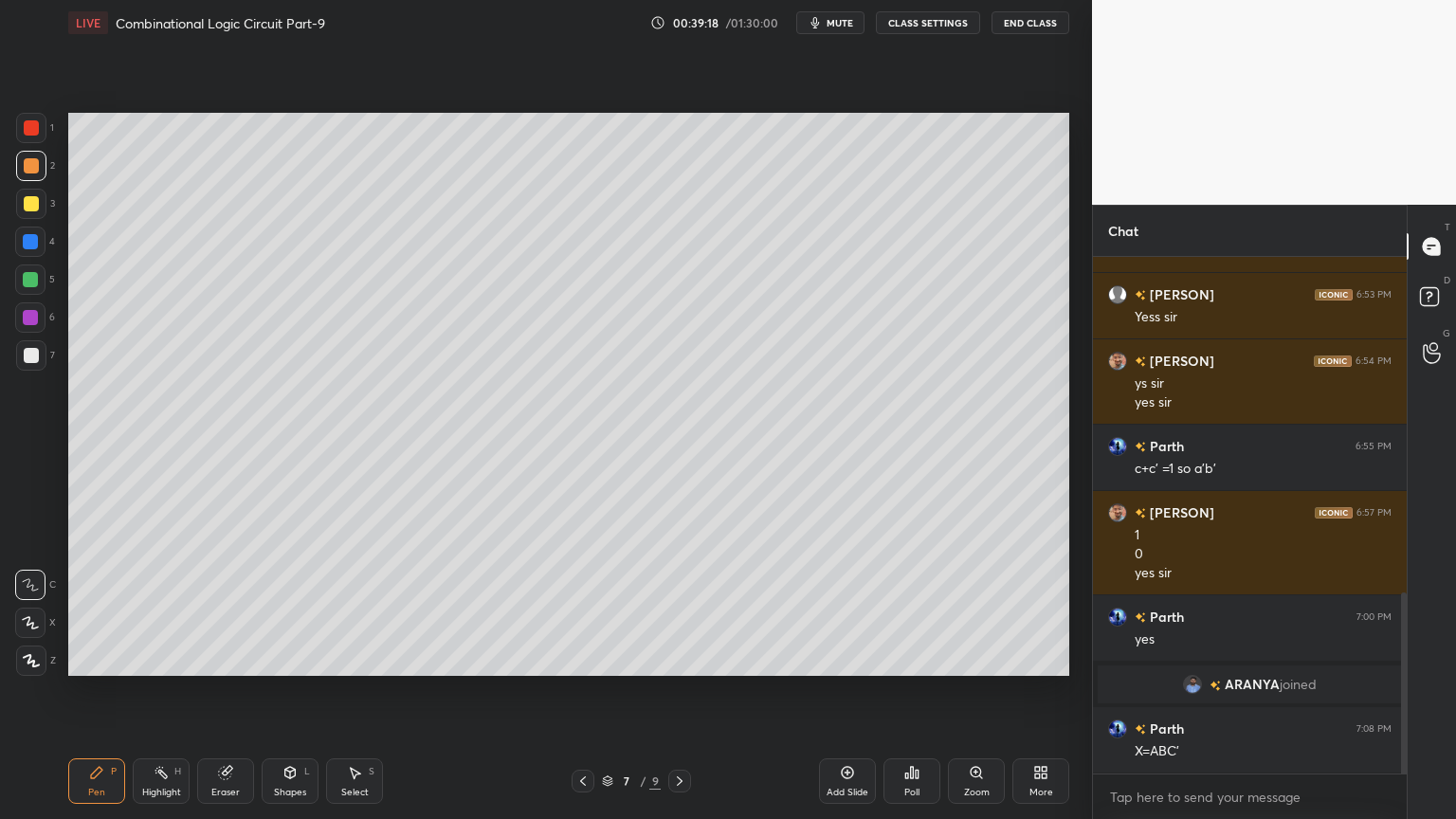 click 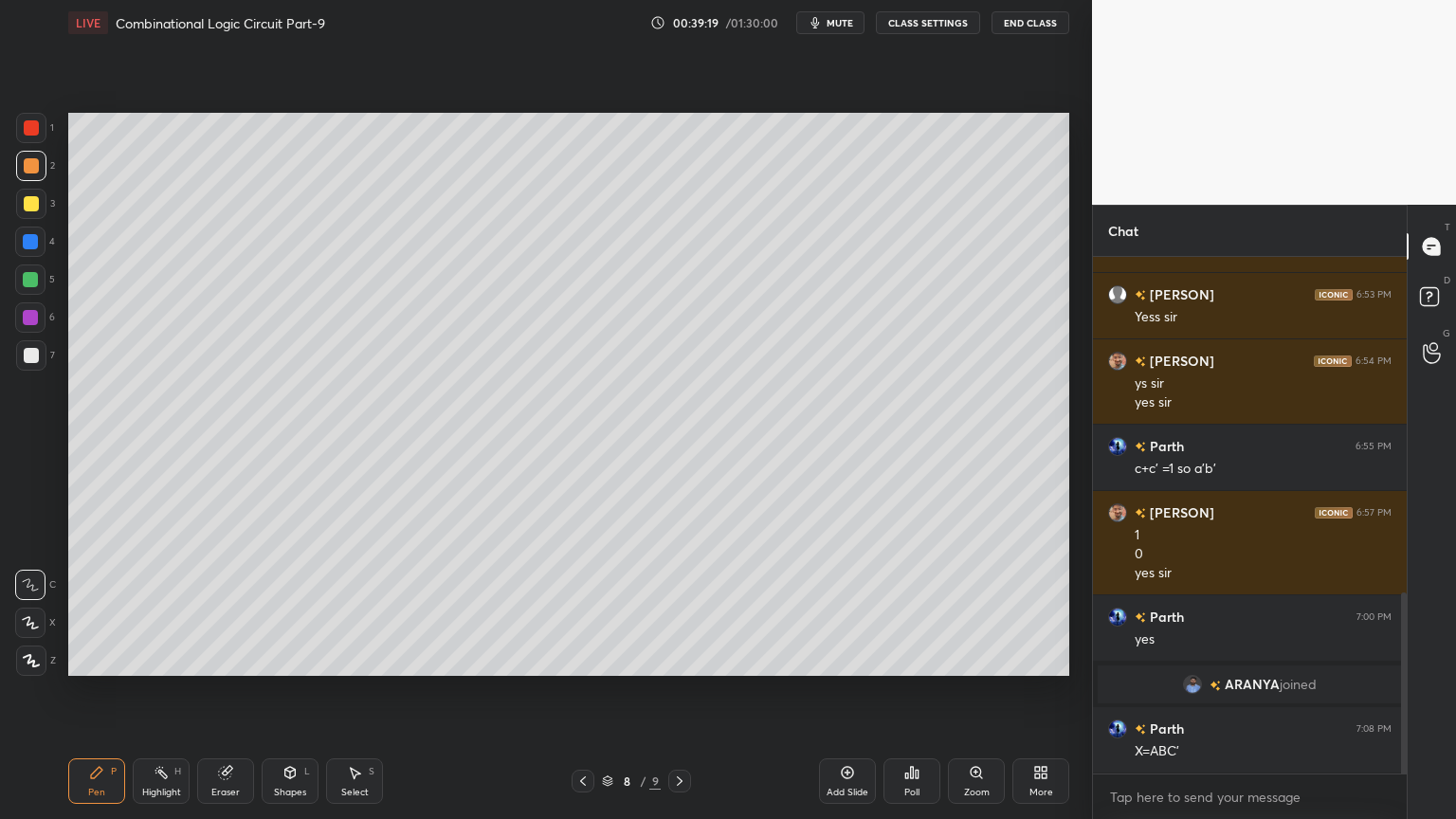 click 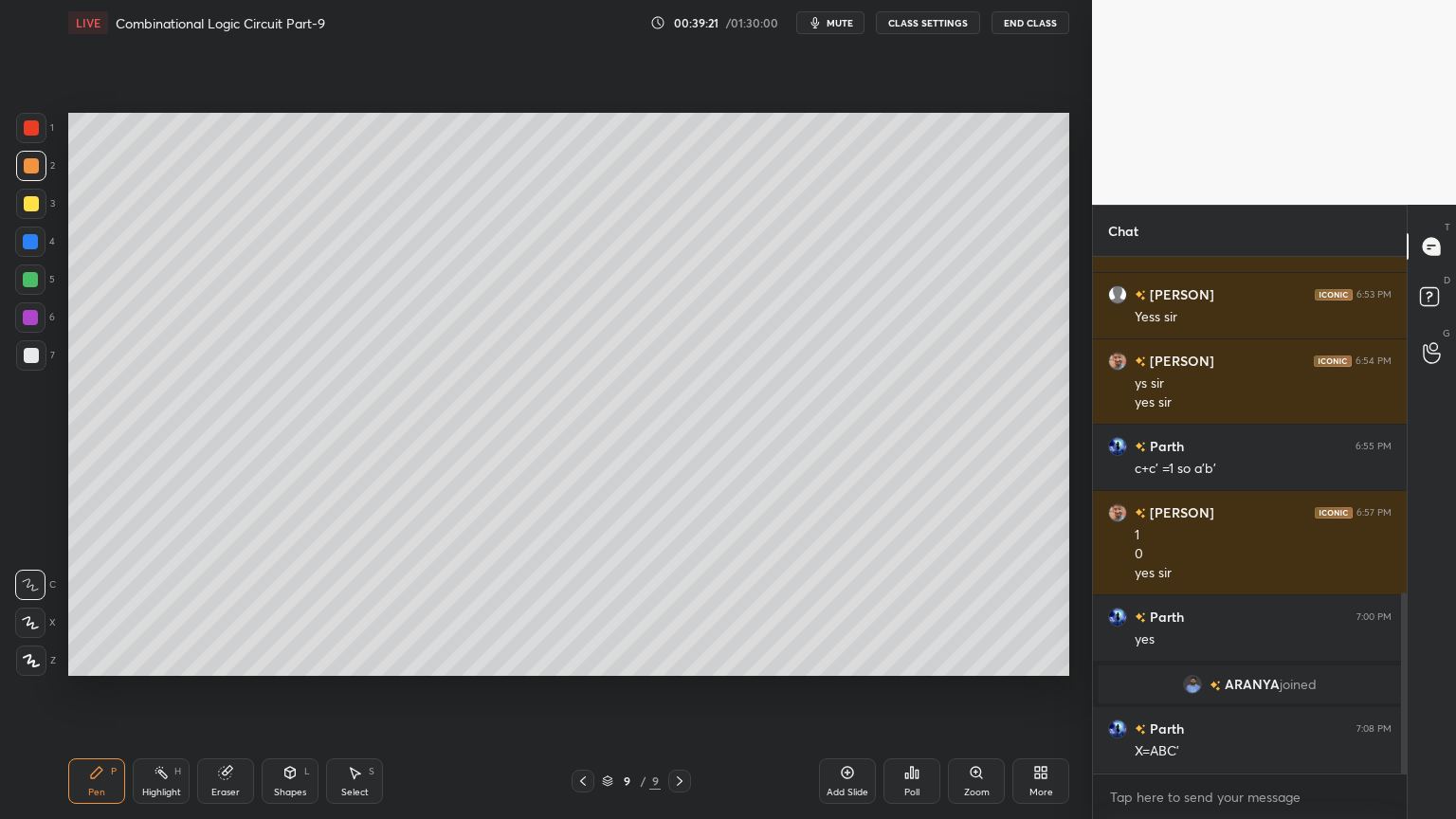 click at bounding box center [30, 280] 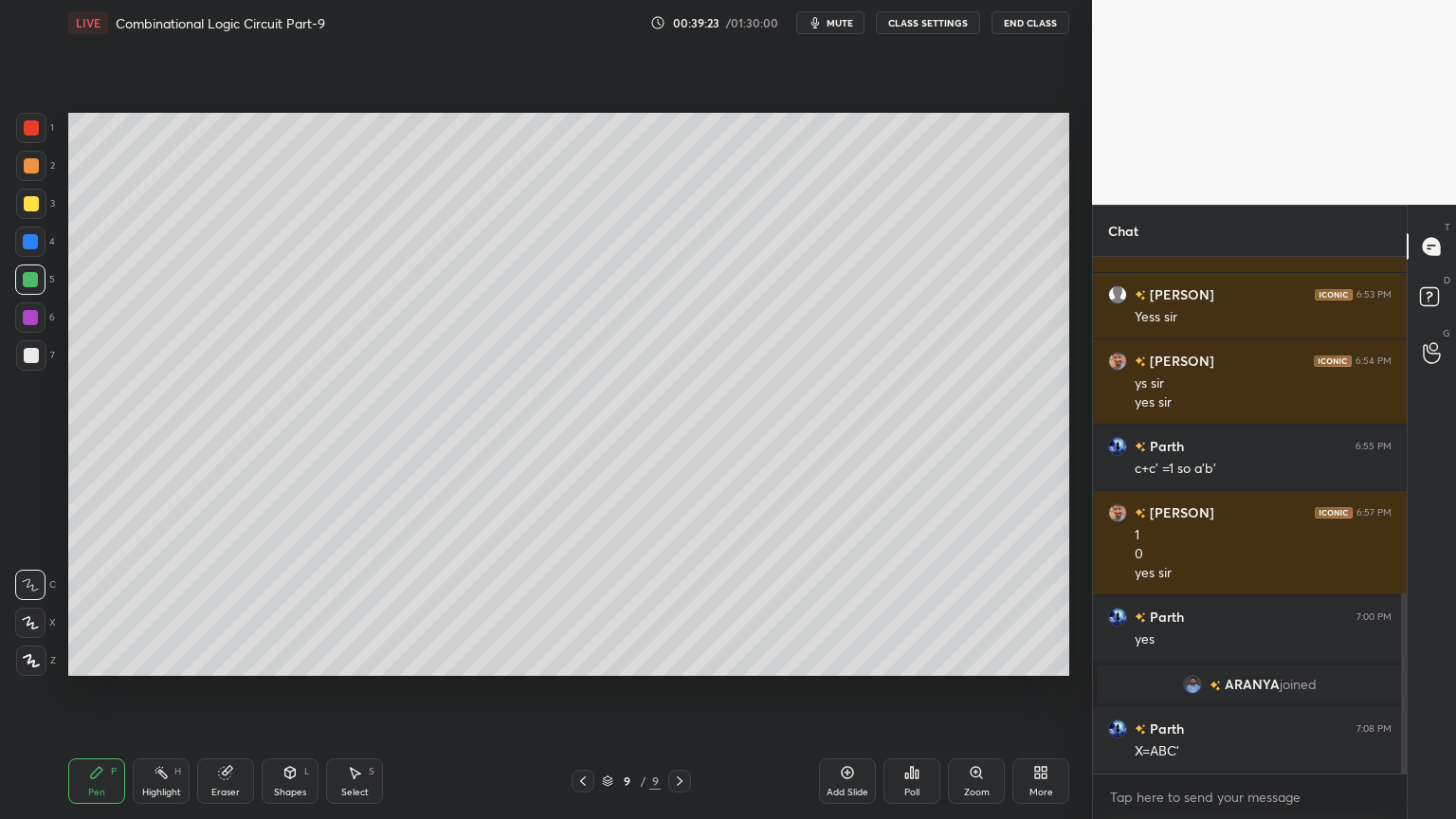 click 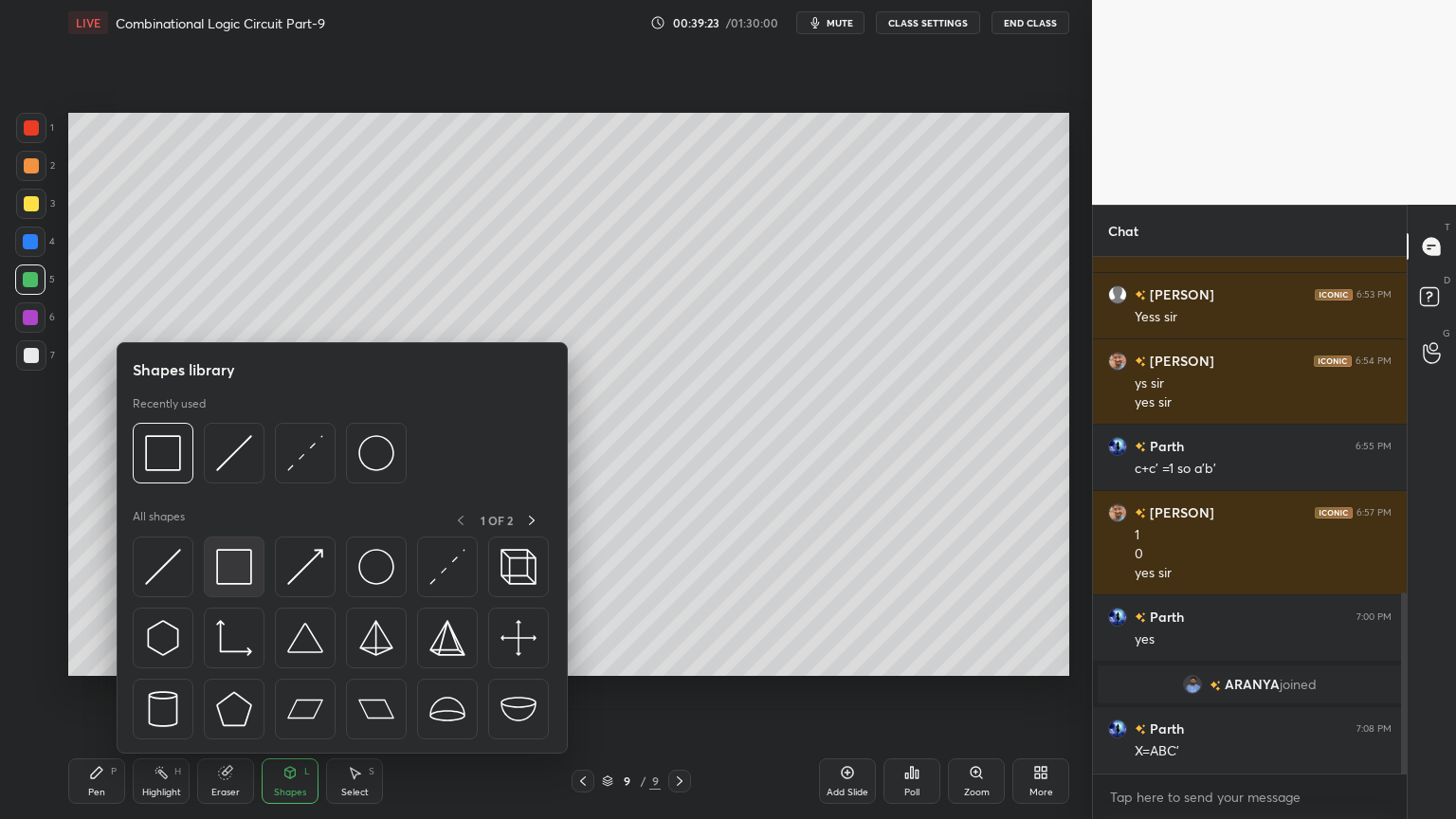 click at bounding box center [234, 567] 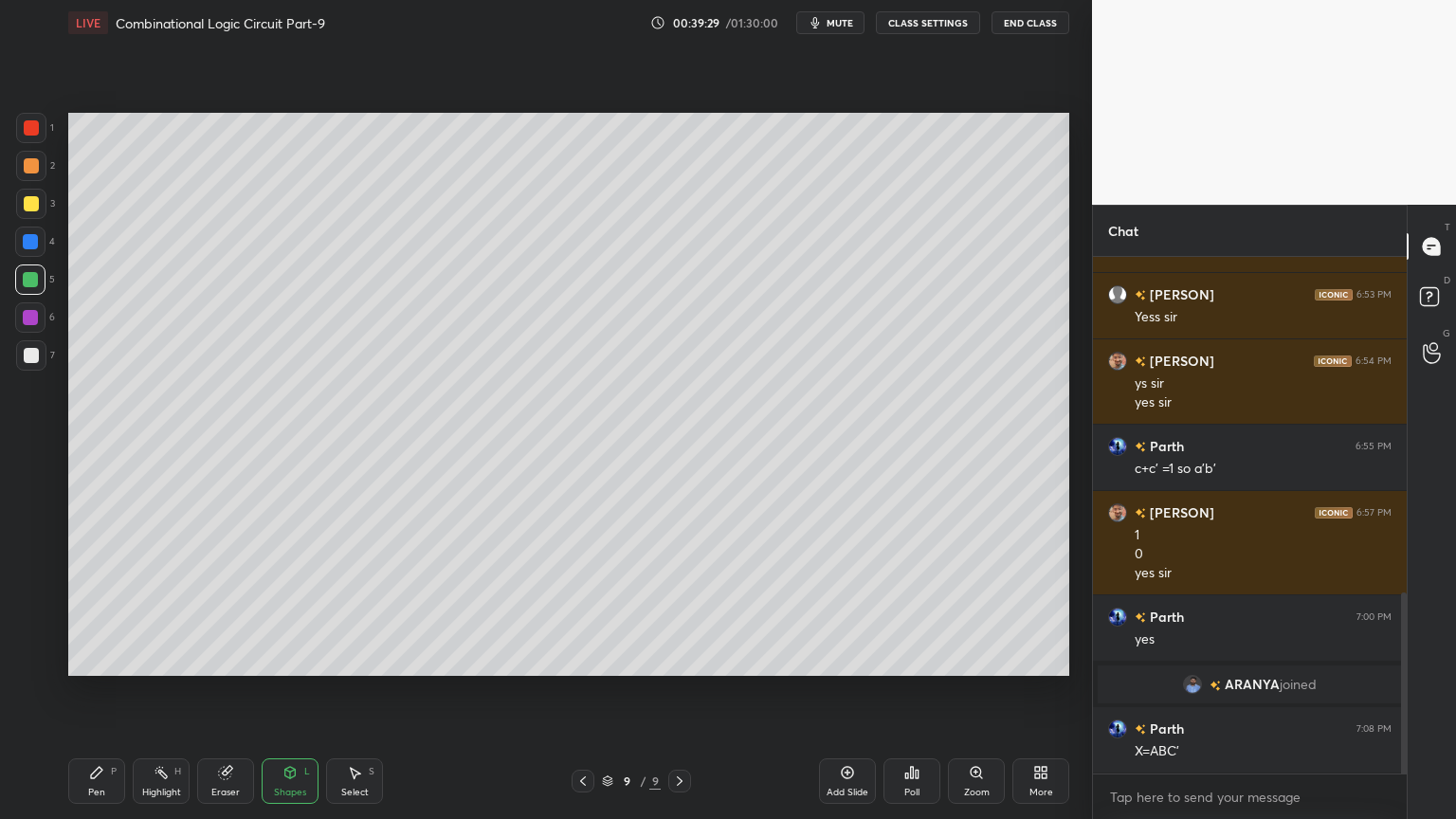 click on "Shapes" at bounding box center (290, 792) 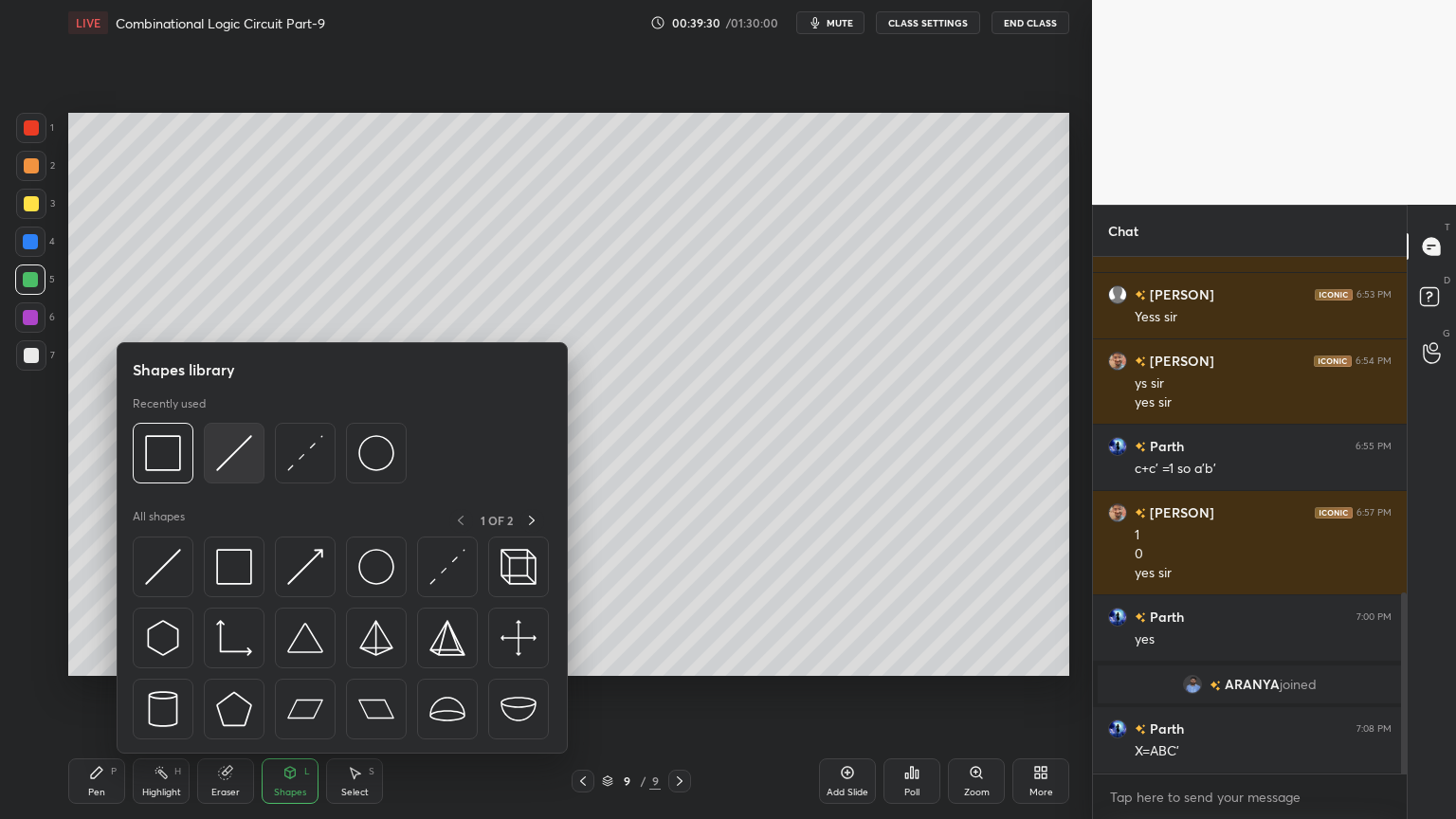 click at bounding box center [234, 453] 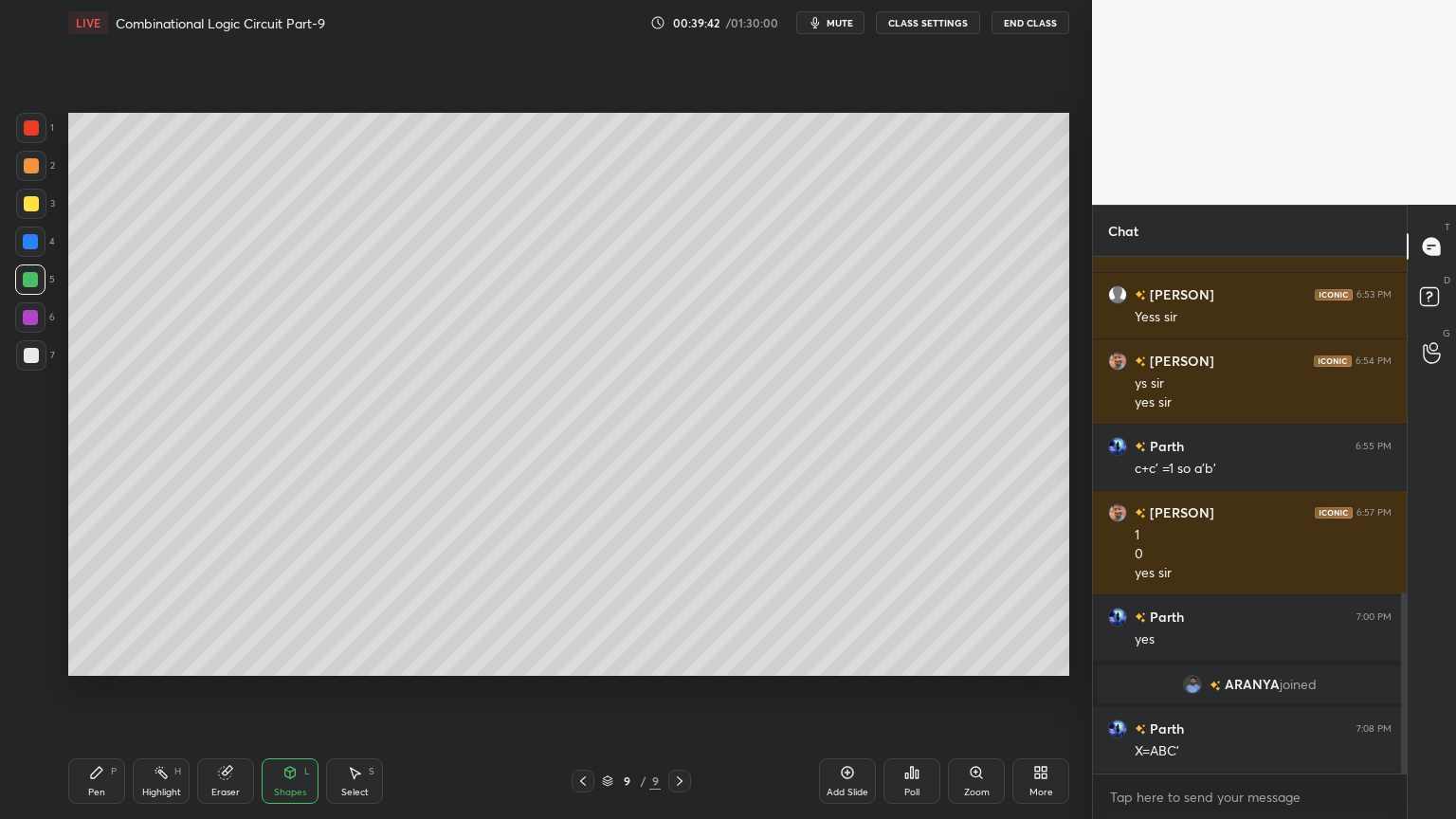 click 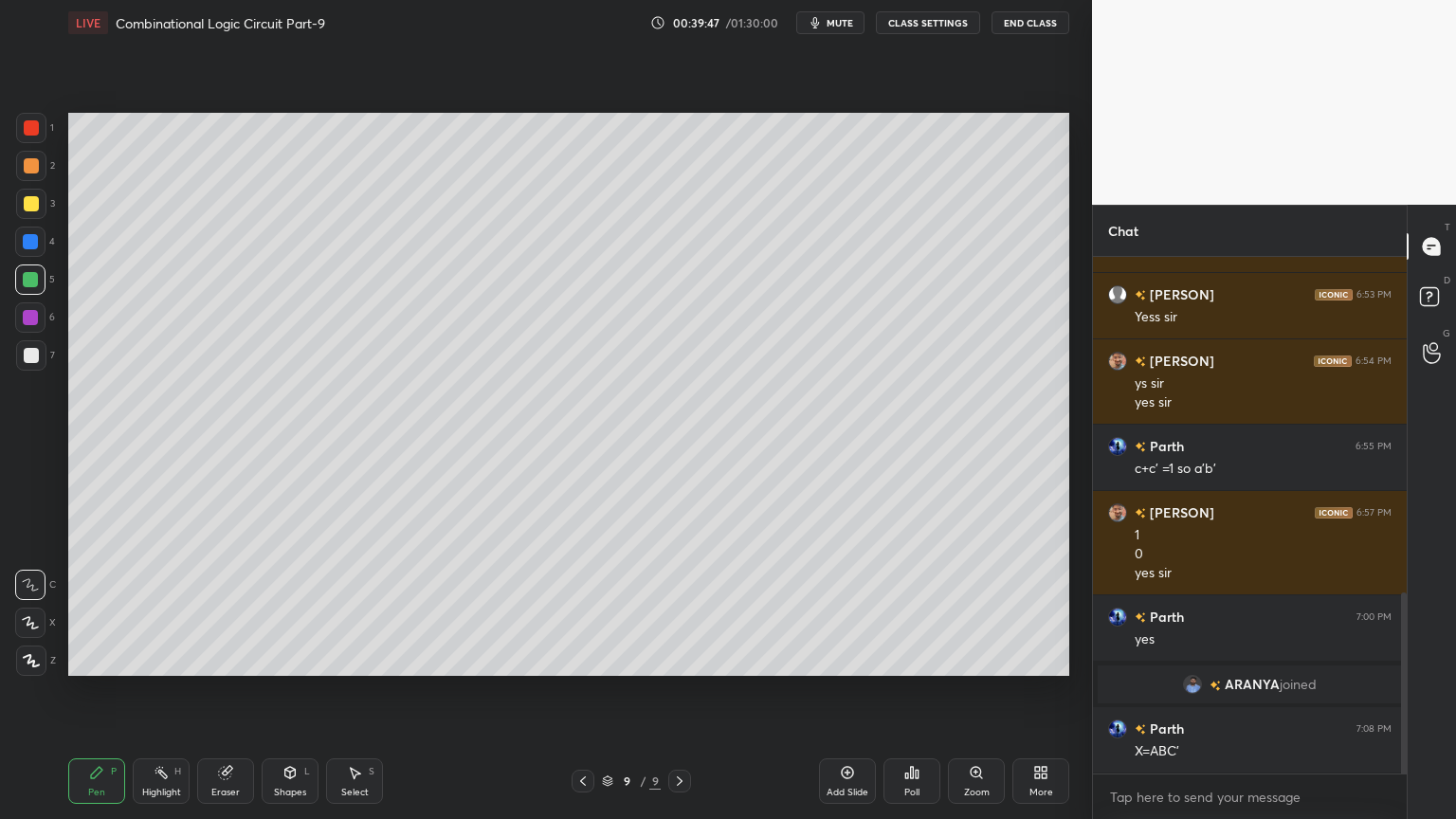 click on "Eraser" at bounding box center [226, 781] 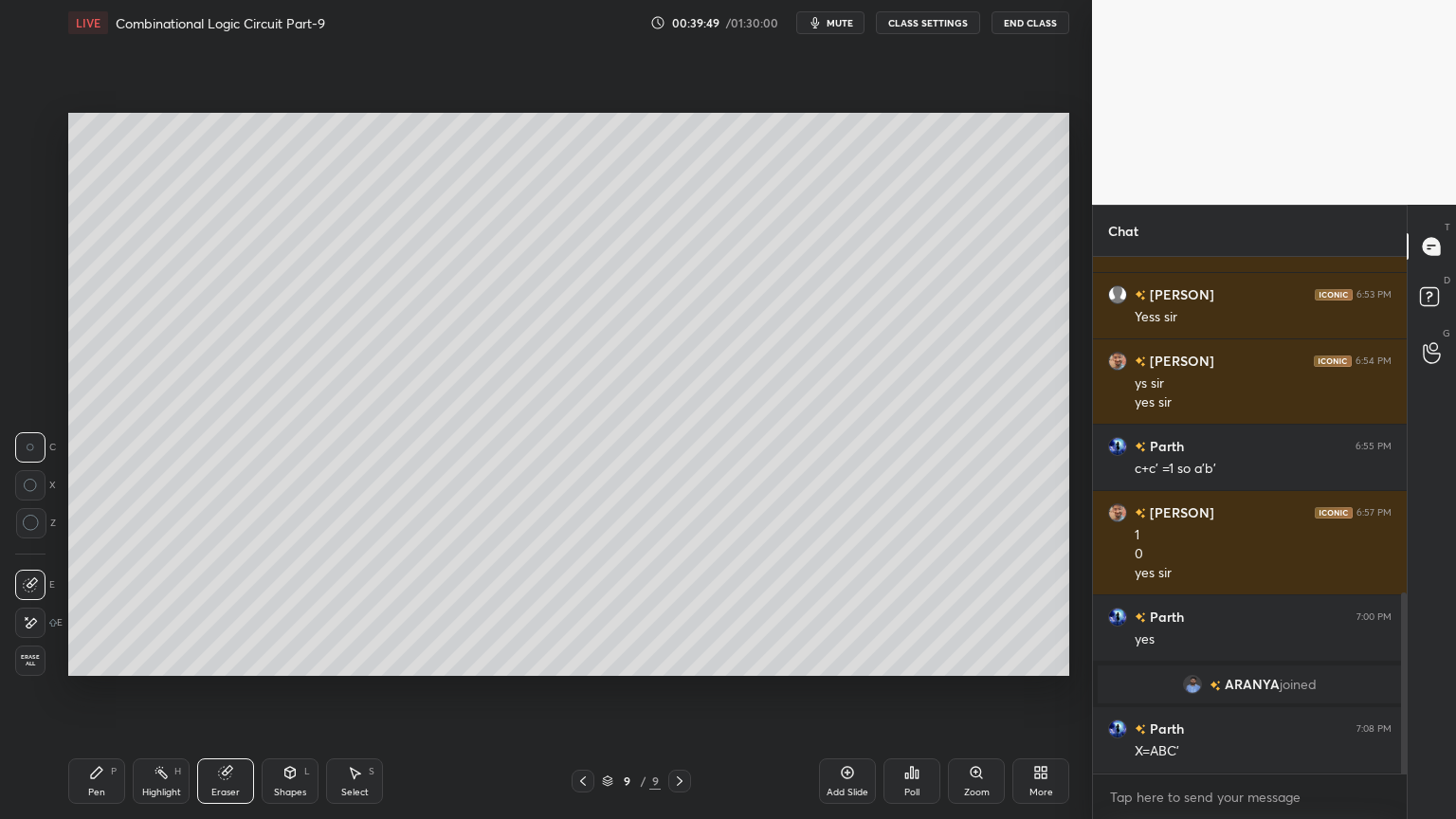 click 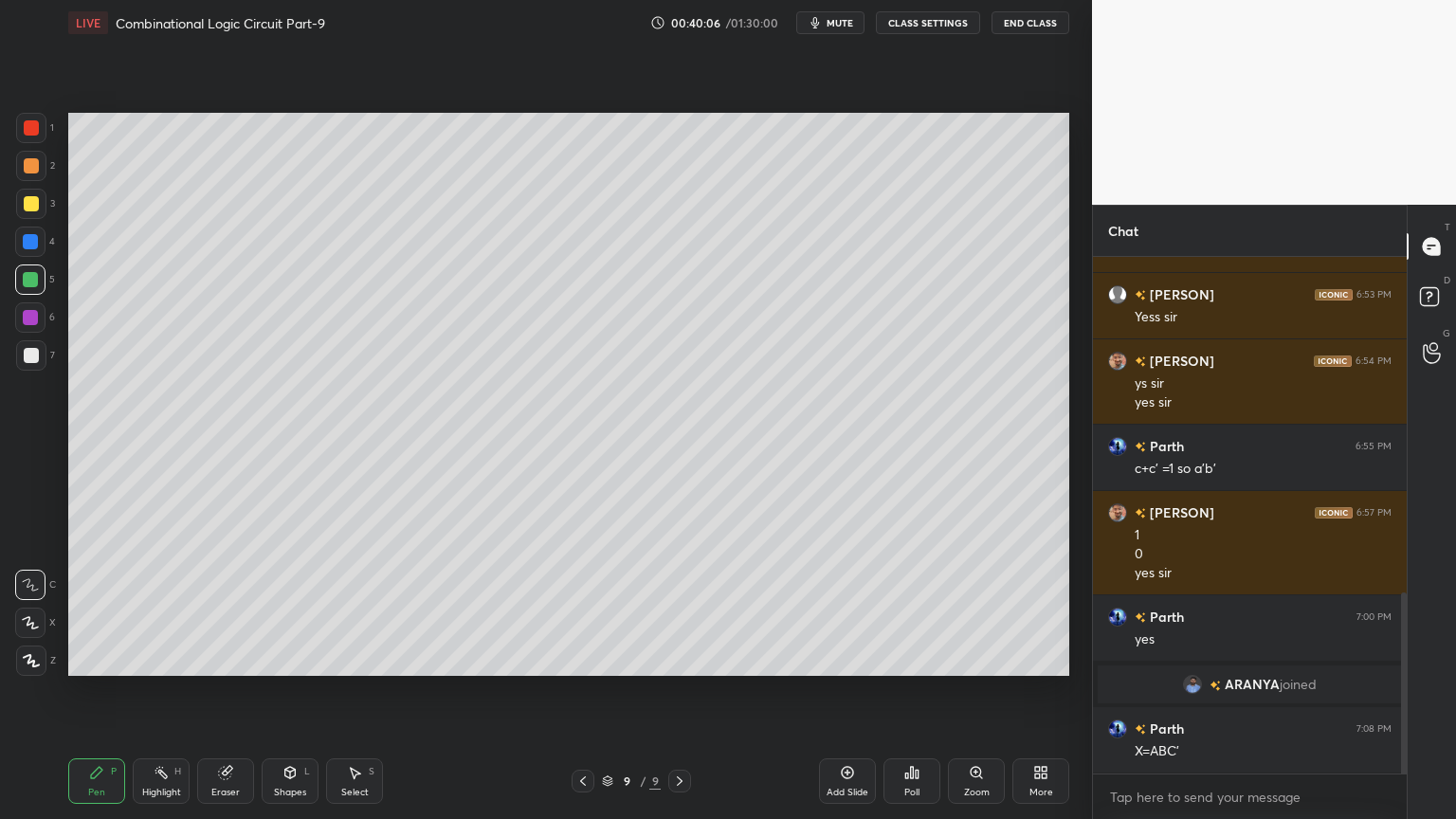 click on "Eraser" at bounding box center [226, 792] 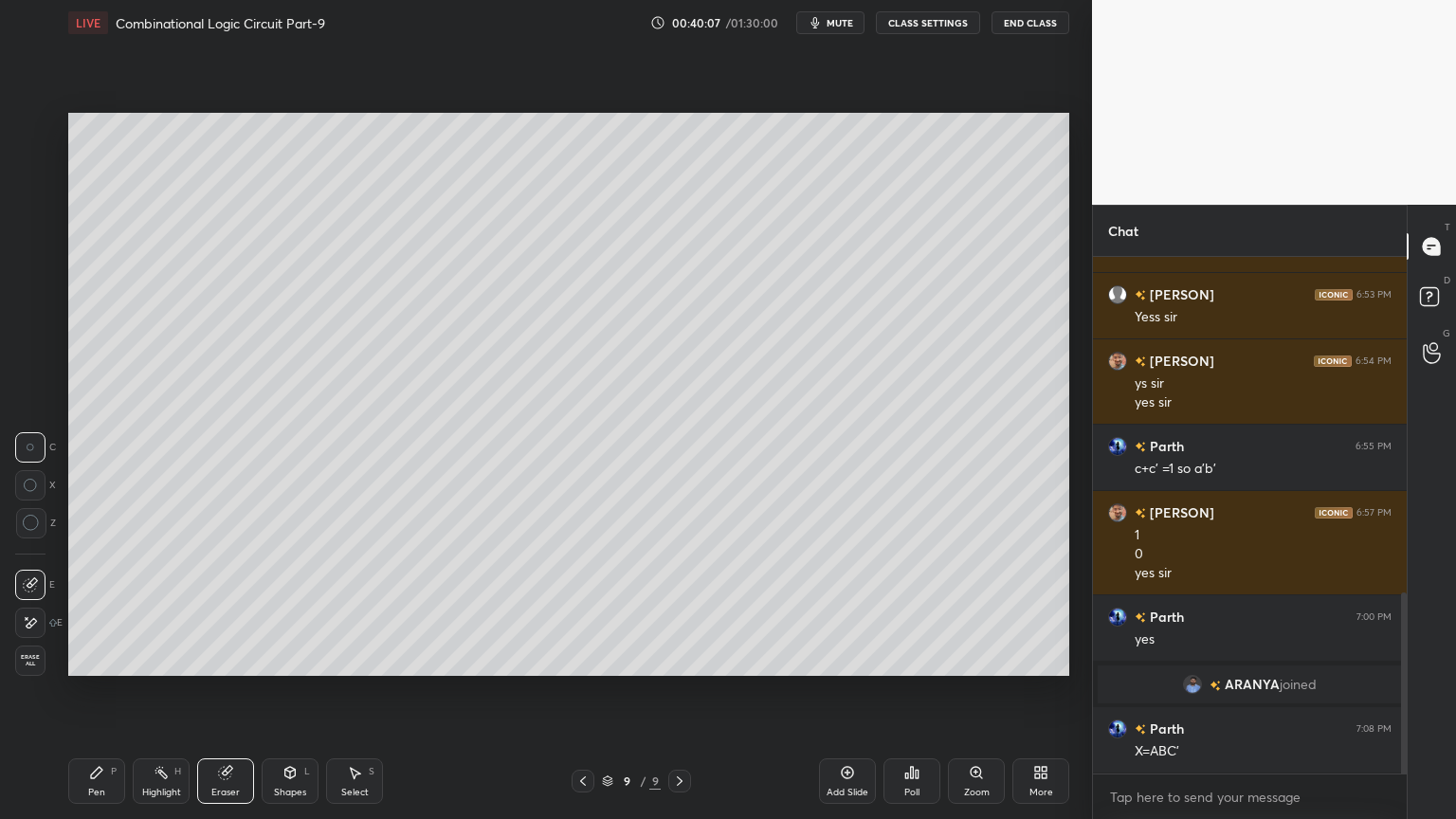 click on "Pen P" at bounding box center [97, 781] 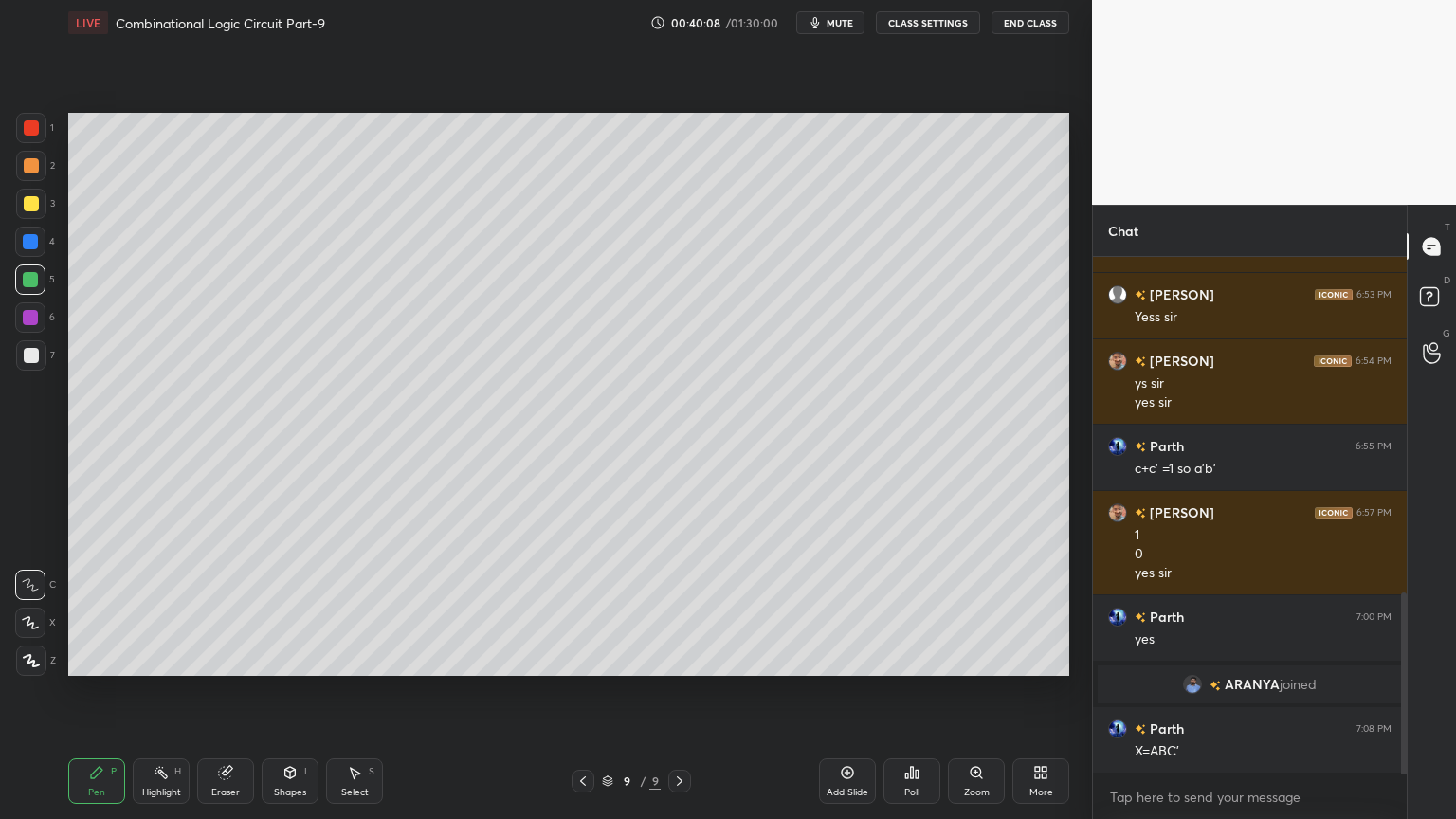 click at bounding box center [31, 355] 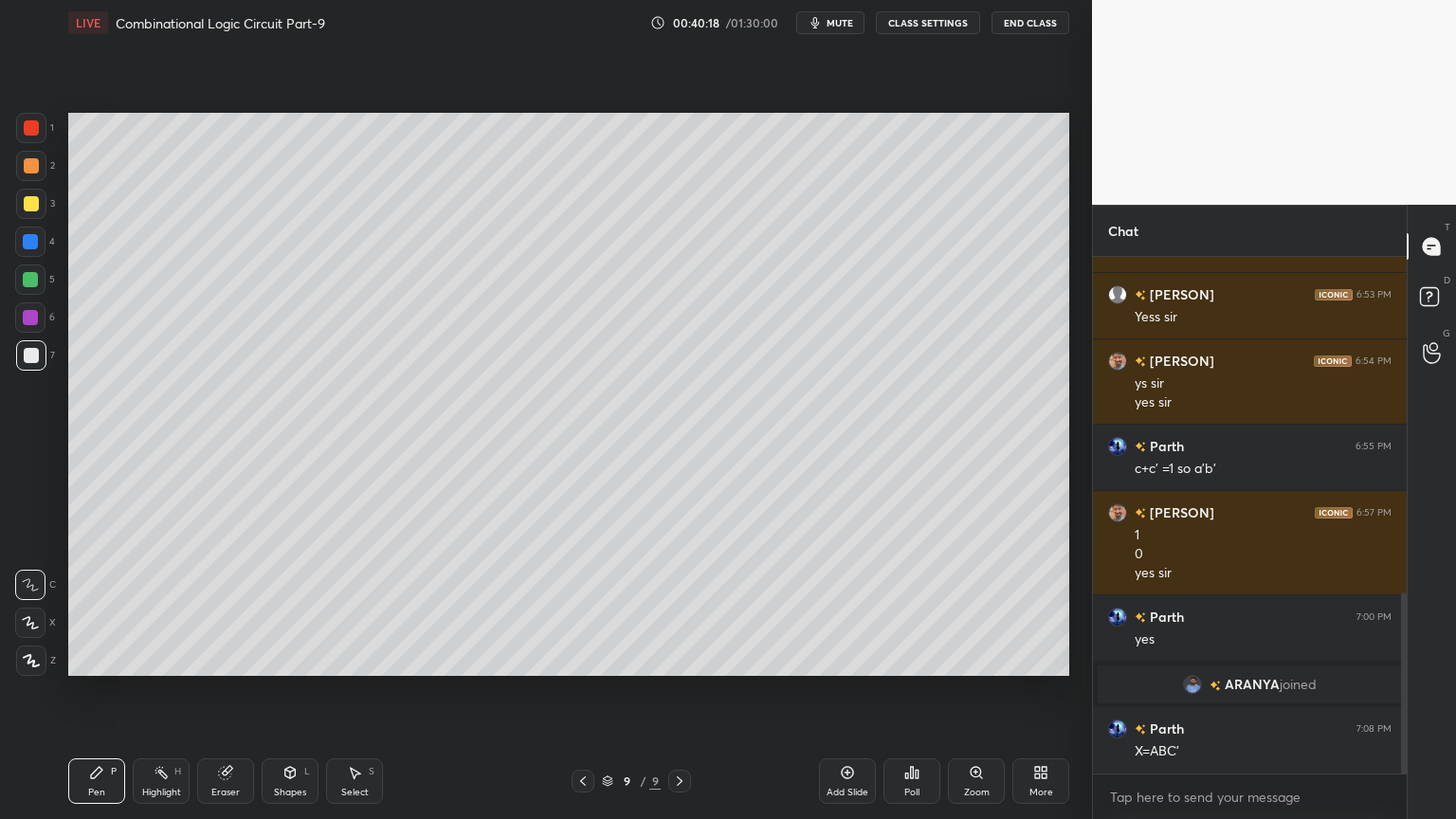 click at bounding box center [31, 166] 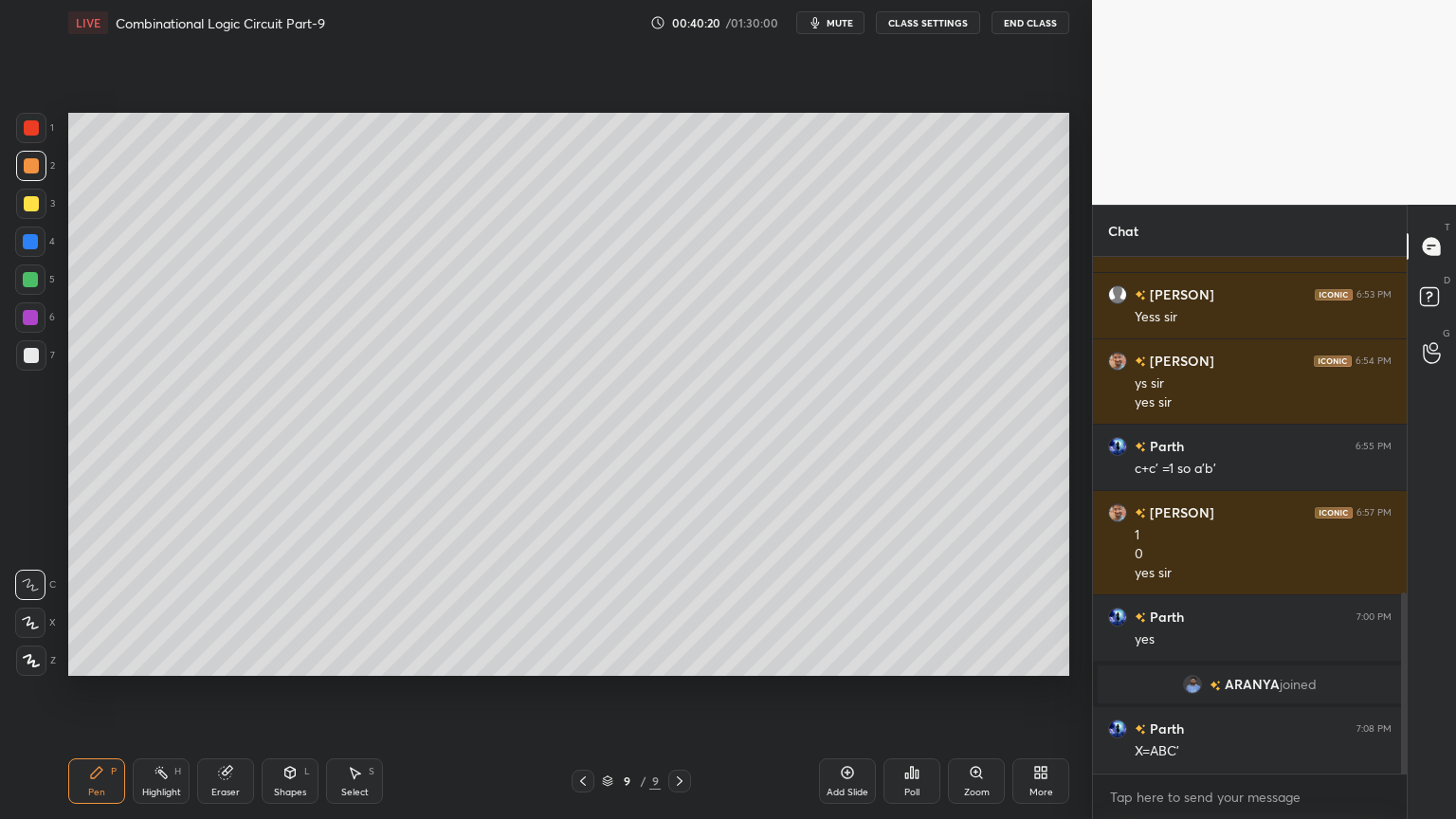 click at bounding box center (31, 204) 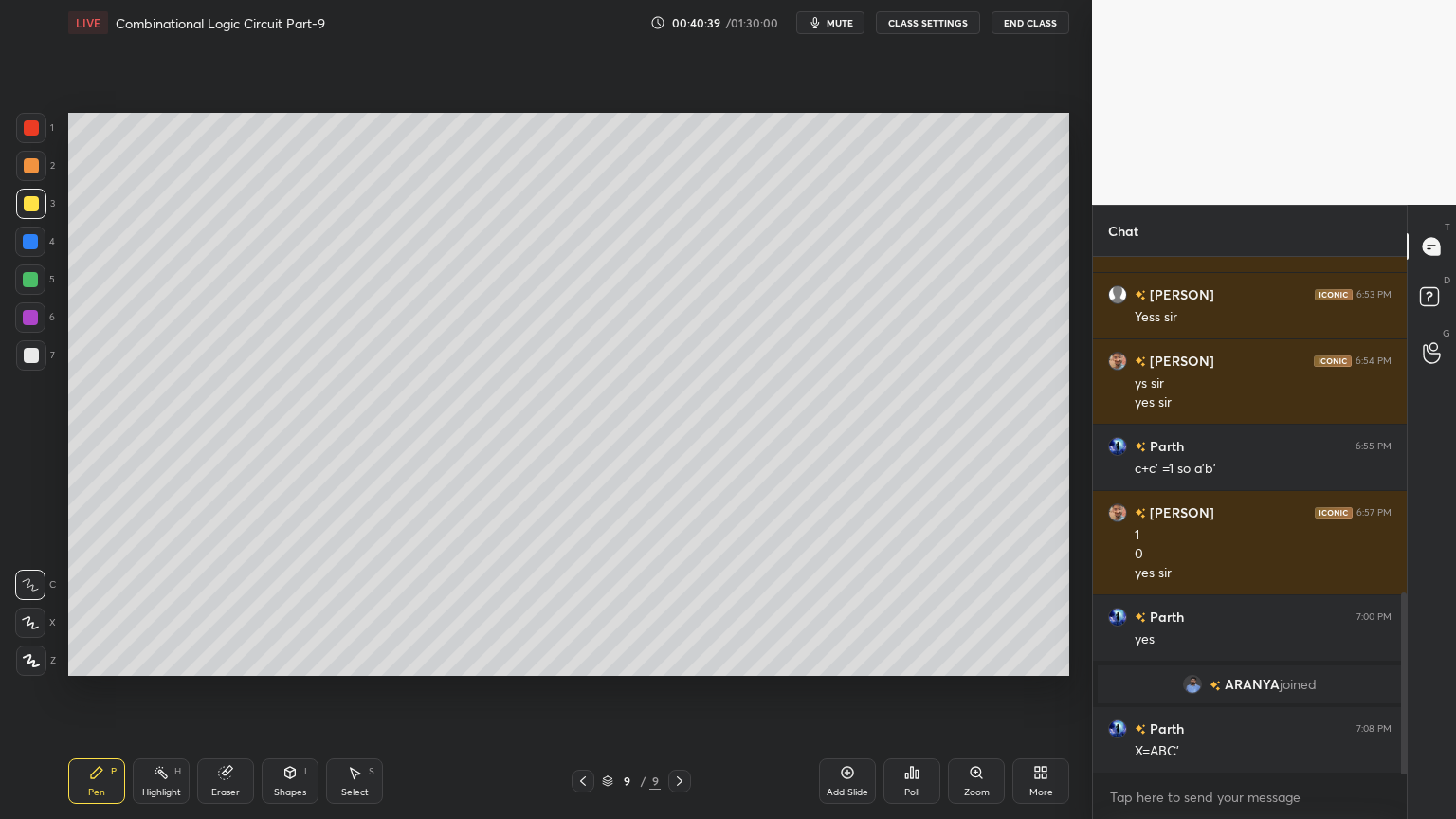 click on "1" at bounding box center (35, 132) 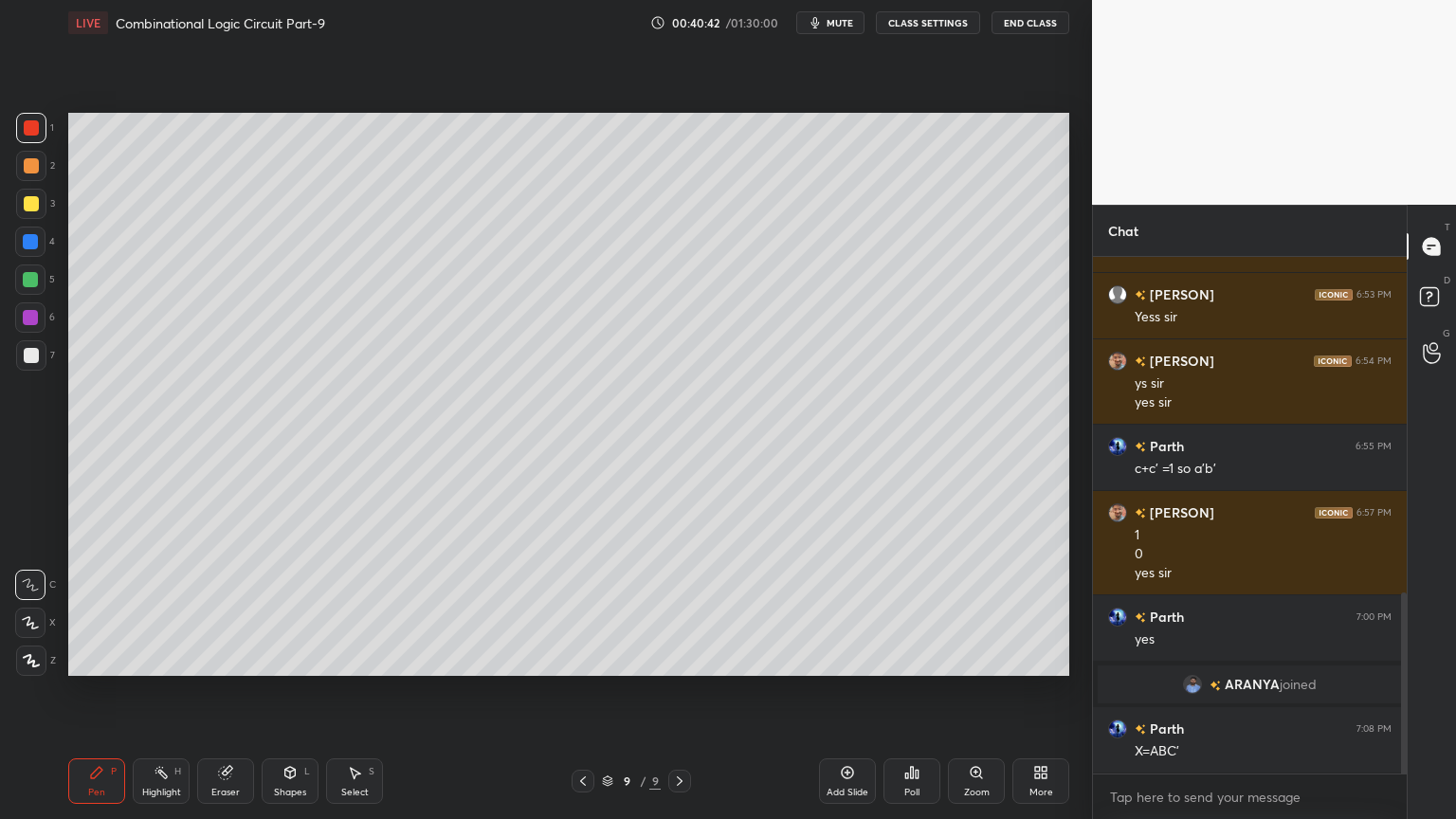 click at bounding box center [30, 623] 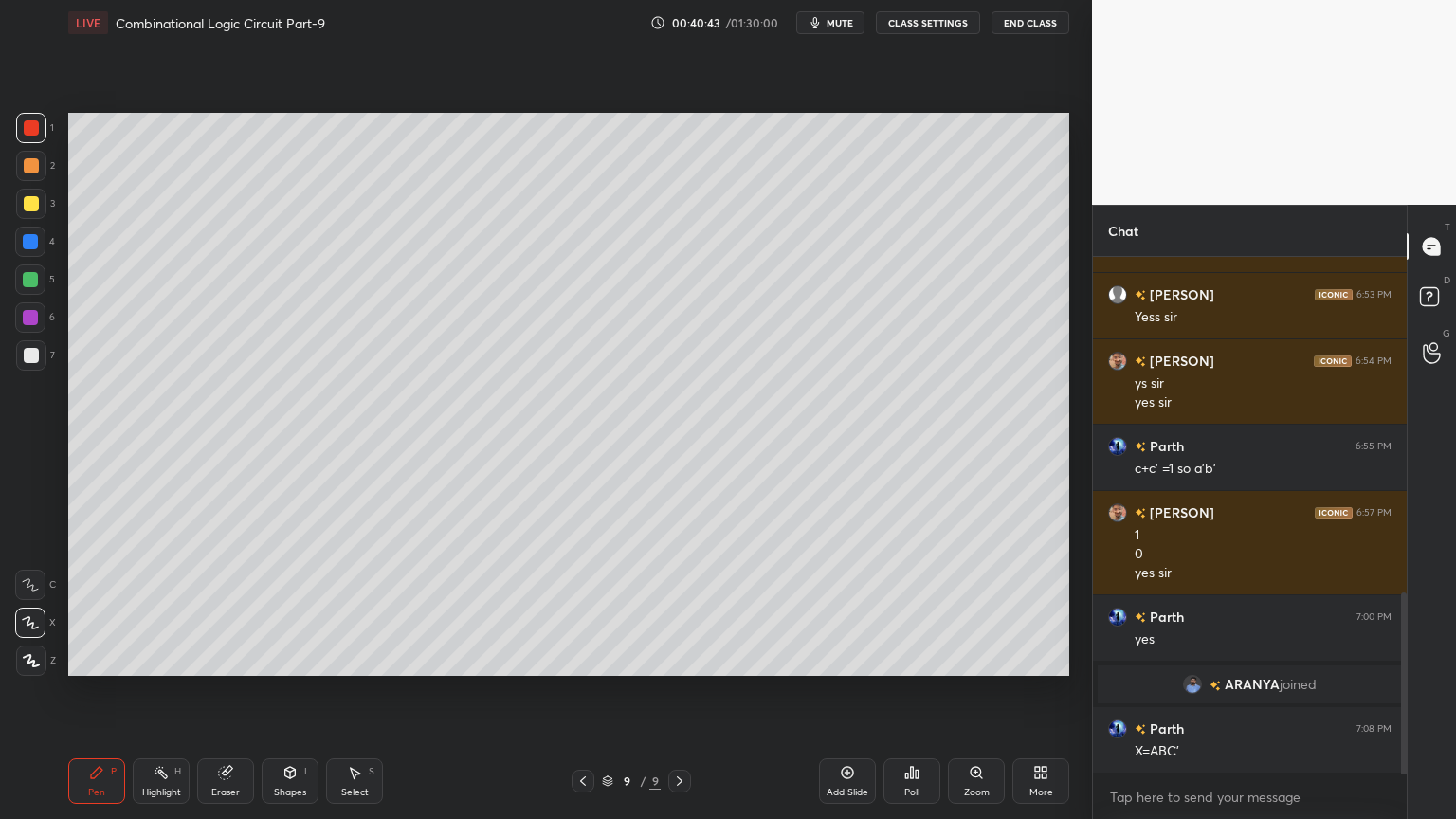 click 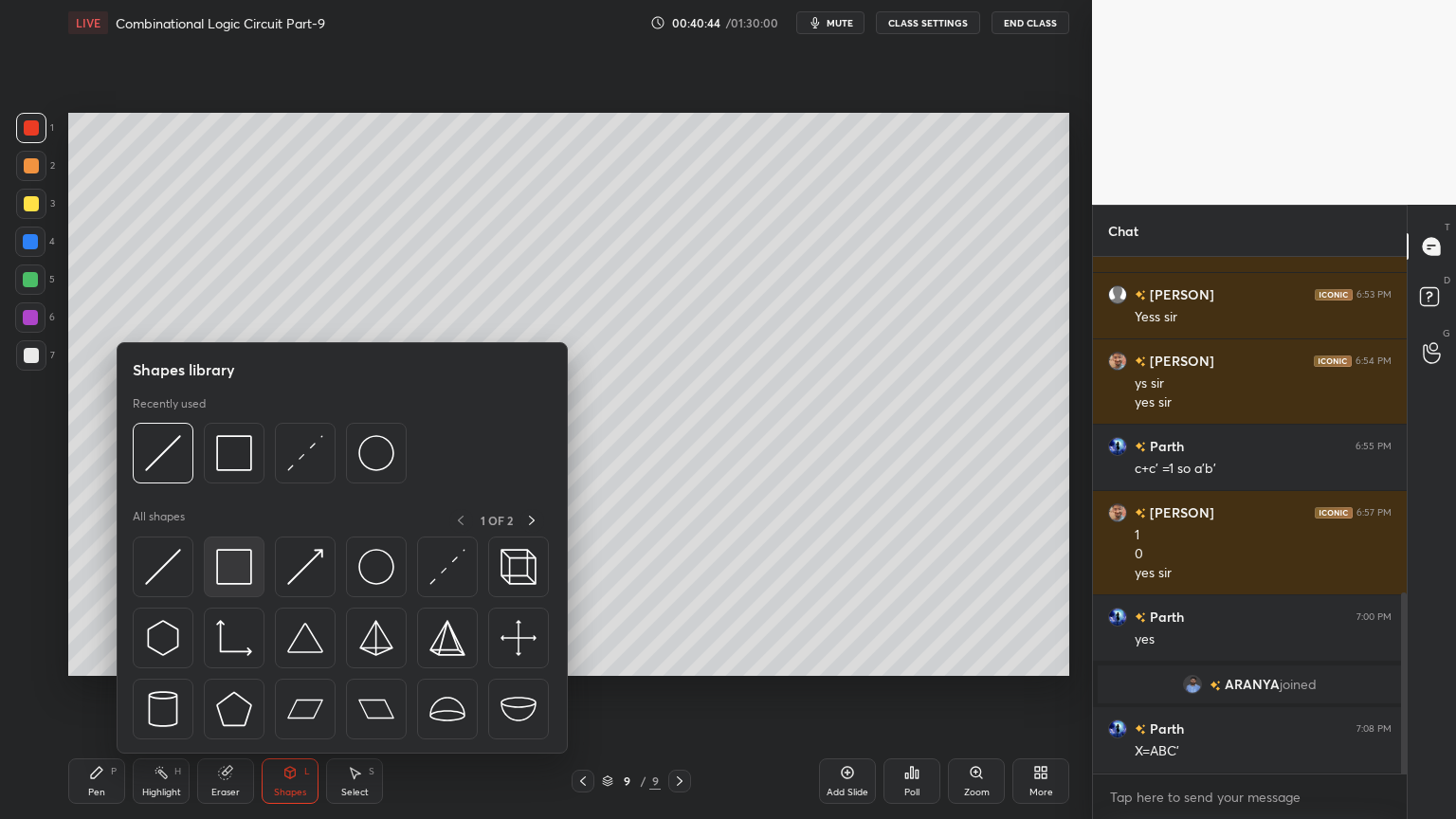 click at bounding box center [234, 567] 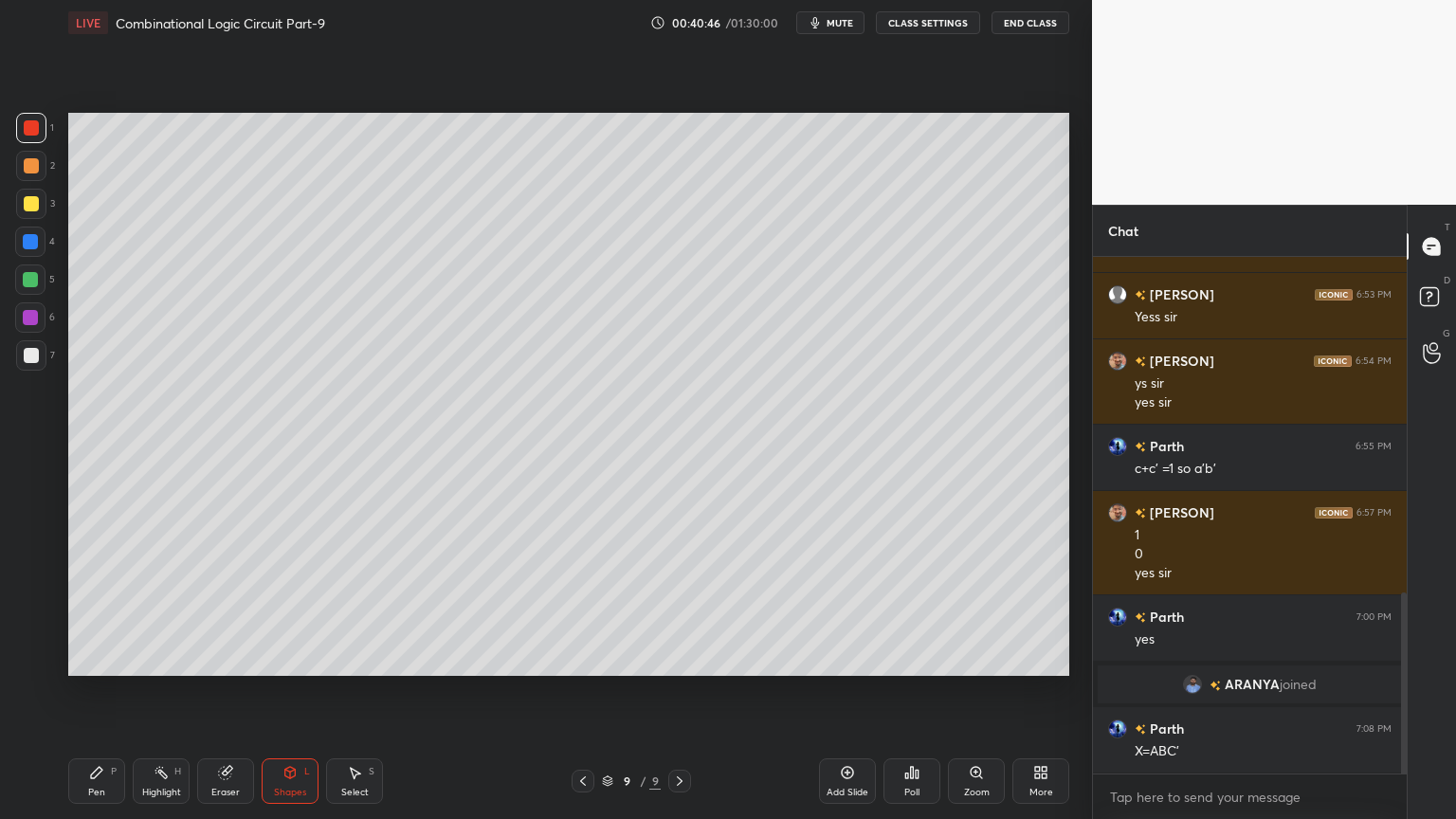 click on "Pen P" at bounding box center [97, 781] 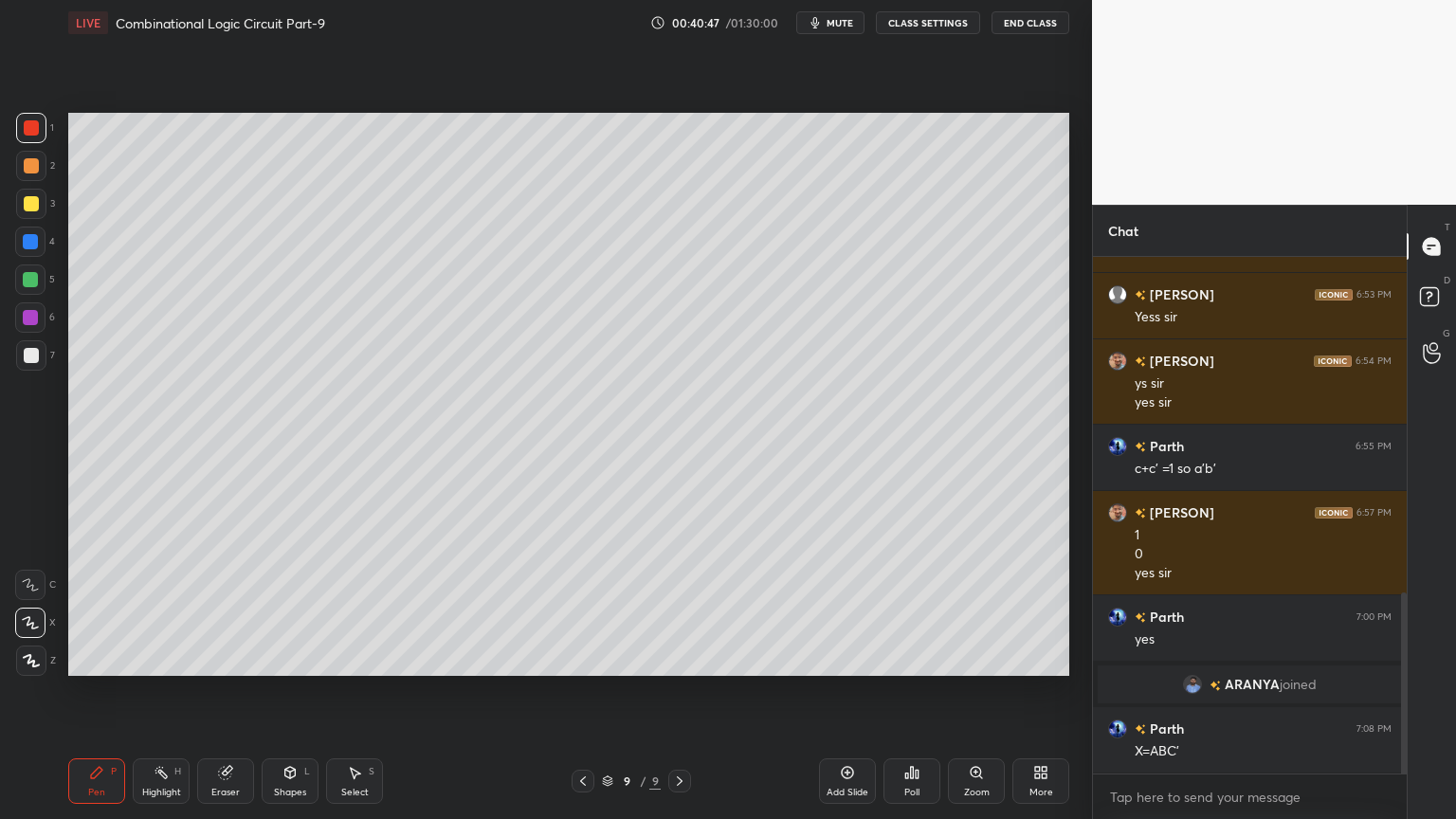 click at bounding box center [30, 585] 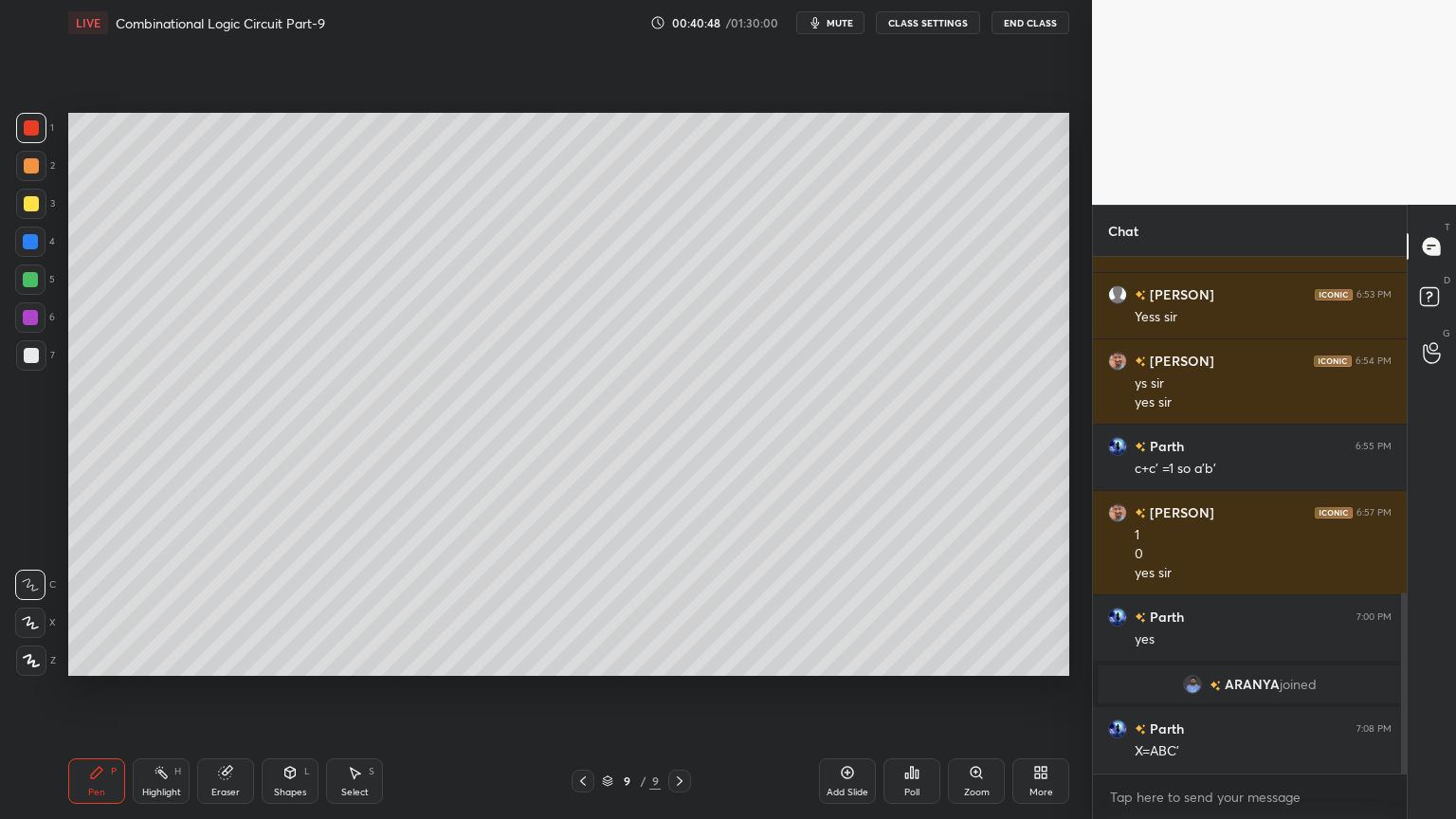 click at bounding box center (31, 355) 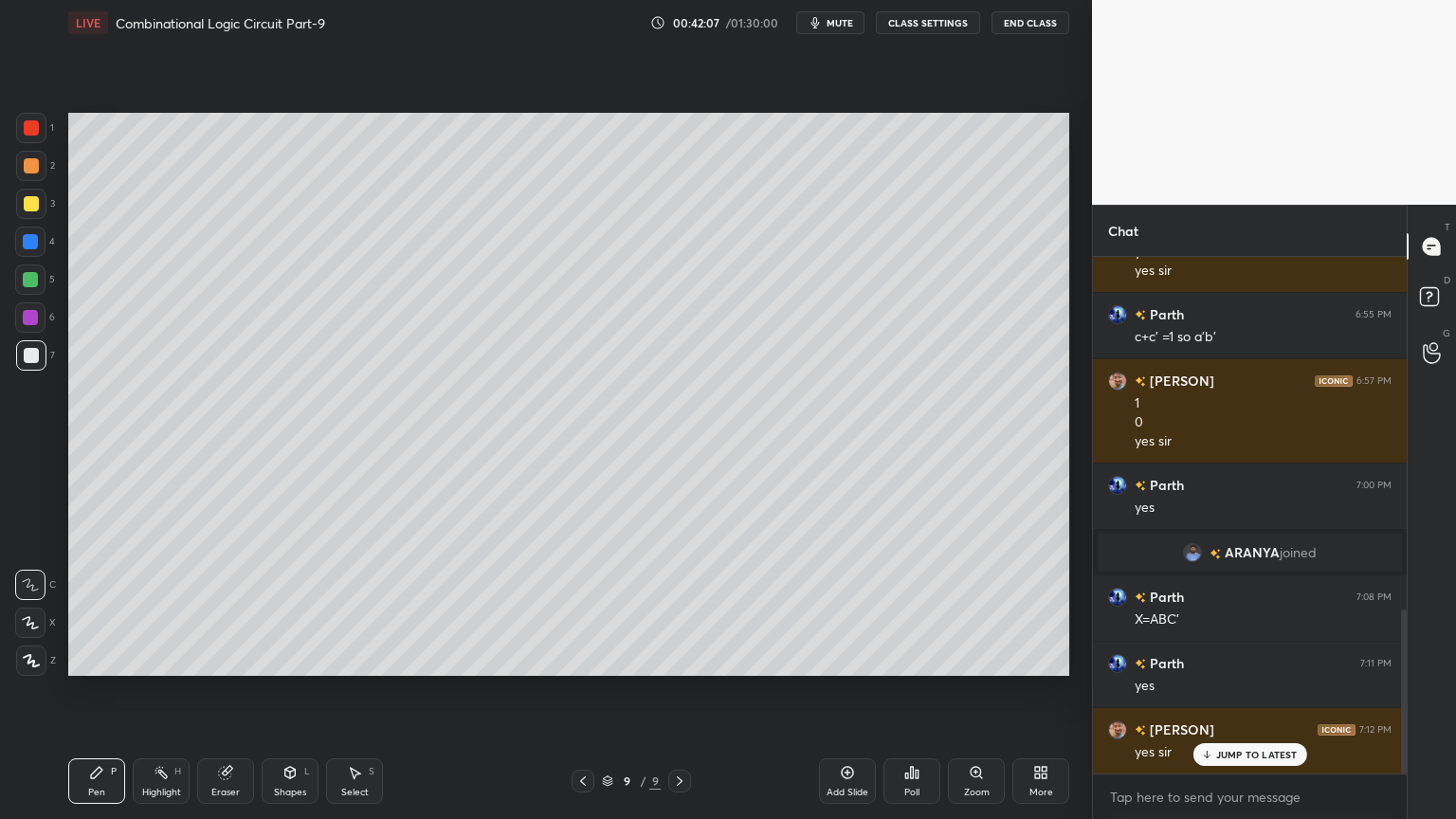 scroll, scrollTop: 1174, scrollLeft: 0, axis: vertical 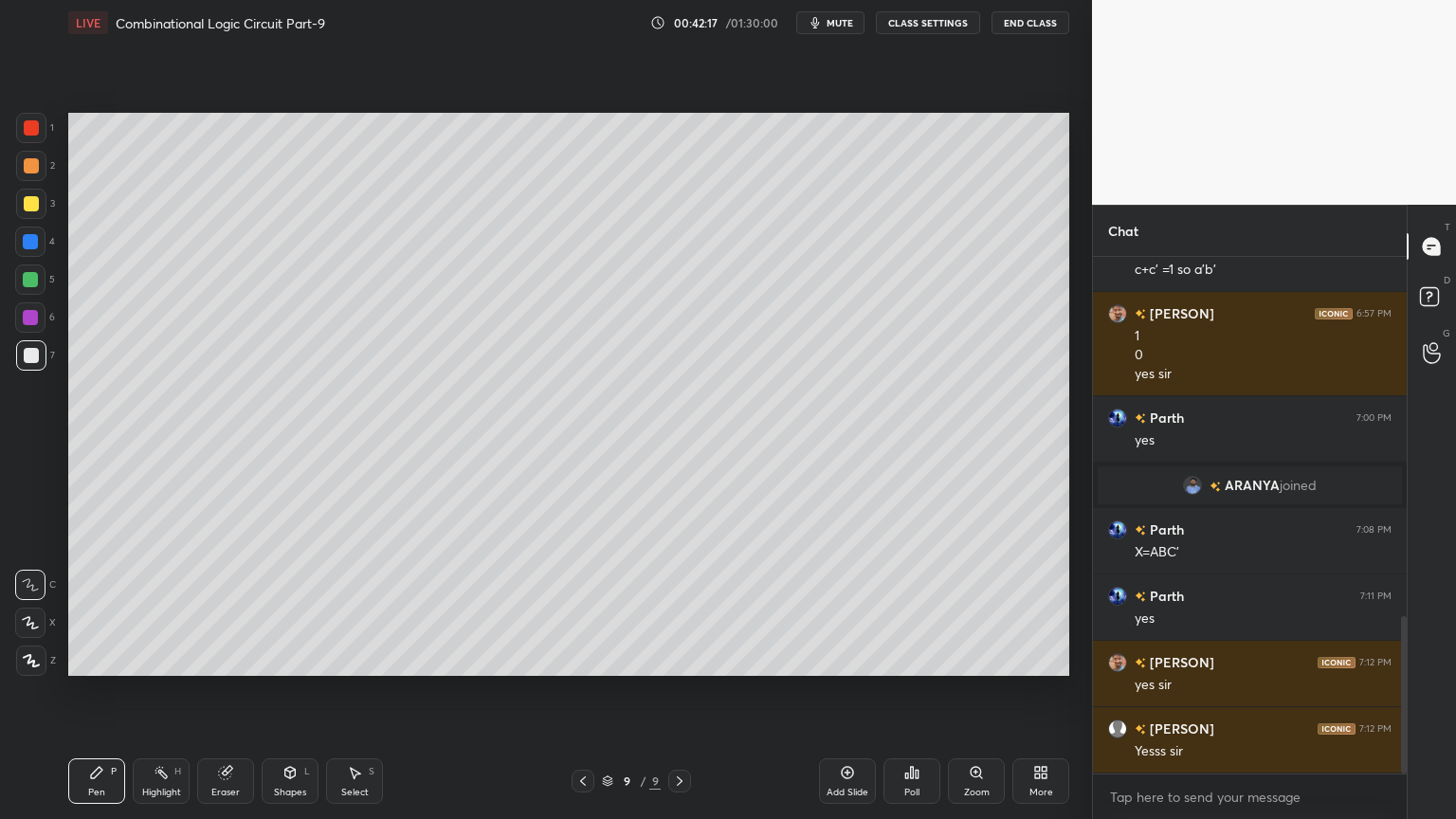 click on "Add Slide" at bounding box center (847, 781) 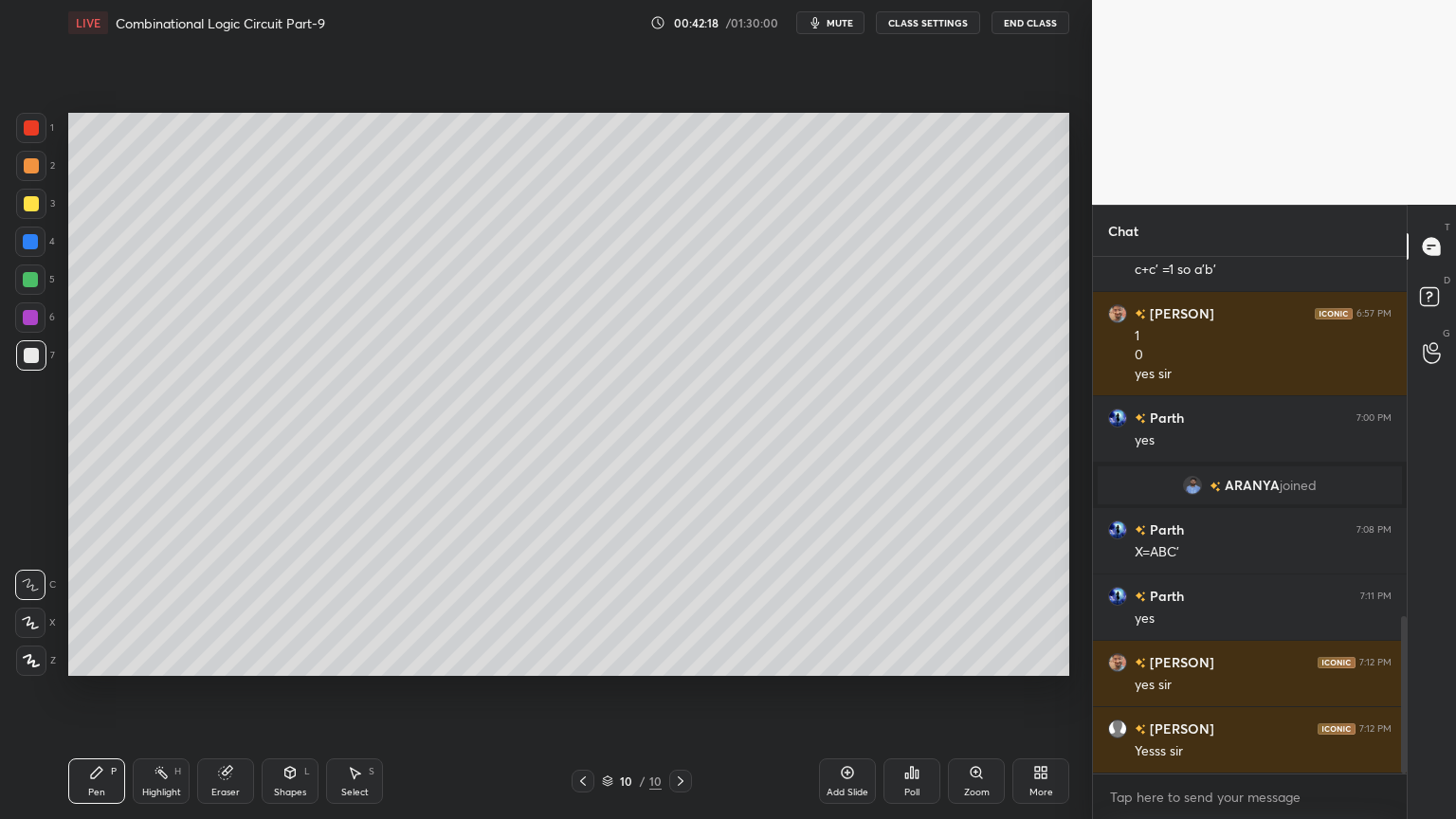click at bounding box center (583, 781) 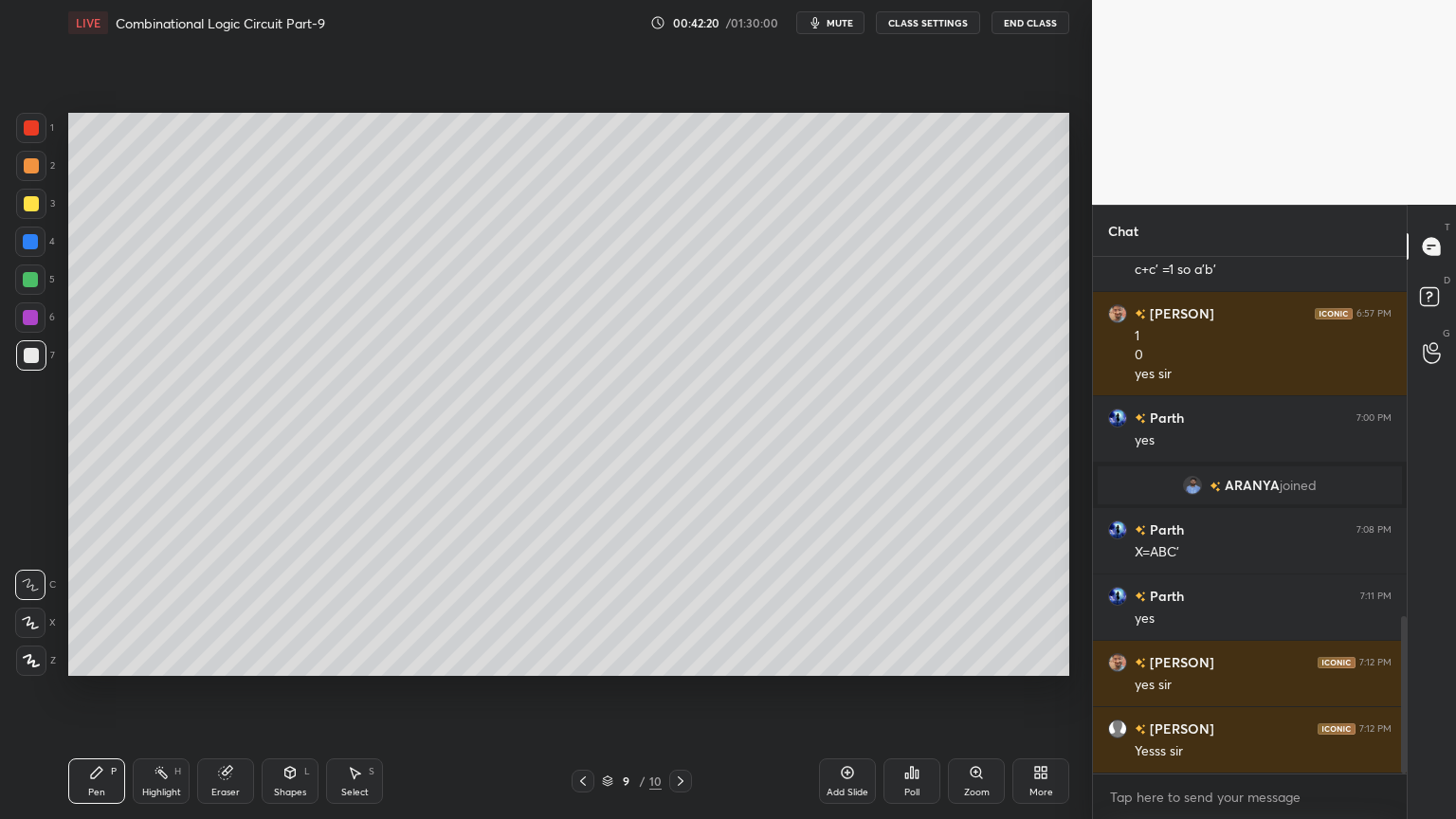 click 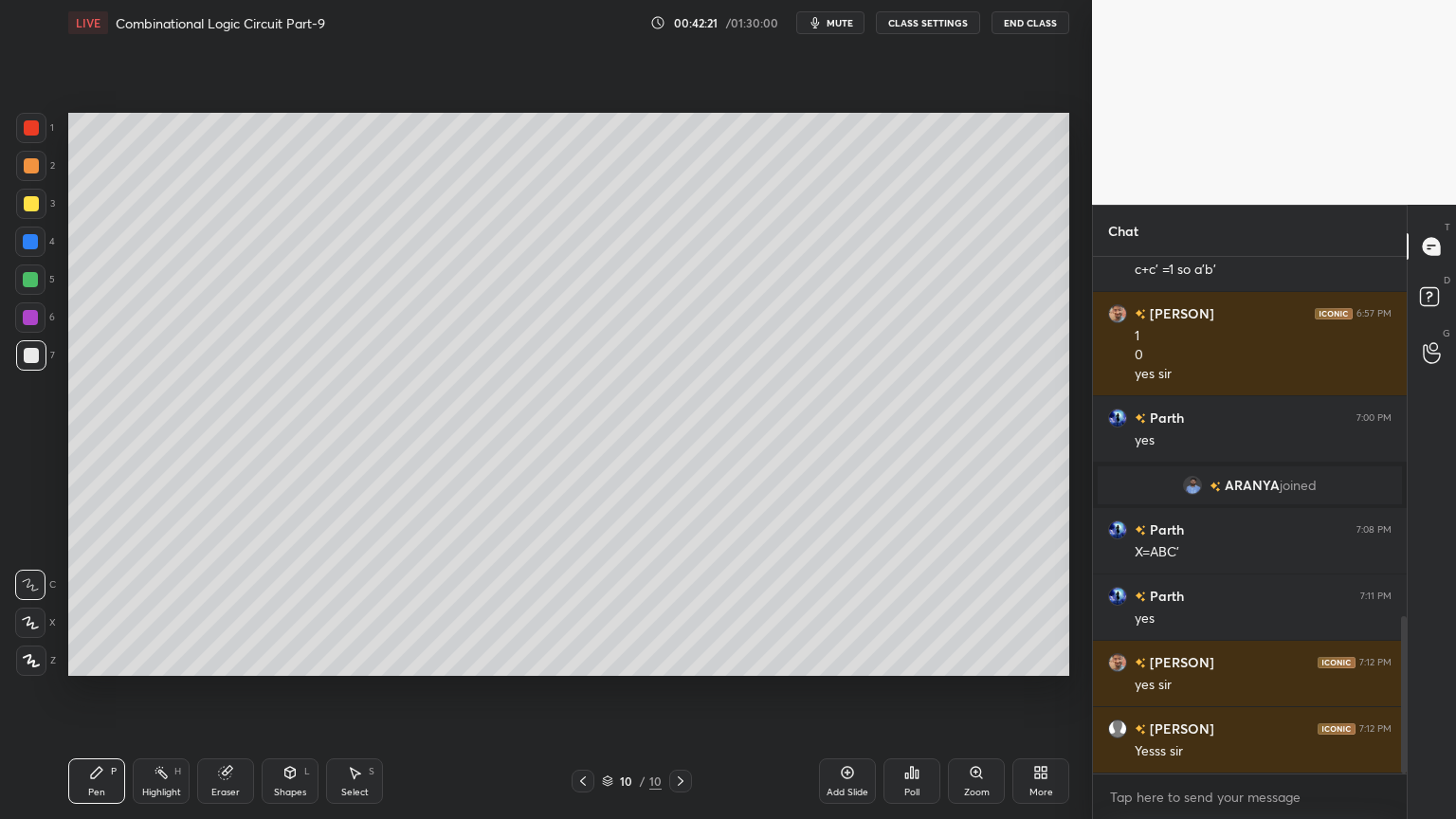 click on "2" at bounding box center (35, 166) 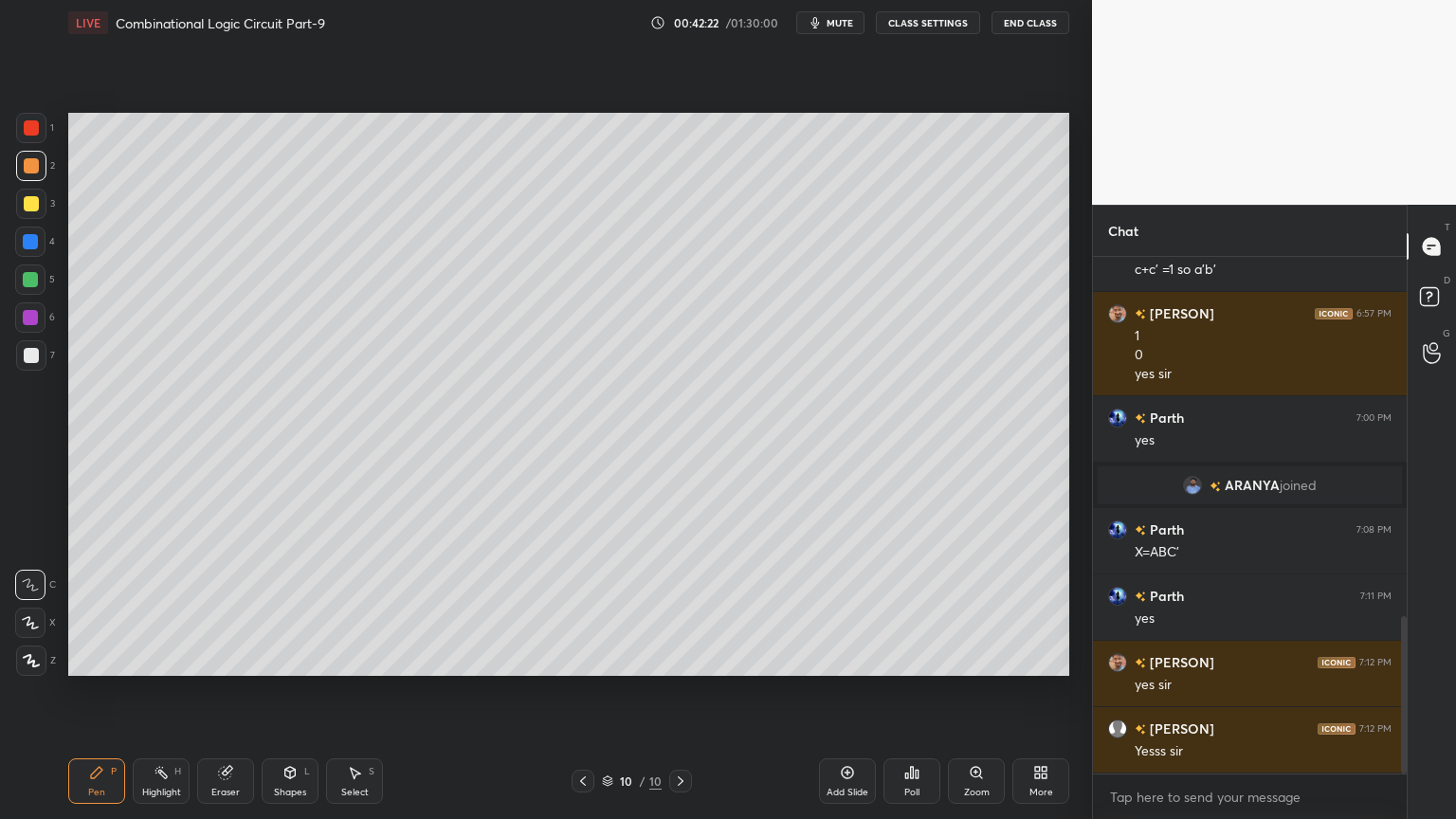click 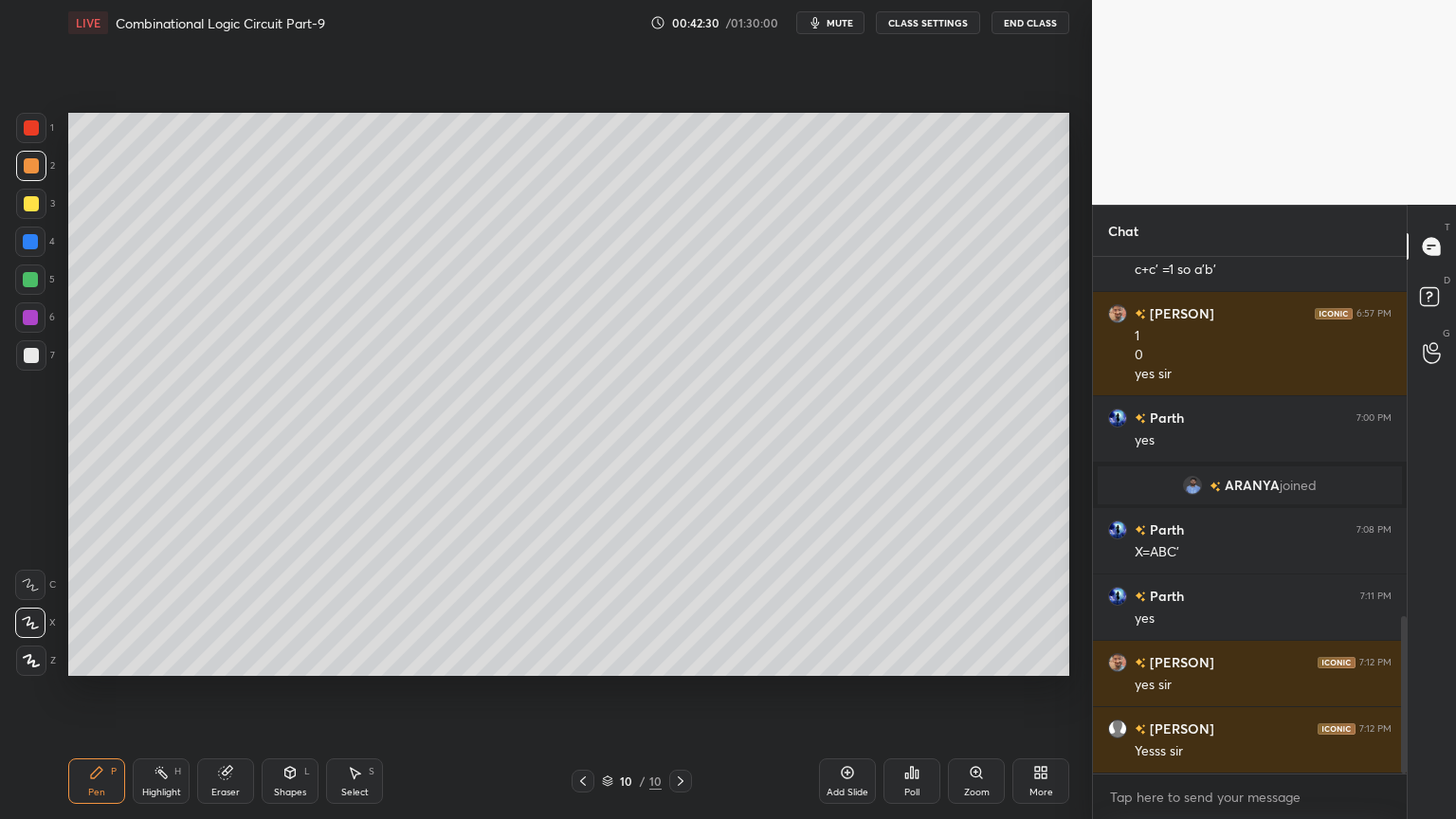 click 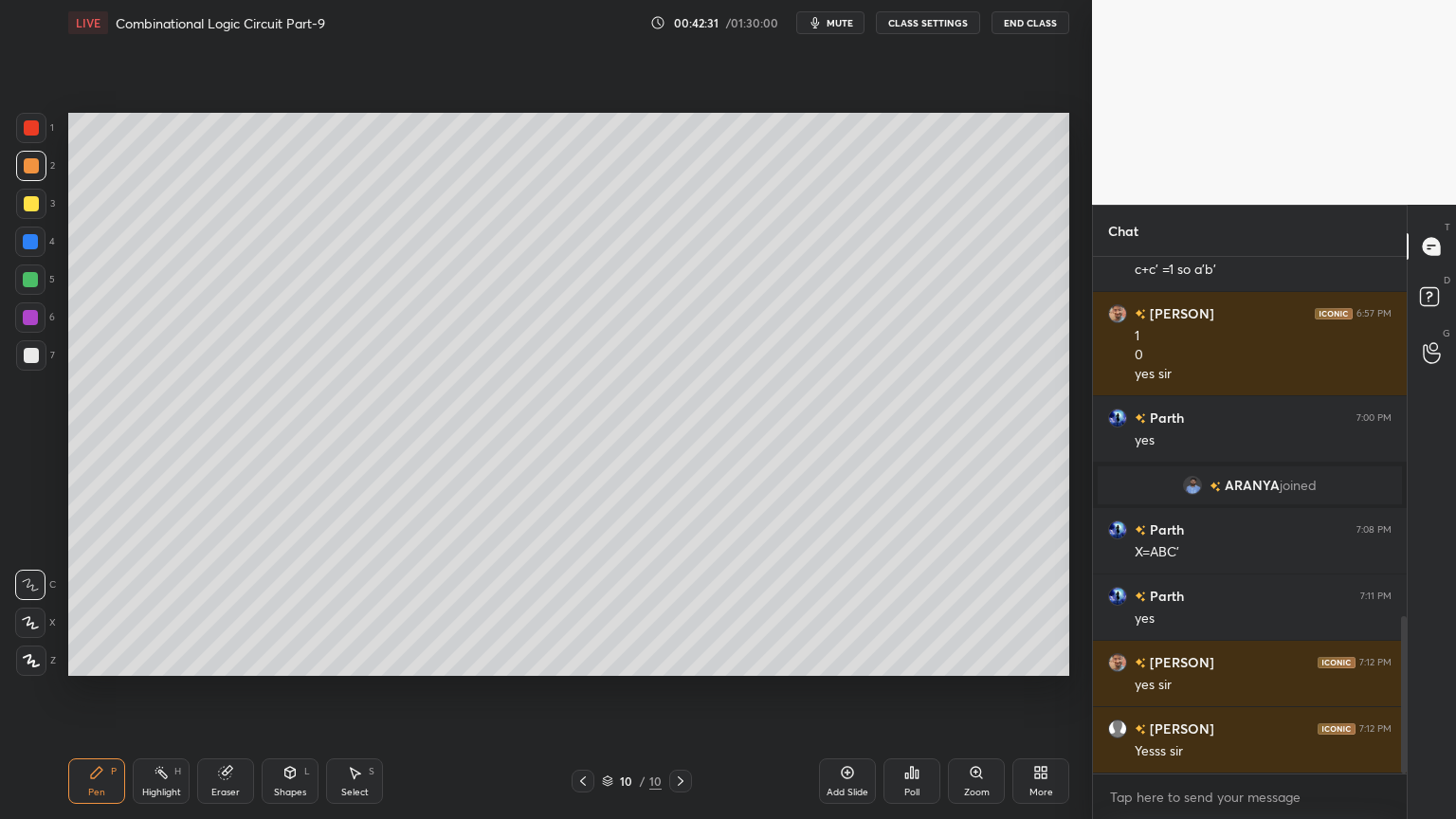 click 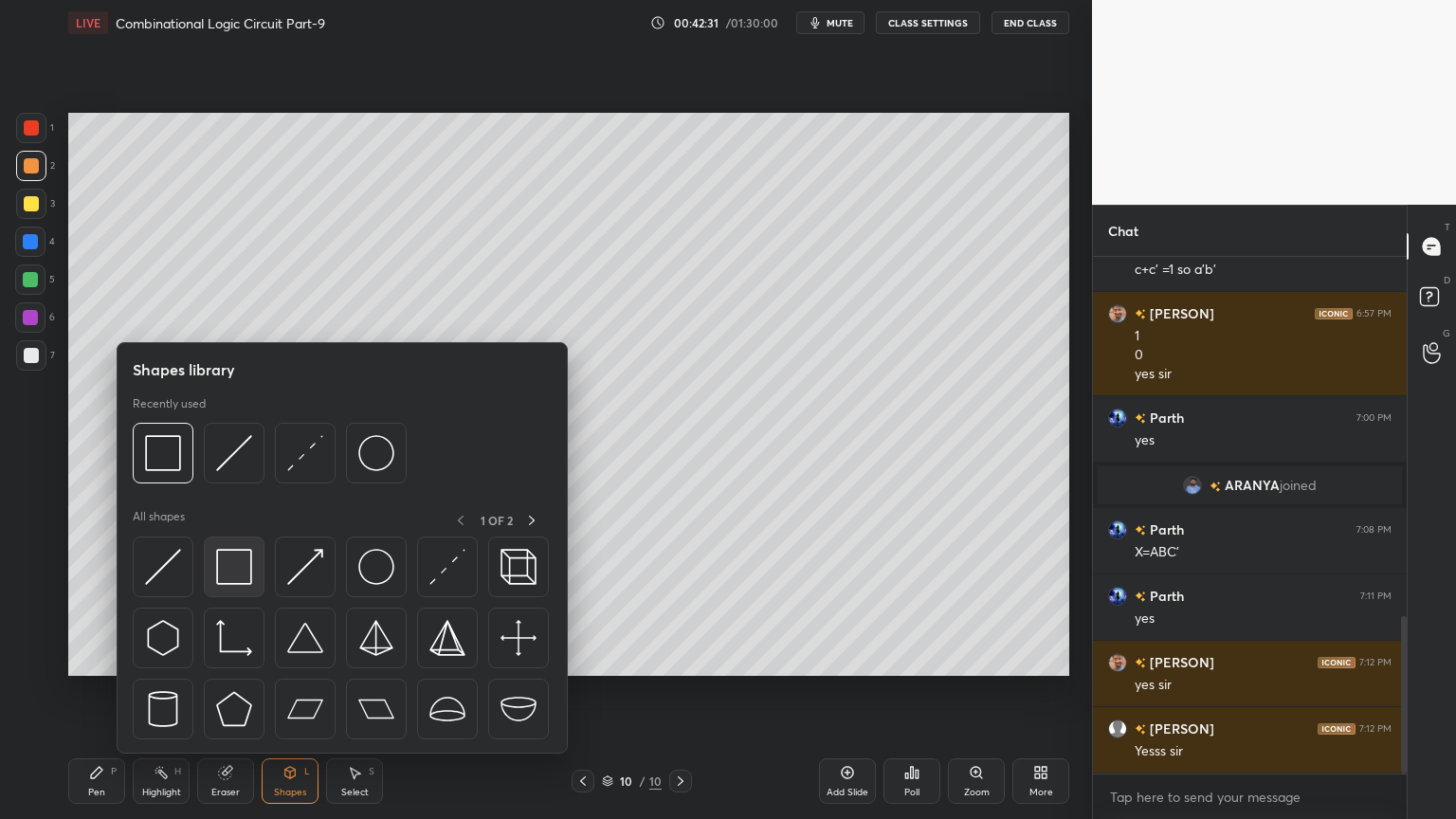 click at bounding box center [234, 567] 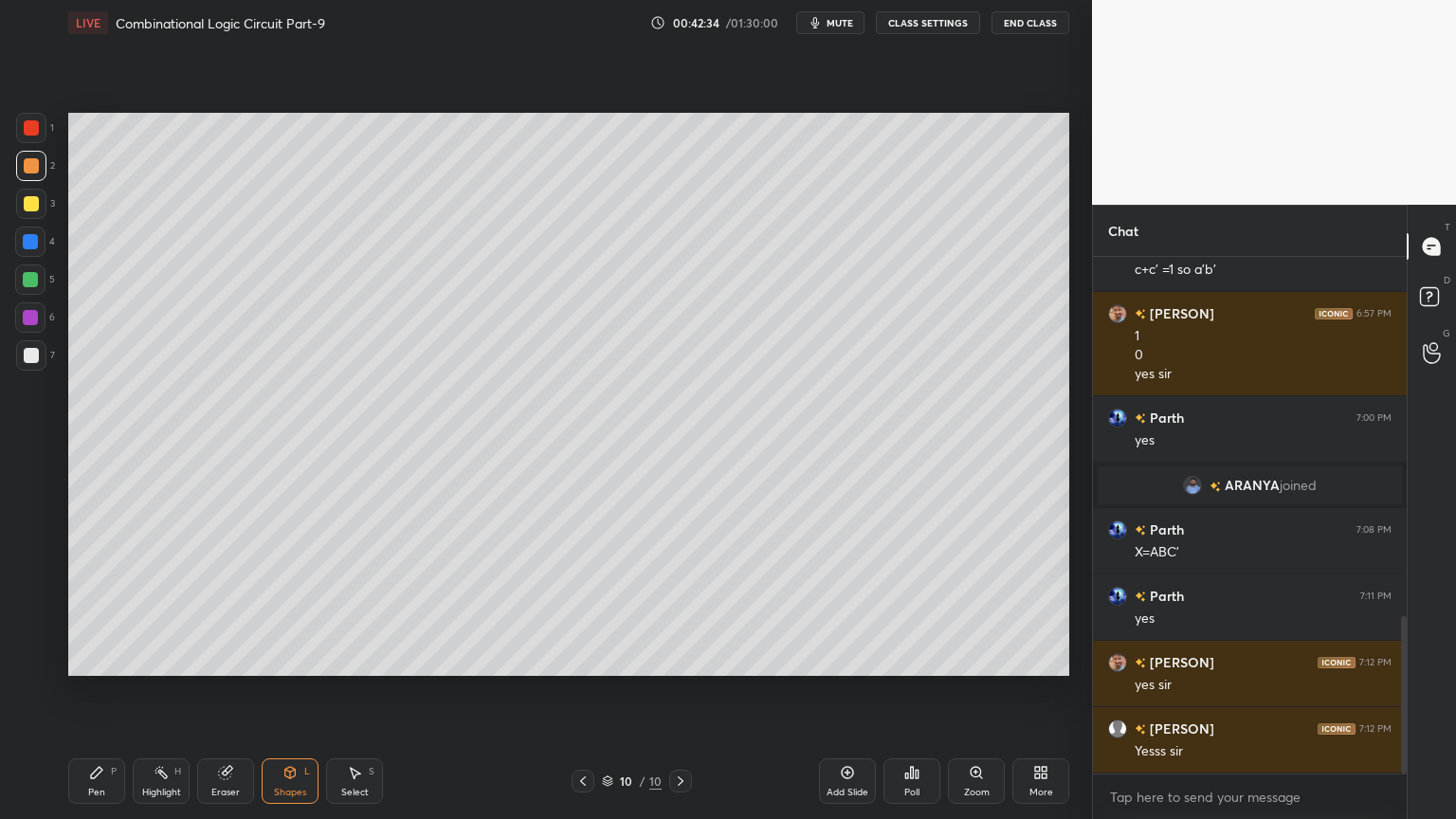 click at bounding box center [30, 242] 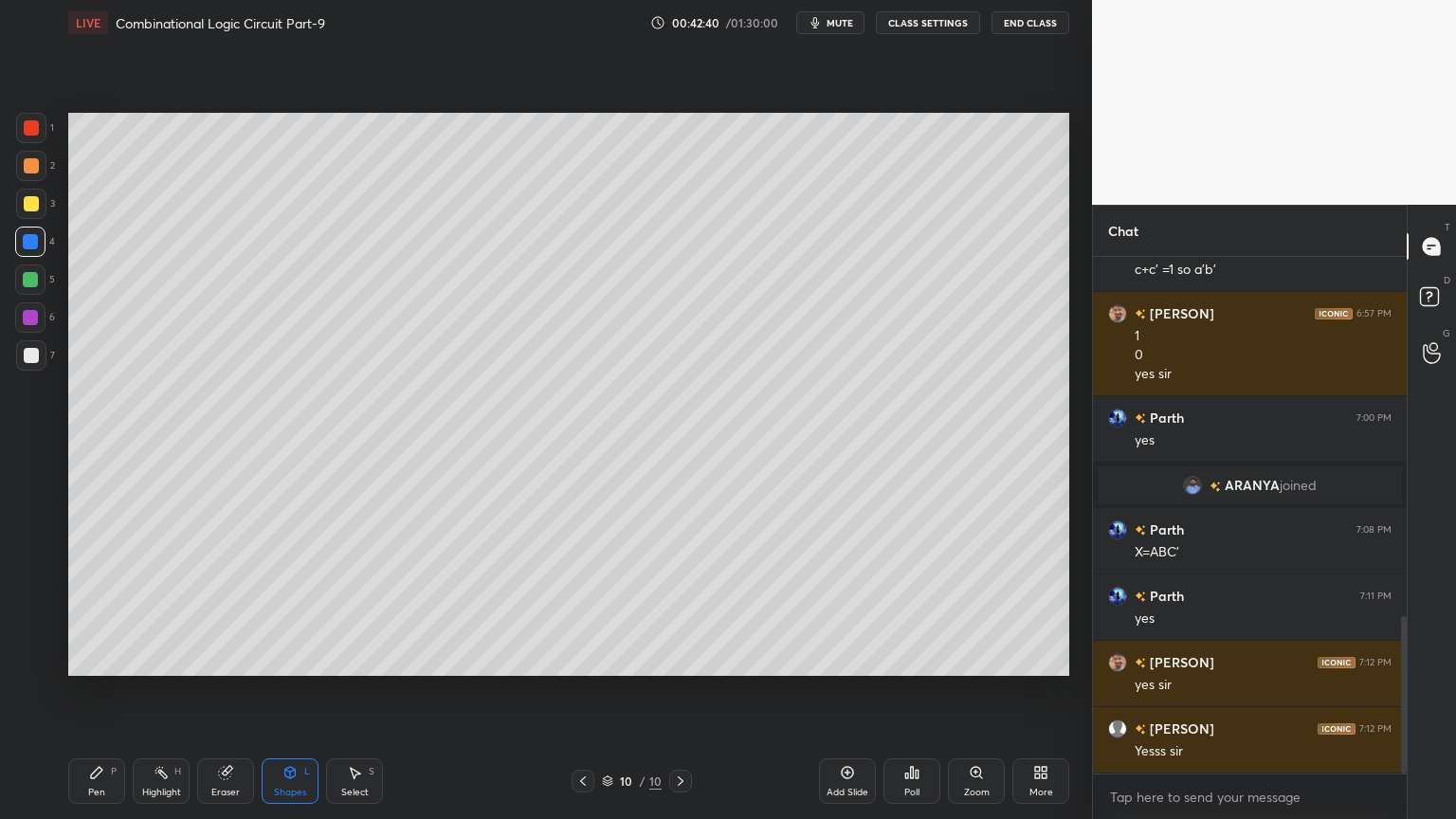 click 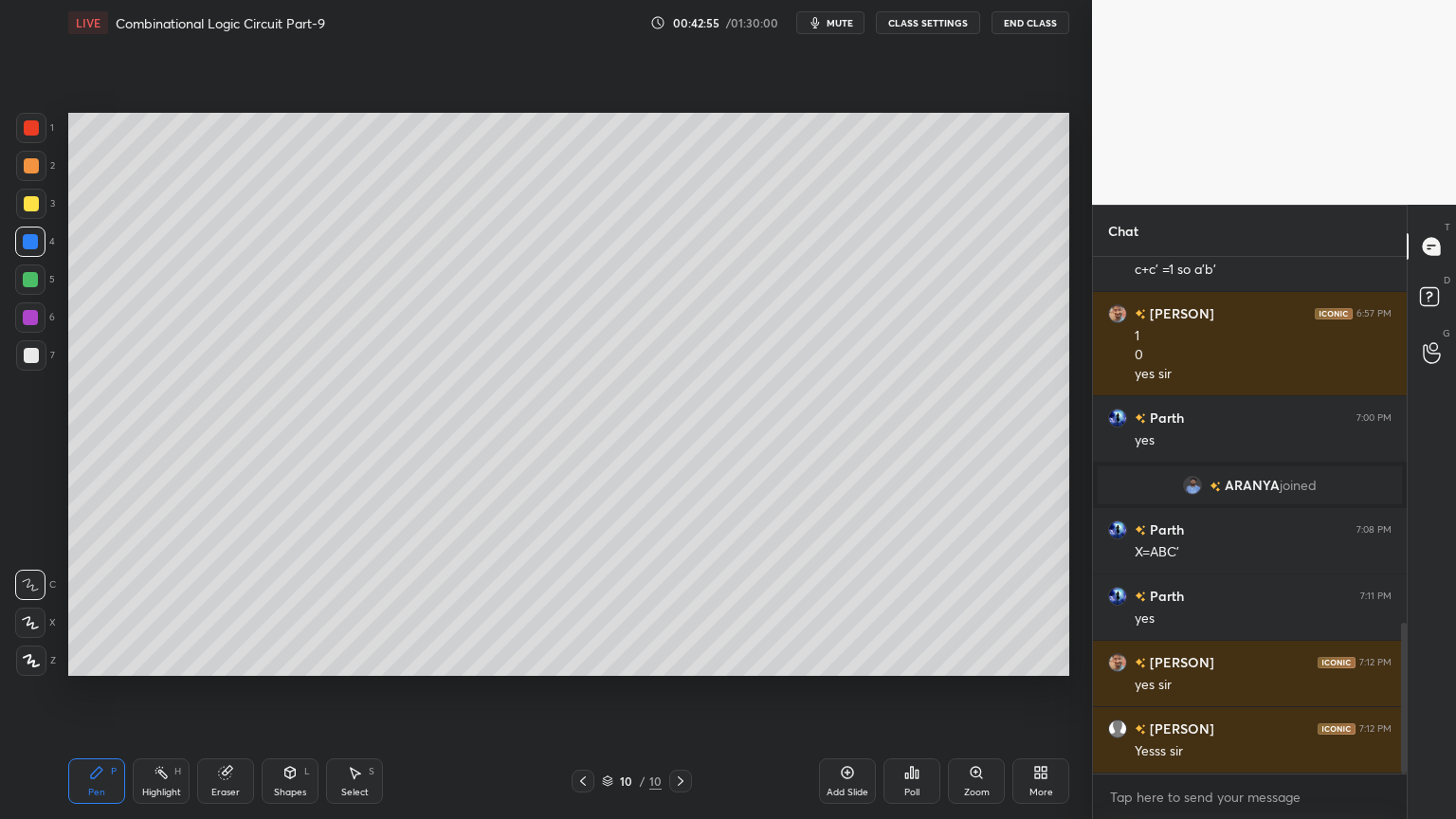 scroll, scrollTop: 1258, scrollLeft: 0, axis: vertical 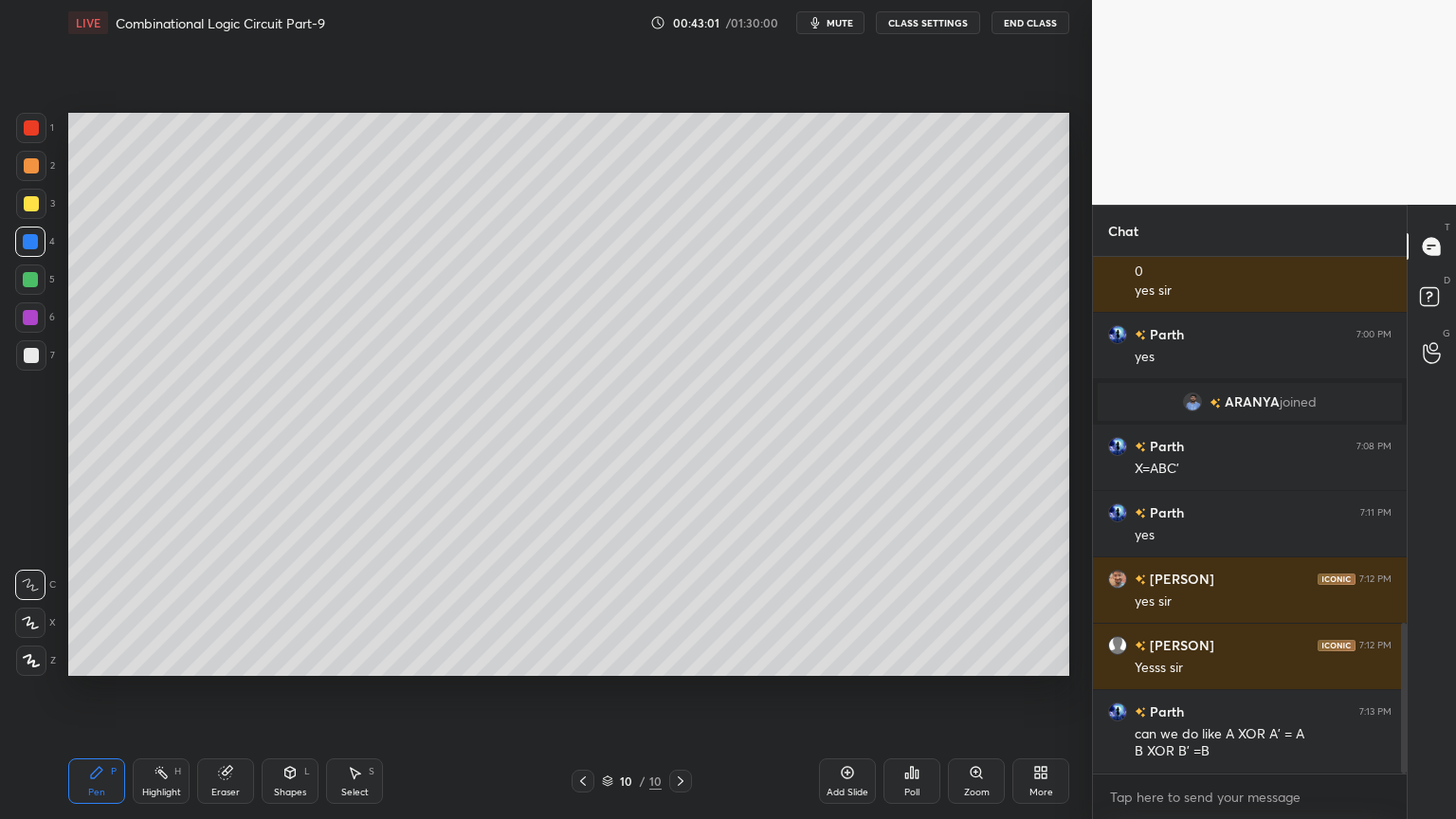 click on "mute" at bounding box center (830, 23) 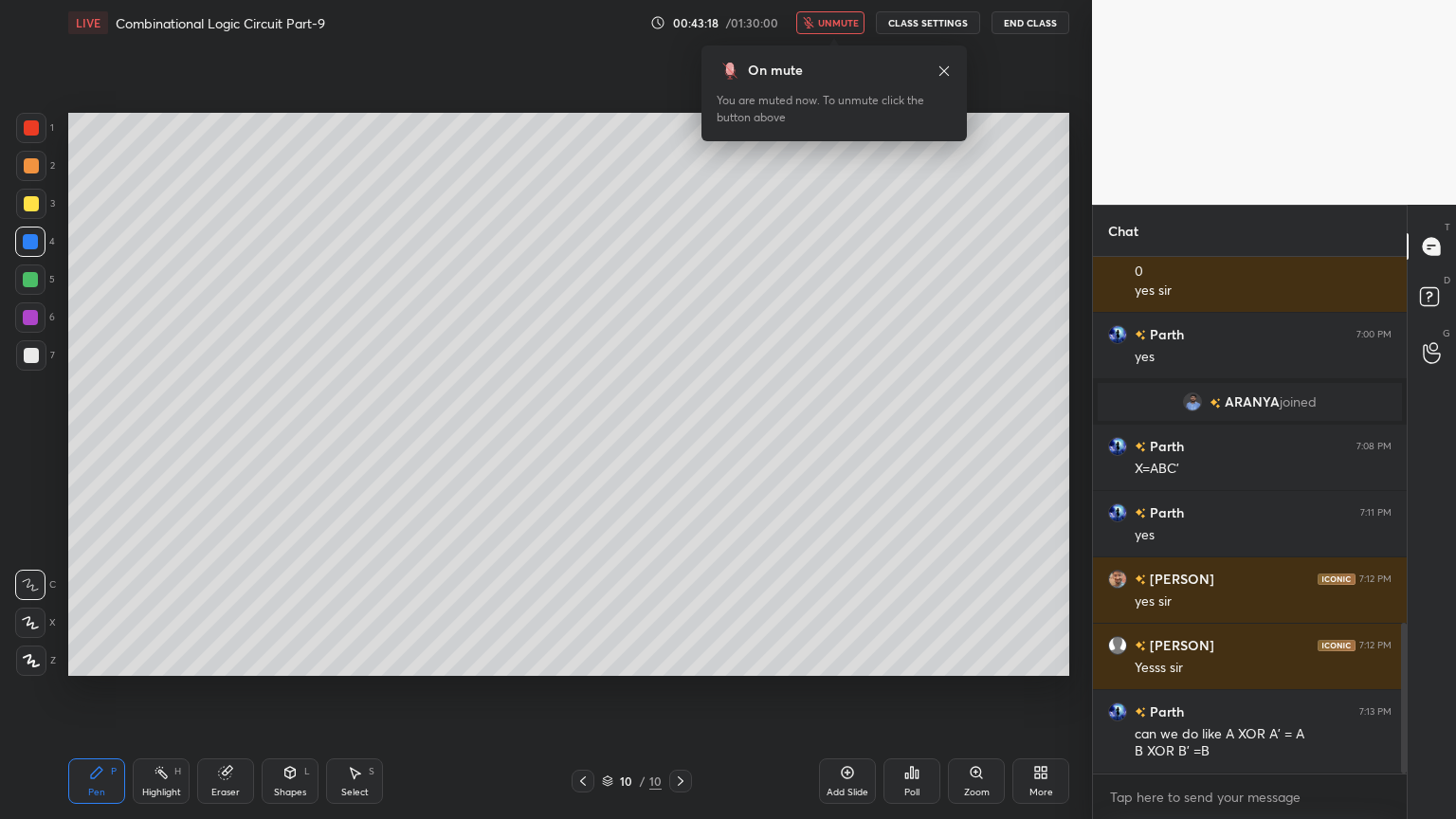 click on "unmute" at bounding box center [838, 23] 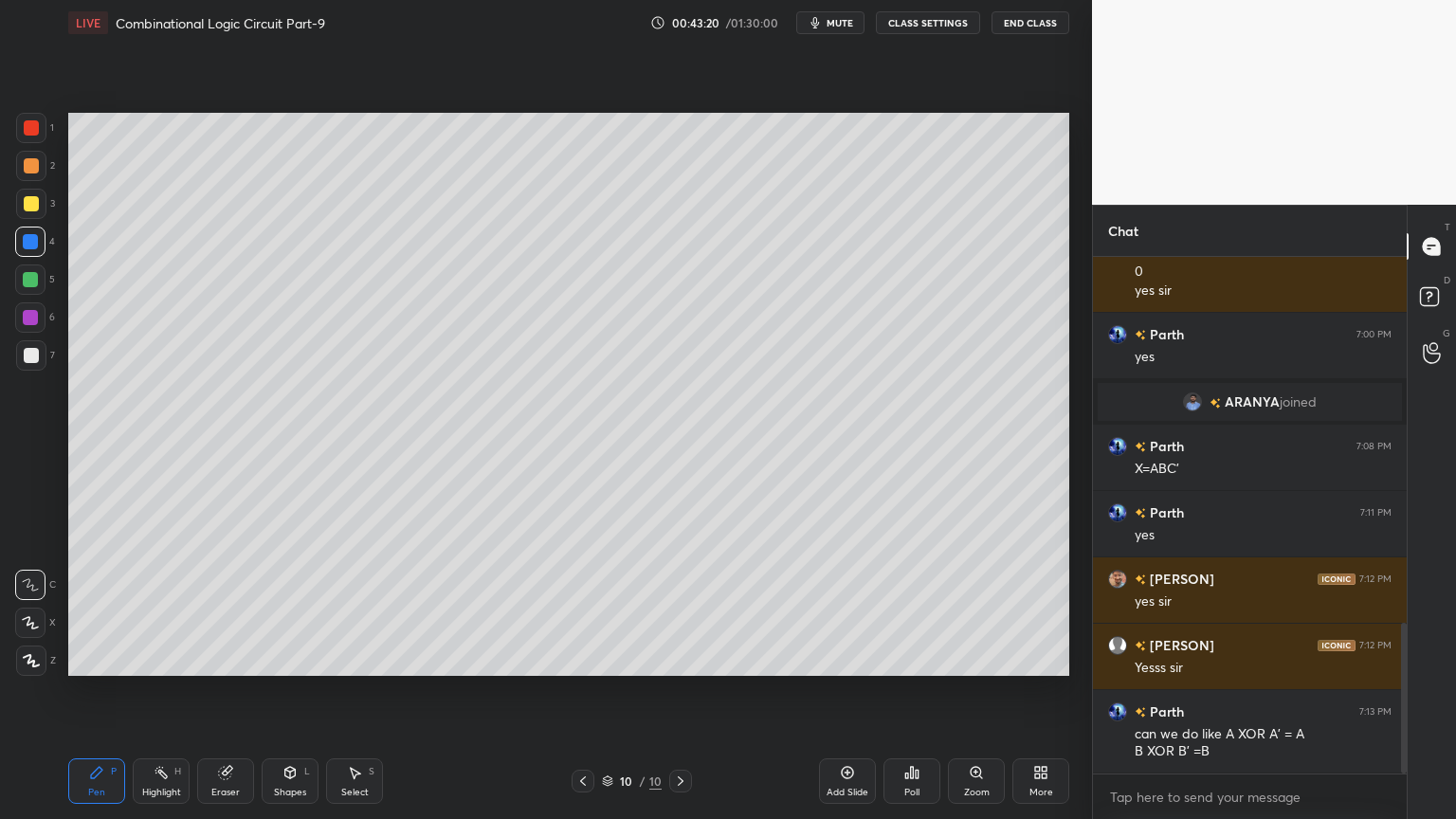 click at bounding box center [31, 355] 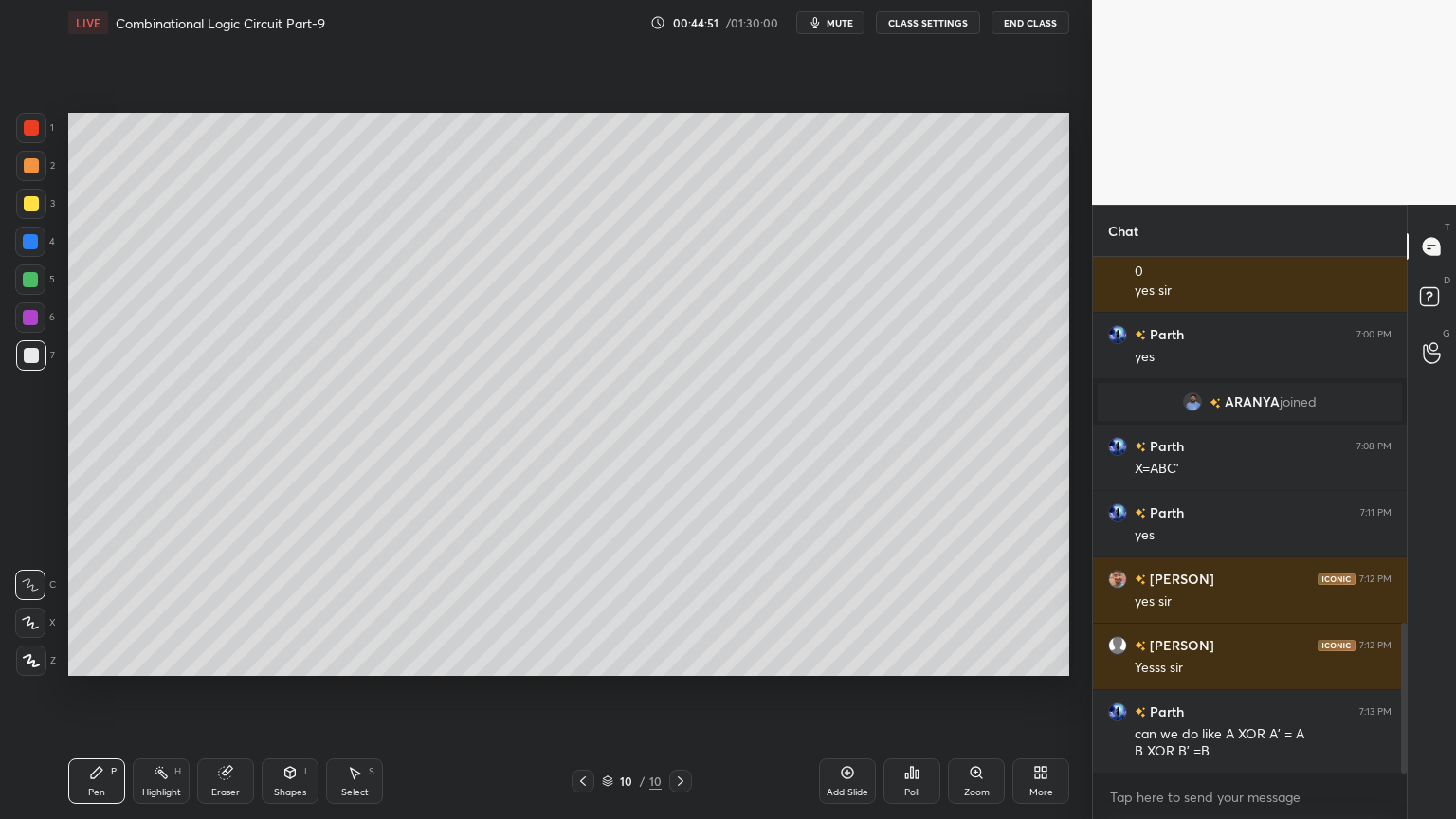 scroll, scrollTop: 1323, scrollLeft: 0, axis: vertical 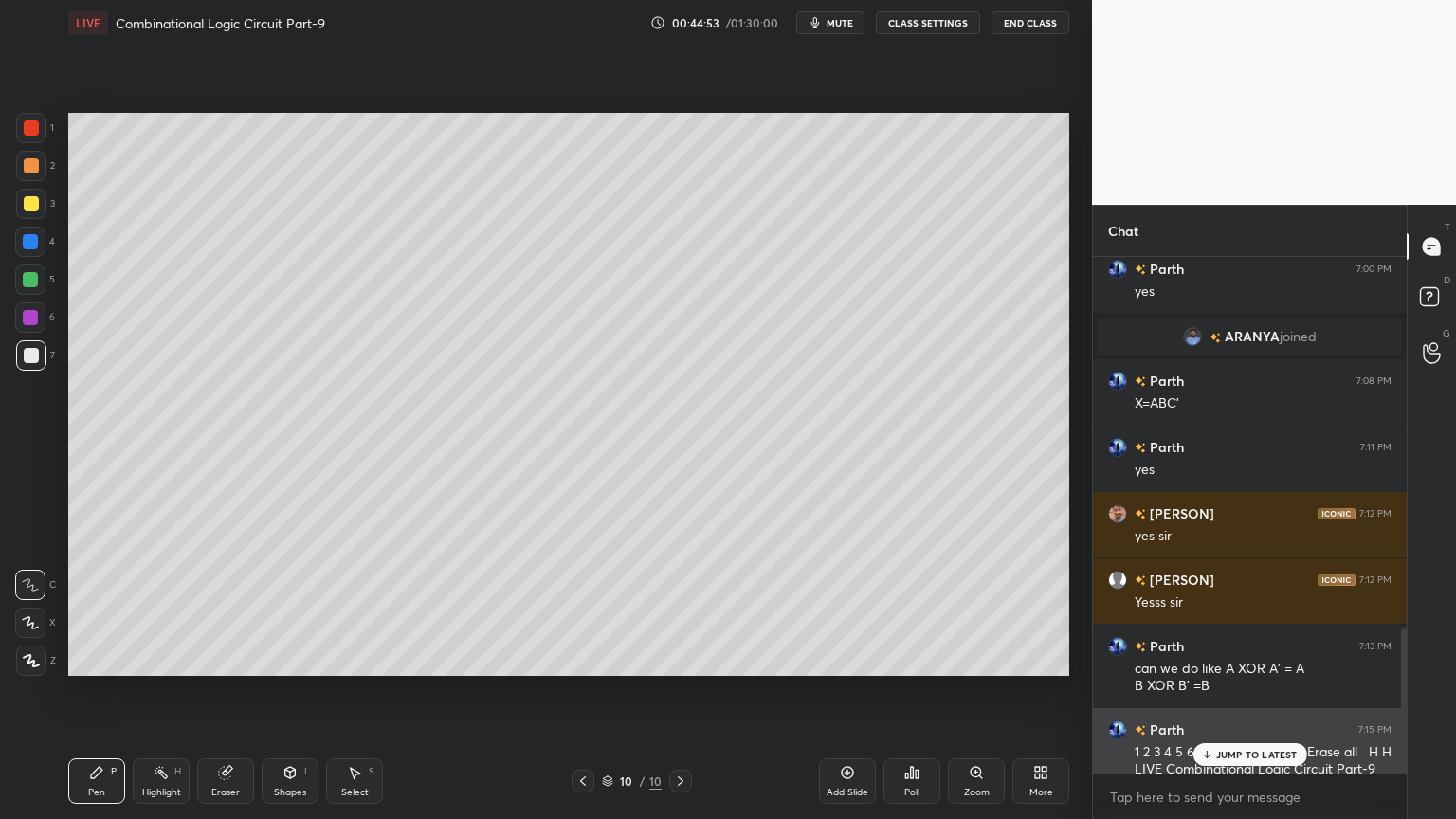 click on "JUMP TO LATEST" at bounding box center (1257, 755) 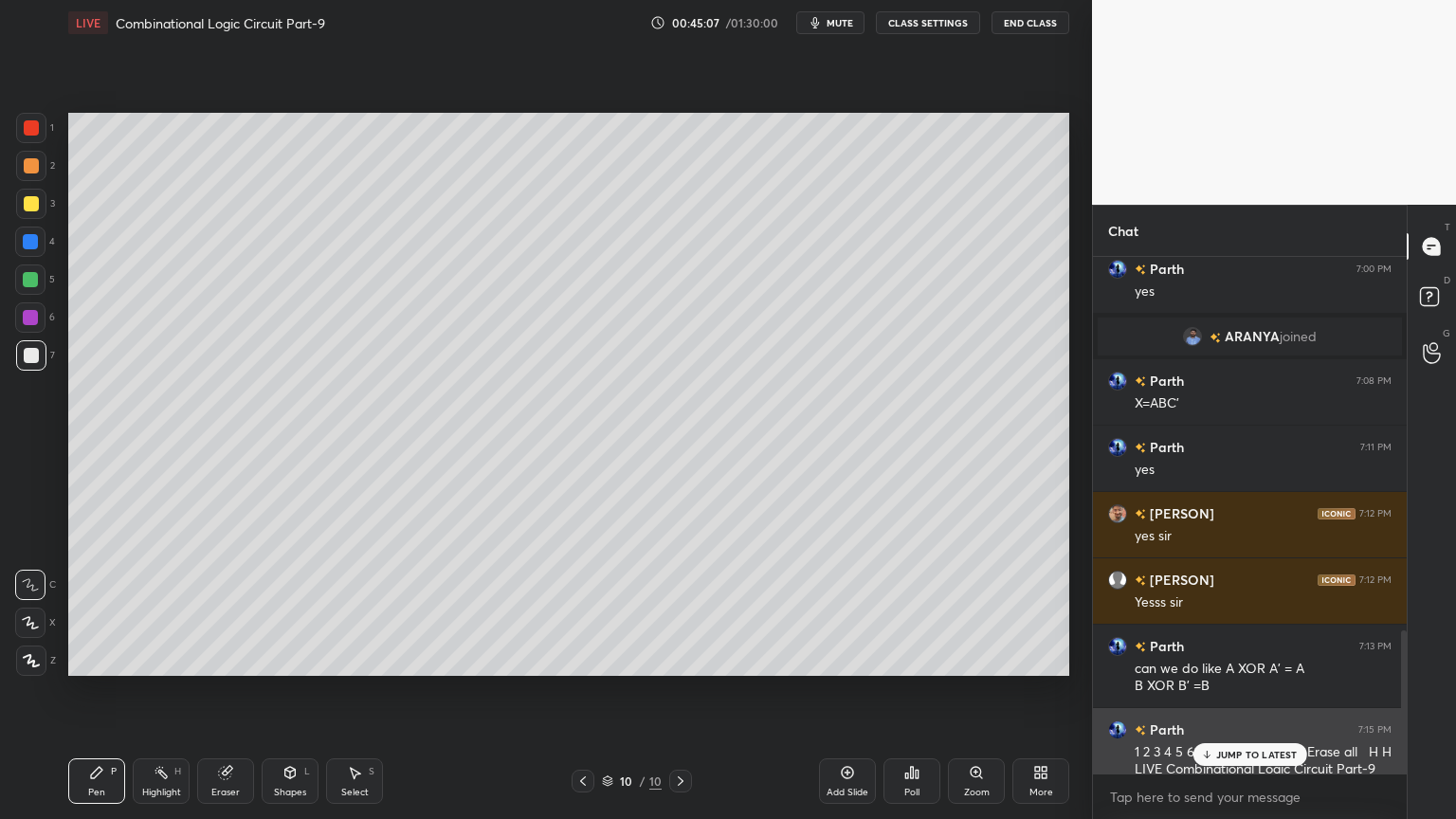 scroll, scrollTop: 1342, scrollLeft: 0, axis: vertical 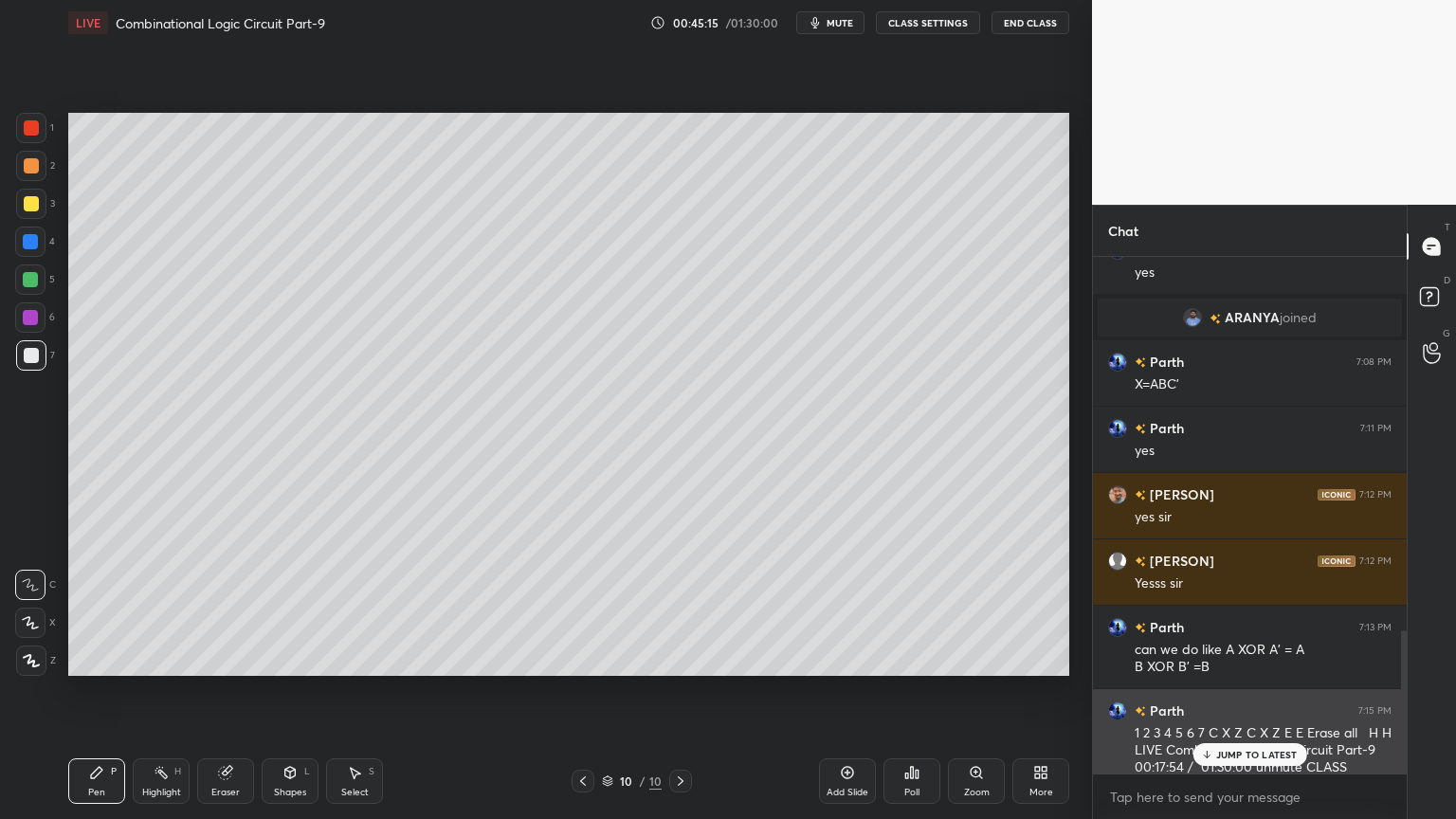 click on "JUMP TO LATEST" at bounding box center (1249, 755) 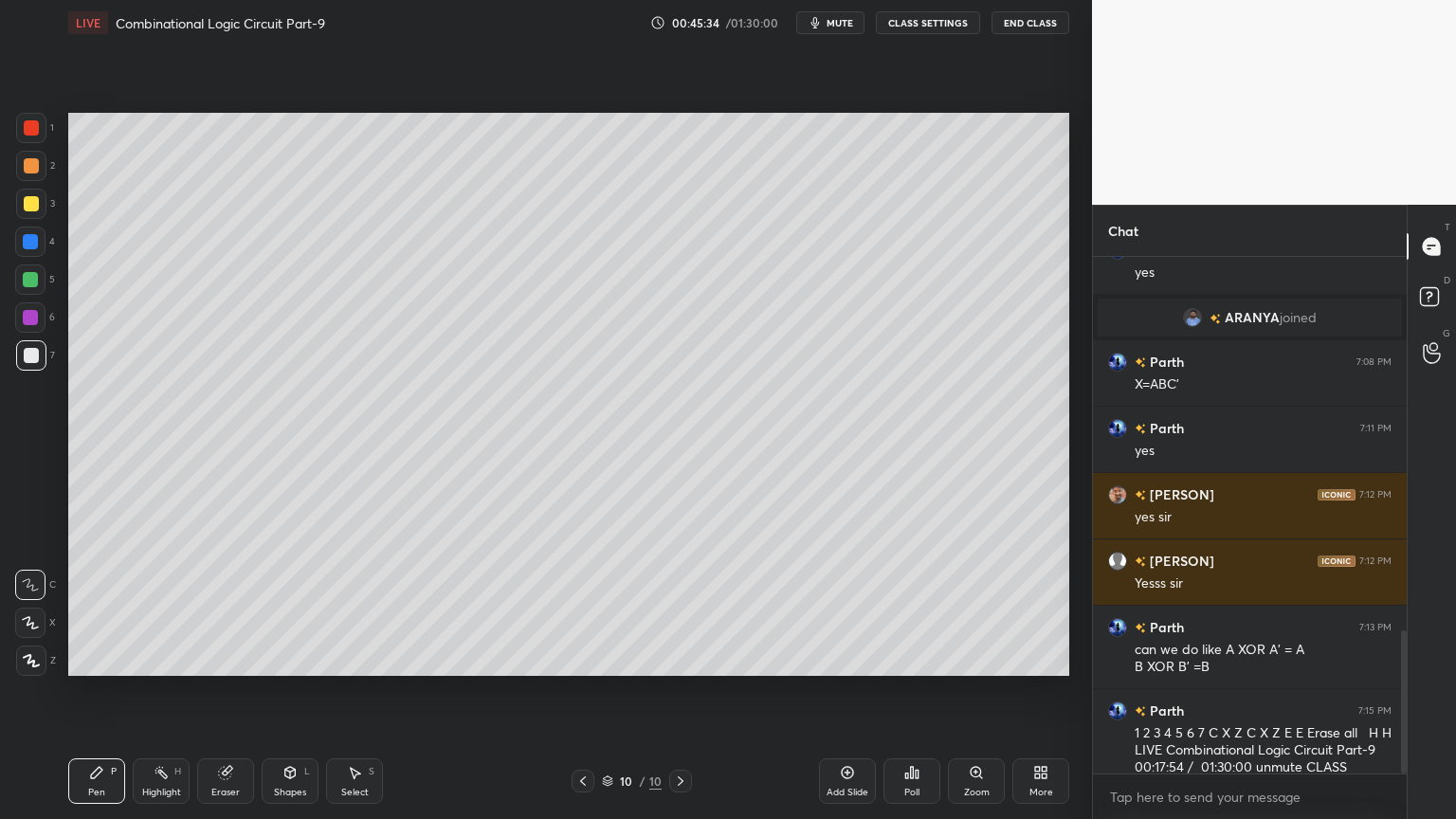 click on "Shapes L" at bounding box center [290, 781] 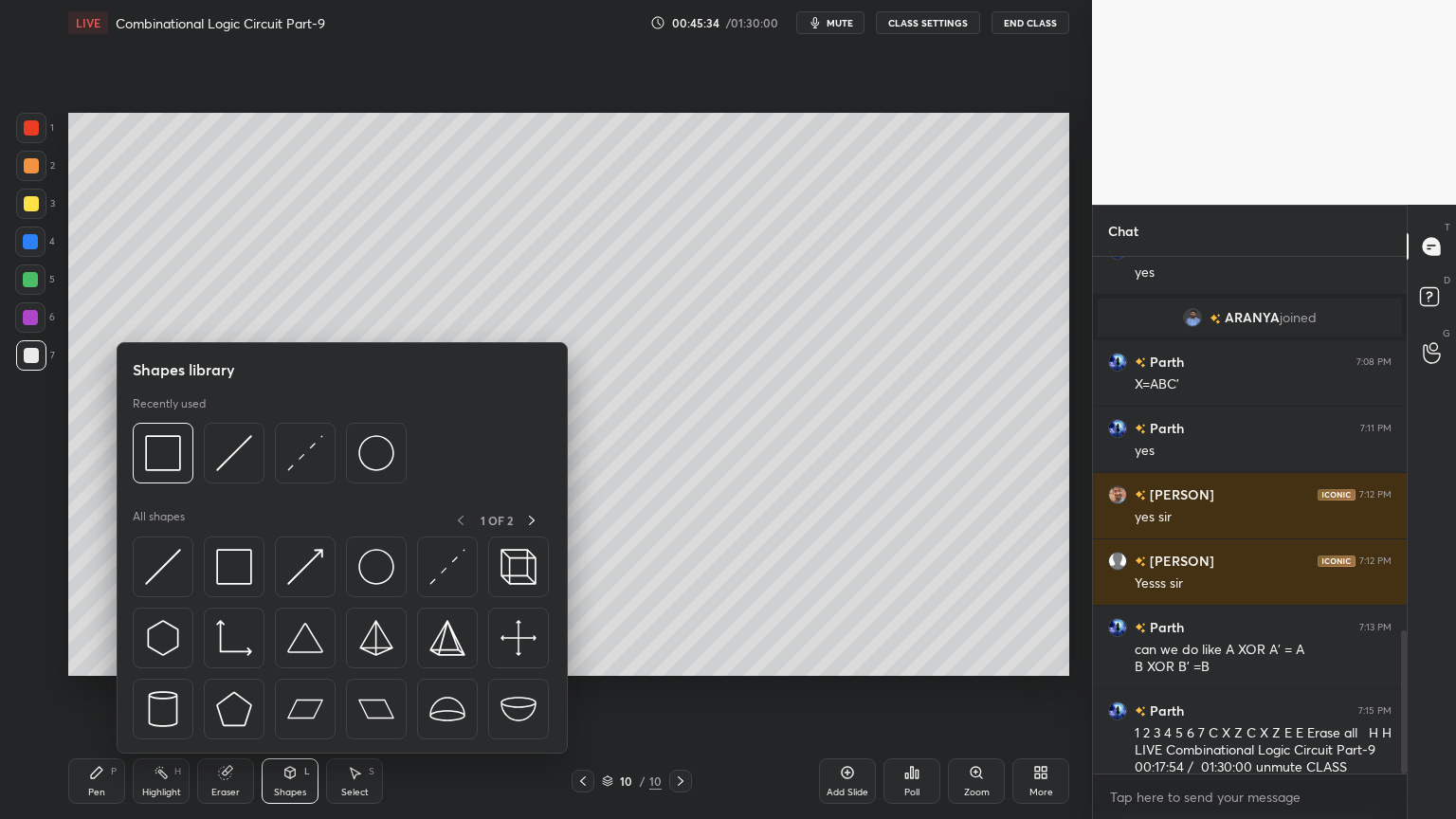 click on "Shapes L" at bounding box center (290, 781) 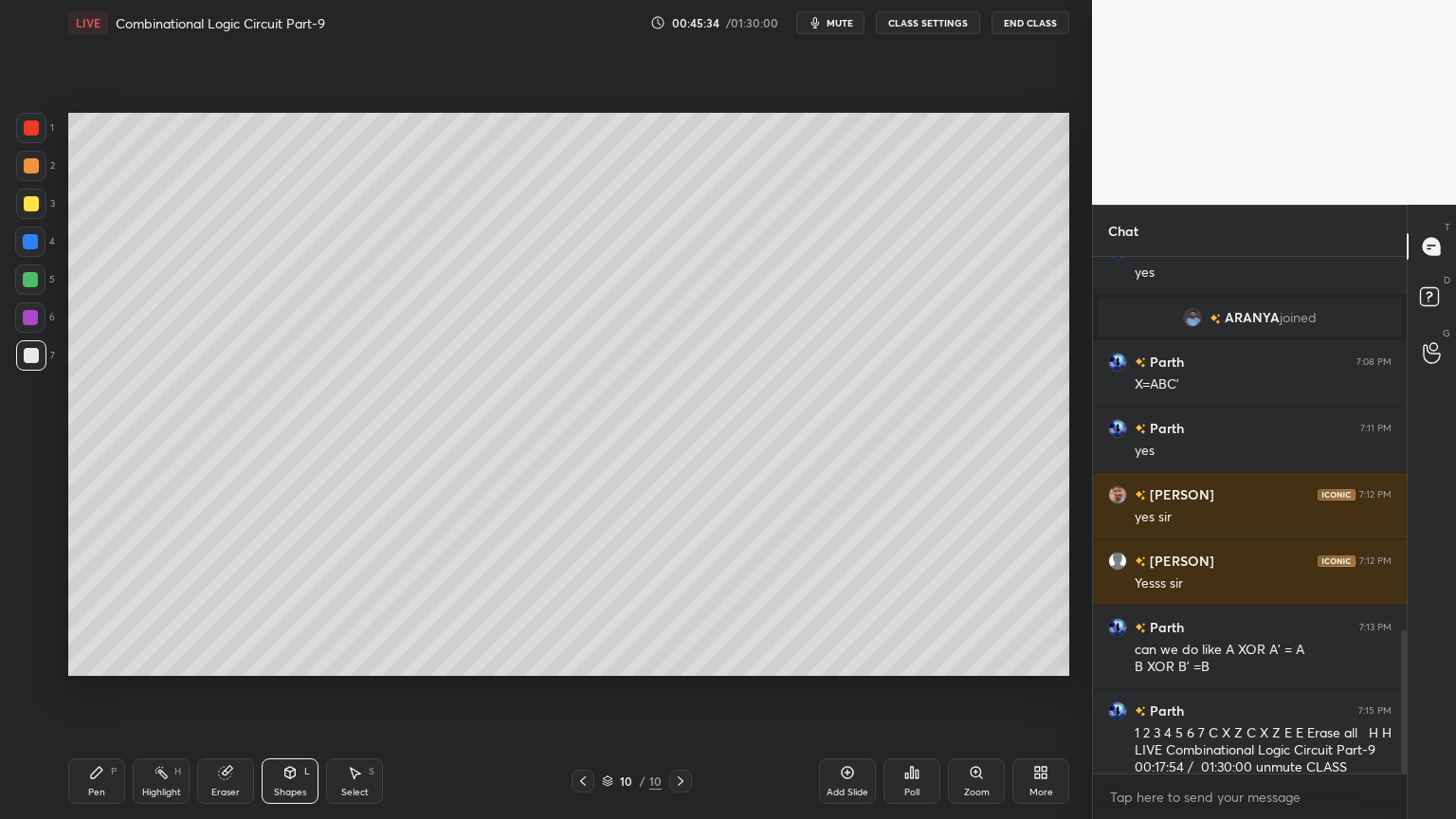 click 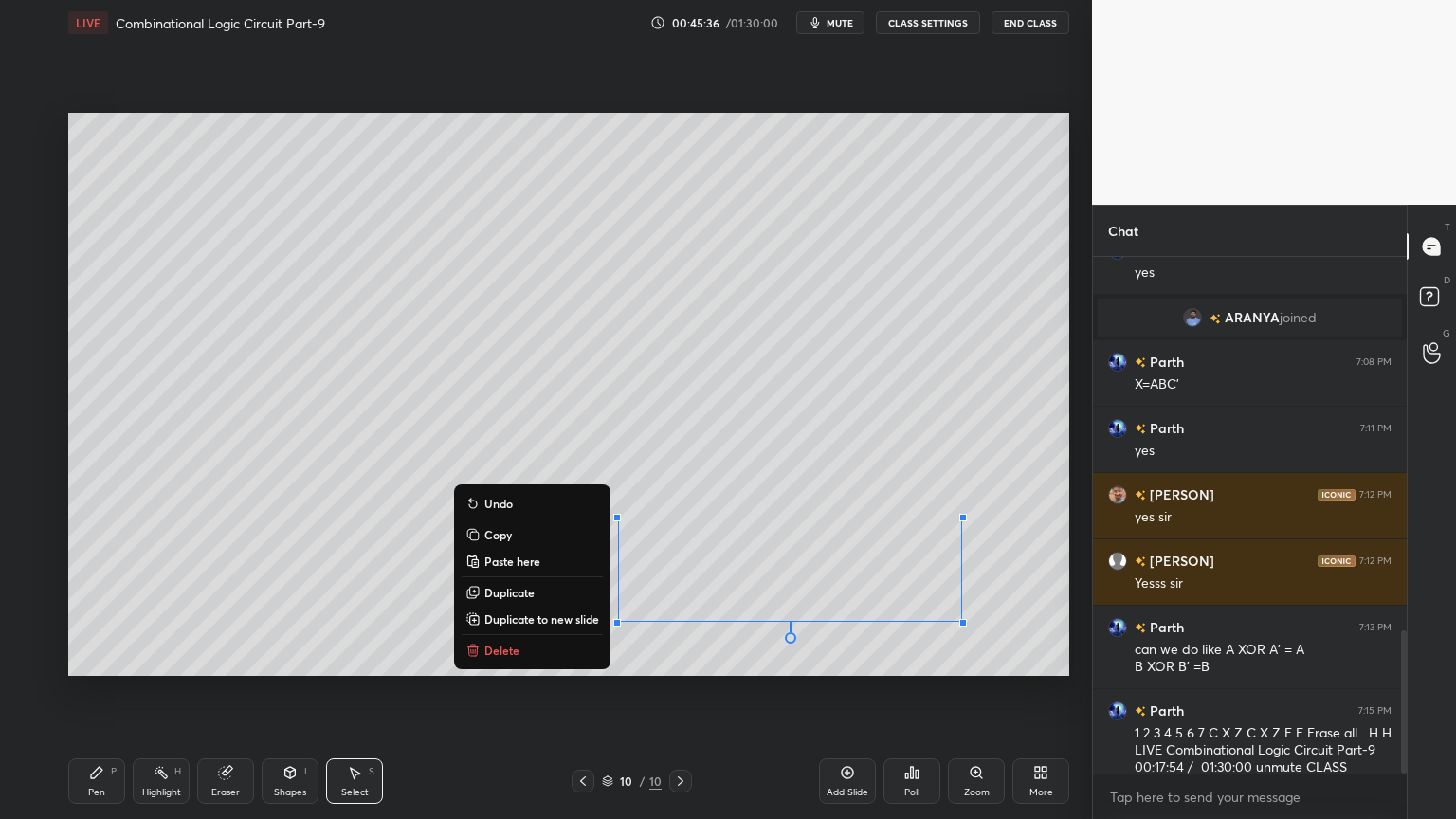 click on "Delete" at bounding box center [532, 650] 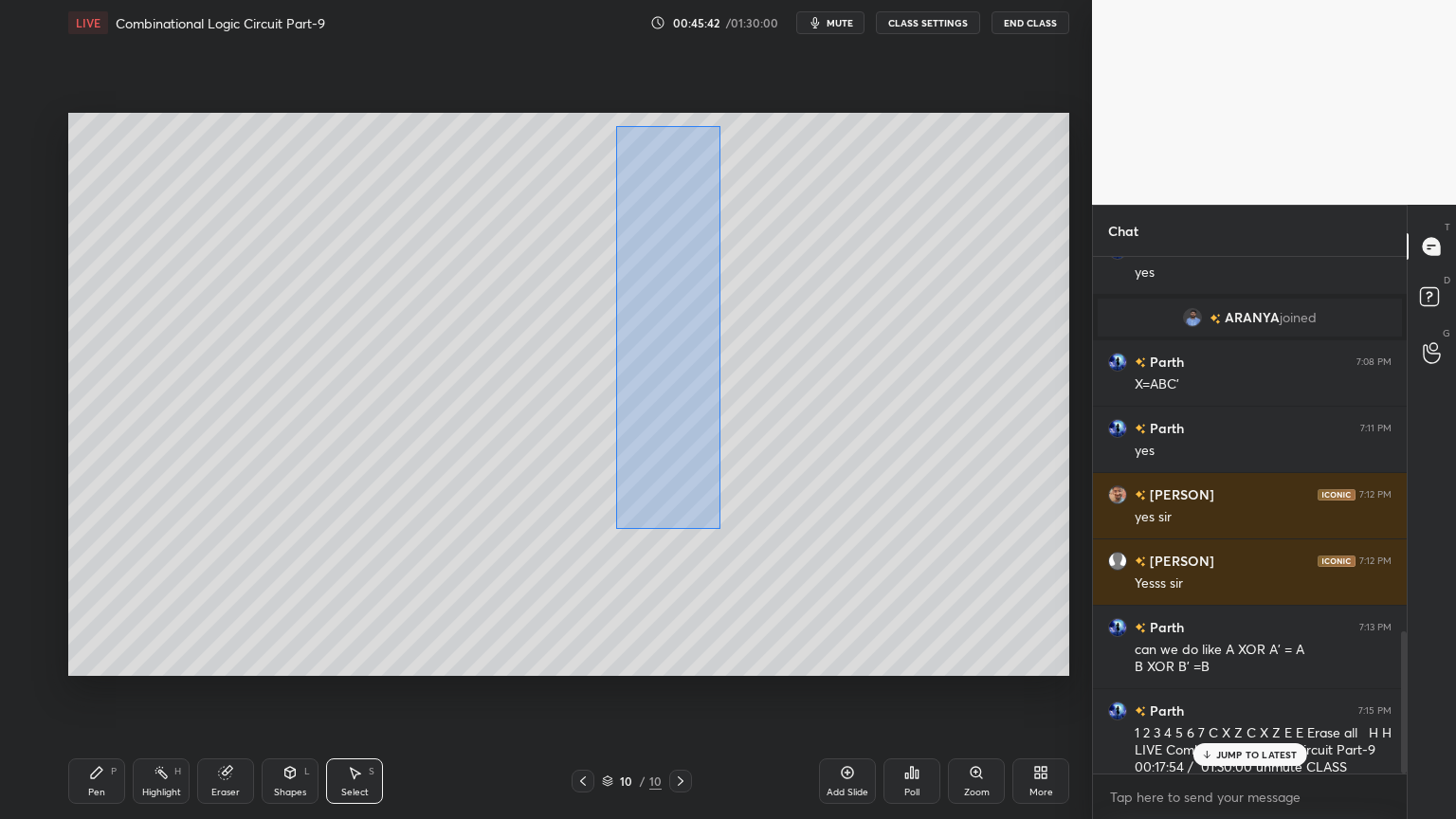 scroll, scrollTop: 1361, scrollLeft: 0, axis: vertical 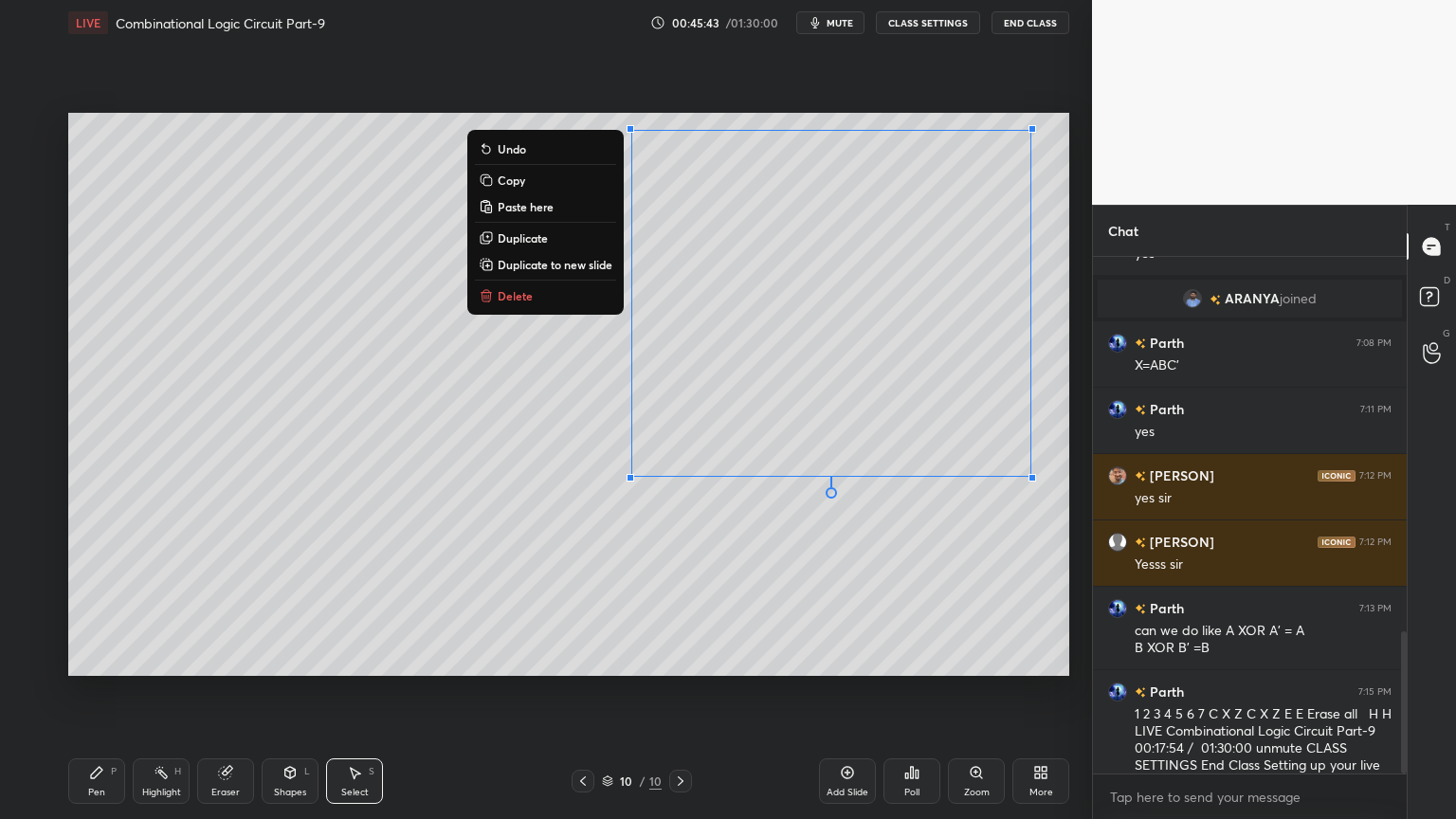 click on "Delete" at bounding box center (545, 296) 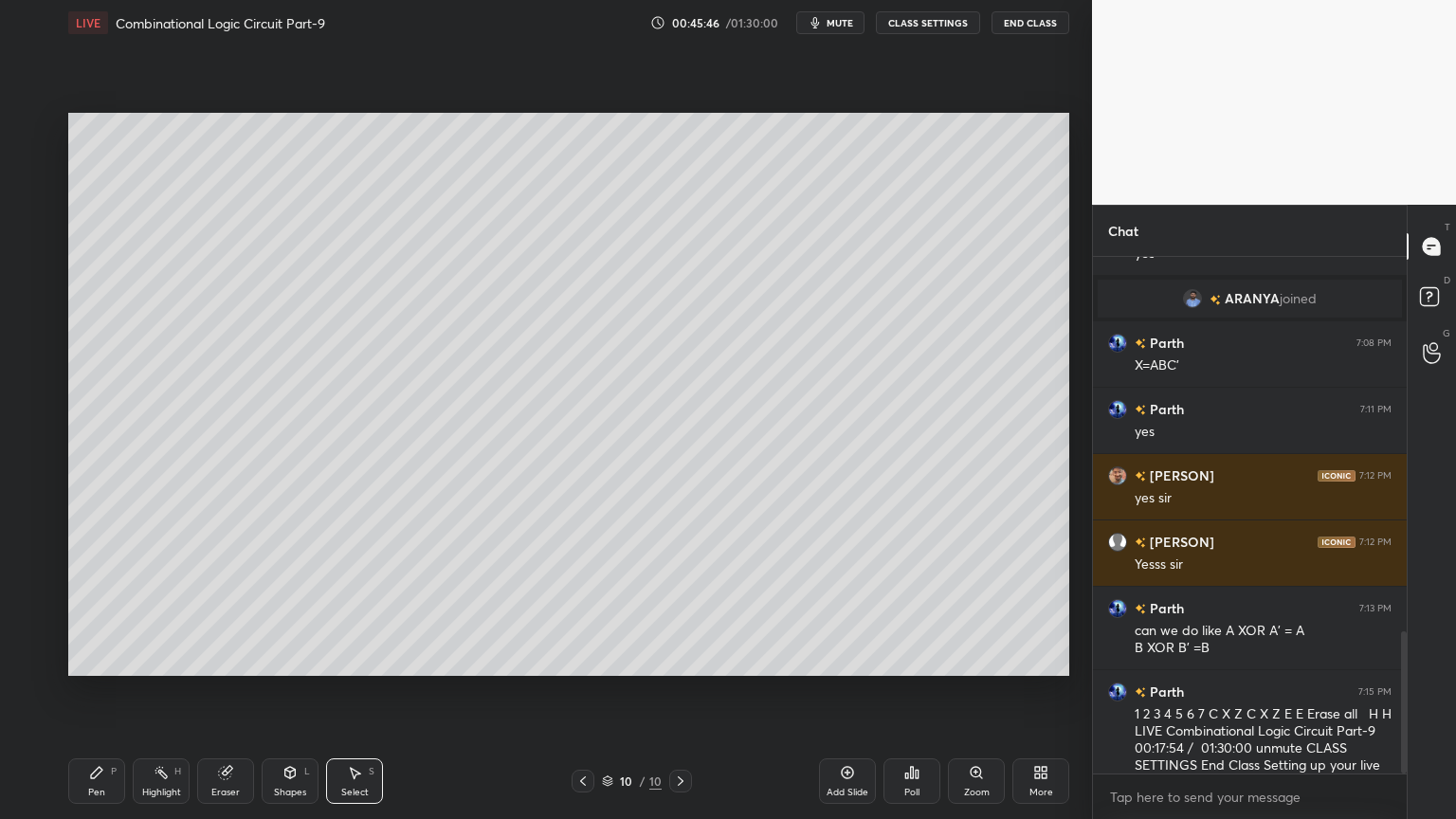 click on "Pen" at bounding box center [97, 792] 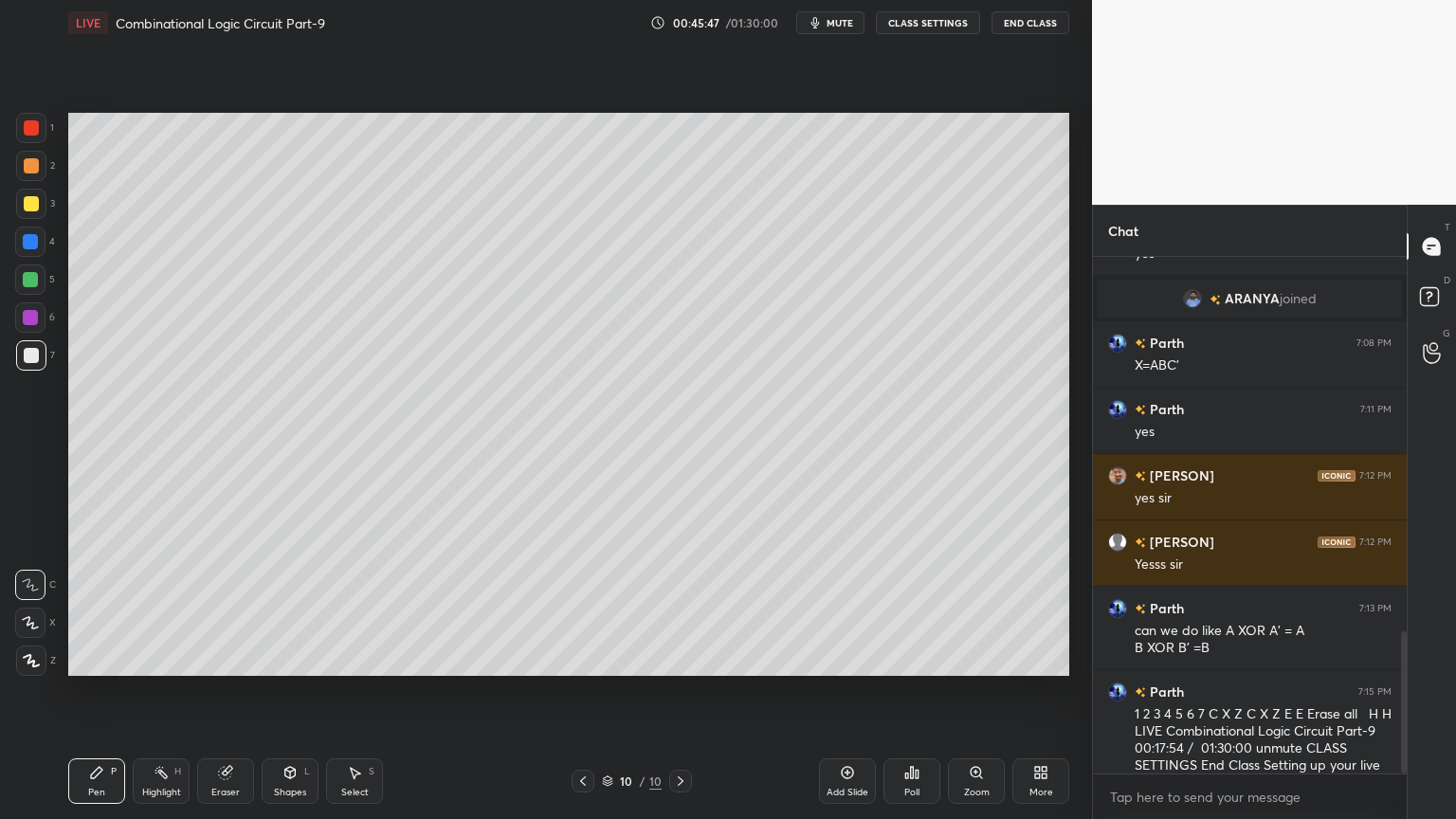 click at bounding box center [30, 242] 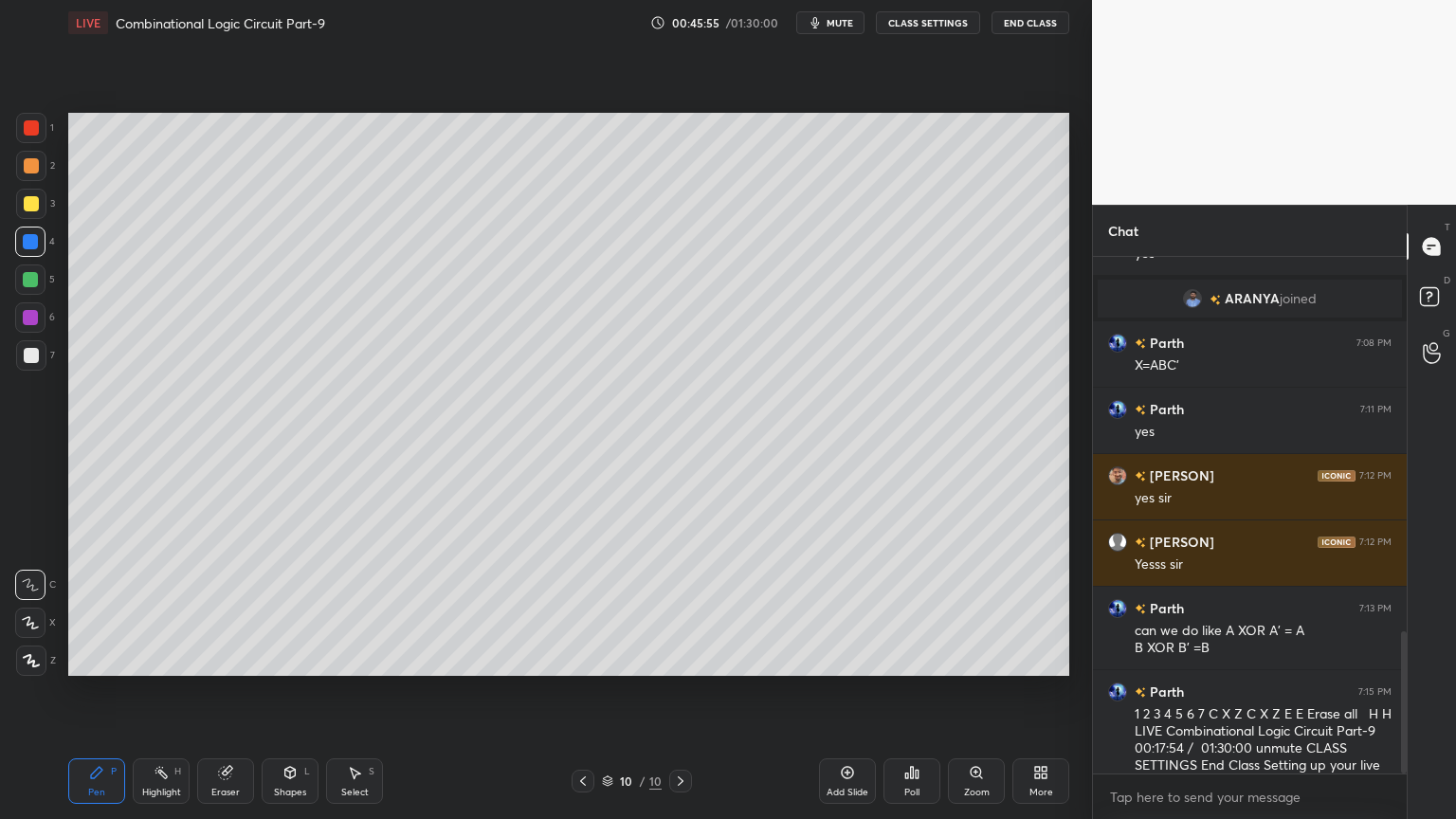 click on "Eraser" at bounding box center (226, 781) 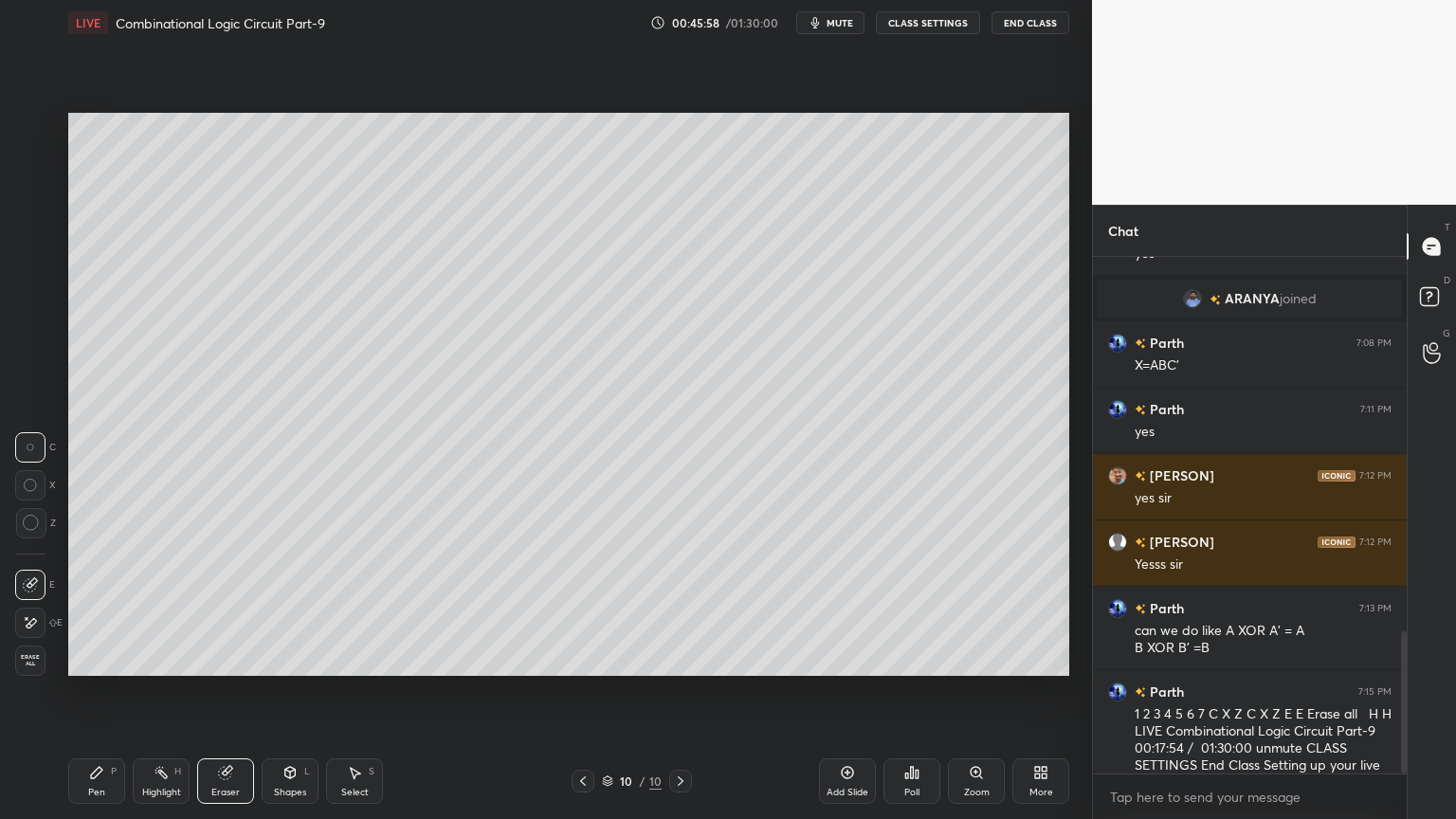 click on "Pen P" at bounding box center [97, 781] 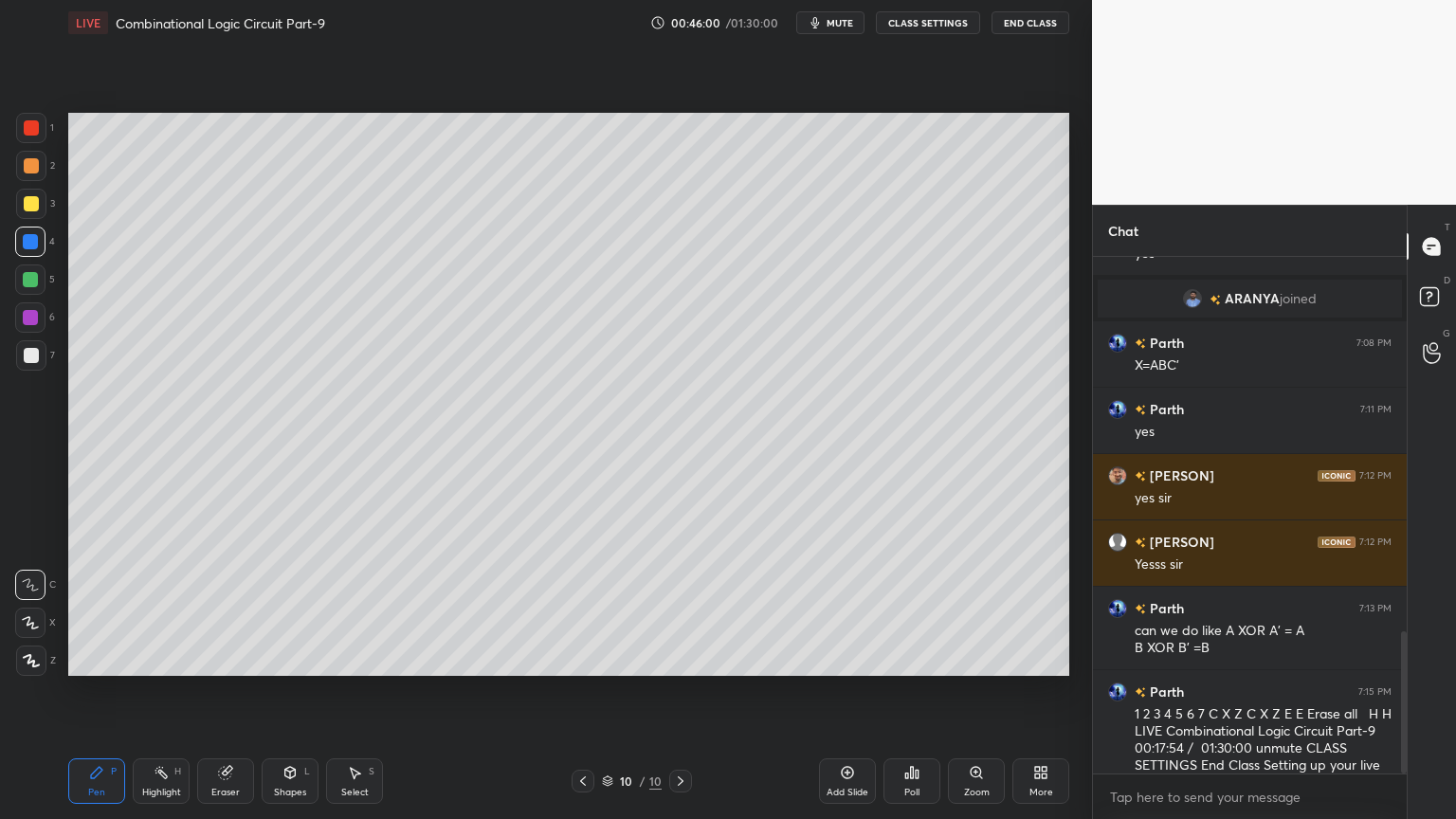 click on "7" at bounding box center [35, 355] 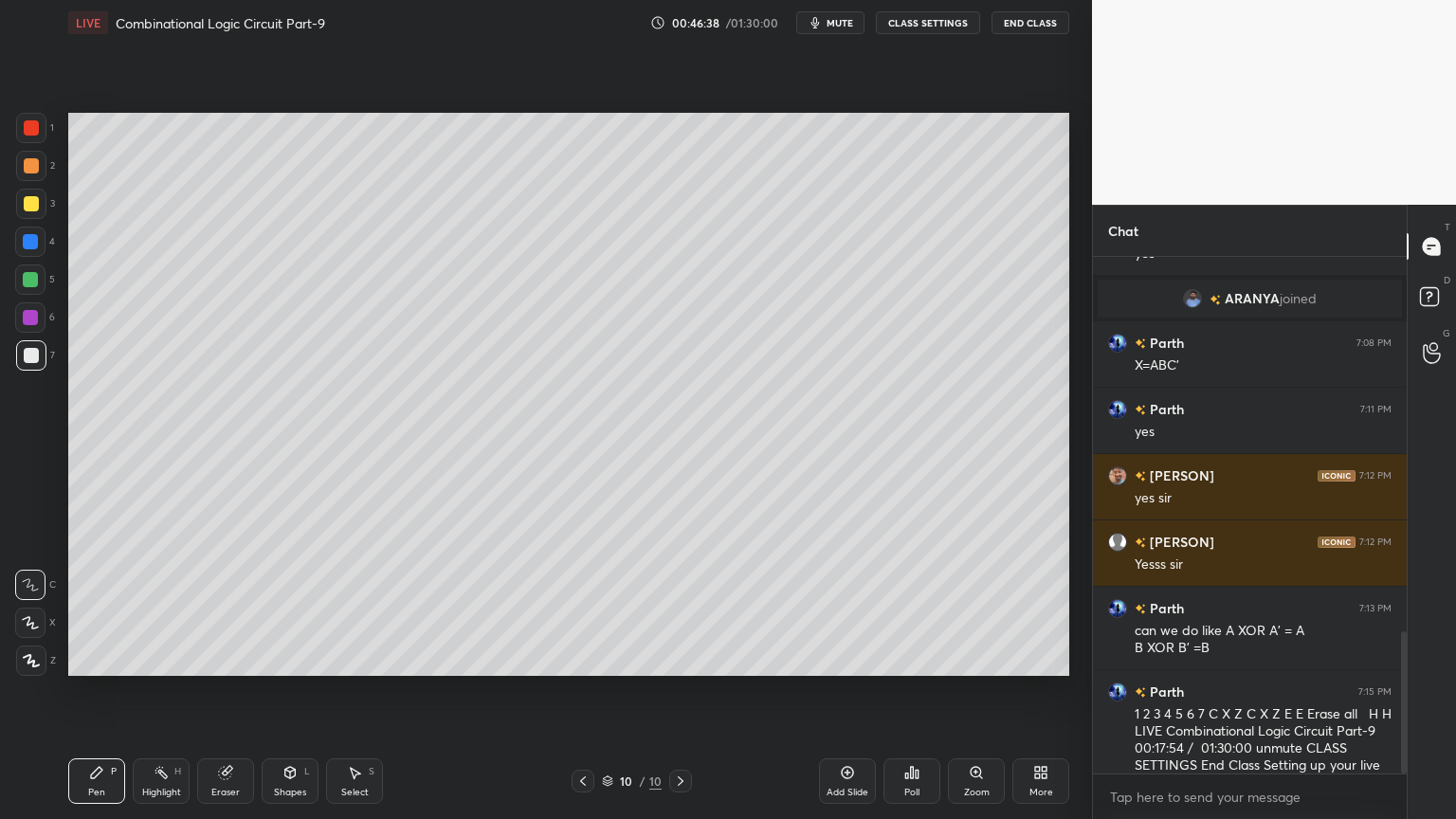 click 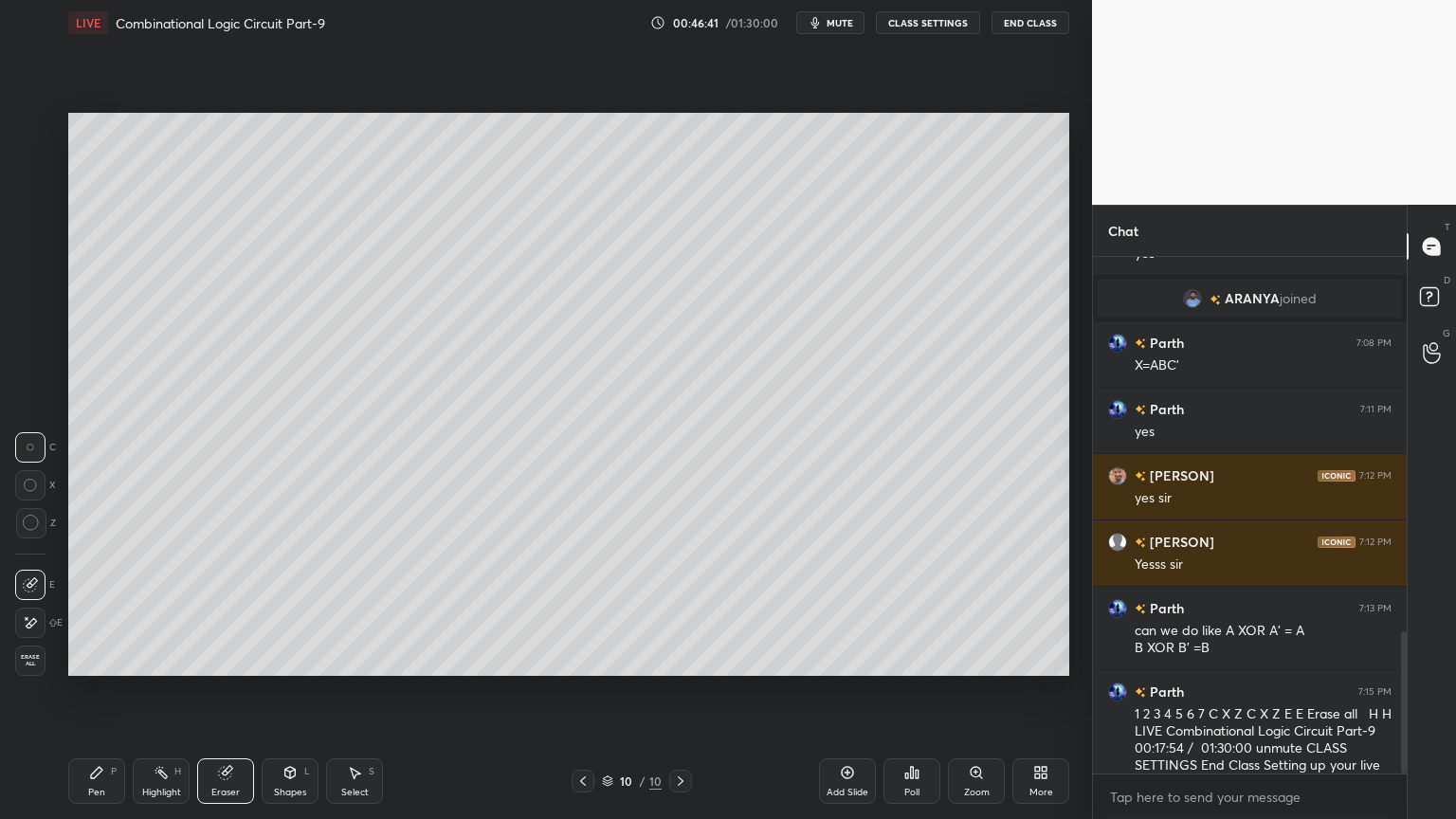 click 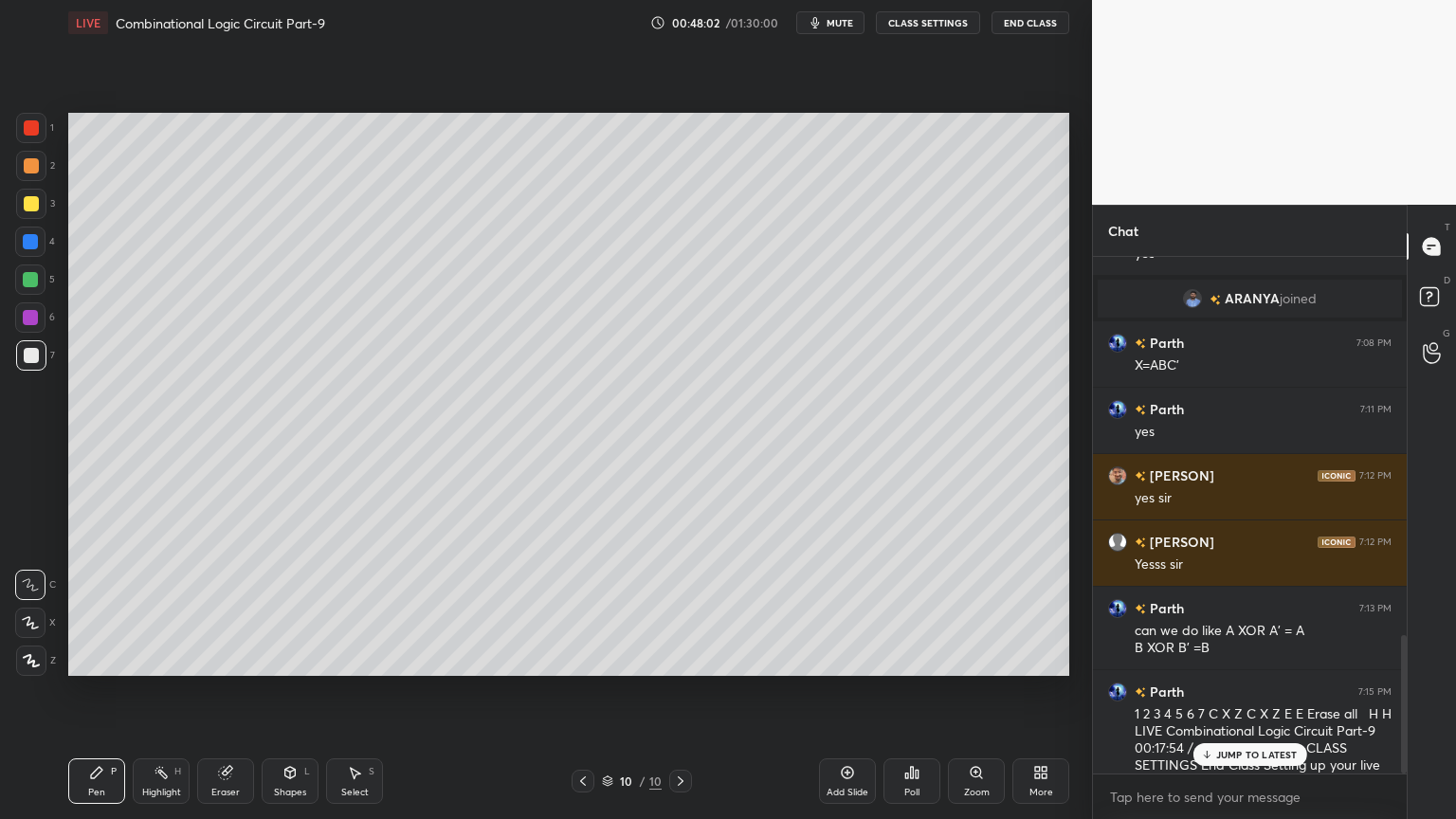scroll, scrollTop: 1407, scrollLeft: 0, axis: vertical 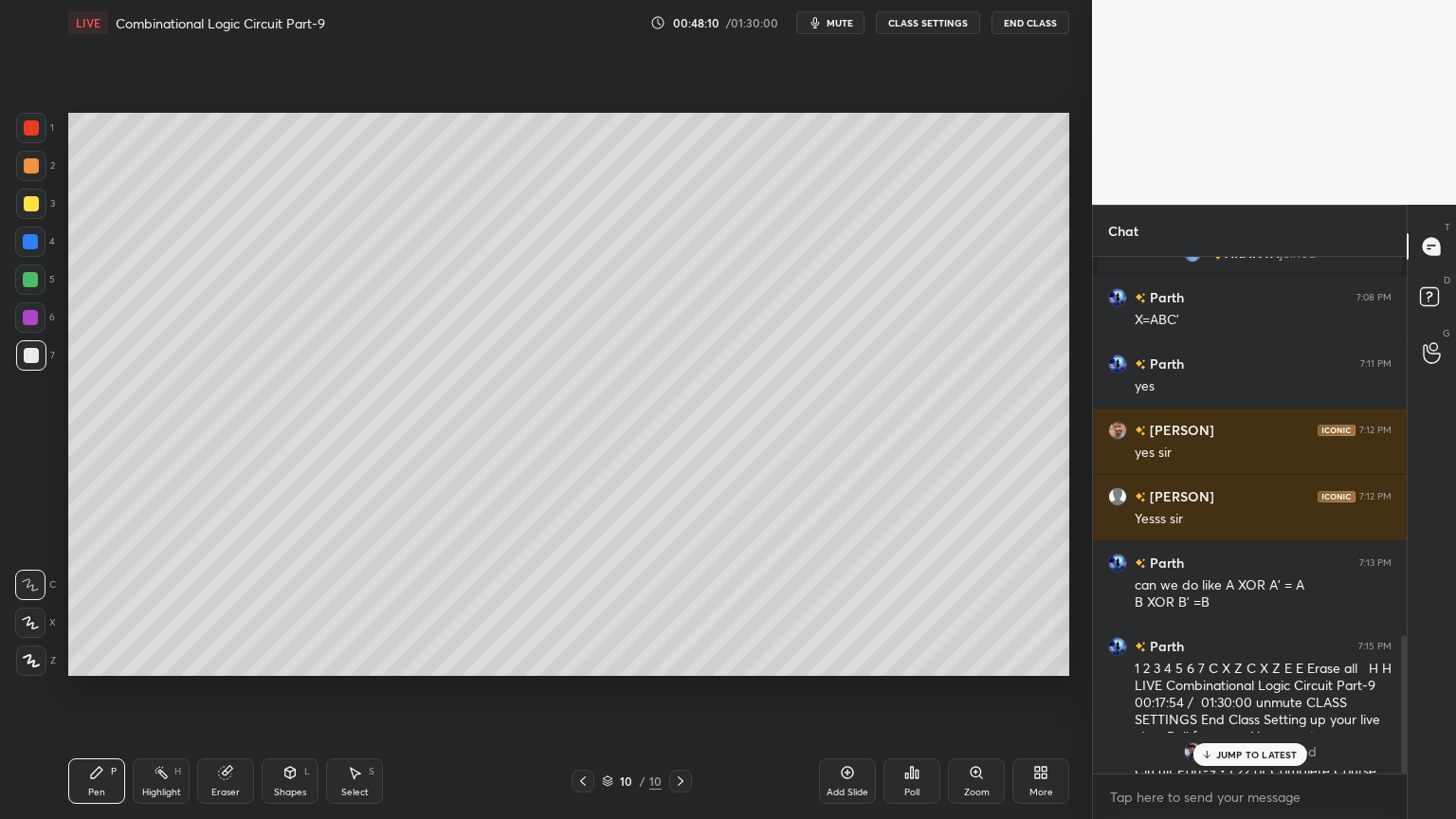 click on "JUMP TO LATEST" at bounding box center (1257, 755) 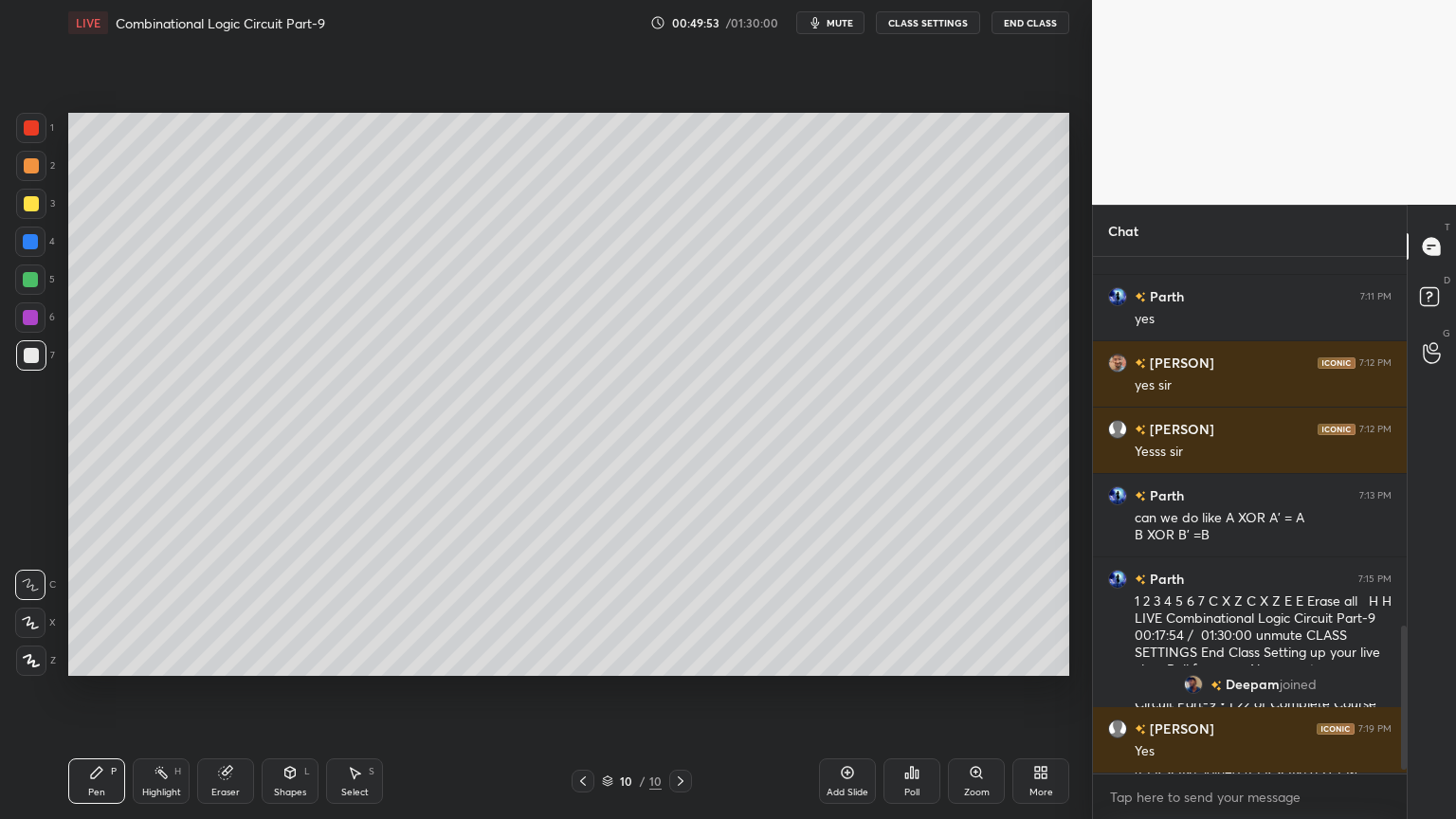scroll, scrollTop: 1354, scrollLeft: 0, axis: vertical 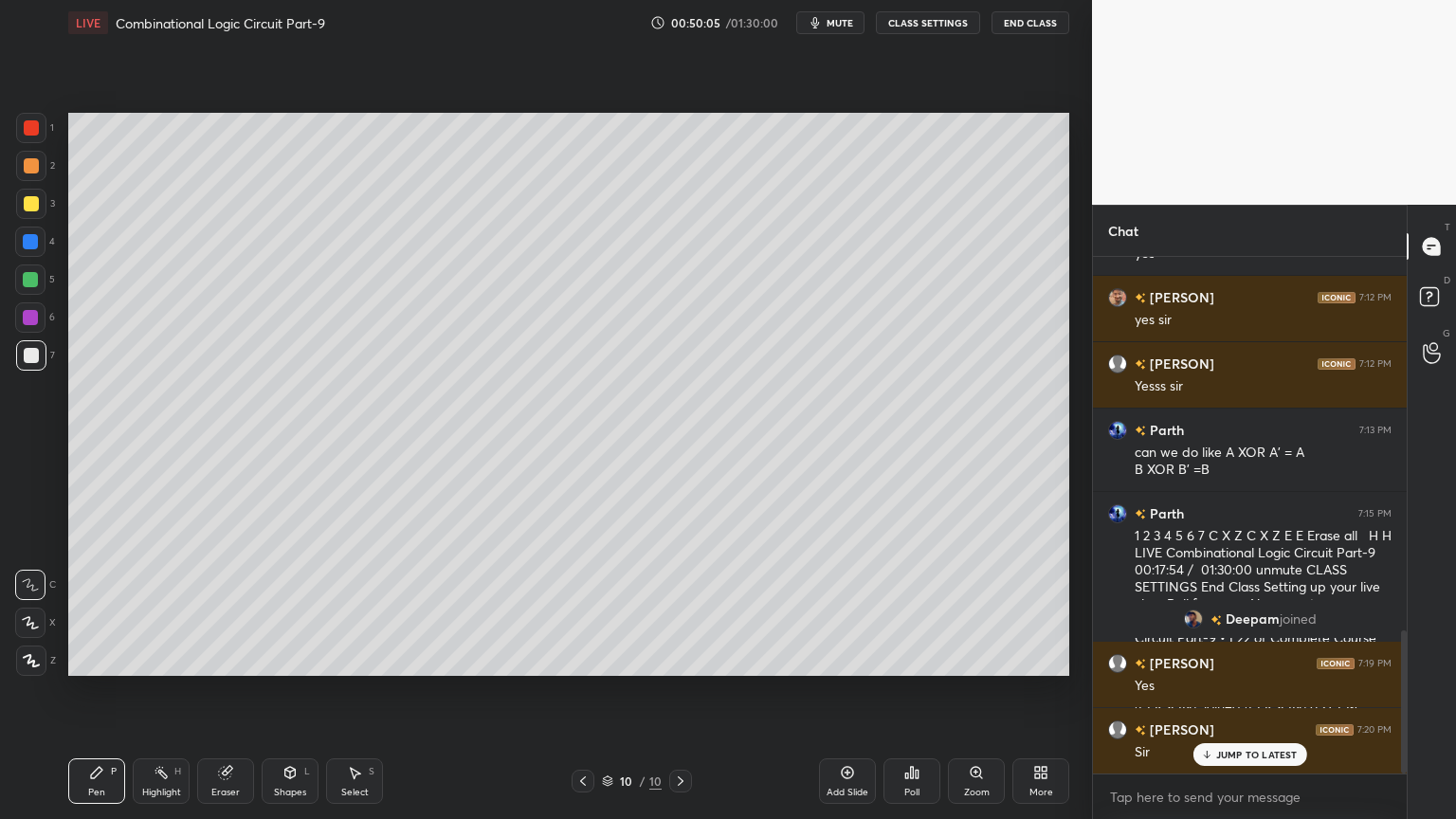click on "Eraser" at bounding box center [226, 781] 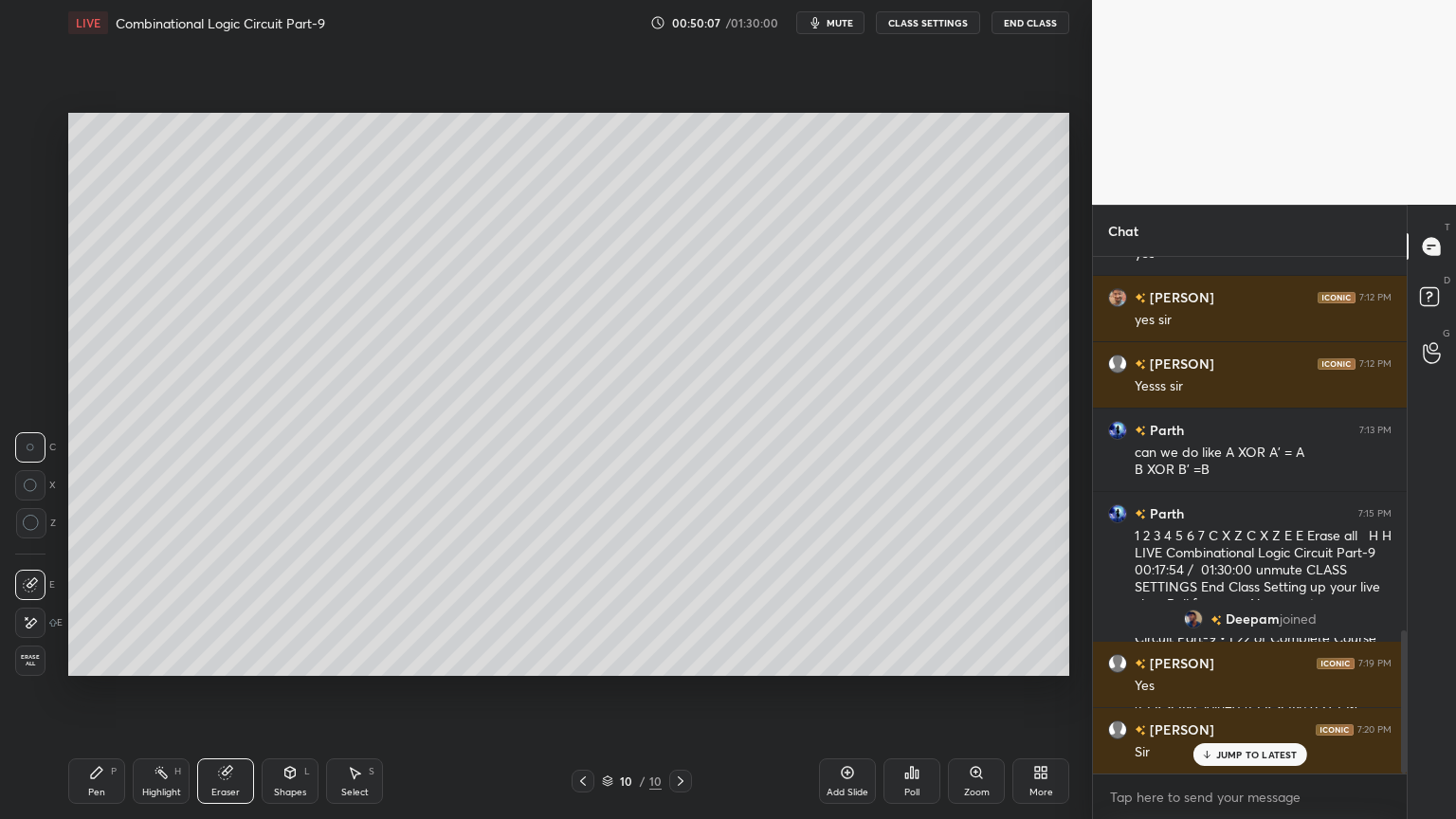 click on "Pen P" at bounding box center [97, 781] 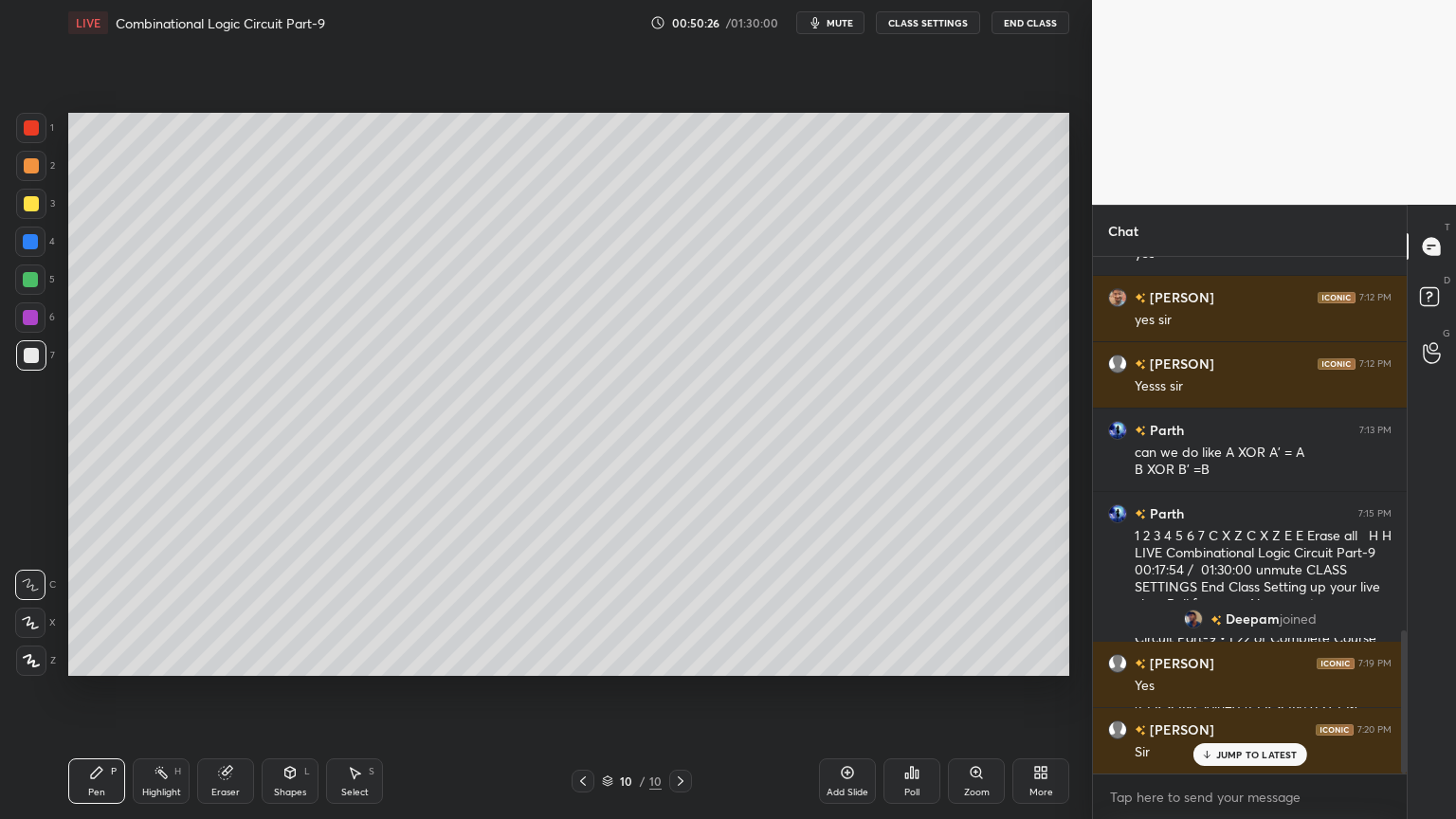 click at bounding box center (30, 280) 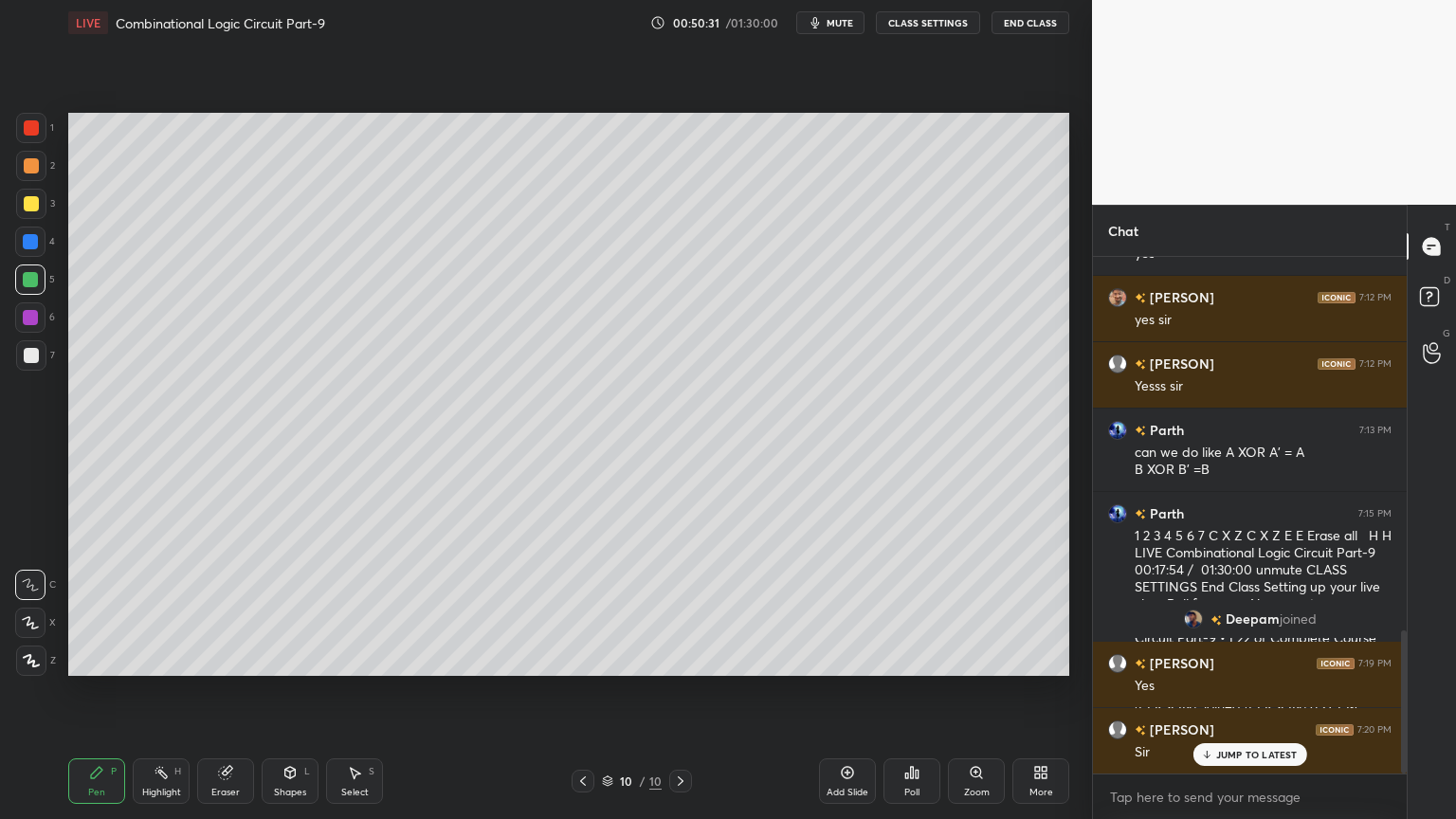 click at bounding box center (30, 318) 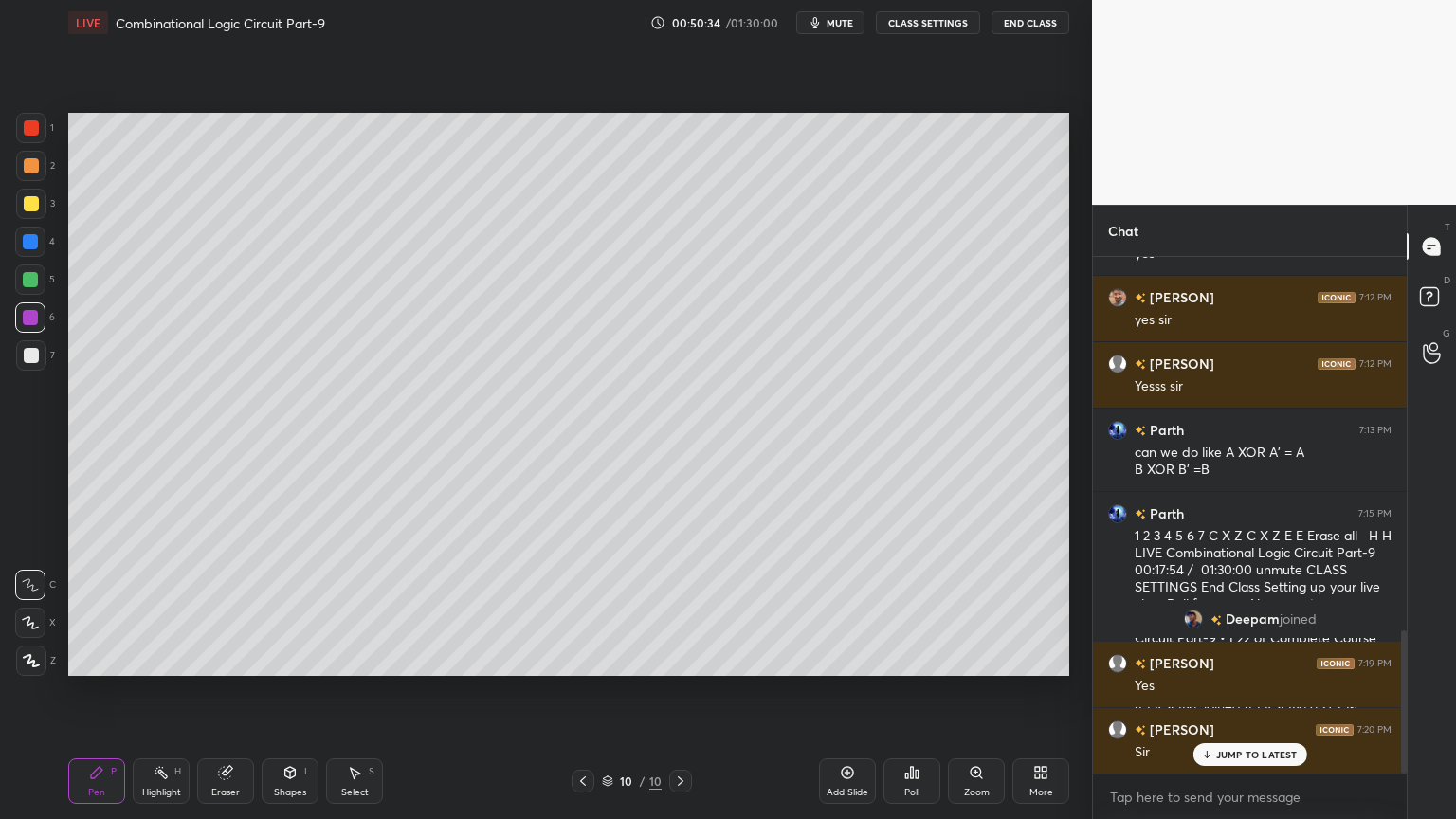 click on "Eraser" at bounding box center [226, 781] 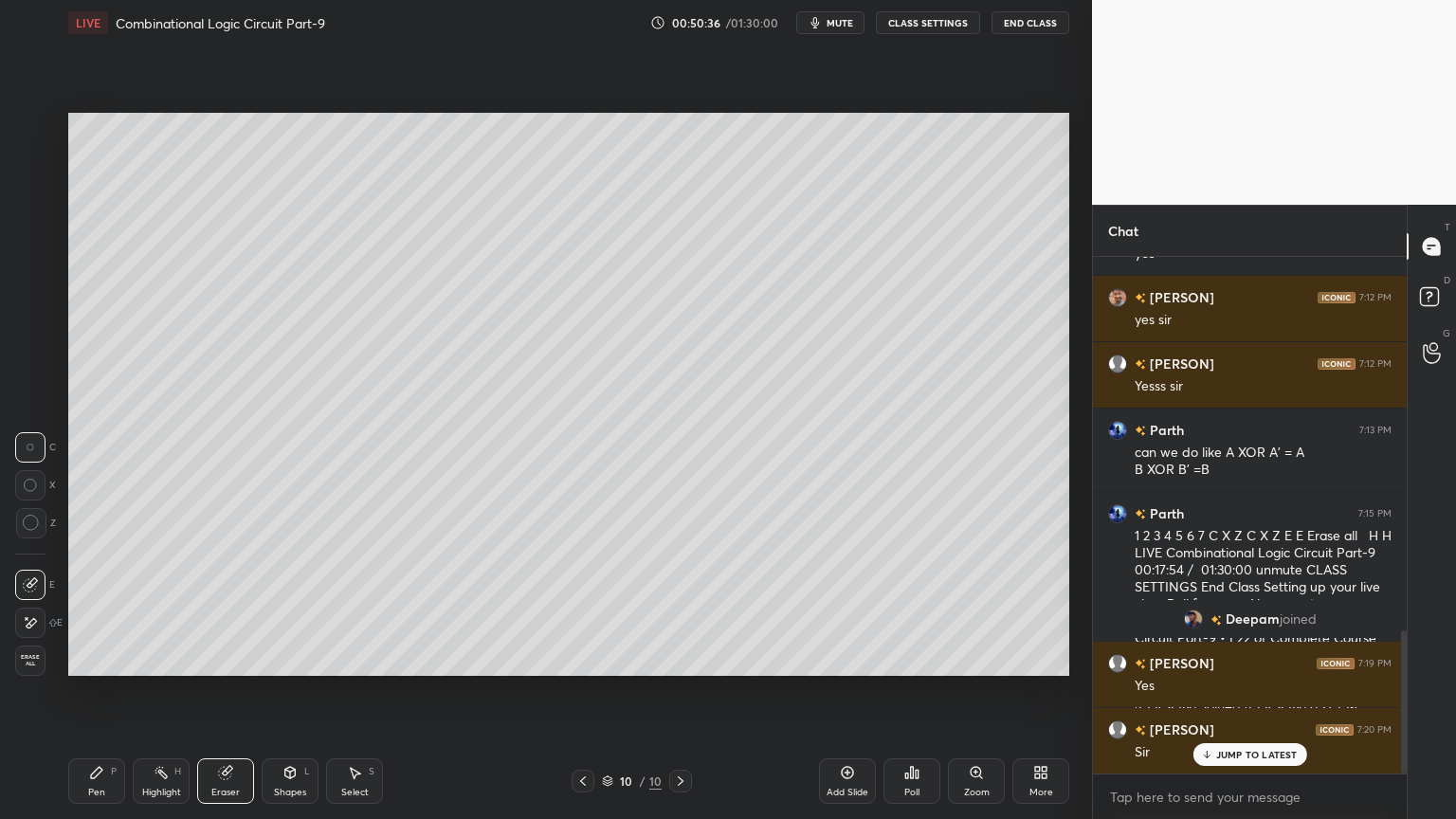 click on "Pen P" at bounding box center [97, 781] 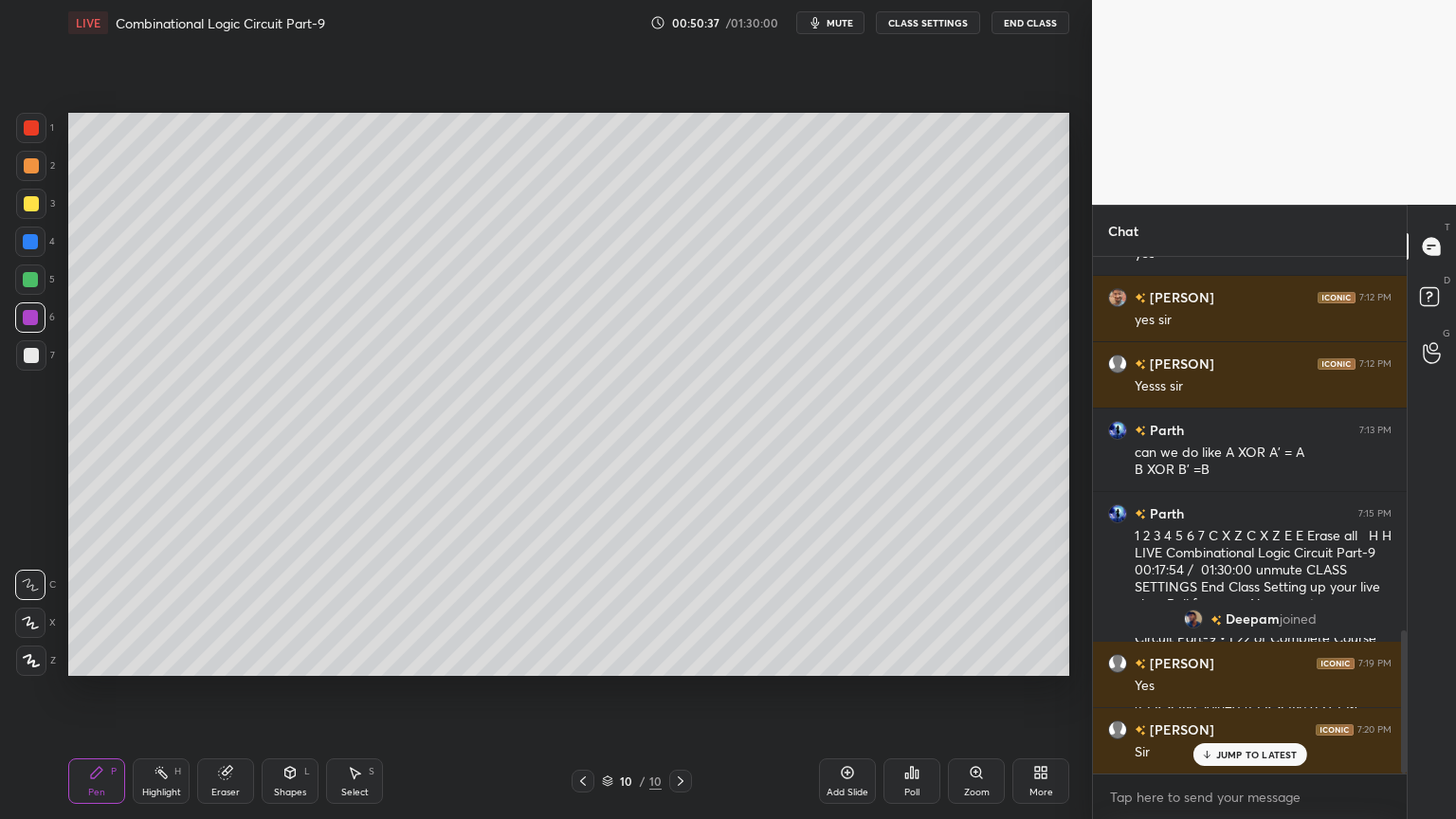 click at bounding box center [30, 623] 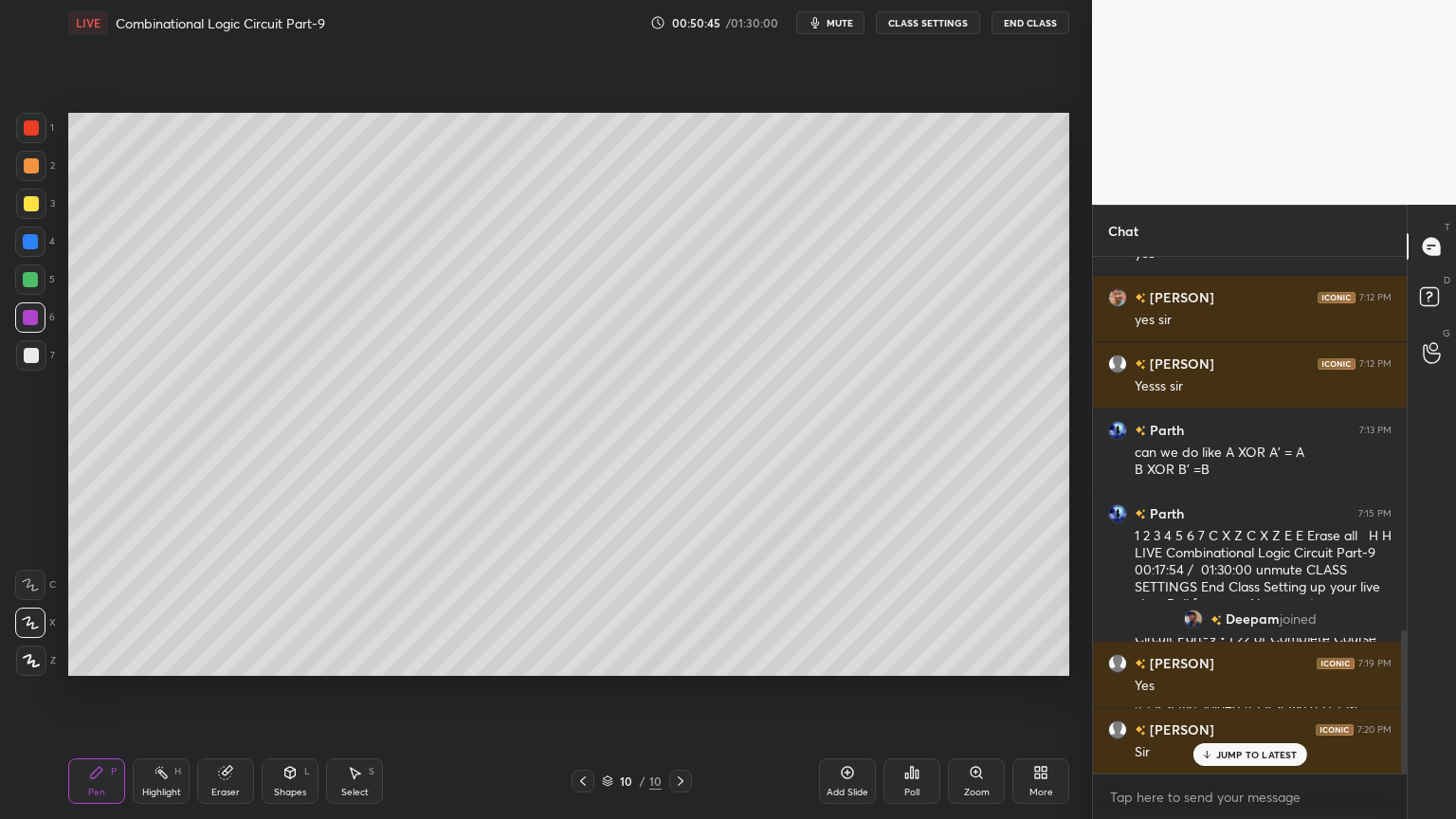 click at bounding box center (31, 204) 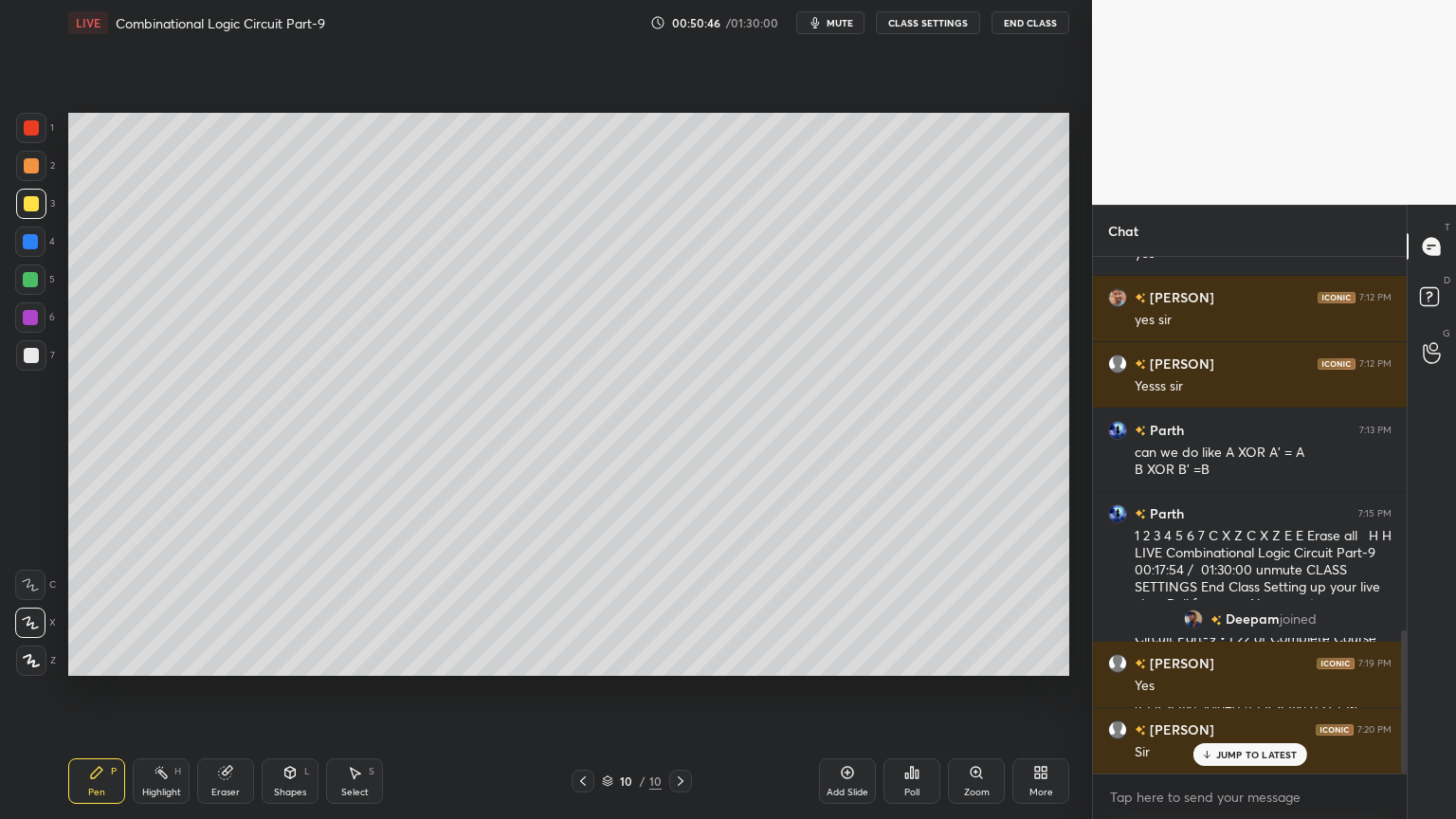 click 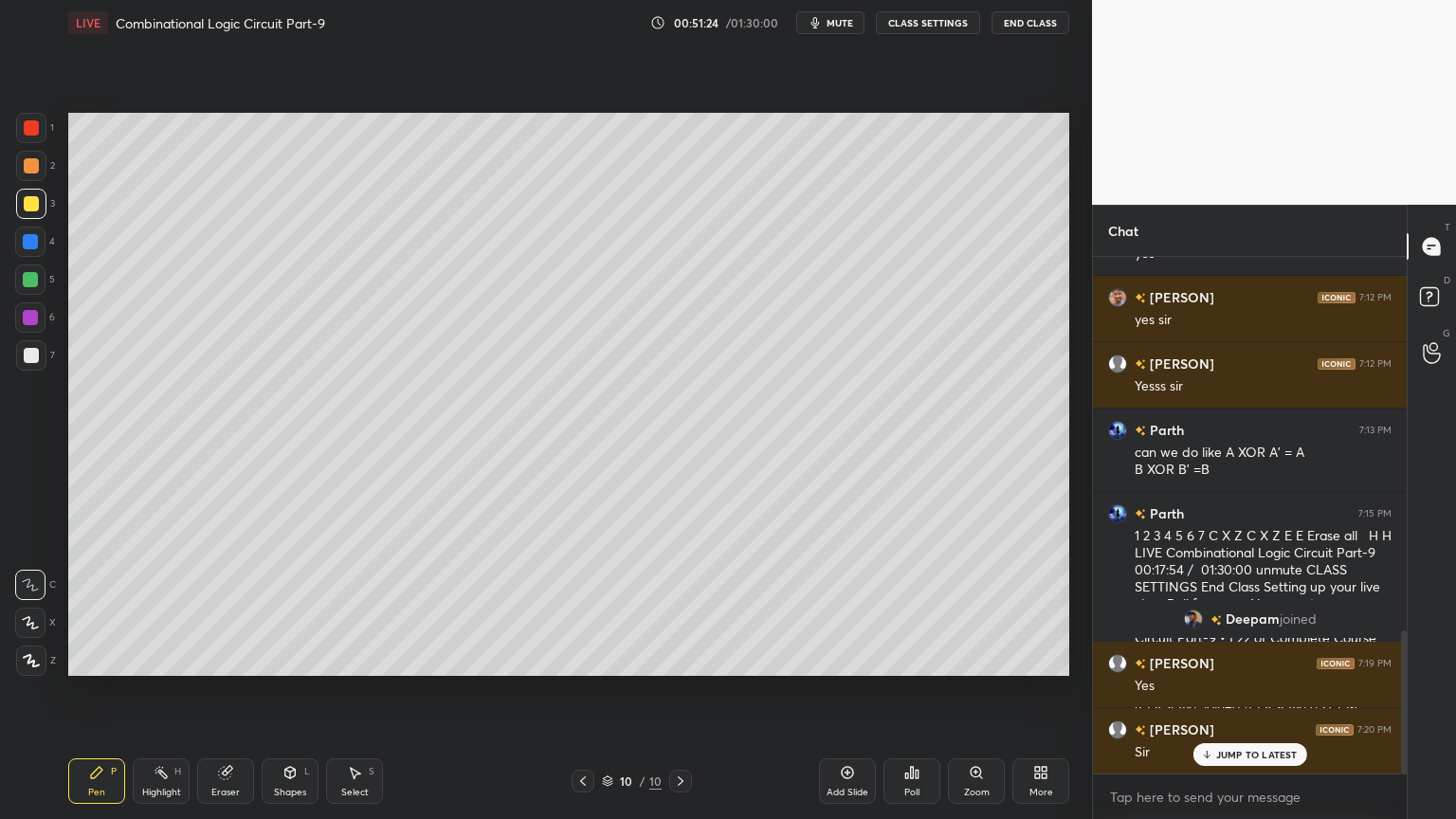 click on "Eraser" at bounding box center [226, 781] 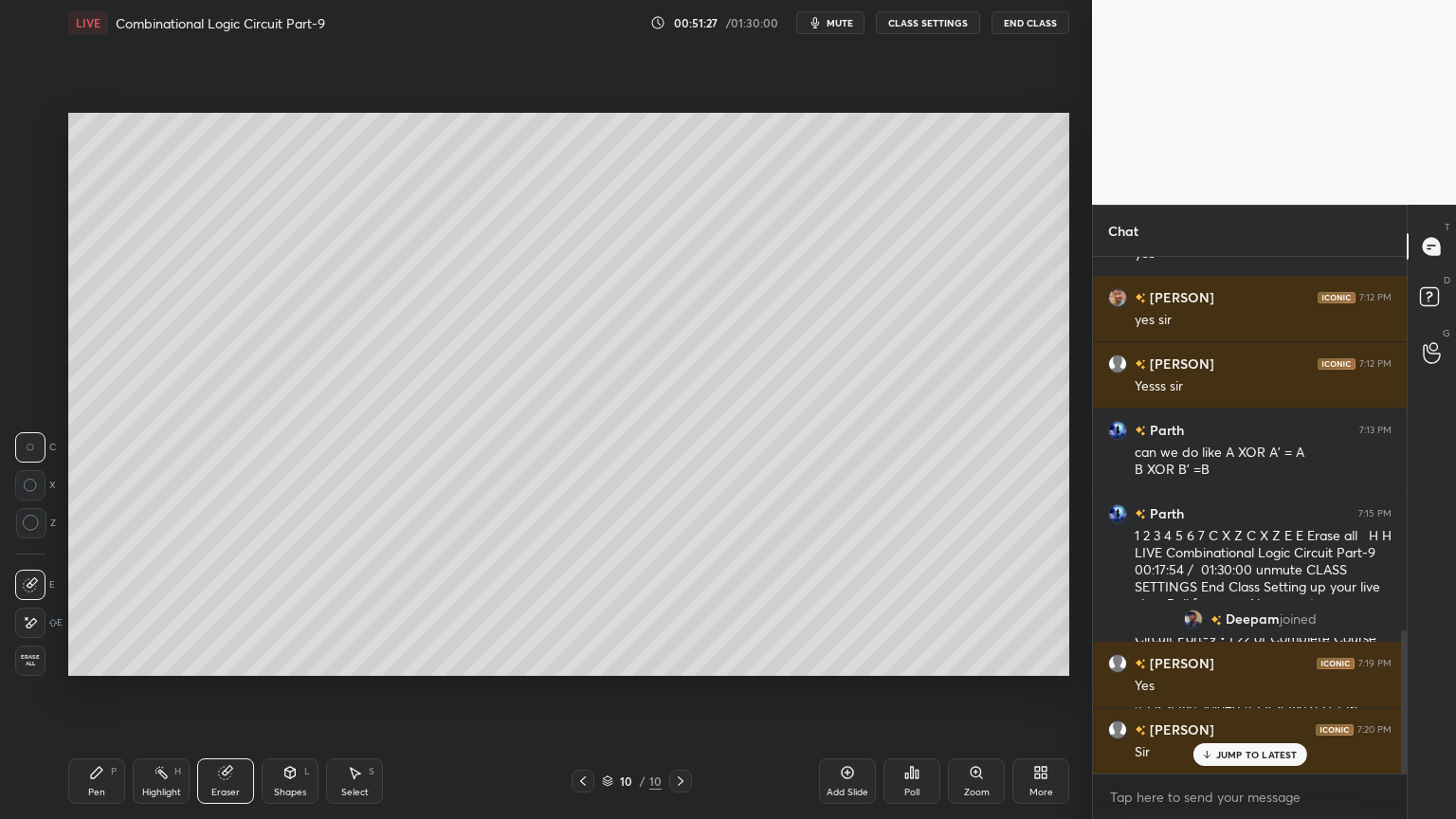 click on "Pen P" at bounding box center [97, 781] 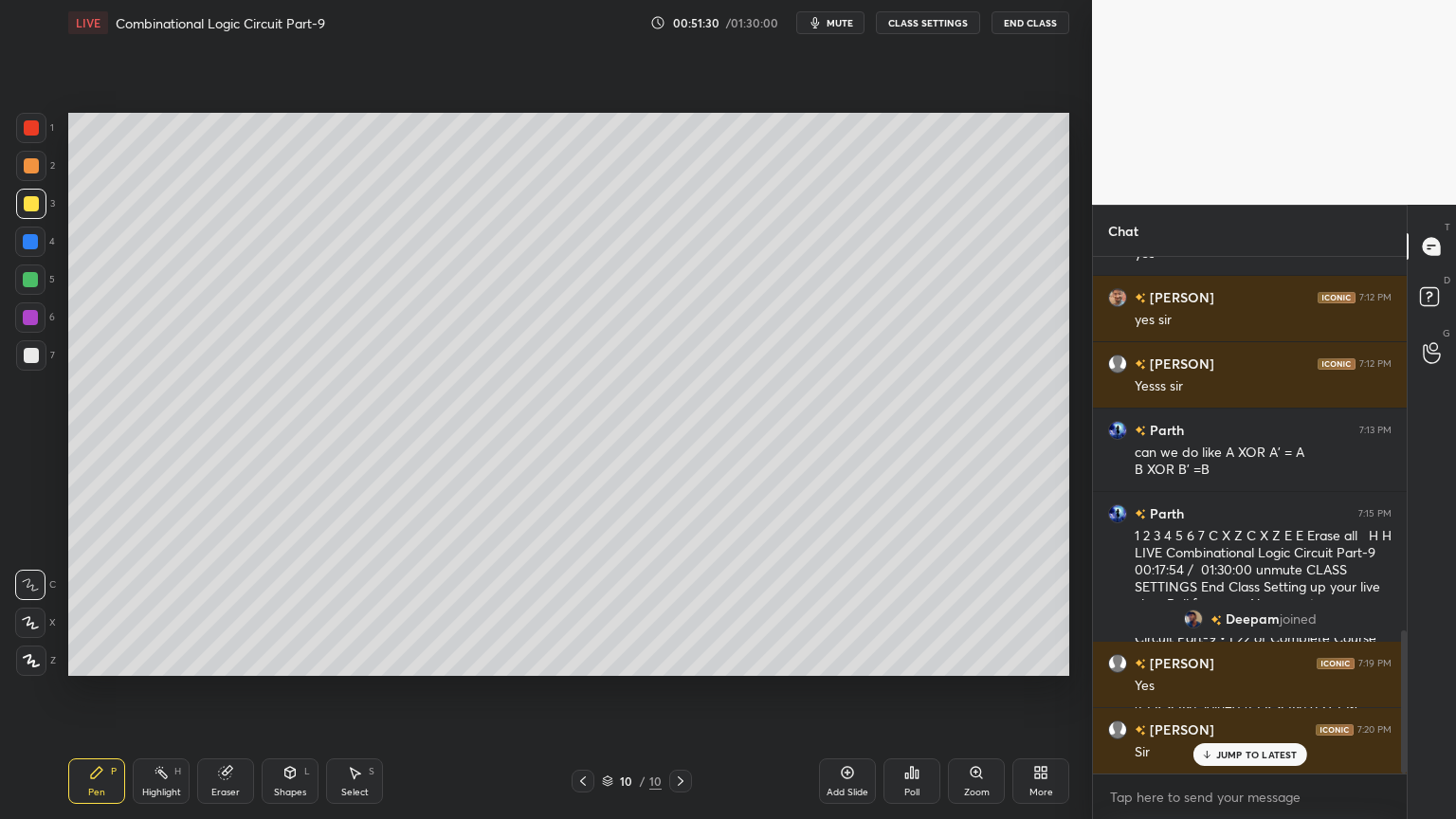 click on "5" at bounding box center [35, 280] 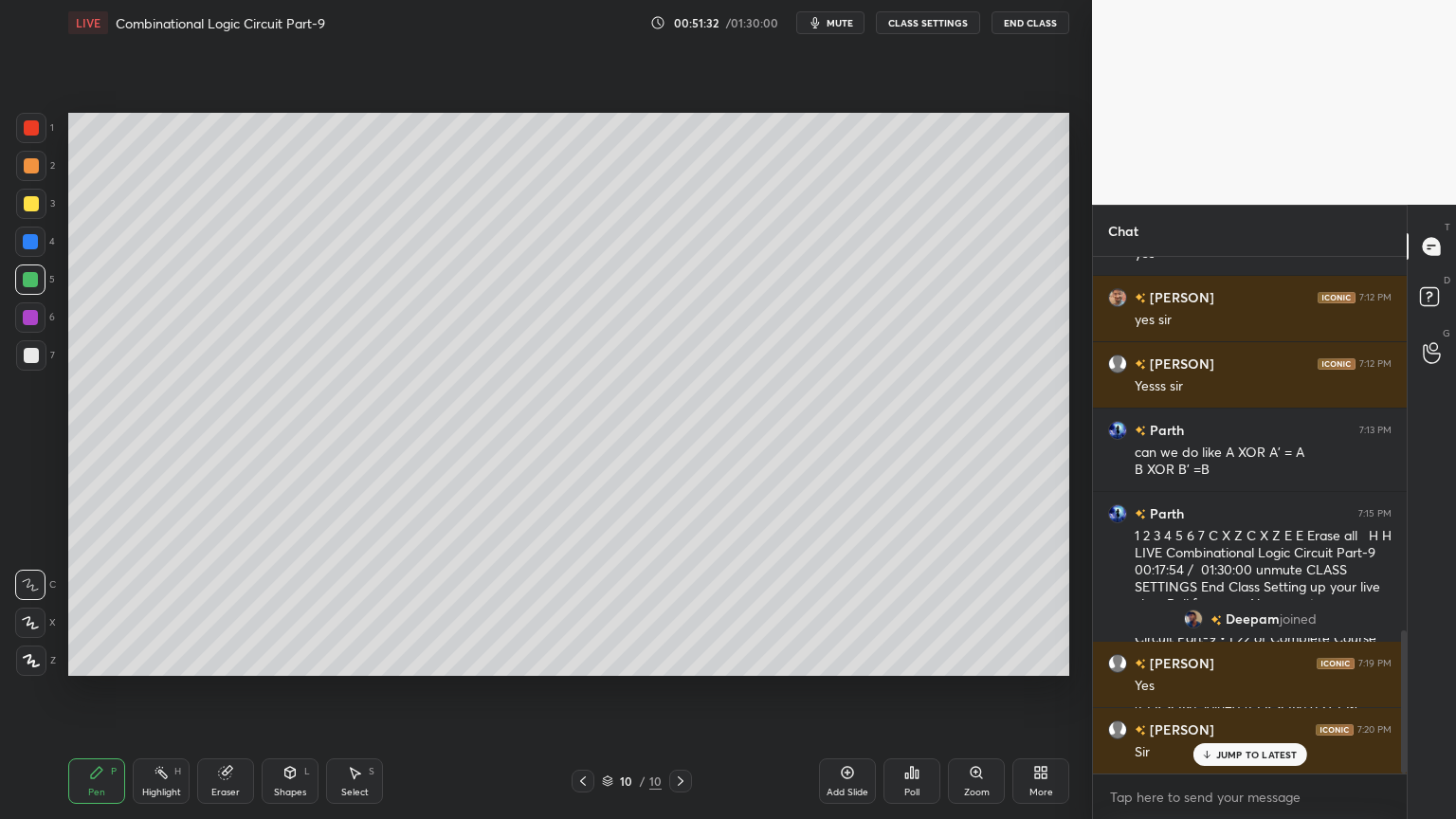 click at bounding box center [31, 128] 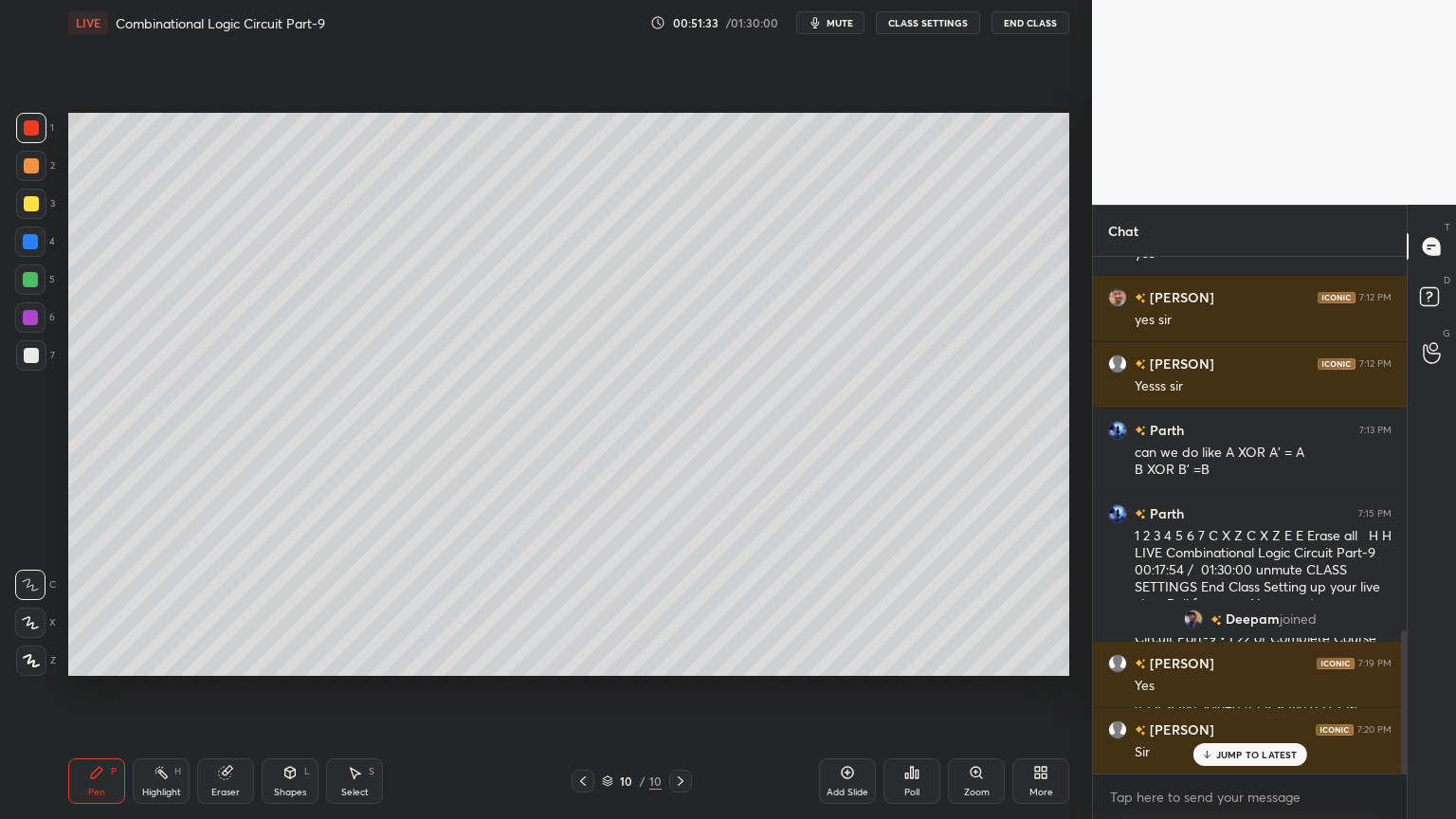 click 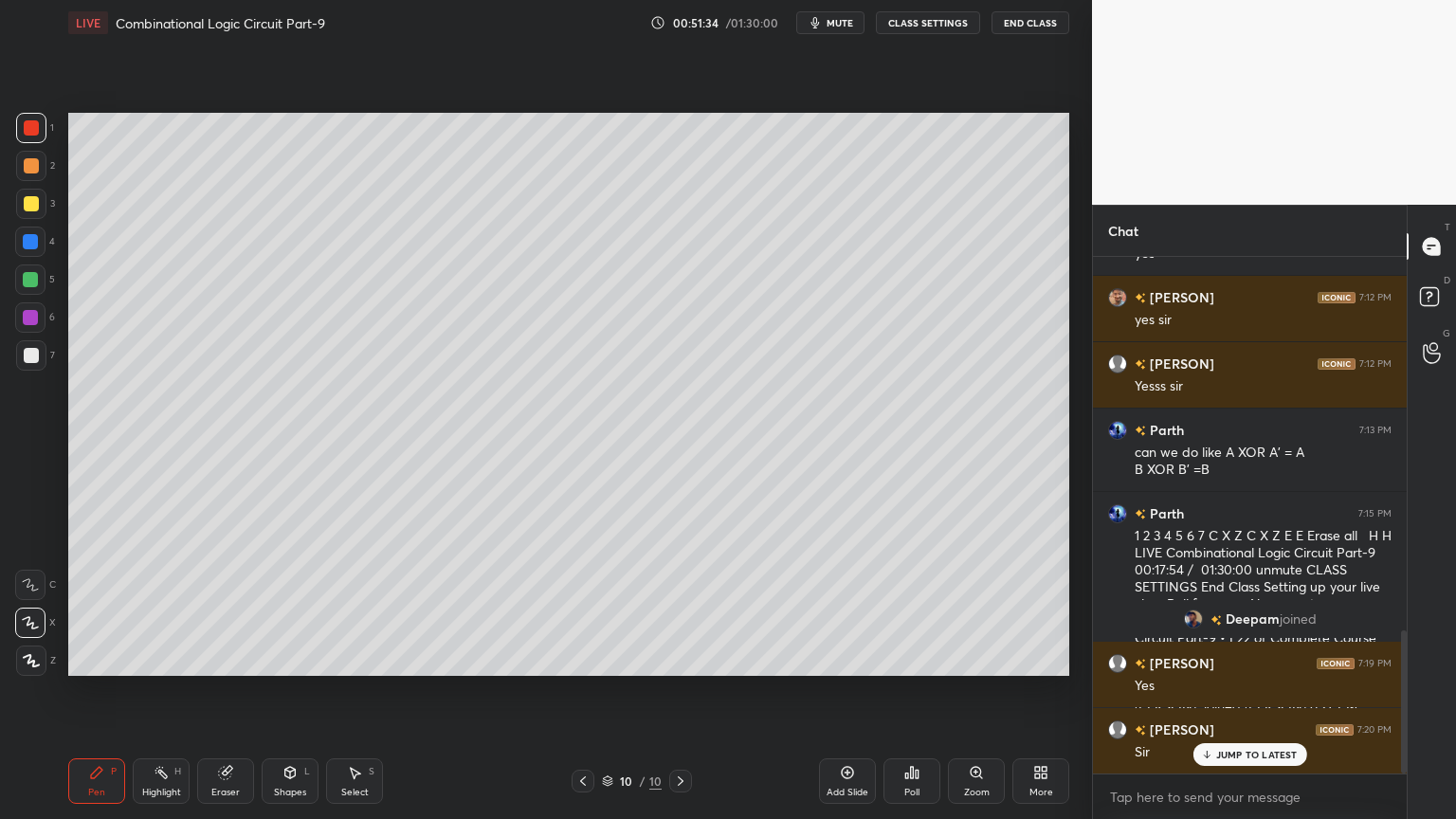 click on "Shapes L" at bounding box center [290, 781] 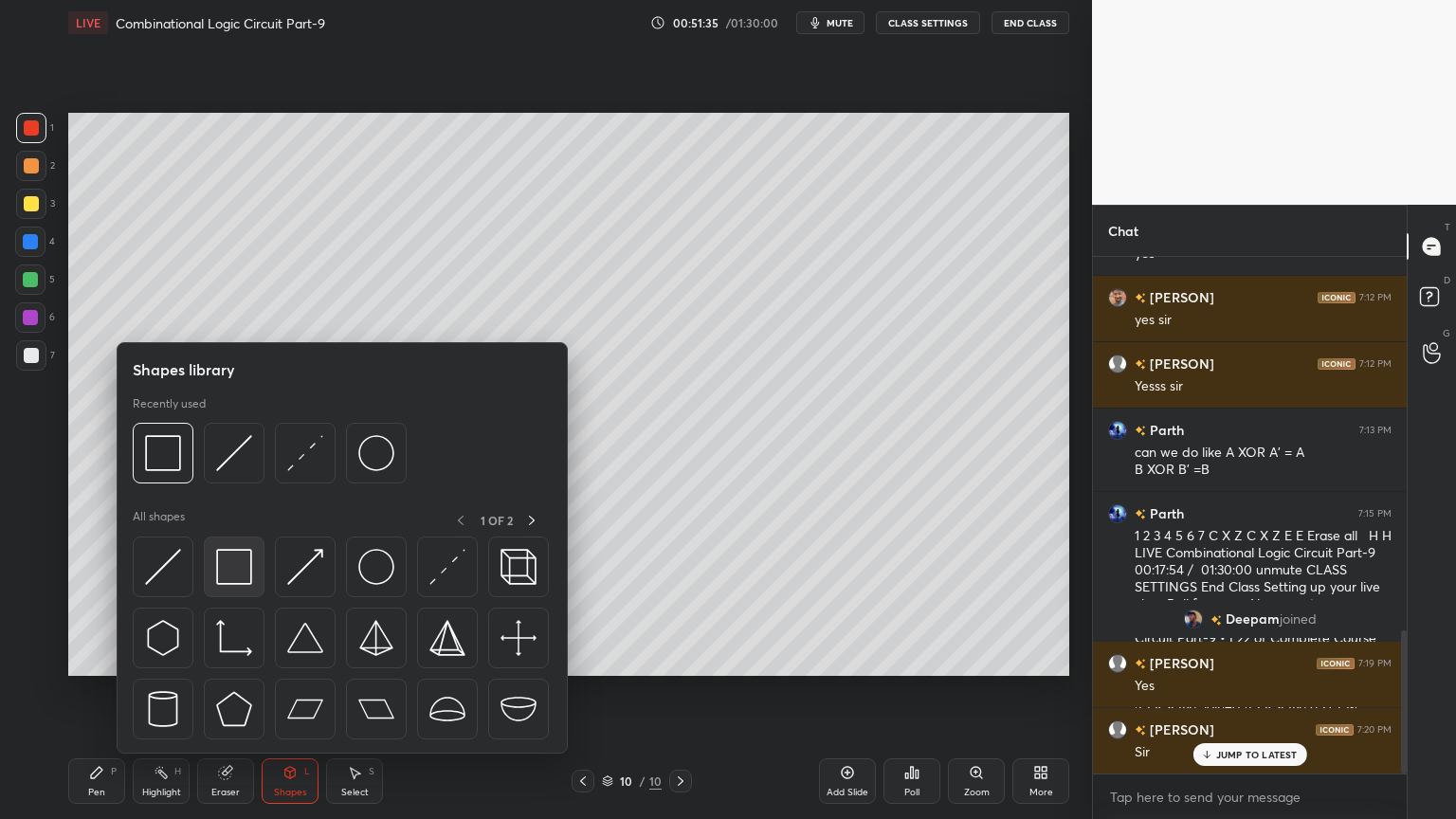 click at bounding box center (234, 567) 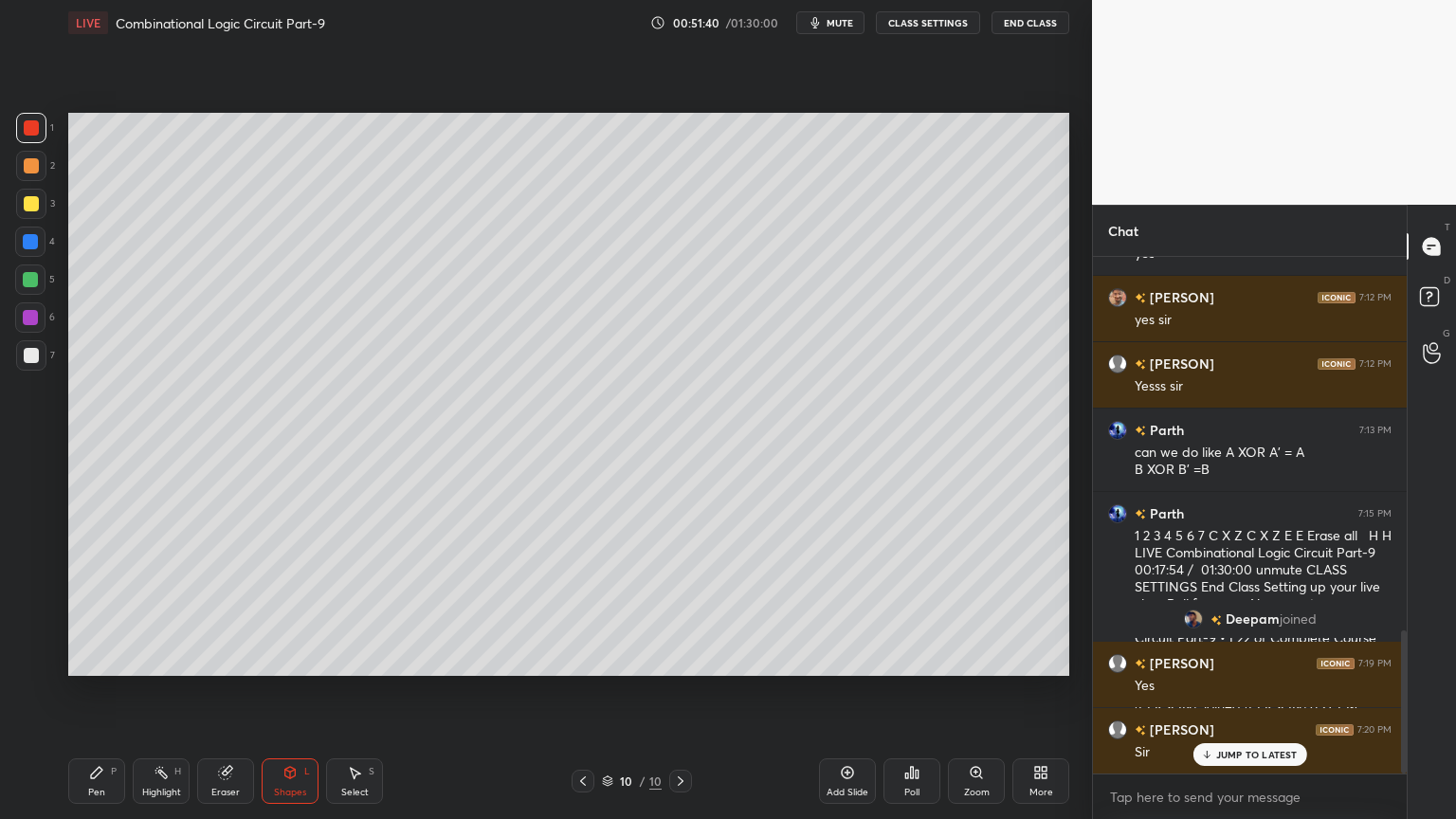 click on "Pen" at bounding box center [97, 792] 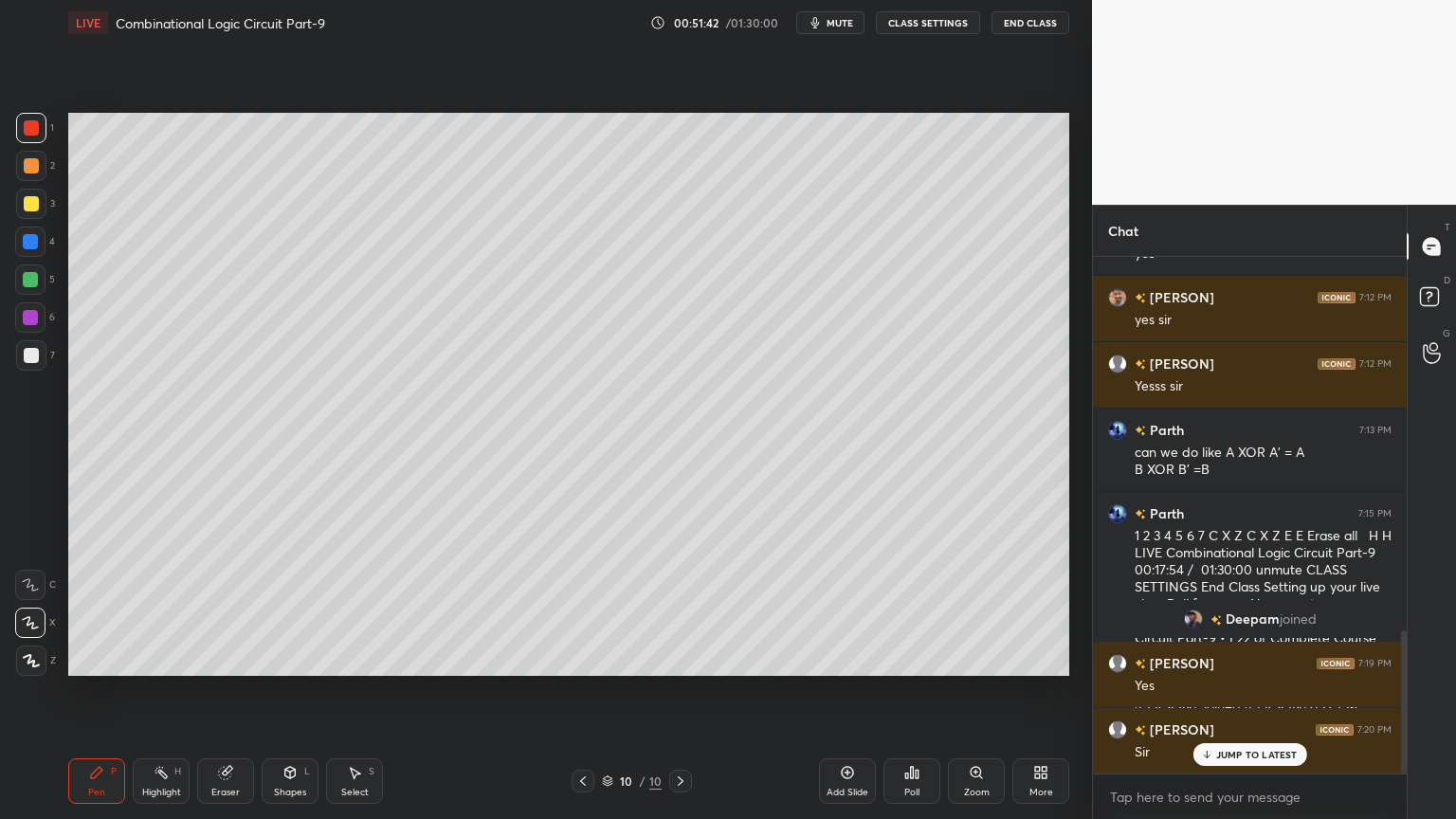 click 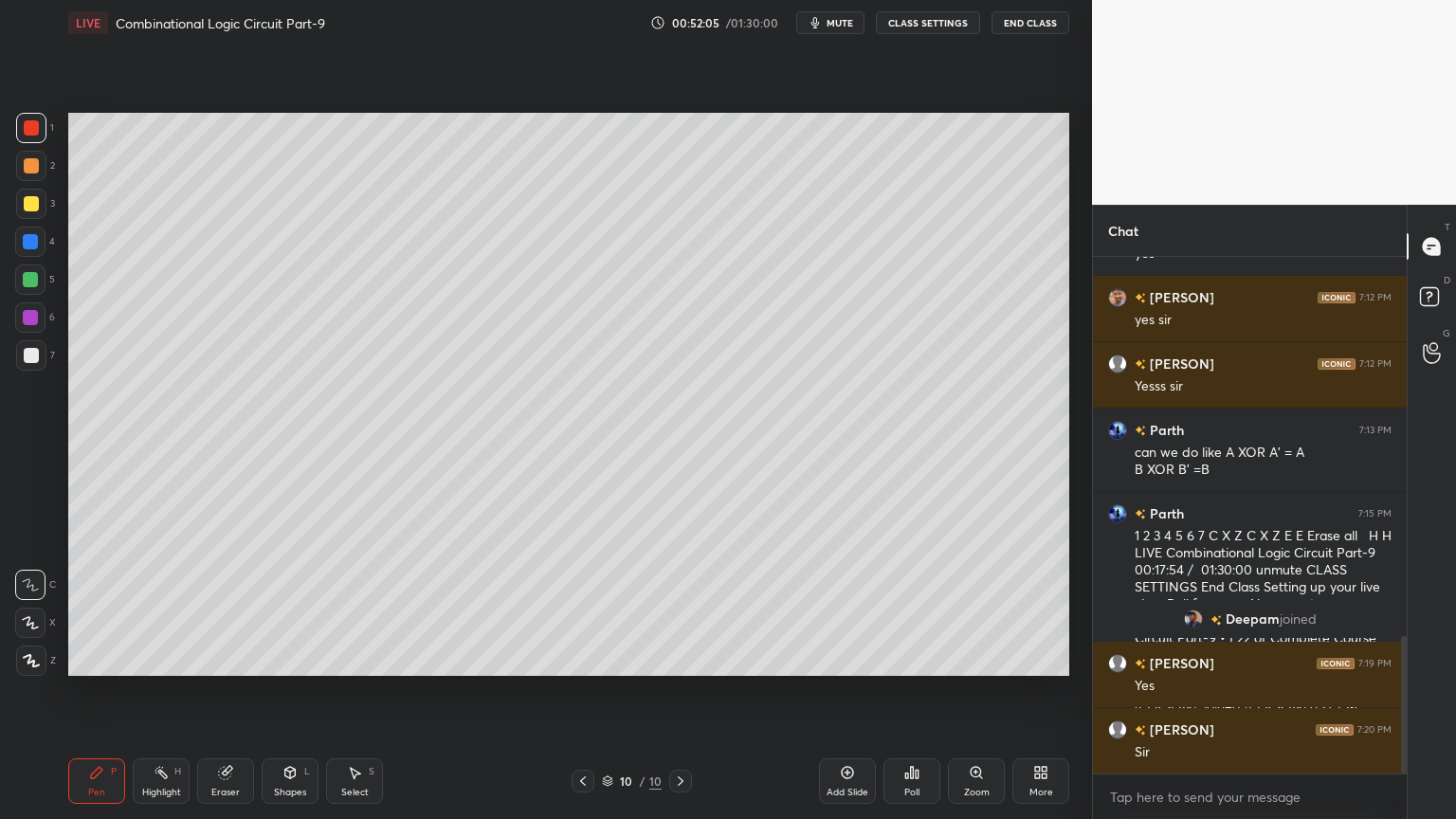 scroll, scrollTop: 1421, scrollLeft: 0, axis: vertical 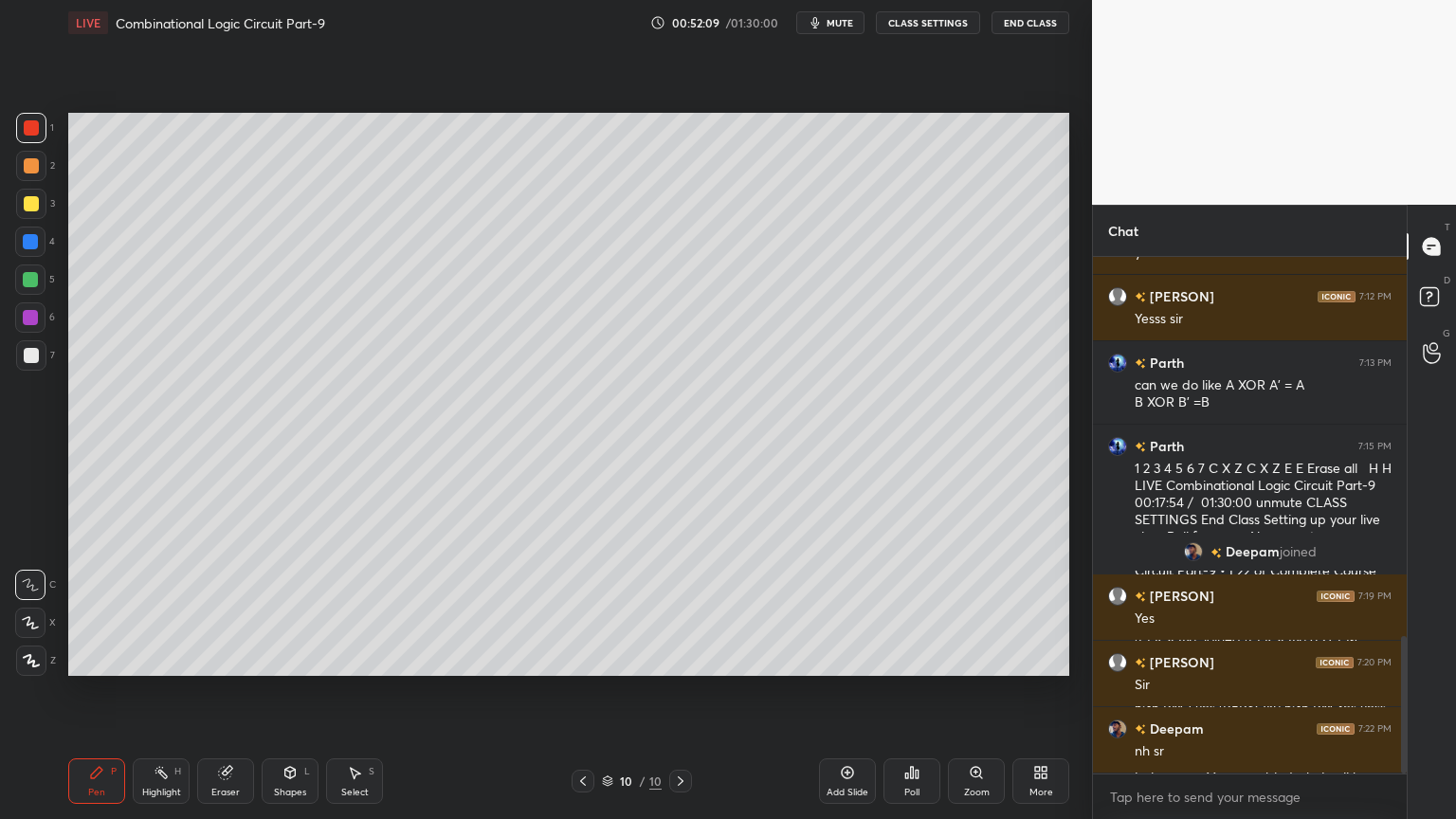 click 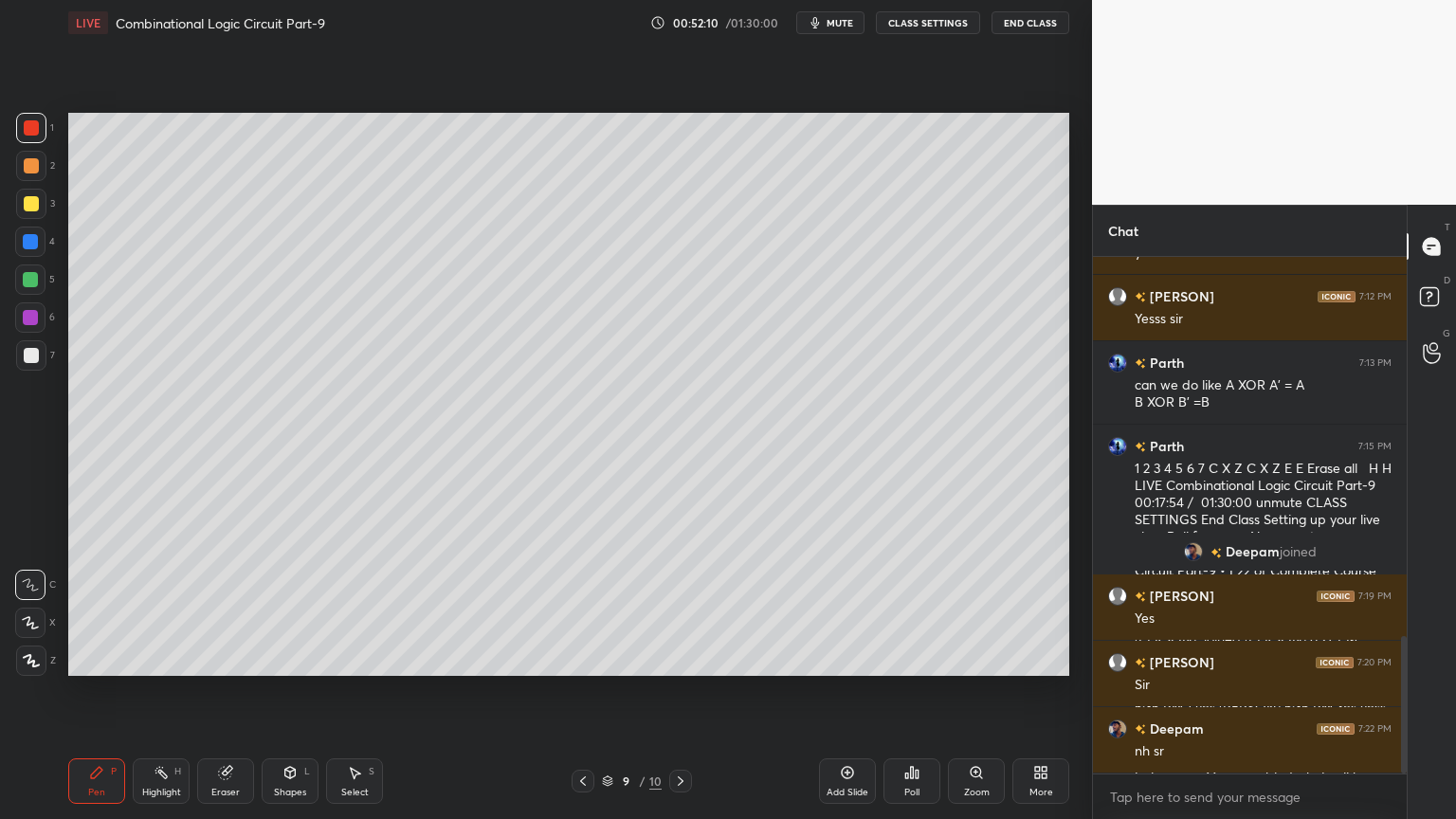 click 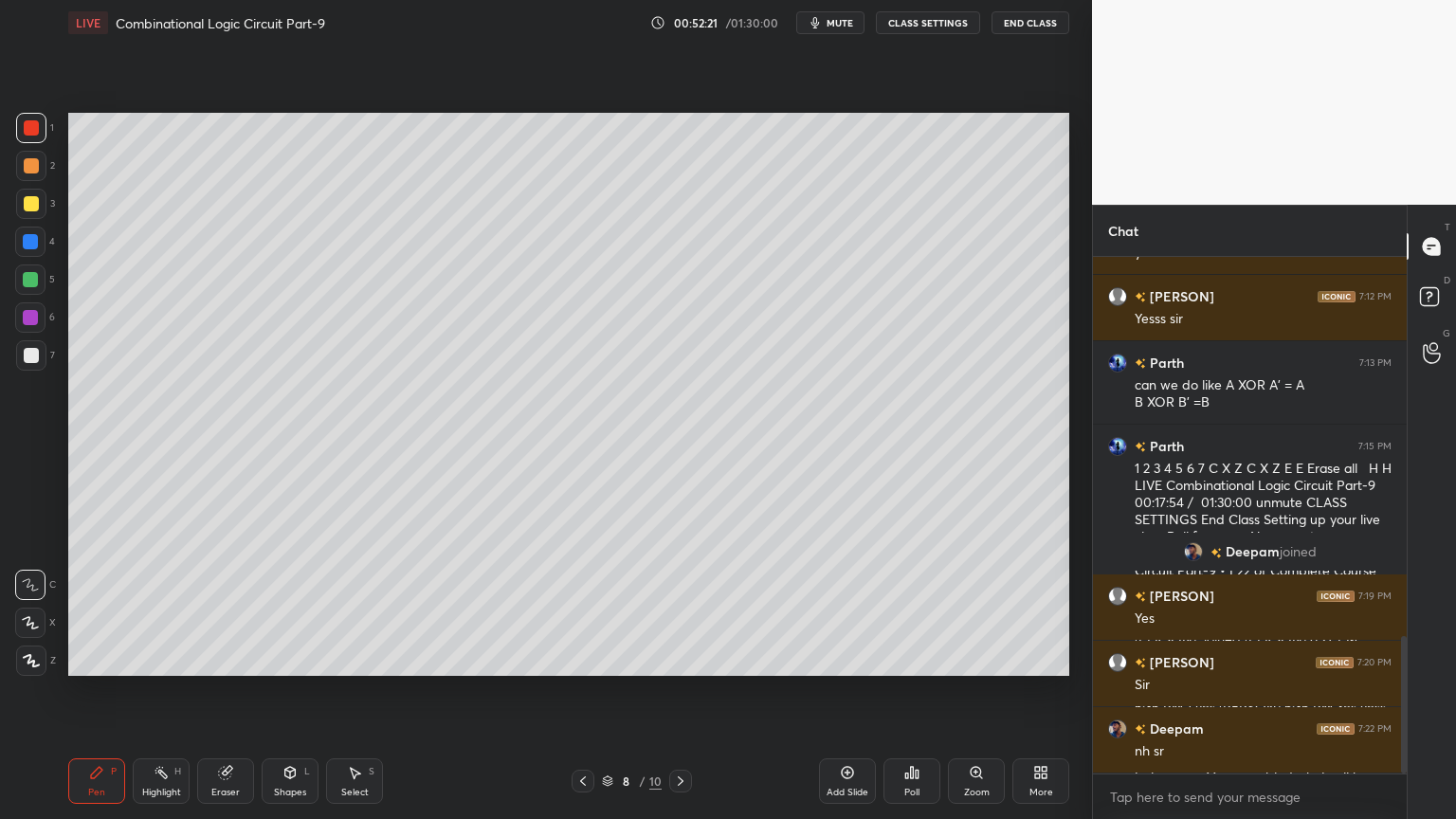 click on "Select S" at bounding box center [355, 781] 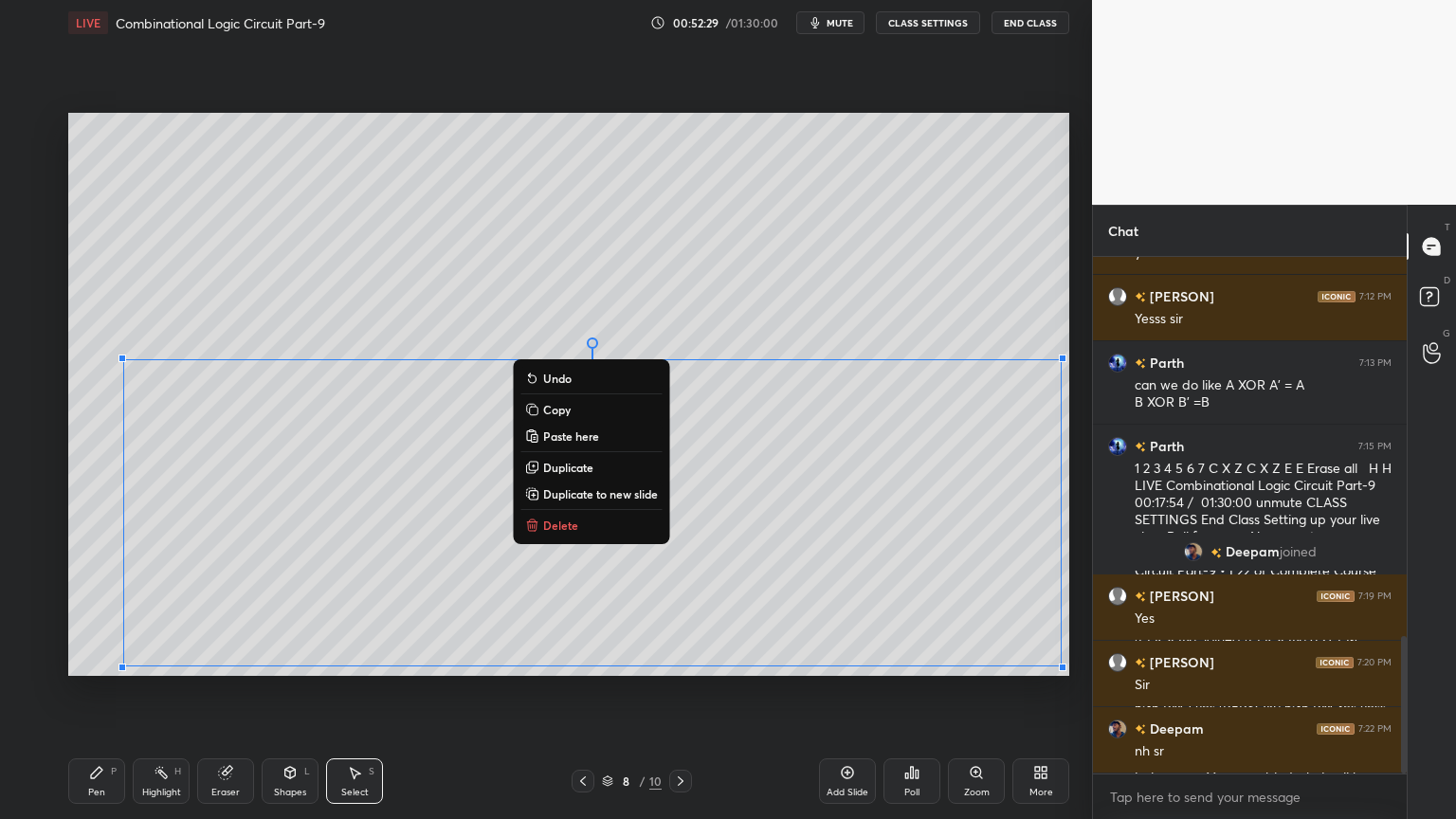 click on "Copy" at bounding box center [556, 410] 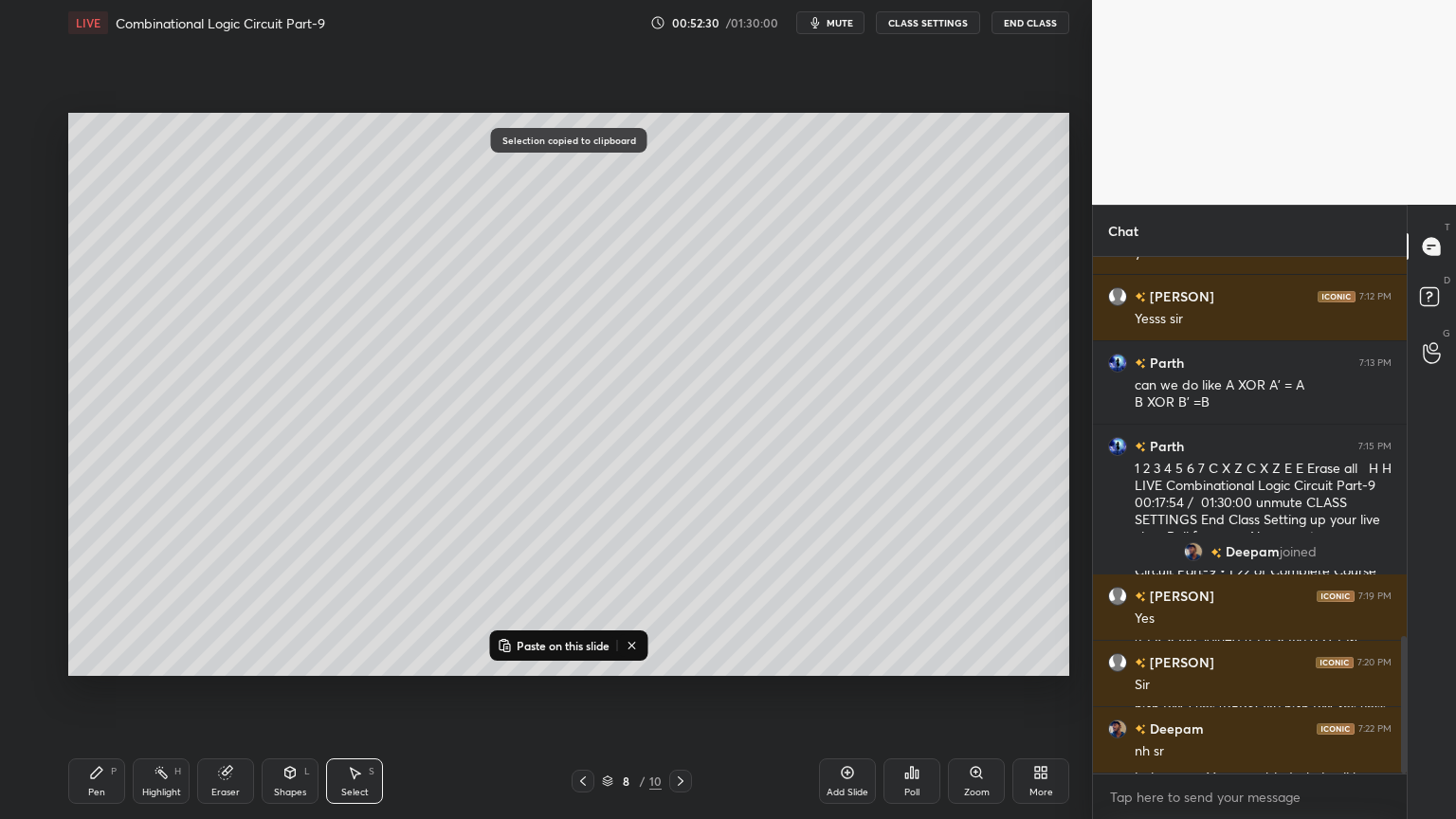 click at bounding box center (681, 781) 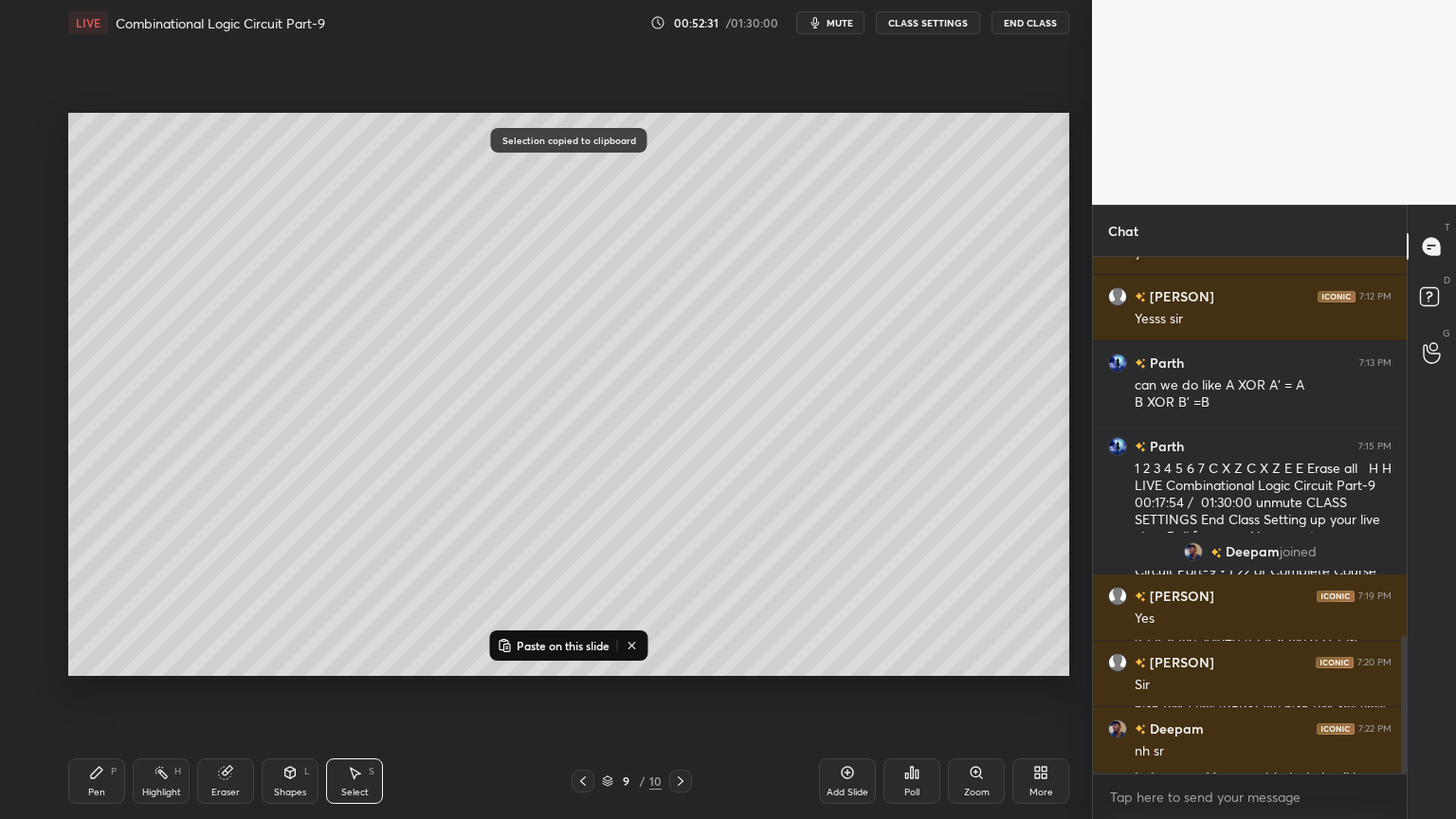 click 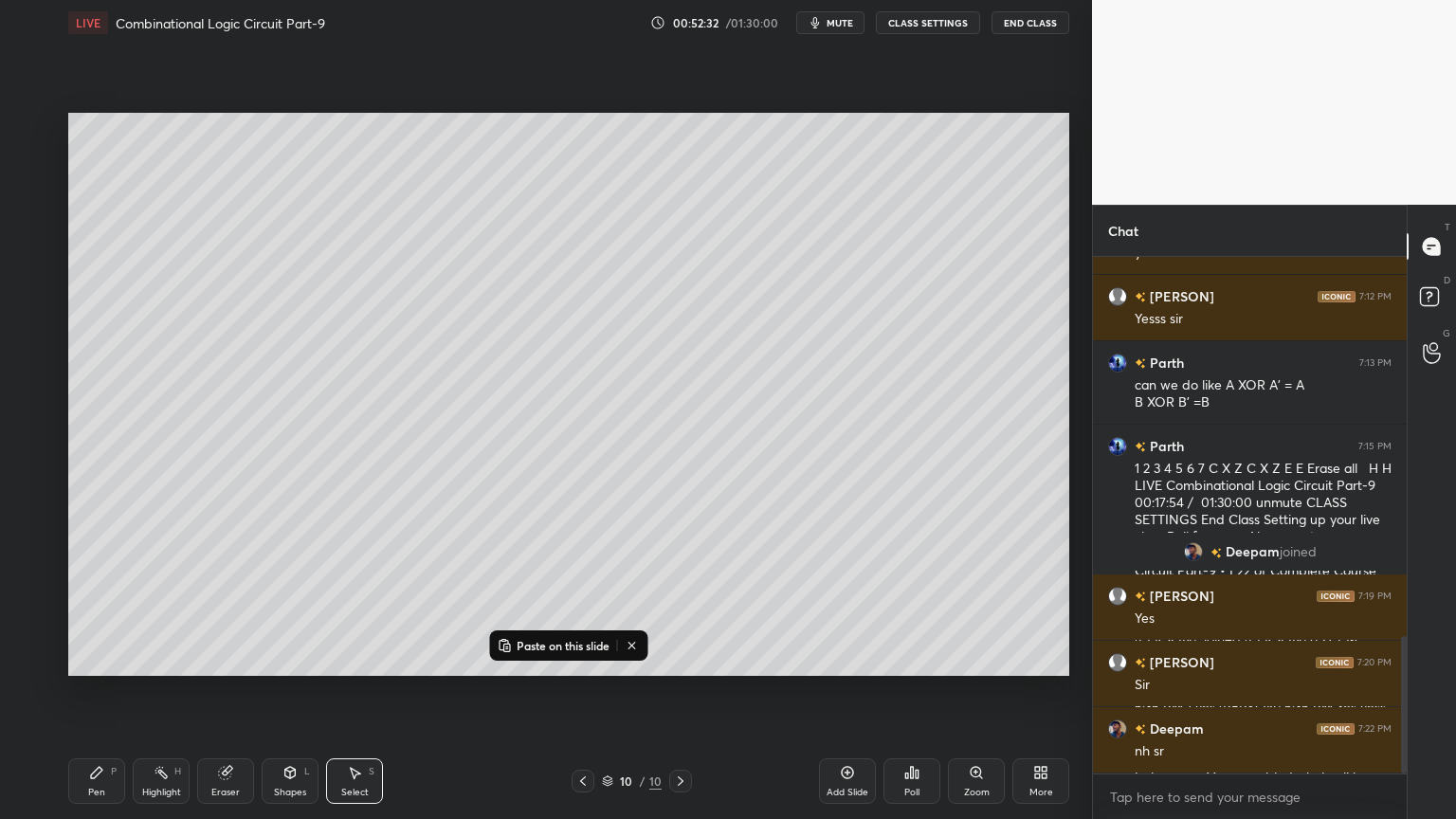 click 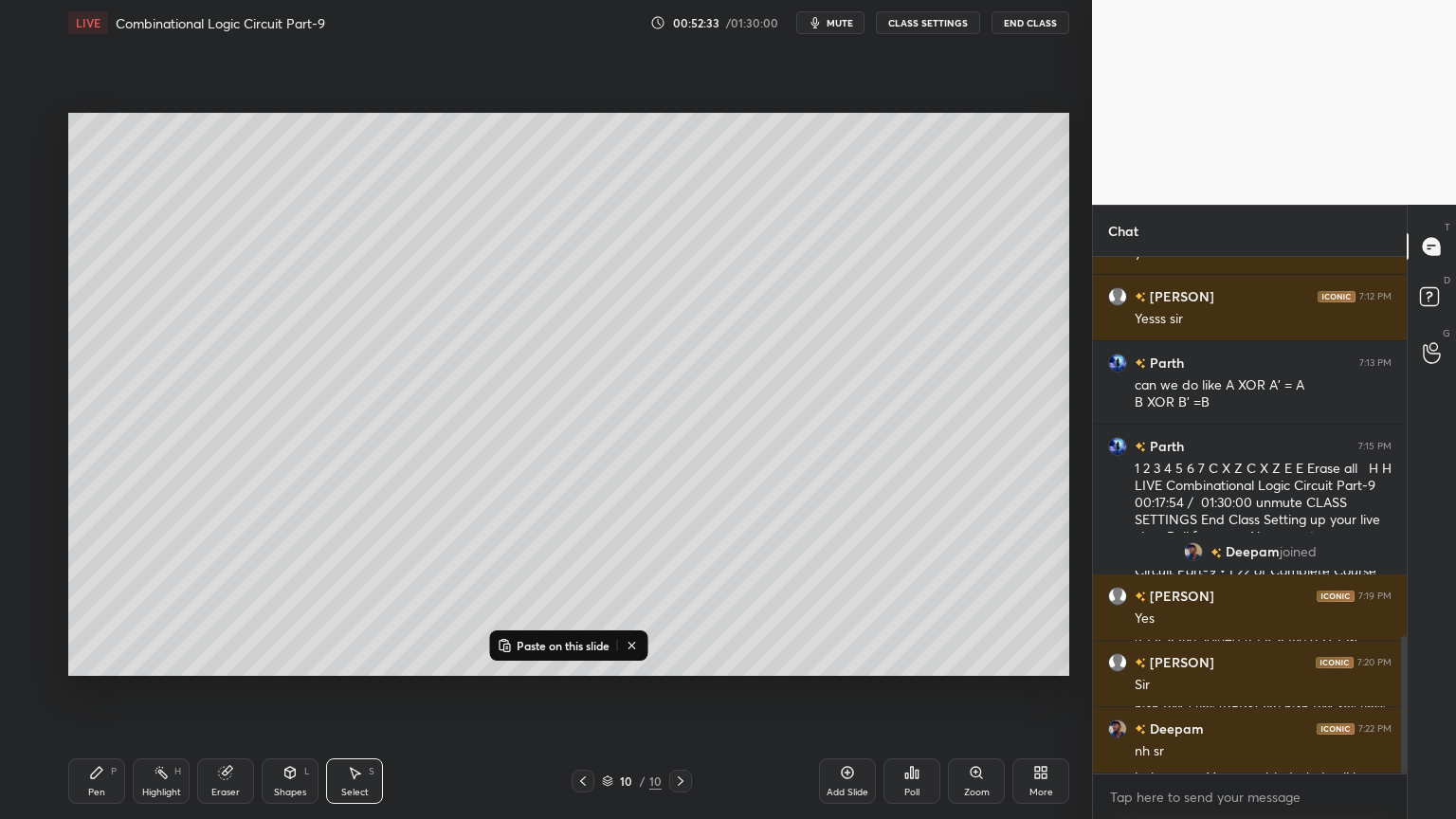 click on "Add Slide" at bounding box center (847, 781) 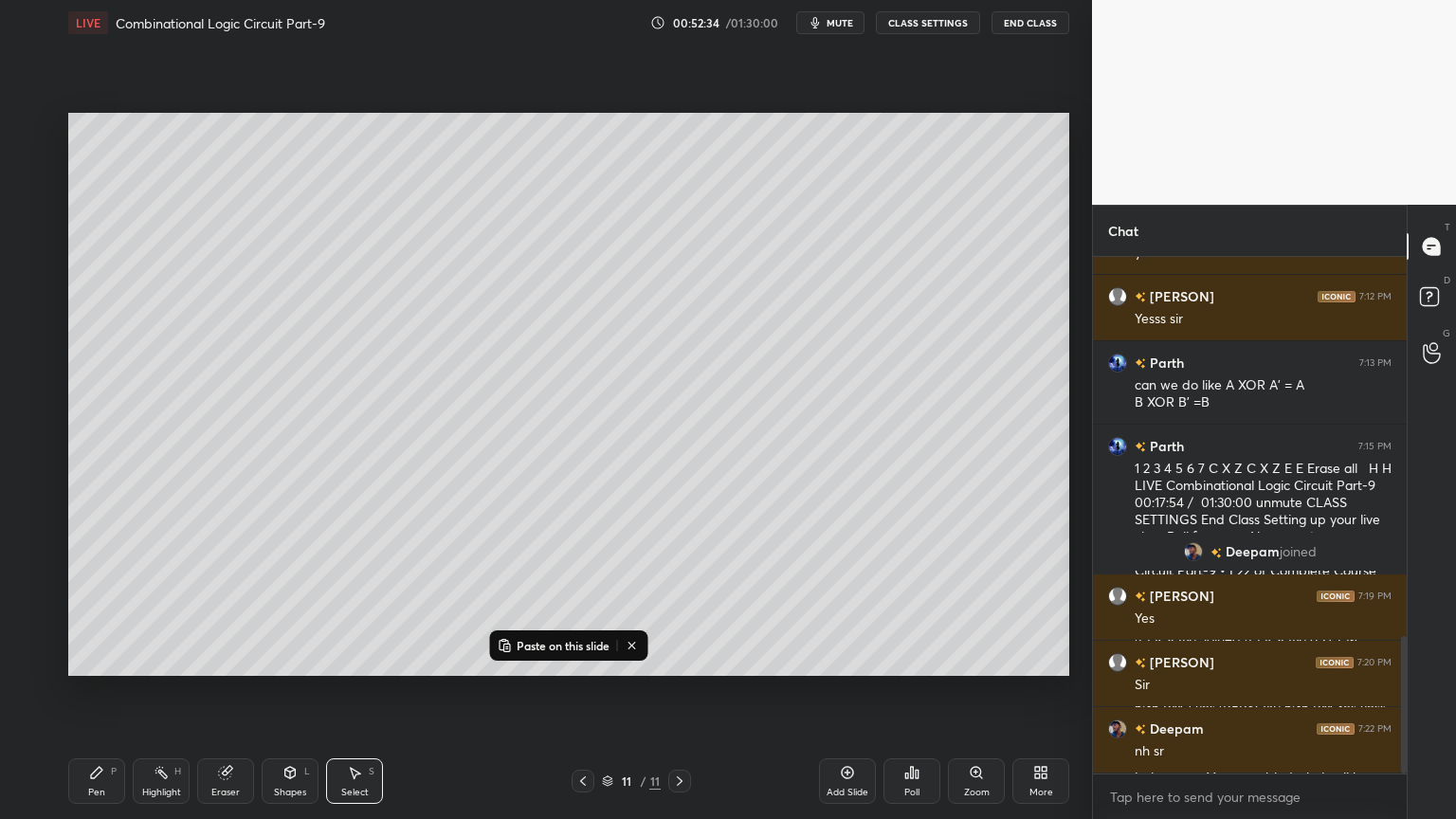 click on "Paste on this slide" at bounding box center [554, 646] 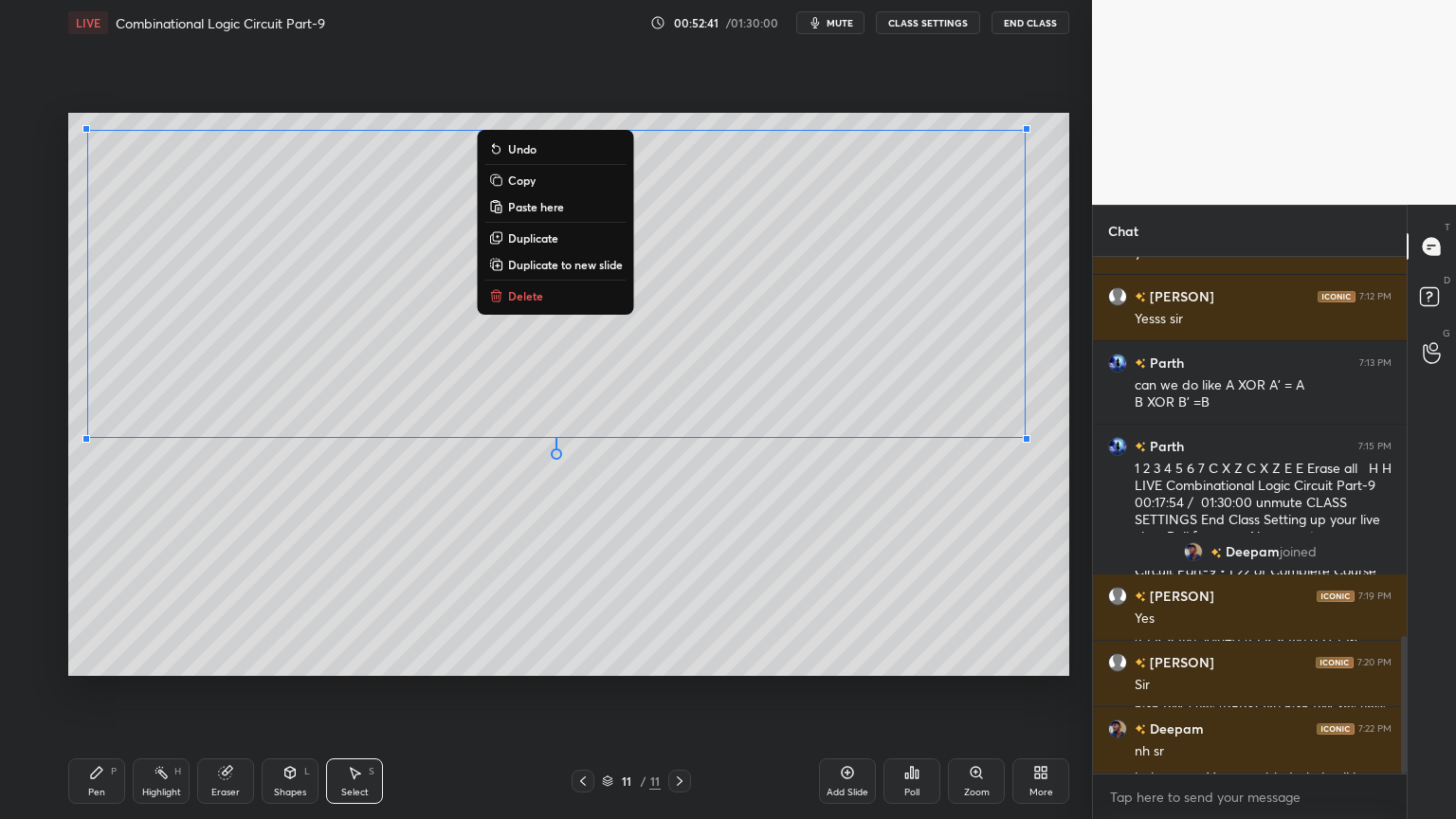 click on "0 ° Undo Copy Paste here Duplicate Duplicate to new slide Delete" at bounding box center (569, 394) 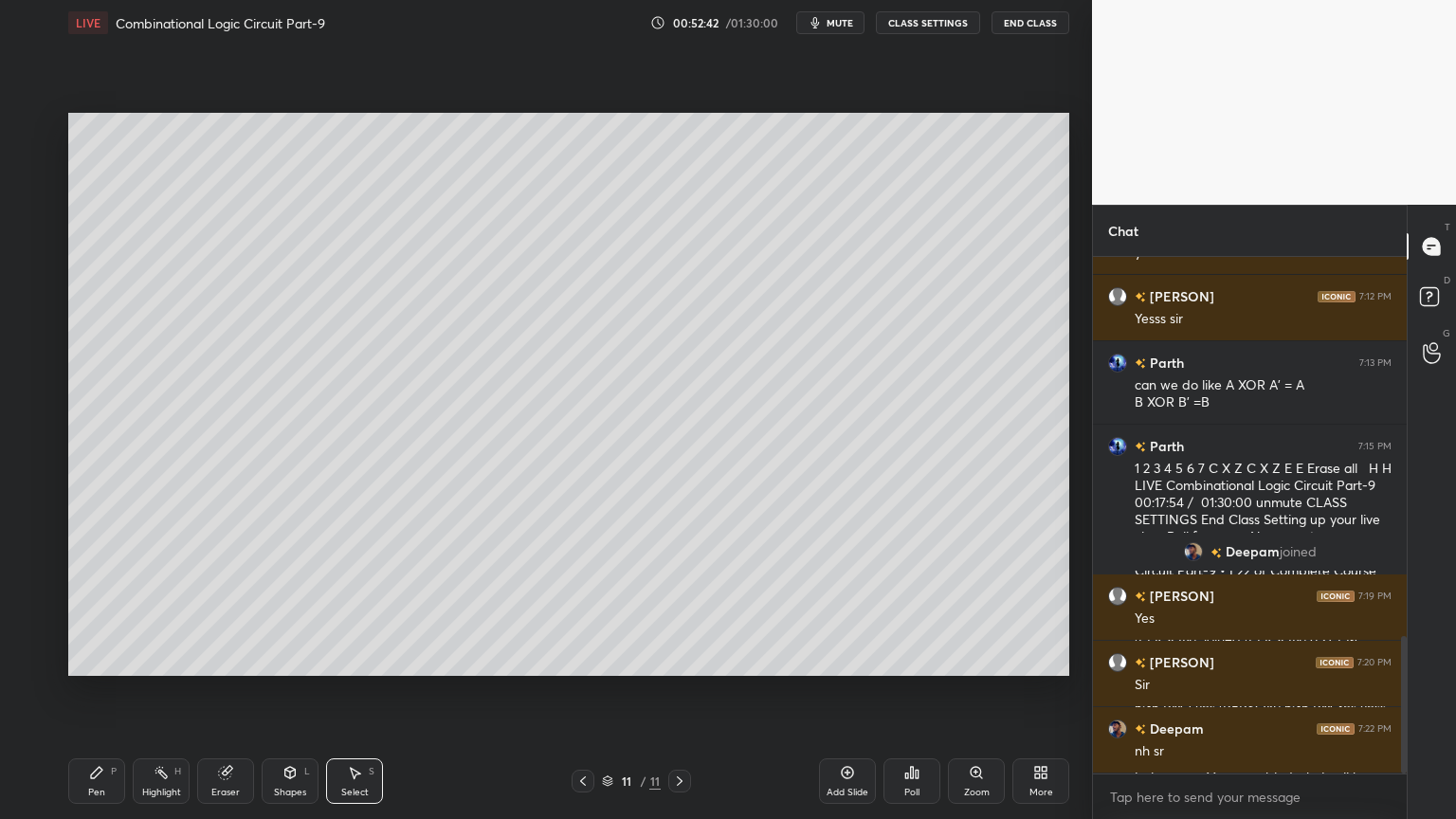 click on "Eraser" at bounding box center (226, 792) 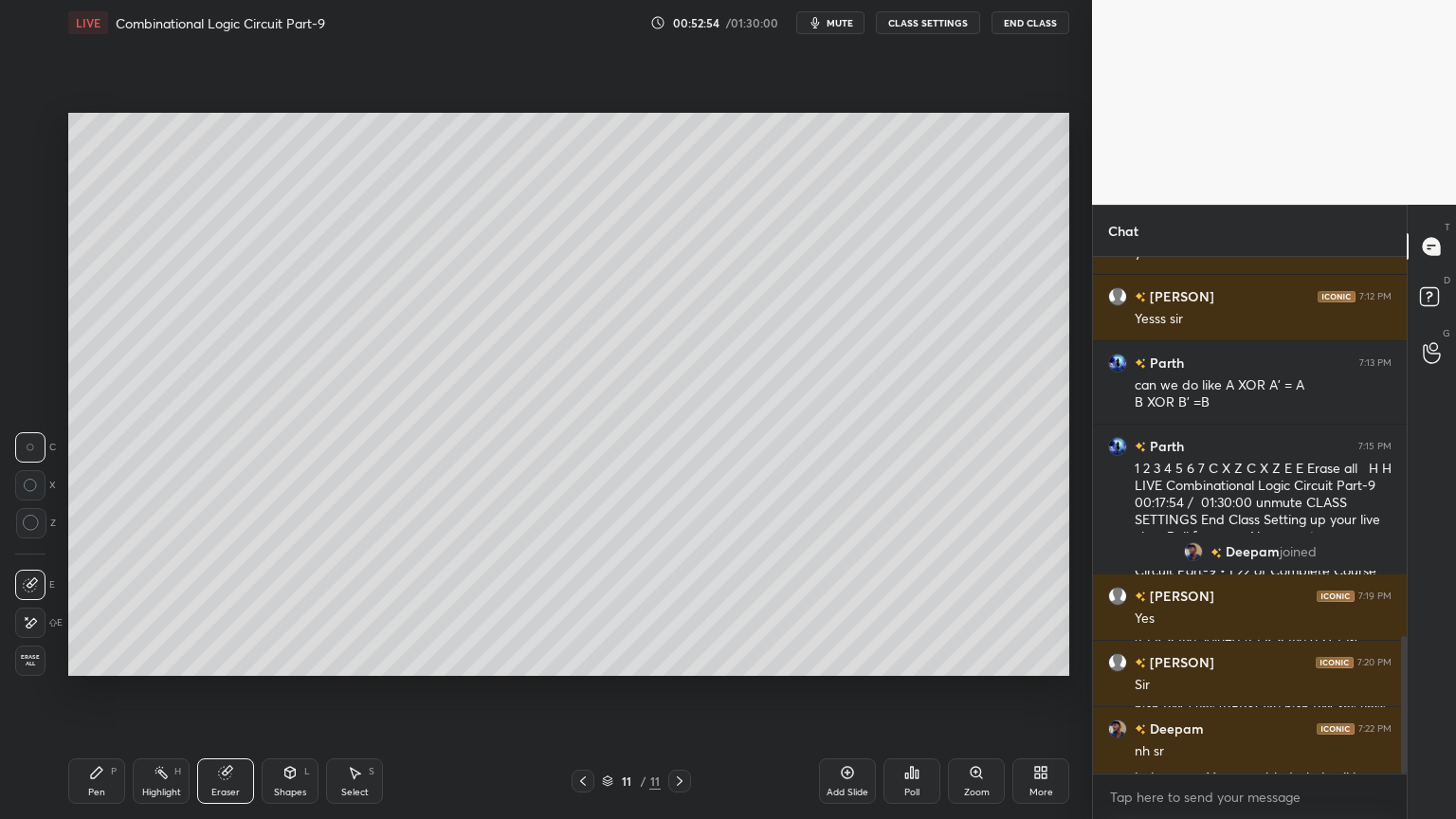 click on "Pen P" at bounding box center (97, 781) 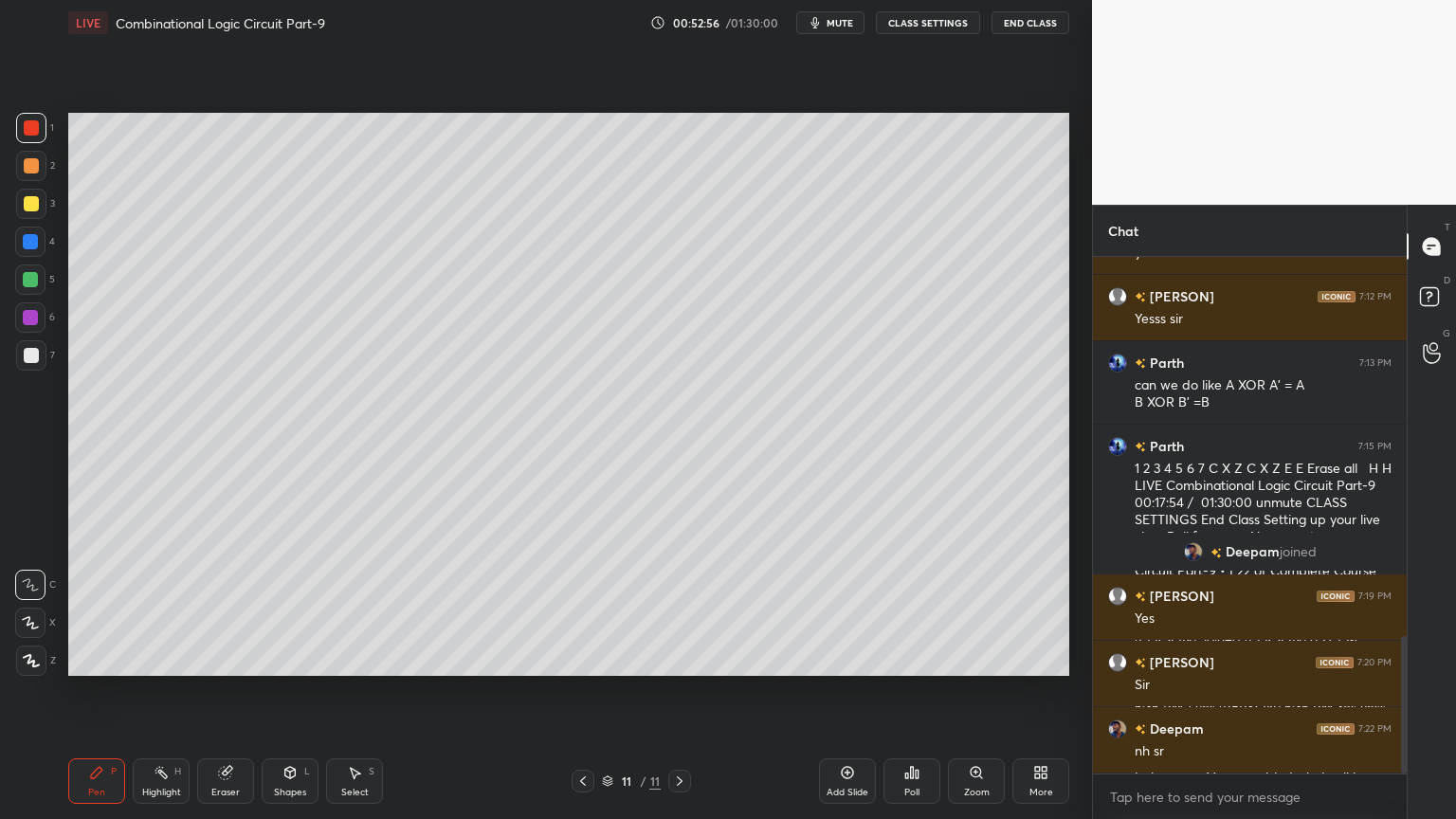 click at bounding box center (30, 318) 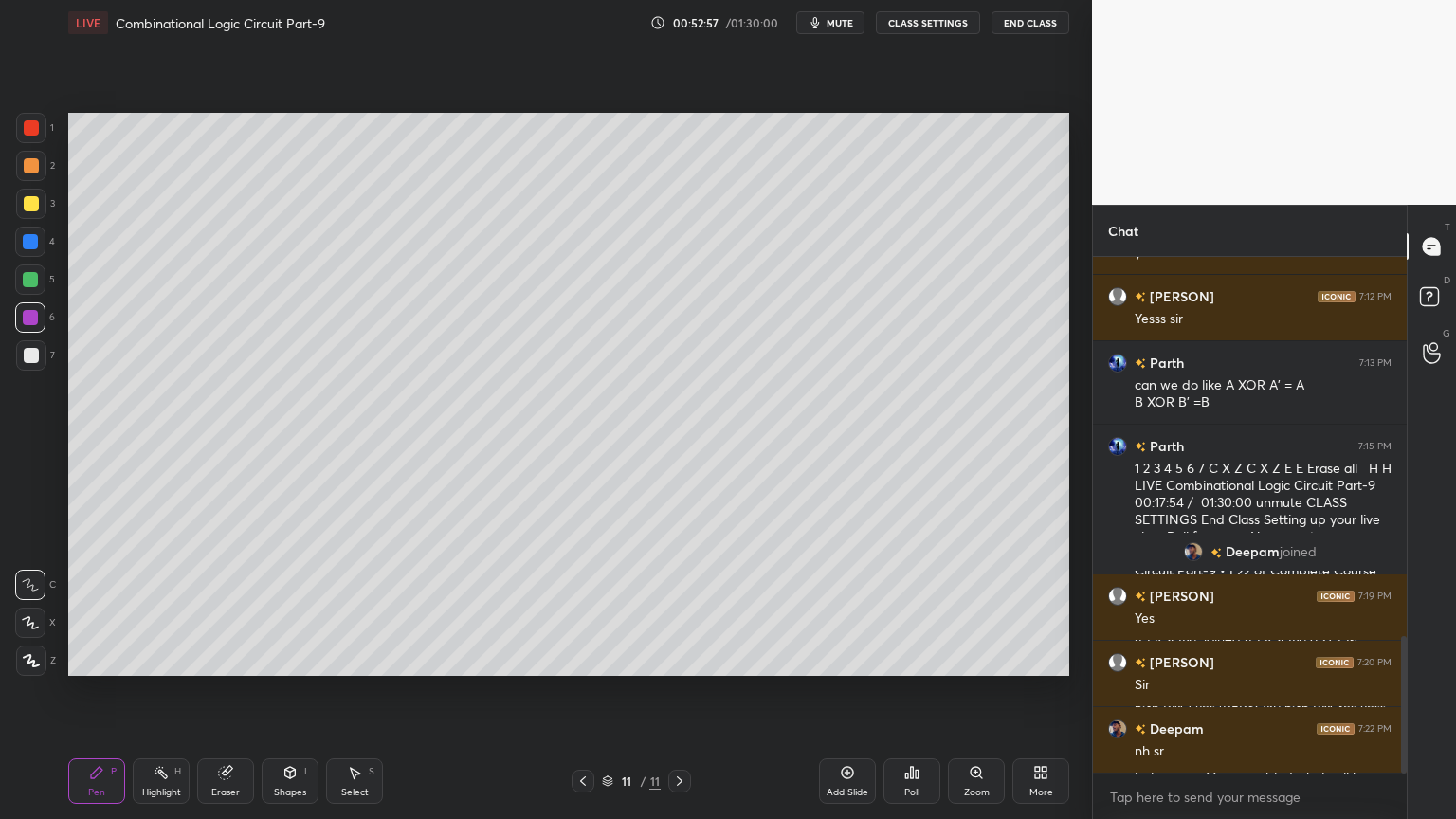 click 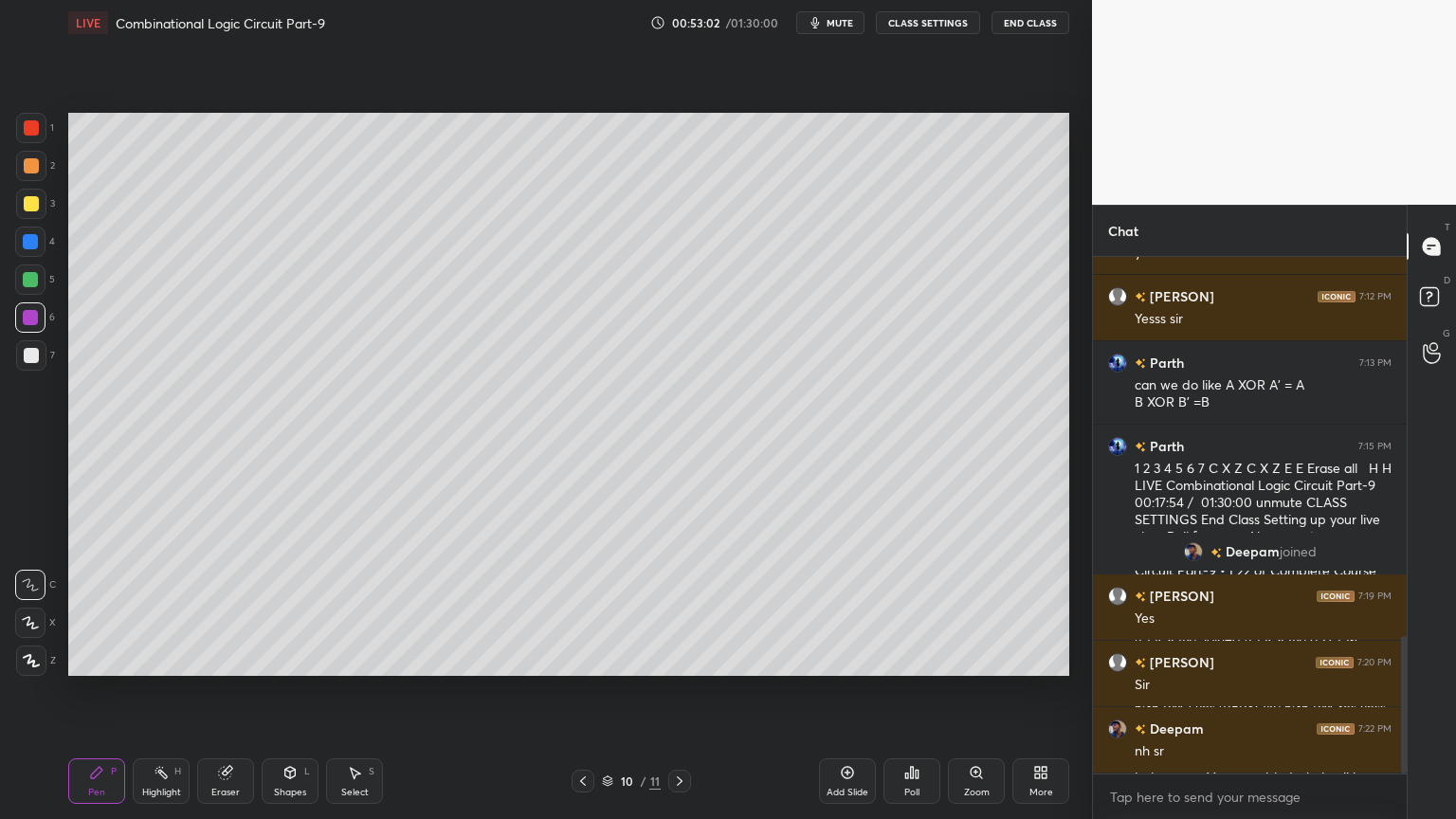 click 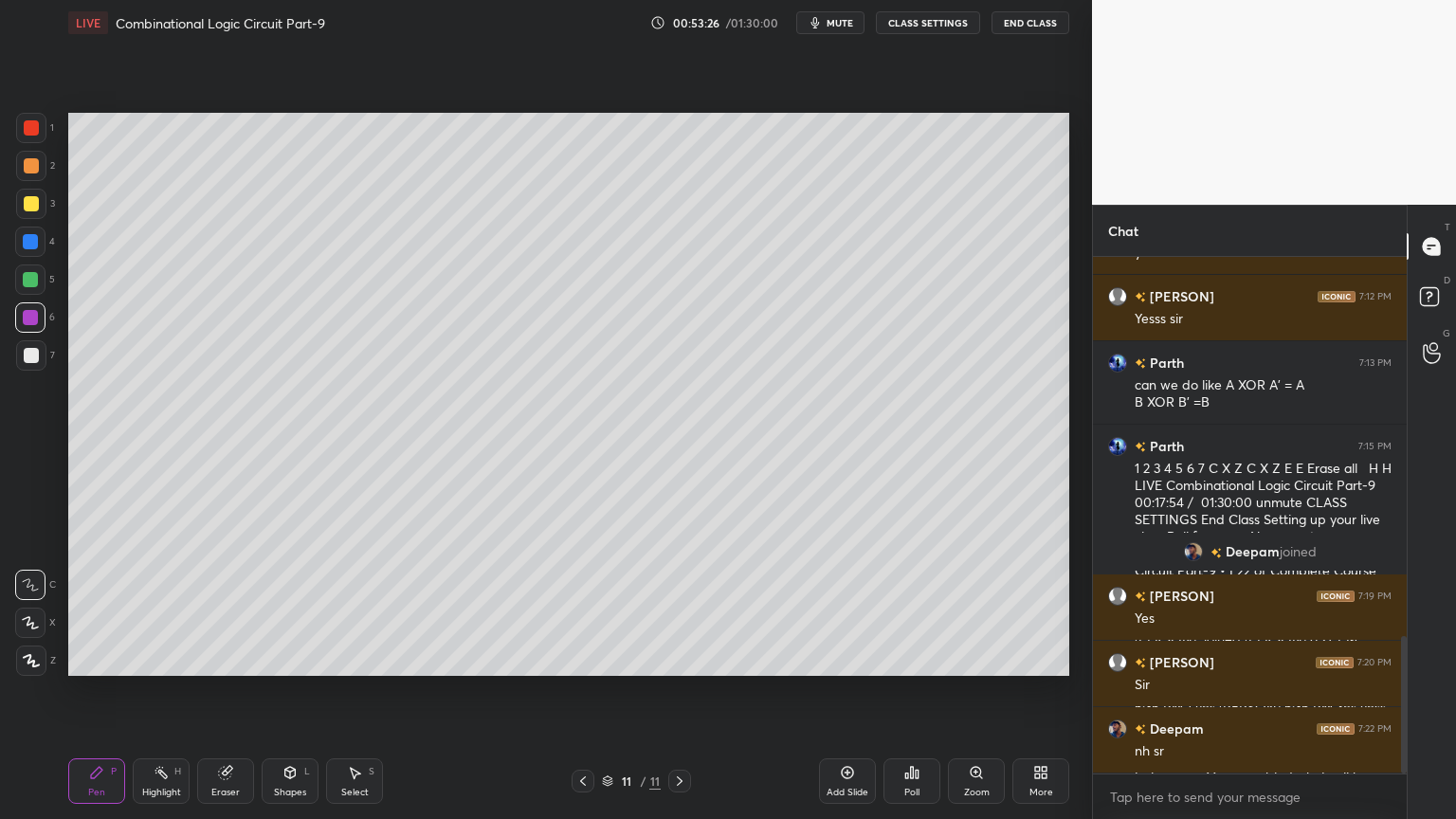 click 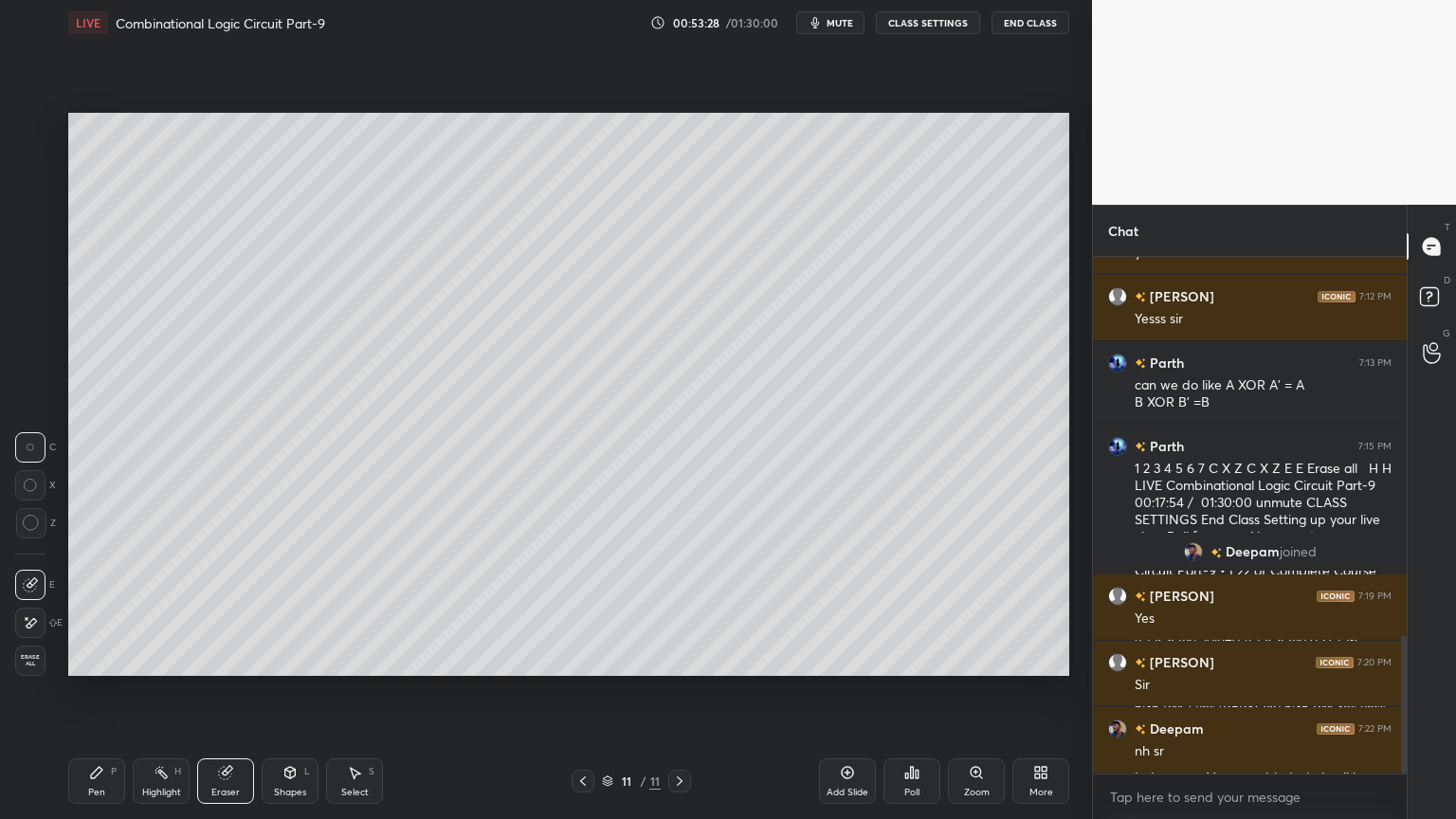 click on "Pen P Highlight H Eraser Shapes L Select S 11 / 11 Add Slide Poll Zoom More" at bounding box center [569, 781] 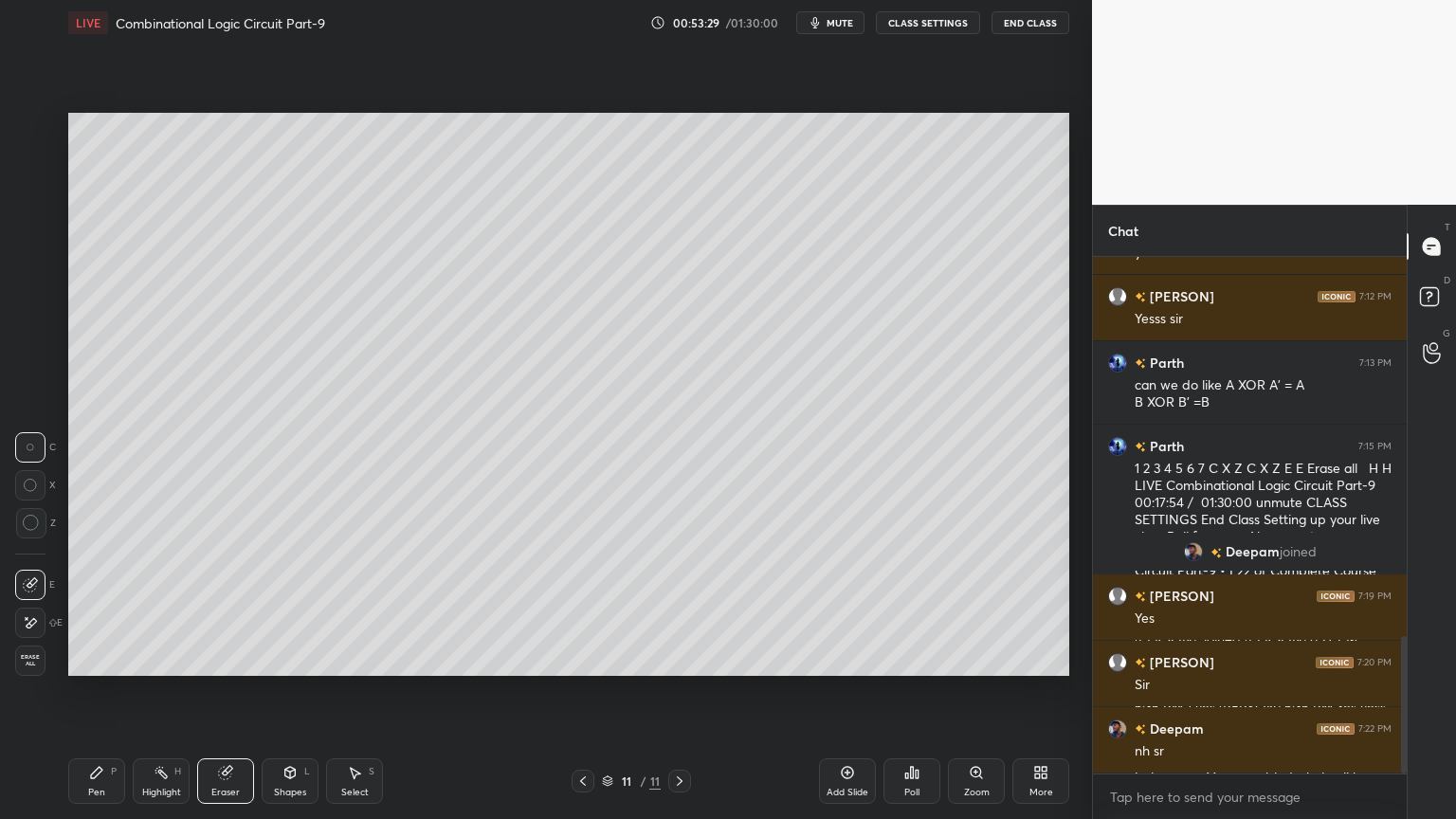click on "Pen P" at bounding box center (97, 781) 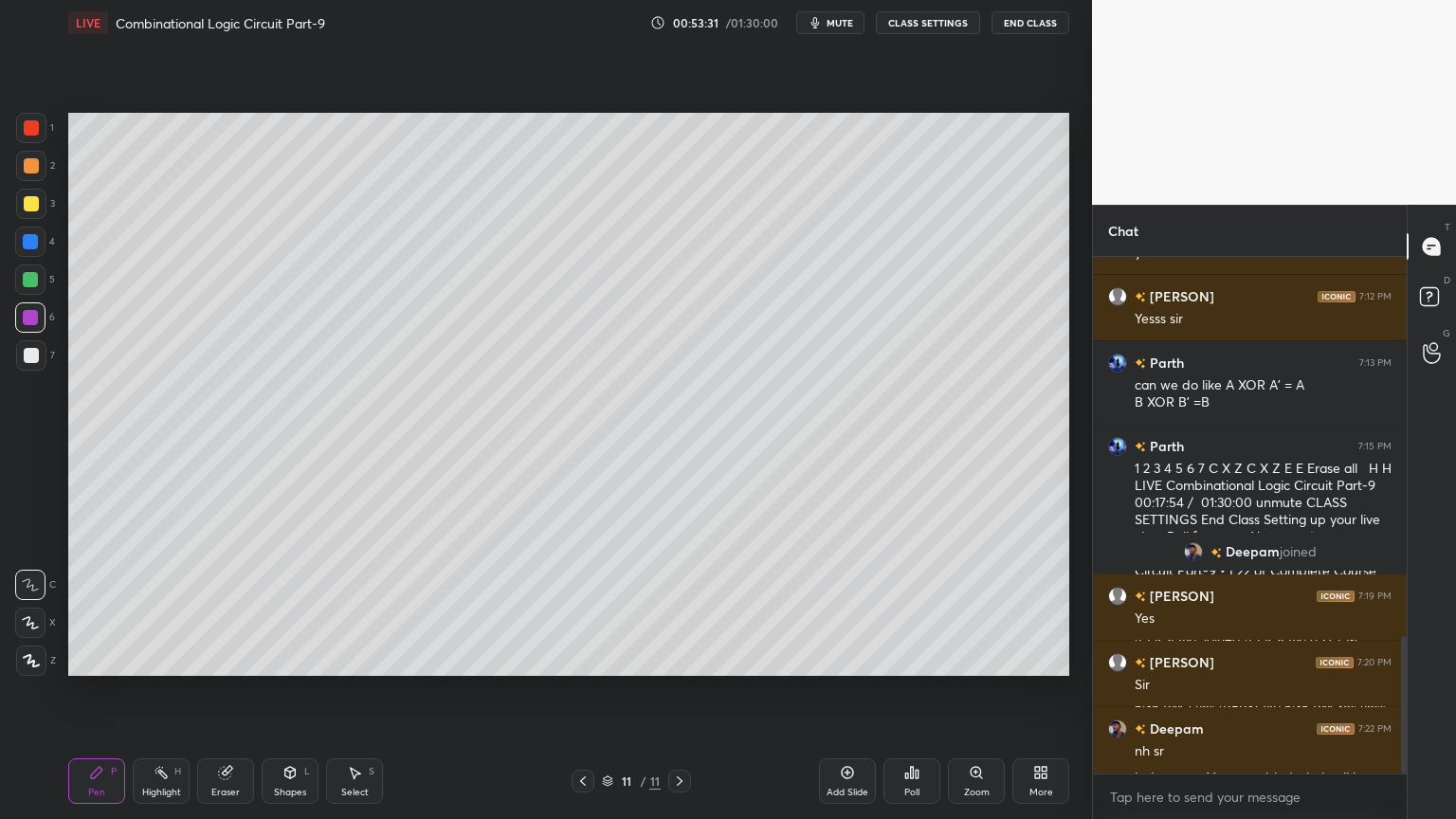 click 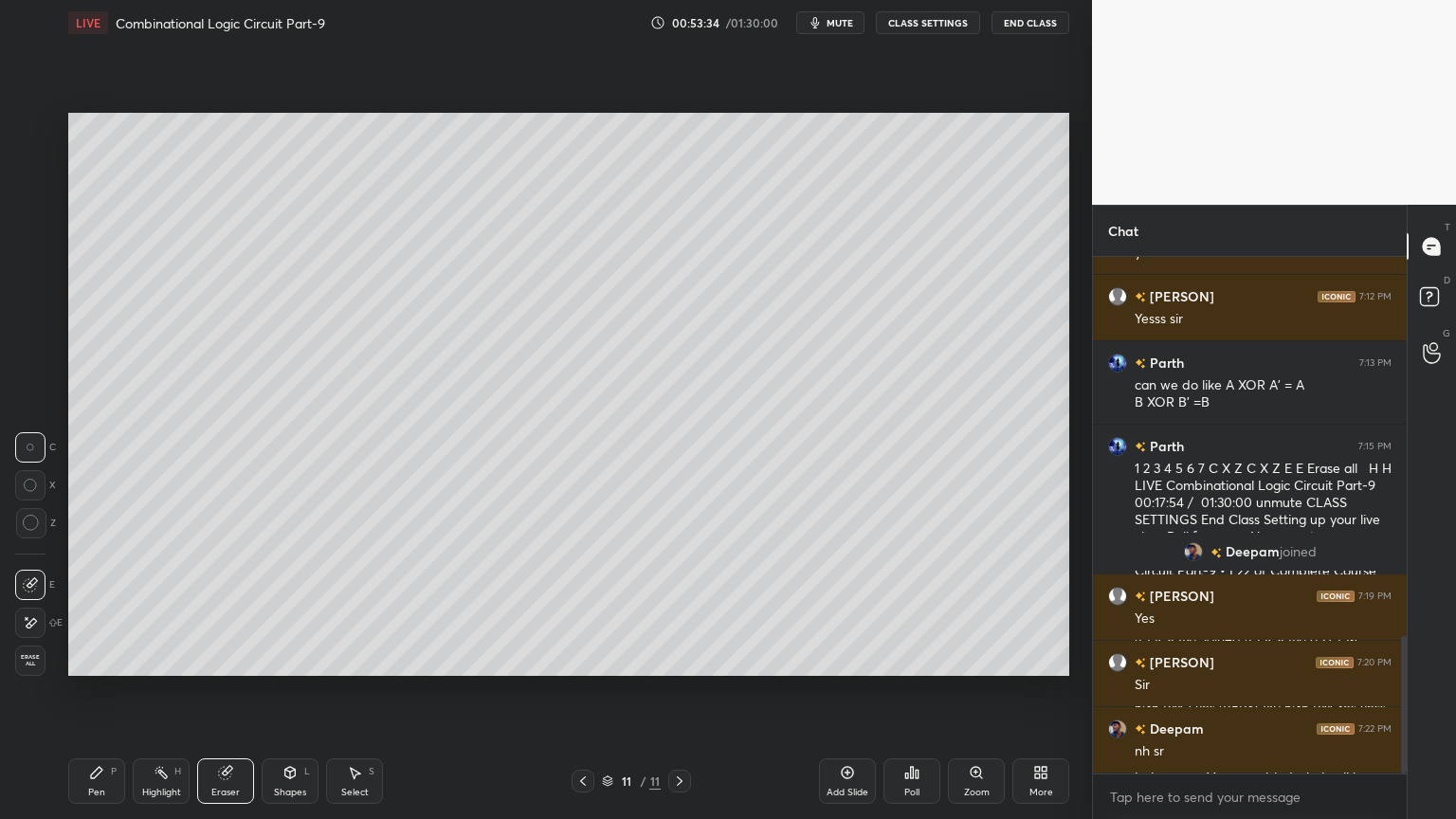 click on "Pen P" at bounding box center [97, 781] 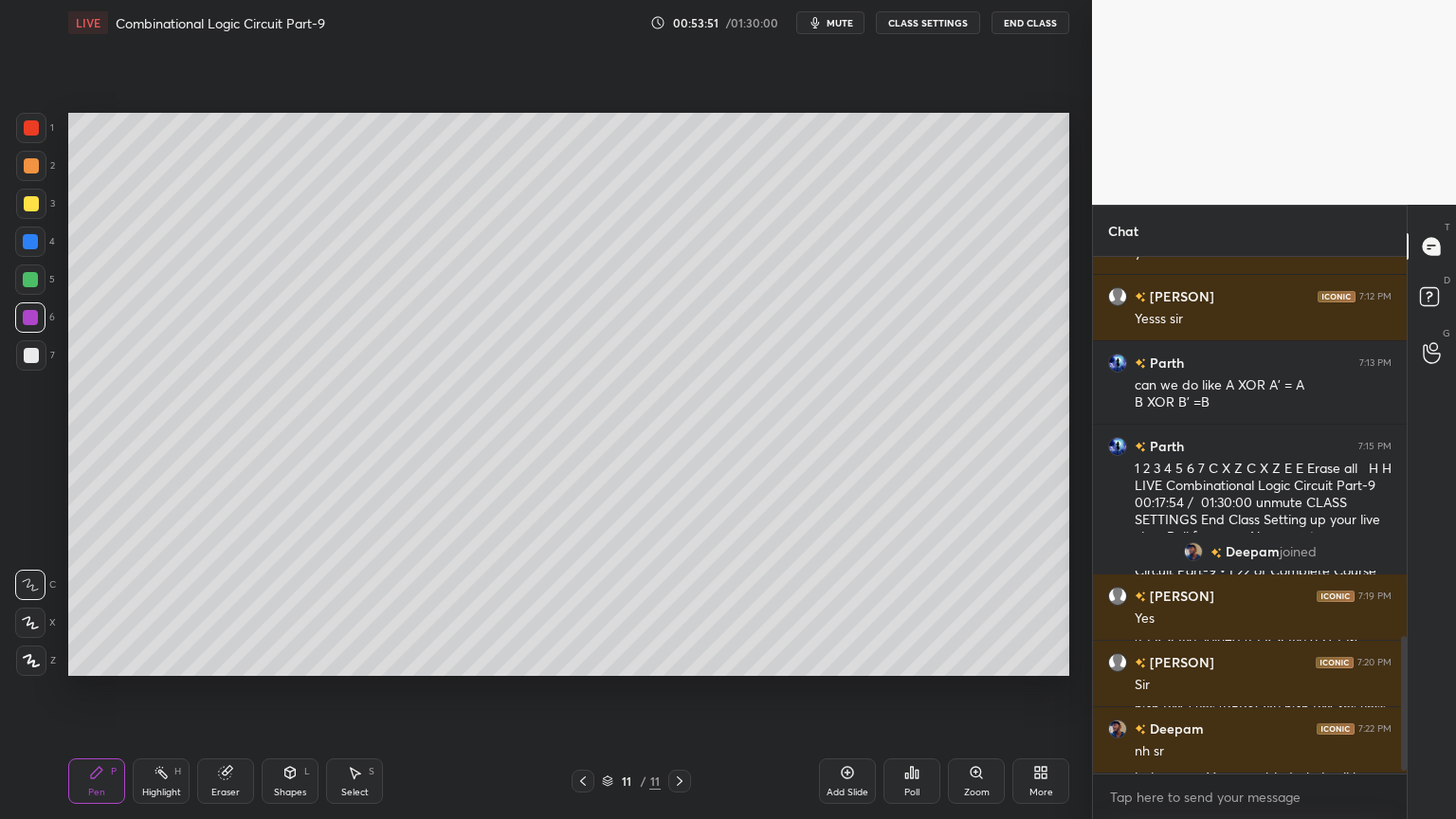 scroll, scrollTop: 1486, scrollLeft: 0, axis: vertical 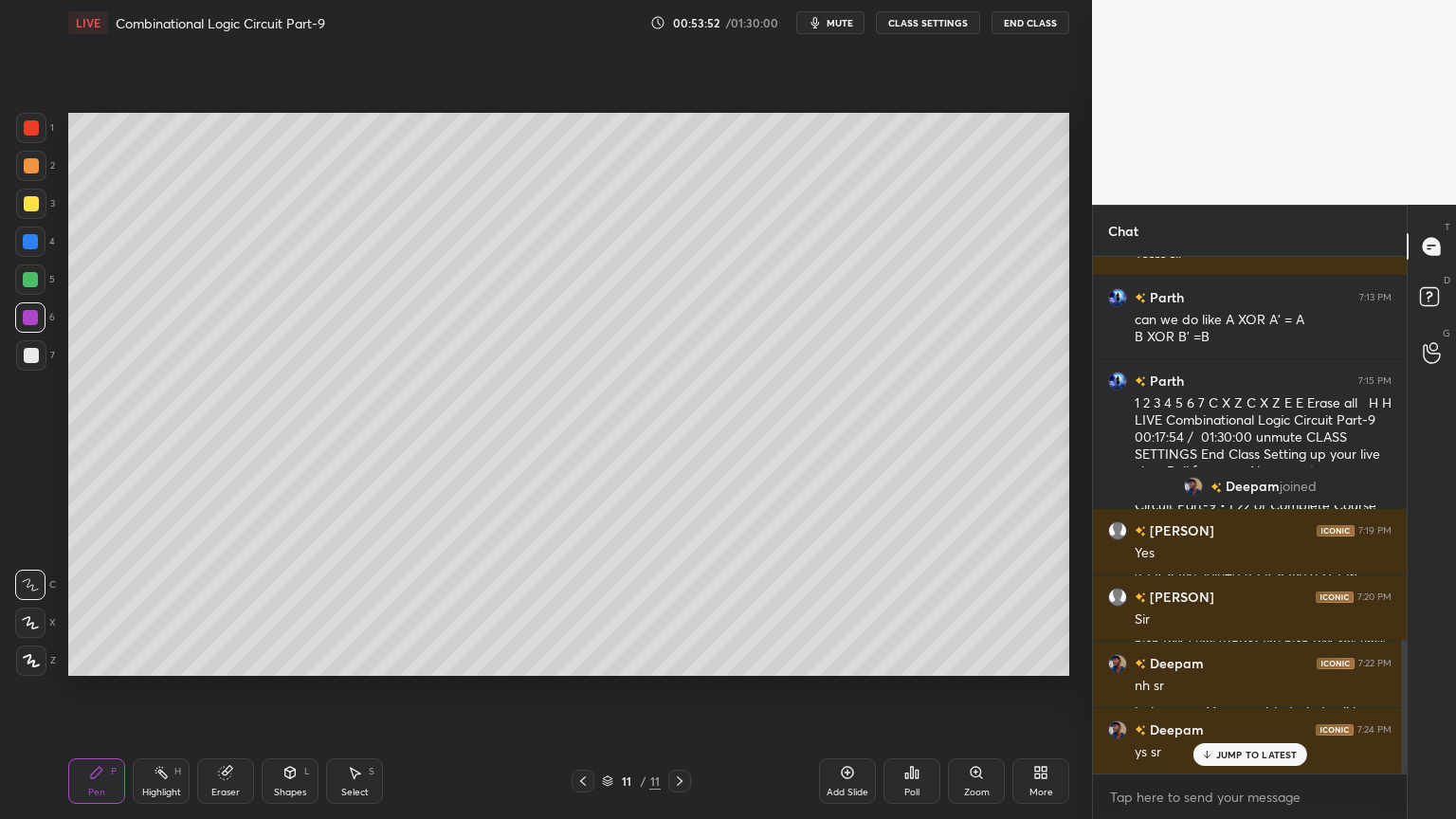 click on "Eraser" at bounding box center [226, 781] 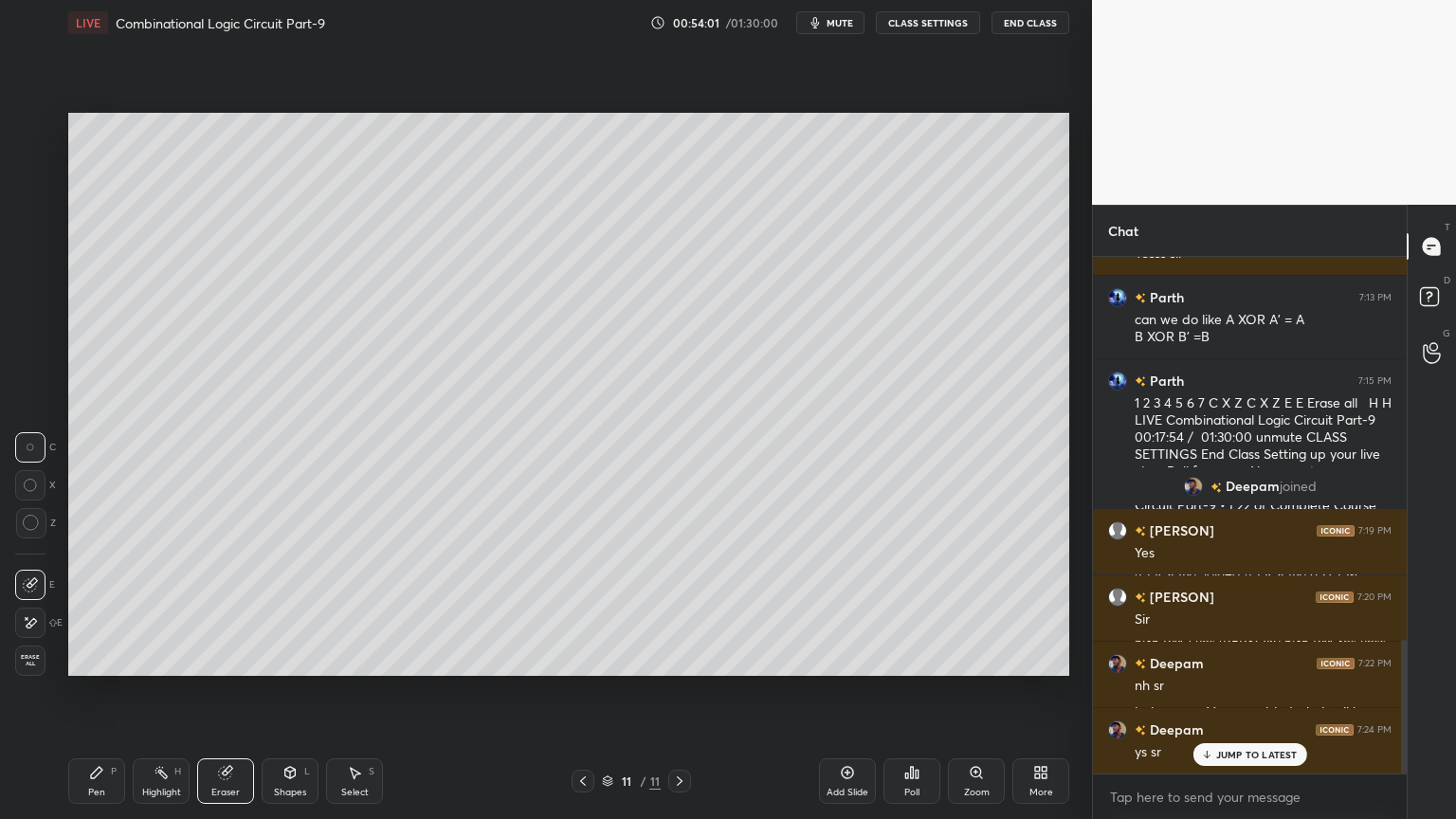 click 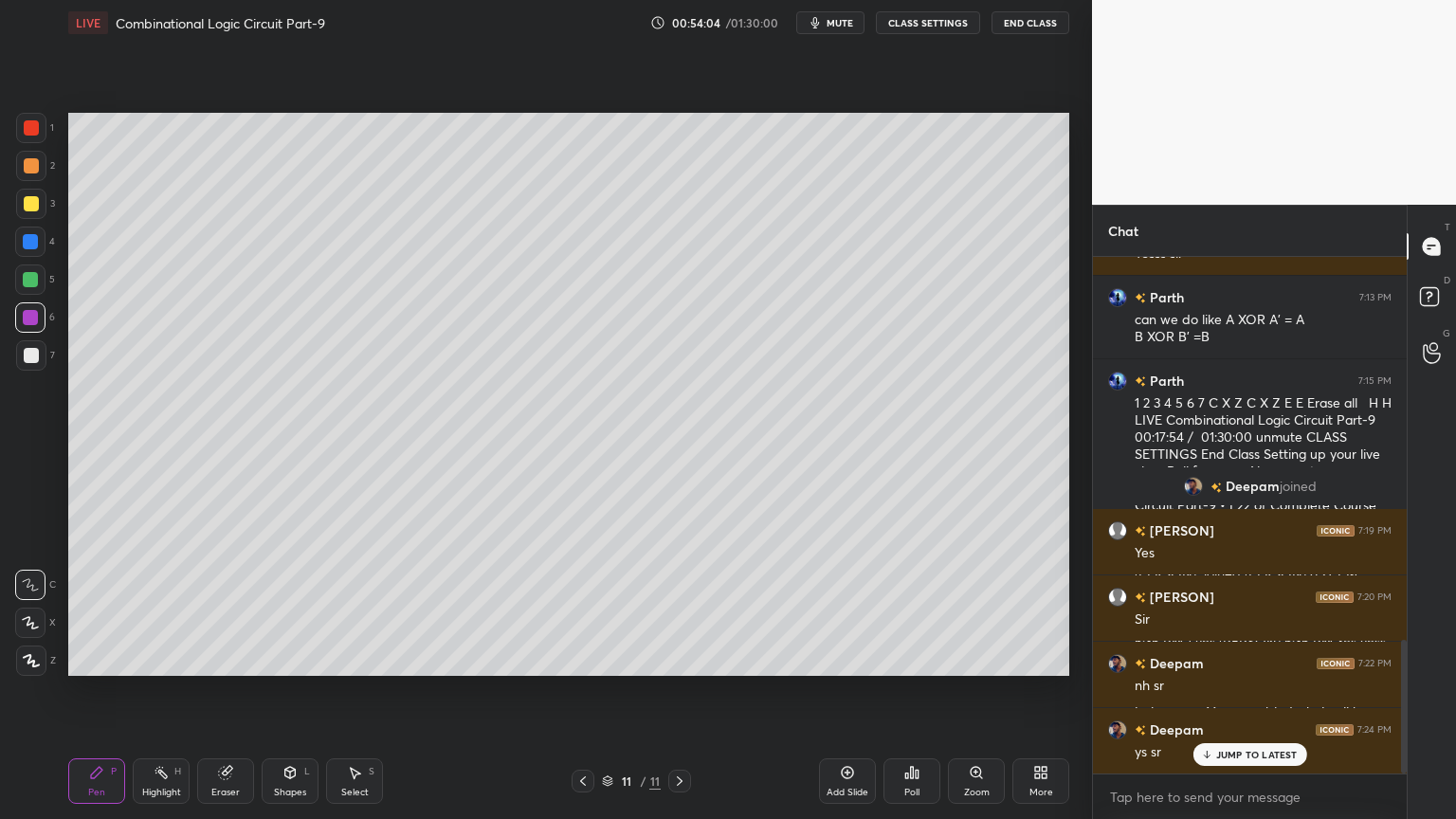 click 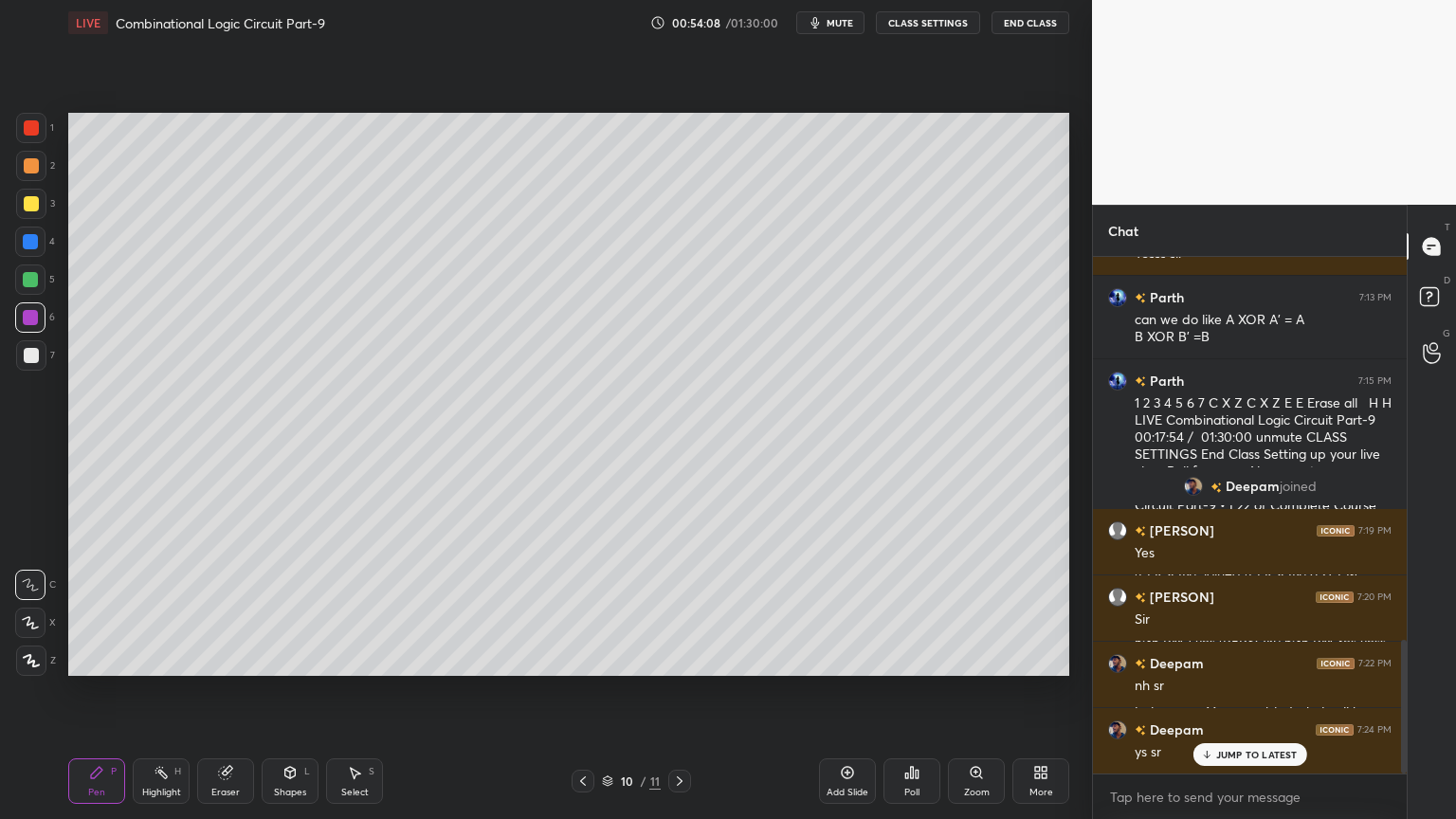 click 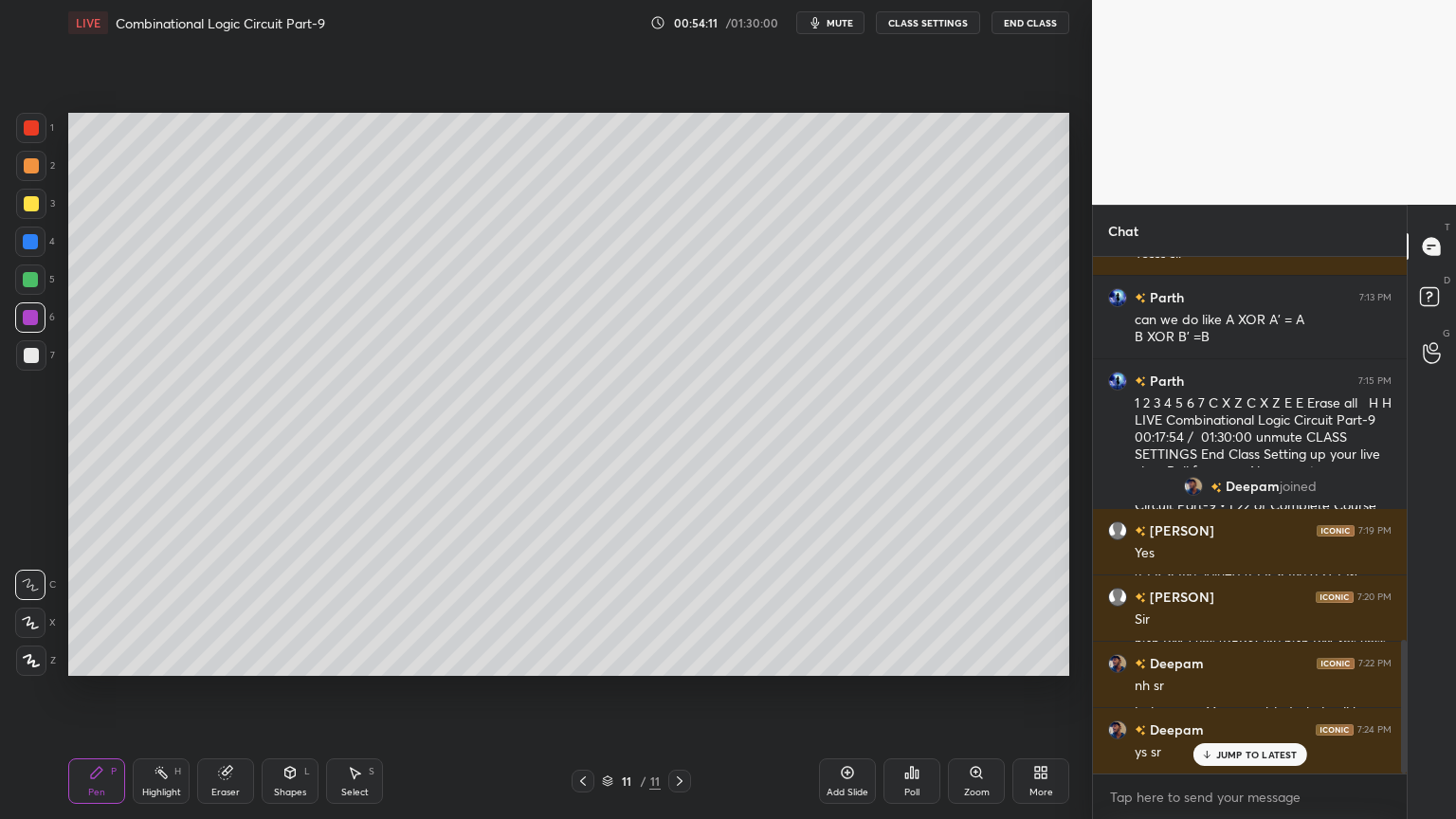 click 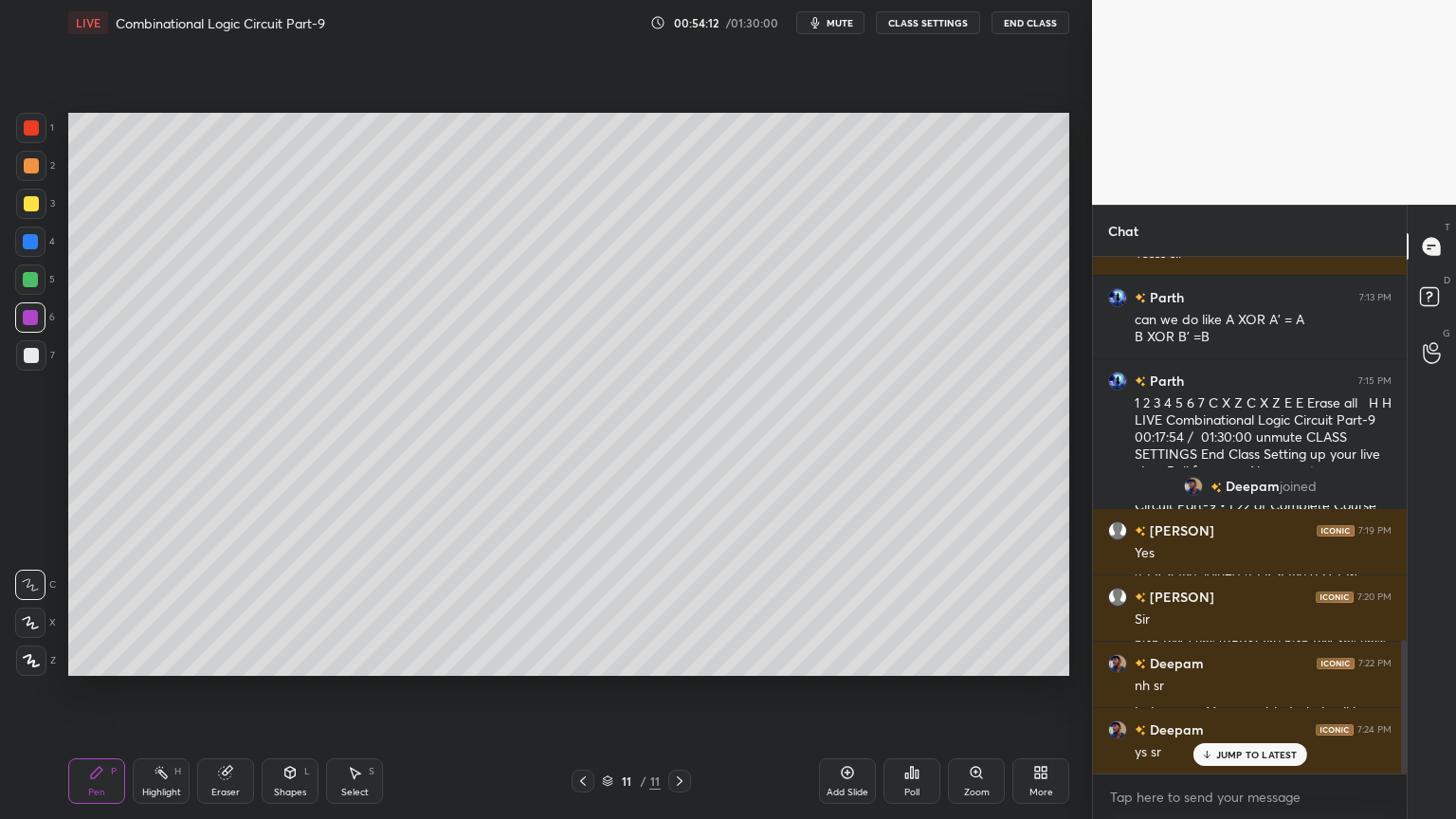 click at bounding box center (31, 204) 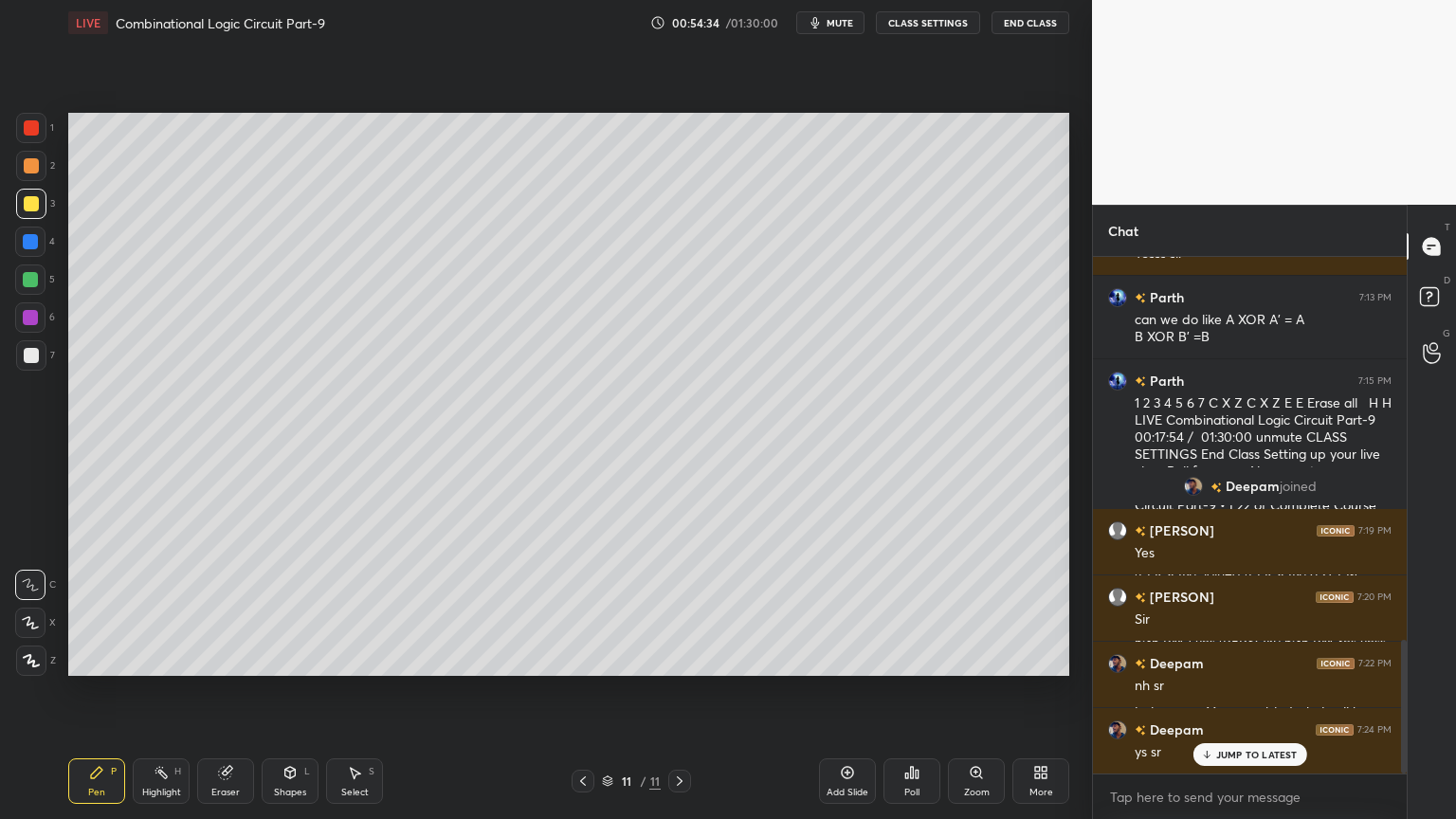 click at bounding box center [31, 166] 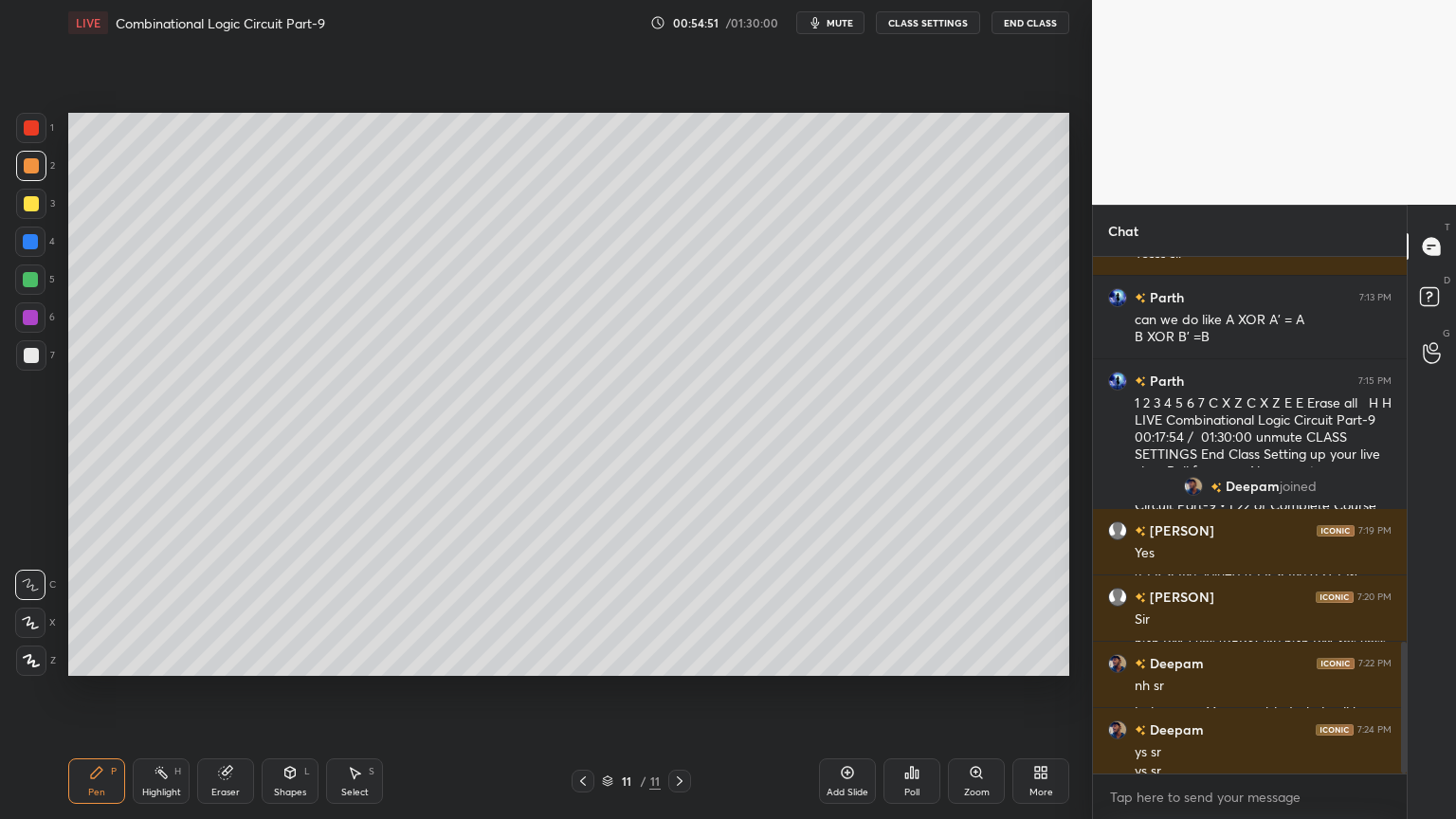 scroll, scrollTop: 1505, scrollLeft: 0, axis: vertical 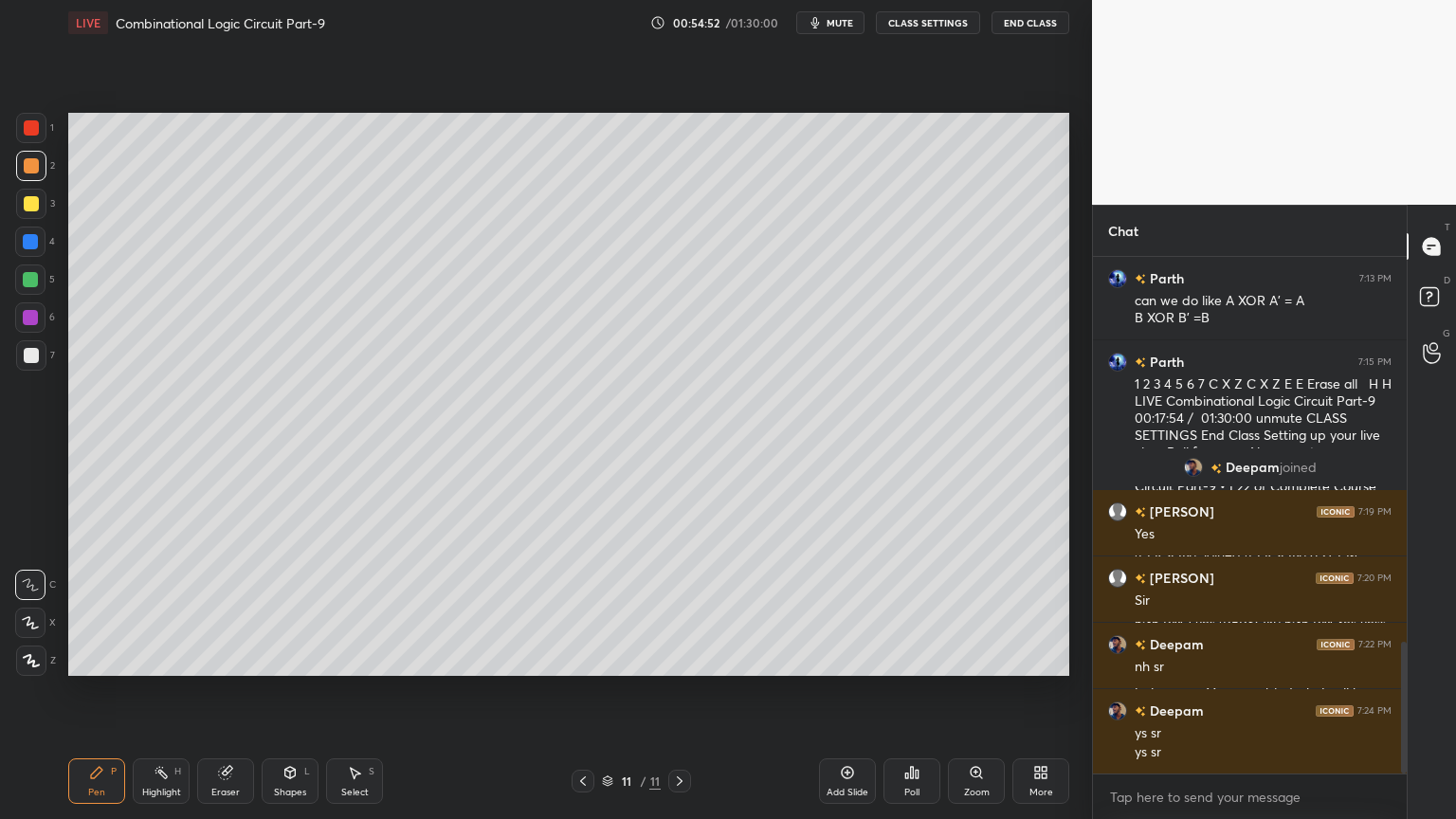click 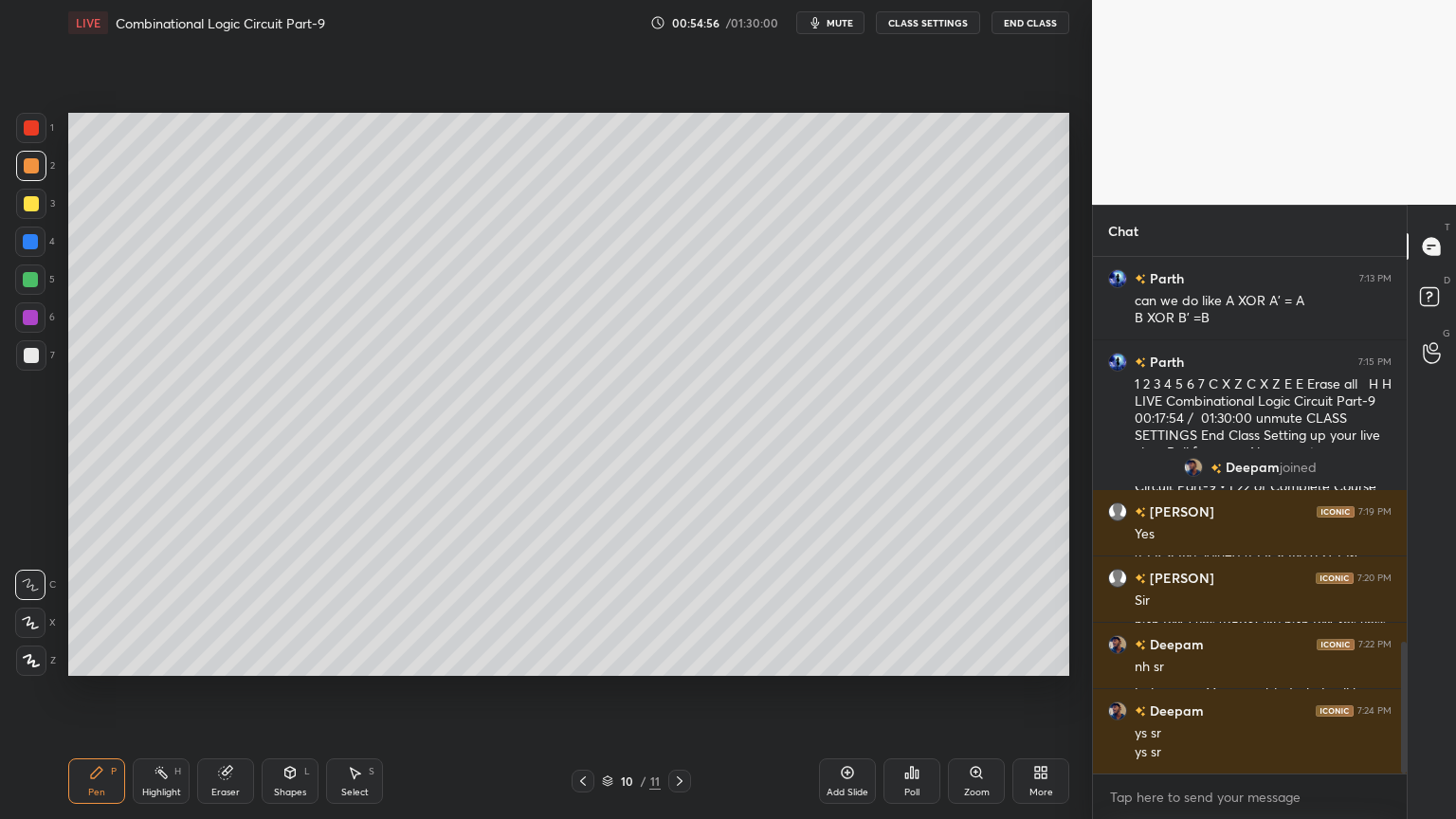 click 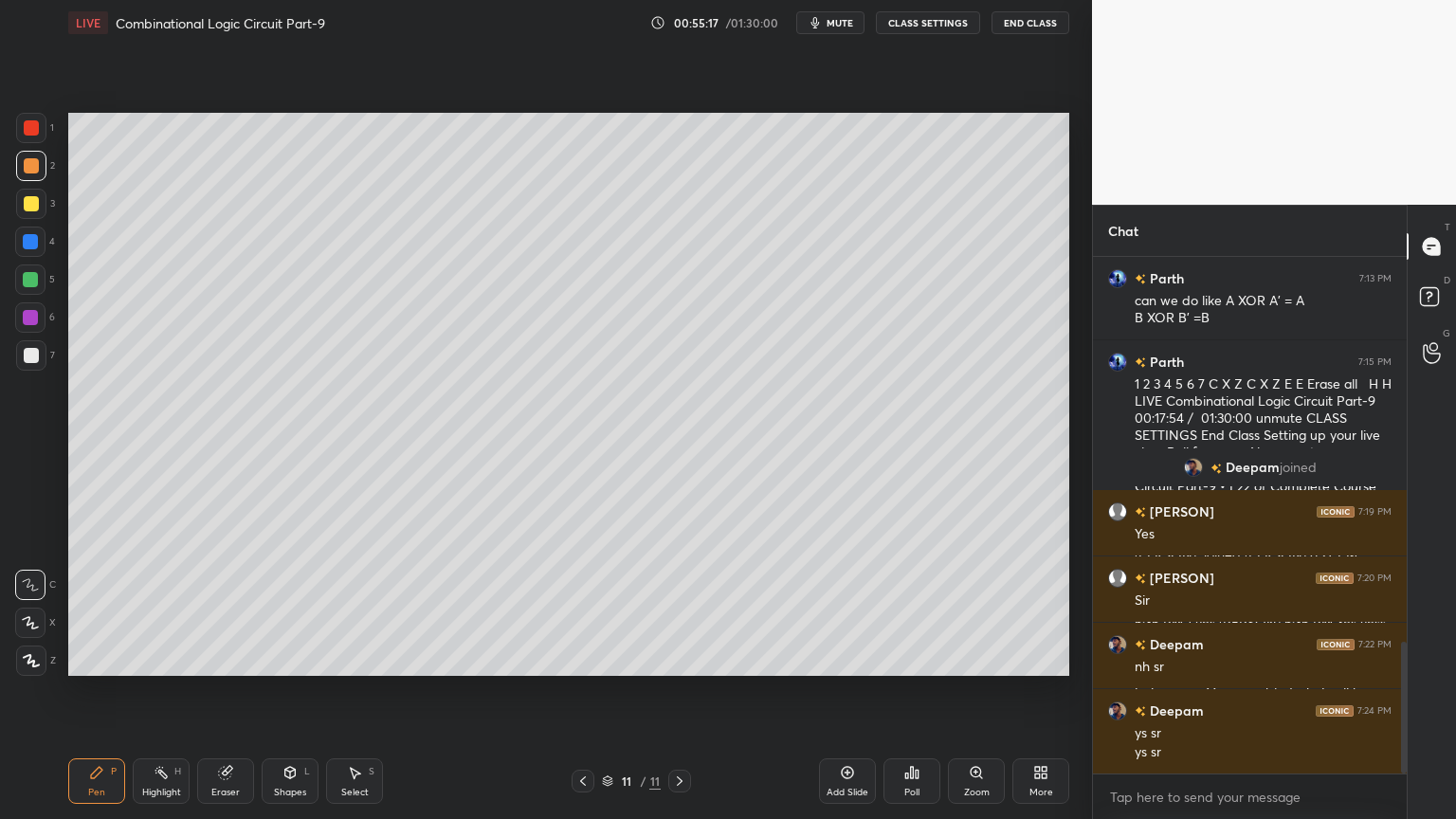click at bounding box center (31, 128) 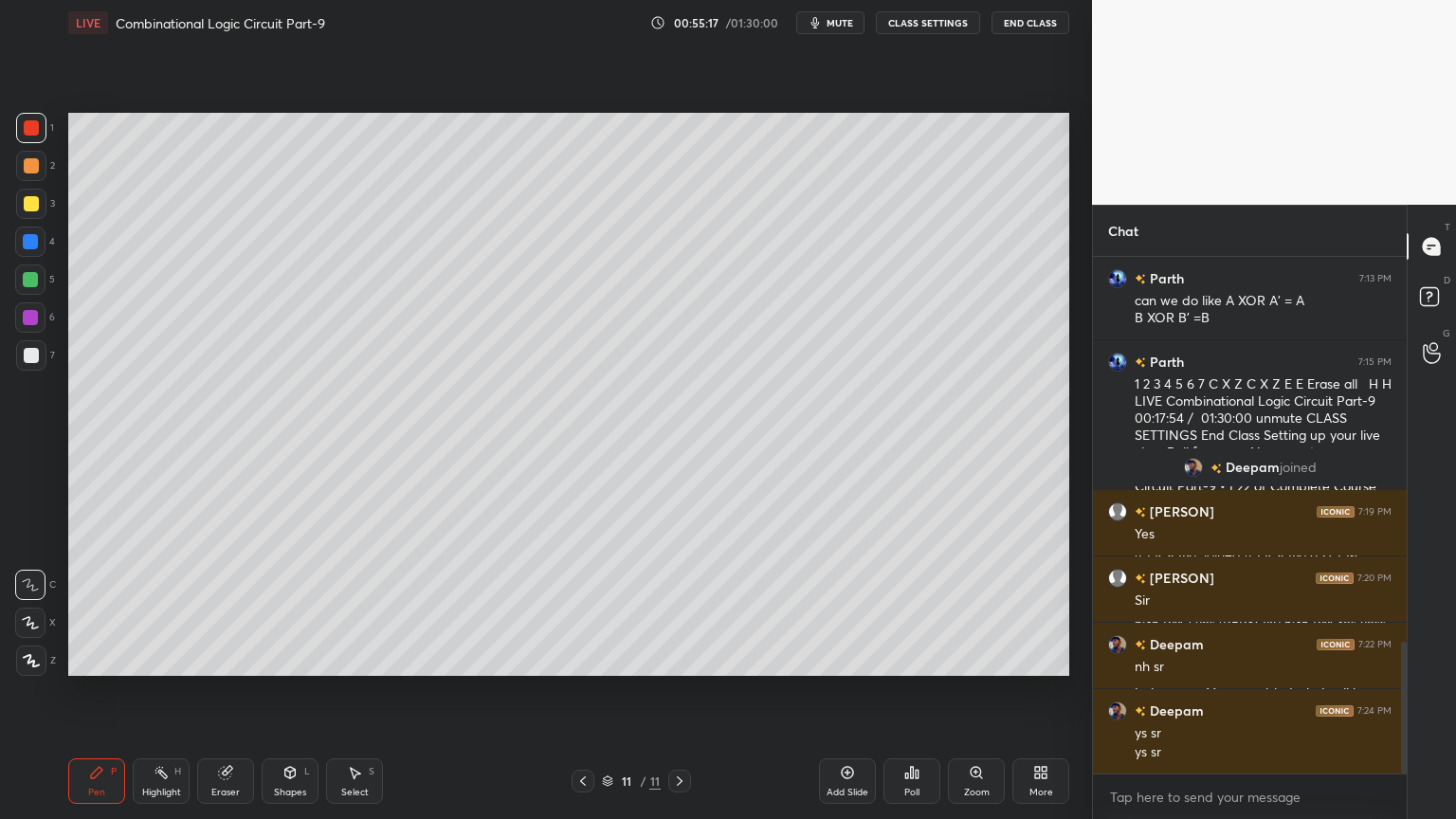 click 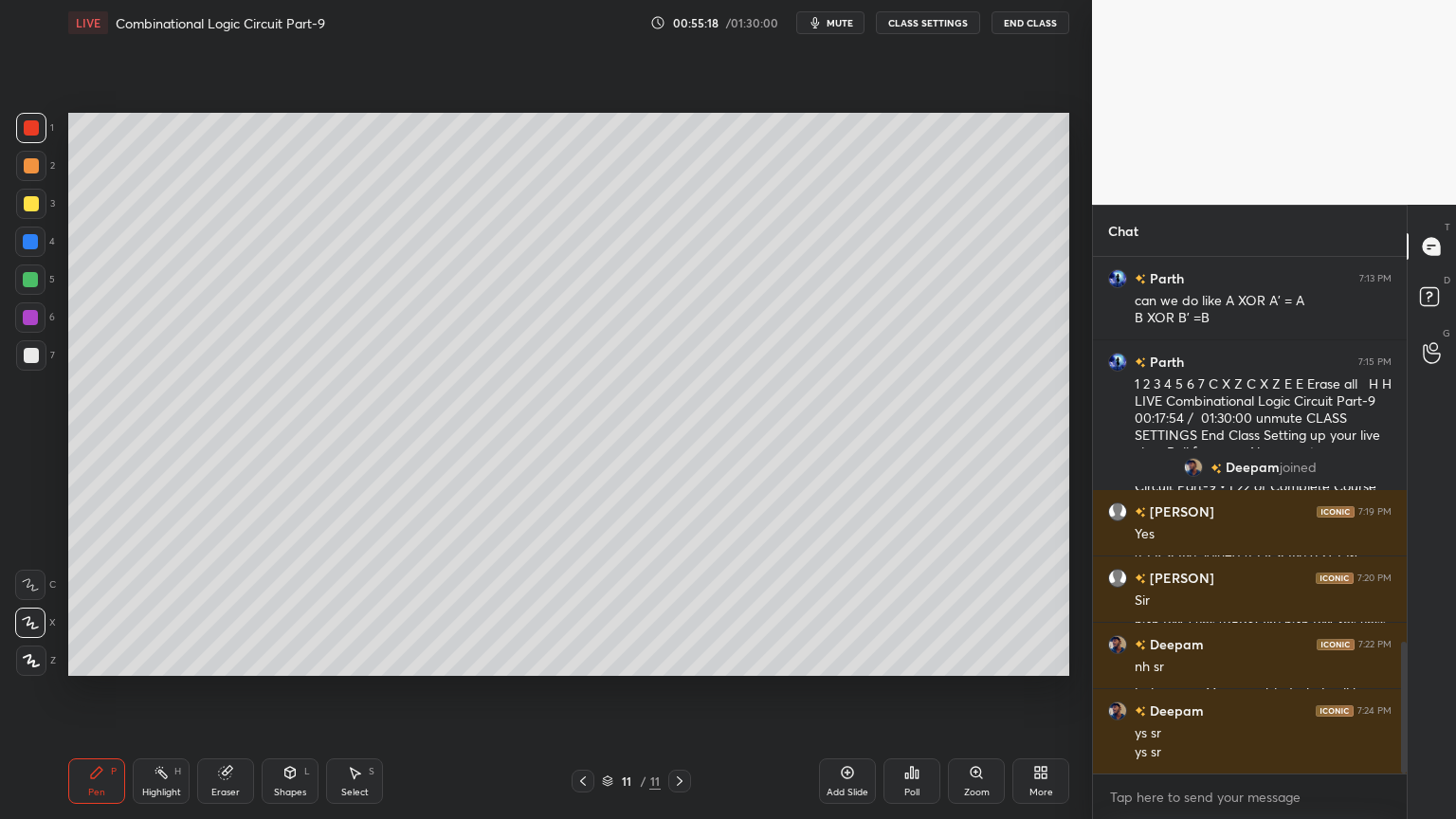click 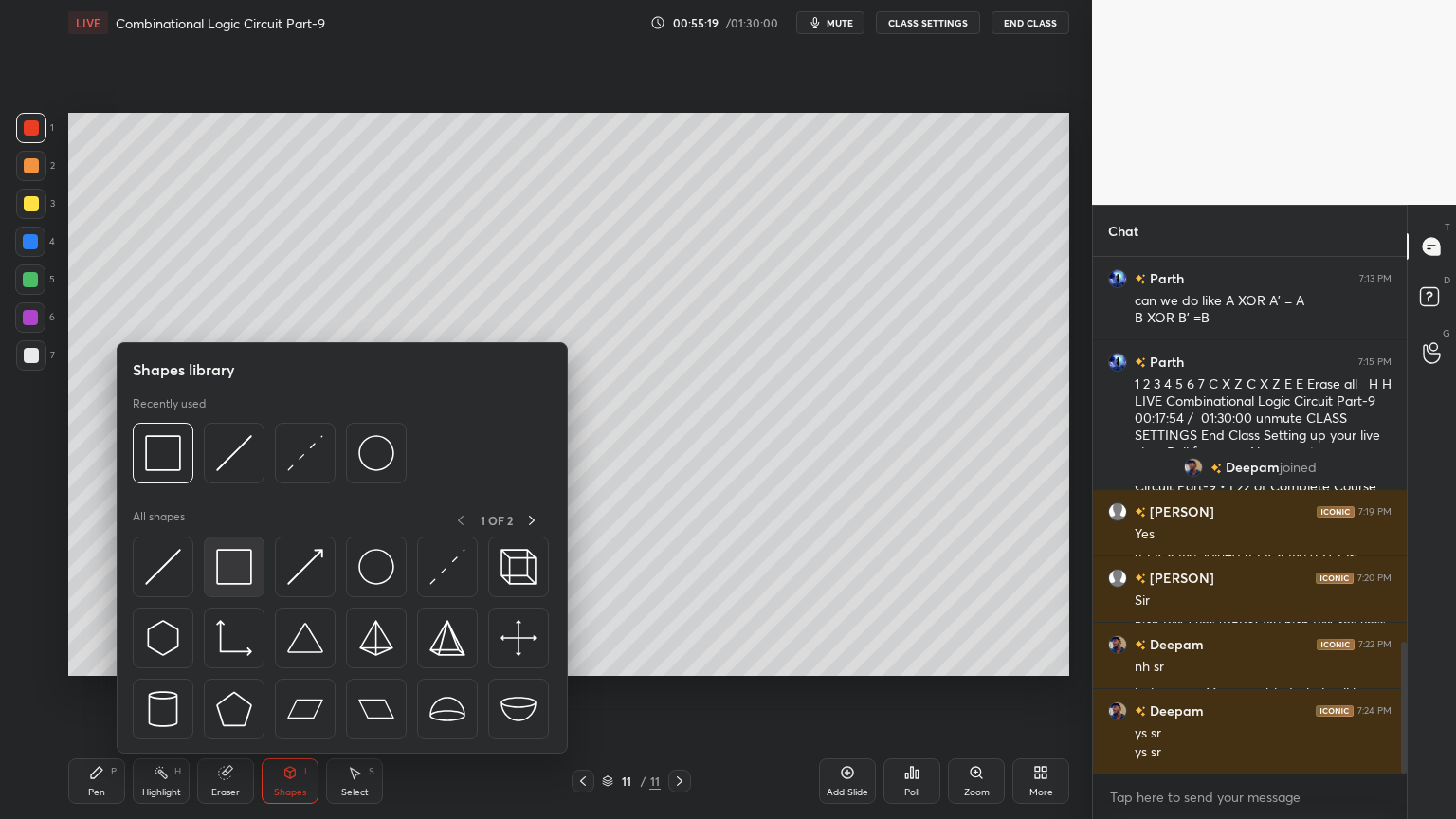 click at bounding box center [234, 567] 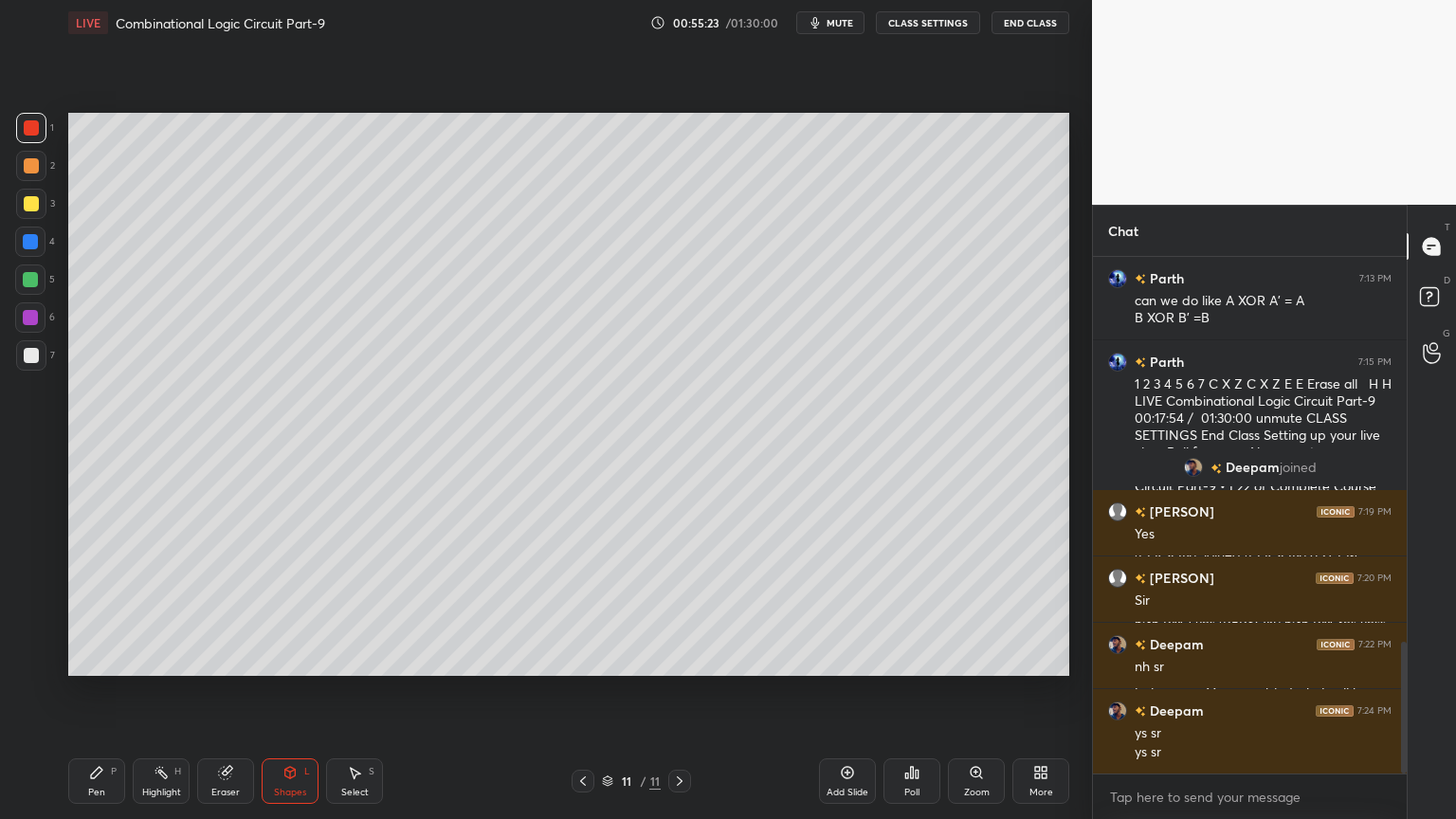 click on "Pen P" at bounding box center [97, 781] 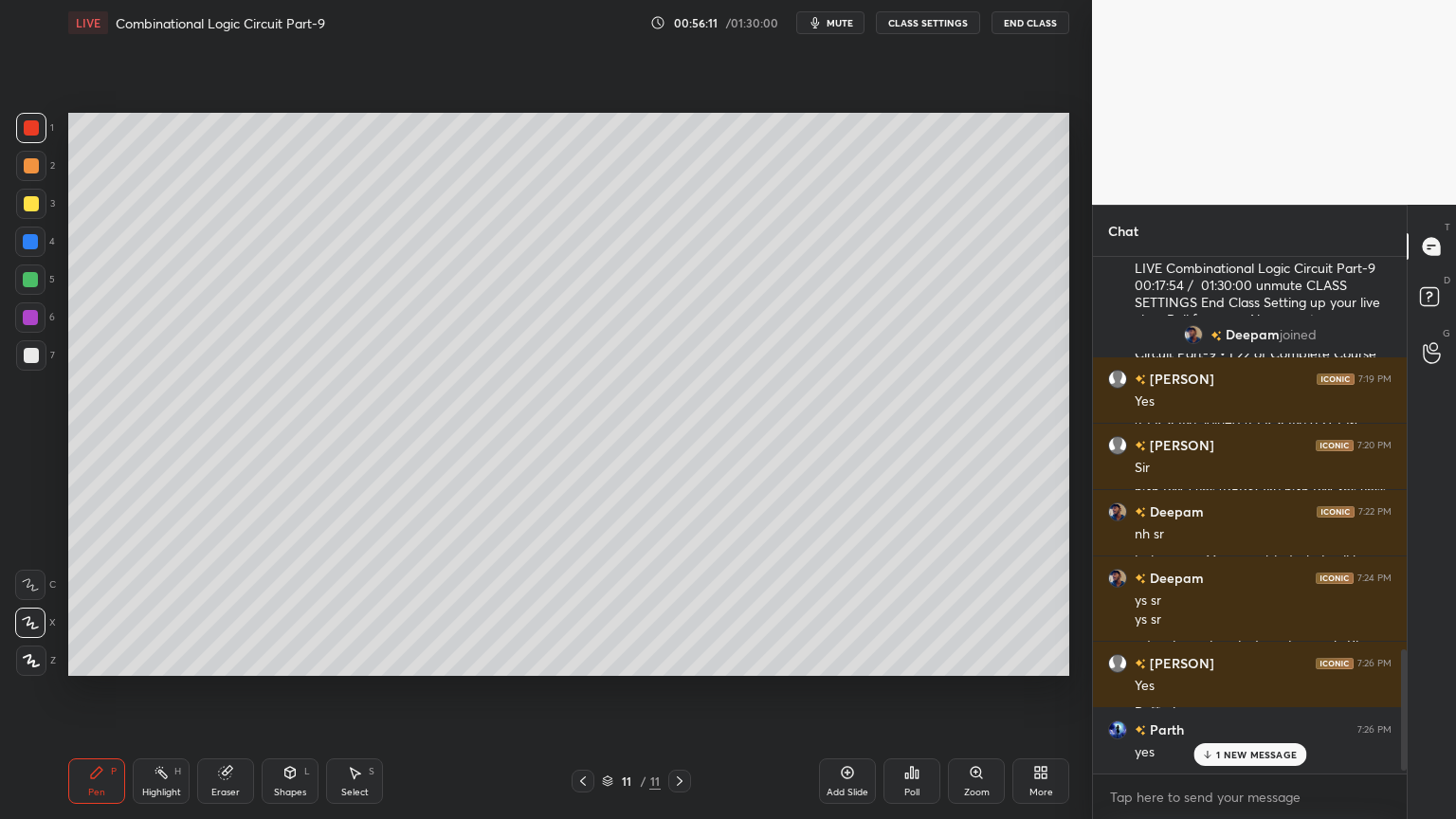scroll, scrollTop: 1705, scrollLeft: 0, axis: vertical 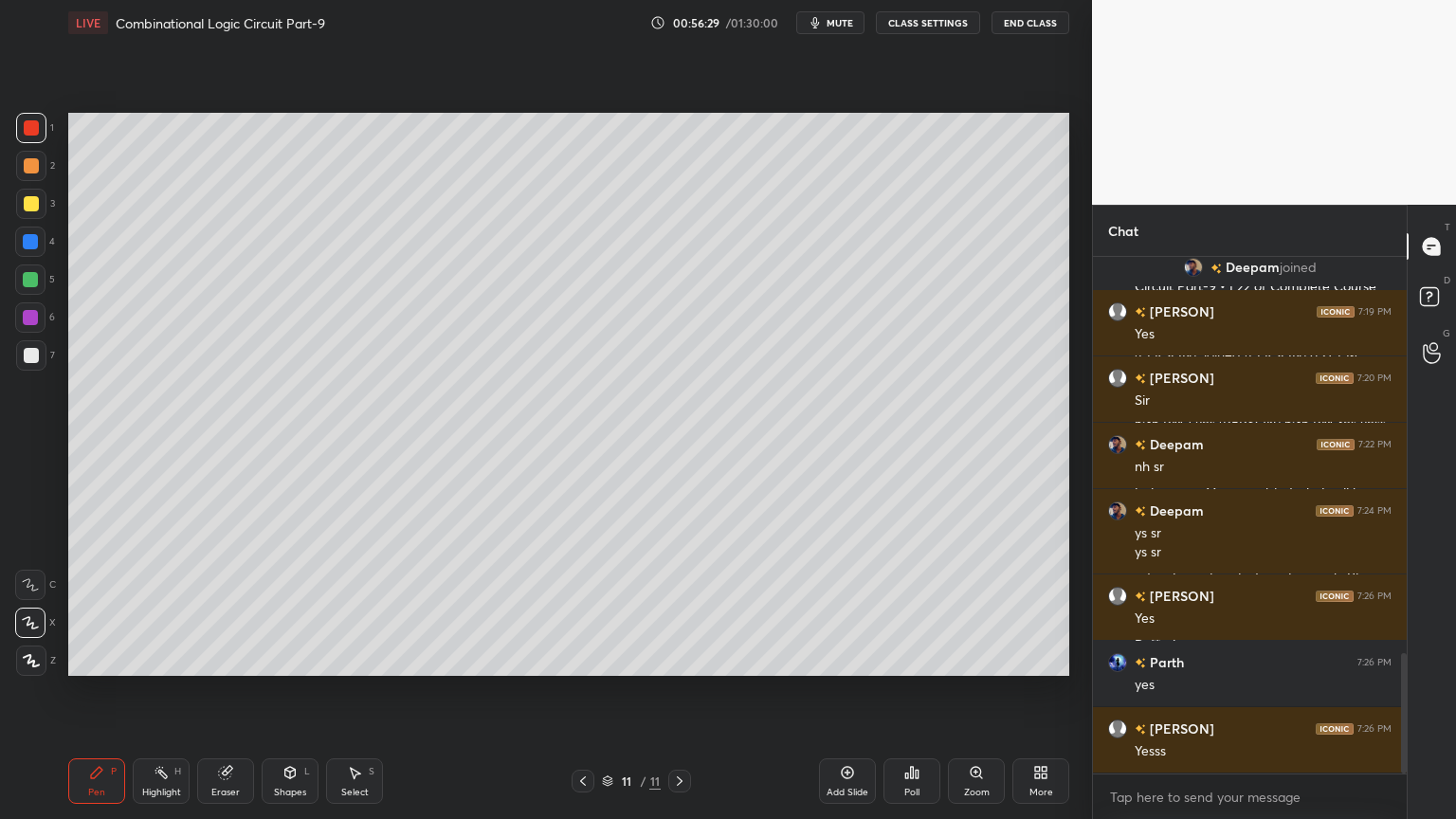 click 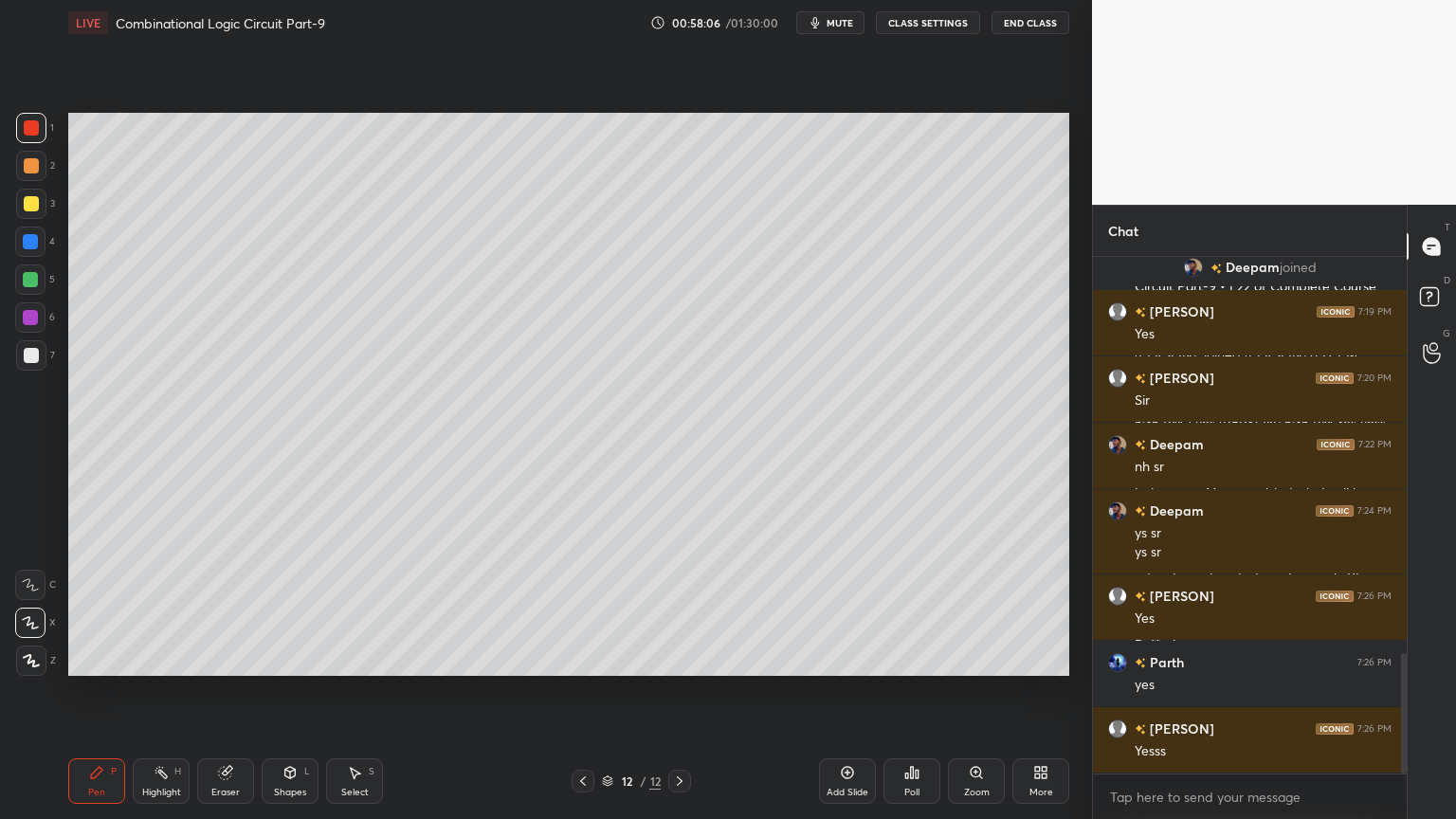 click at bounding box center [31, 166] 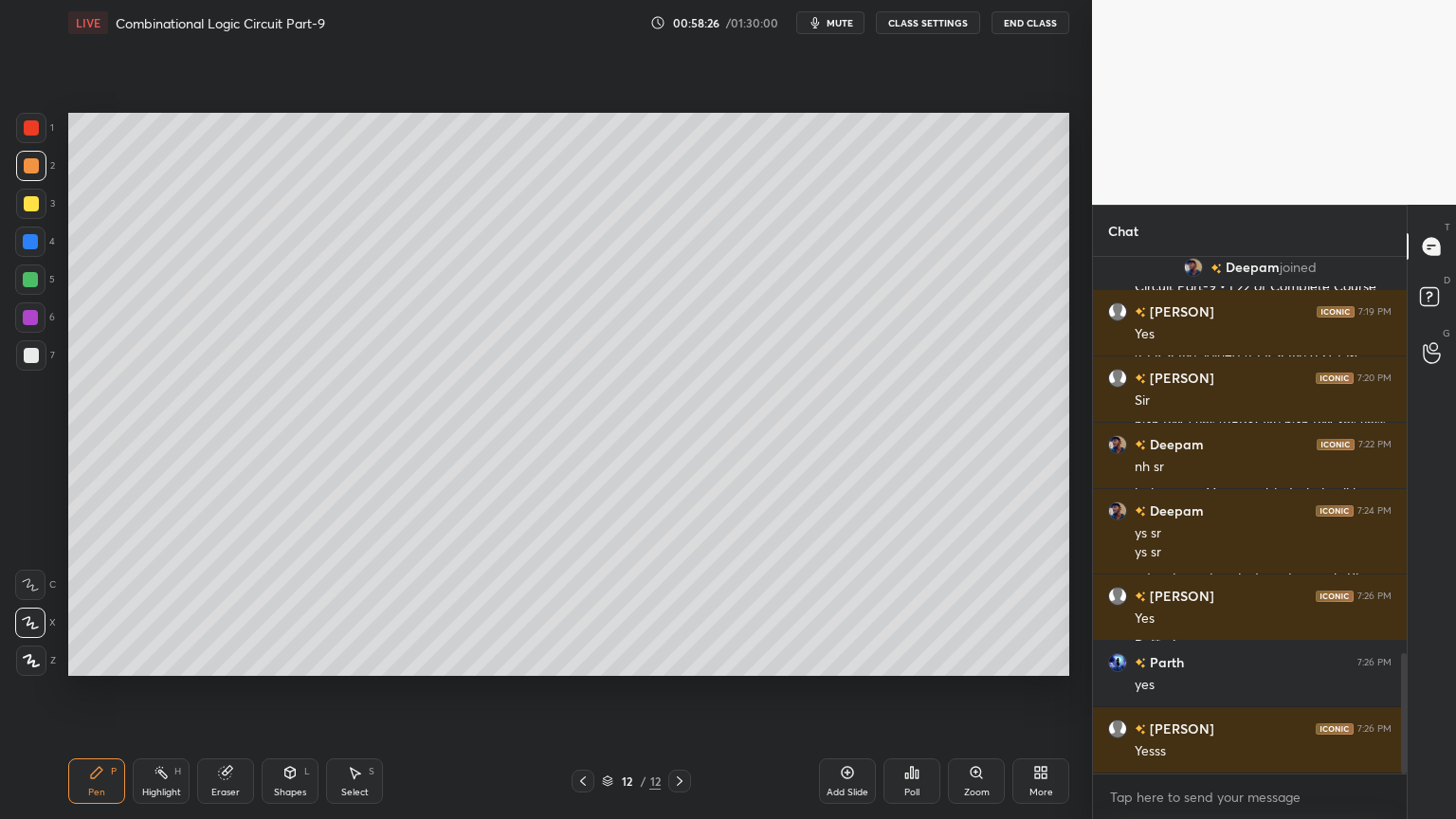 click at bounding box center [31, 355] 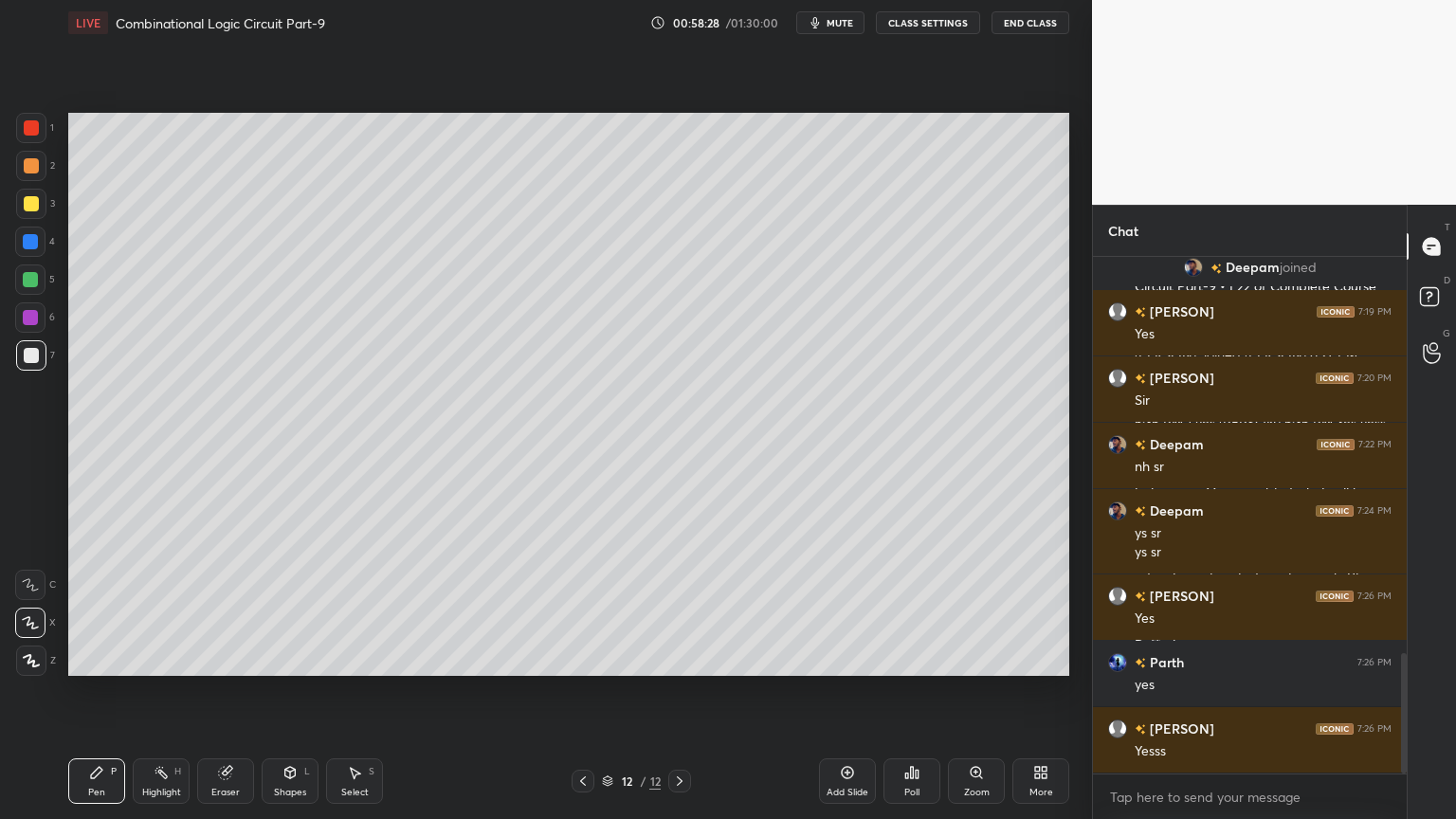 click at bounding box center (30, 585) 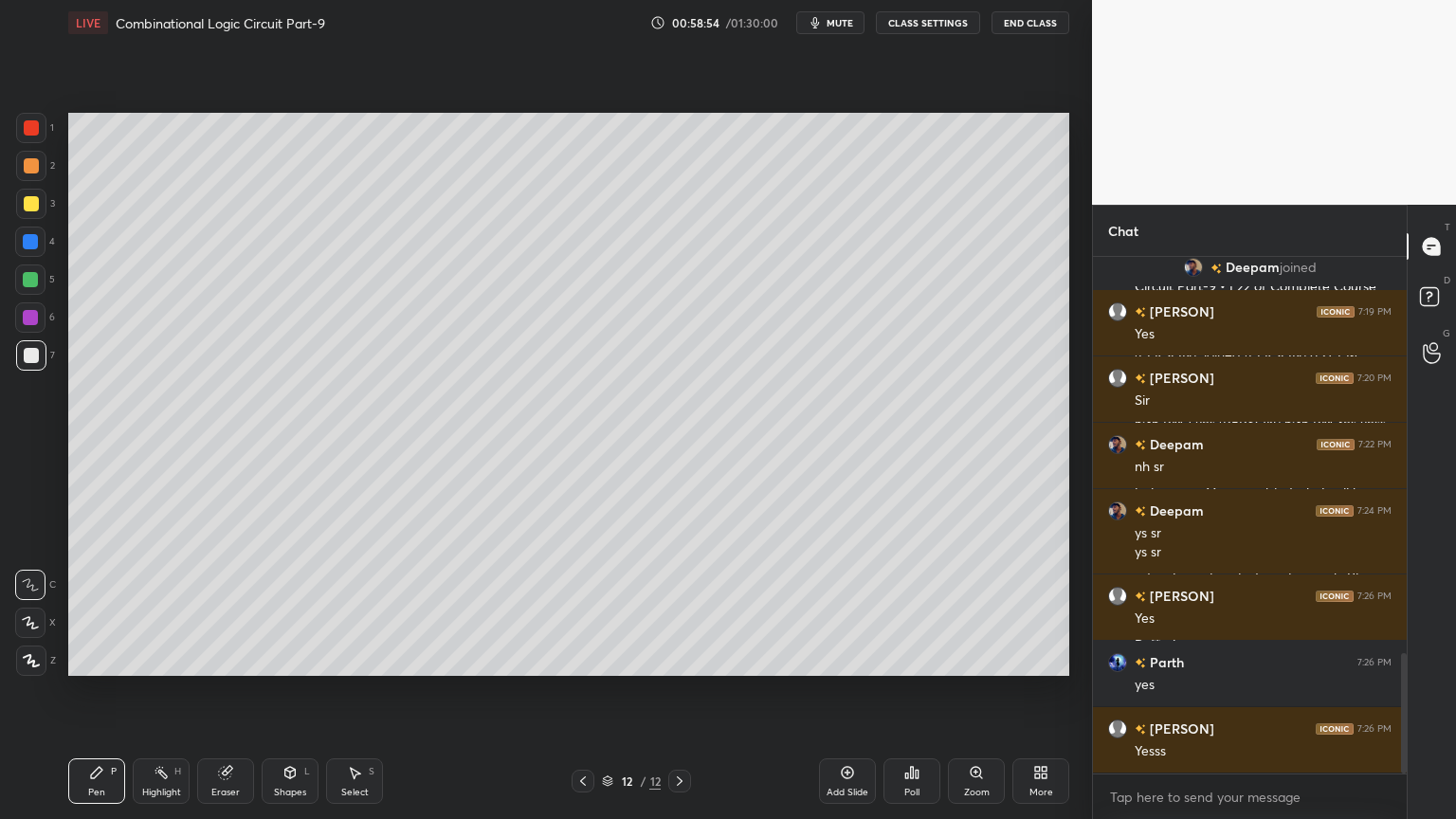 click 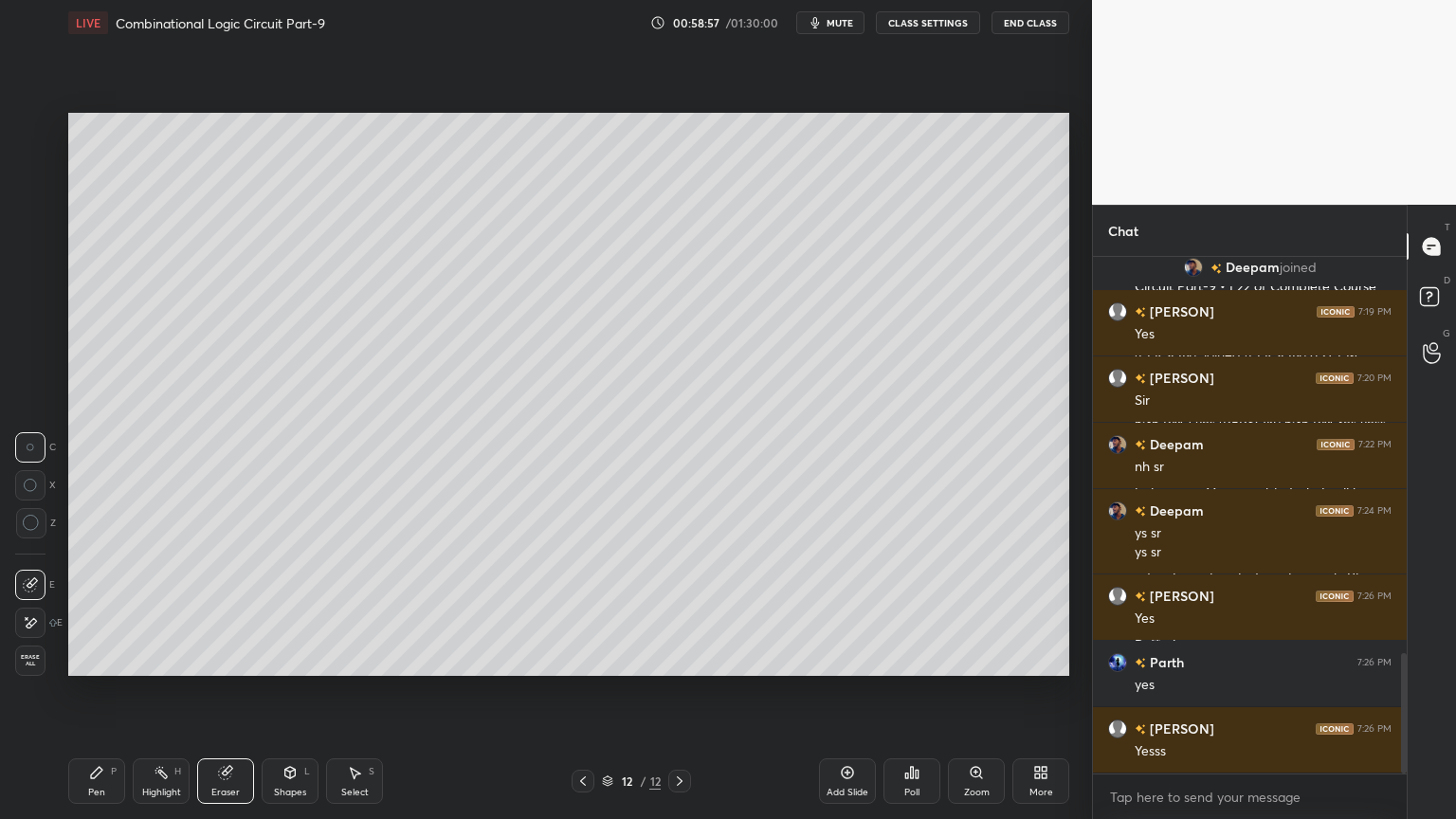 click 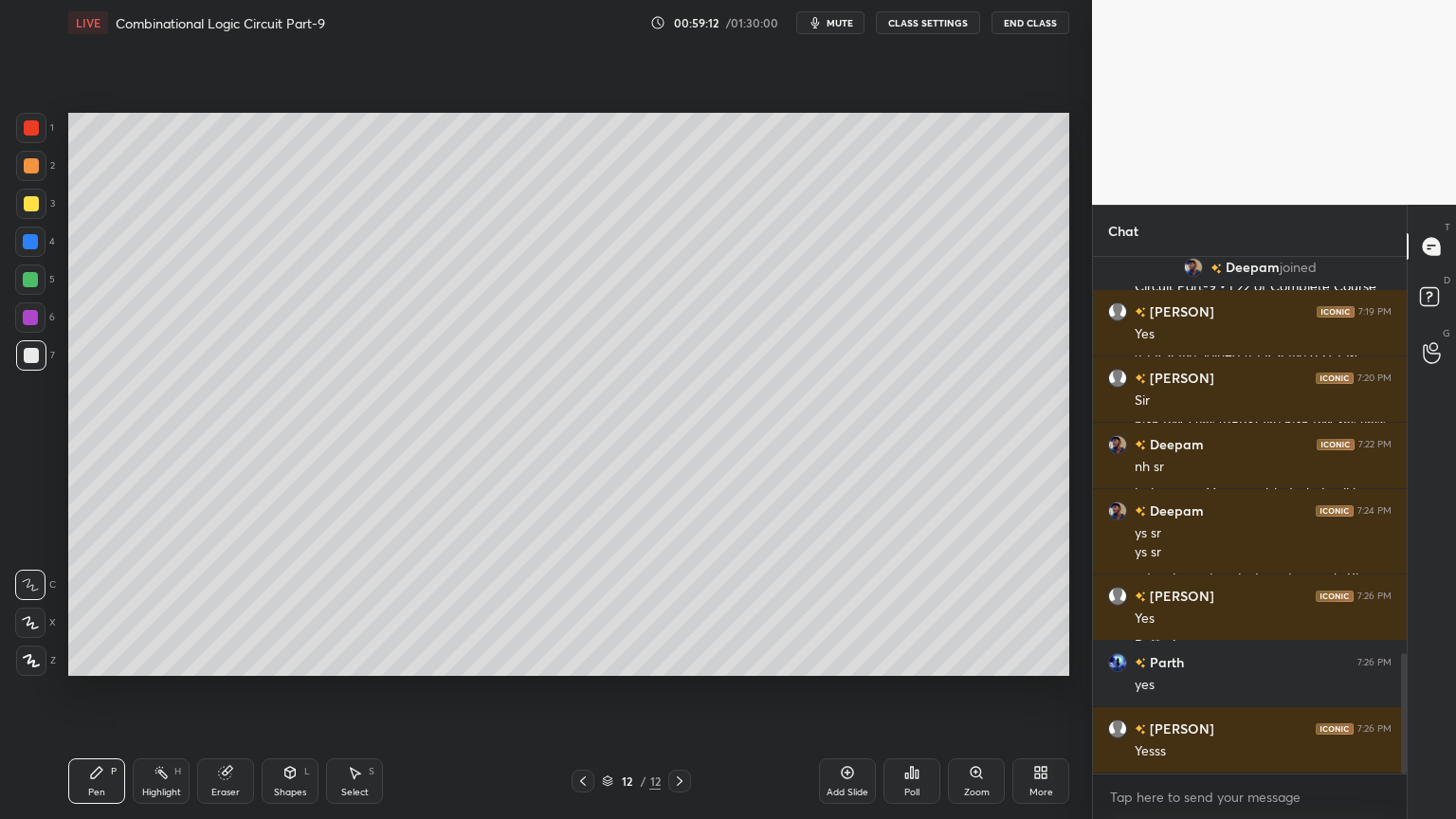 click at bounding box center (31, 128) 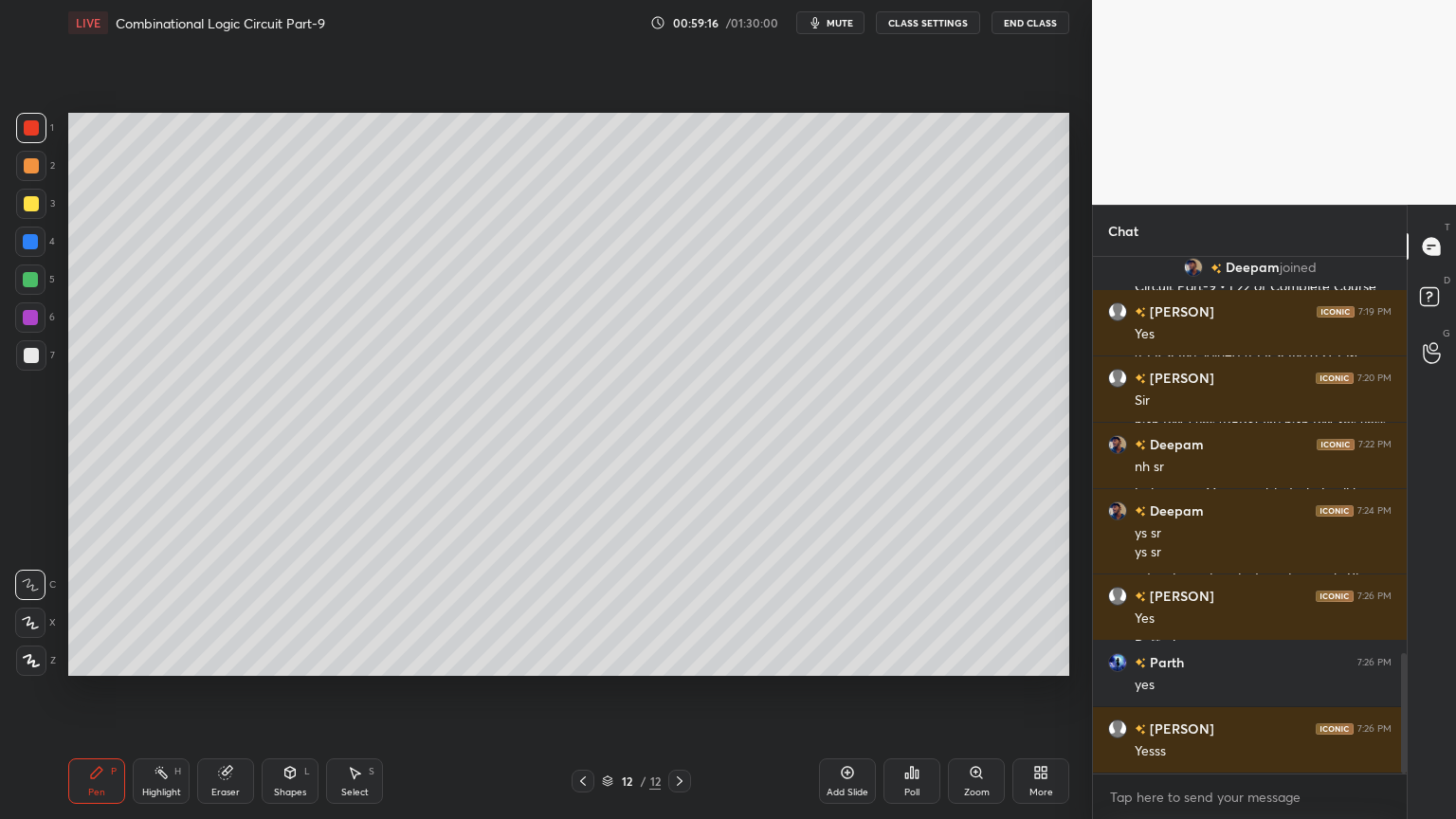 click on "Shapes L" at bounding box center (290, 781) 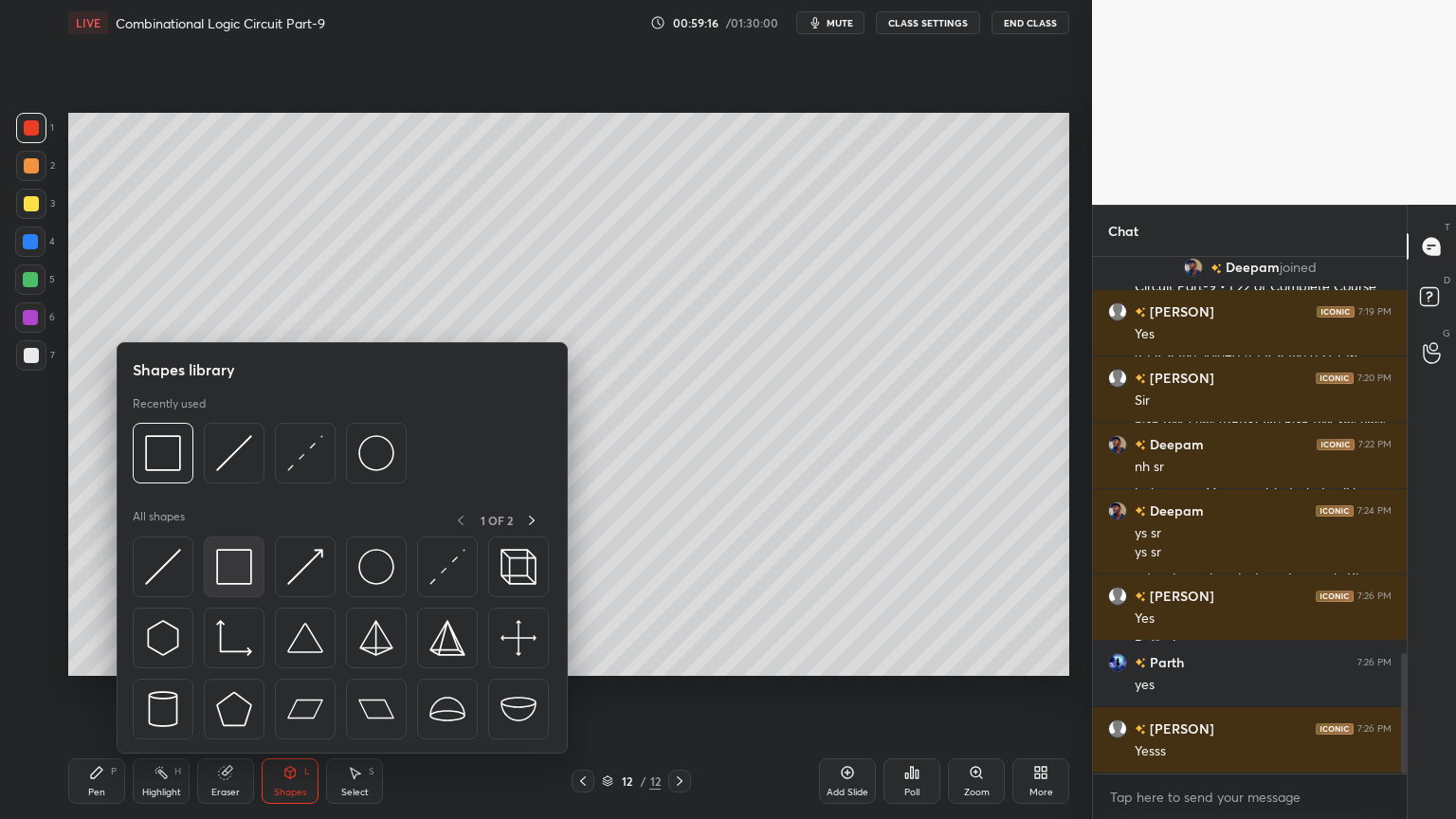 click at bounding box center [234, 567] 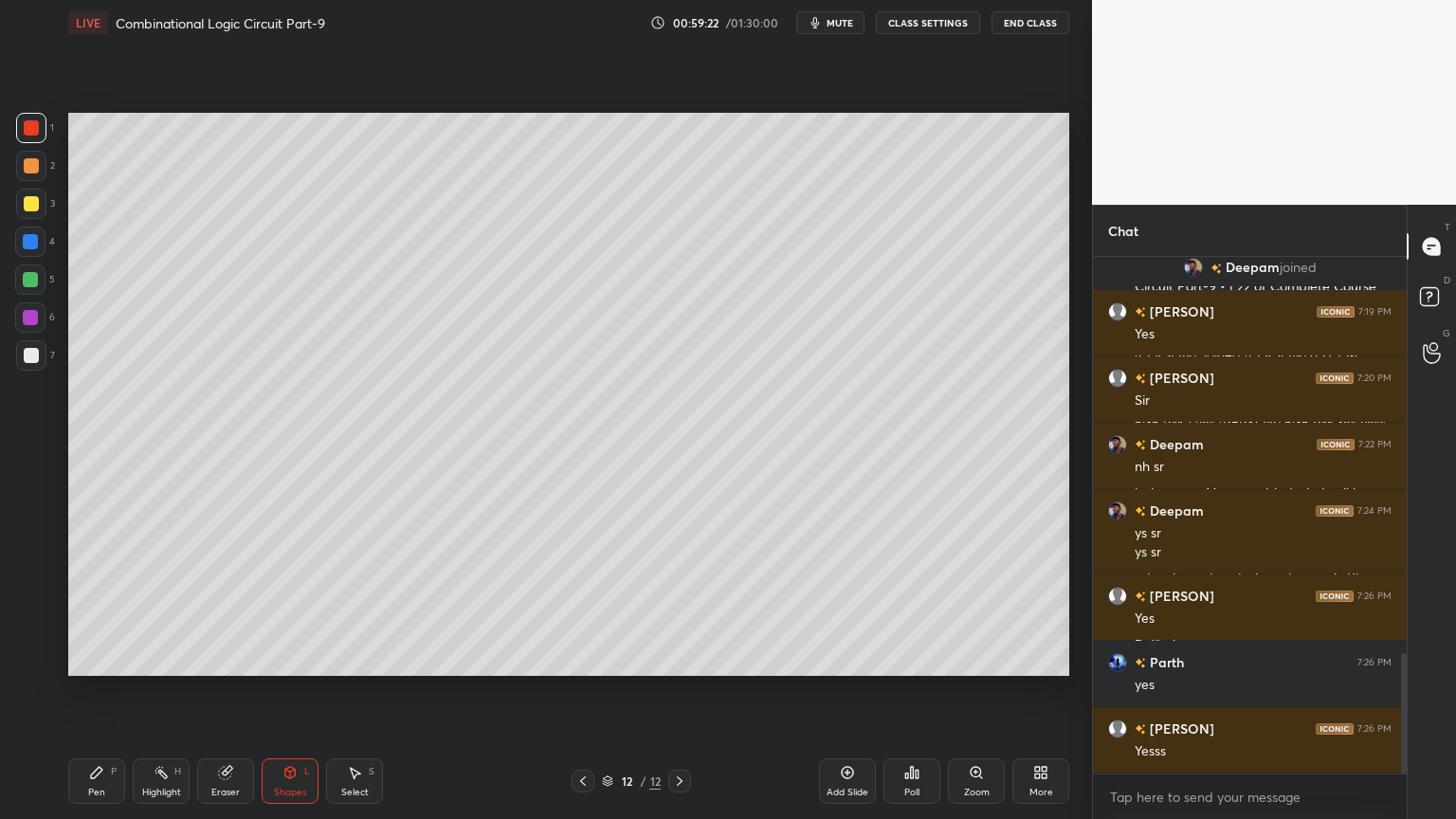 click on "Select S" at bounding box center [355, 781] 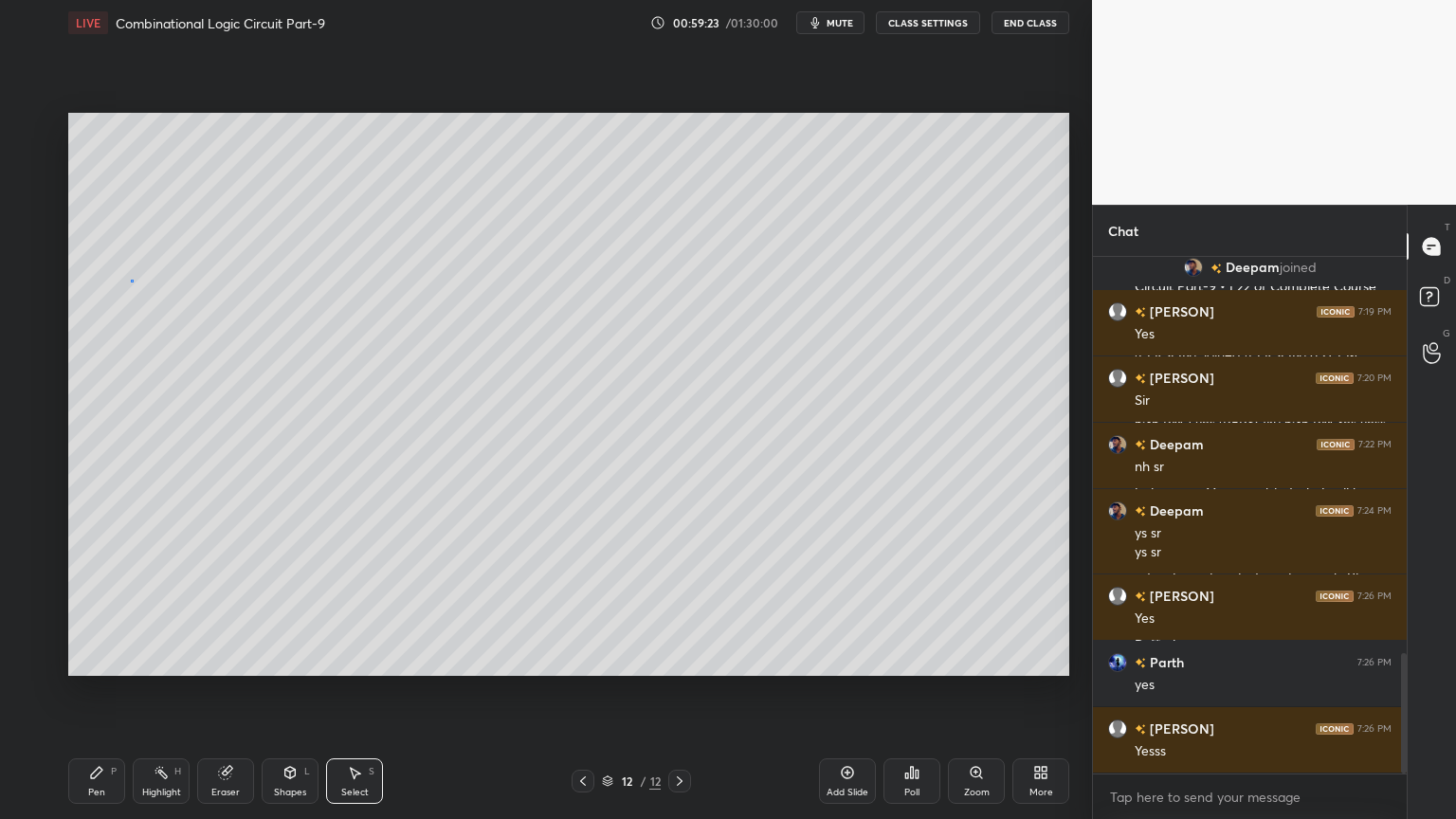 click on "0 ° Undo Copy Paste here Duplicate Duplicate to new slide Delete" at bounding box center (569, 394) 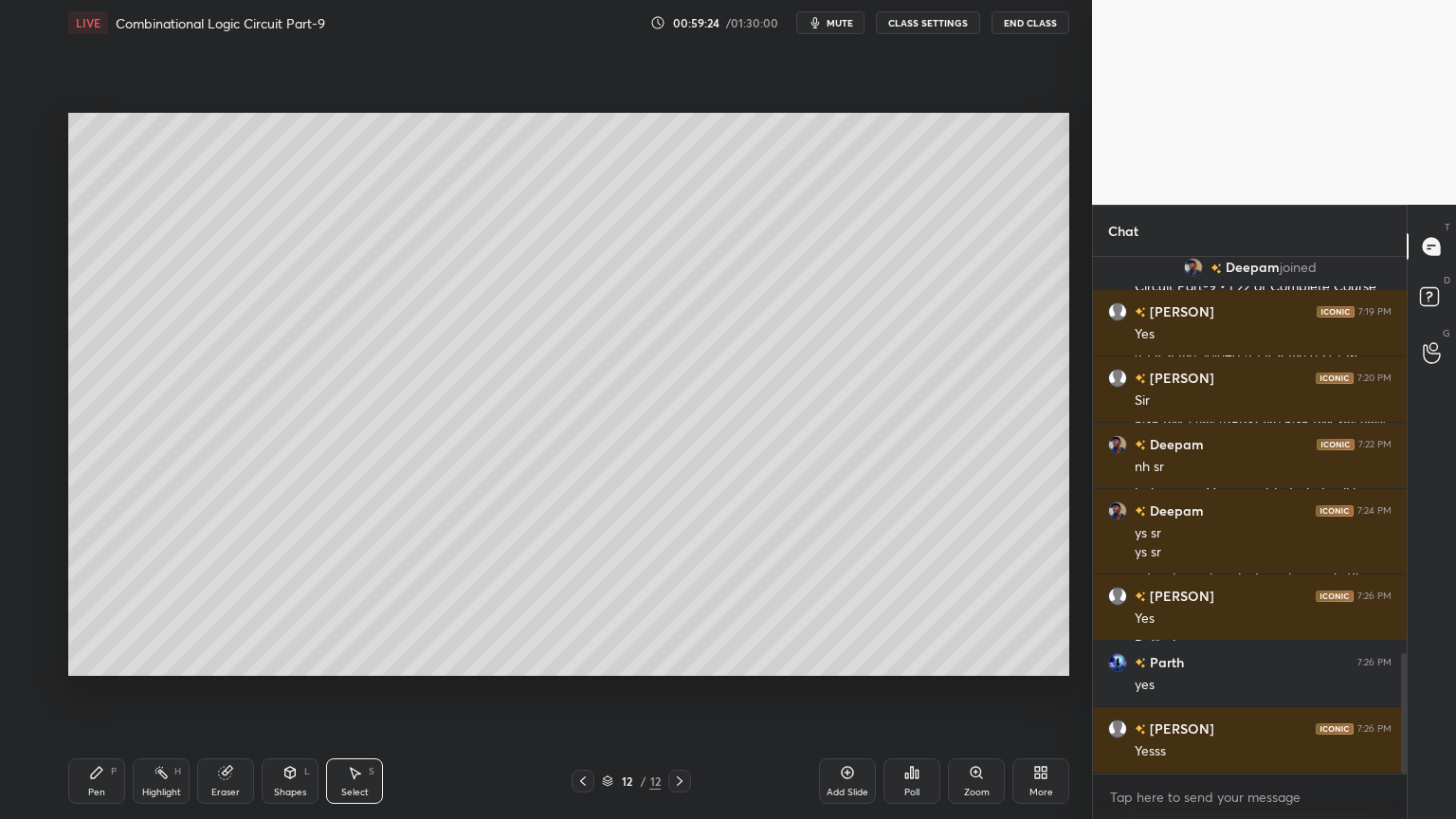 click on "Pen P Highlight H Eraser Shapes L Select S" at bounding box center [256, 781] 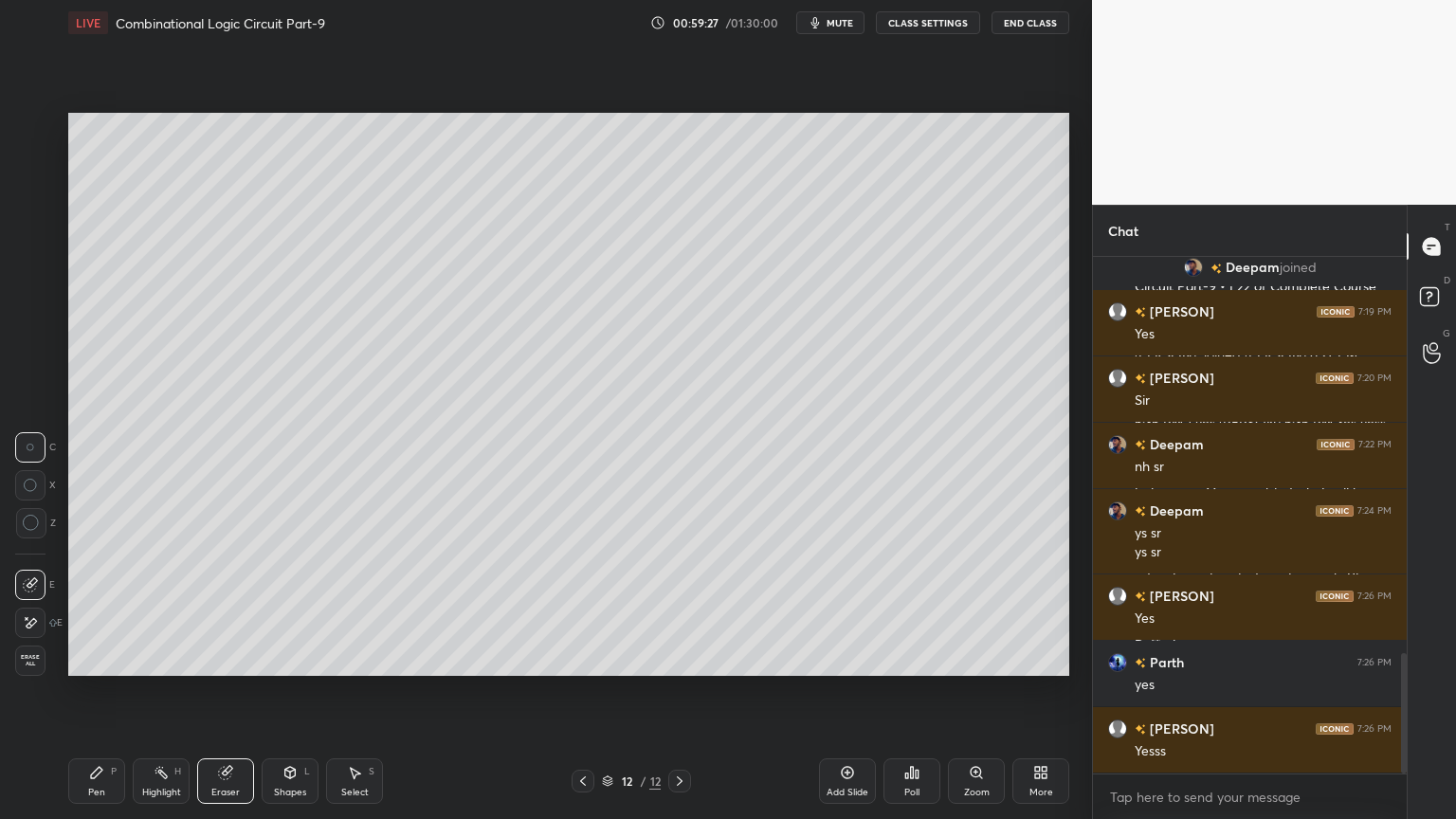 click on "Shapes L" at bounding box center (290, 781) 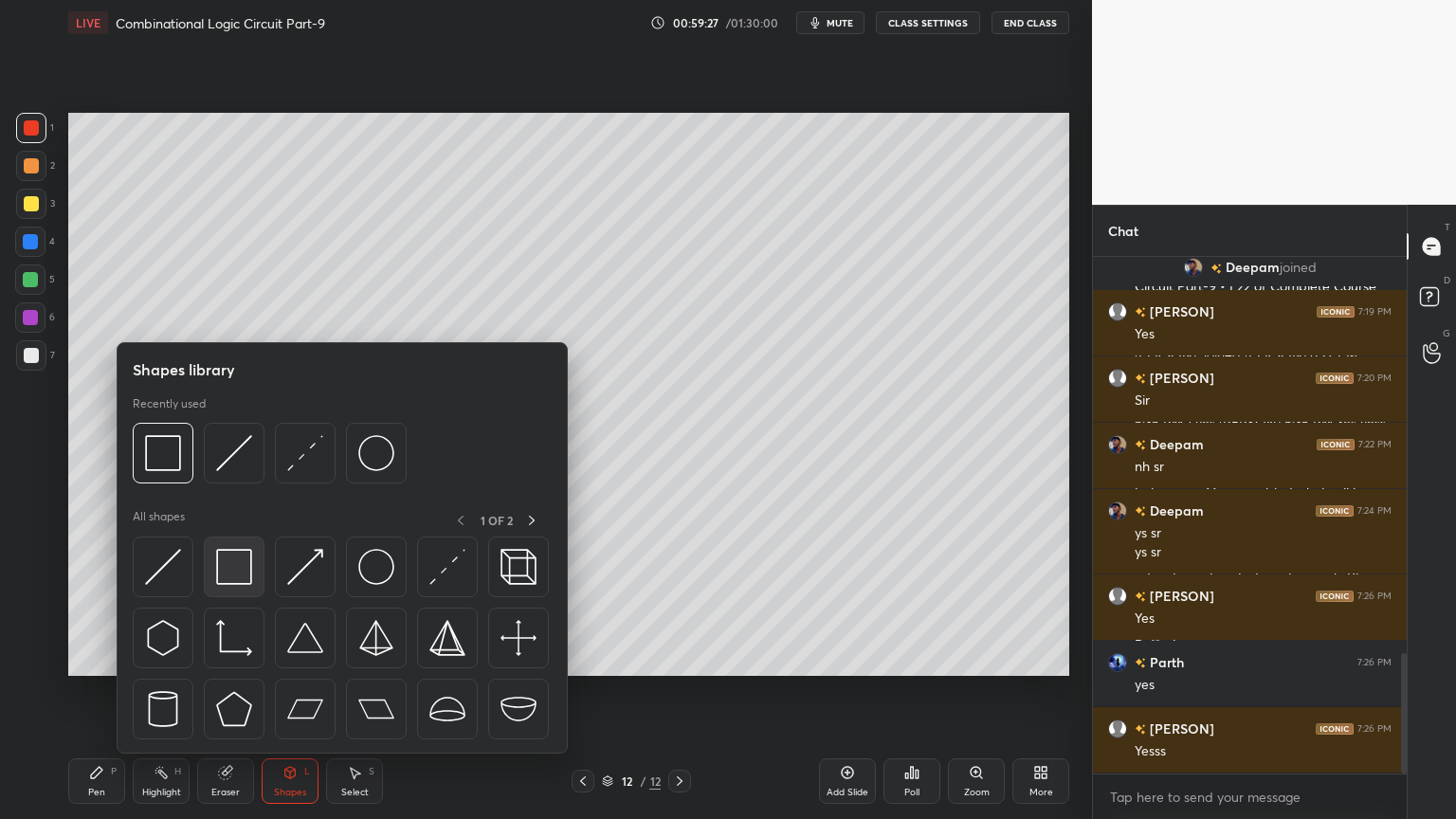 click at bounding box center [234, 567] 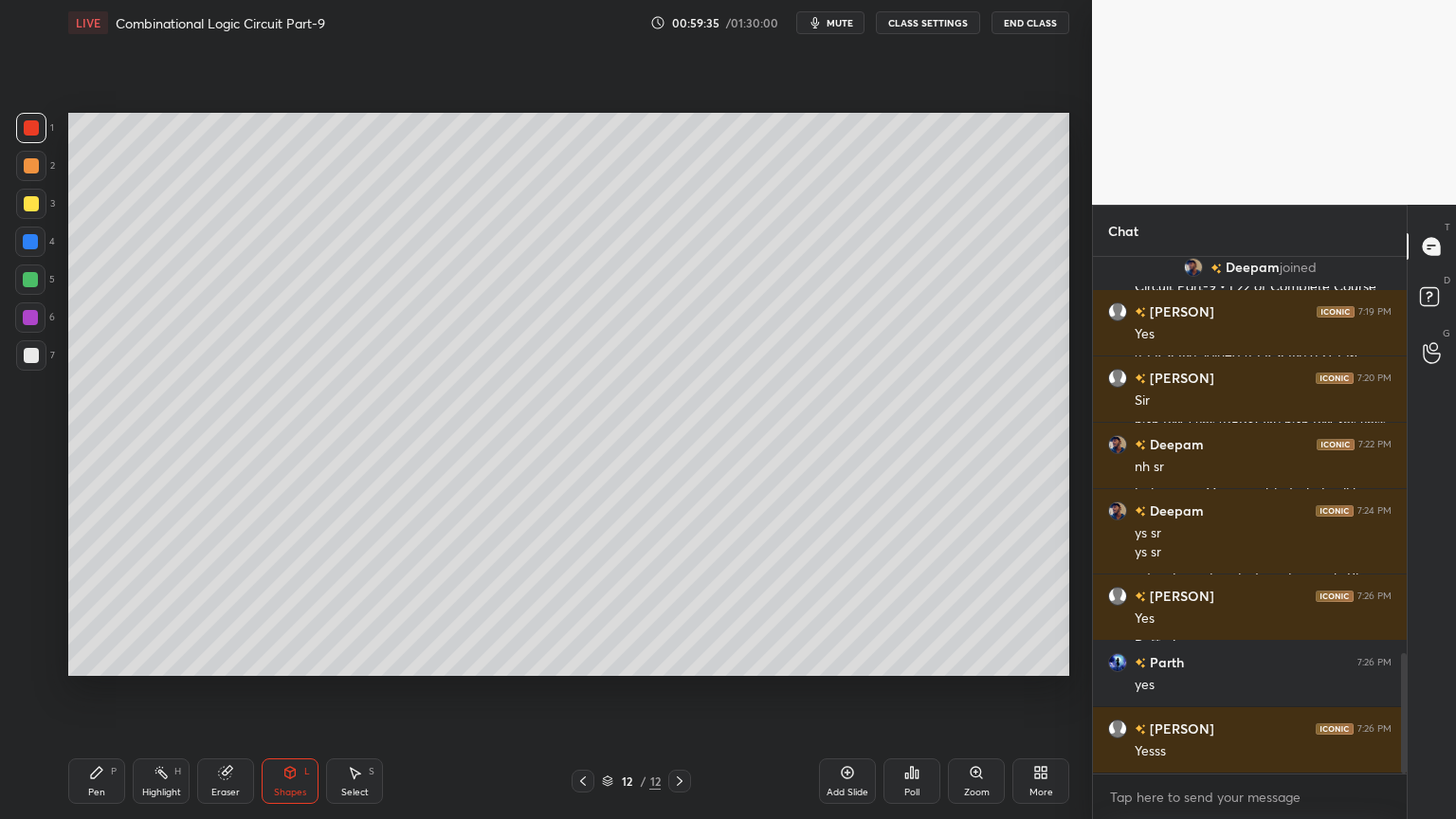 click at bounding box center [30, 280] 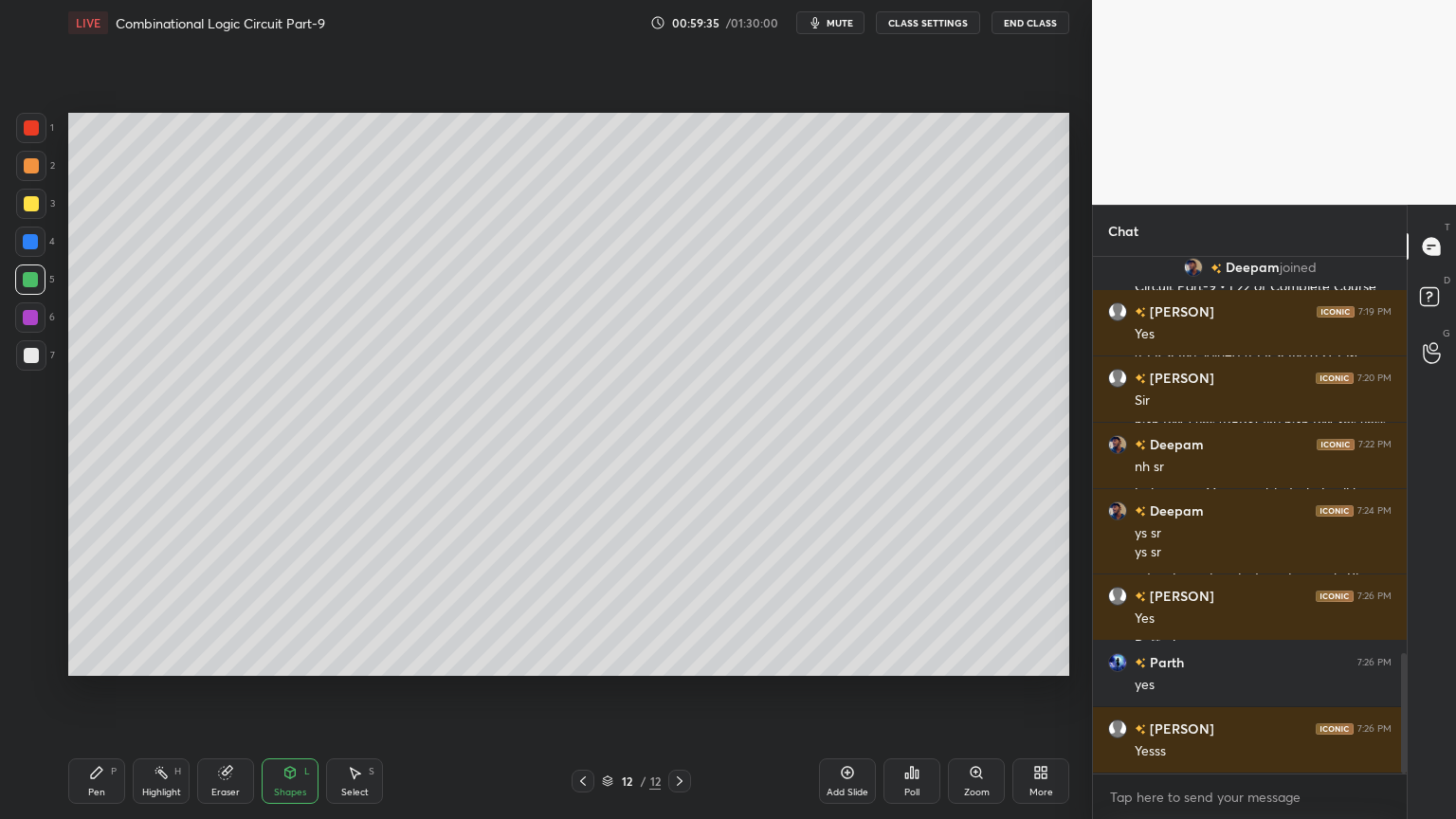 click on "Pen P" at bounding box center (97, 781) 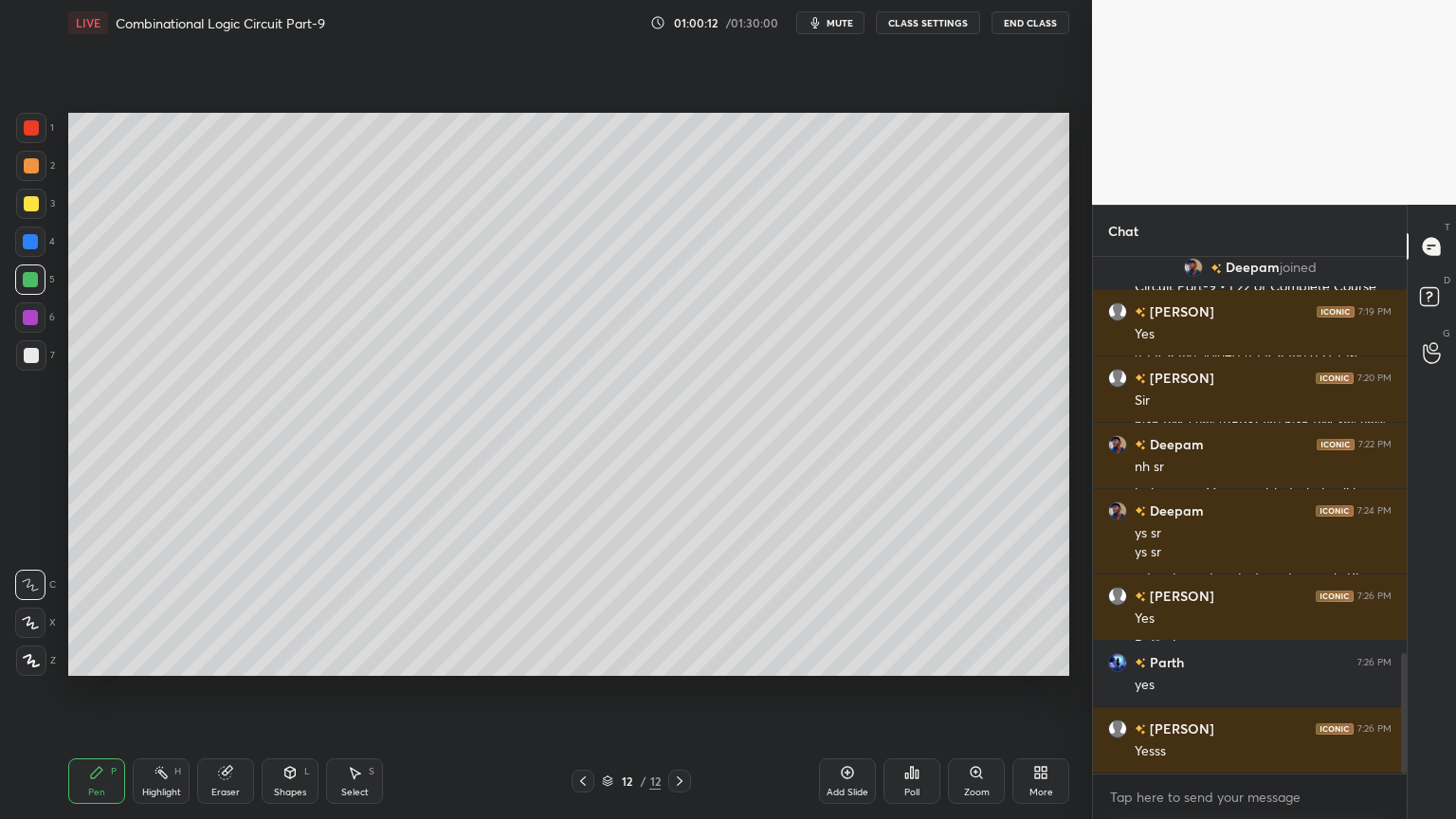 click on "Eraser" at bounding box center [226, 781] 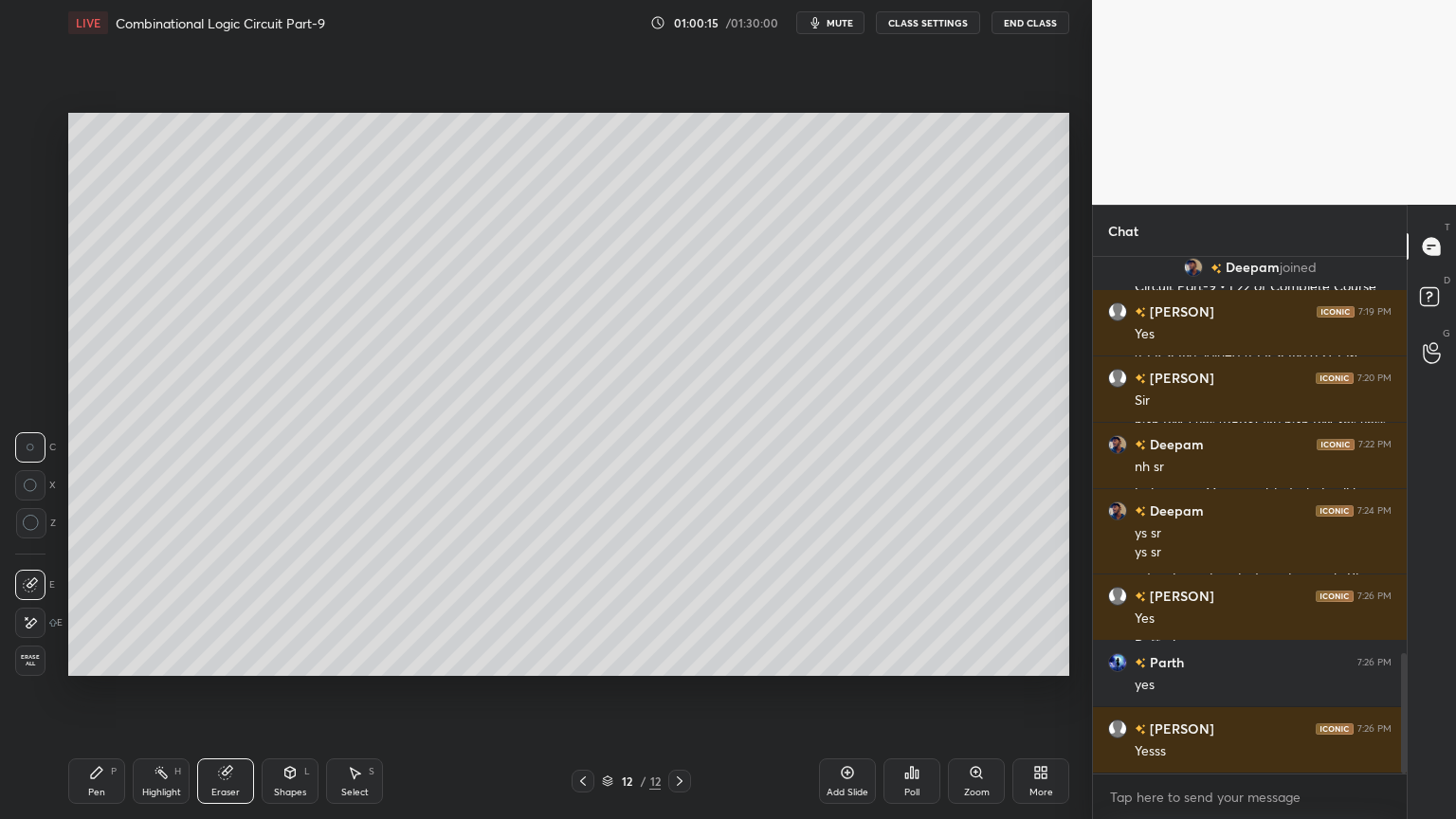 click 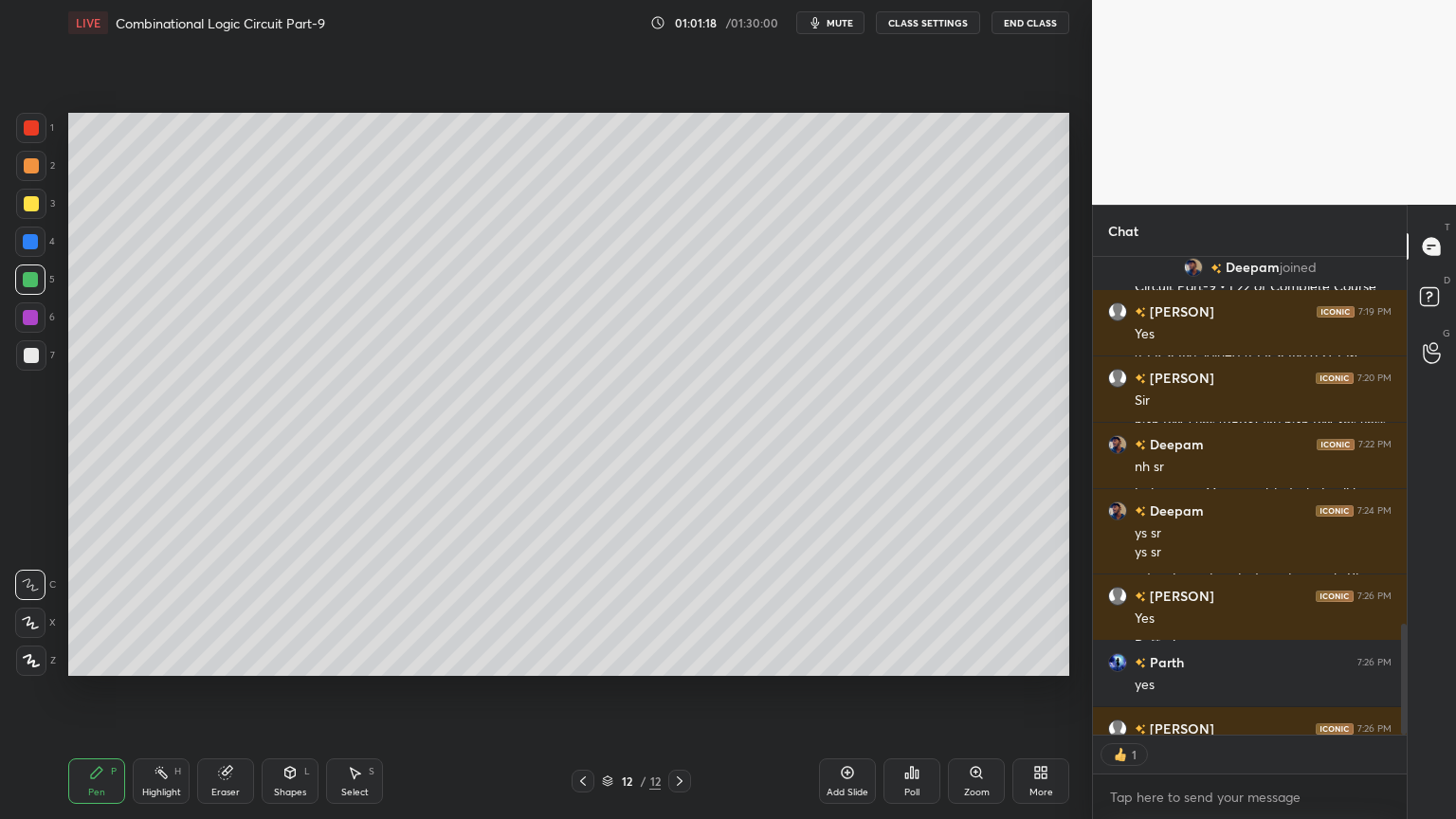 scroll, scrollTop: 473, scrollLeft: 308, axis: both 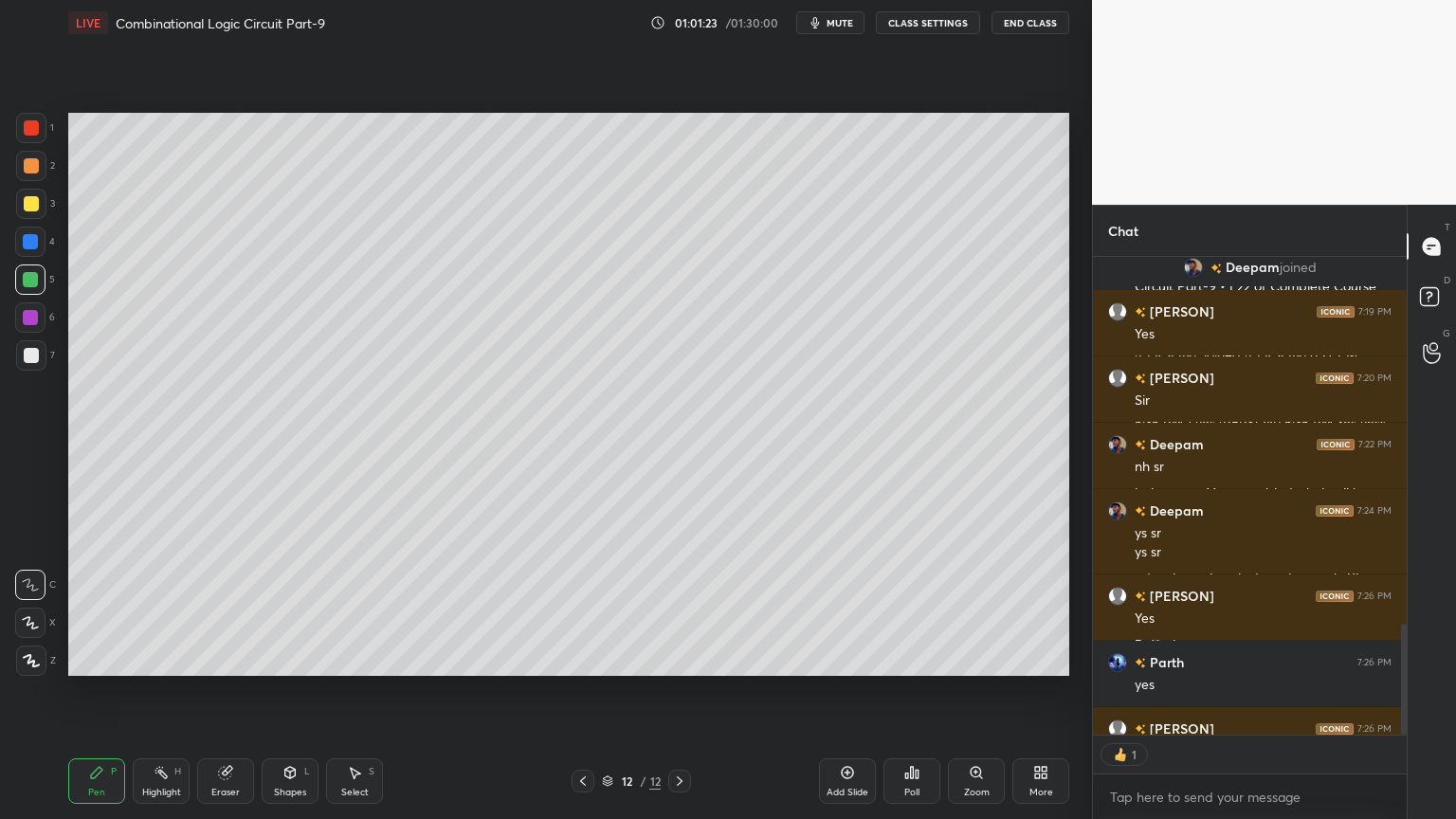 click 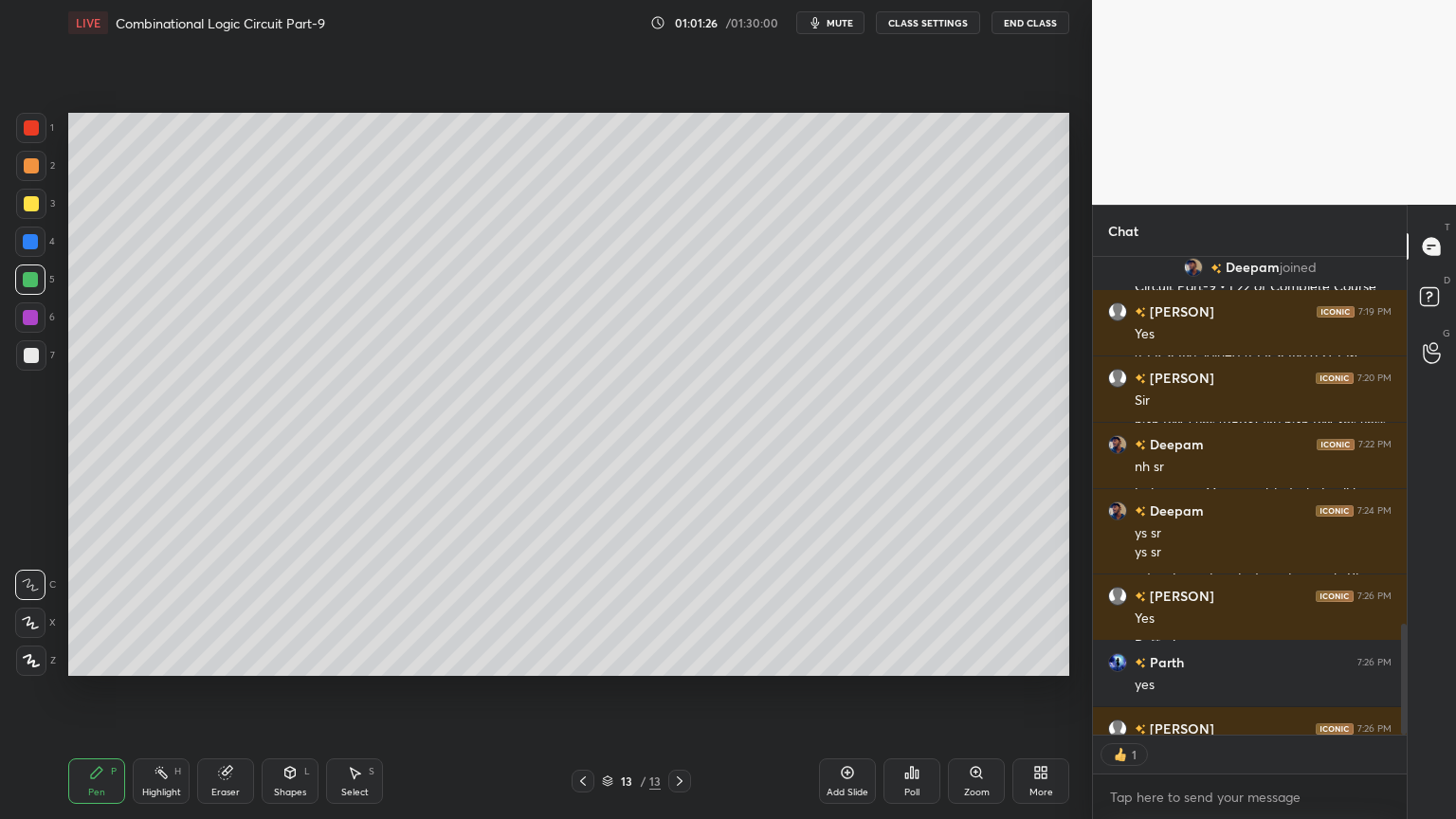 click at bounding box center (31, 166) 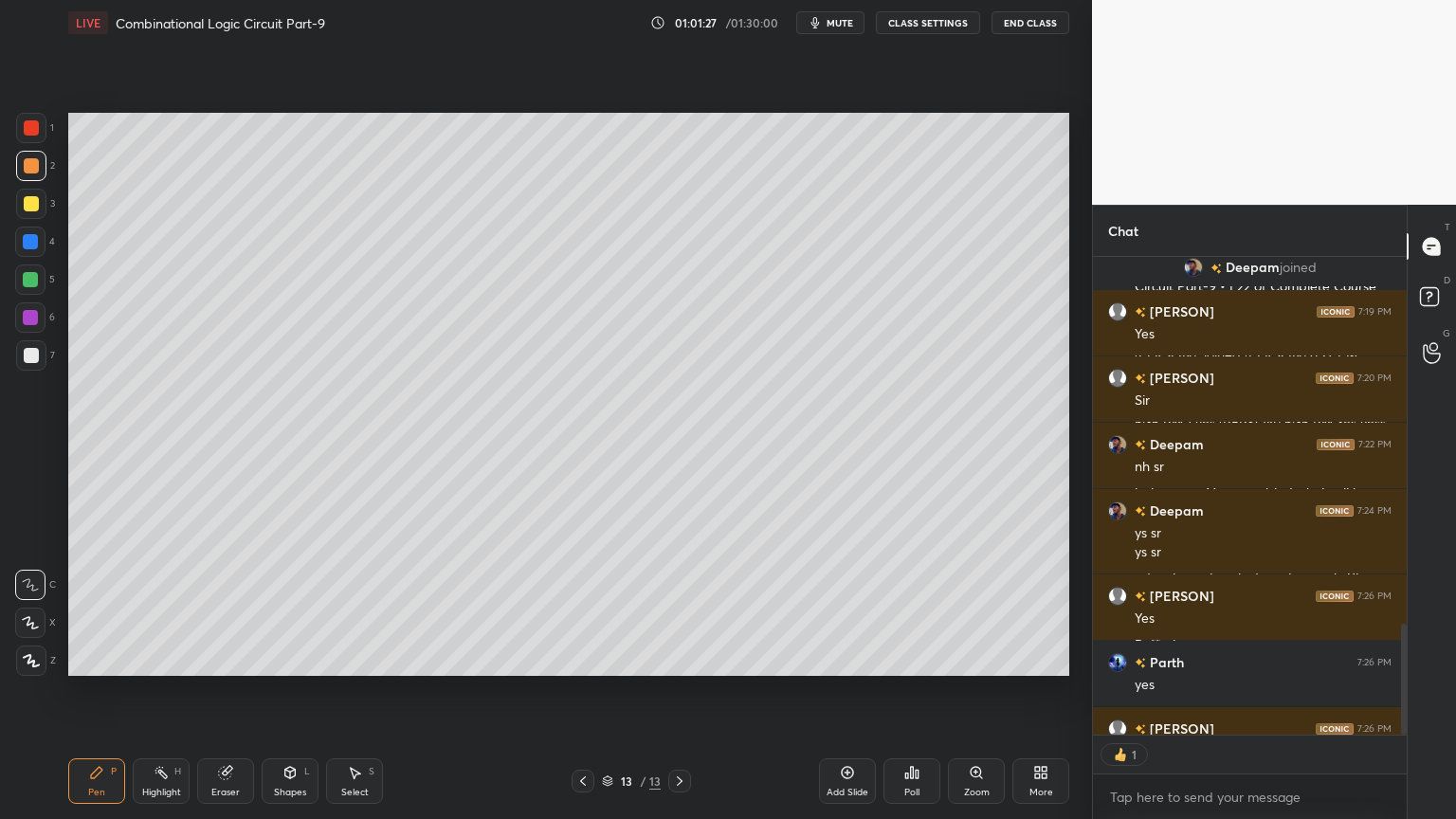 click 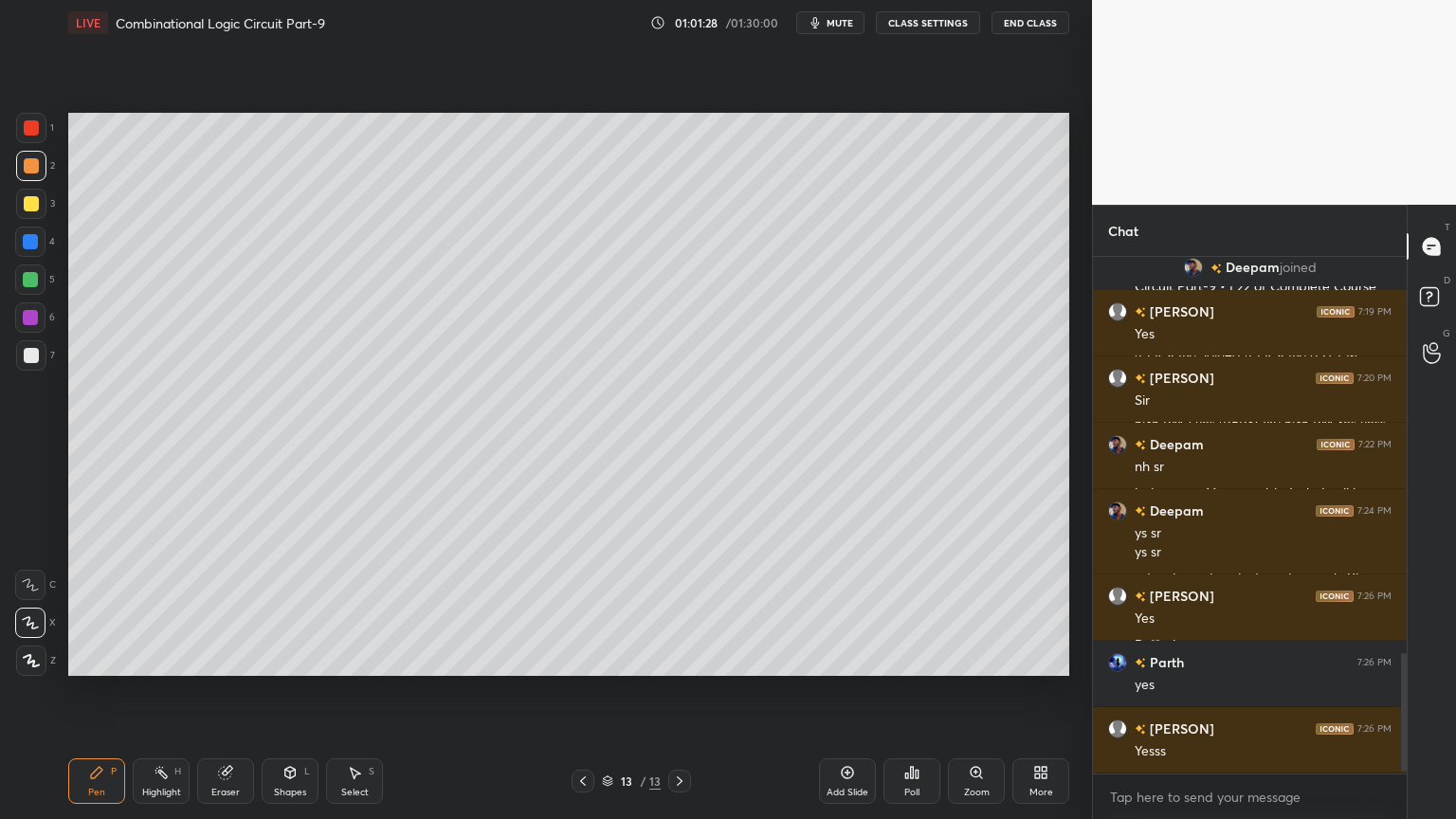 scroll, scrollTop: 6, scrollLeft: 6, axis: both 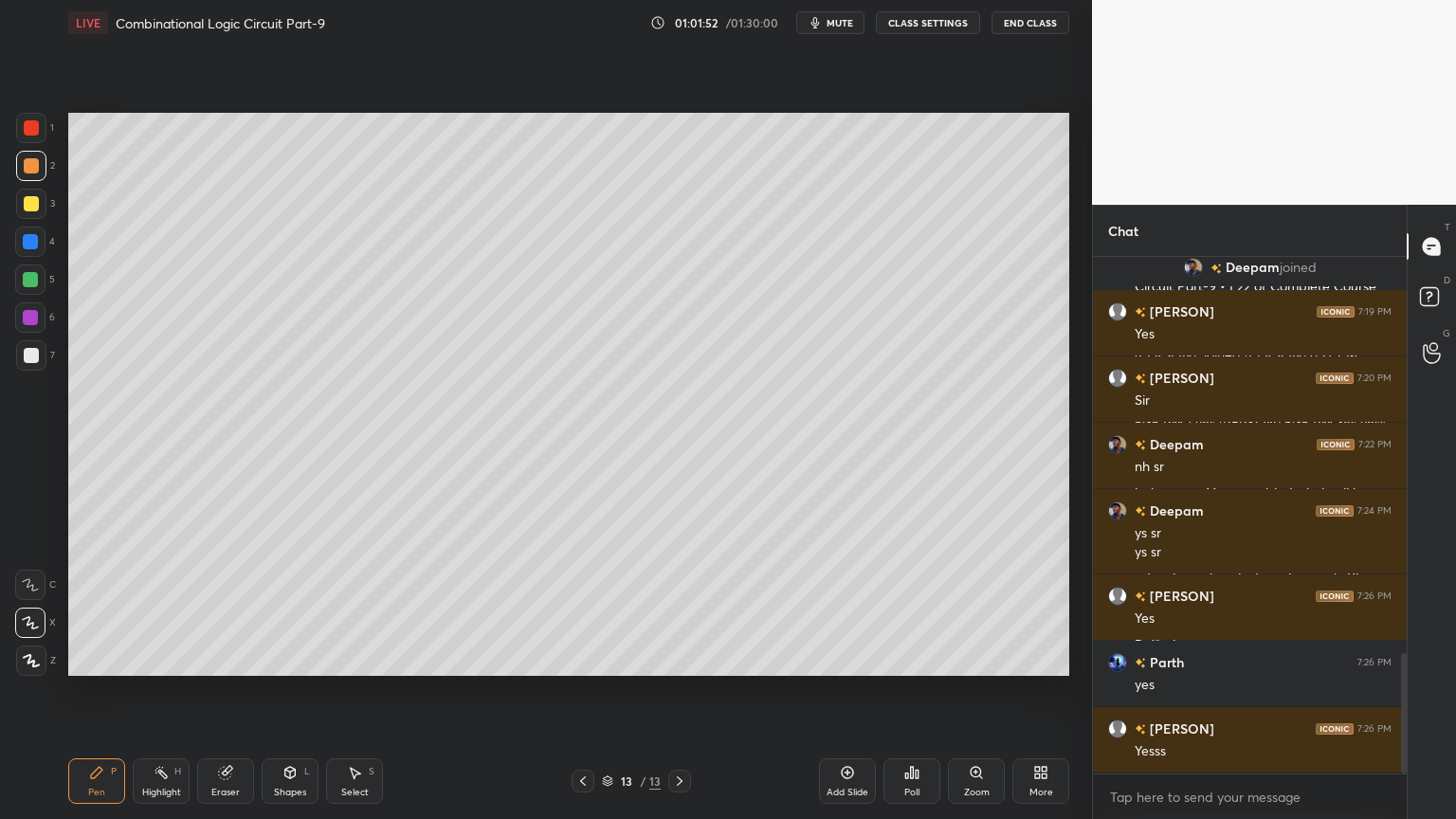 click at bounding box center [31, 355] 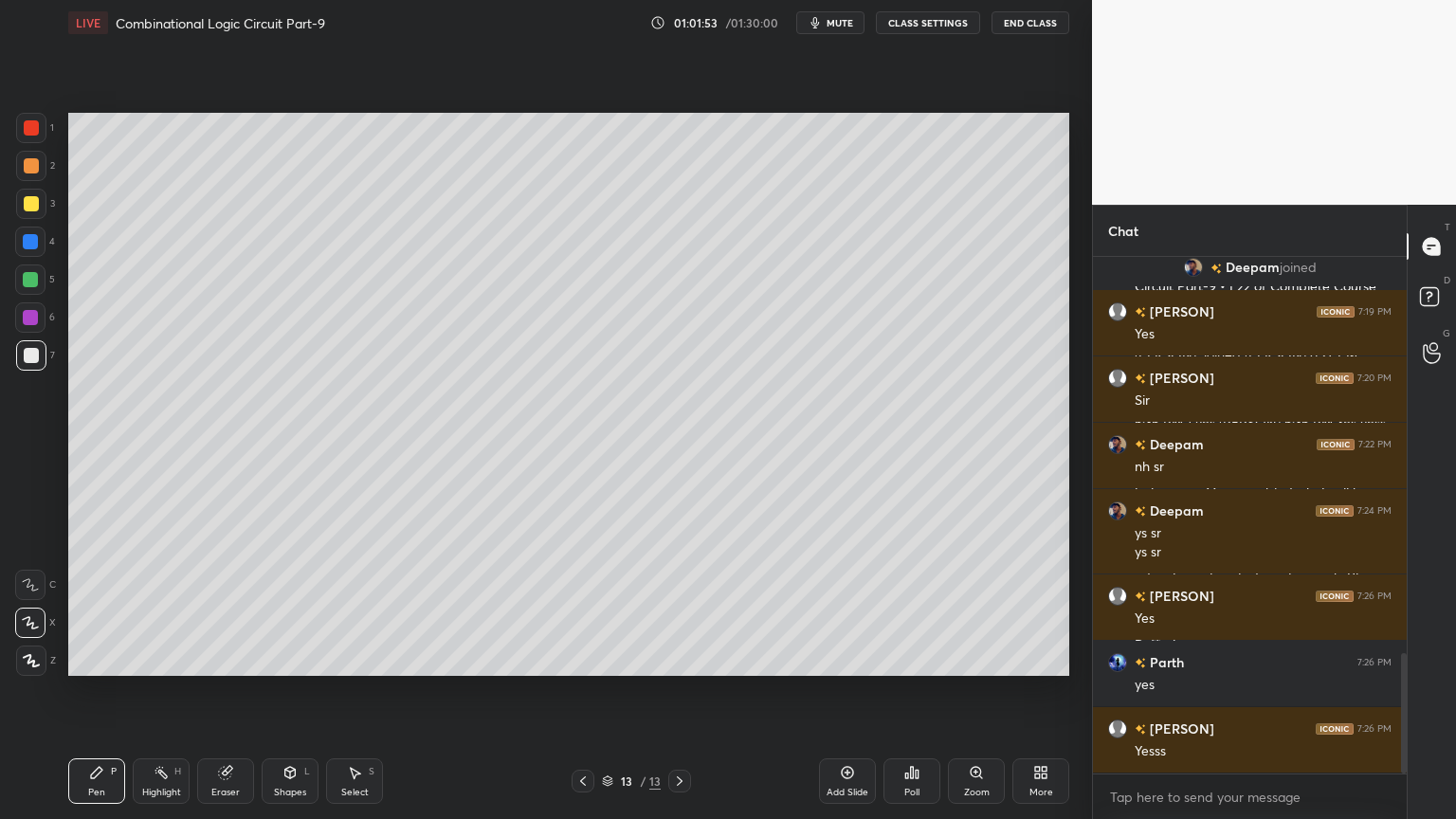 click at bounding box center [30, 585] 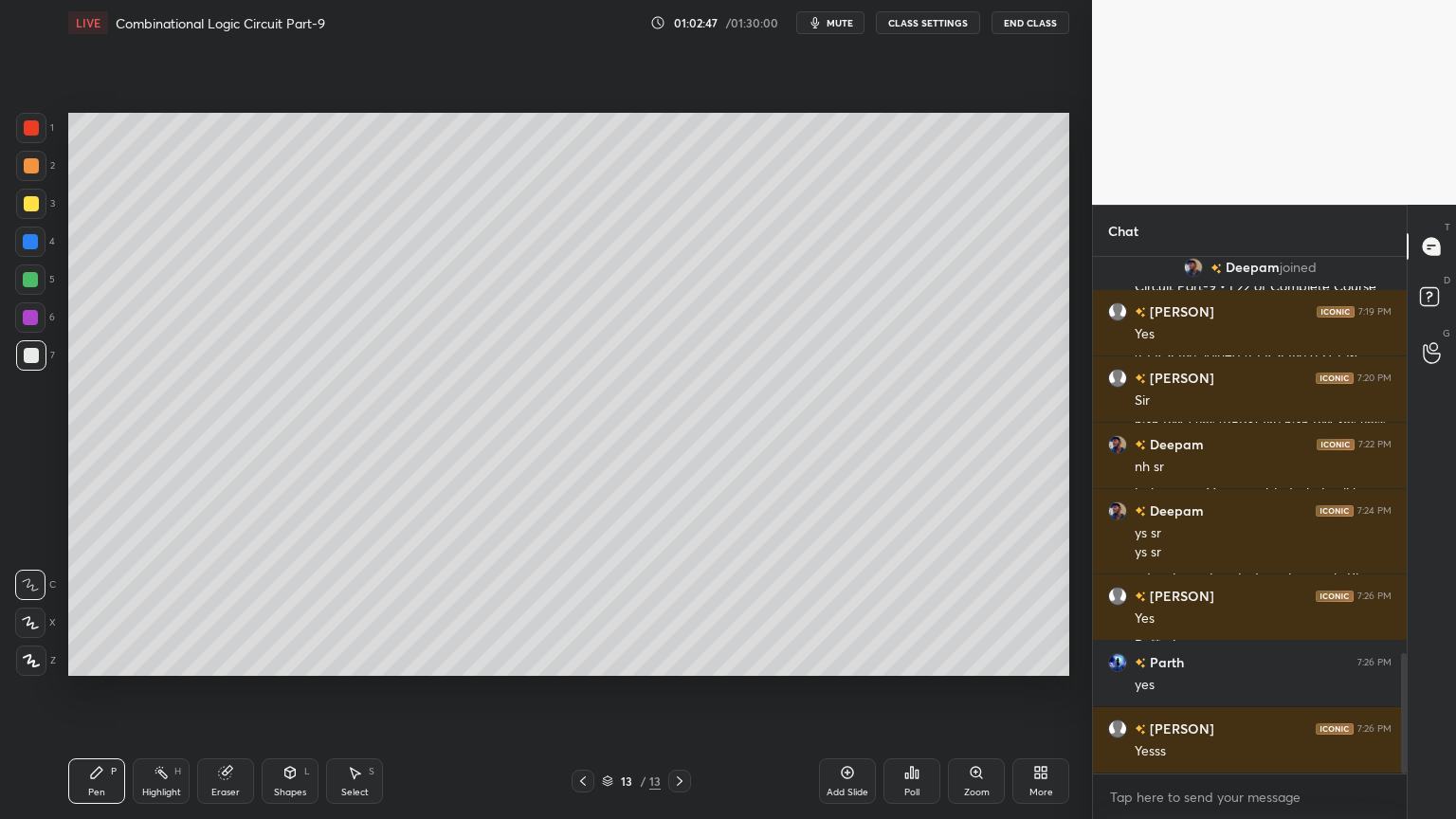 click on "Eraser" at bounding box center (226, 792) 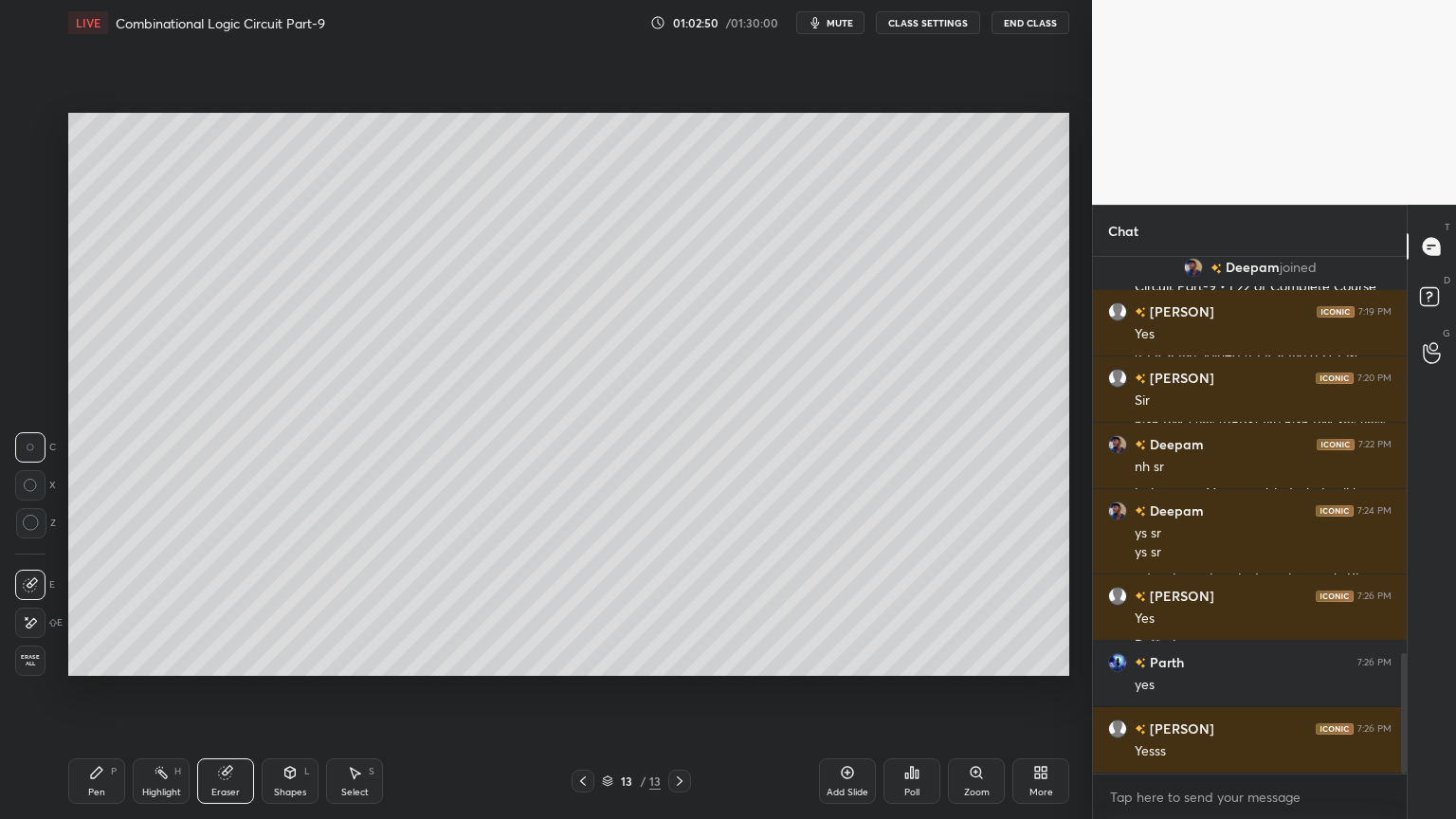 click 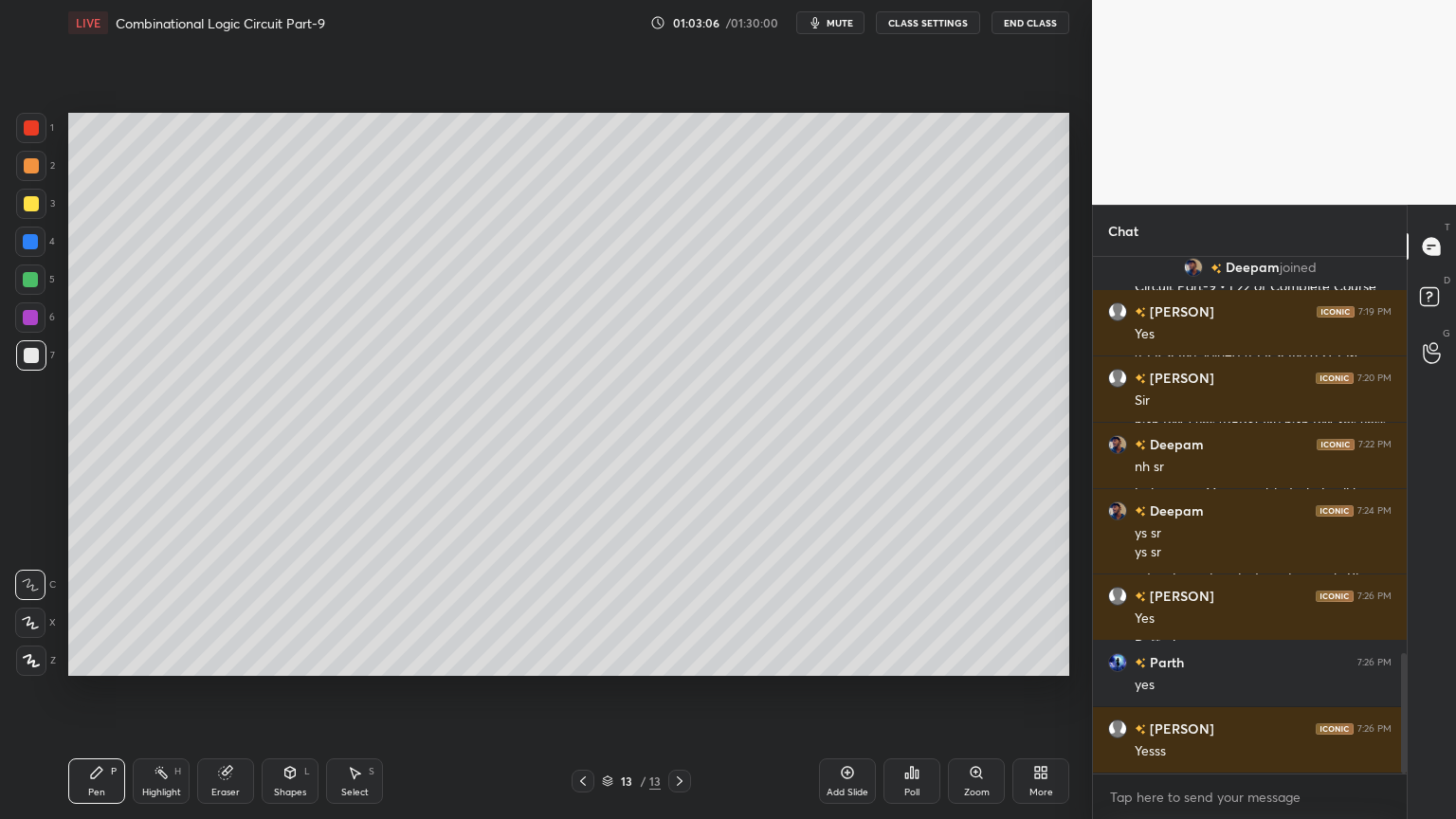 click on "Eraser" at bounding box center [226, 781] 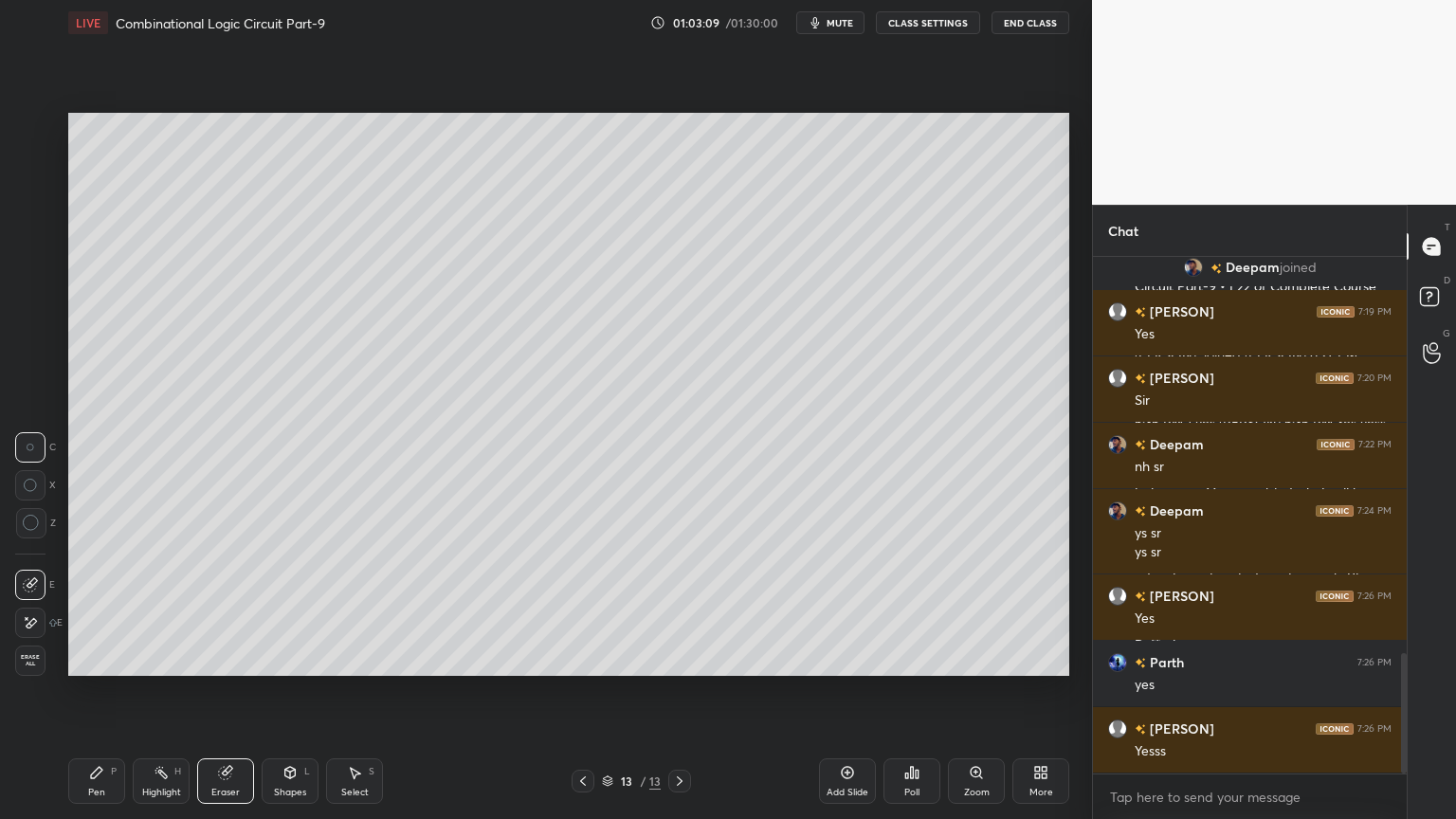 click on "Pen P" at bounding box center [97, 781] 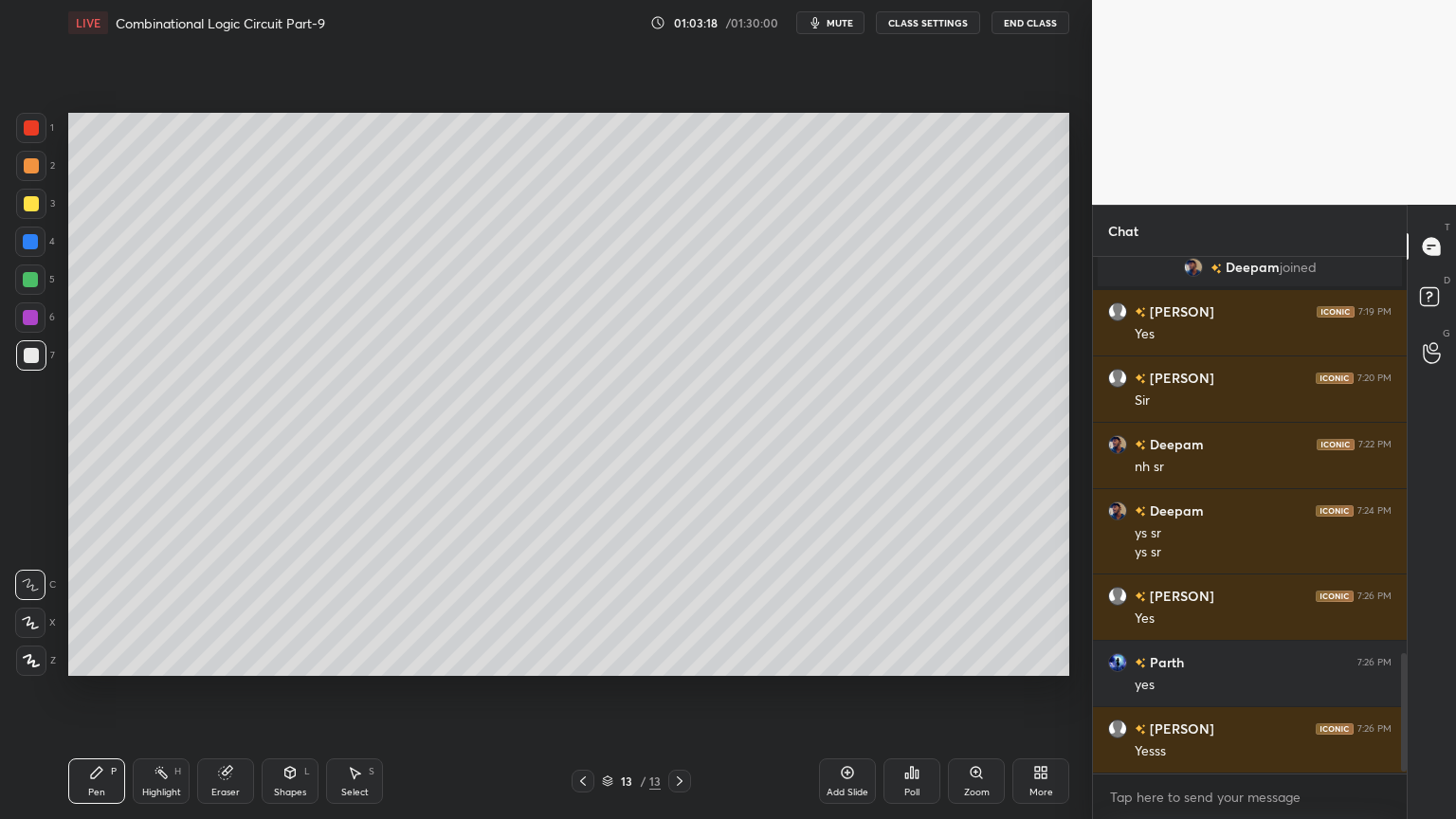 scroll, scrollTop: 1751, scrollLeft: 0, axis: vertical 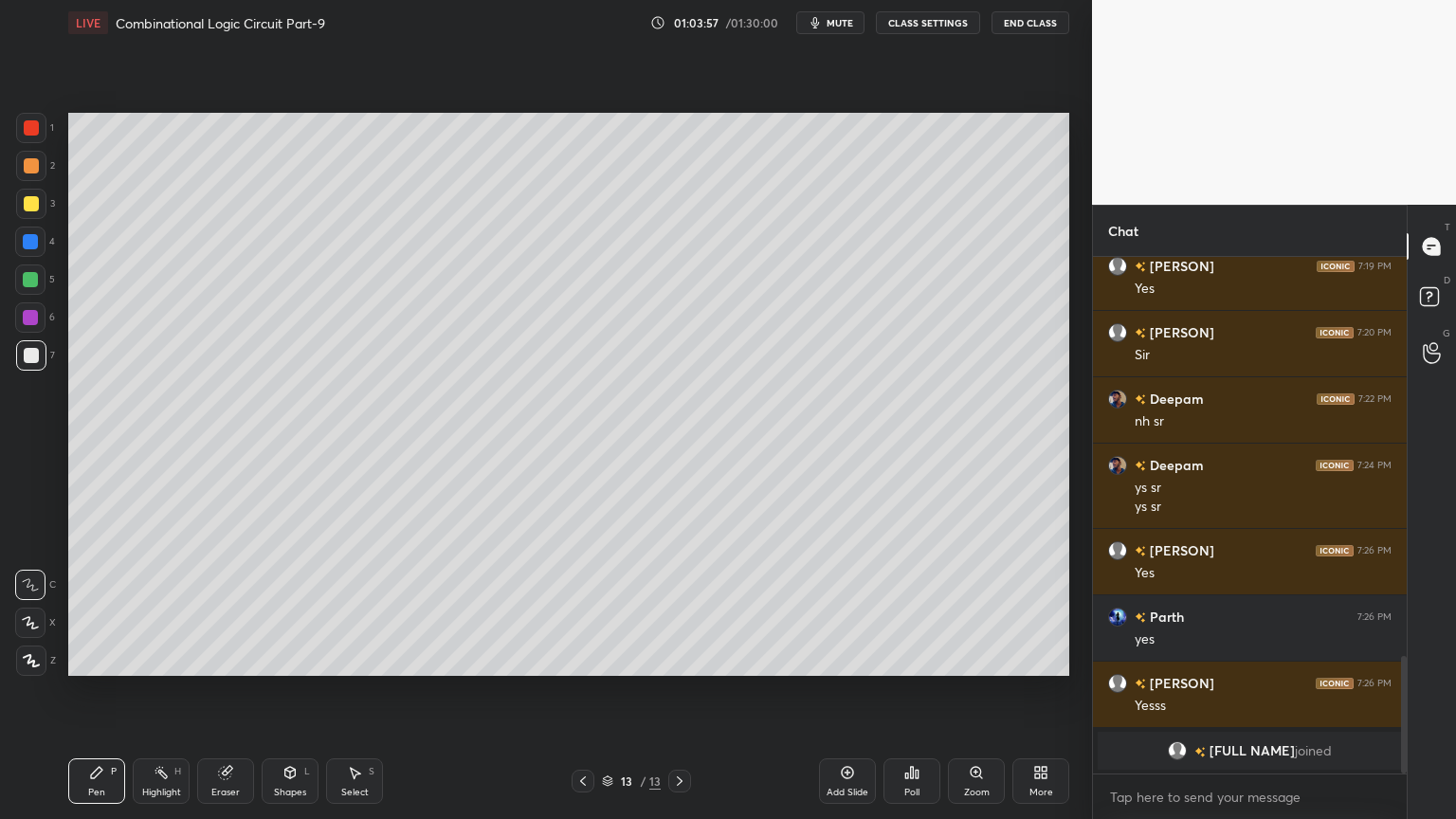 click on "Eraser" at bounding box center [226, 792] 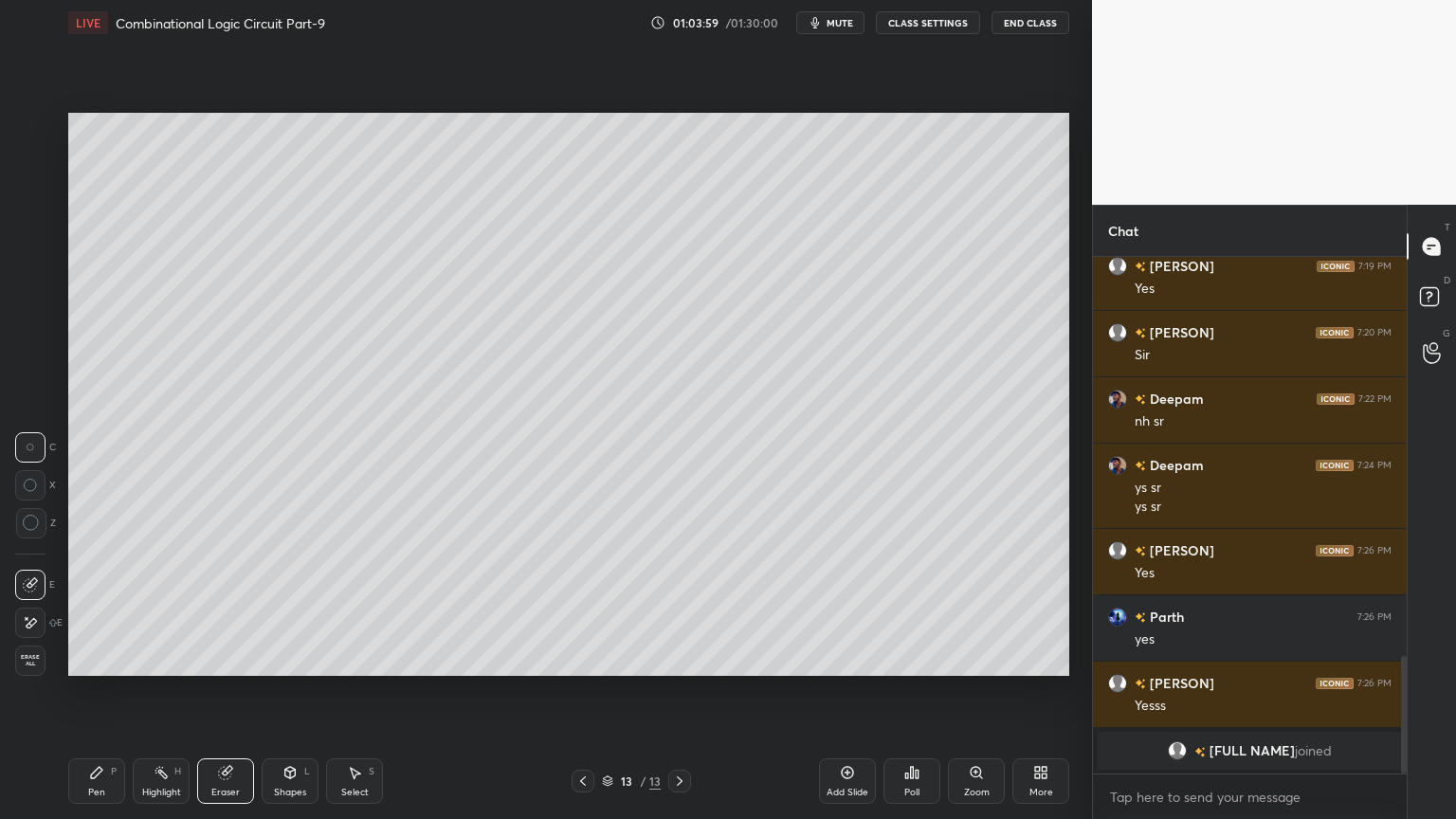 click on "Pen" at bounding box center [97, 792] 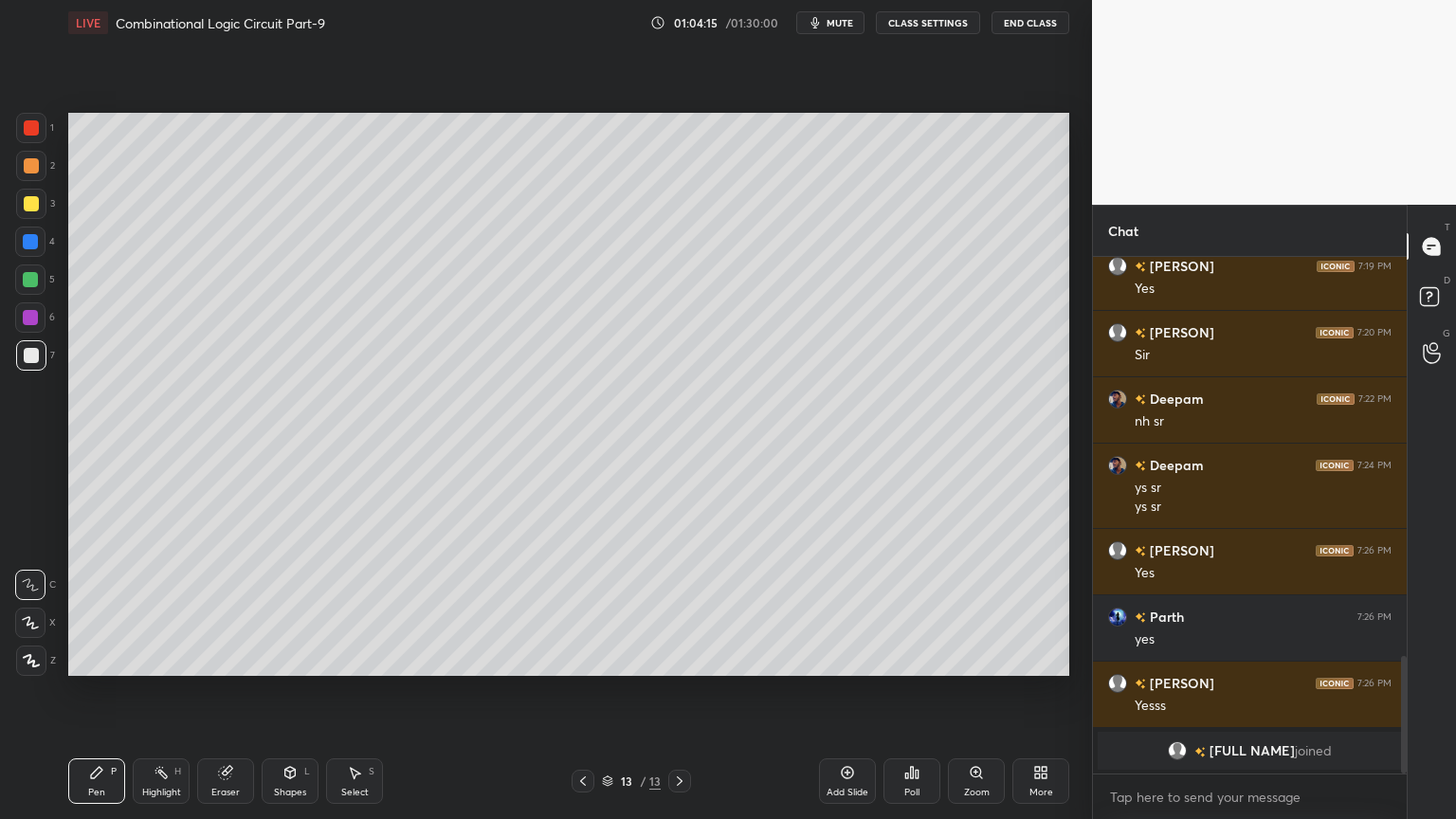click on "Eraser" at bounding box center [226, 792] 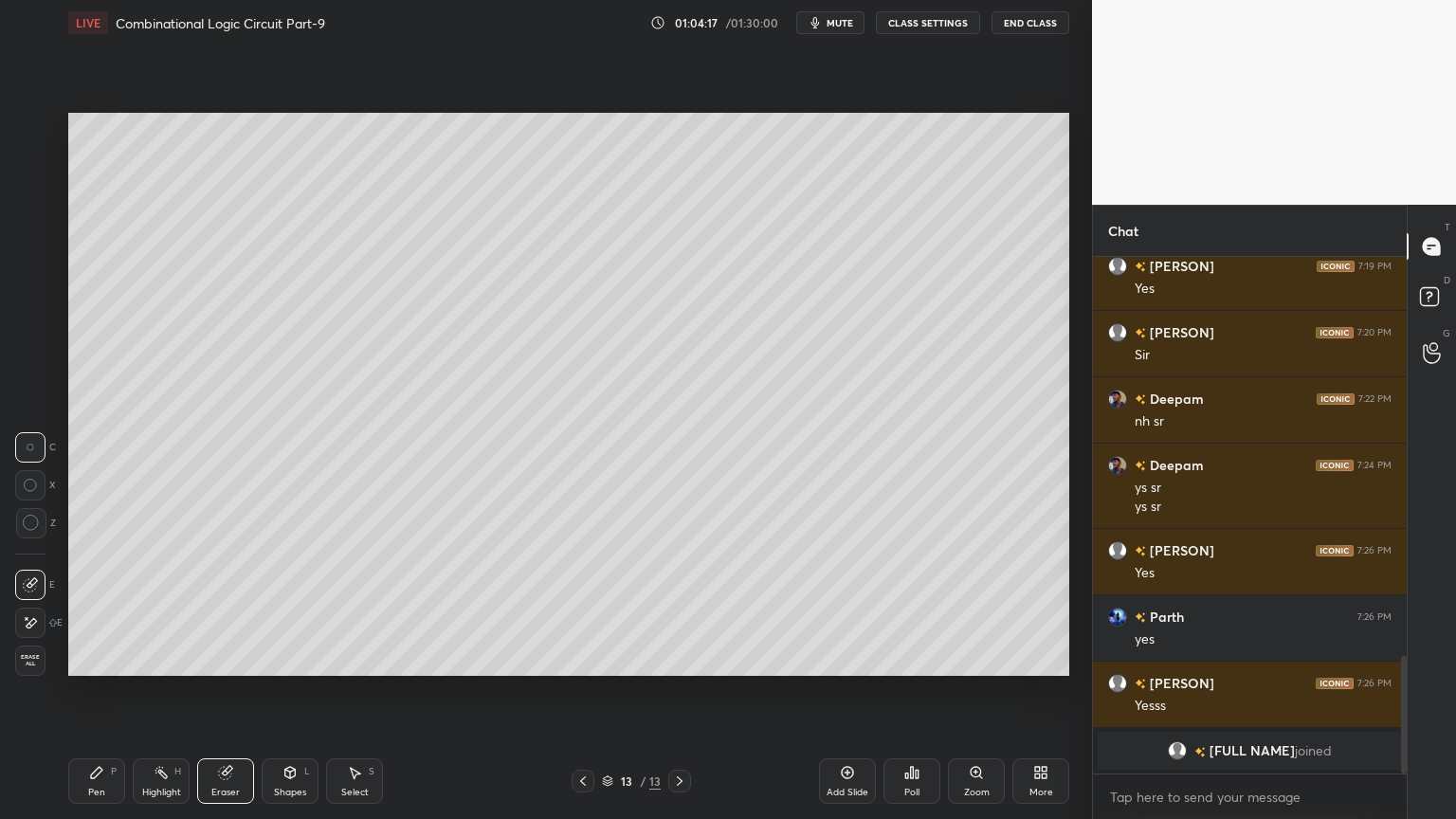 click 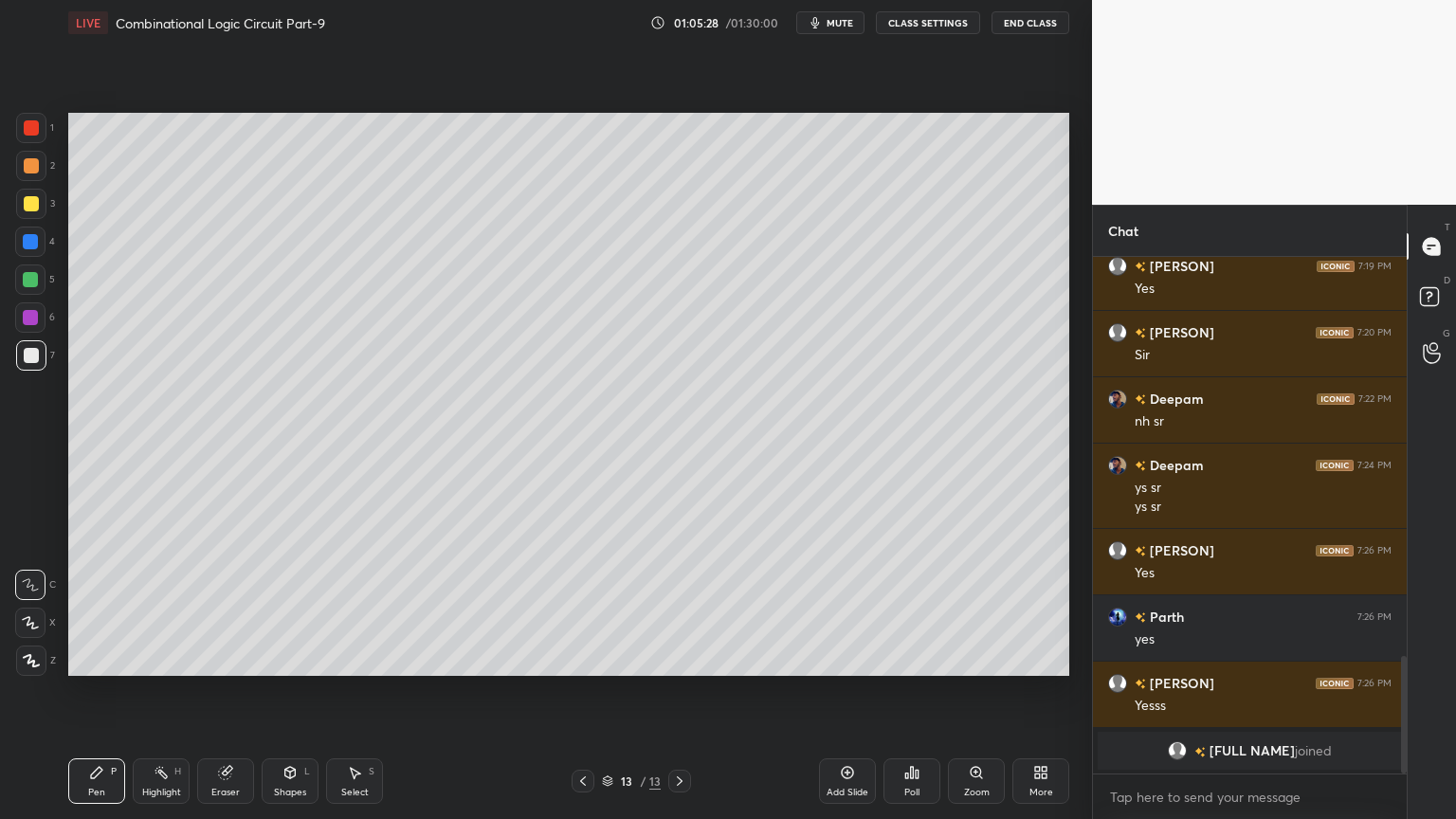 click 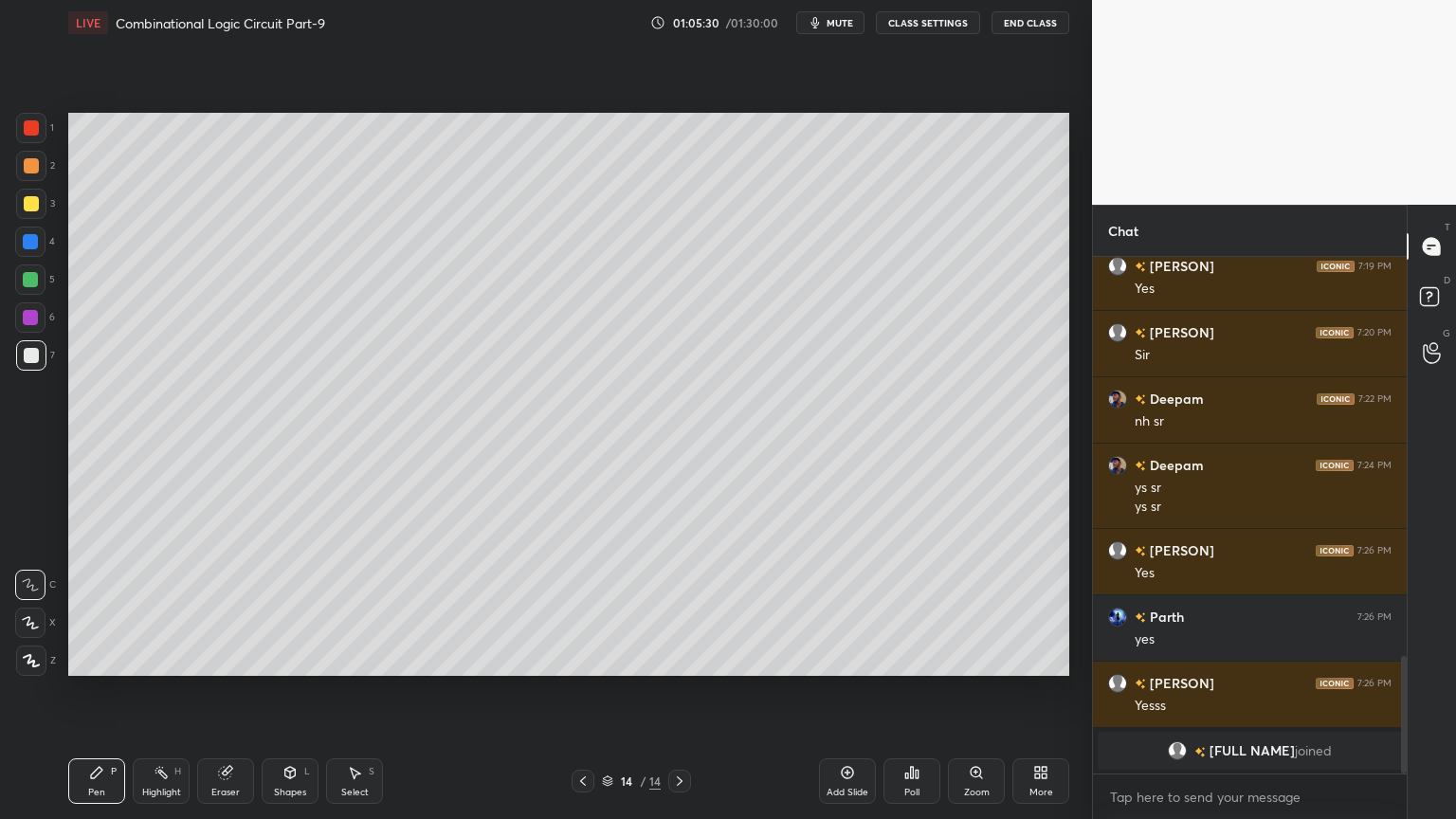 click at bounding box center (31, 166) 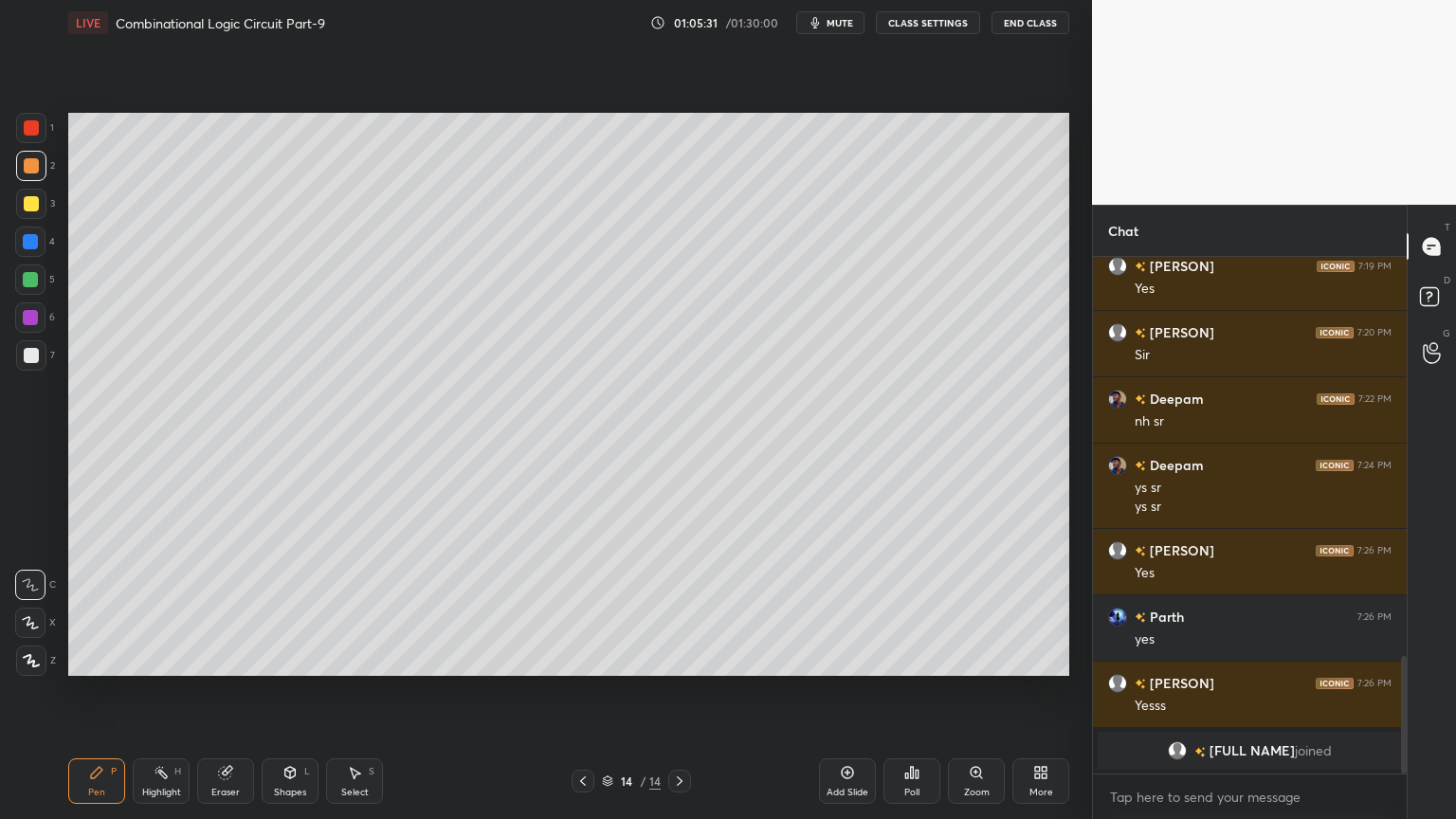 click at bounding box center [30, 623] 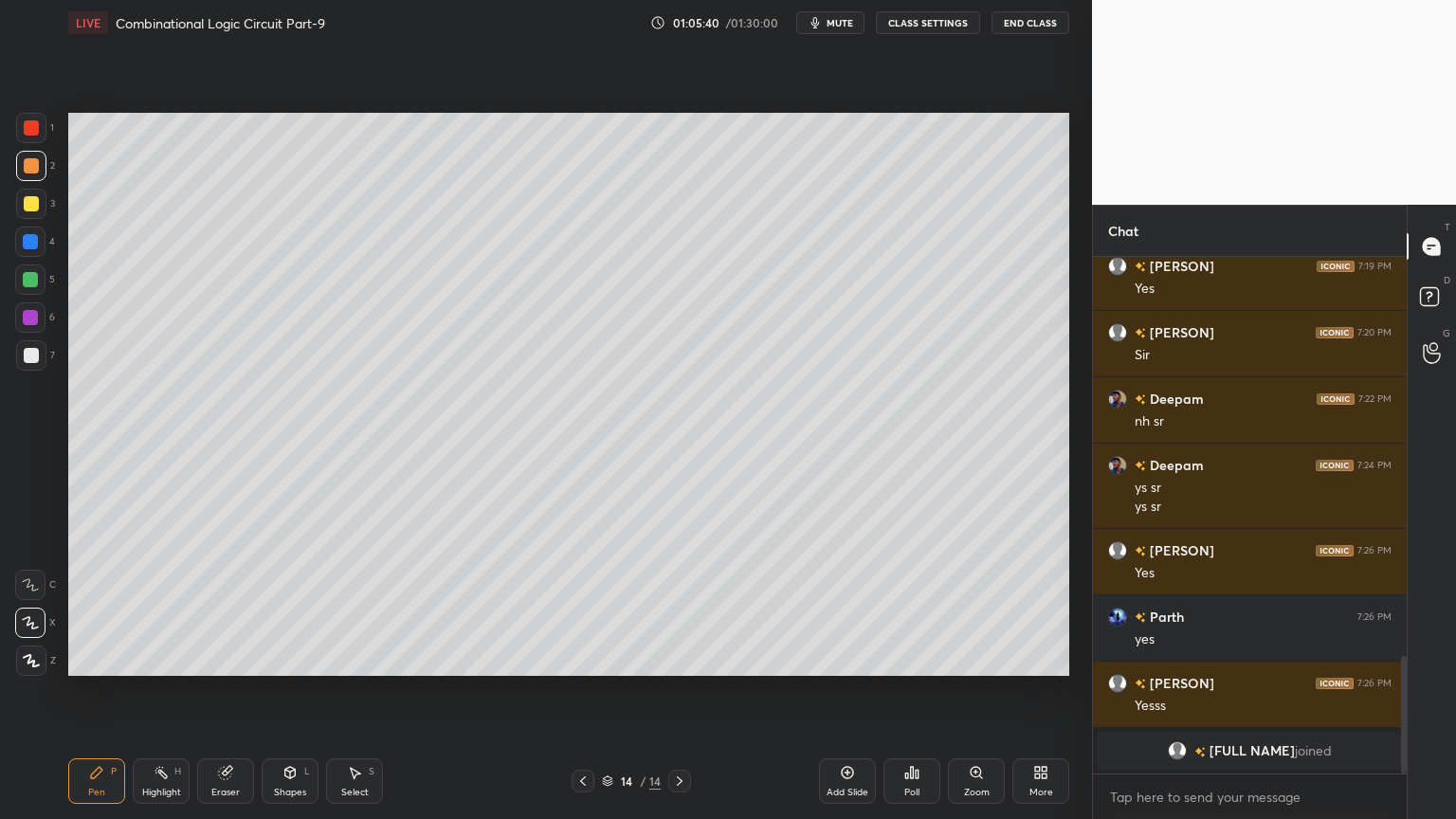 click at bounding box center (31, 355) 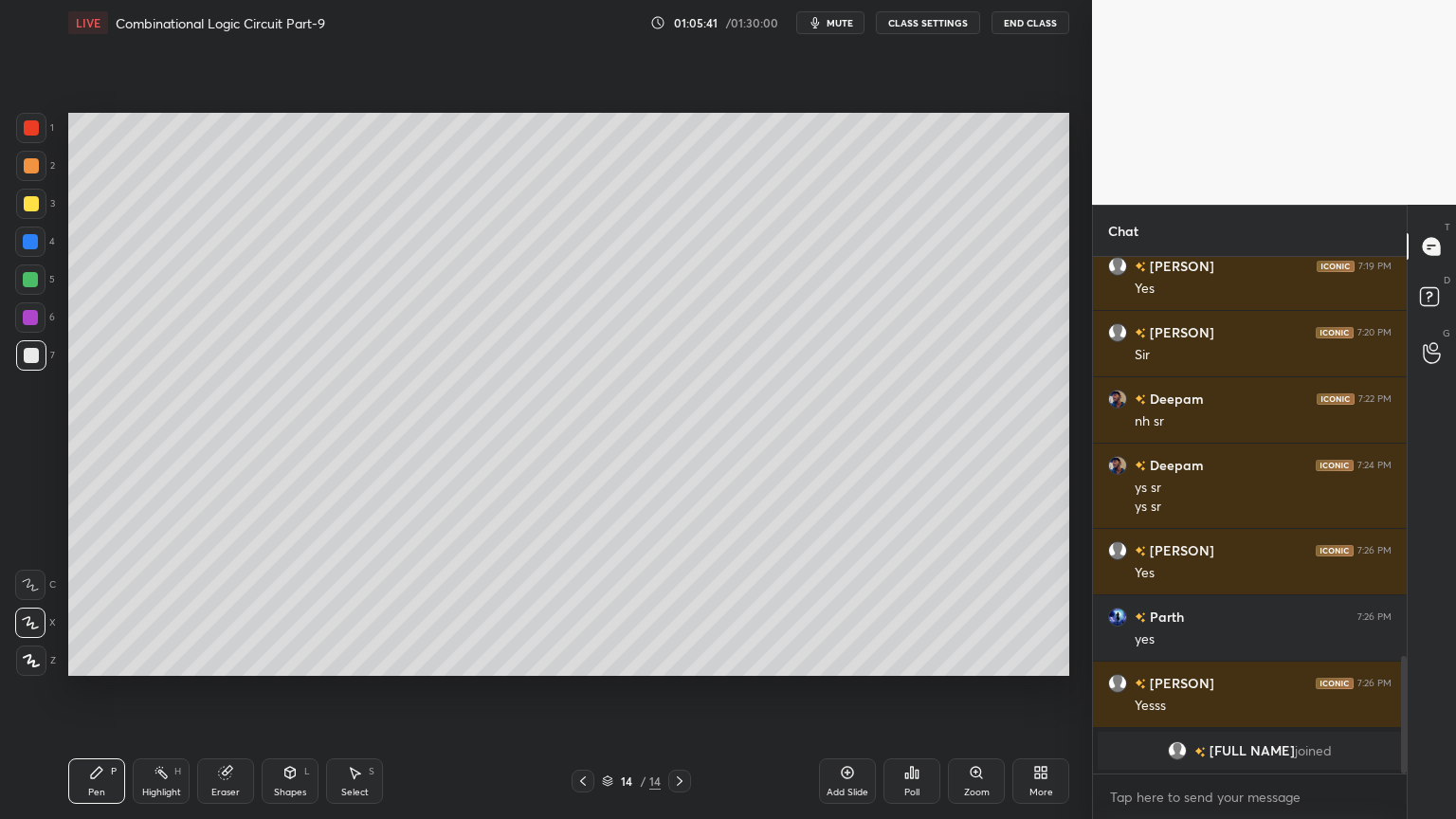 click at bounding box center (30, 585) 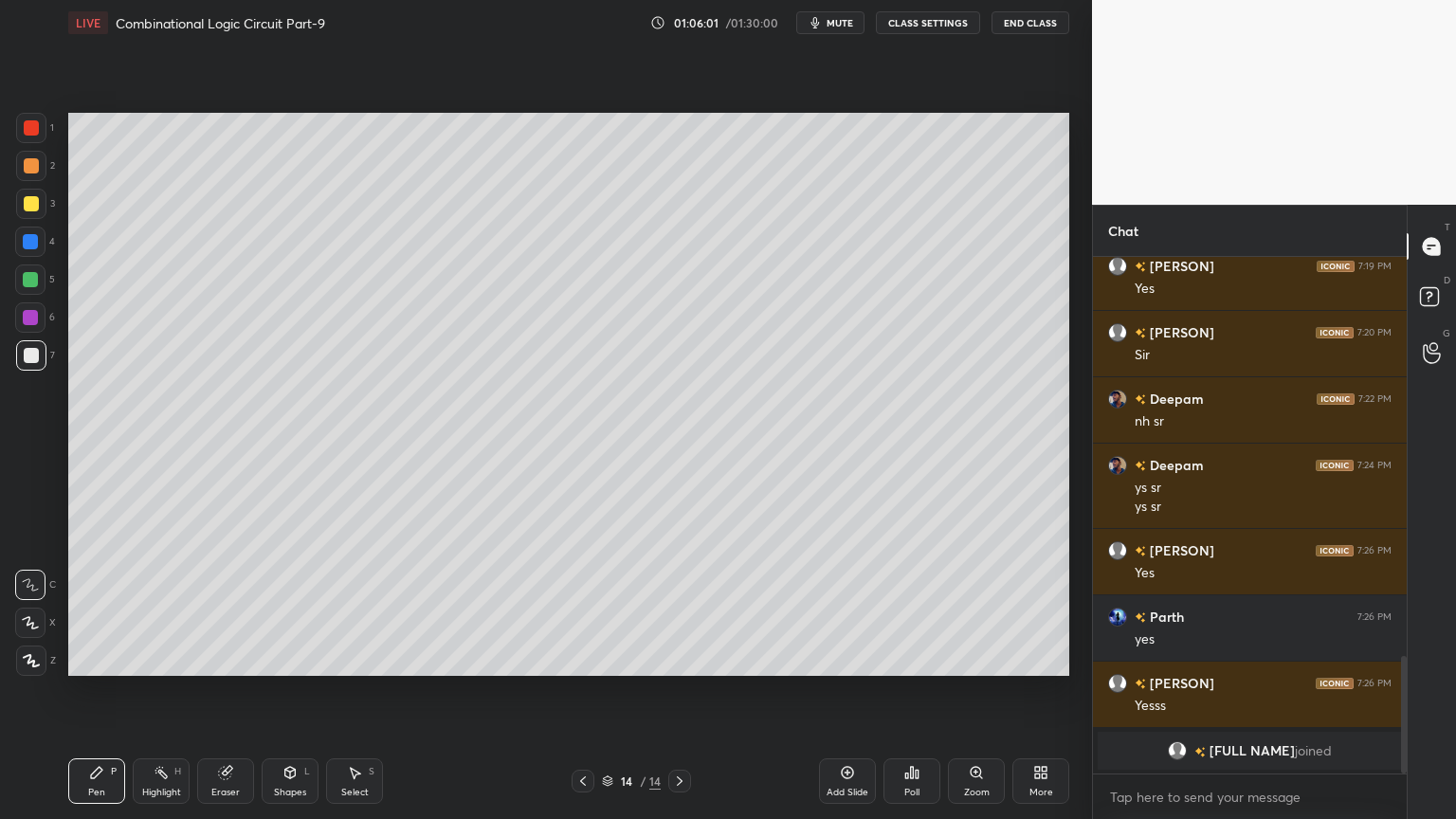 click on "Eraser" at bounding box center (226, 781) 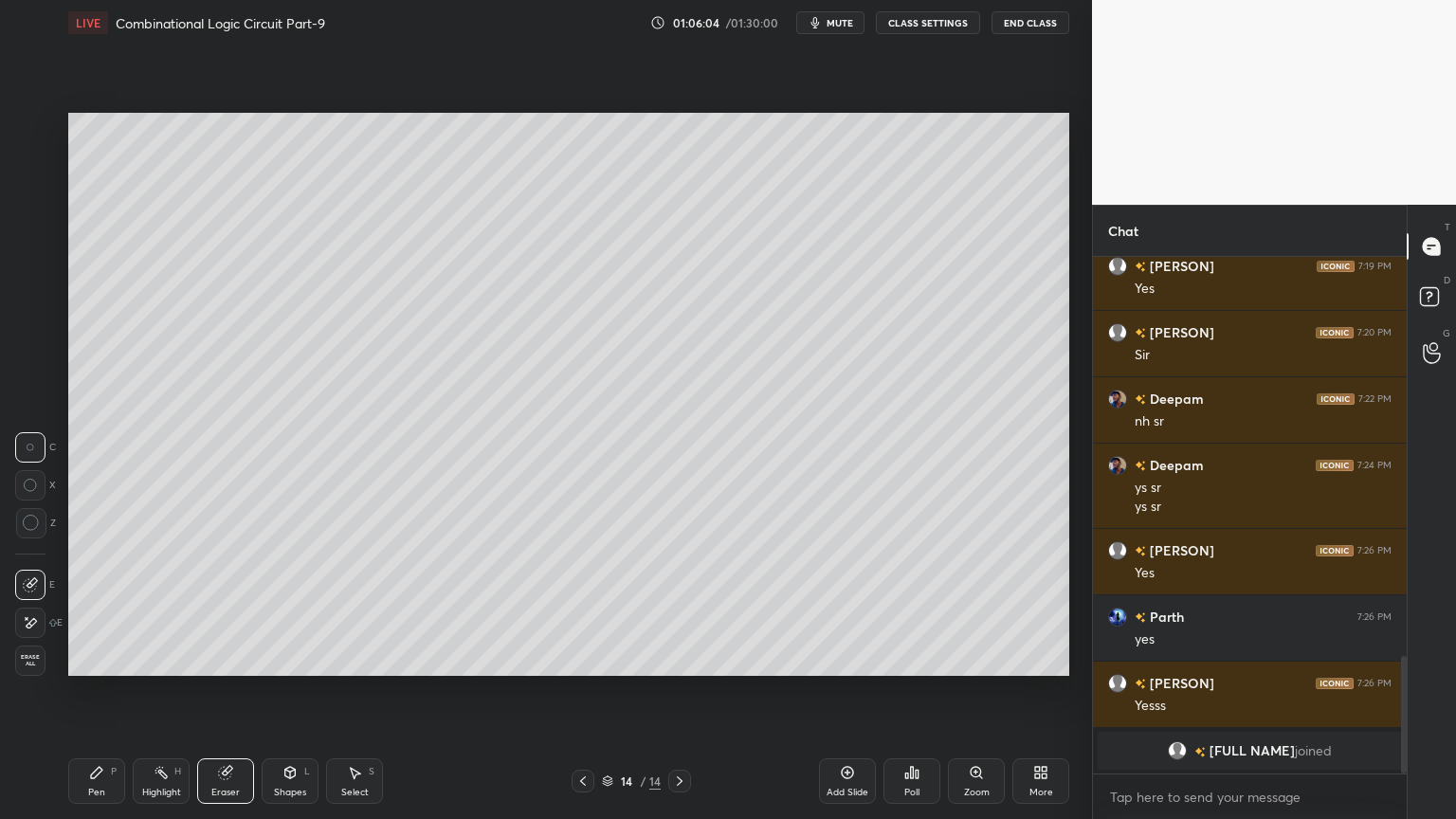 click on "Pen P" at bounding box center [97, 781] 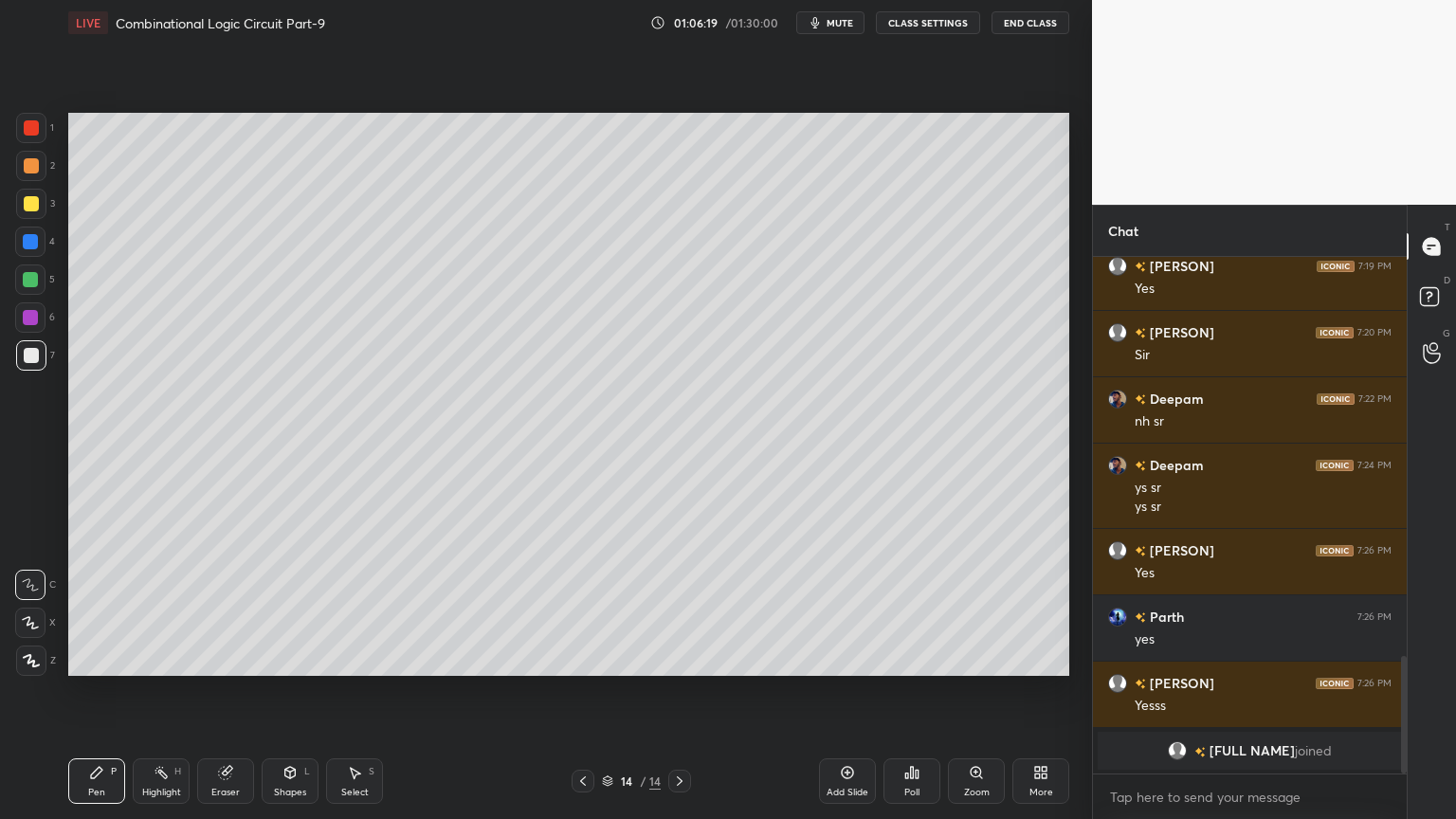 click at bounding box center (31, 166) 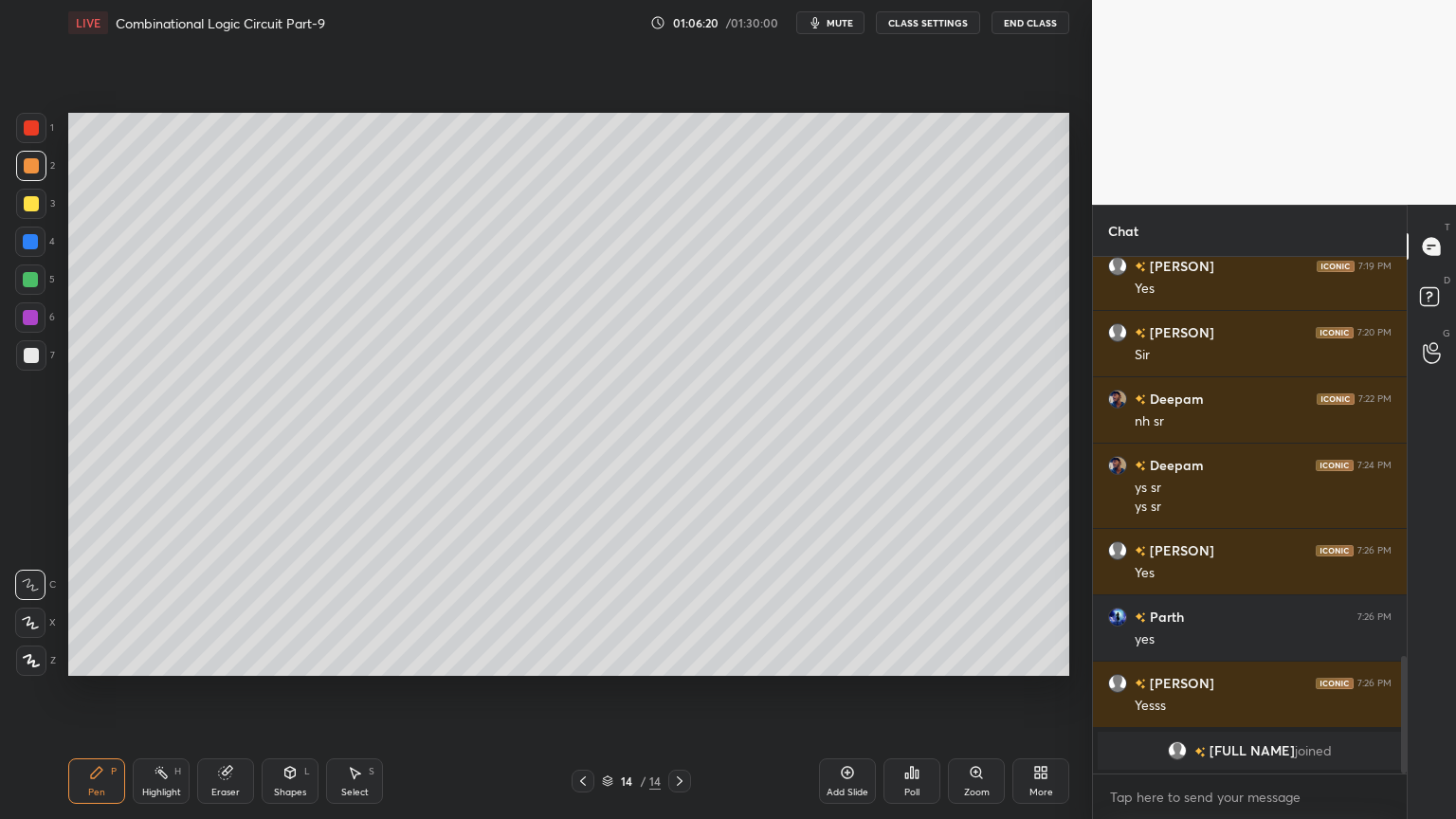 click 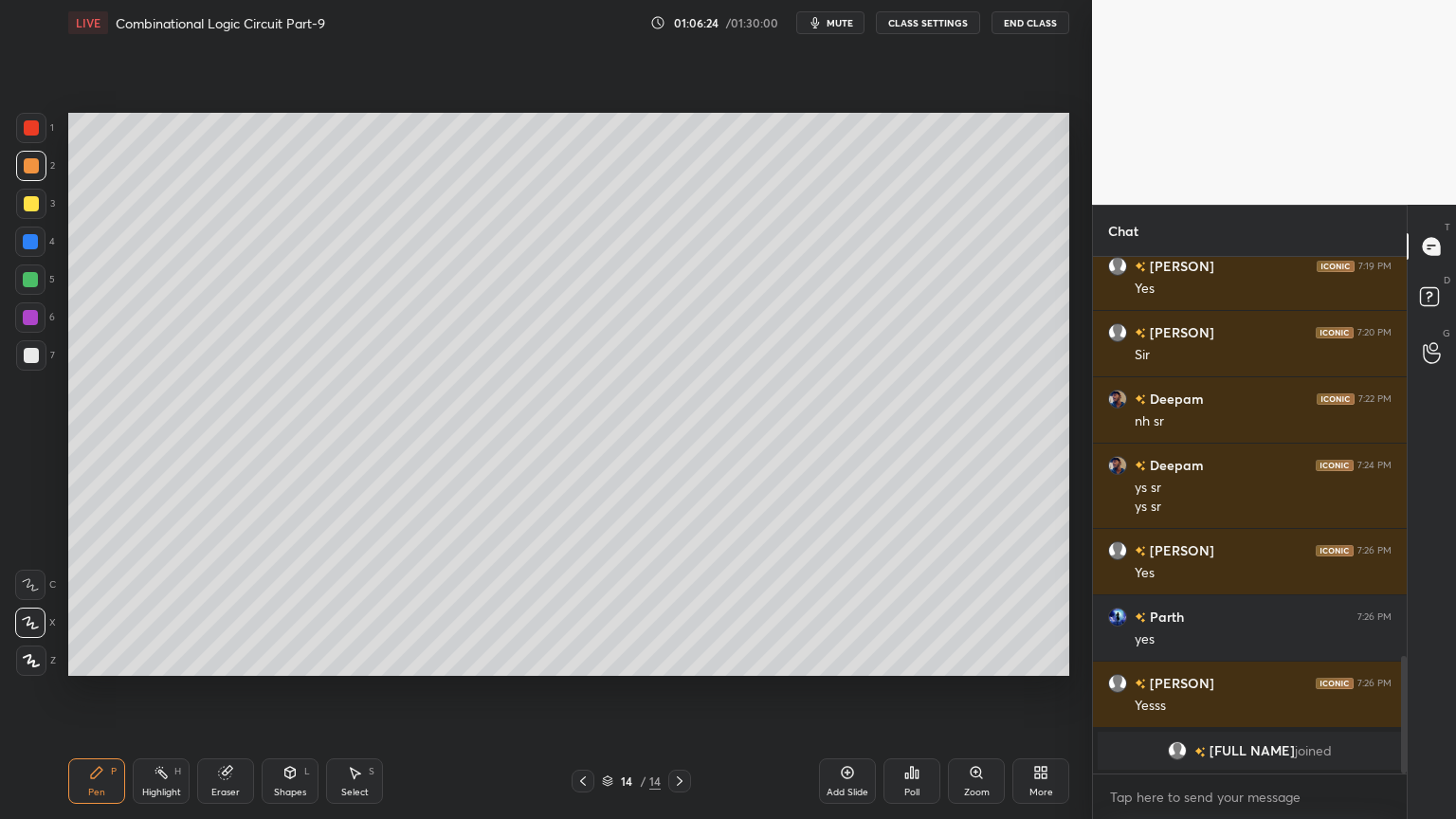 click at bounding box center [31, 355] 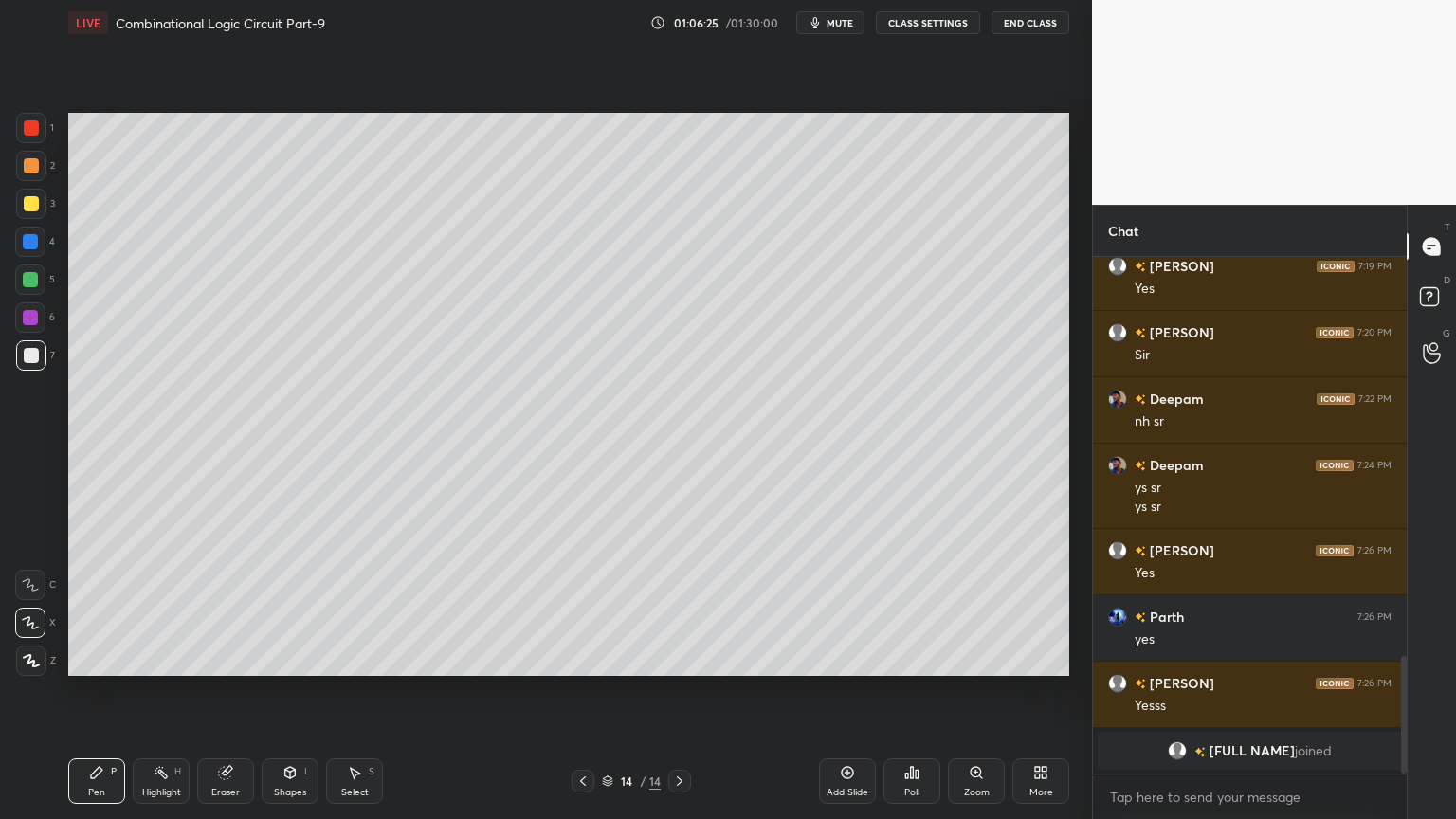click 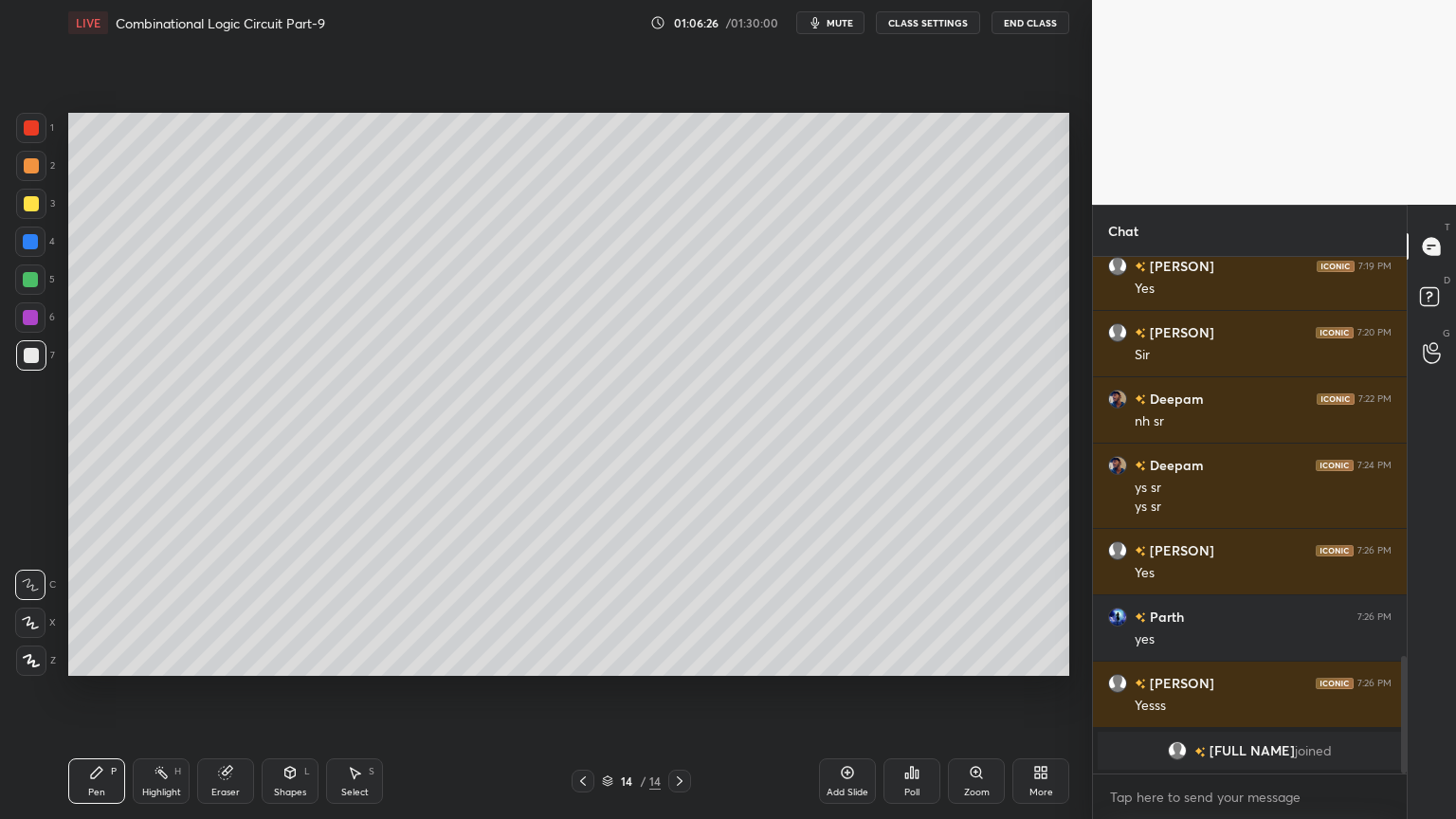click 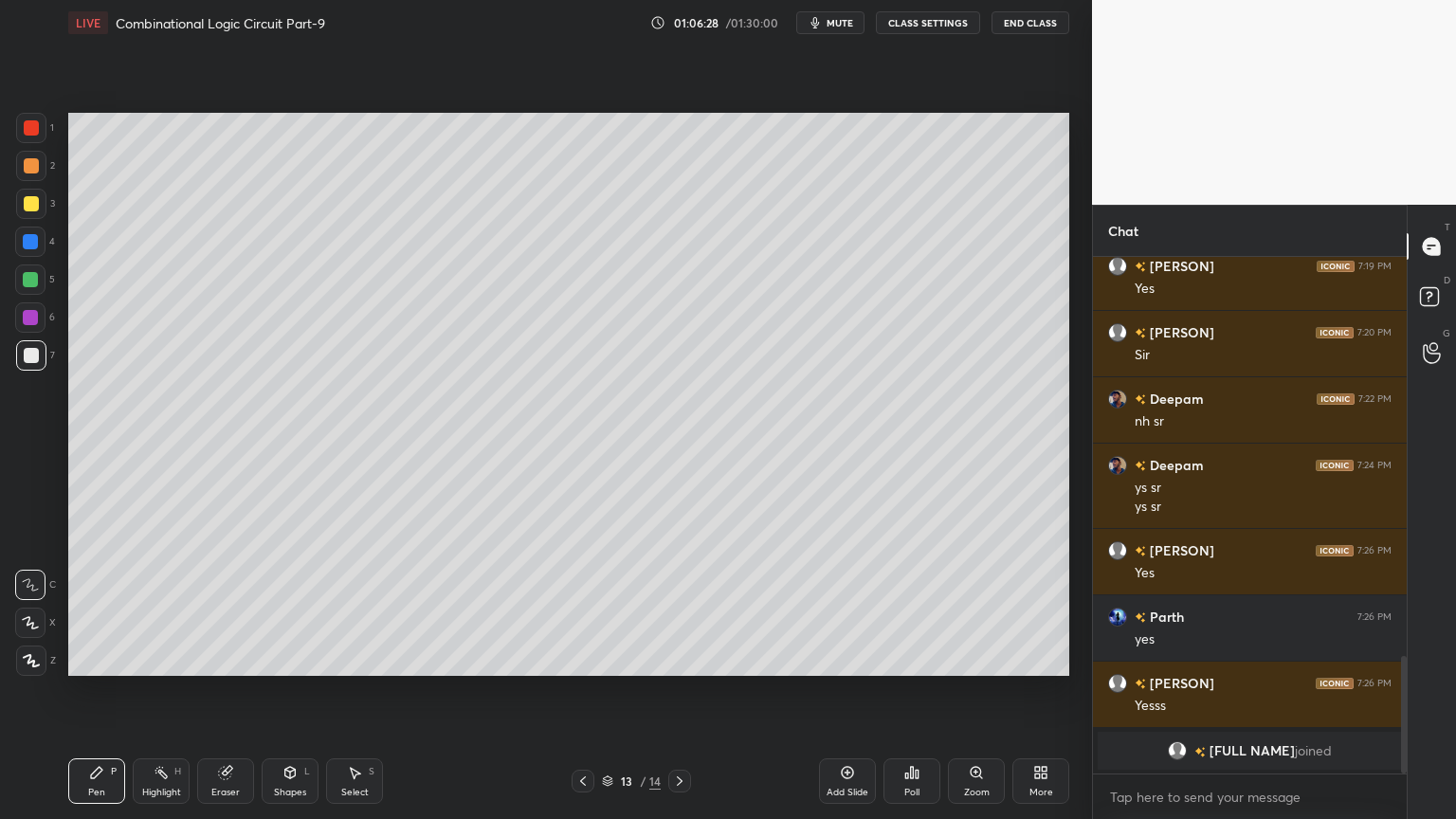 click 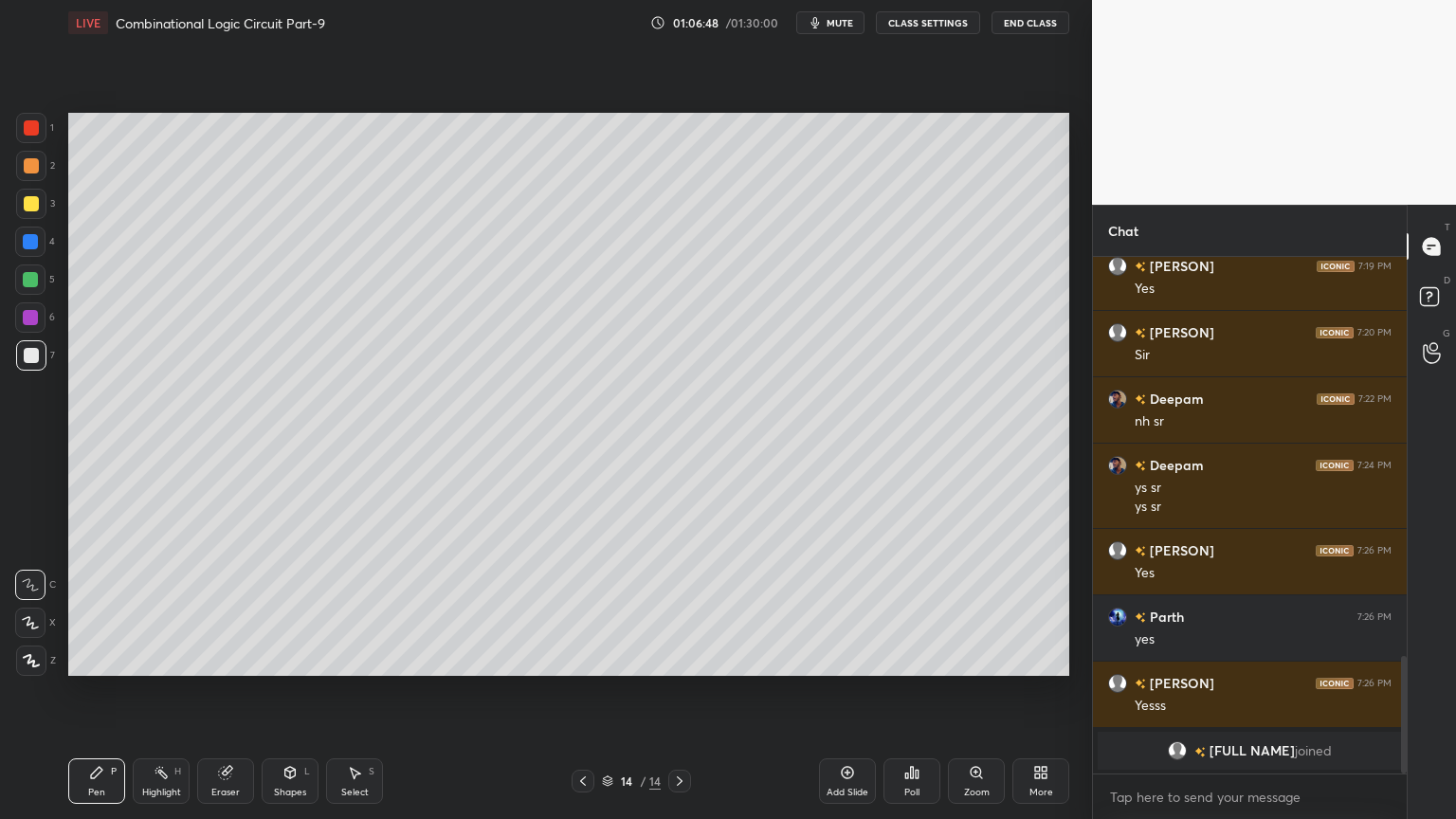 click on "Eraser" at bounding box center [226, 792] 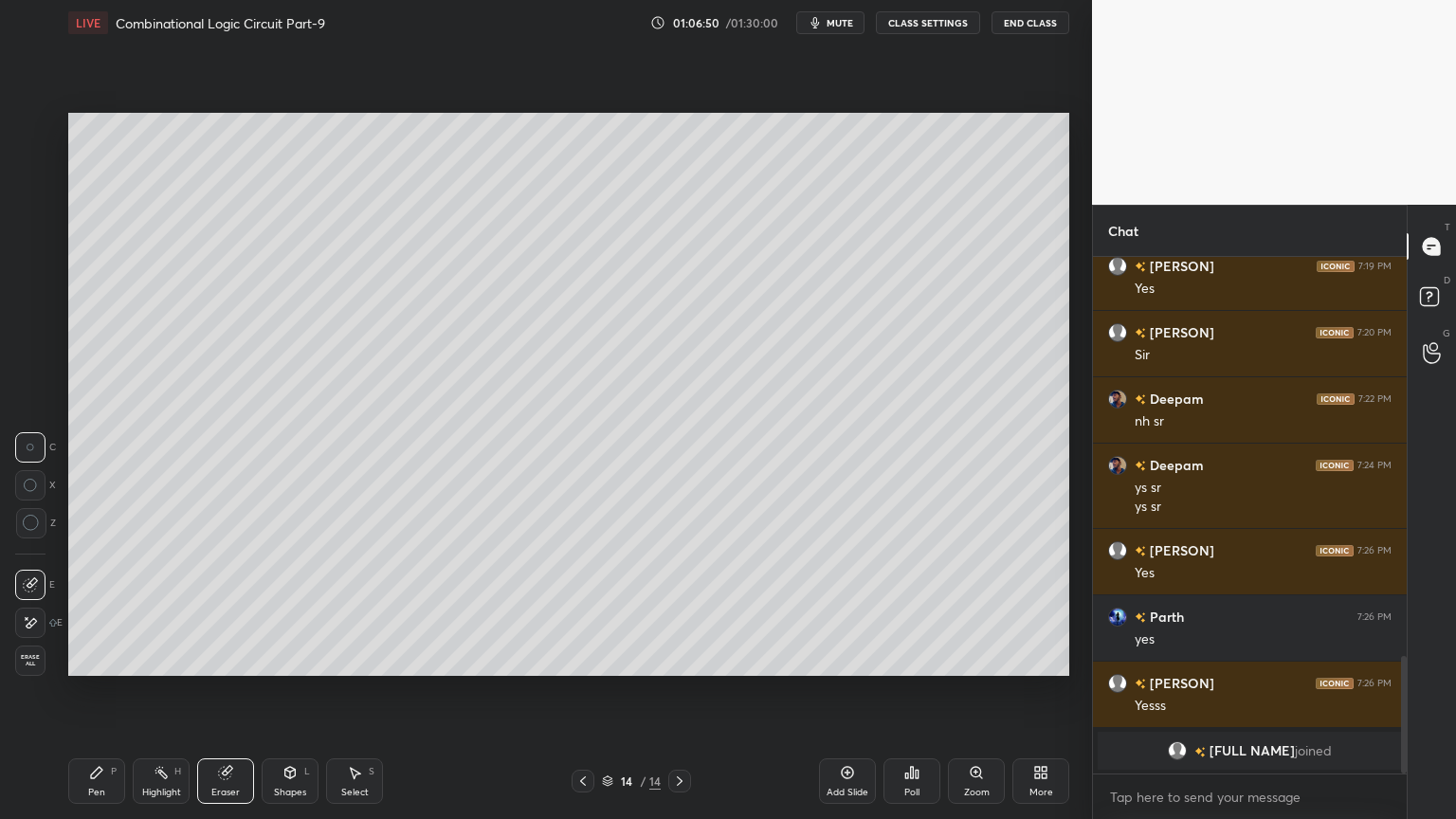 click on "Pen P" at bounding box center (97, 781) 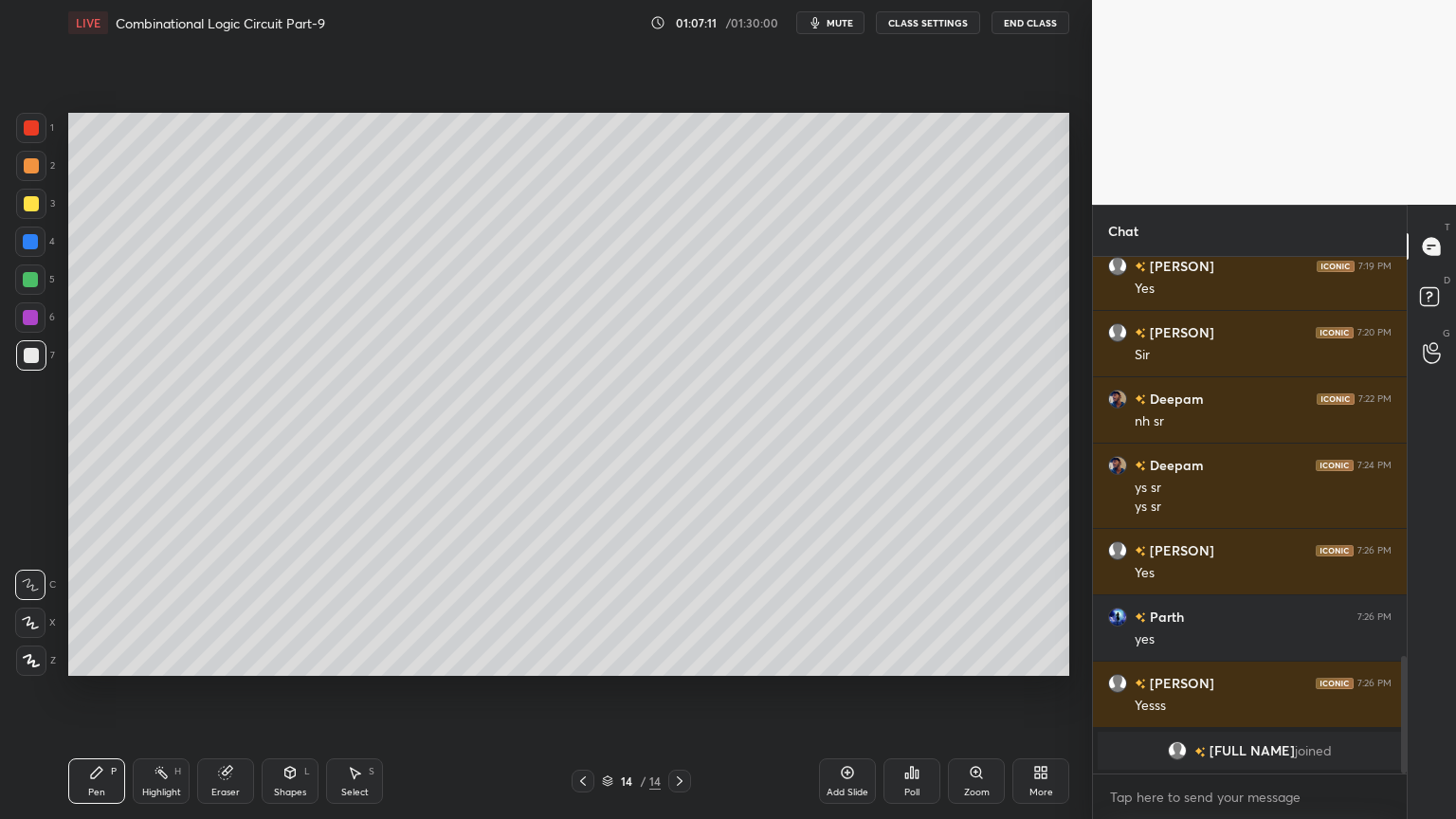 click 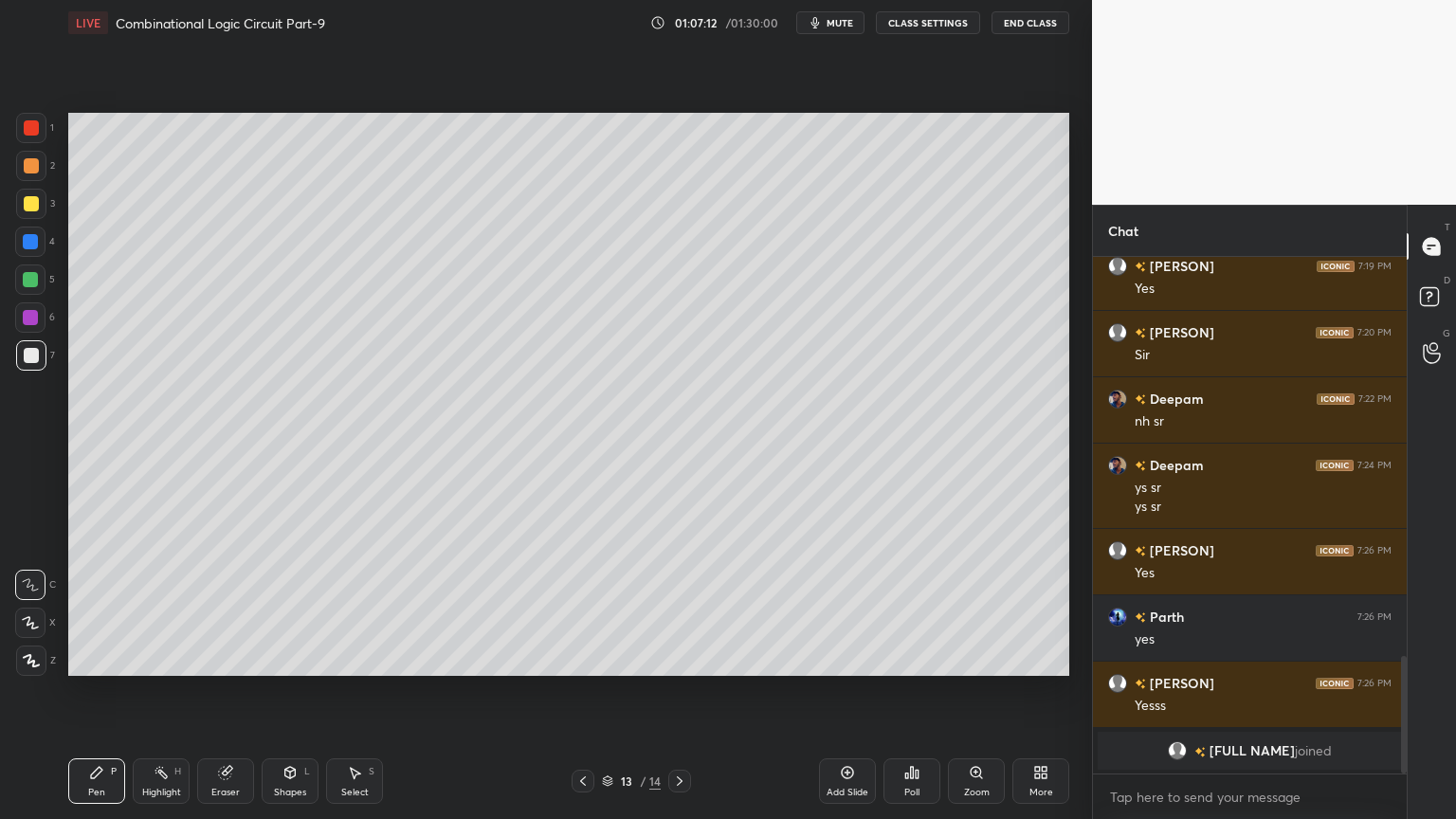 click 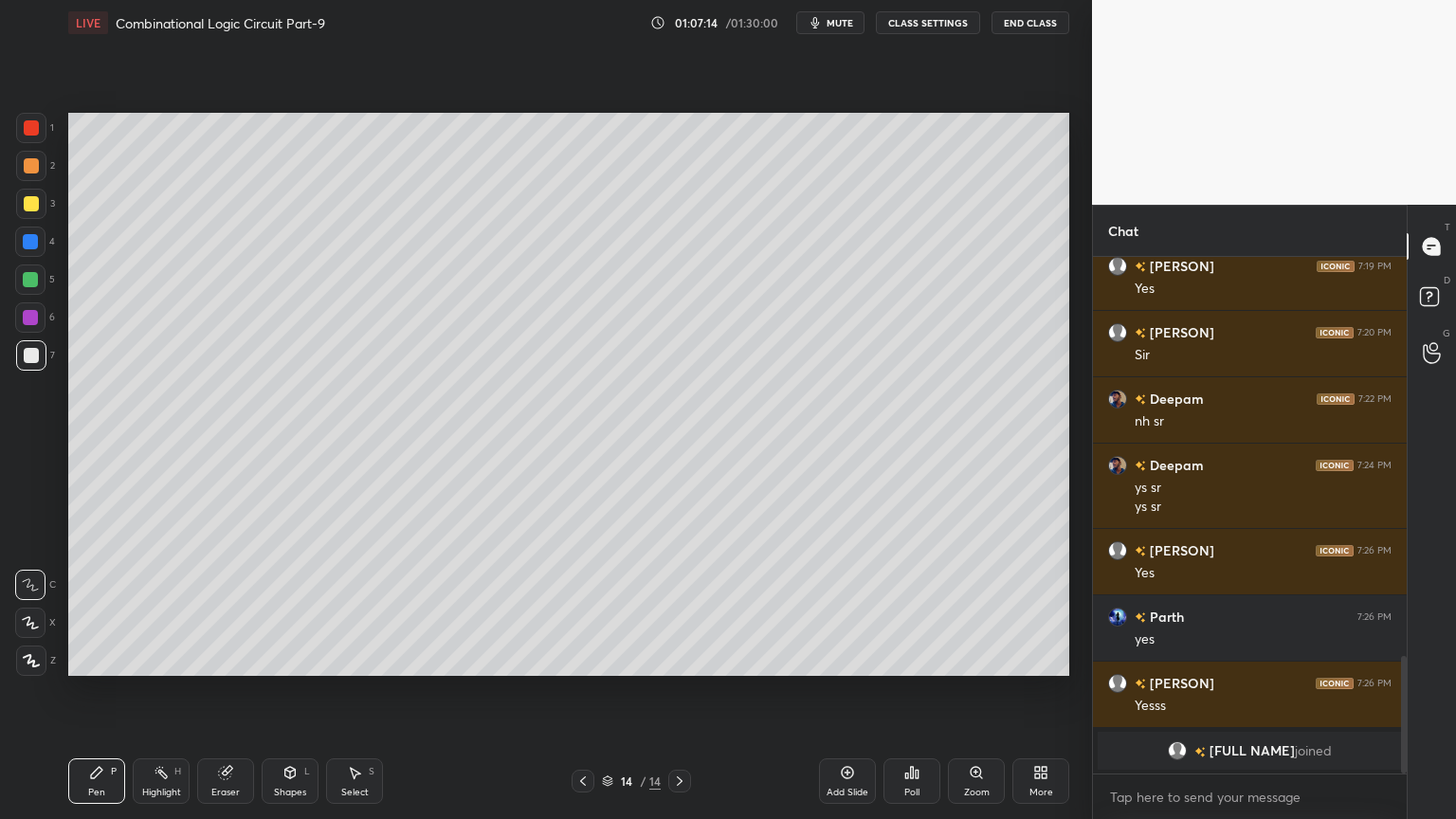 click 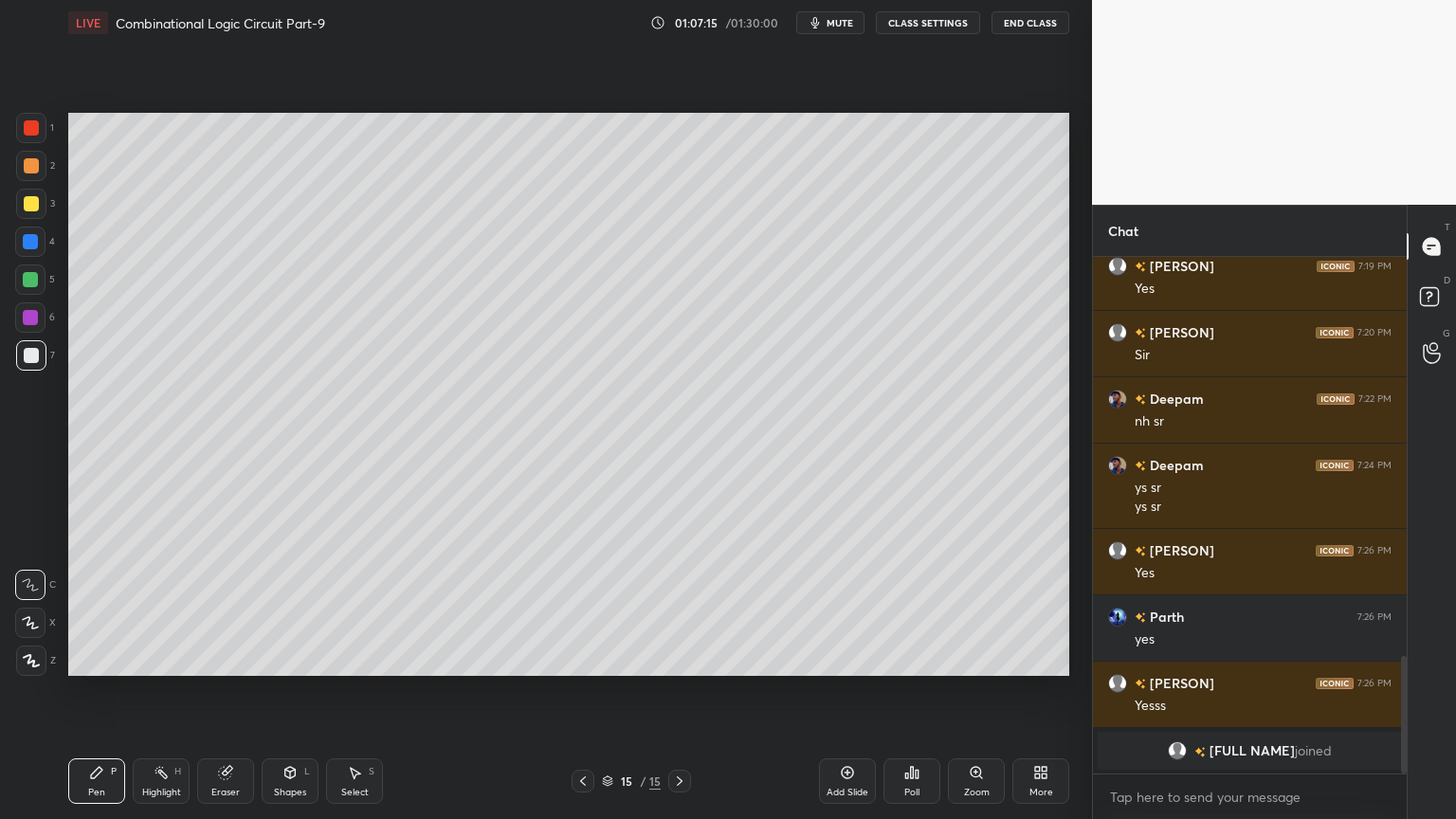 click at bounding box center [31, 166] 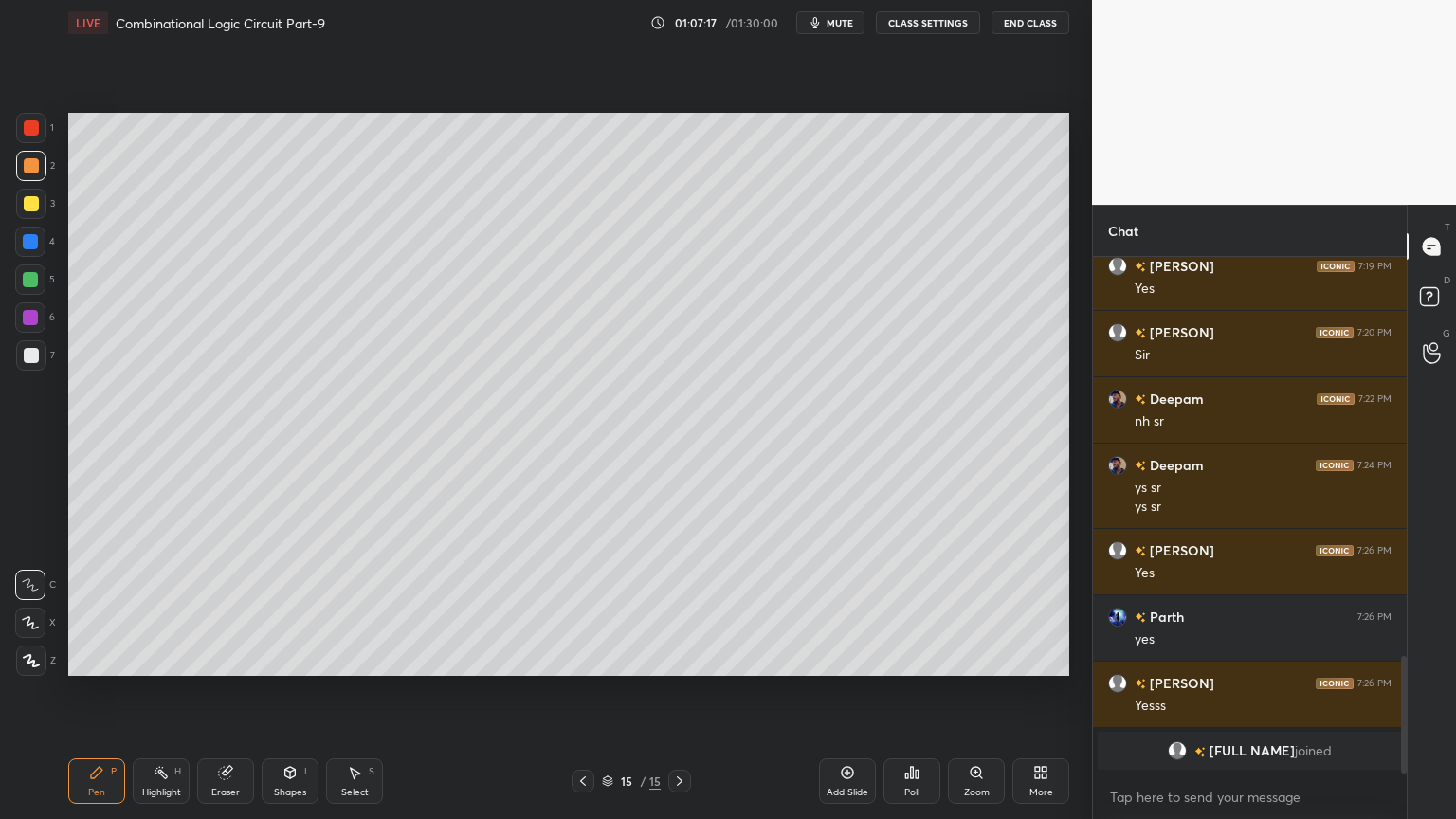 click at bounding box center (30, 623) 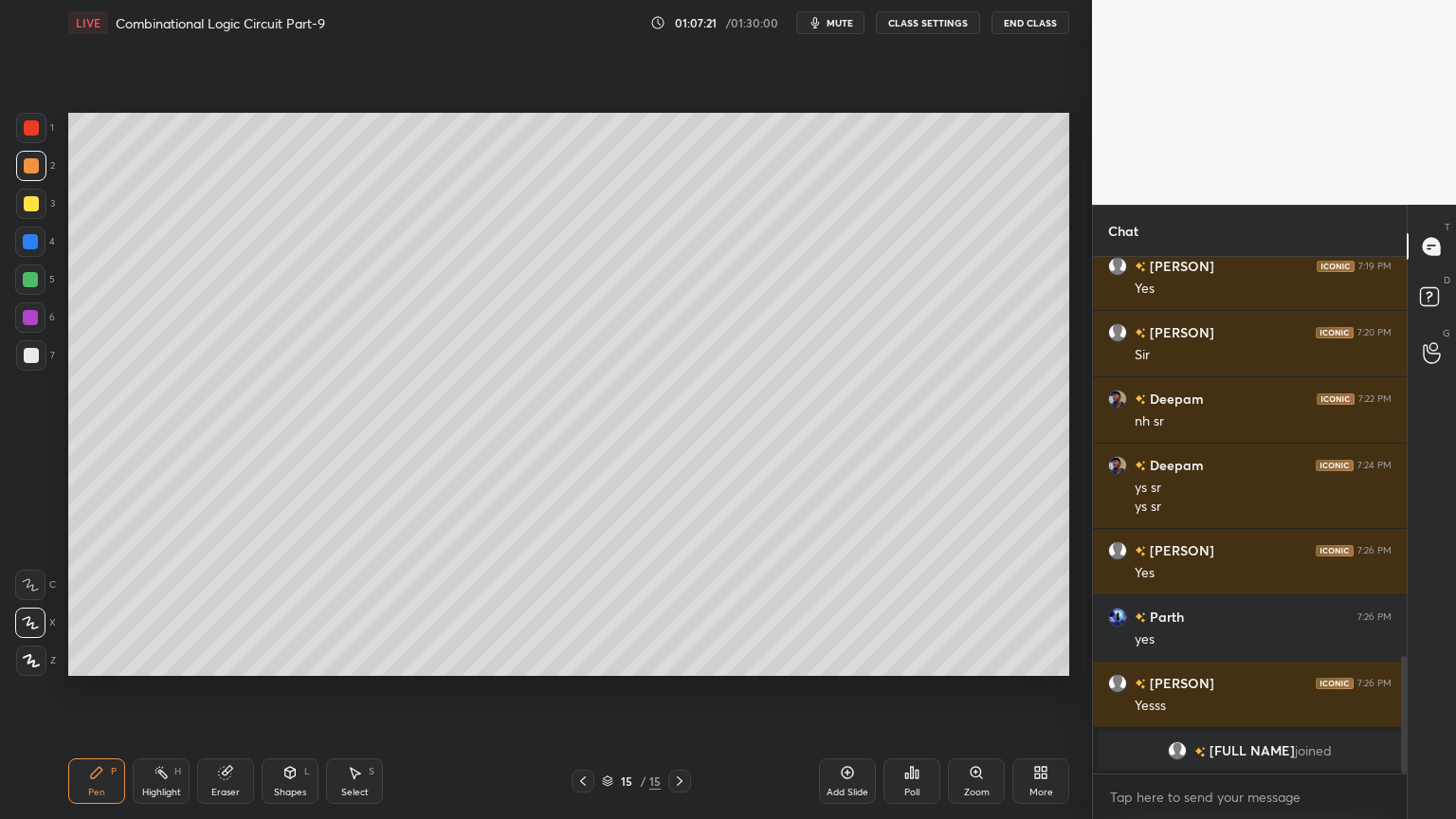 click at bounding box center (31, 355) 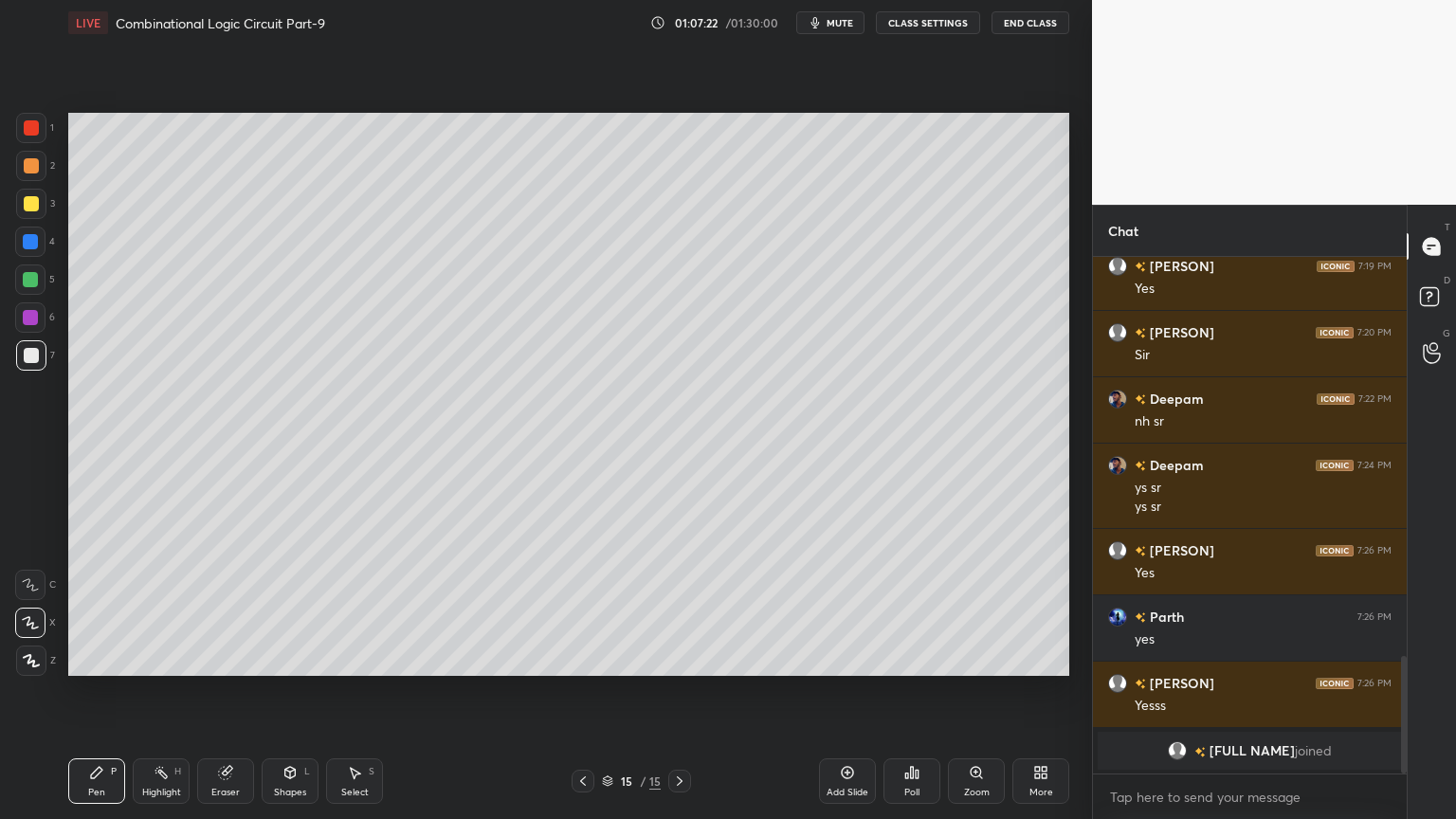 click on "C" at bounding box center (35, 581) 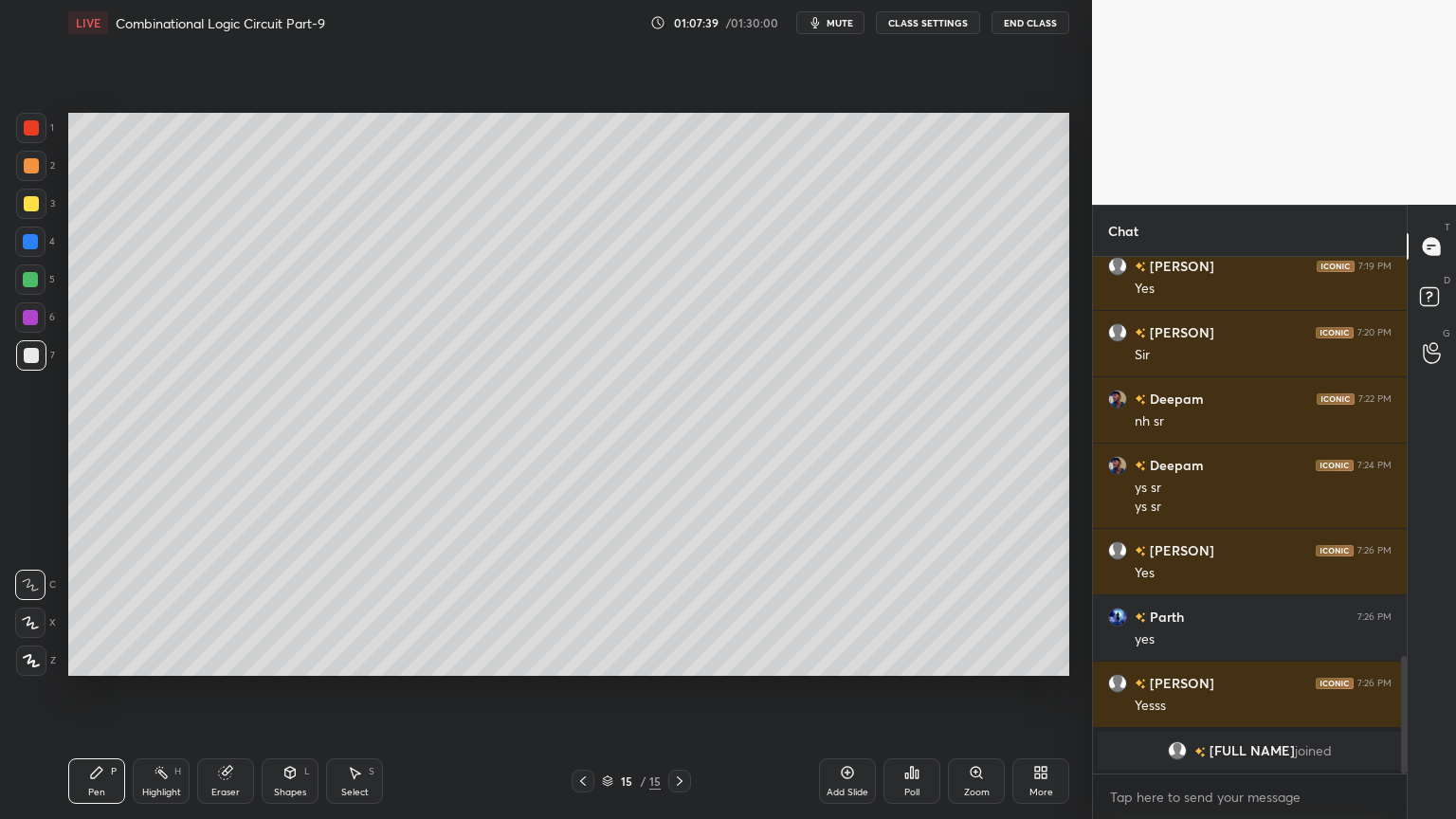 click on "Eraser" at bounding box center [226, 781] 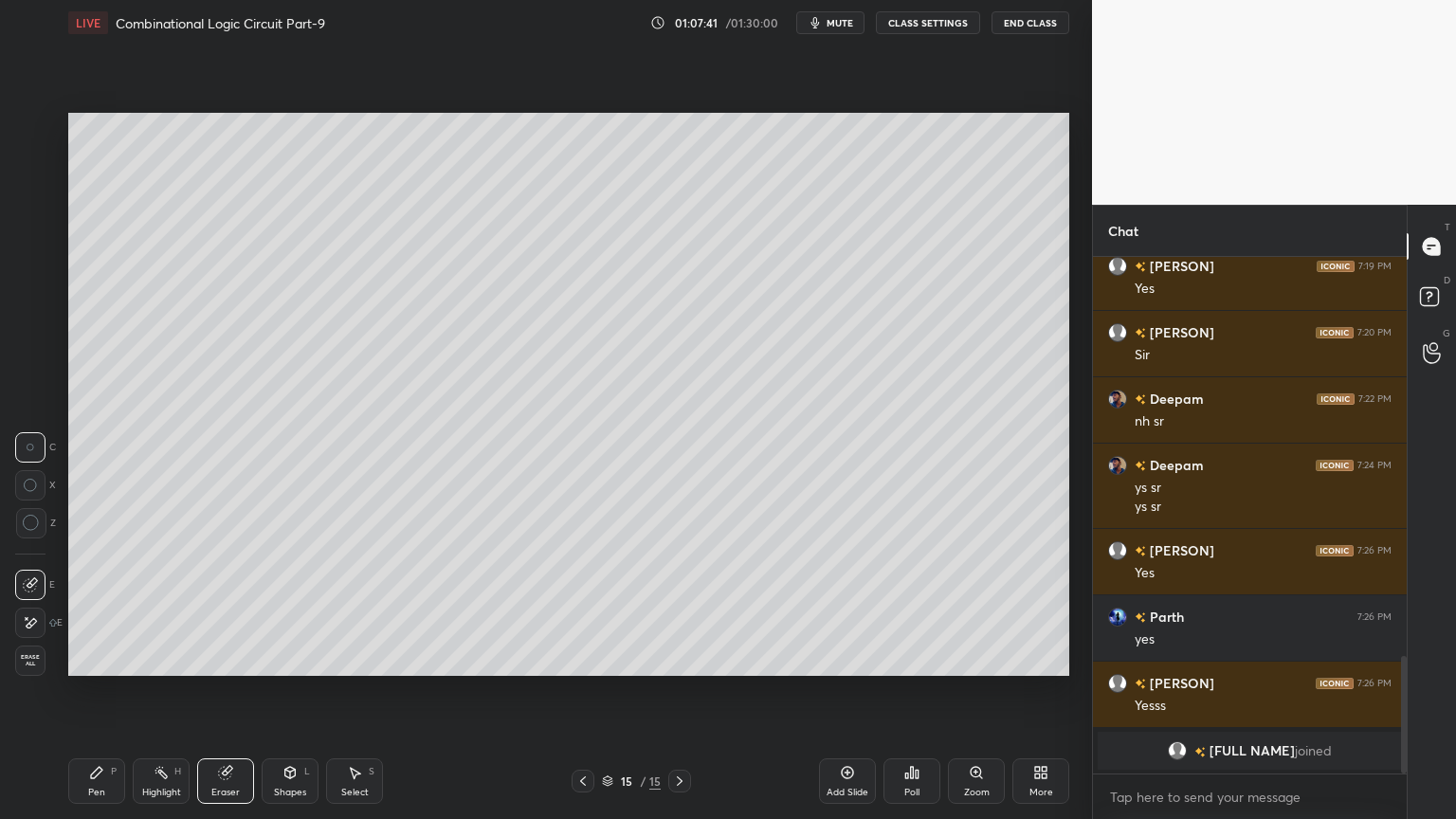click on "Pen P" at bounding box center (97, 781) 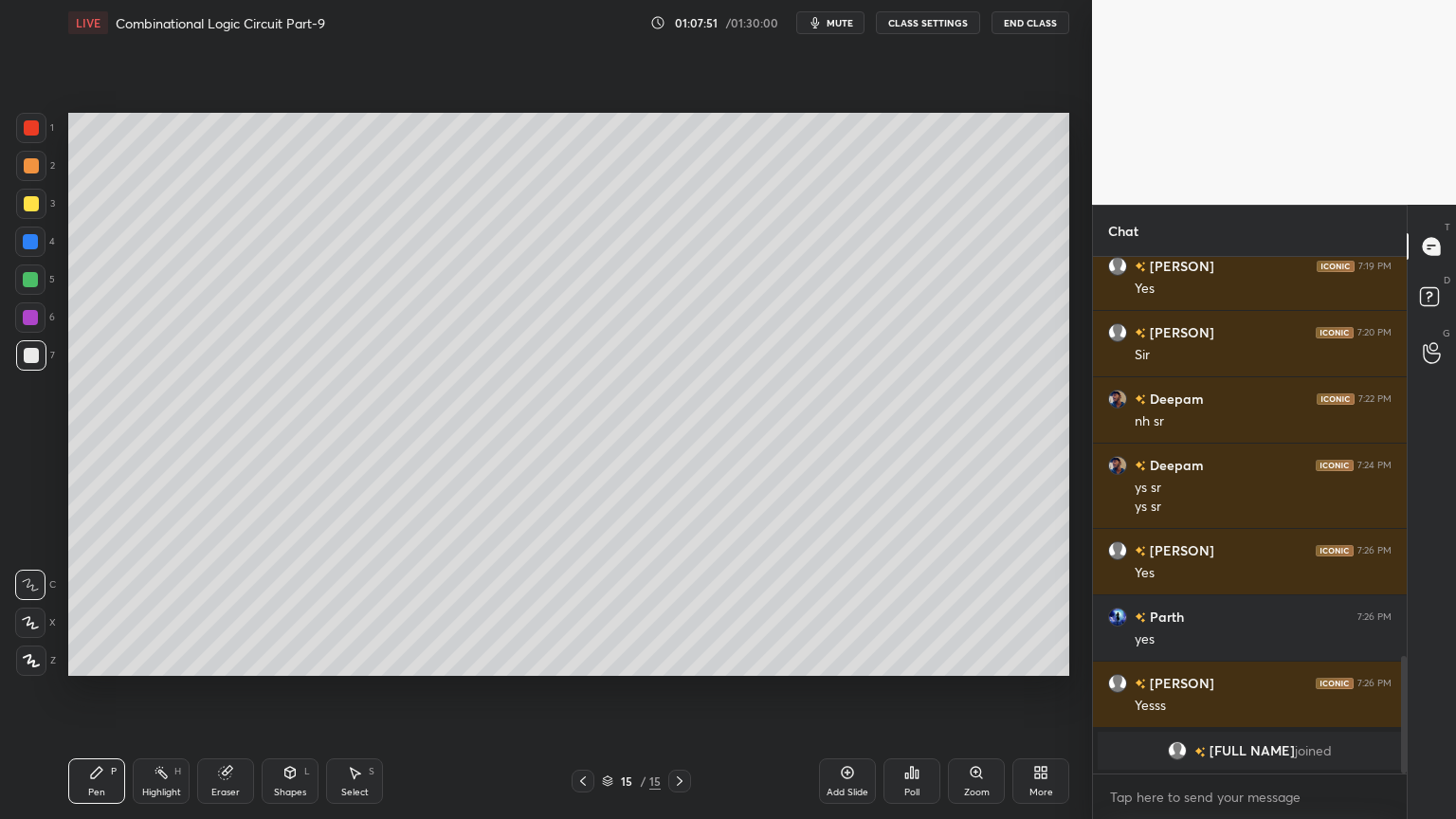 click 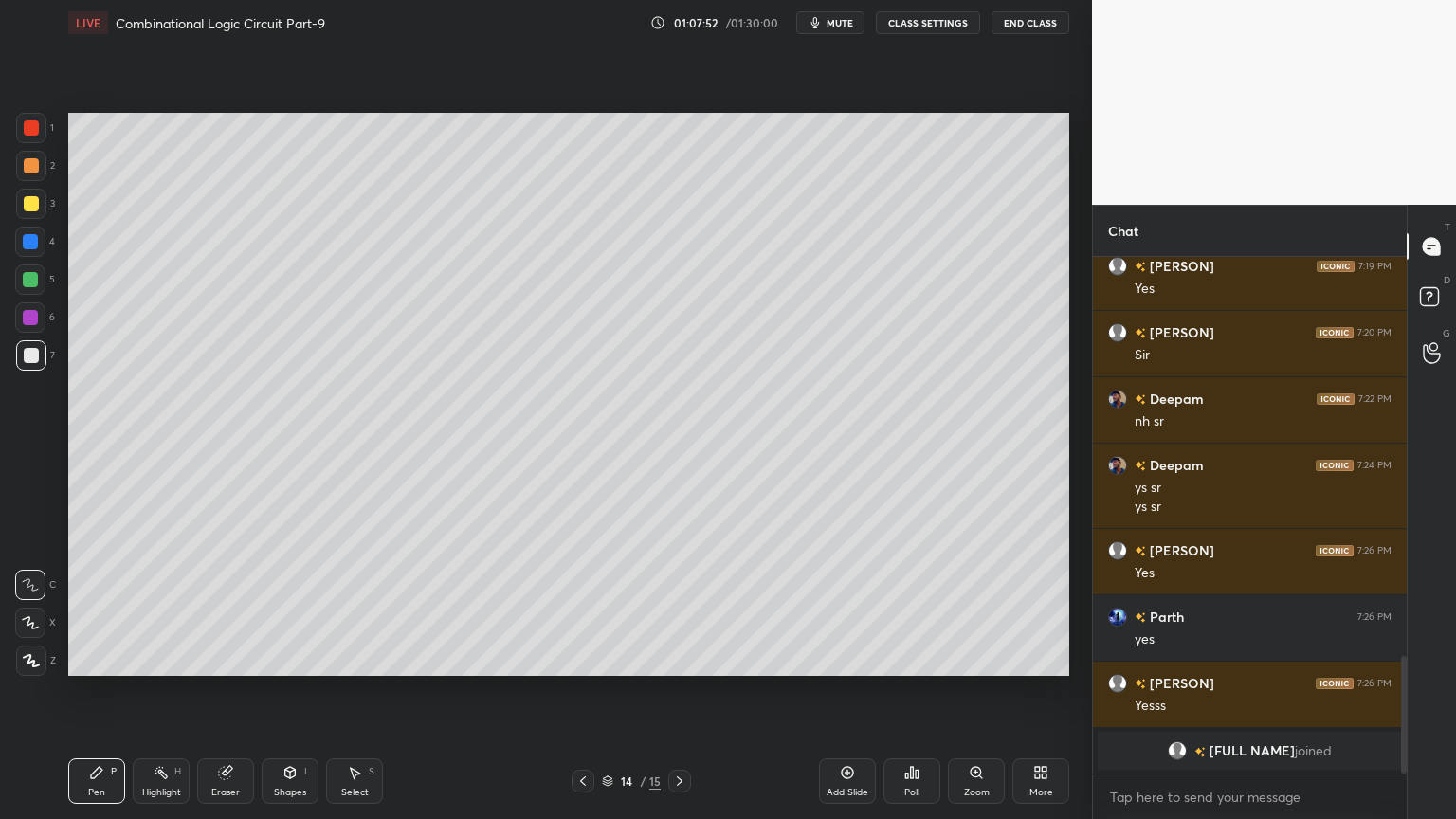 click 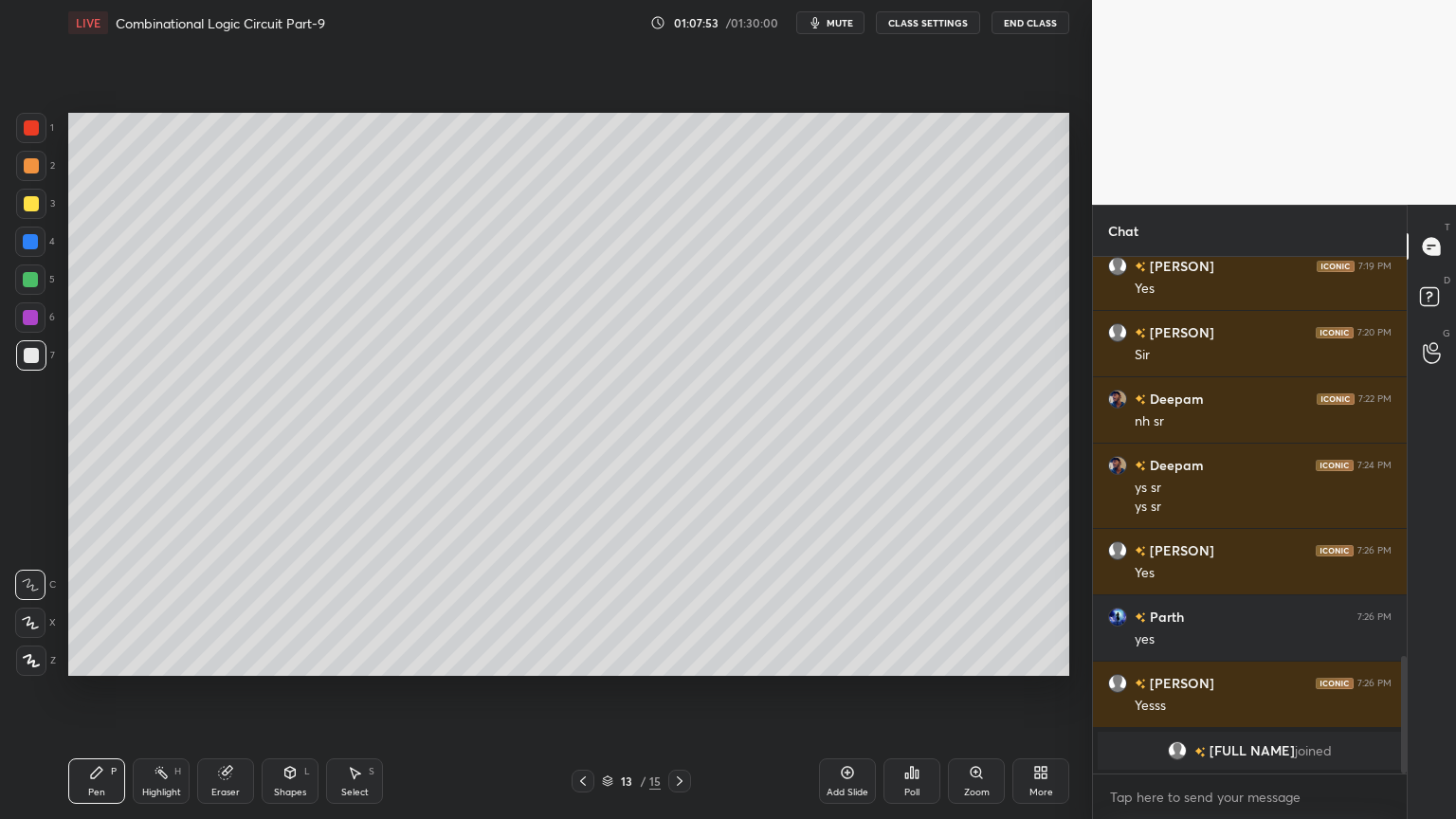 click 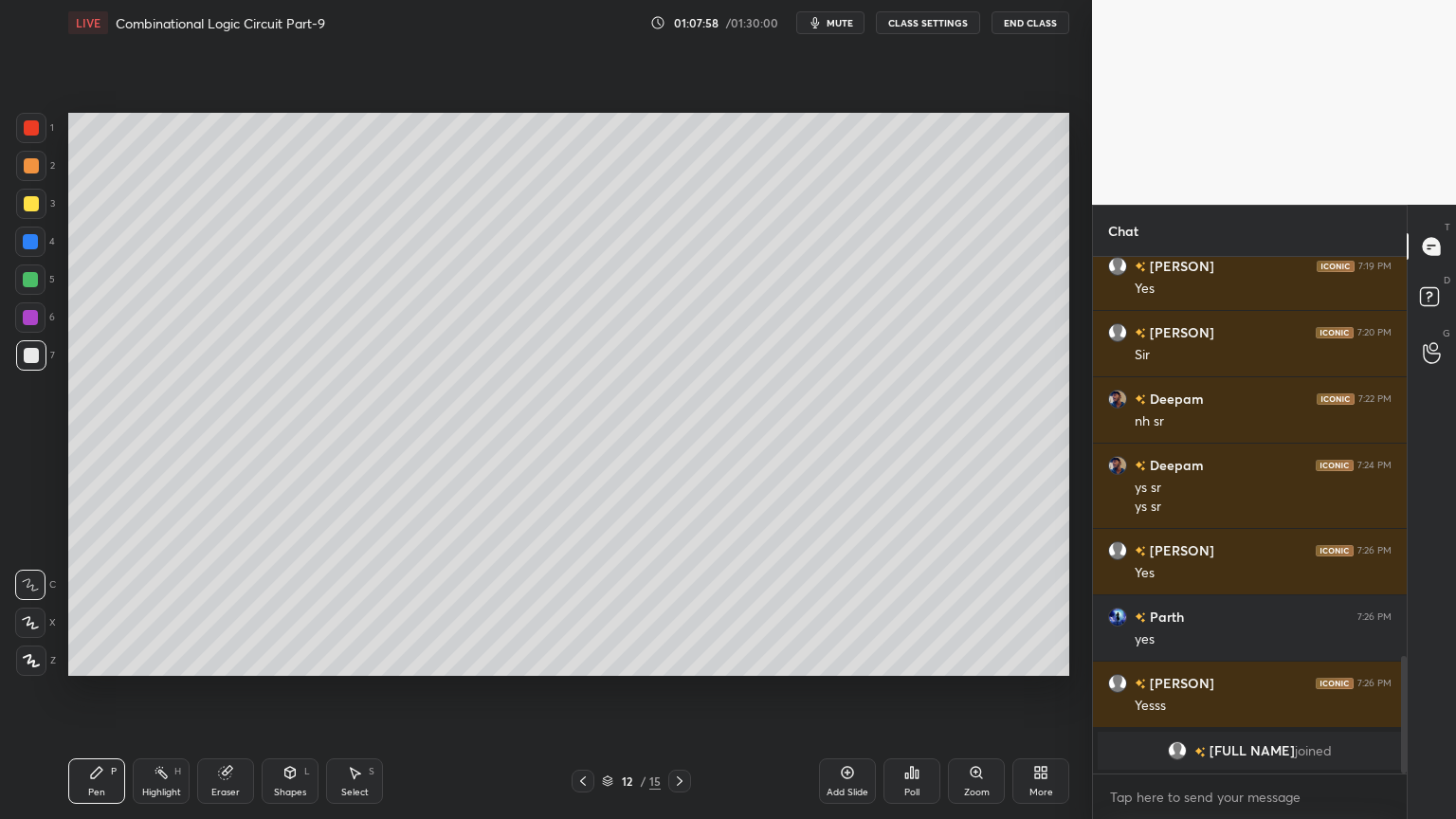 click on "Highlight H" at bounding box center [161, 781] 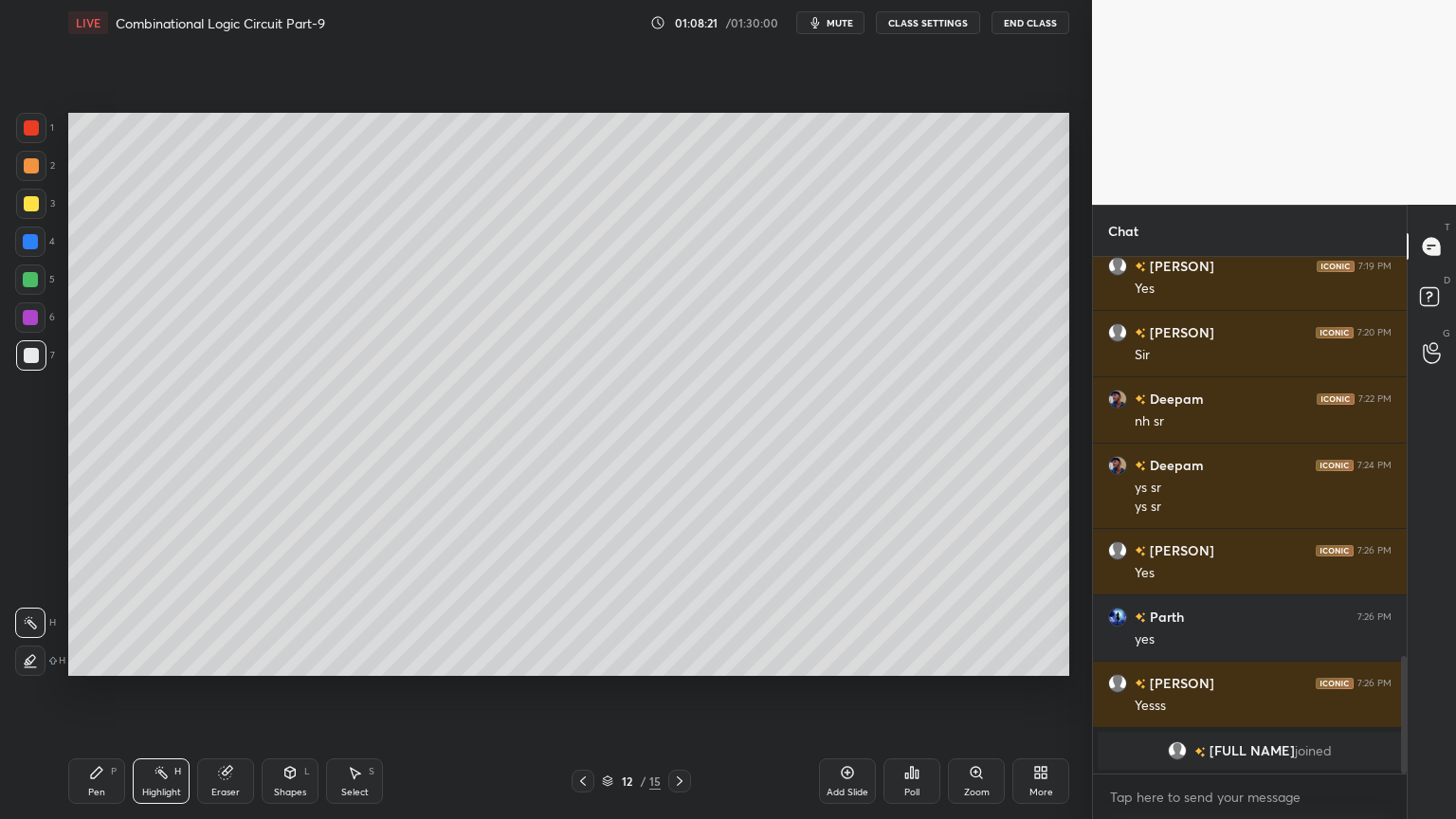click 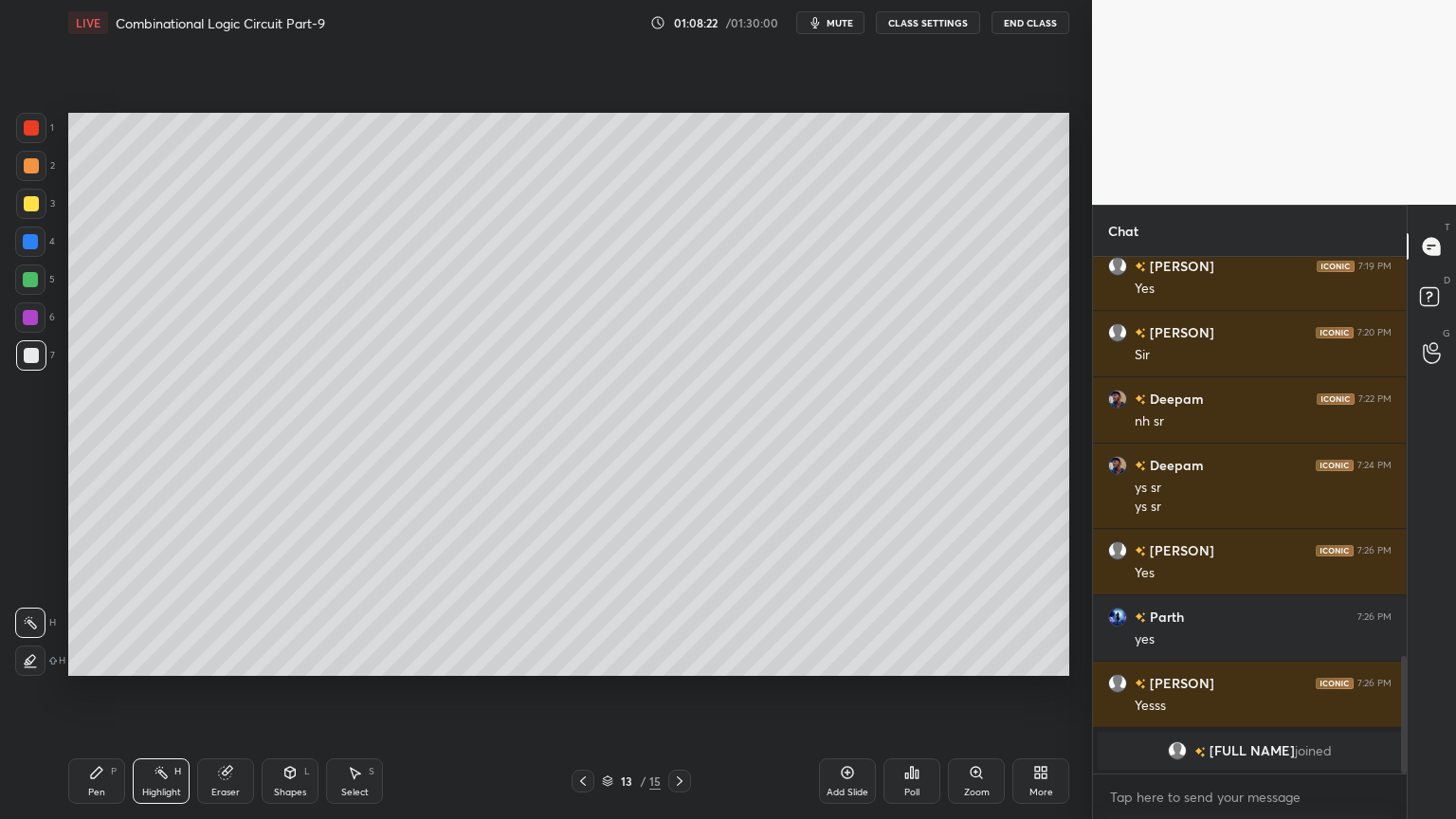 click on "Pen P" at bounding box center (97, 781) 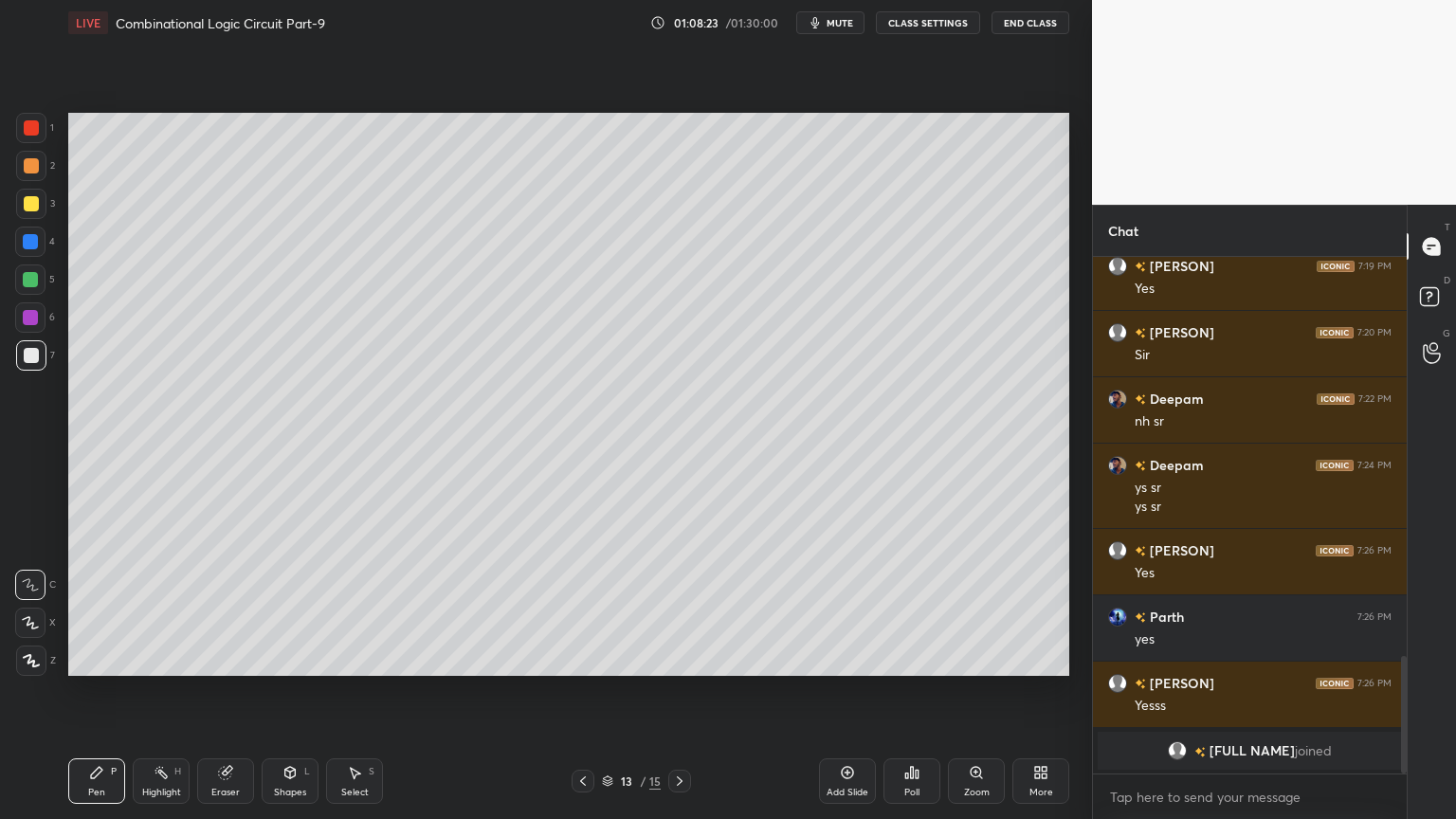 click 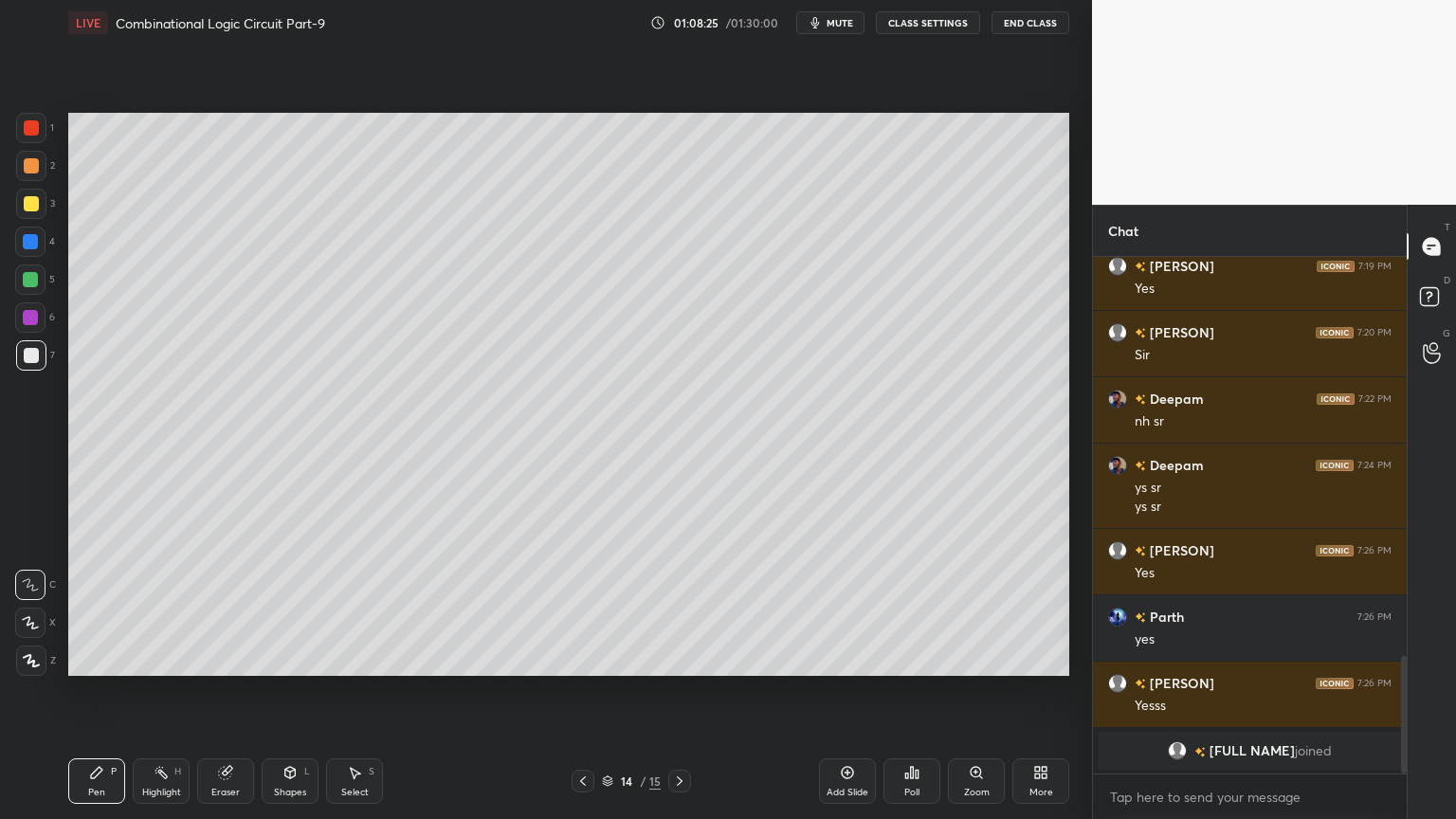 click 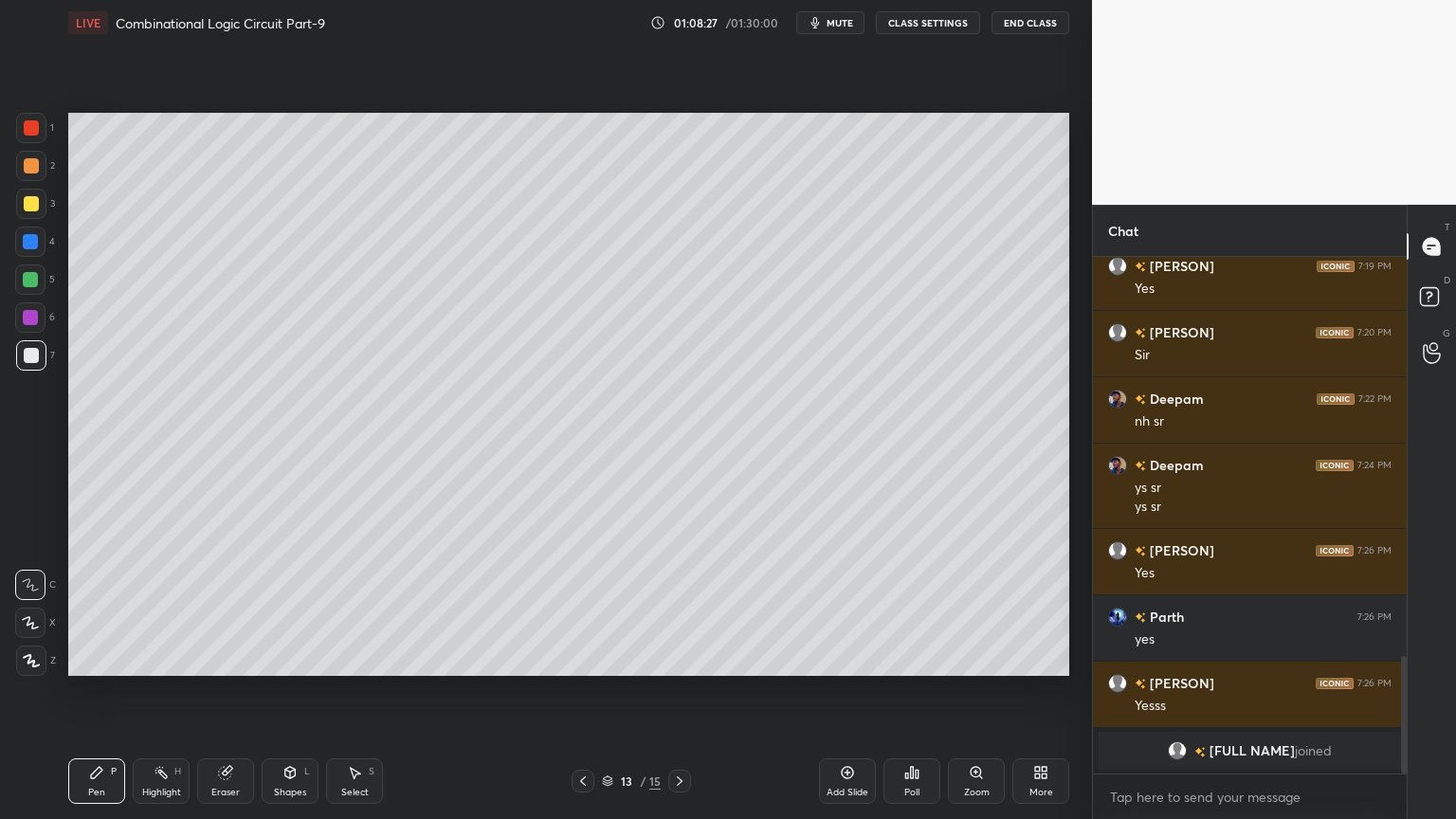 click 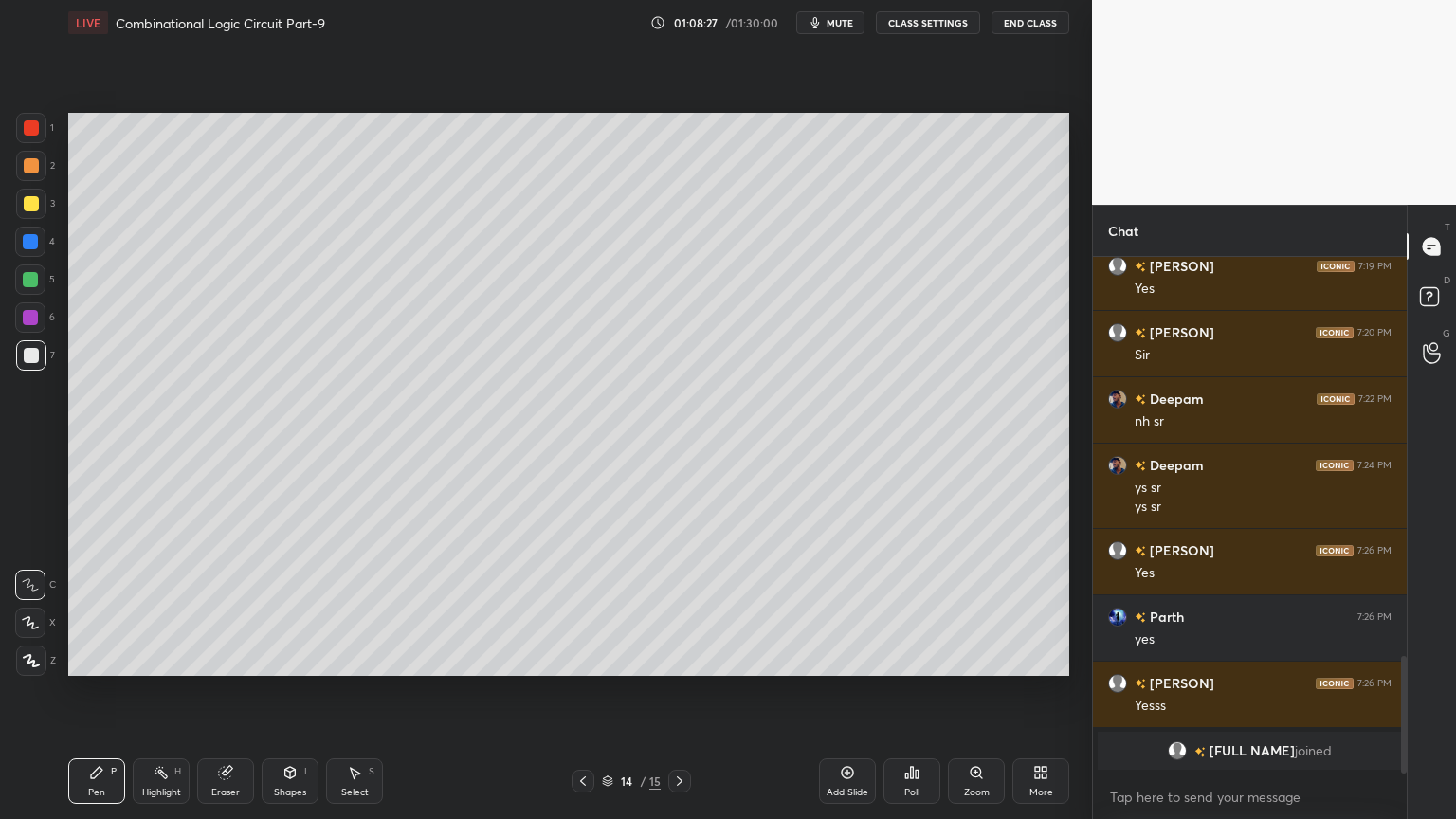 click 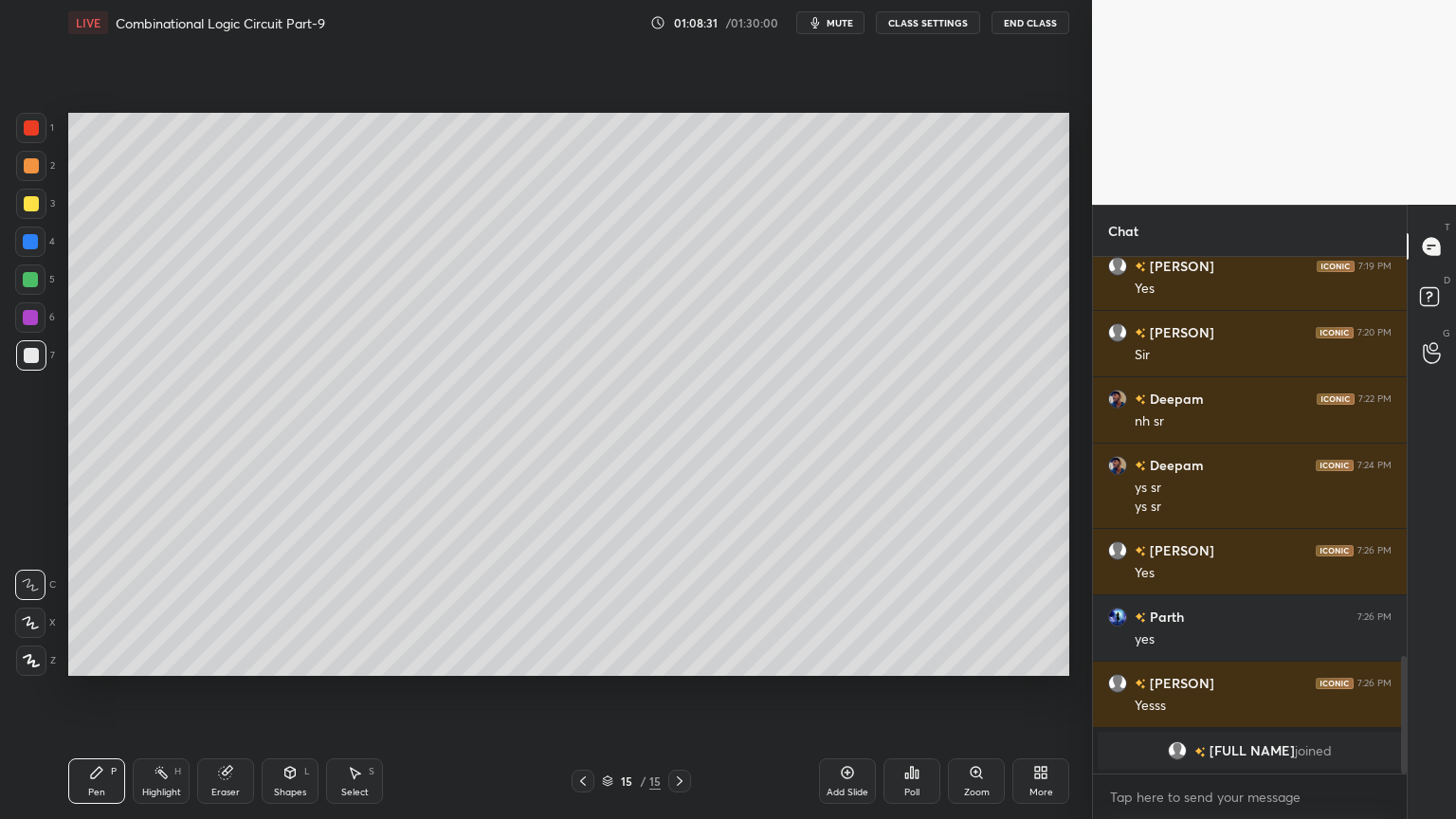 click 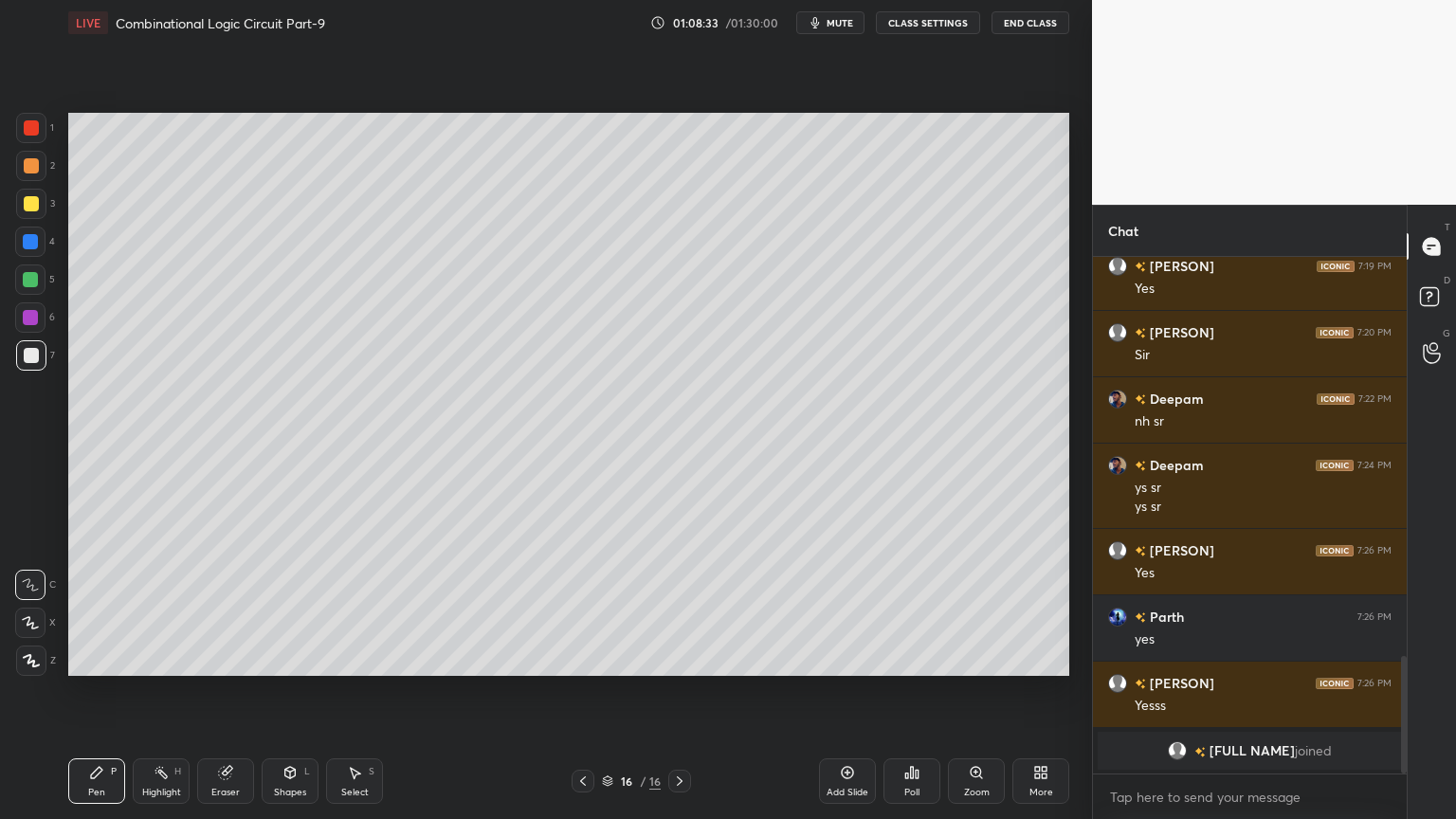 click at bounding box center (31, 166) 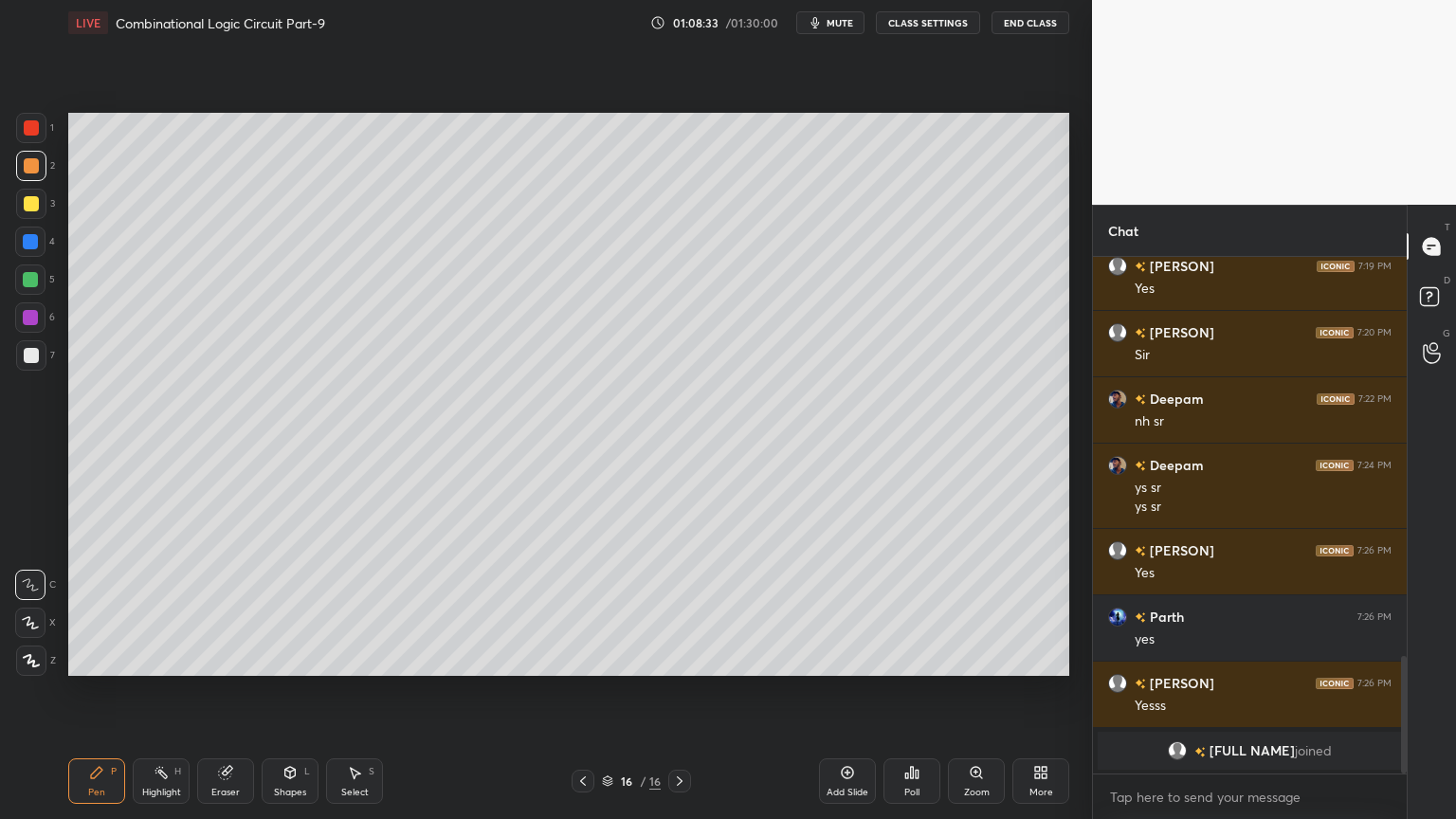 click 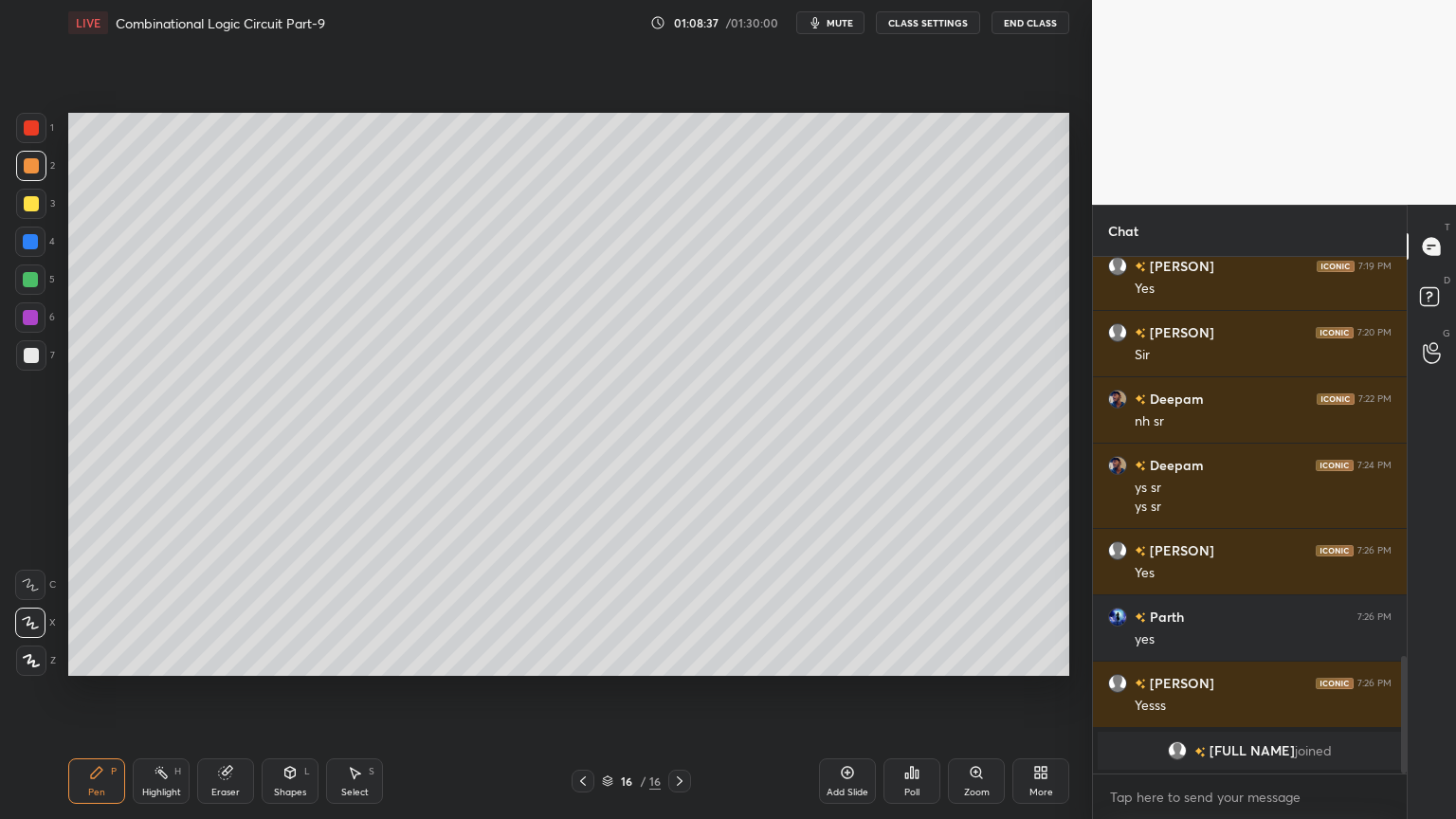 click at bounding box center (31, 355) 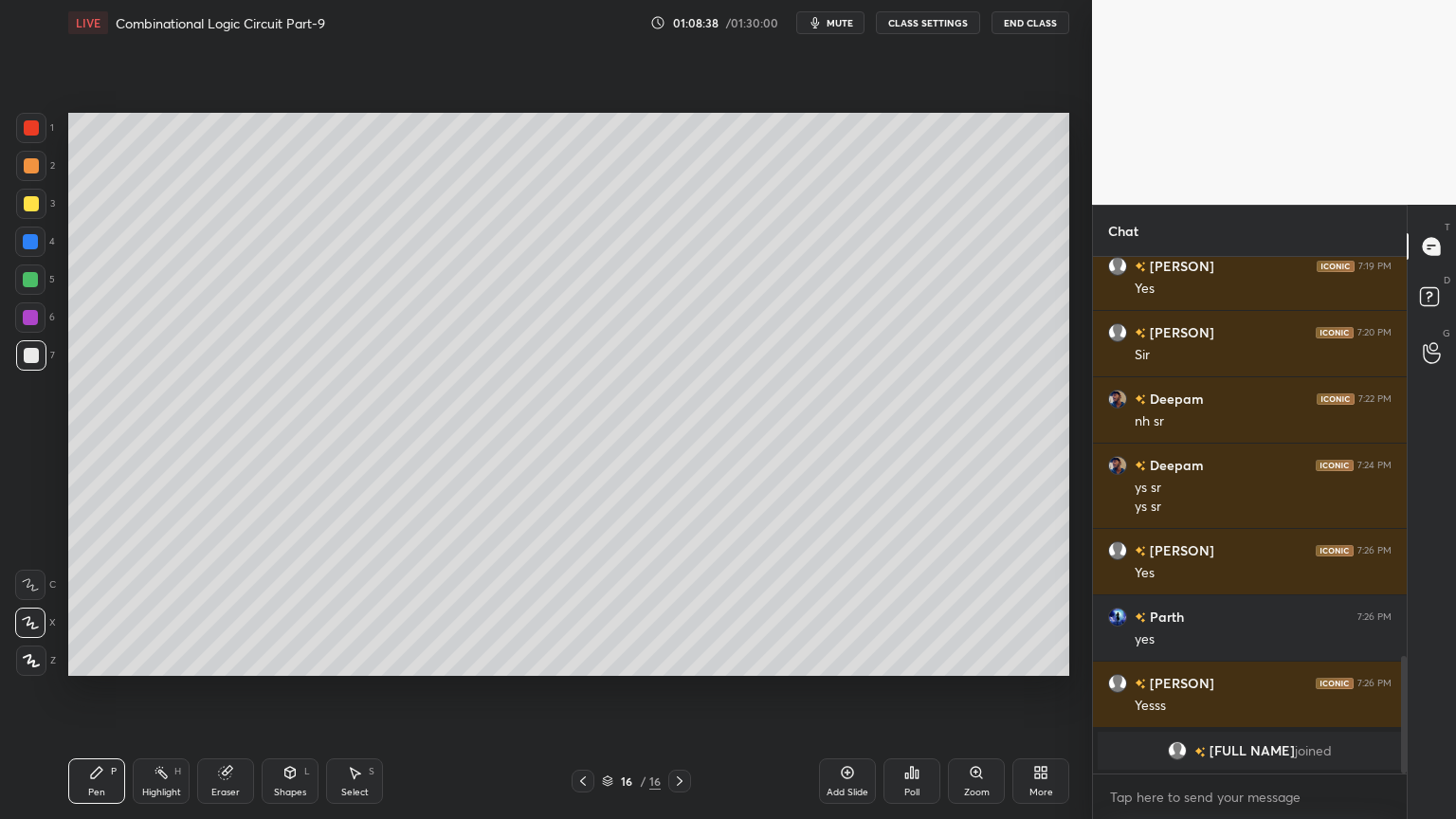 click at bounding box center (30, 585) 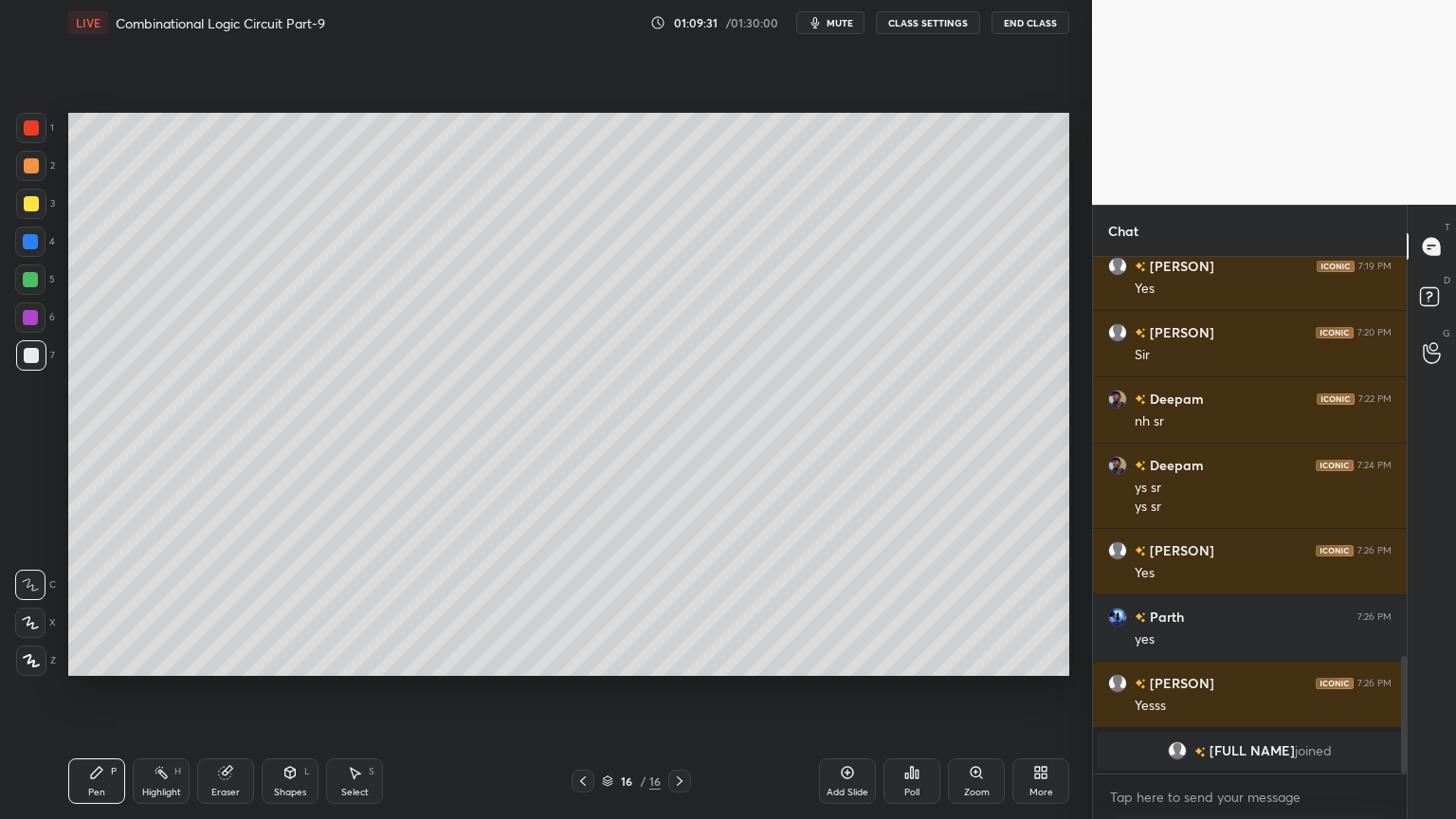 click at bounding box center (31, 204) 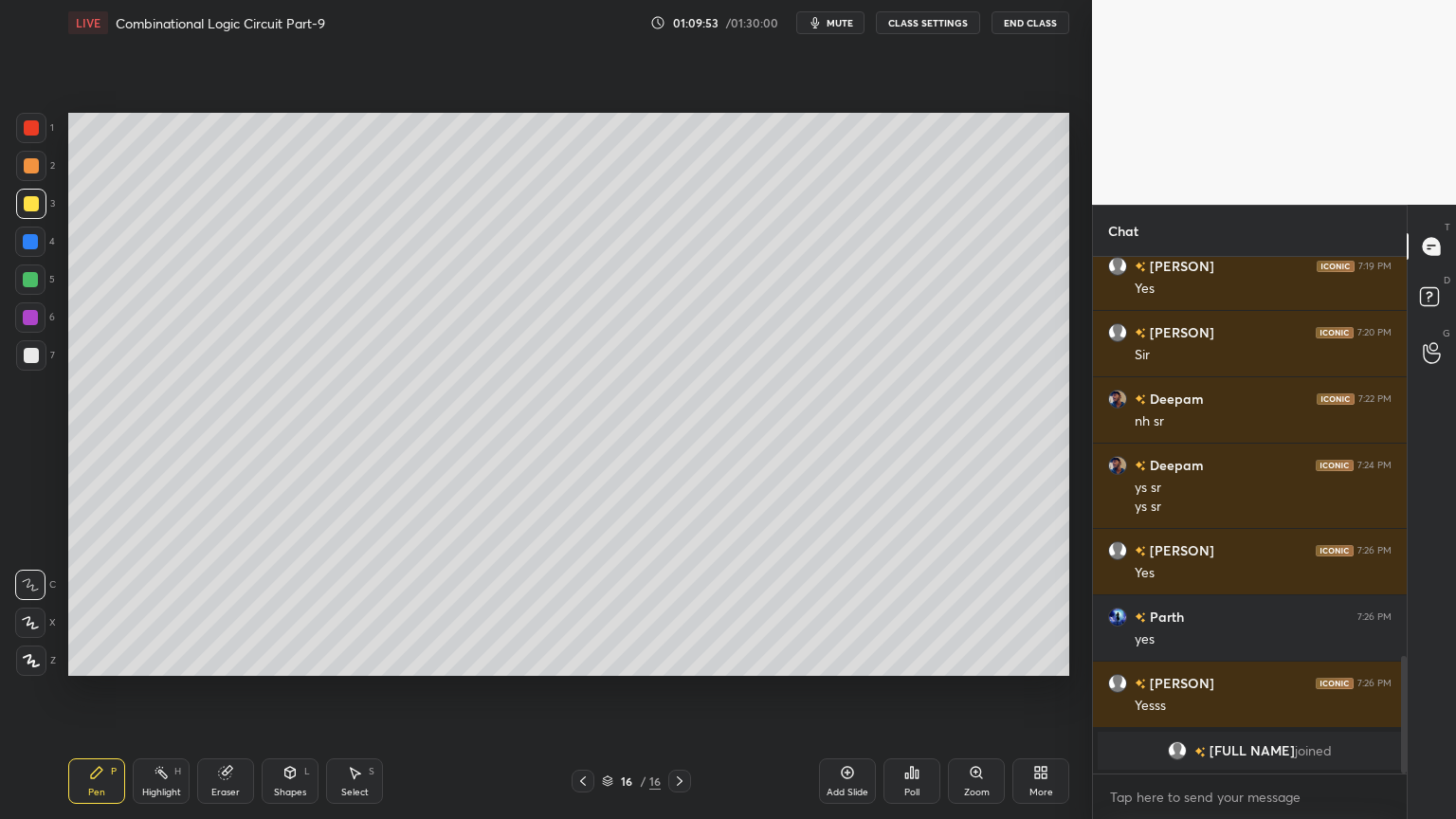 click on "5" at bounding box center (35, 280) 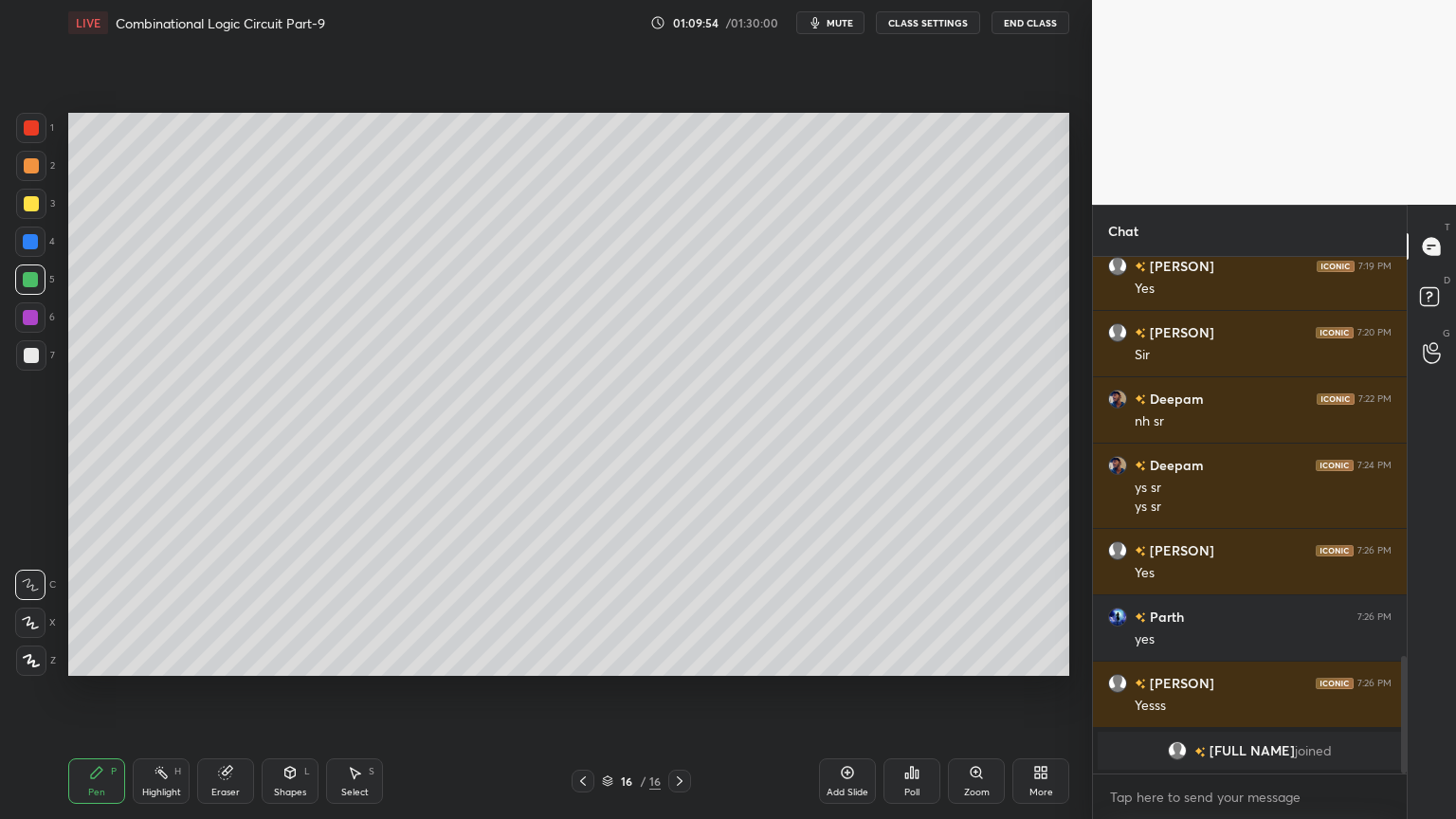 click 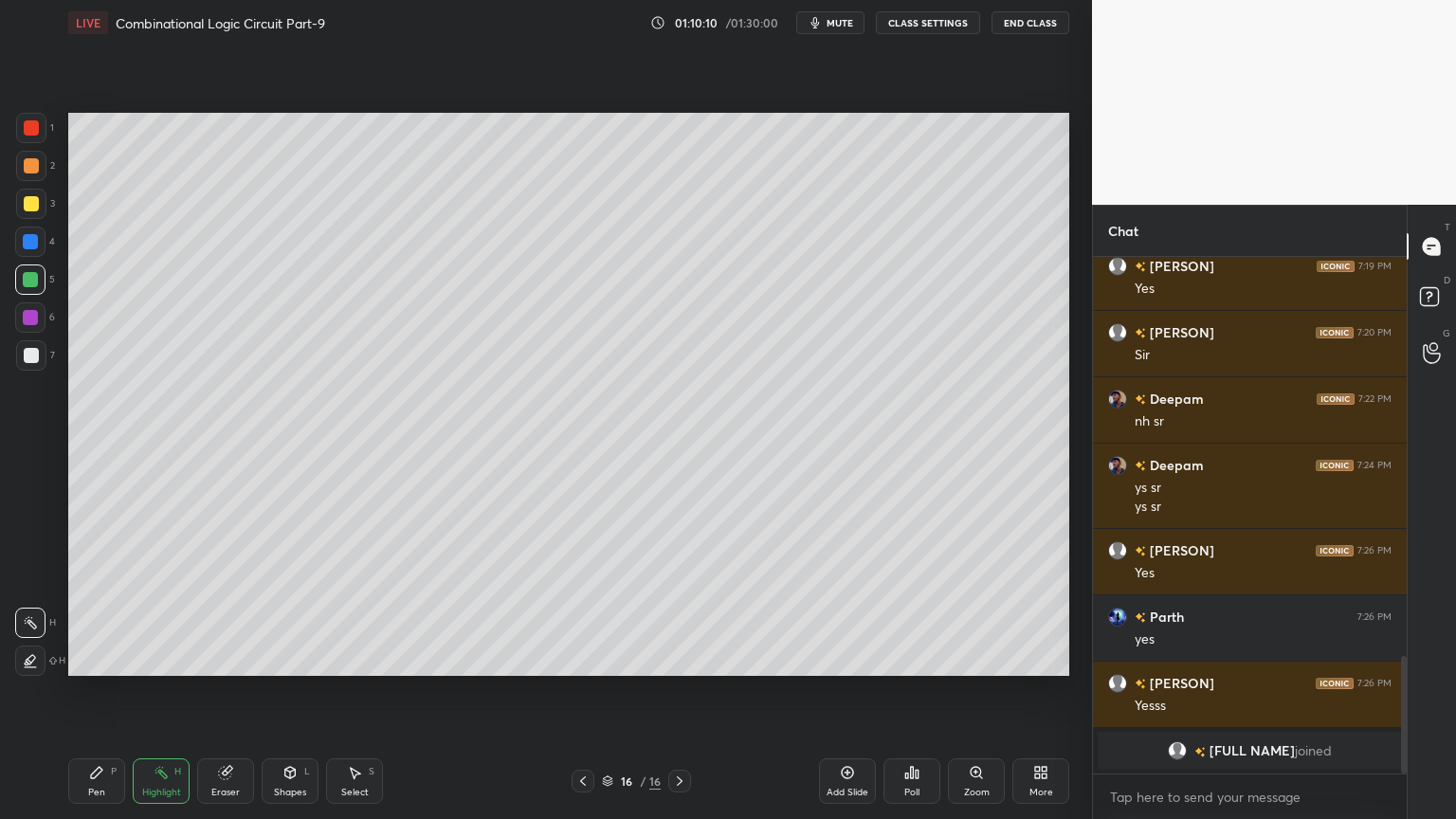 click on "Pen P" at bounding box center [97, 781] 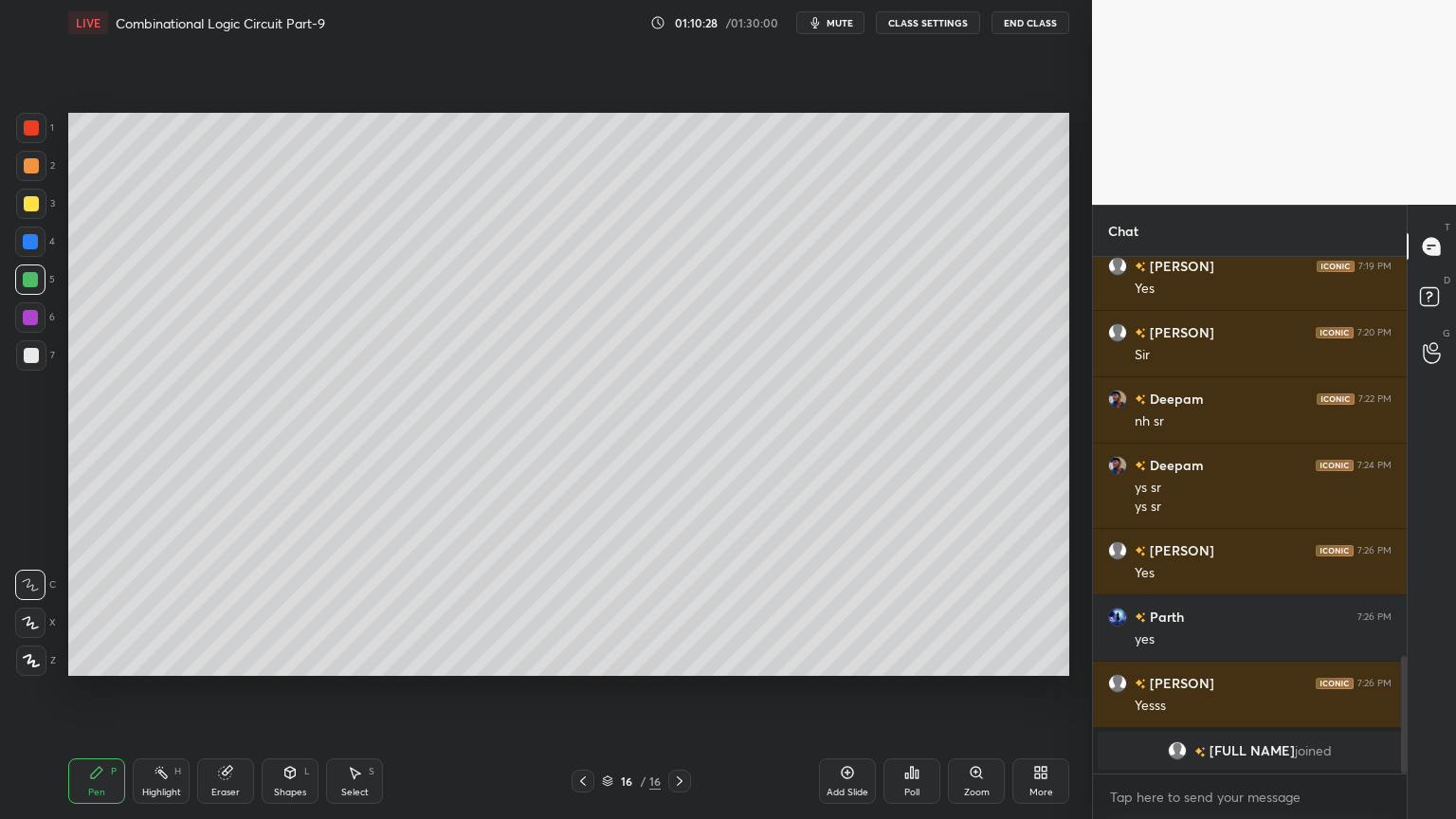 scroll, scrollTop: 1665, scrollLeft: 0, axis: vertical 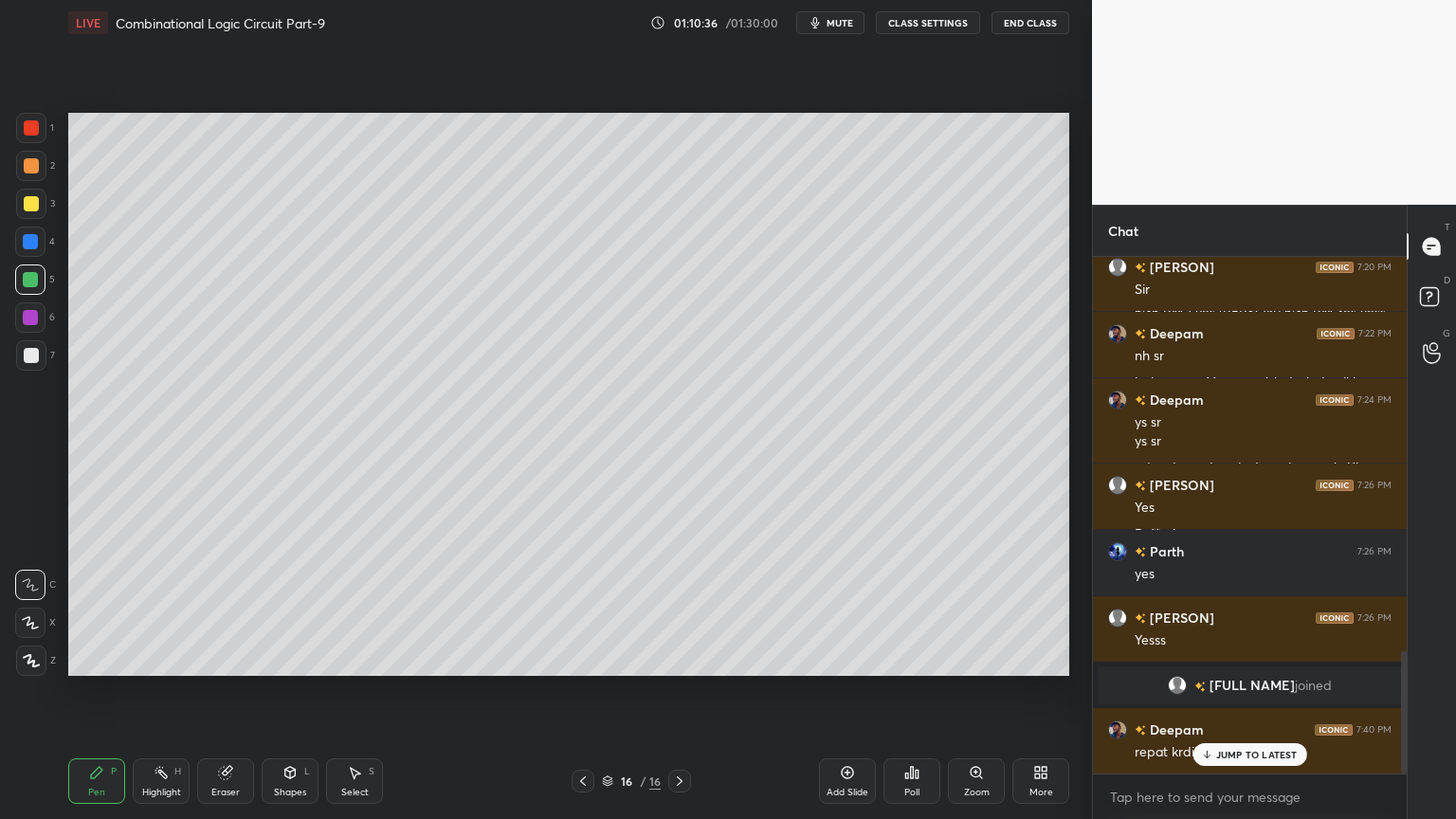 click on "Highlight H" at bounding box center [161, 781] 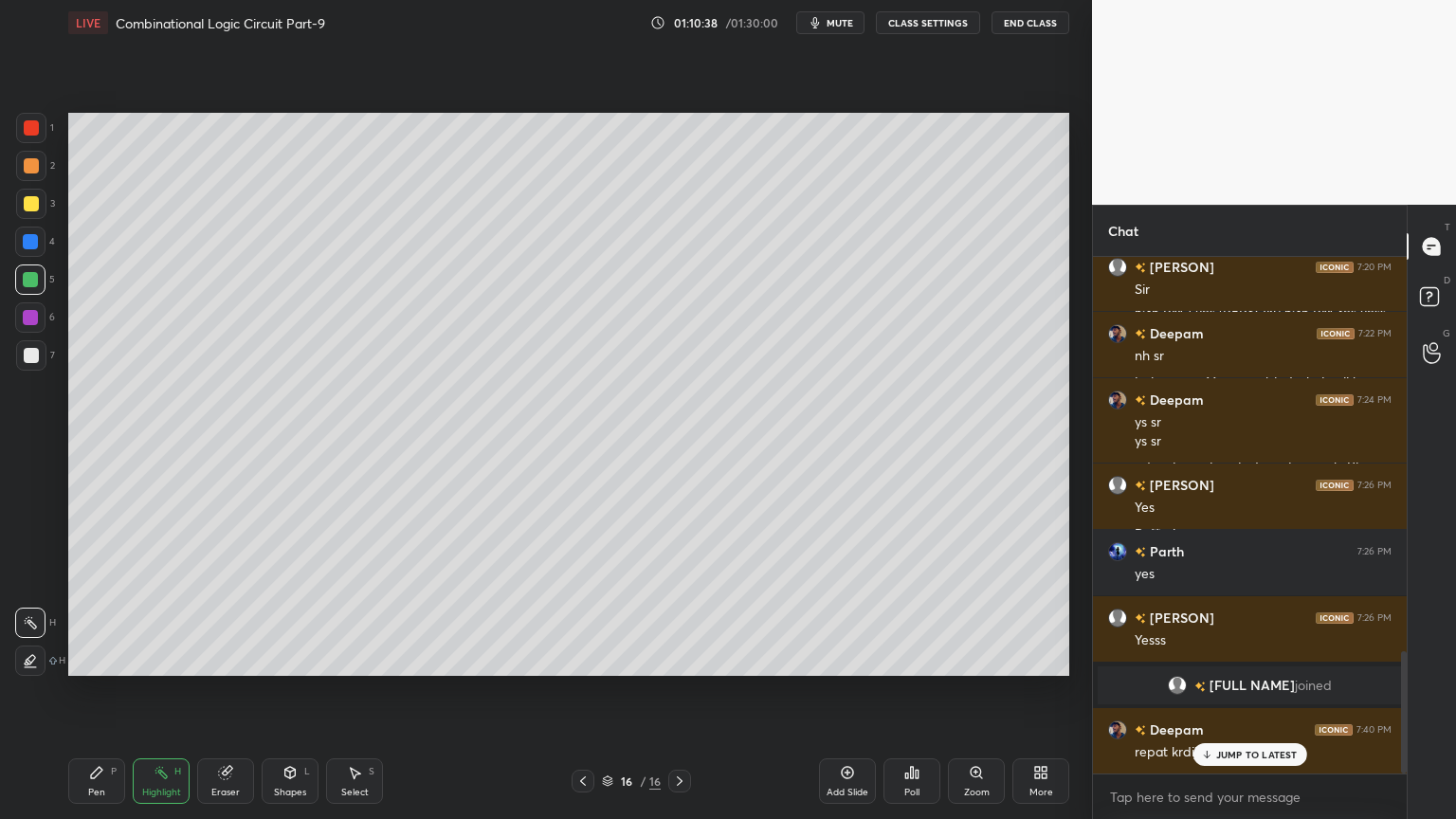 scroll, scrollTop: 1732, scrollLeft: 0, axis: vertical 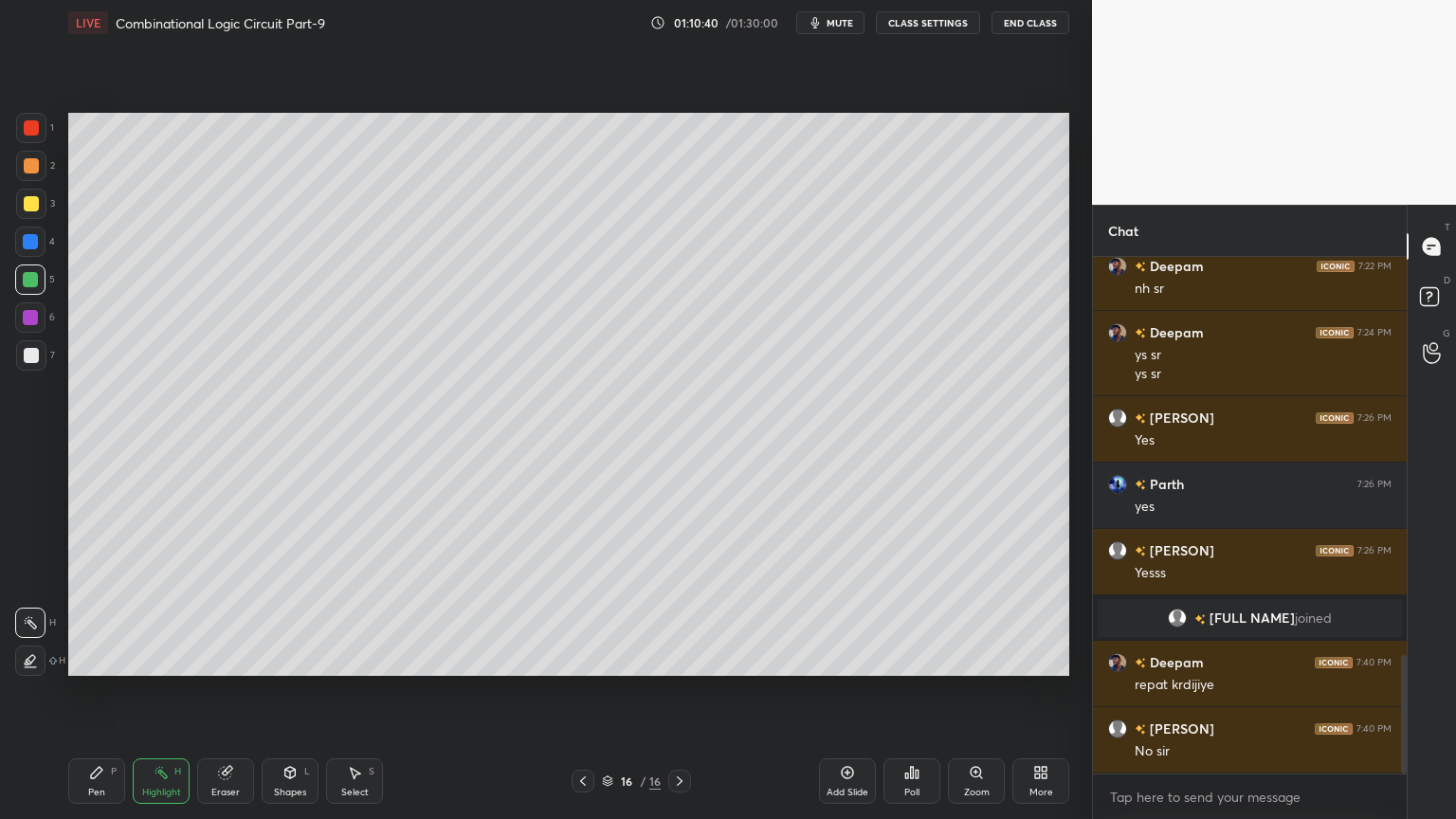 click at bounding box center (31, 204) 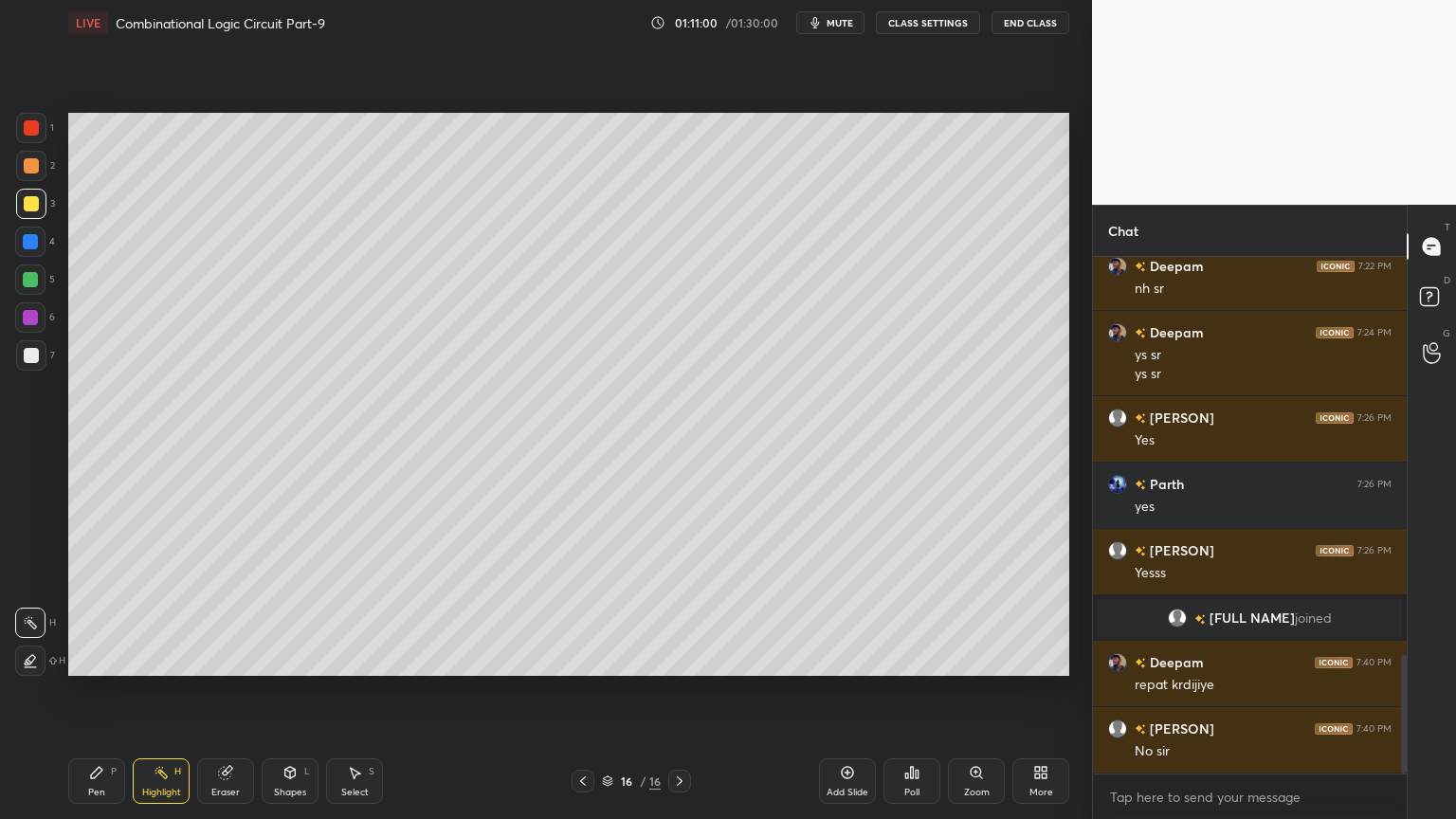 click at bounding box center (30, 318) 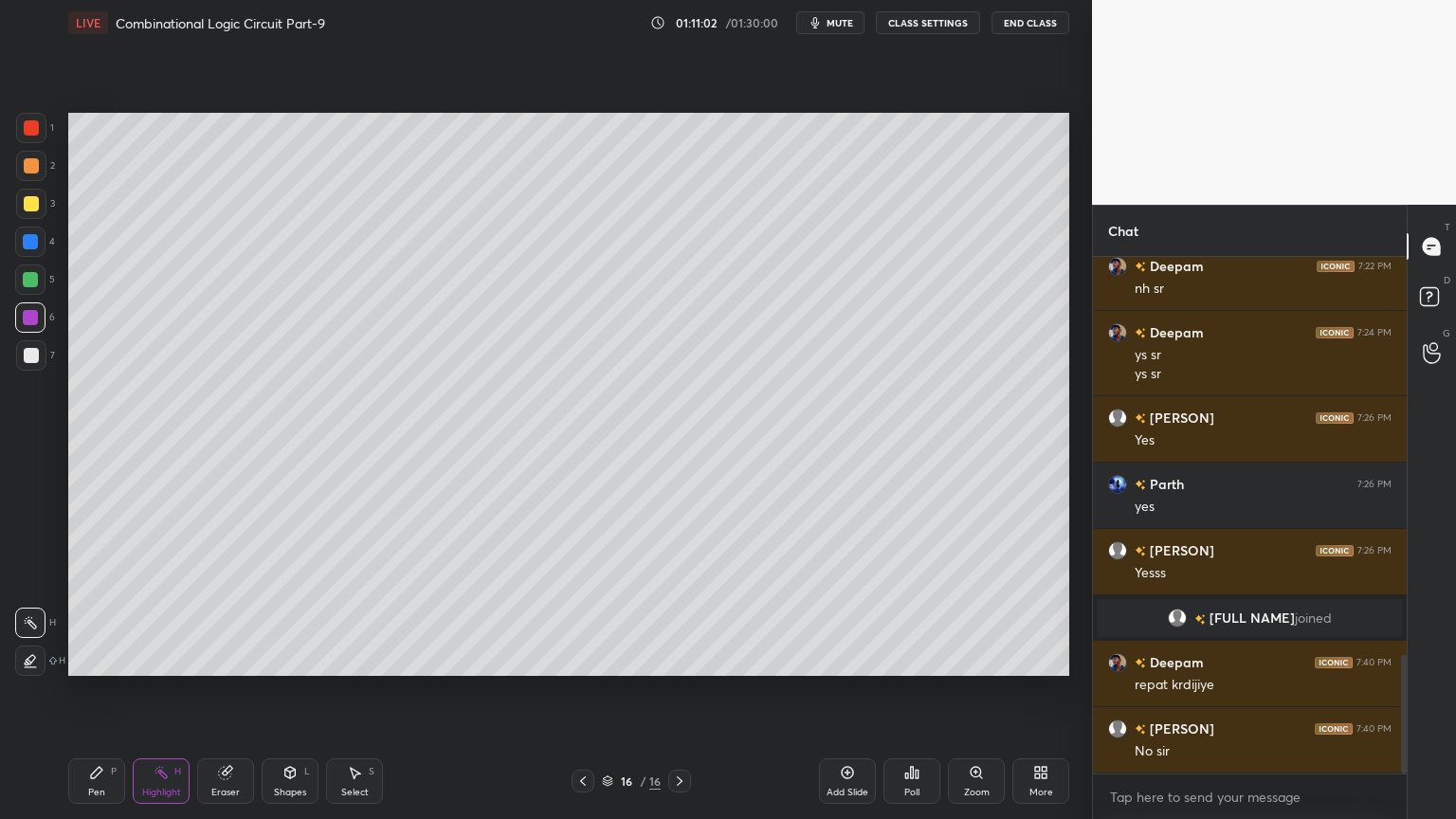 click 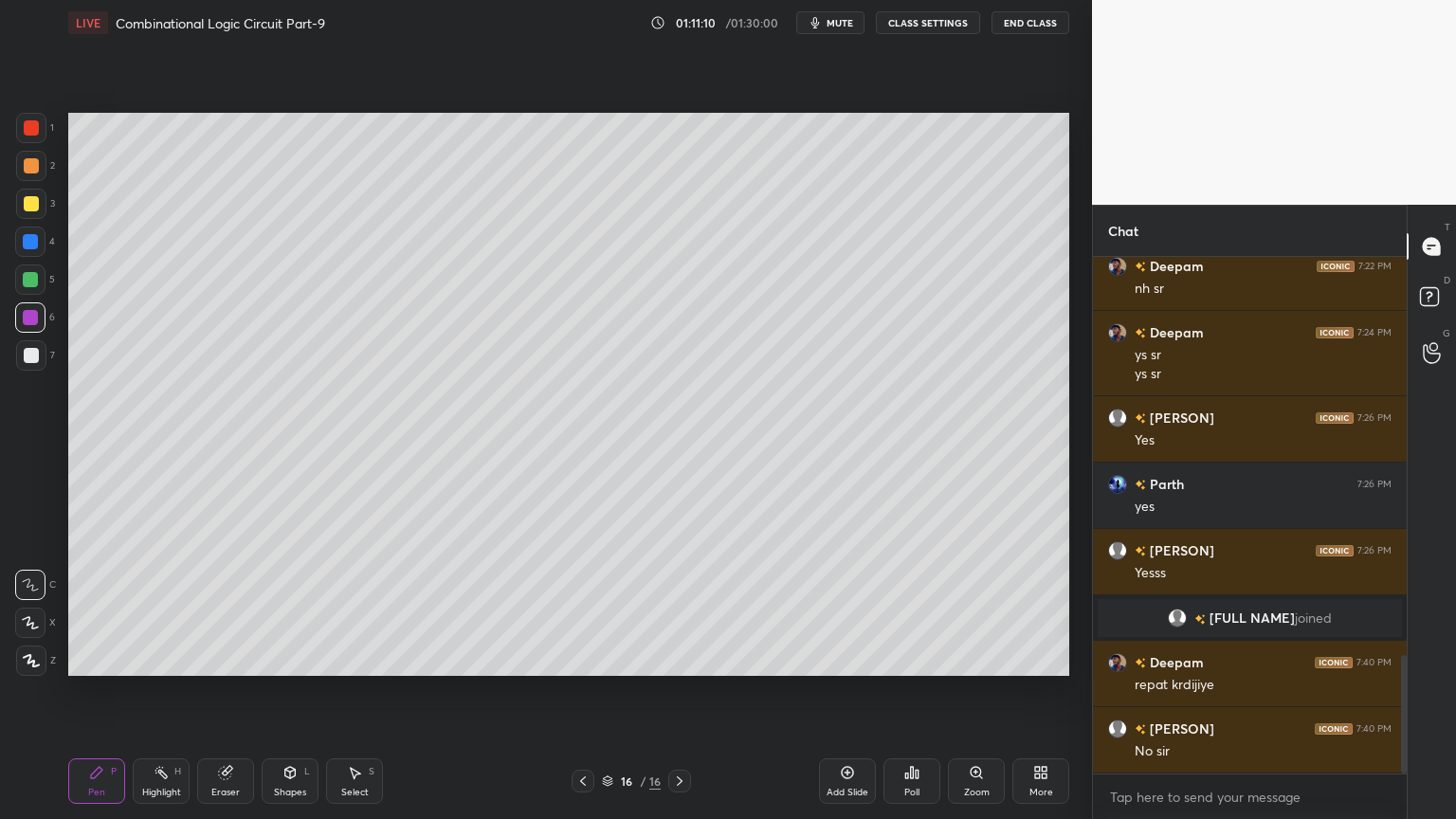 click at bounding box center [583, 781] 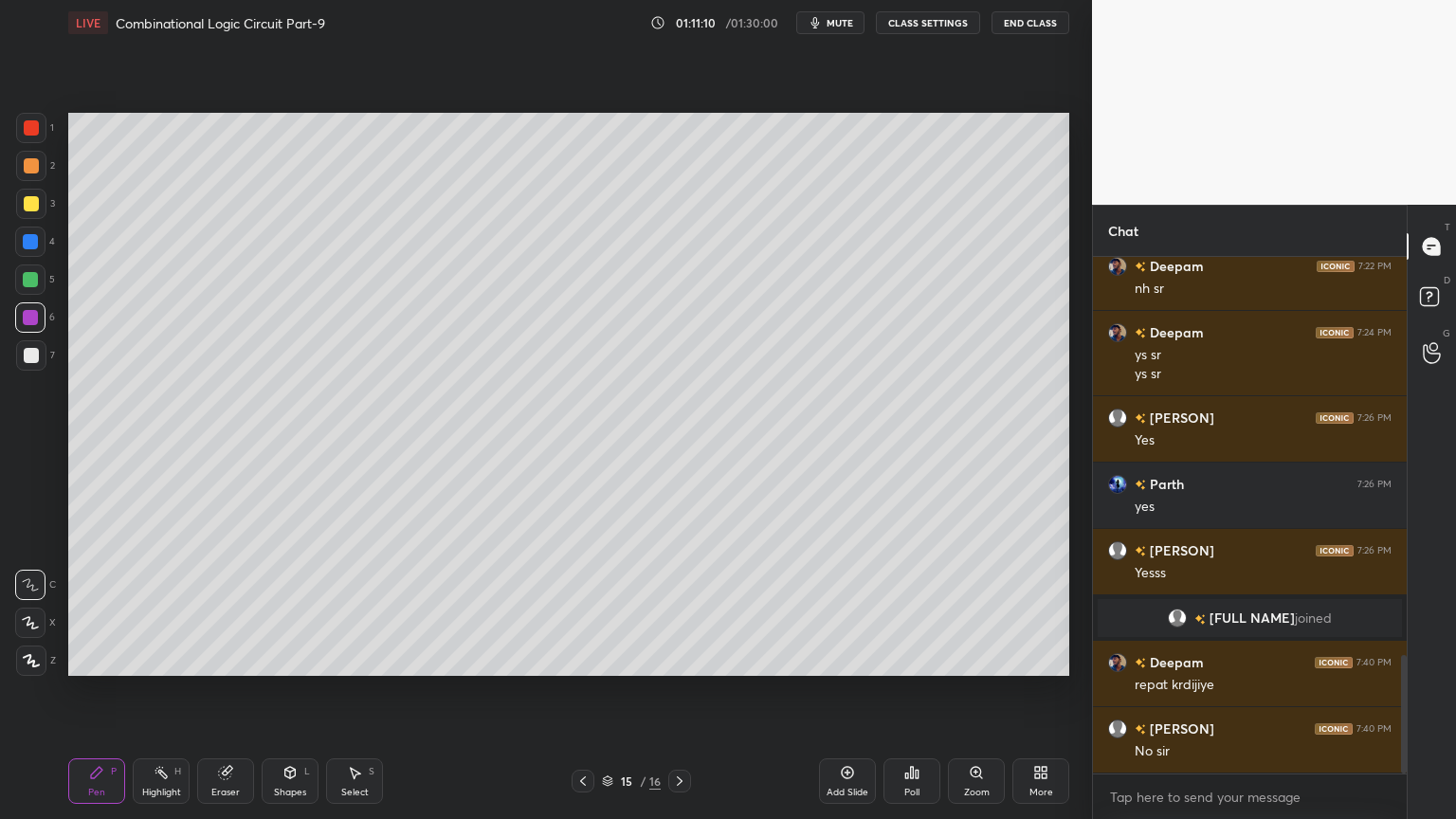 click 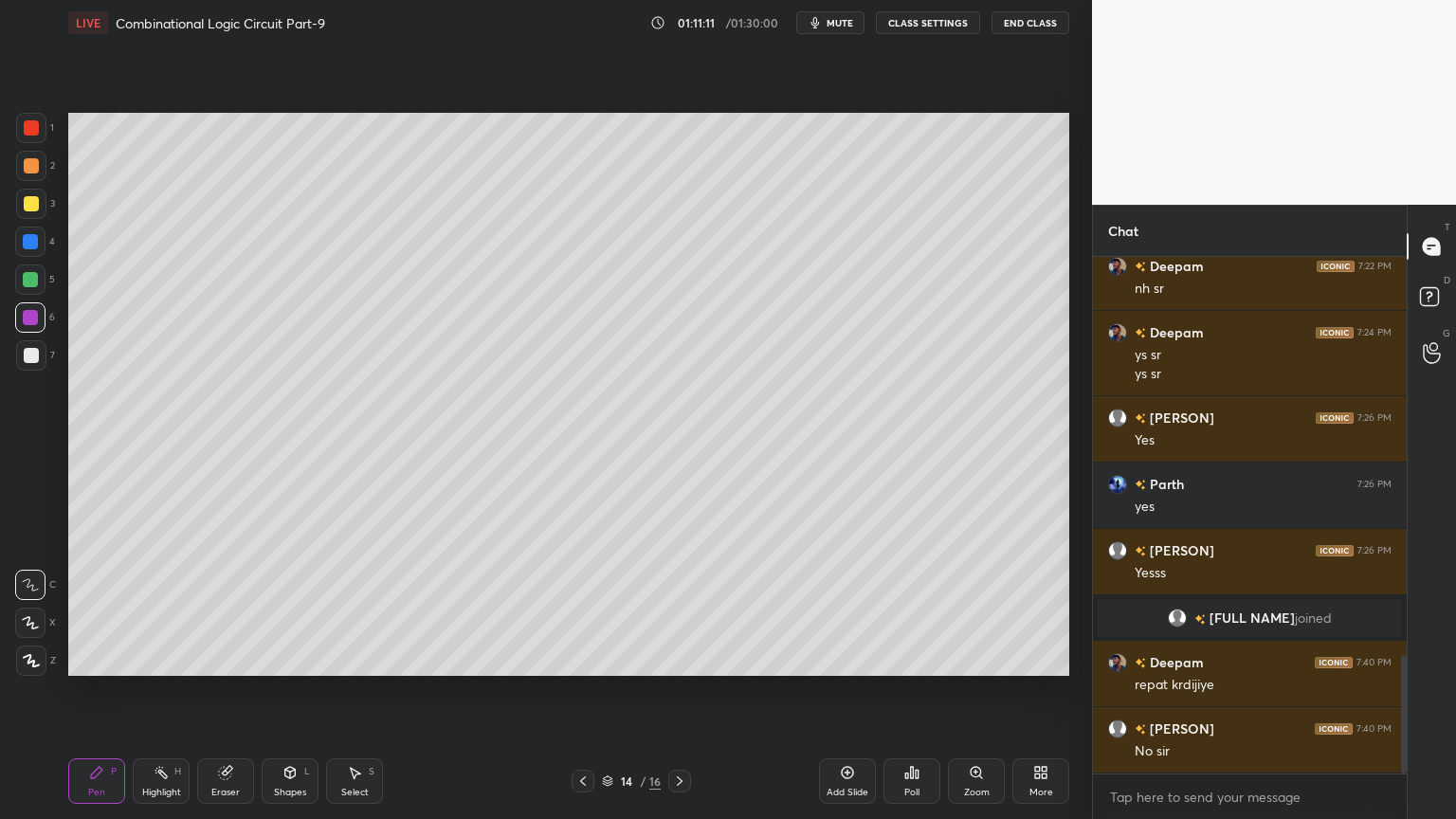 click 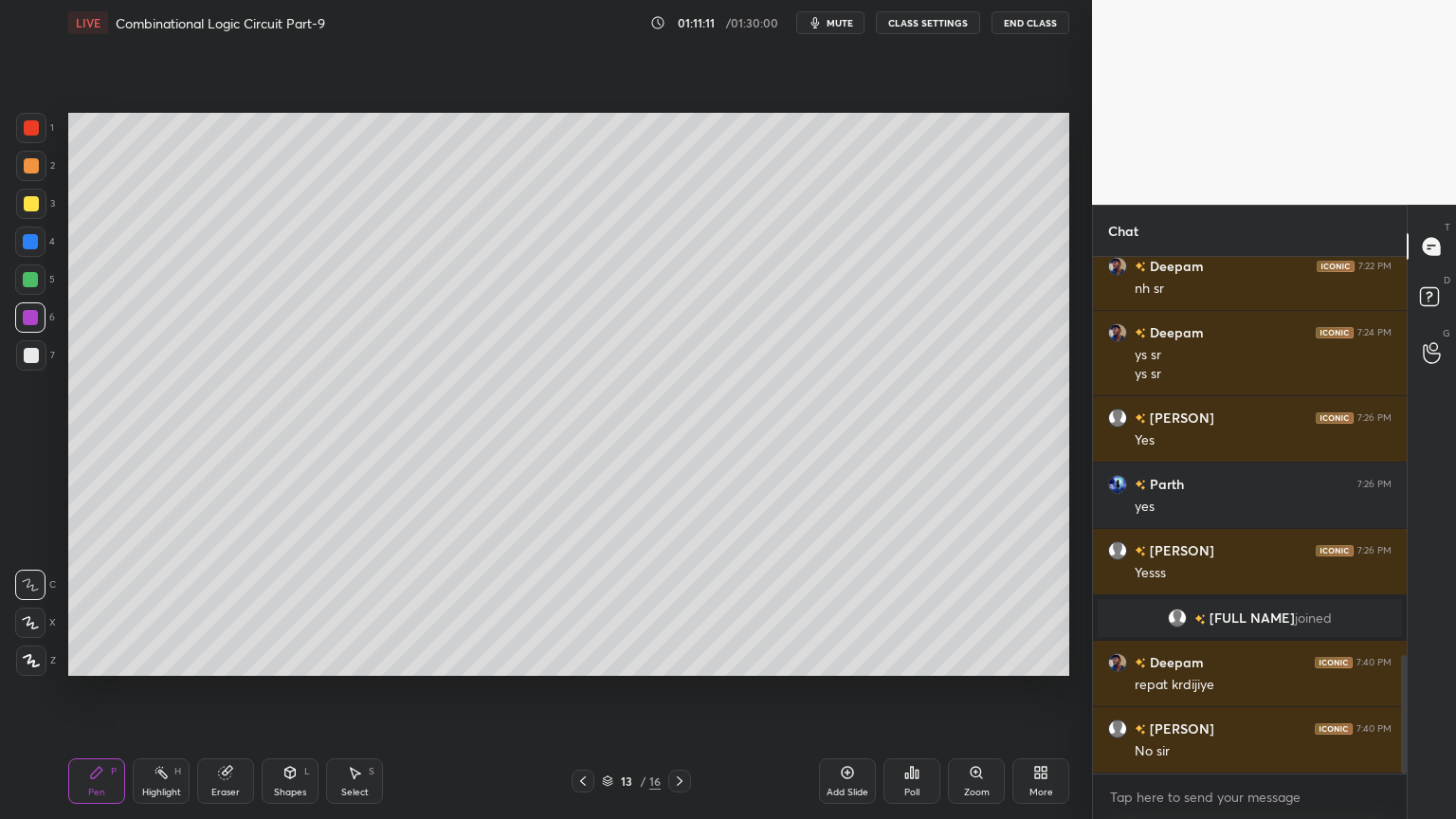 click 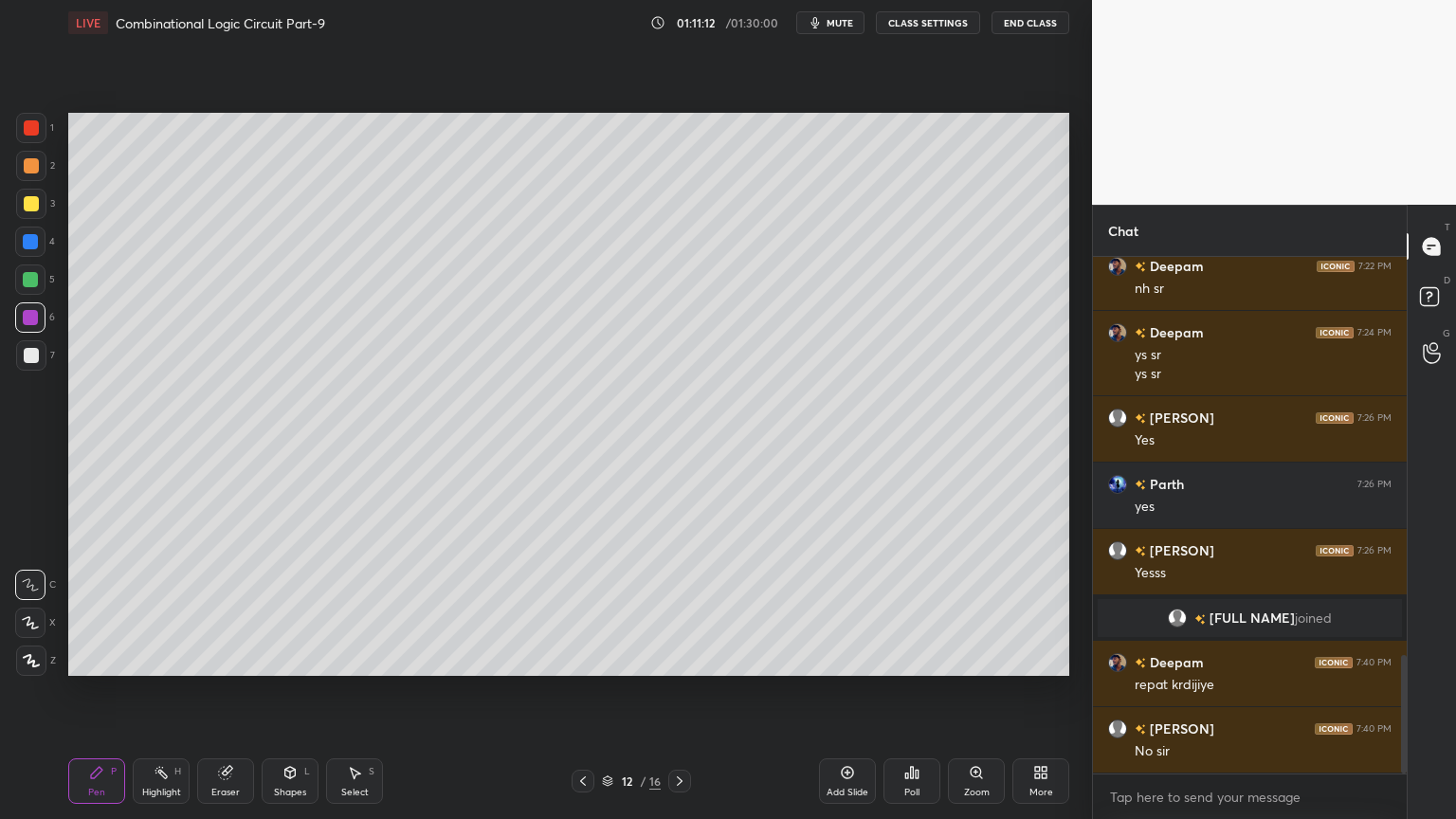 click on "Highlight H" at bounding box center [161, 781] 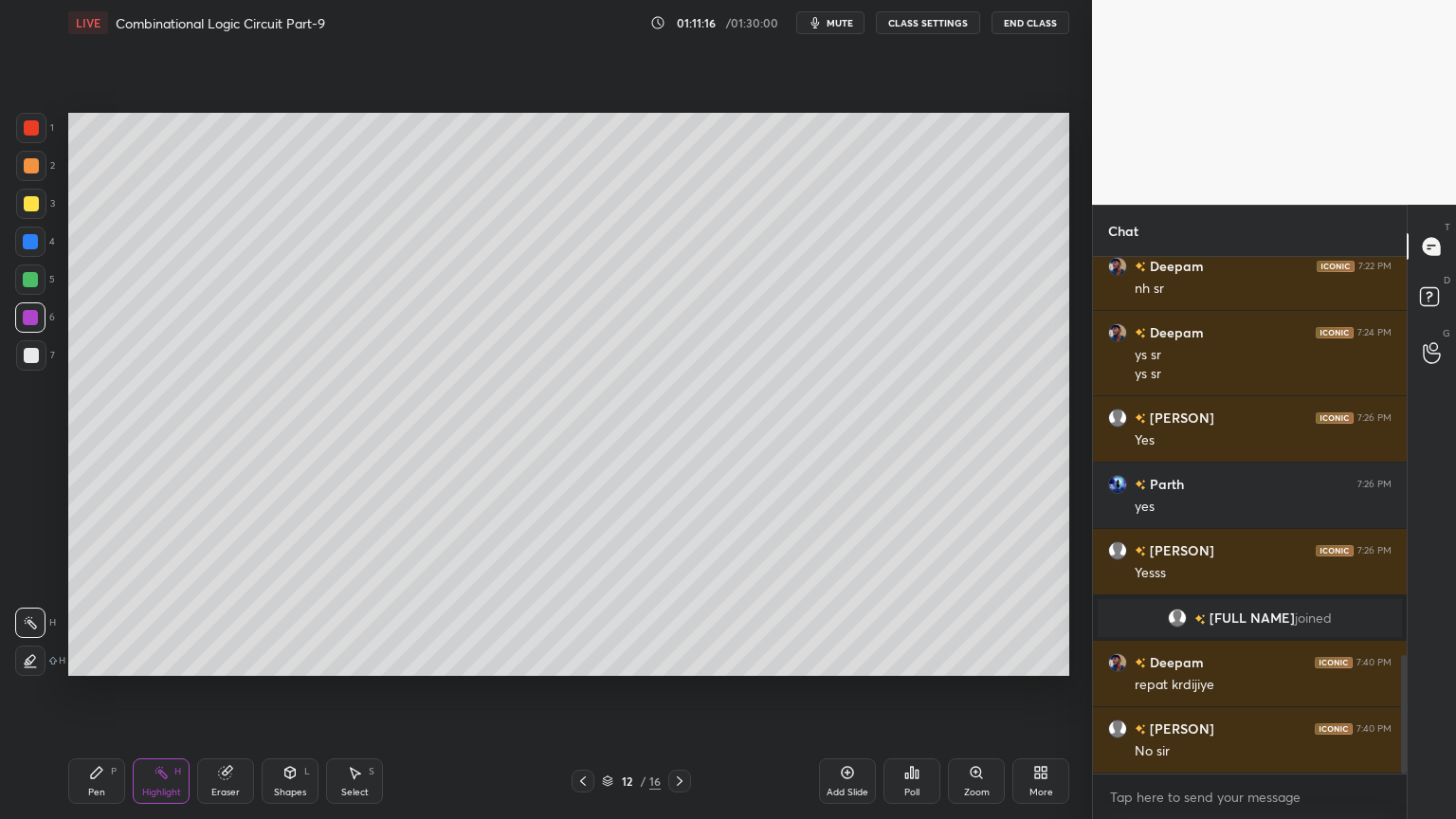 click 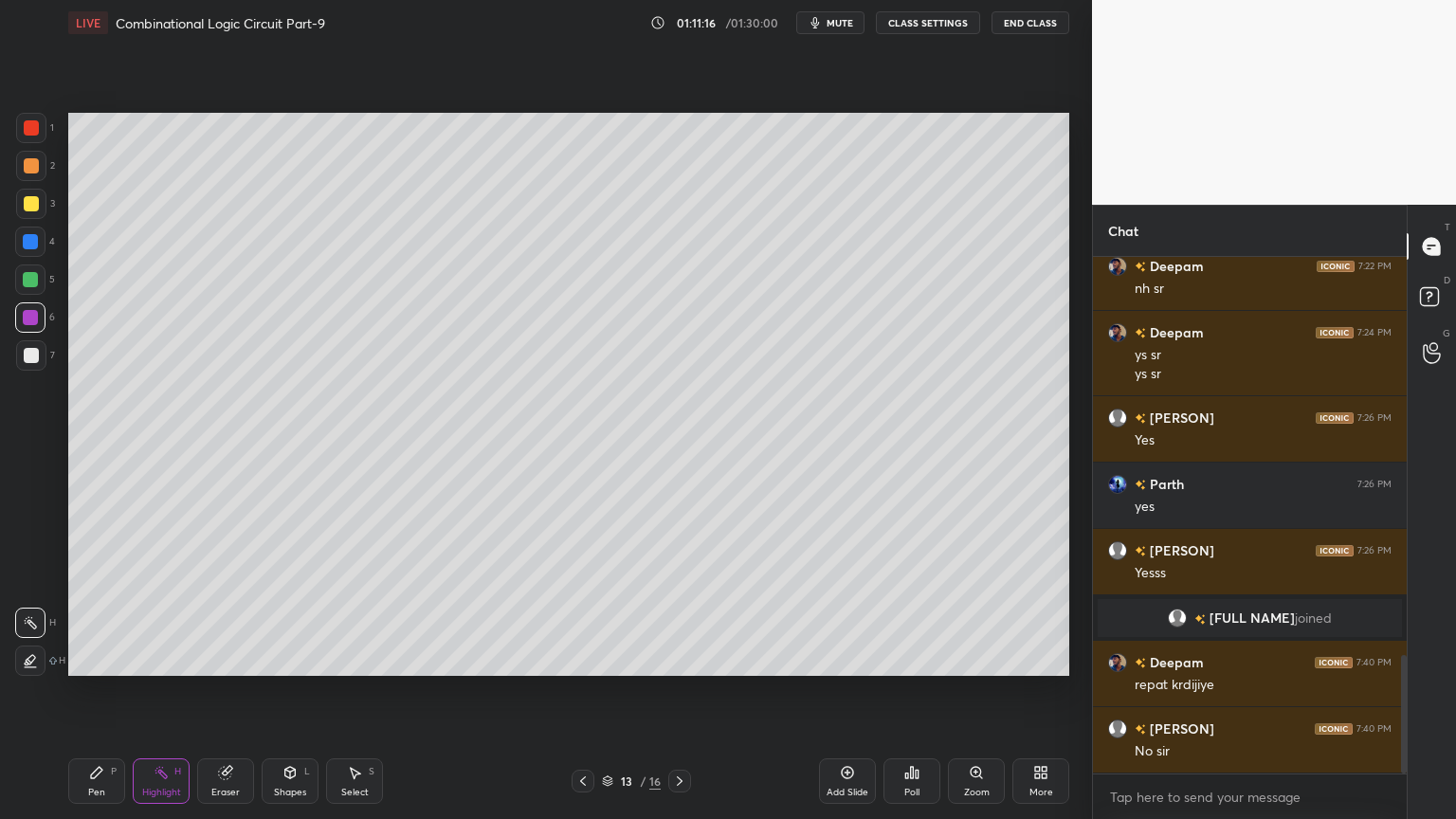 click 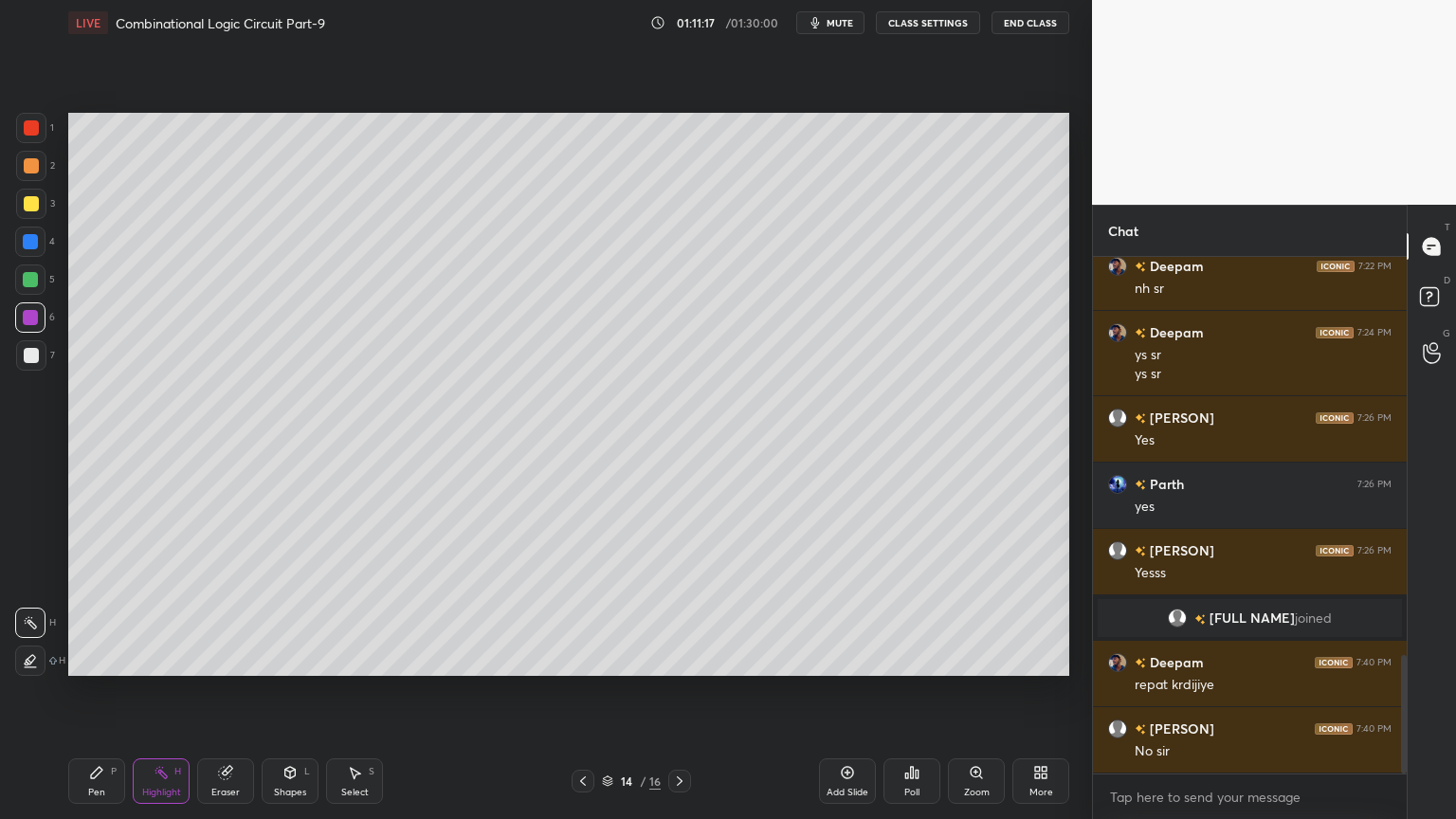 click 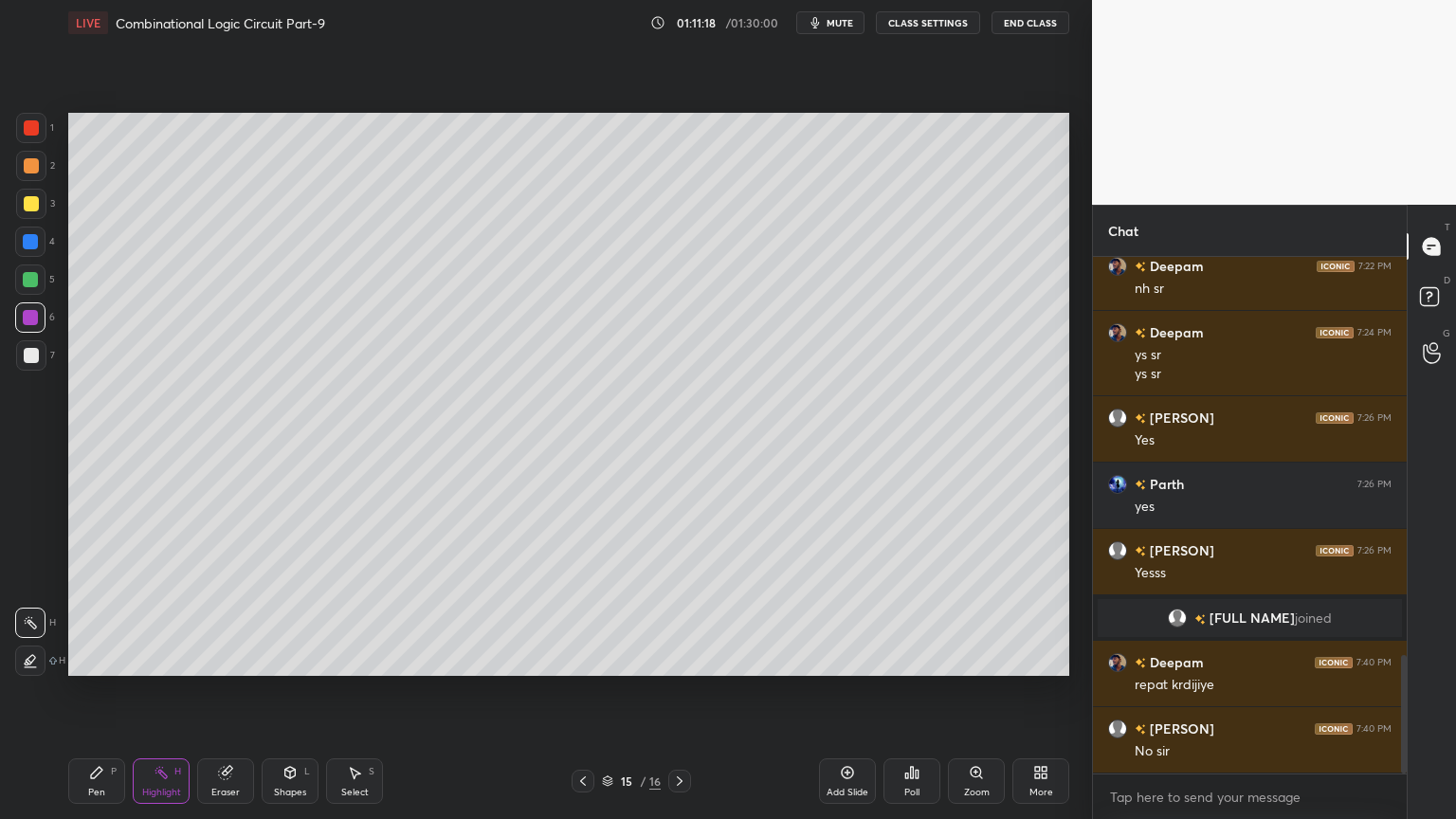 click 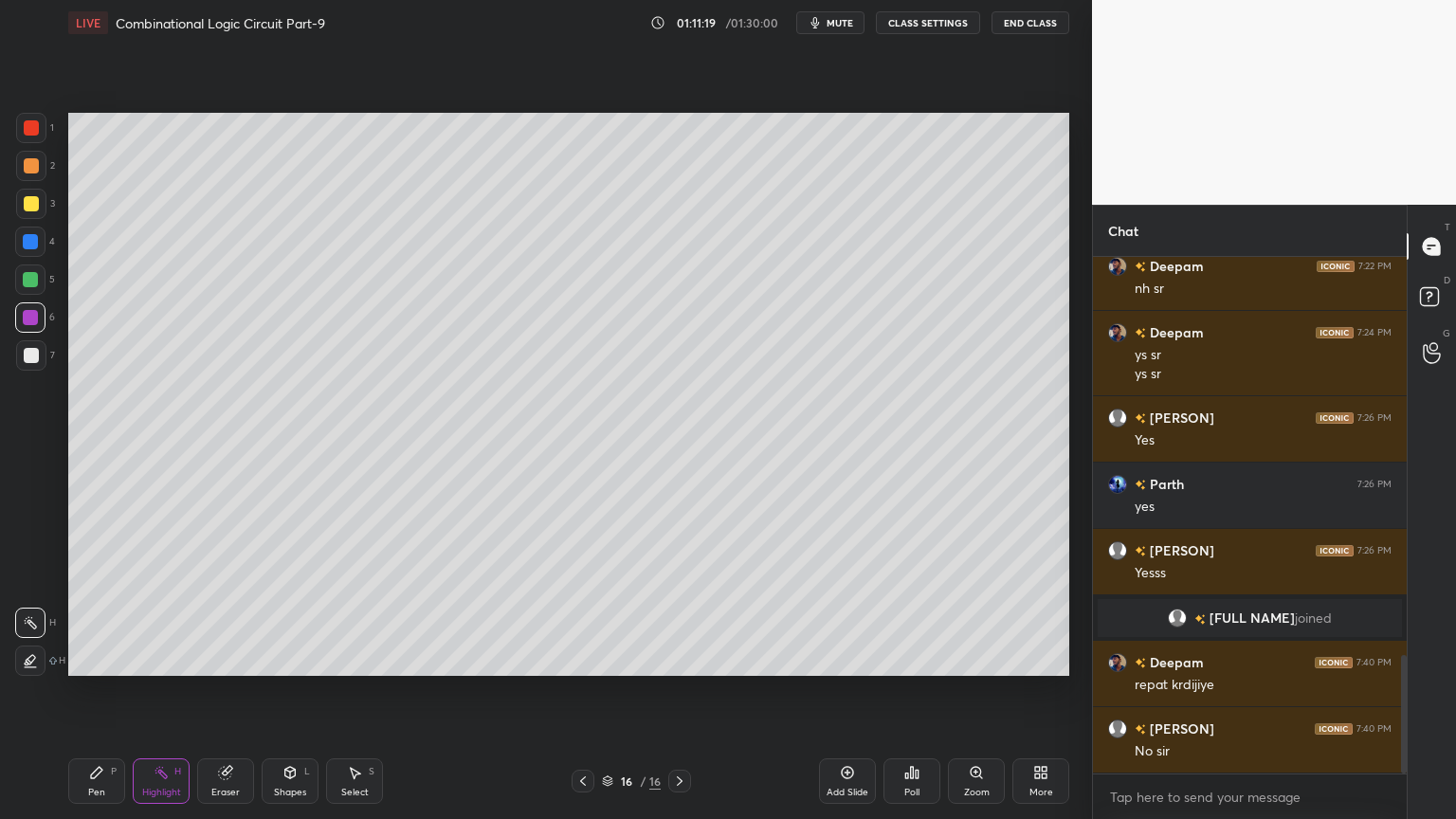 click on "Pen P" at bounding box center [97, 781] 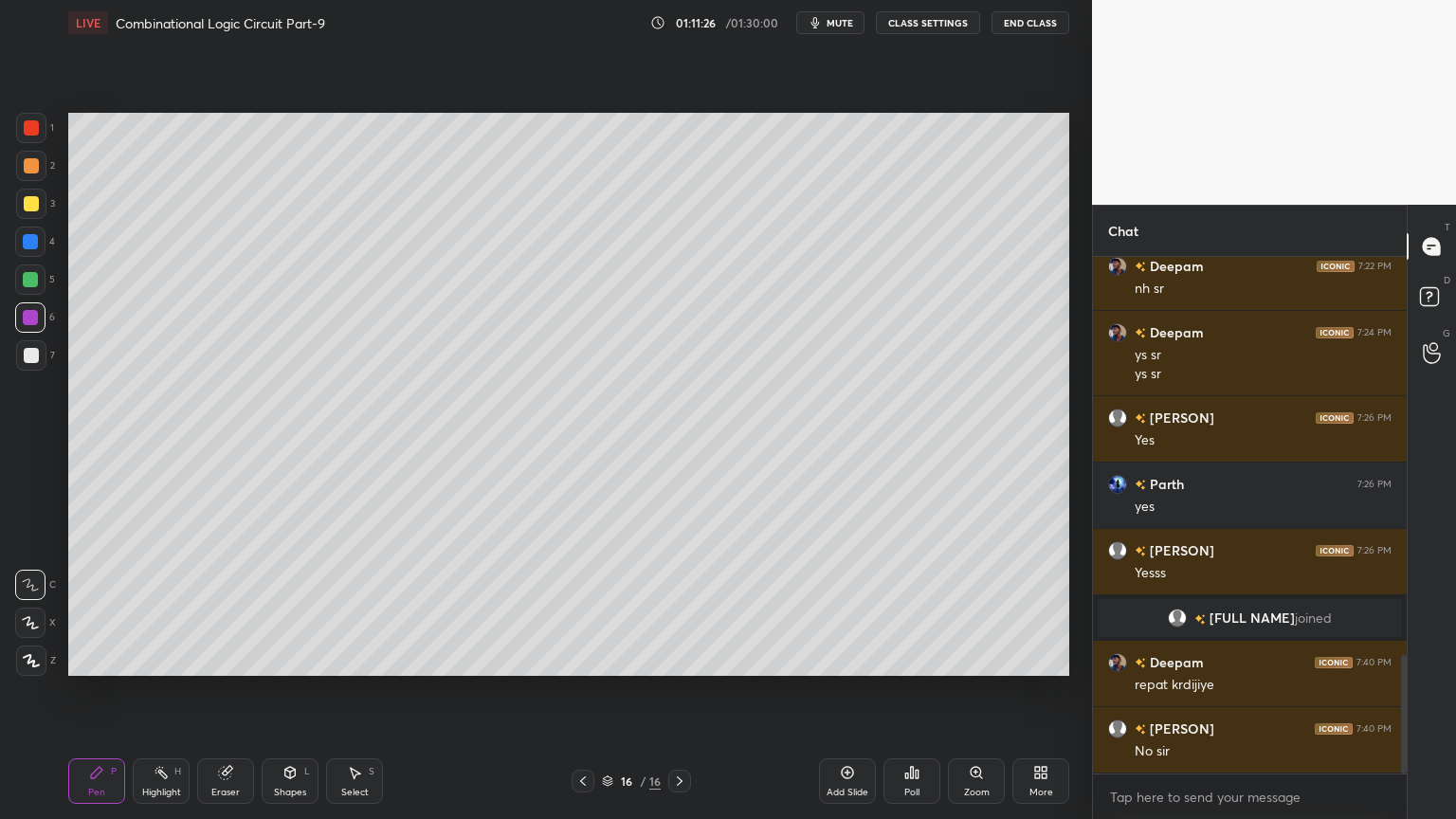 click at bounding box center (30, 280) 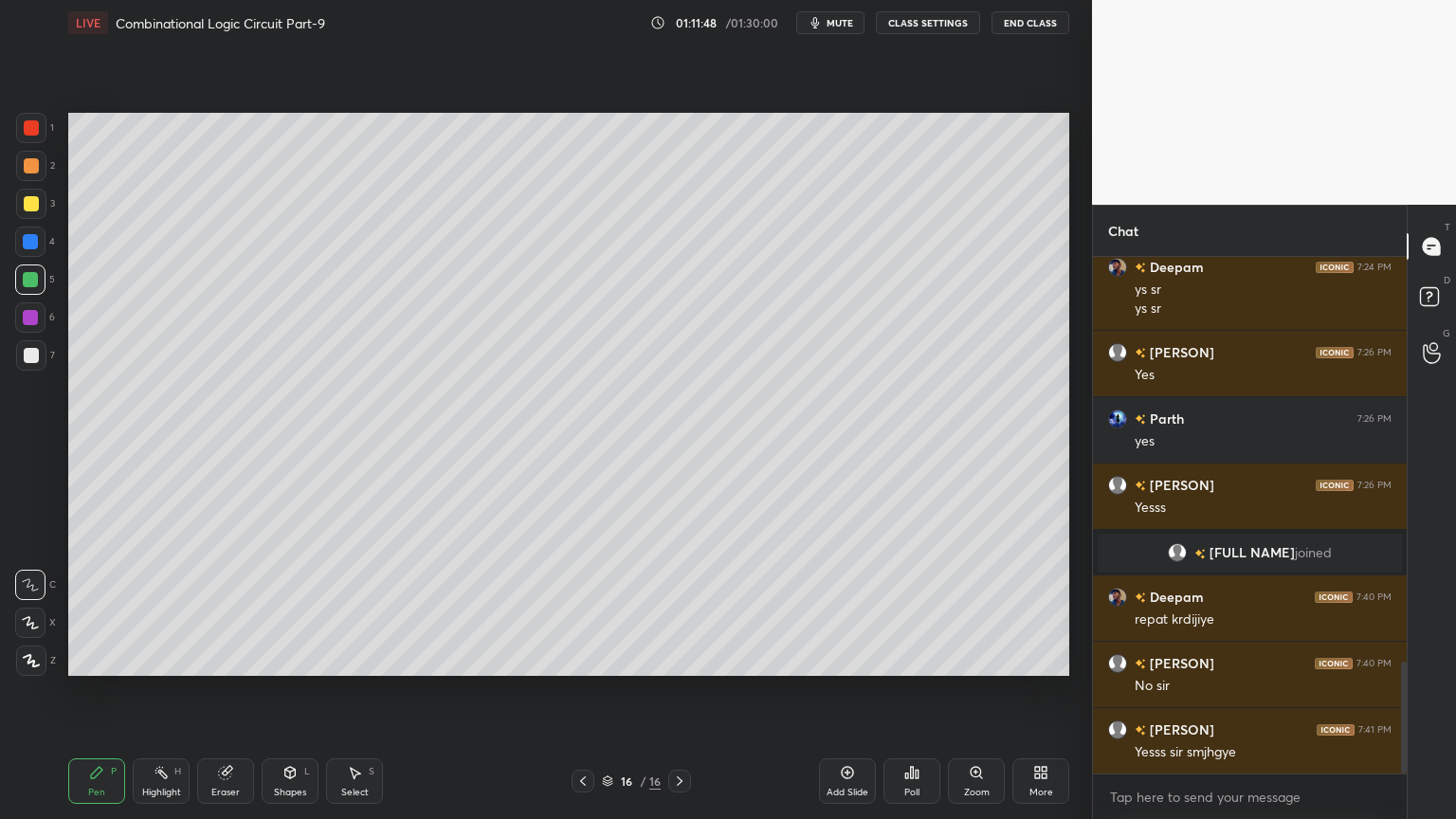 scroll, scrollTop: 1865, scrollLeft: 0, axis: vertical 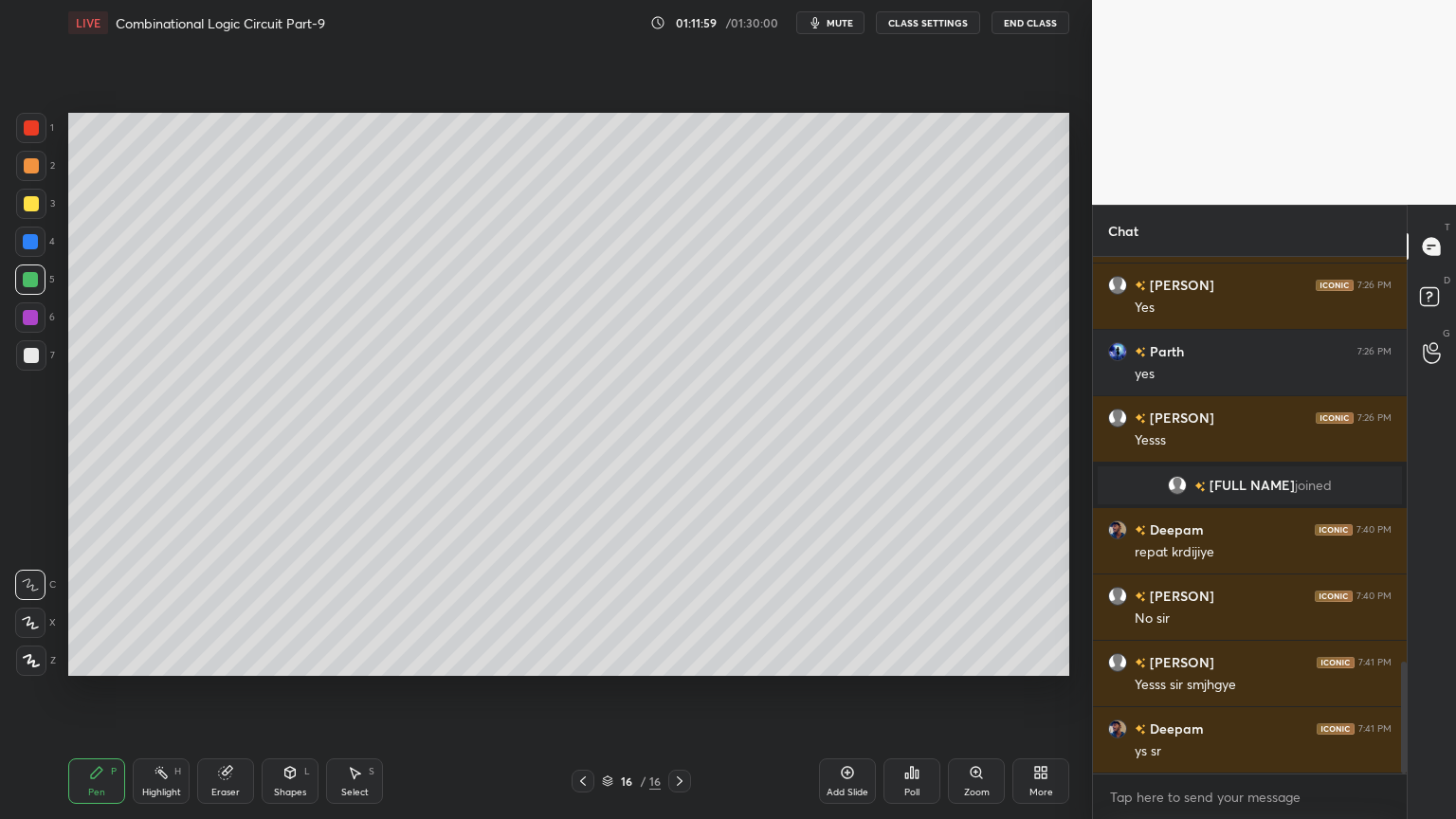 click on "Highlight H" at bounding box center [161, 781] 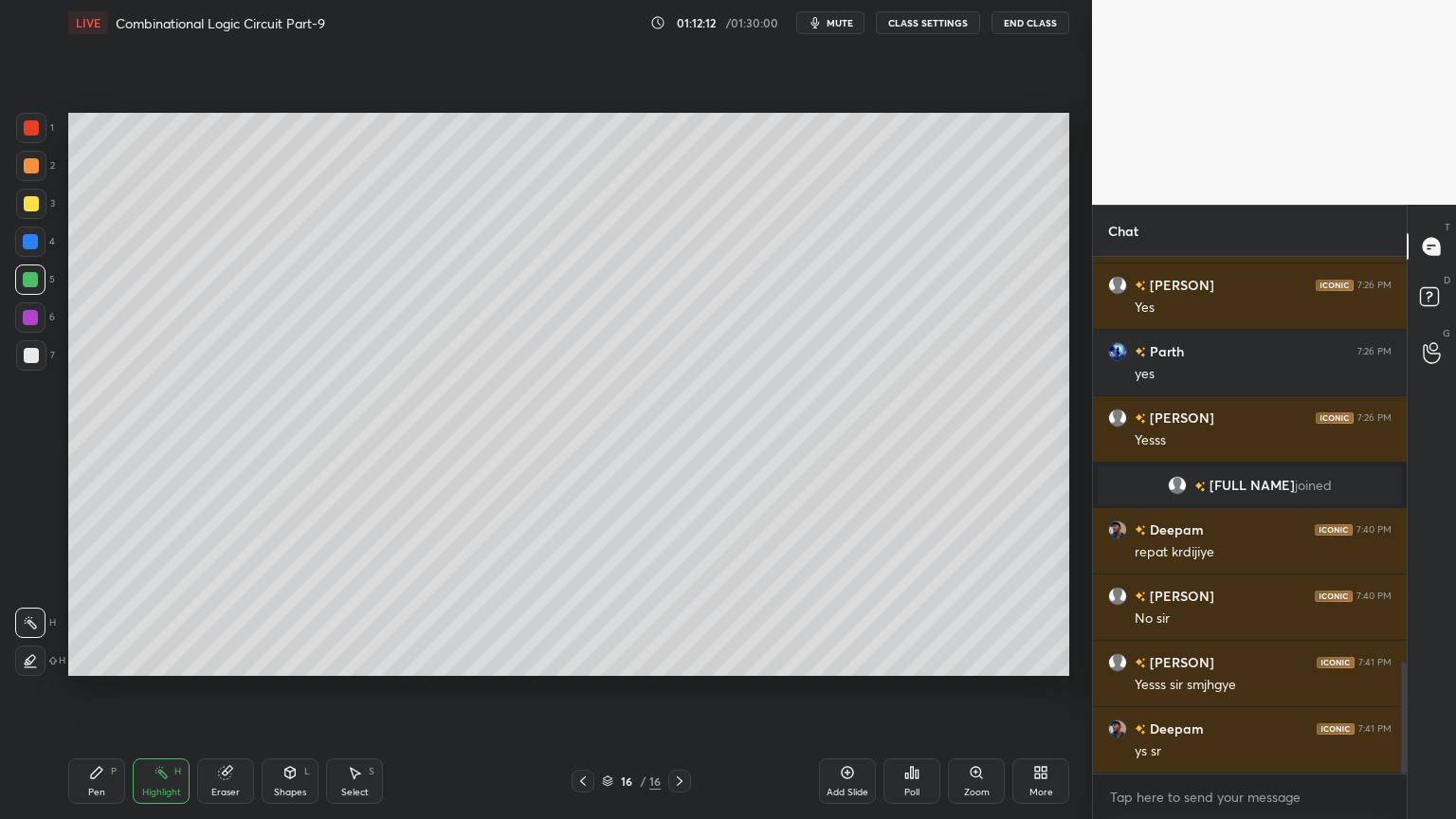 click on "Pen P" at bounding box center (97, 781) 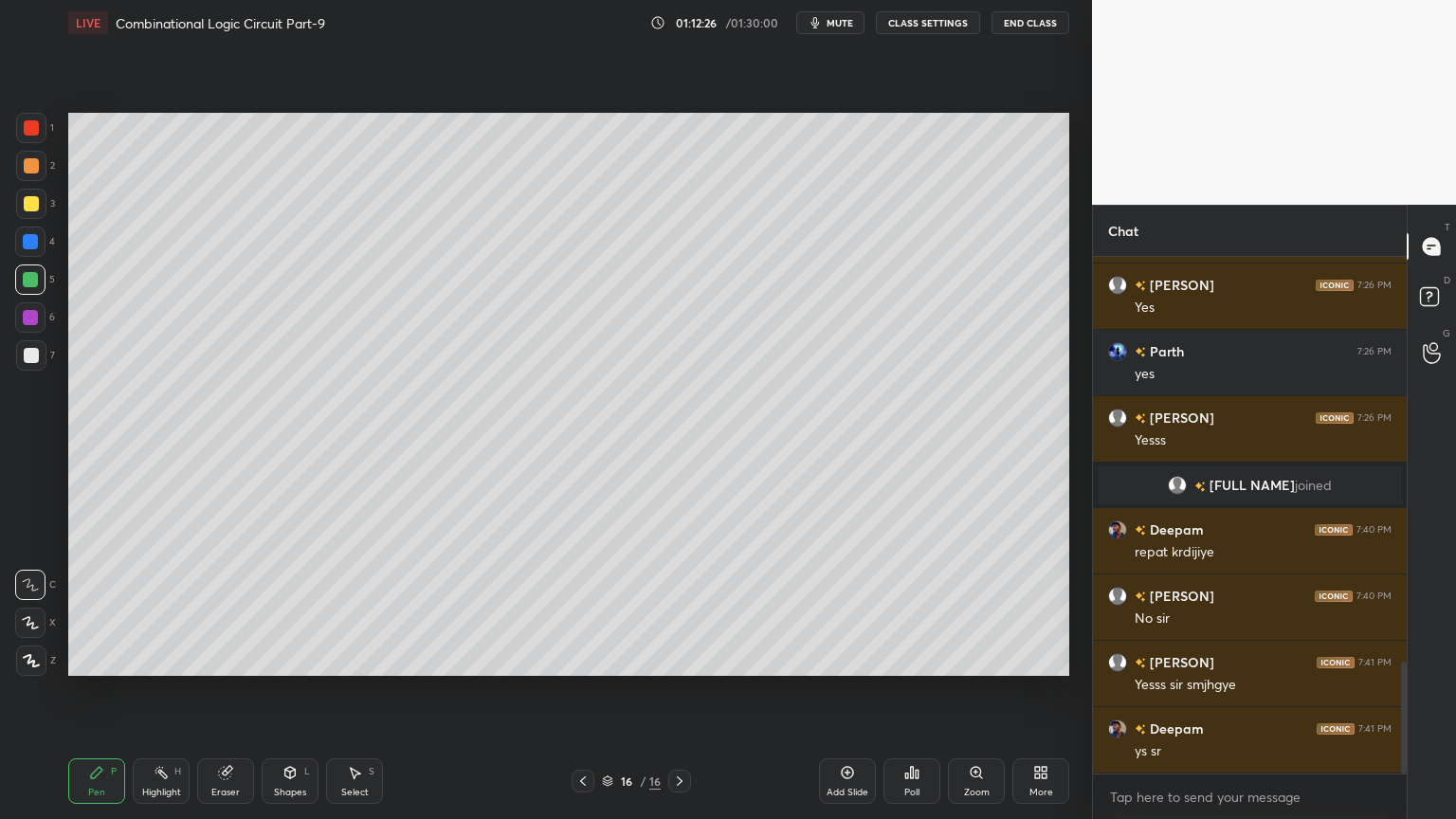 click 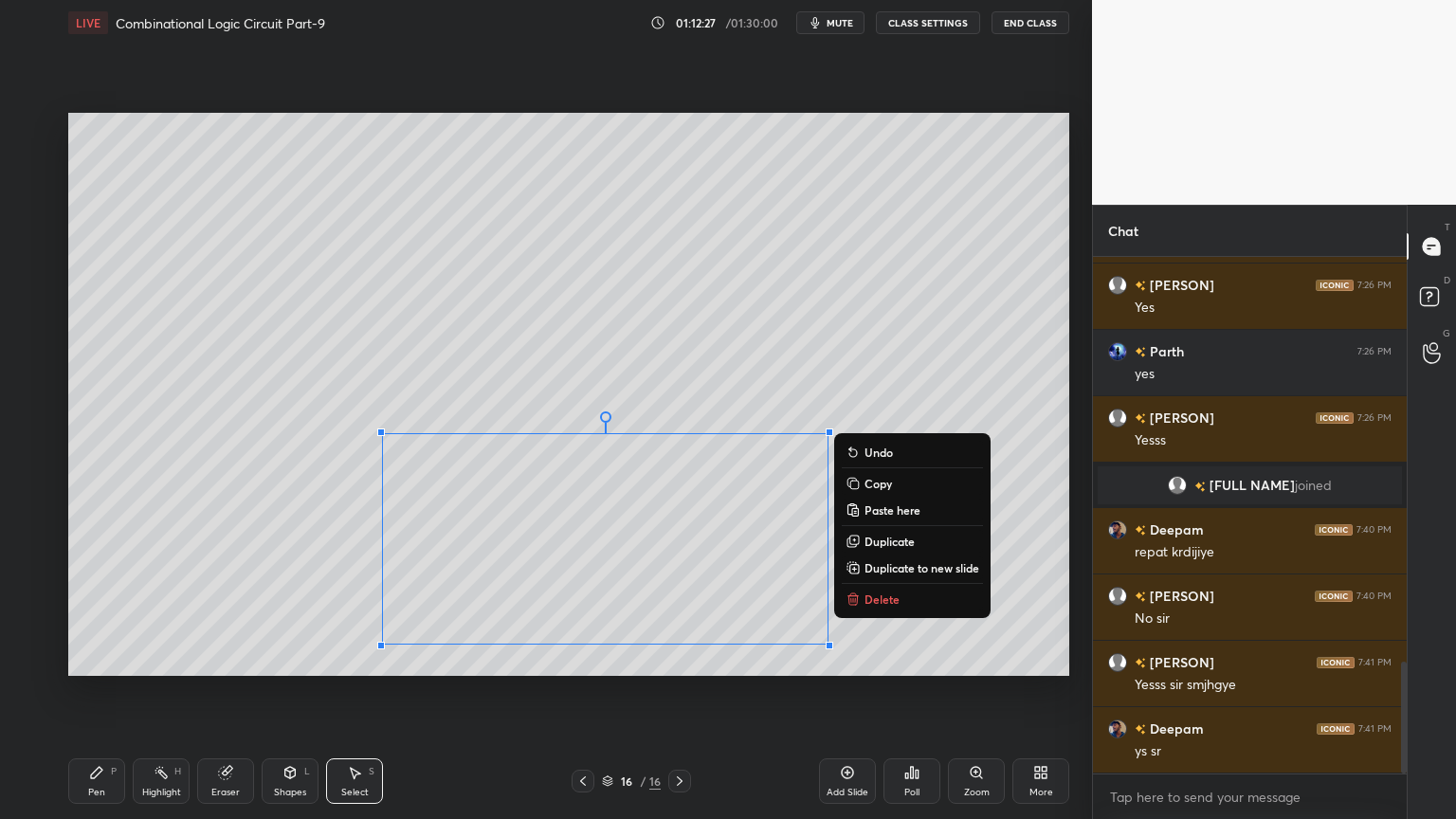 click on "Delete" at bounding box center [882, 599] 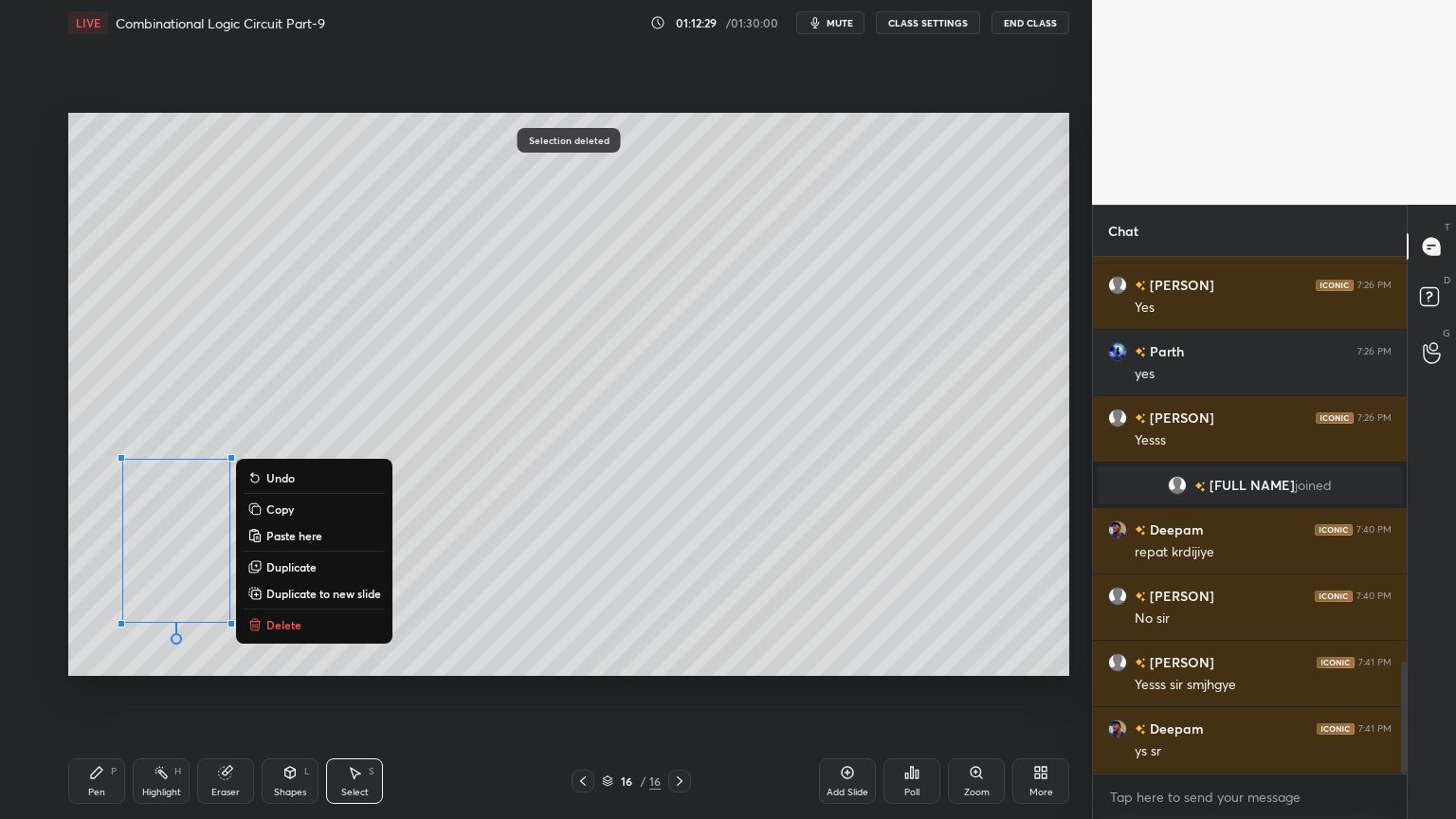 click on "Delete" at bounding box center (283, 625) 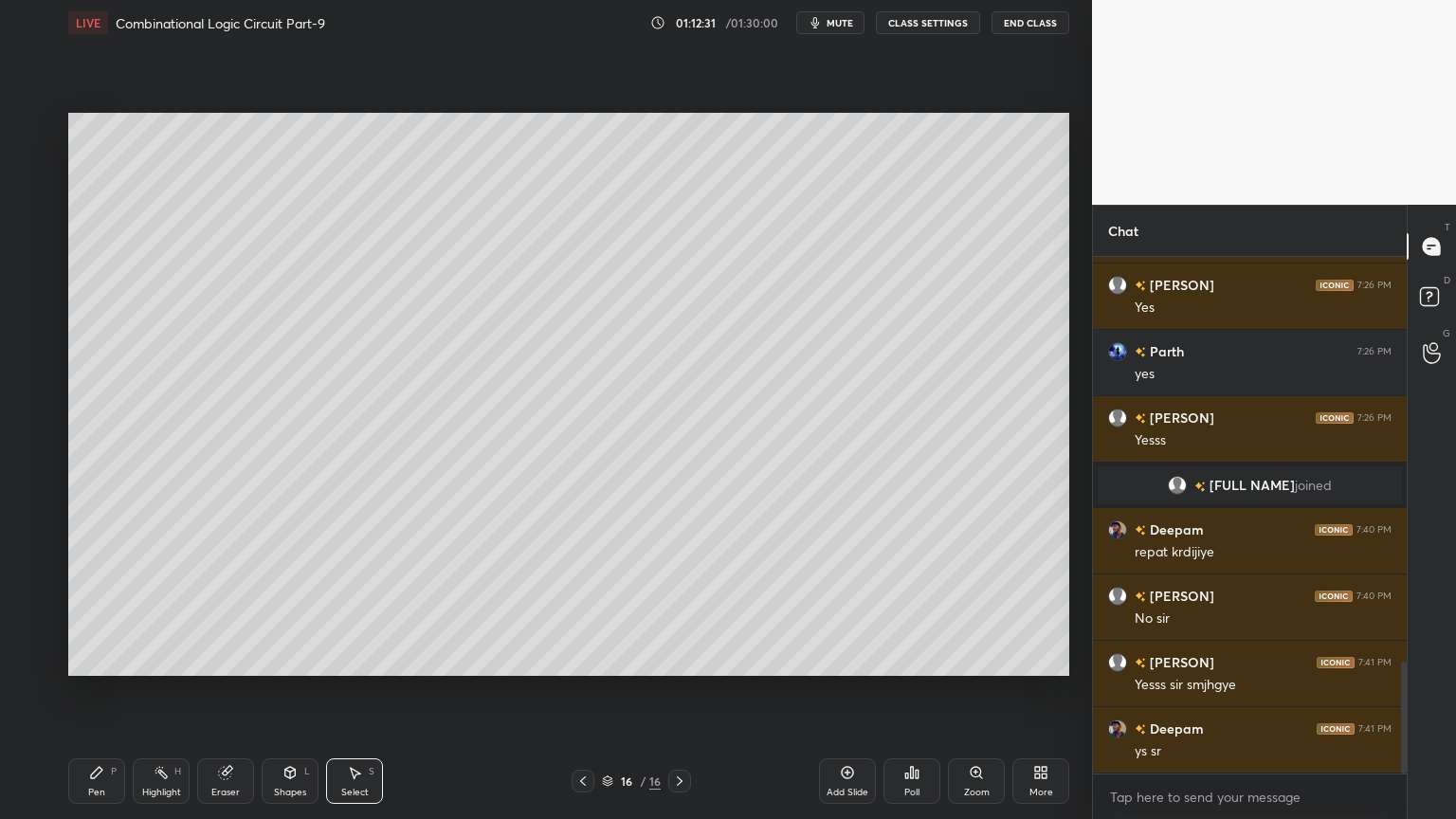 click on "Pen P" at bounding box center (97, 781) 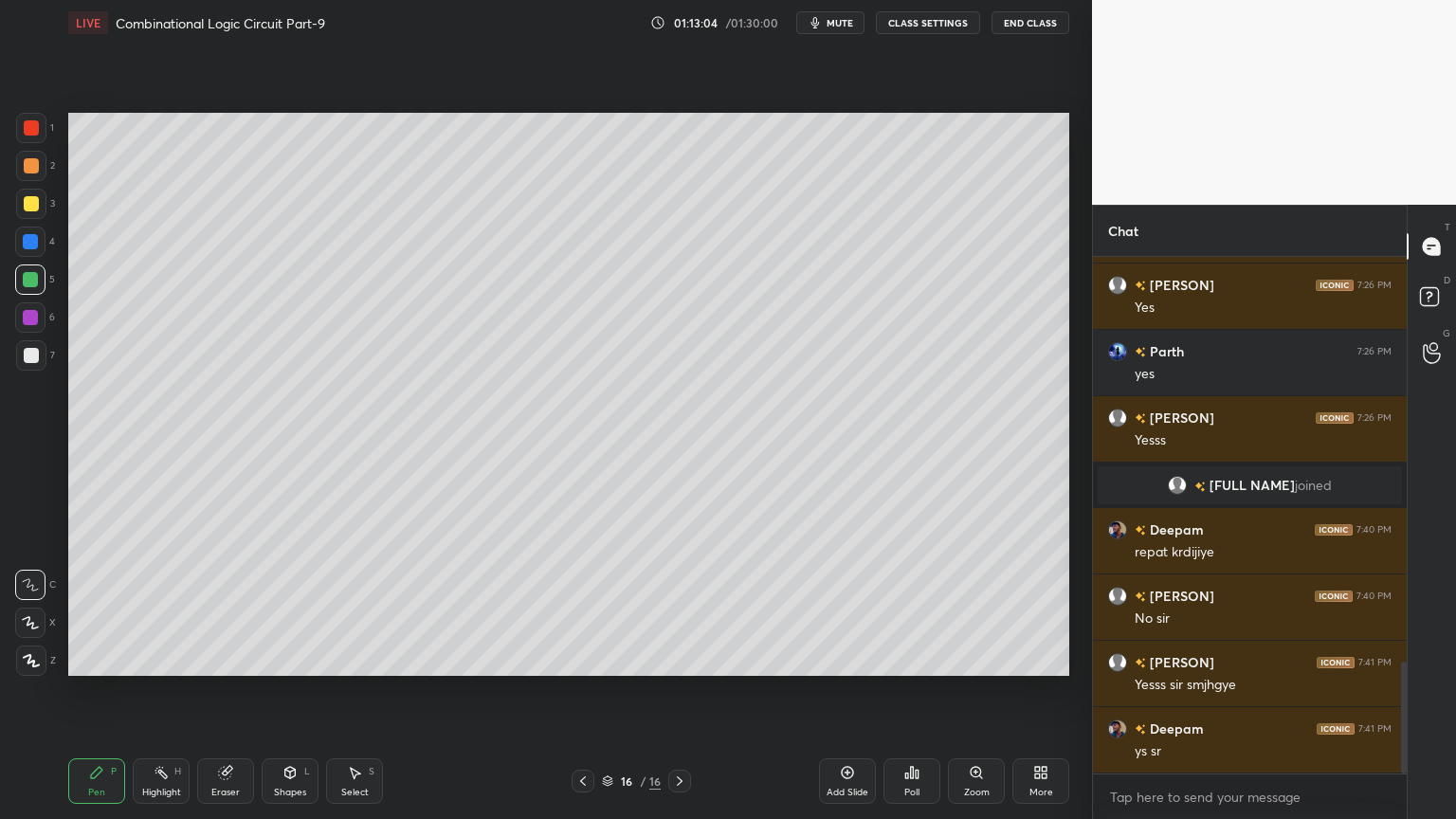 click on "mute" at bounding box center (830, 23) 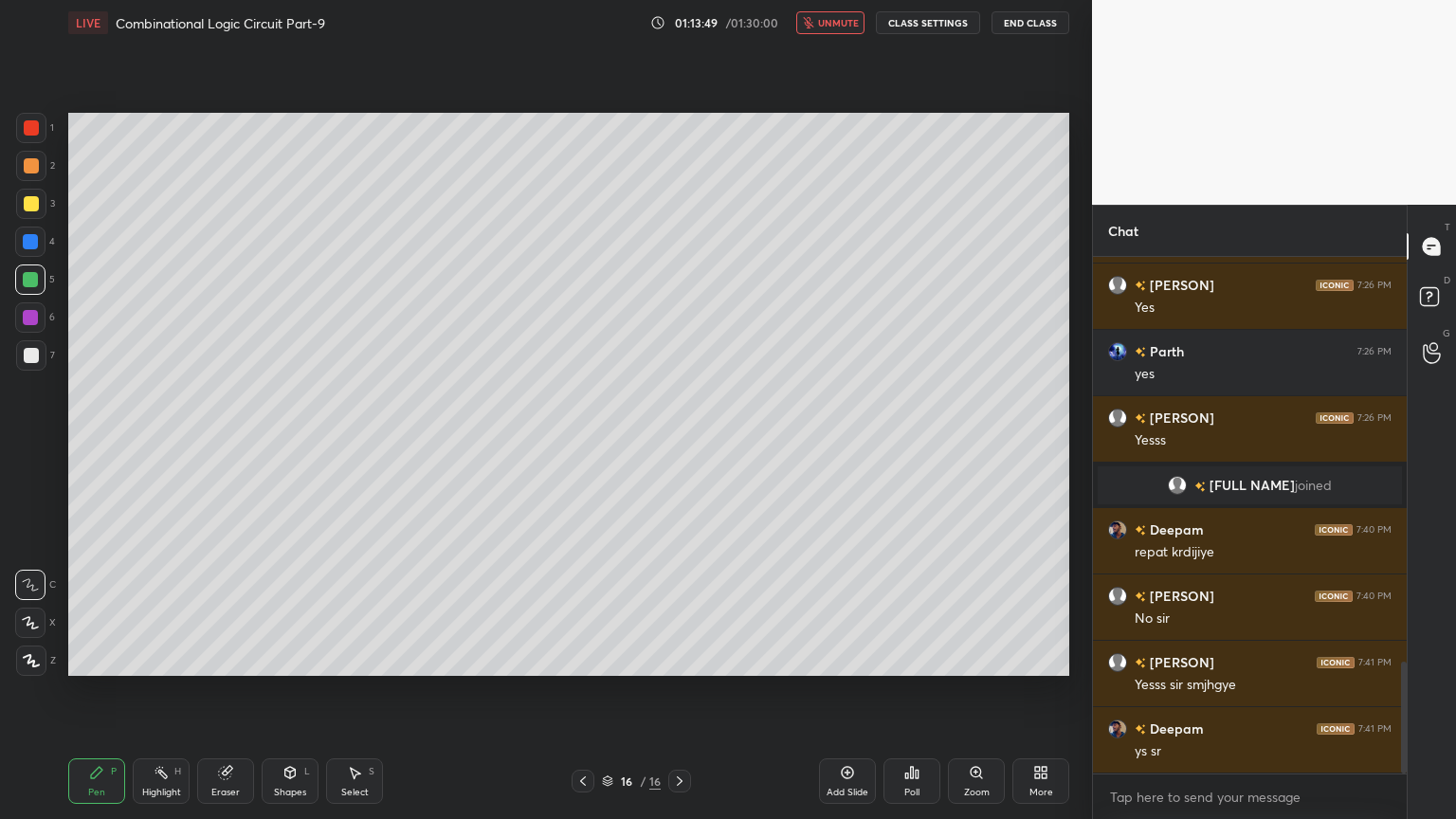 click 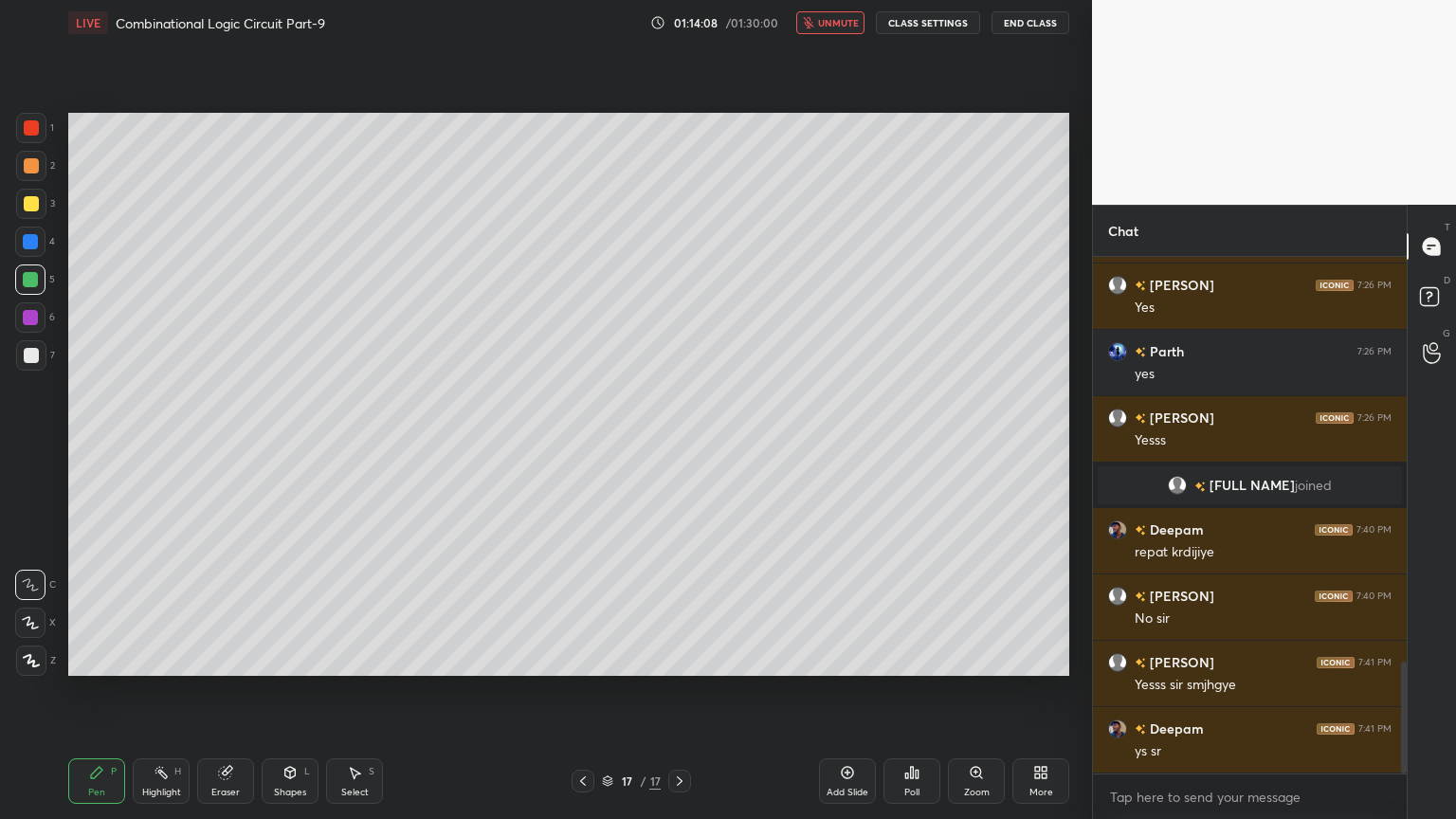 click at bounding box center [31, 166] 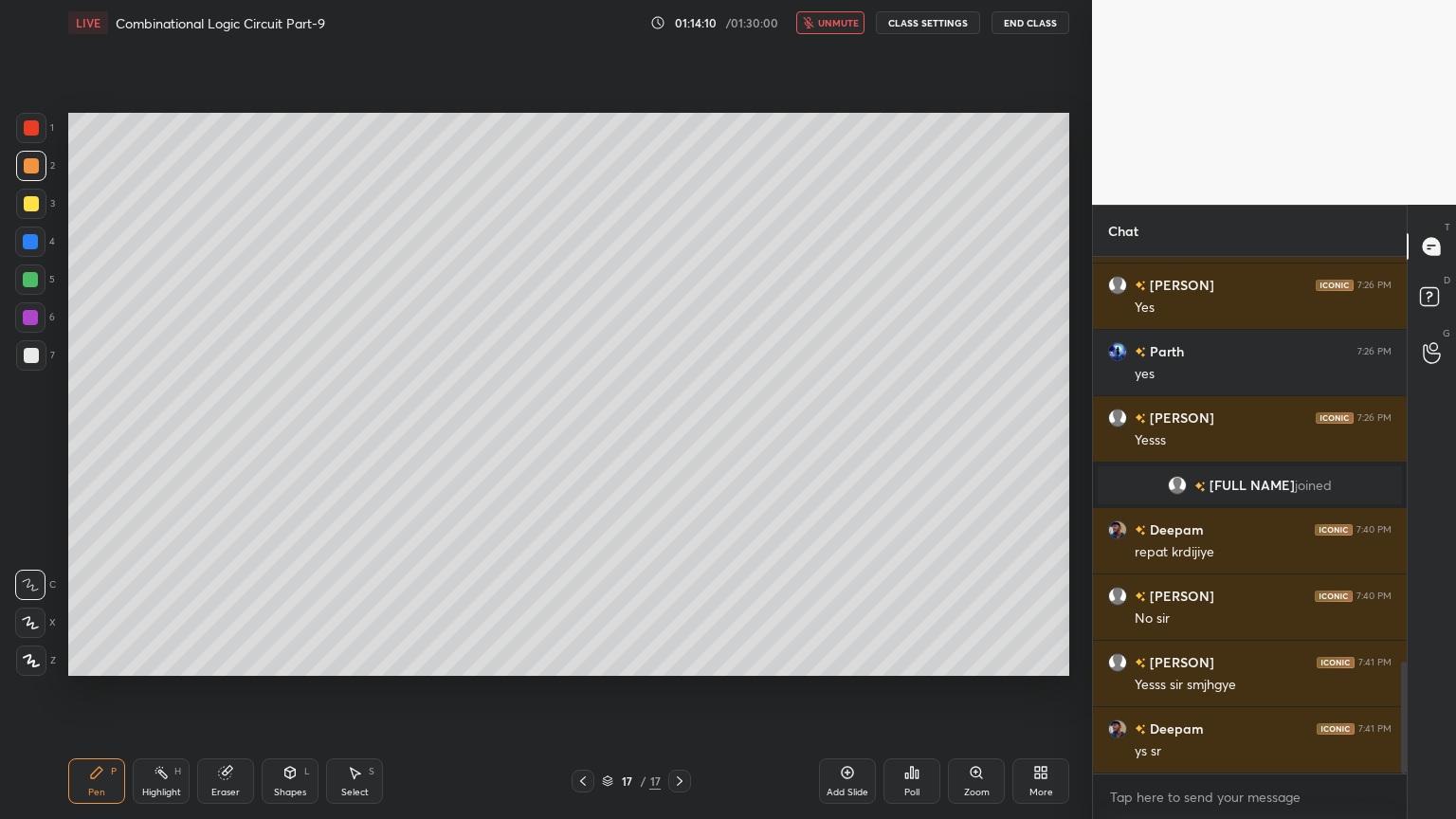 click 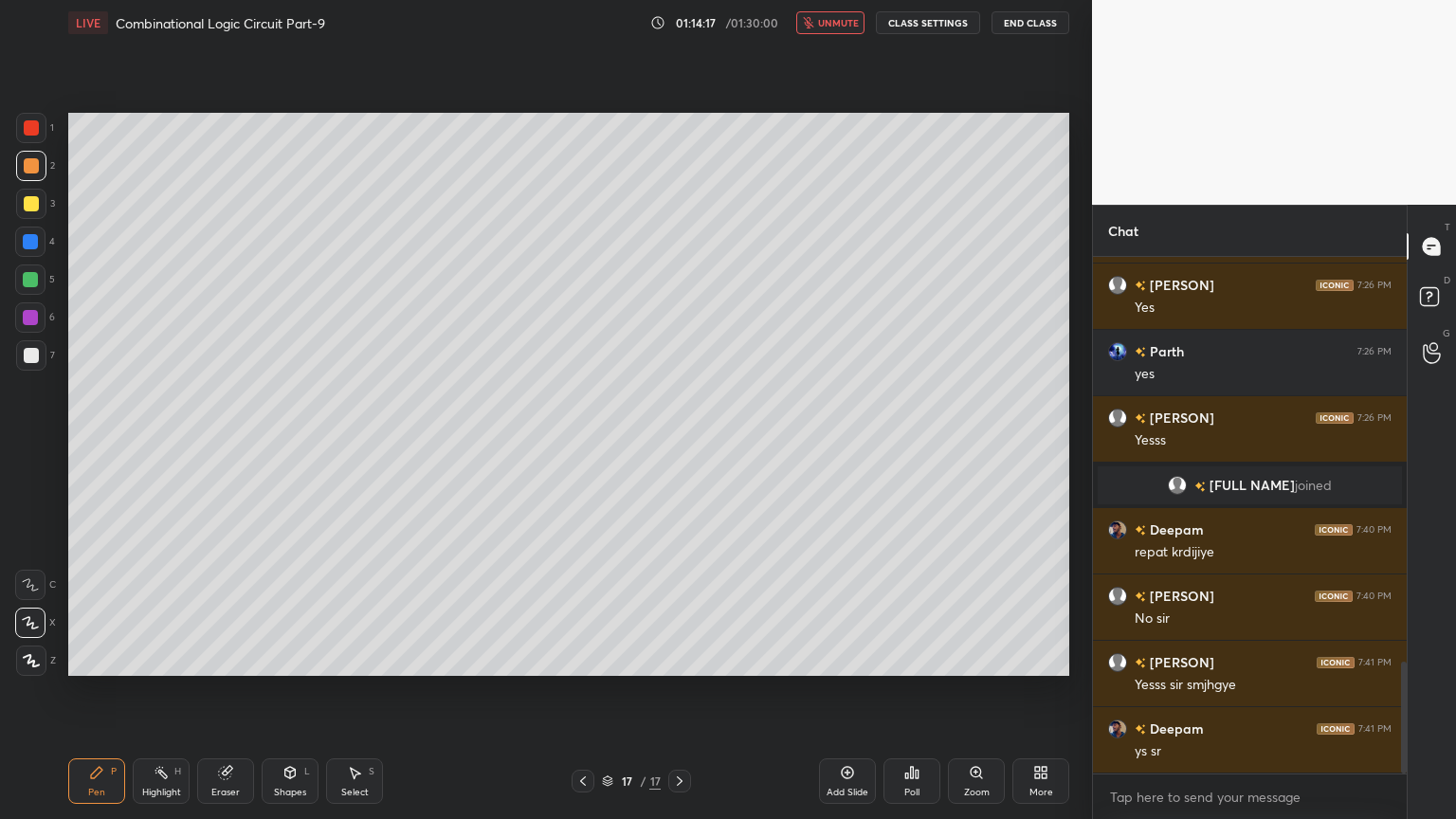 click 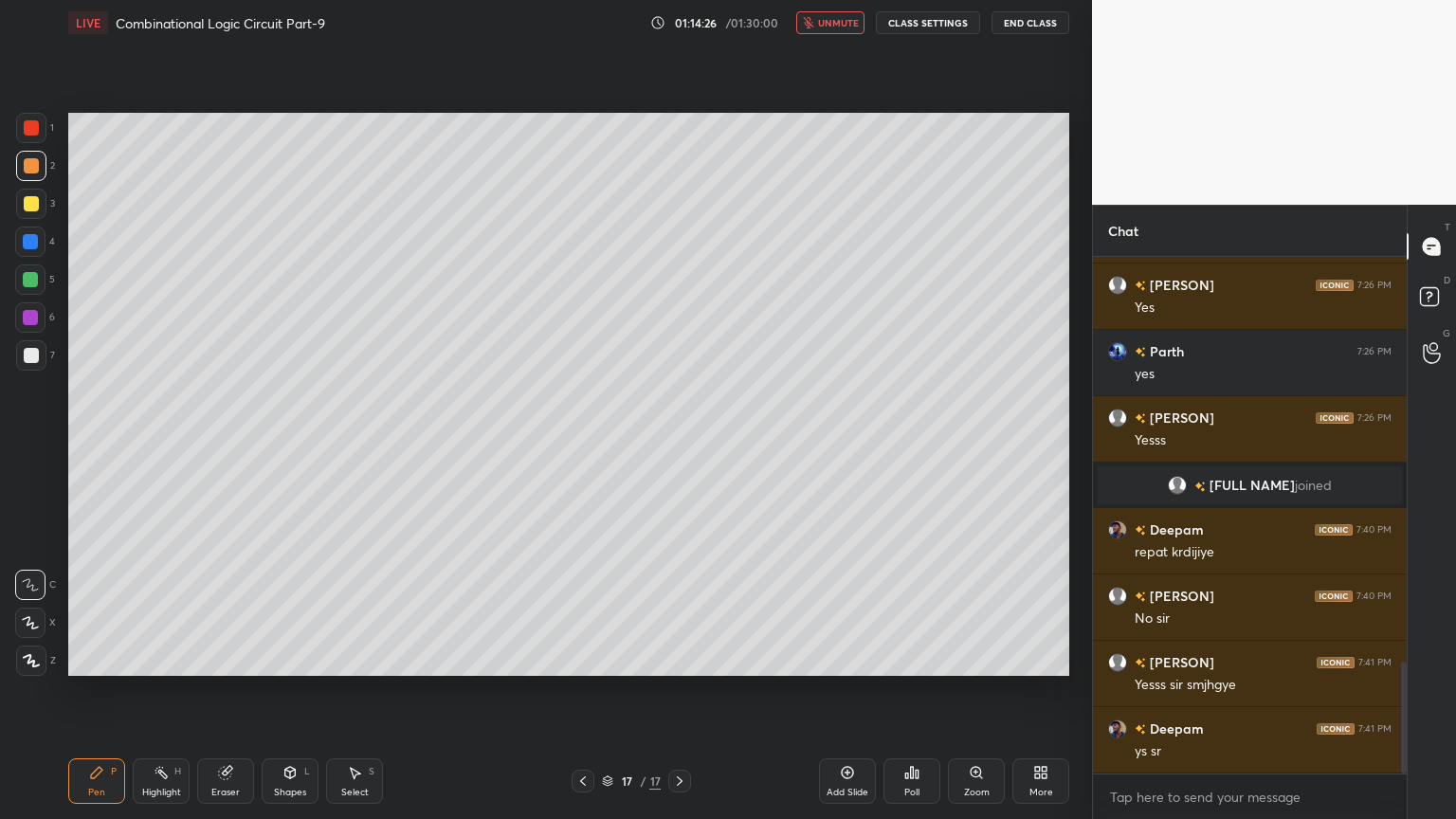 click 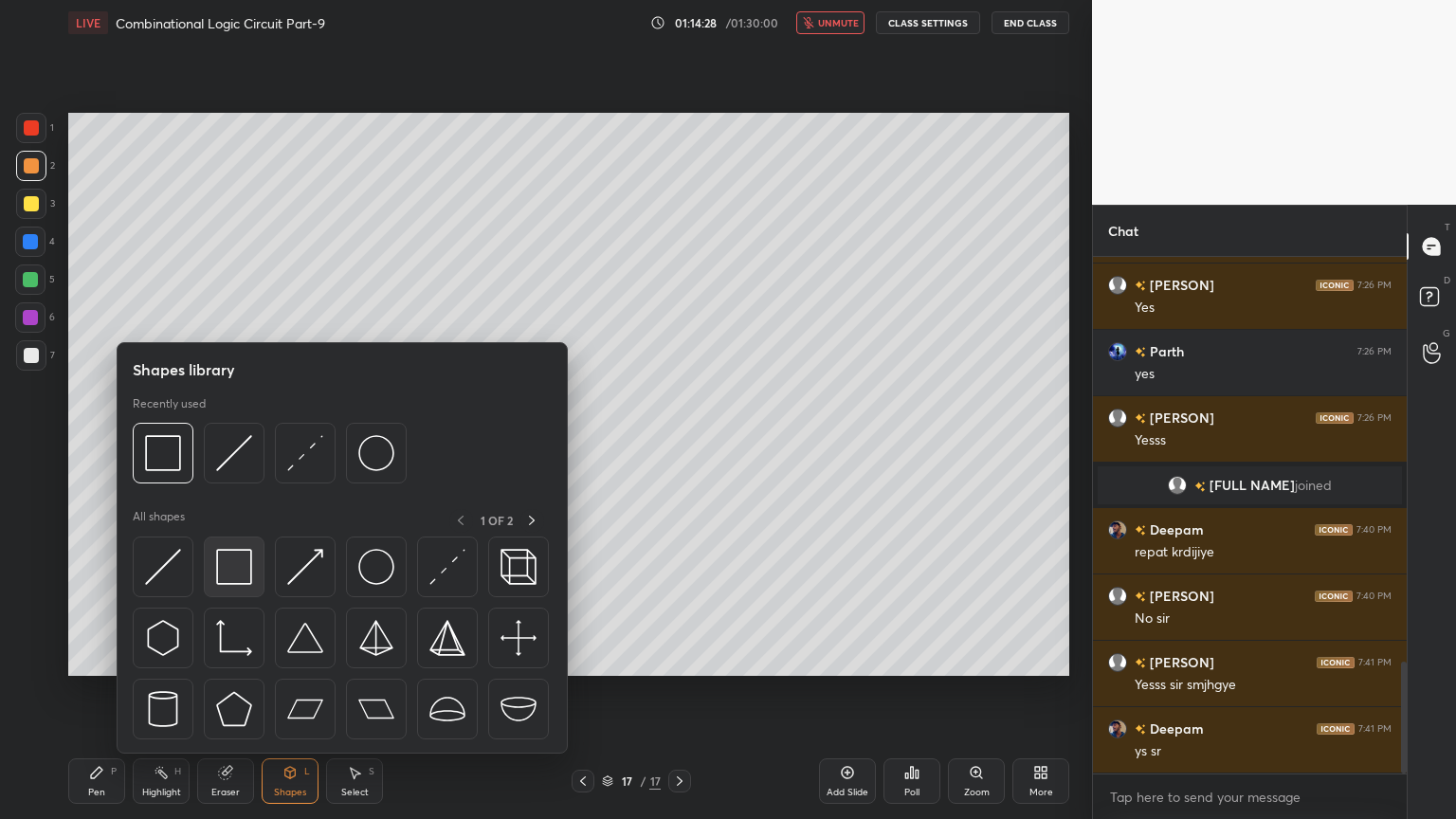 click at bounding box center [234, 567] 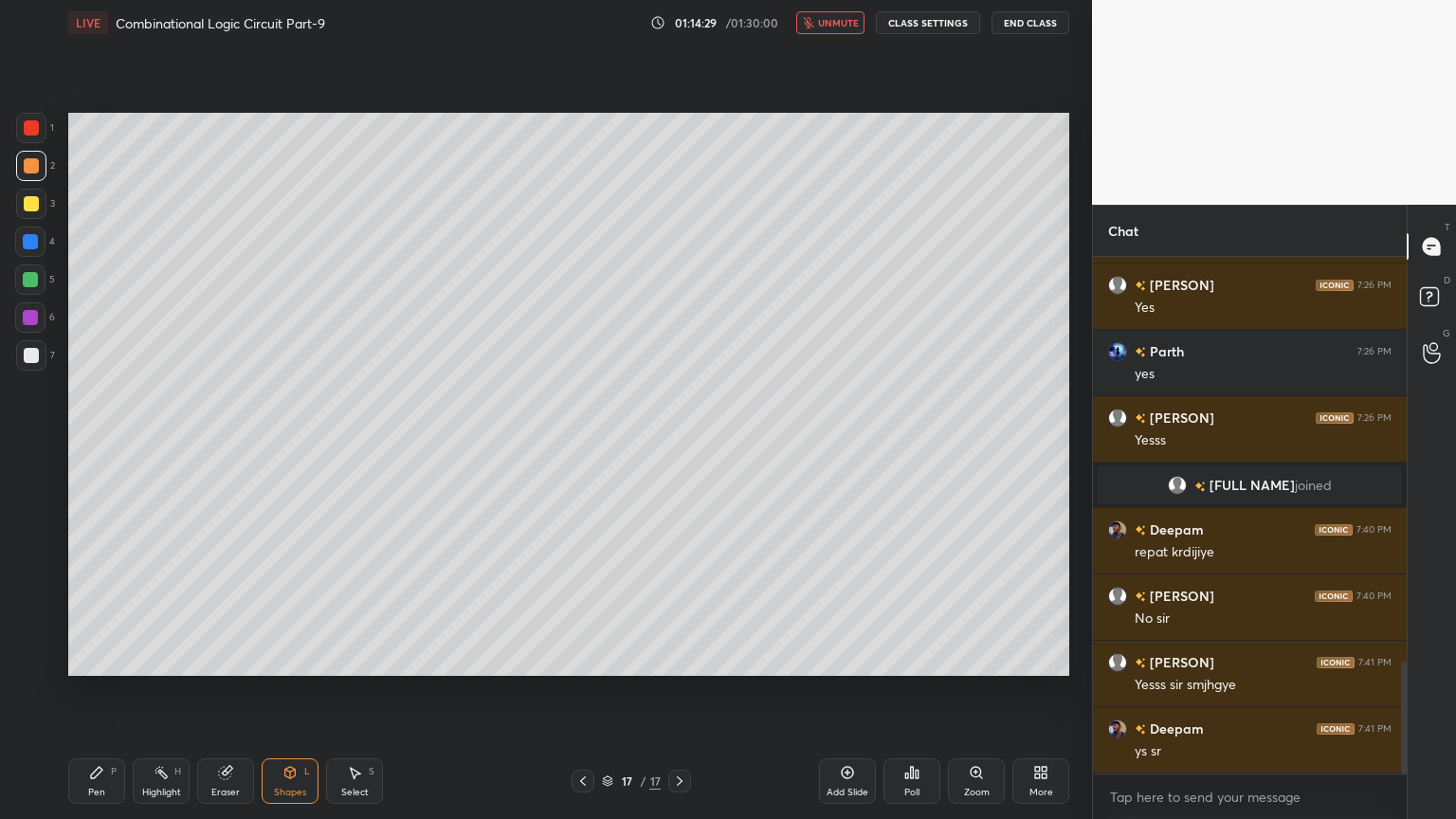 click at bounding box center (30, 280) 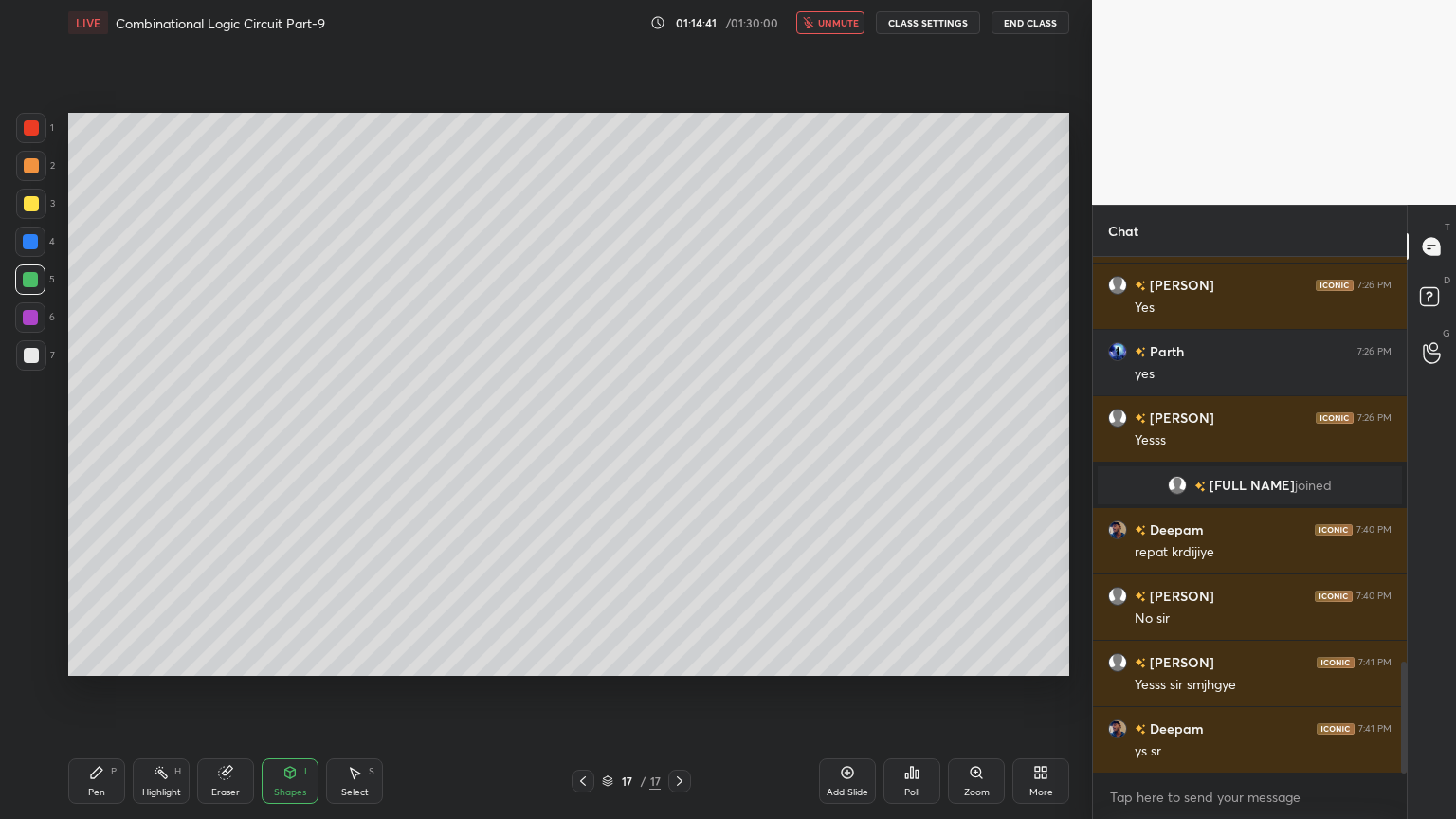 click on "Eraser" at bounding box center [226, 792] 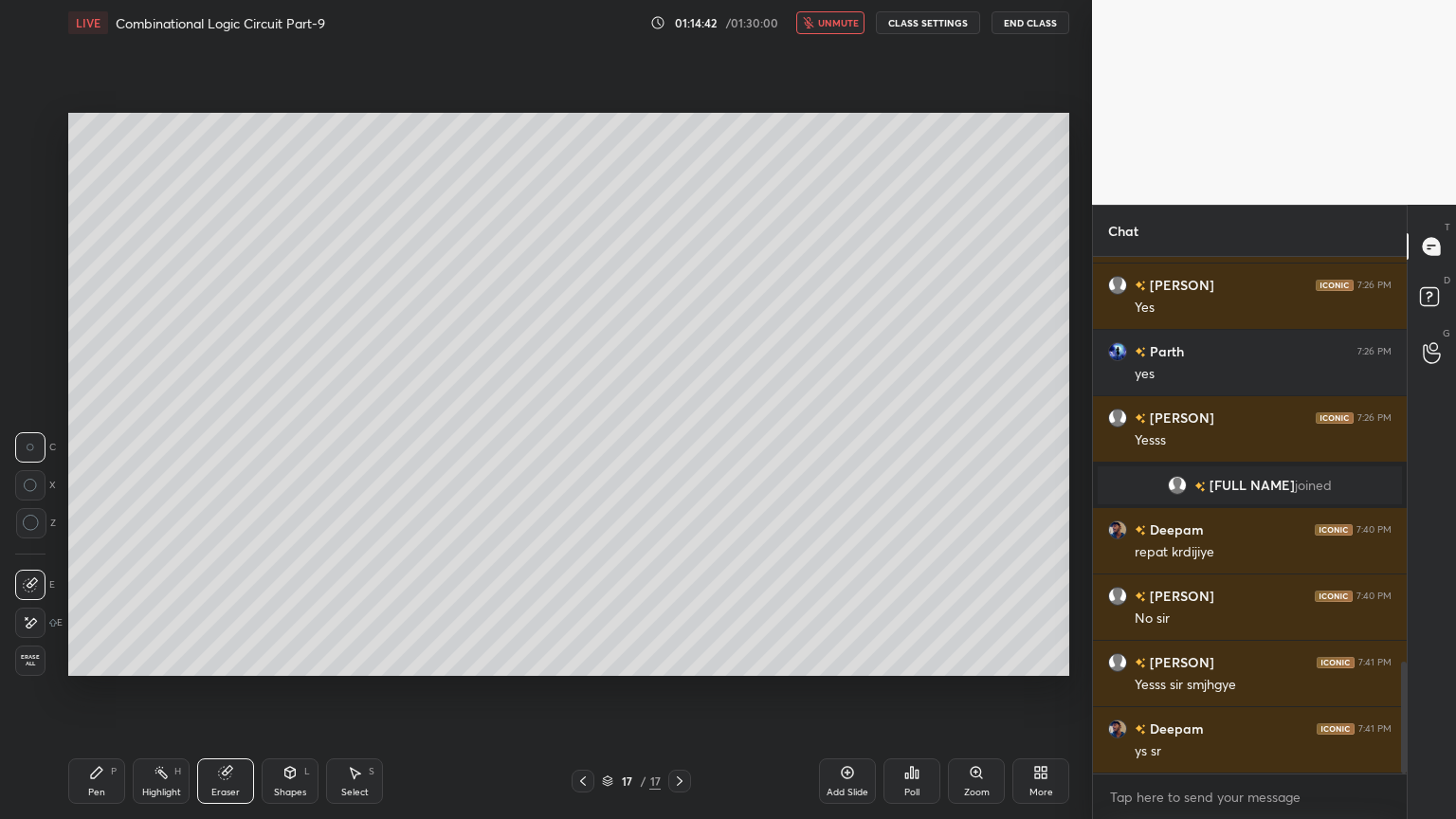 click on "Pen P" at bounding box center [97, 781] 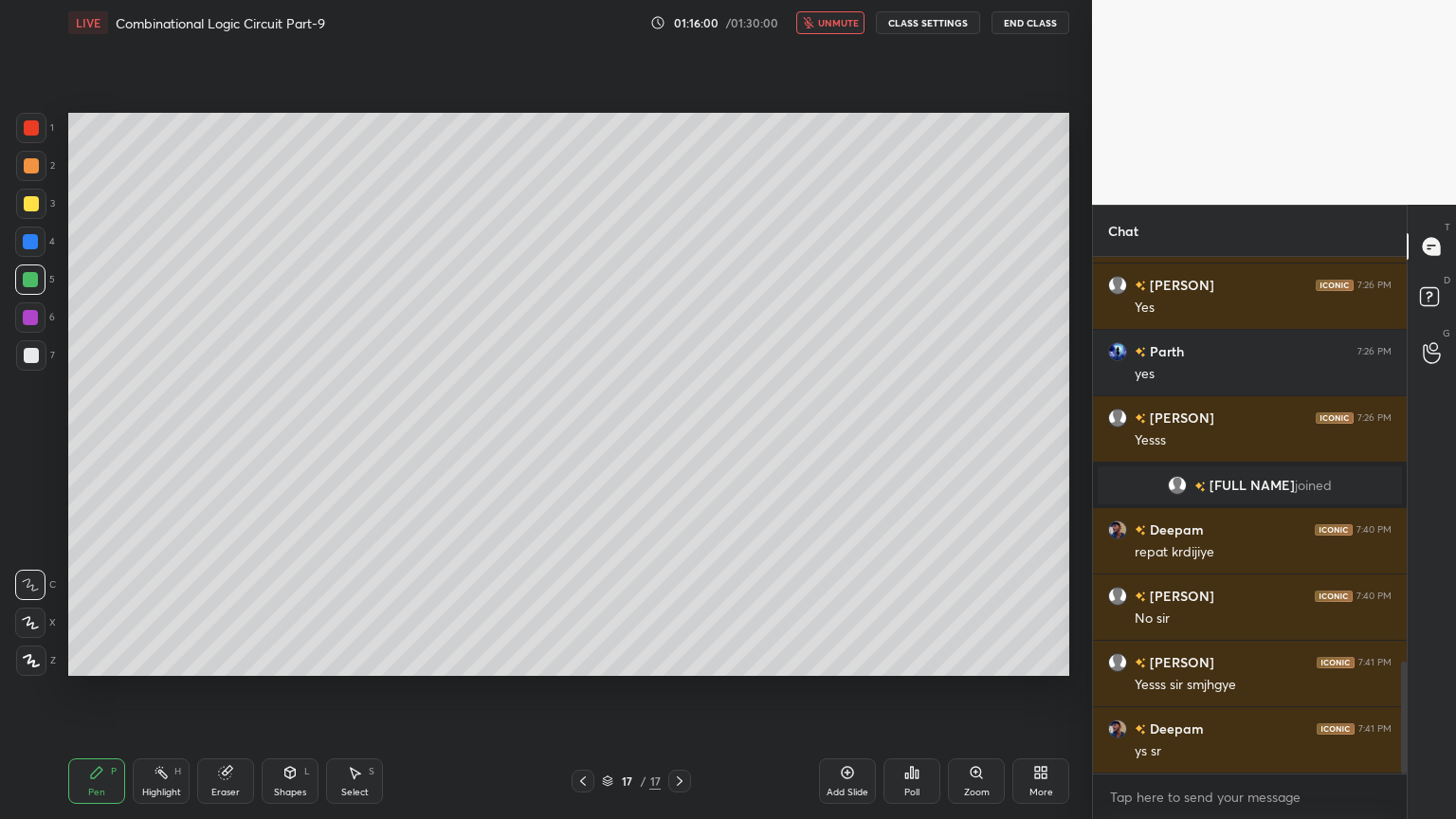 click at bounding box center [31, 355] 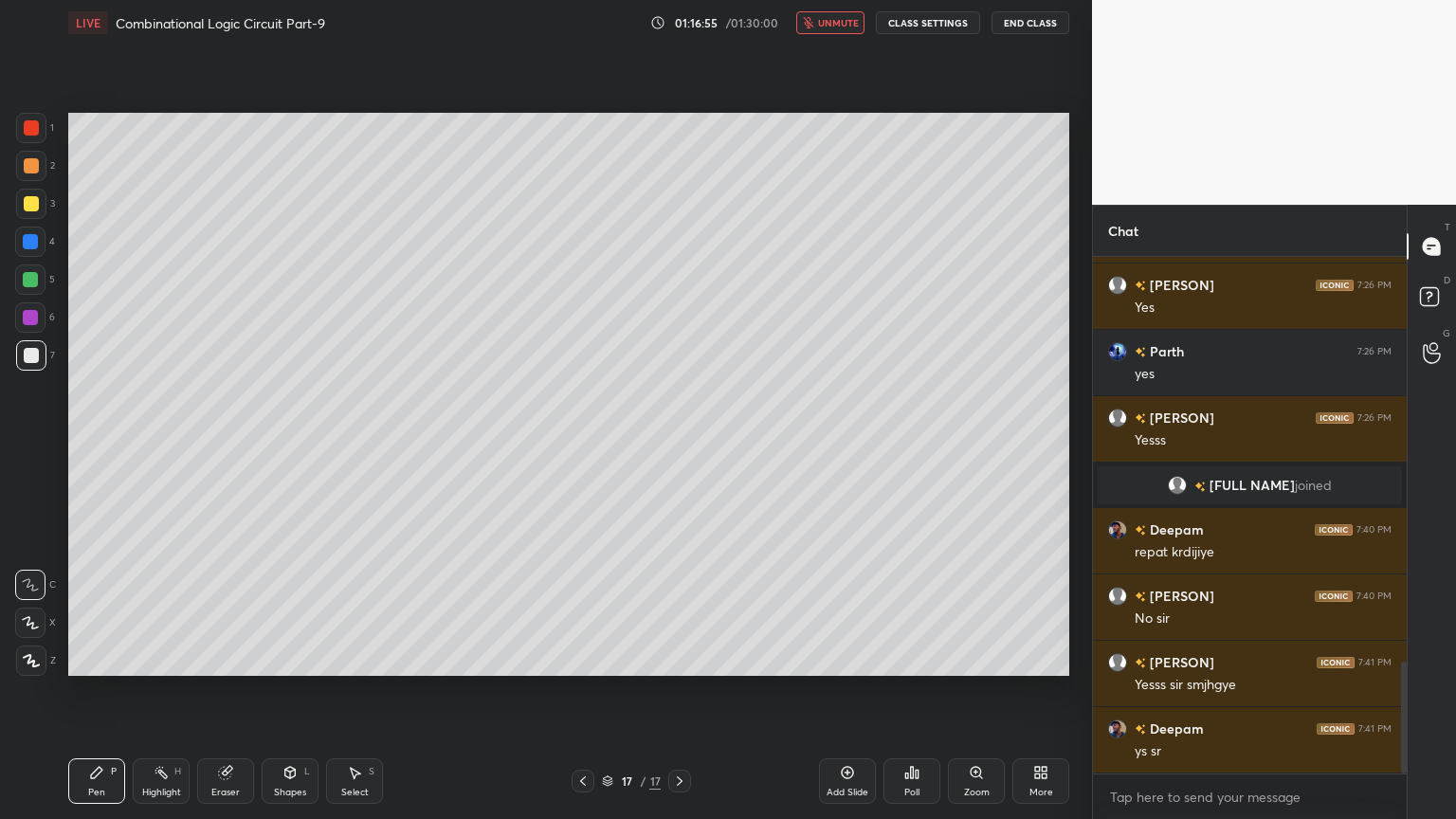 click at bounding box center (31, 204) 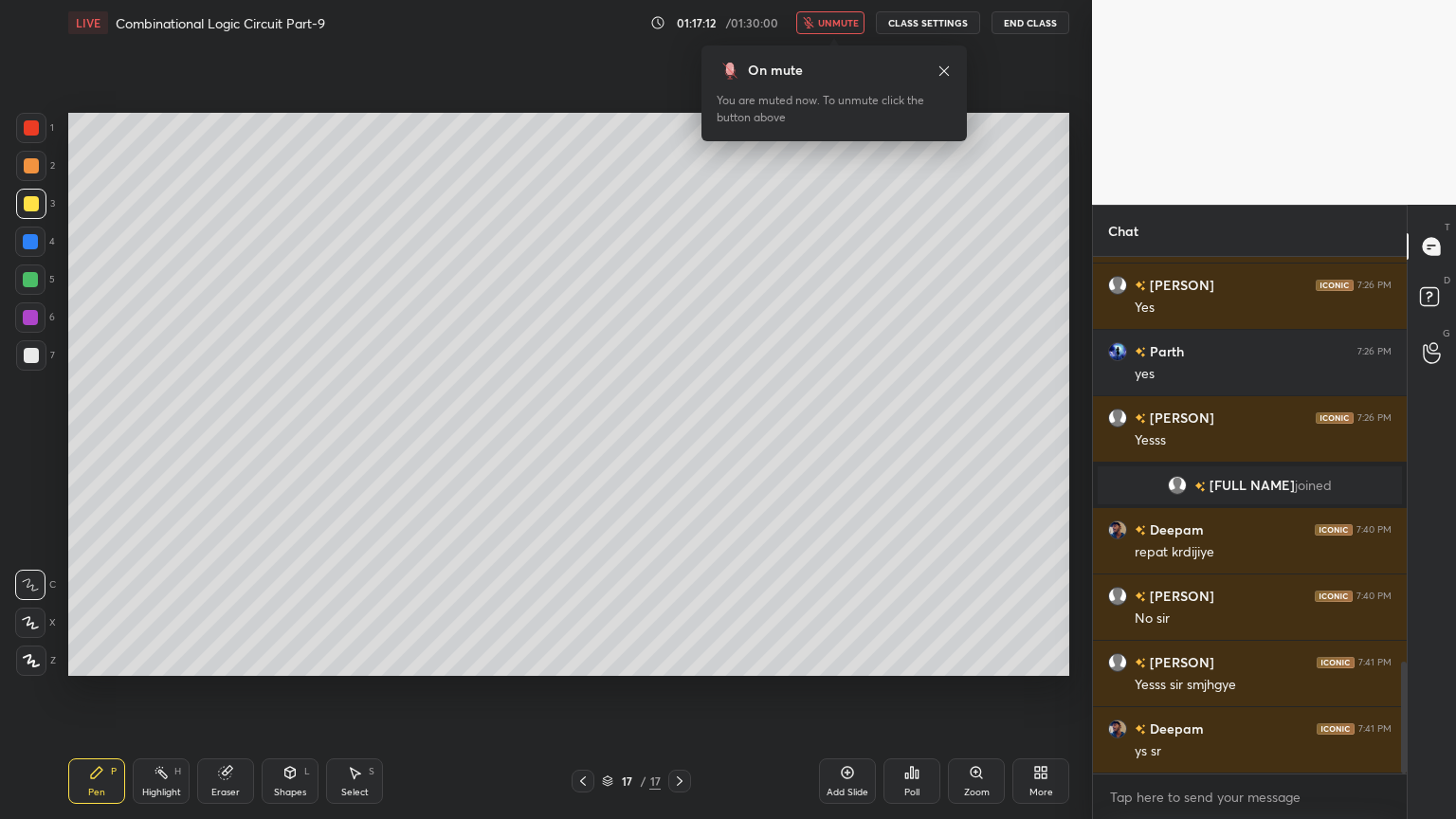 click 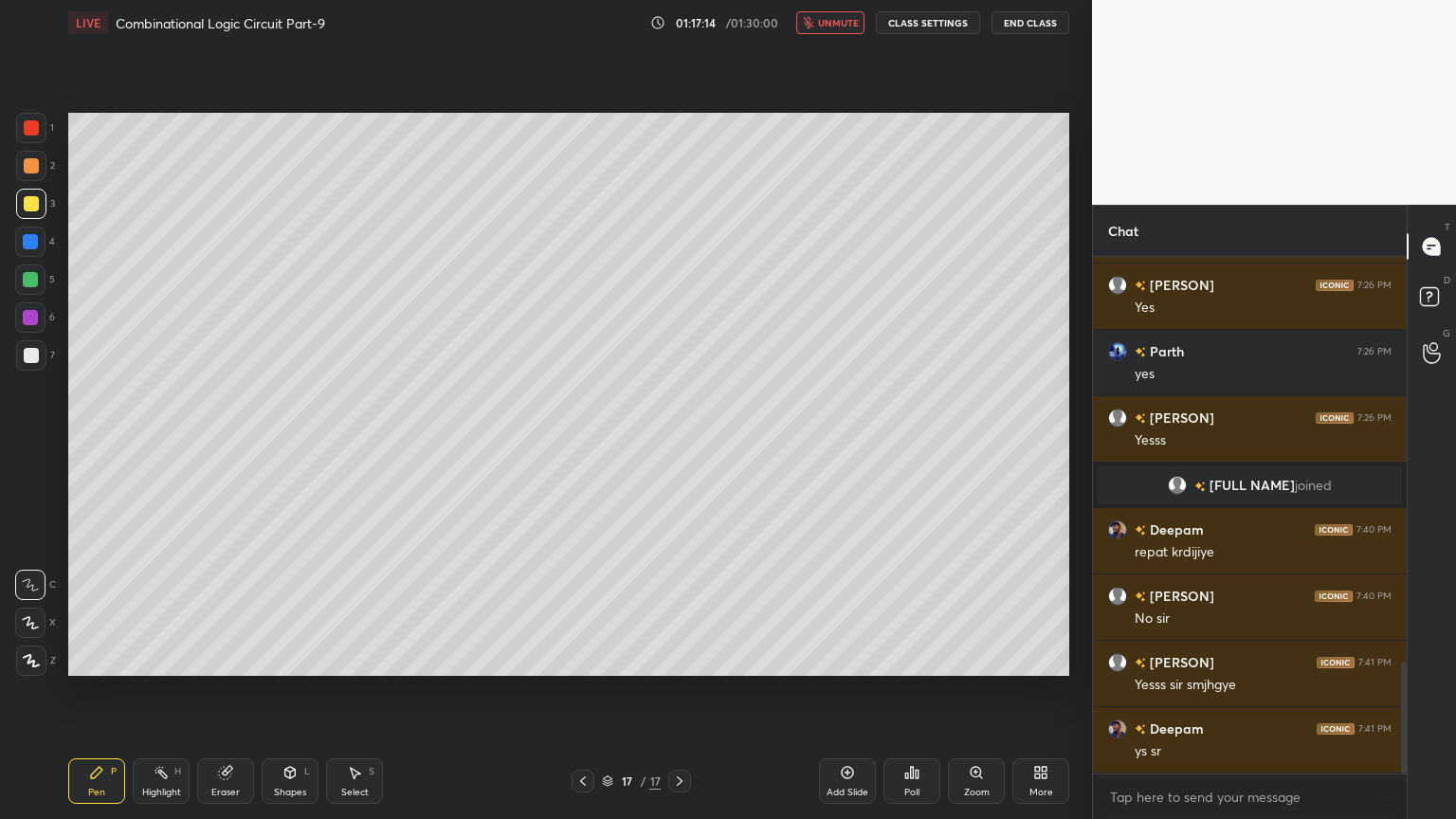 click on "unmute" at bounding box center (838, 23) 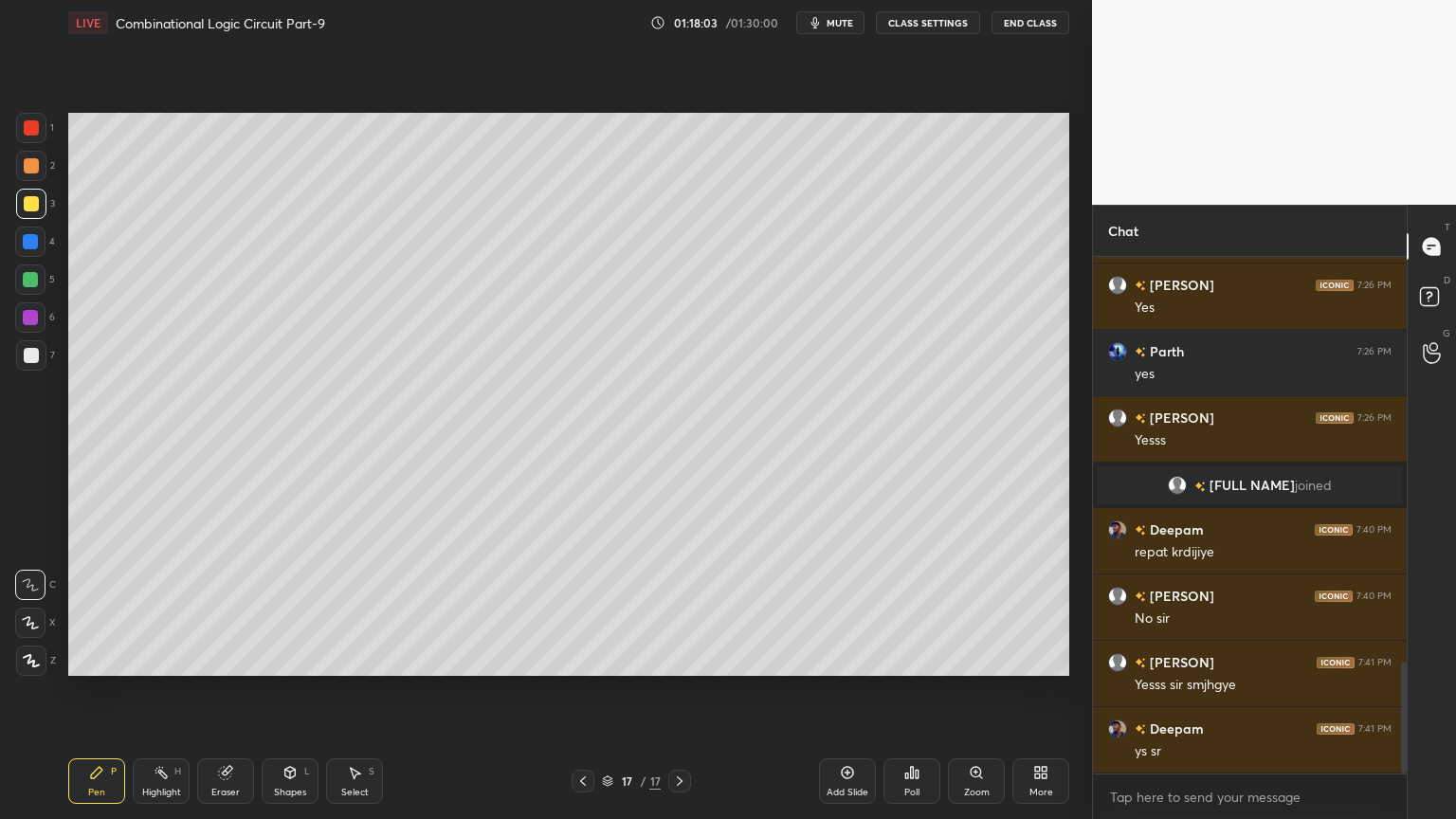 click on "Eraser" at bounding box center (226, 781) 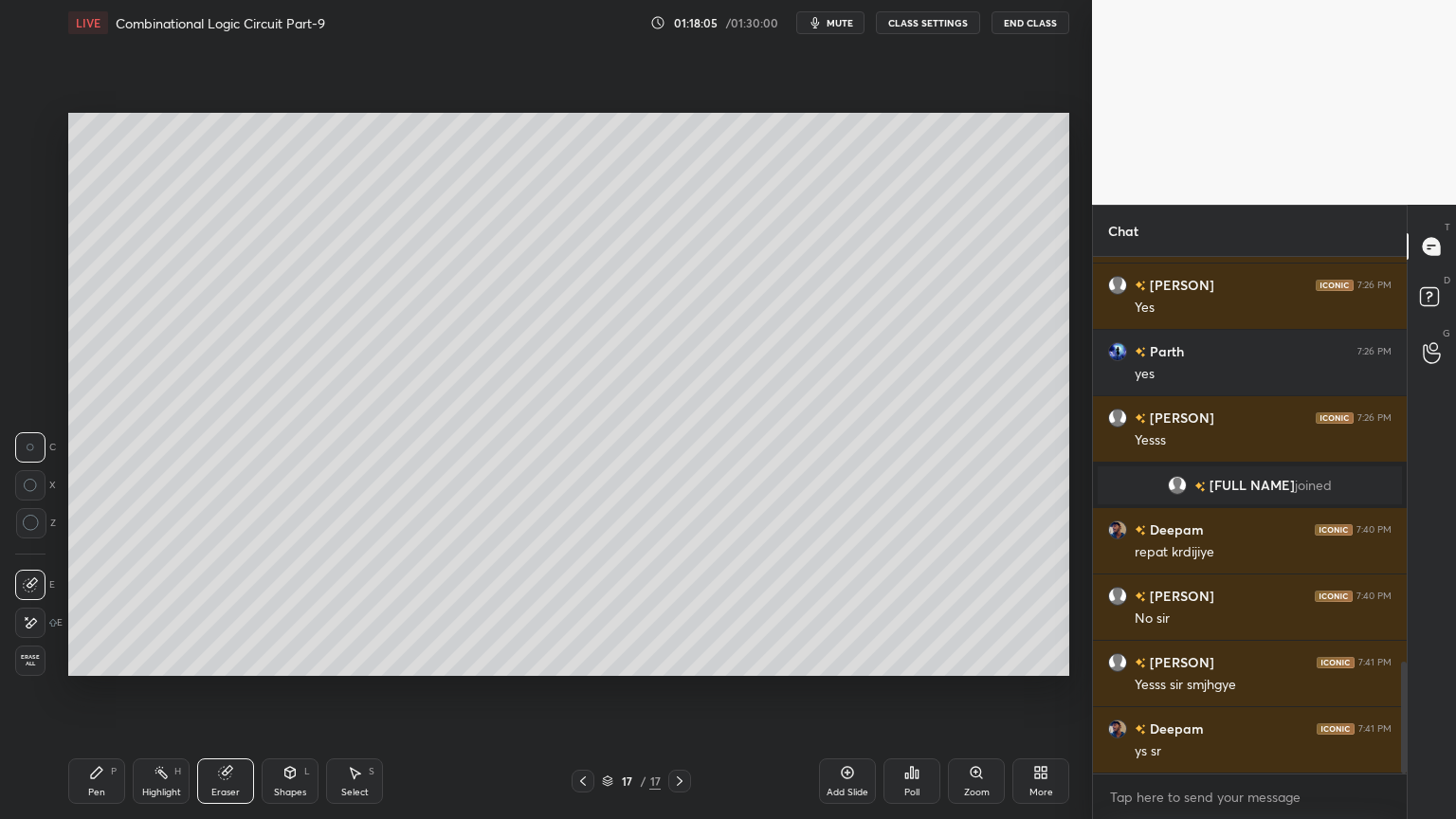 click 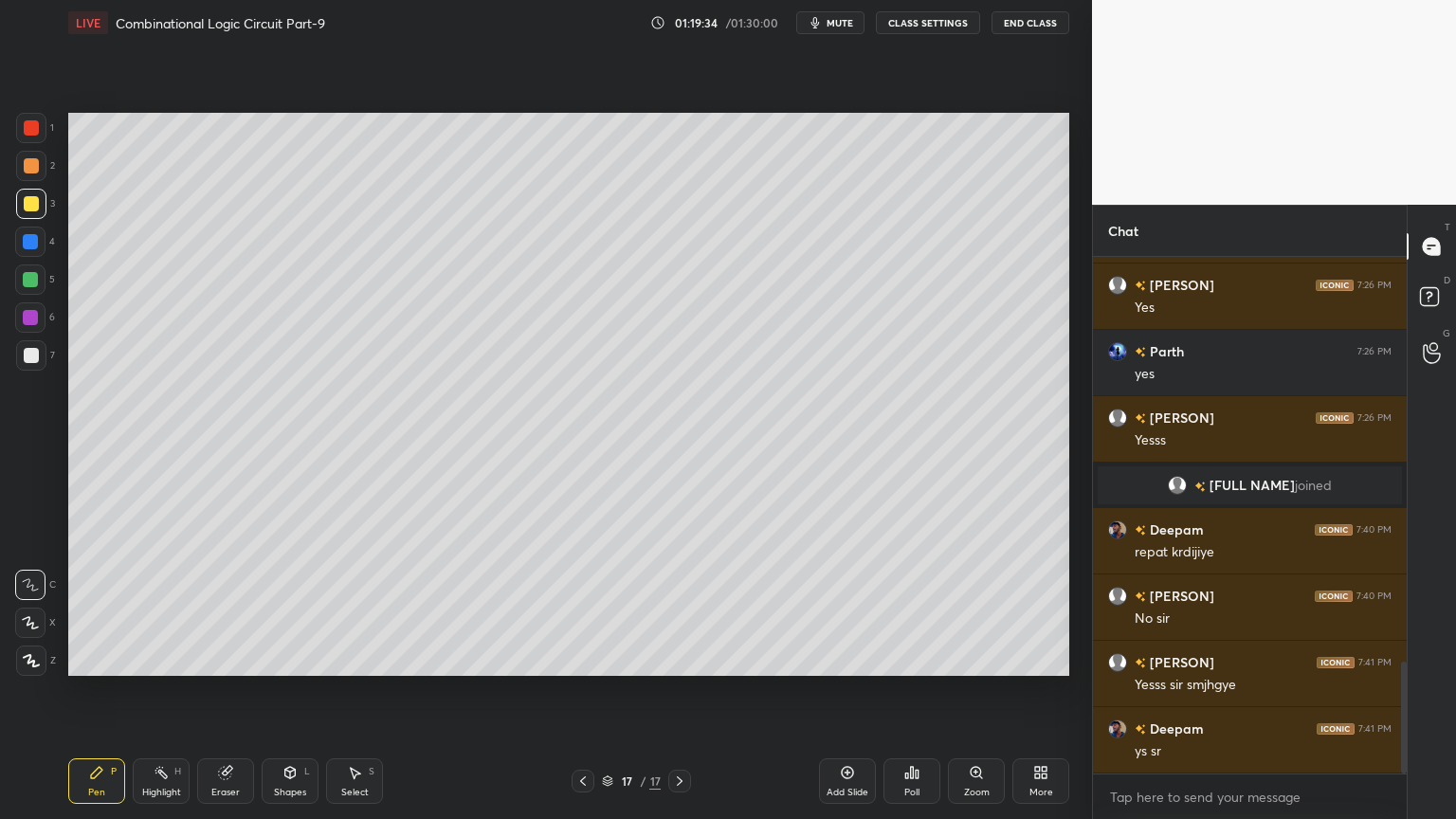 click 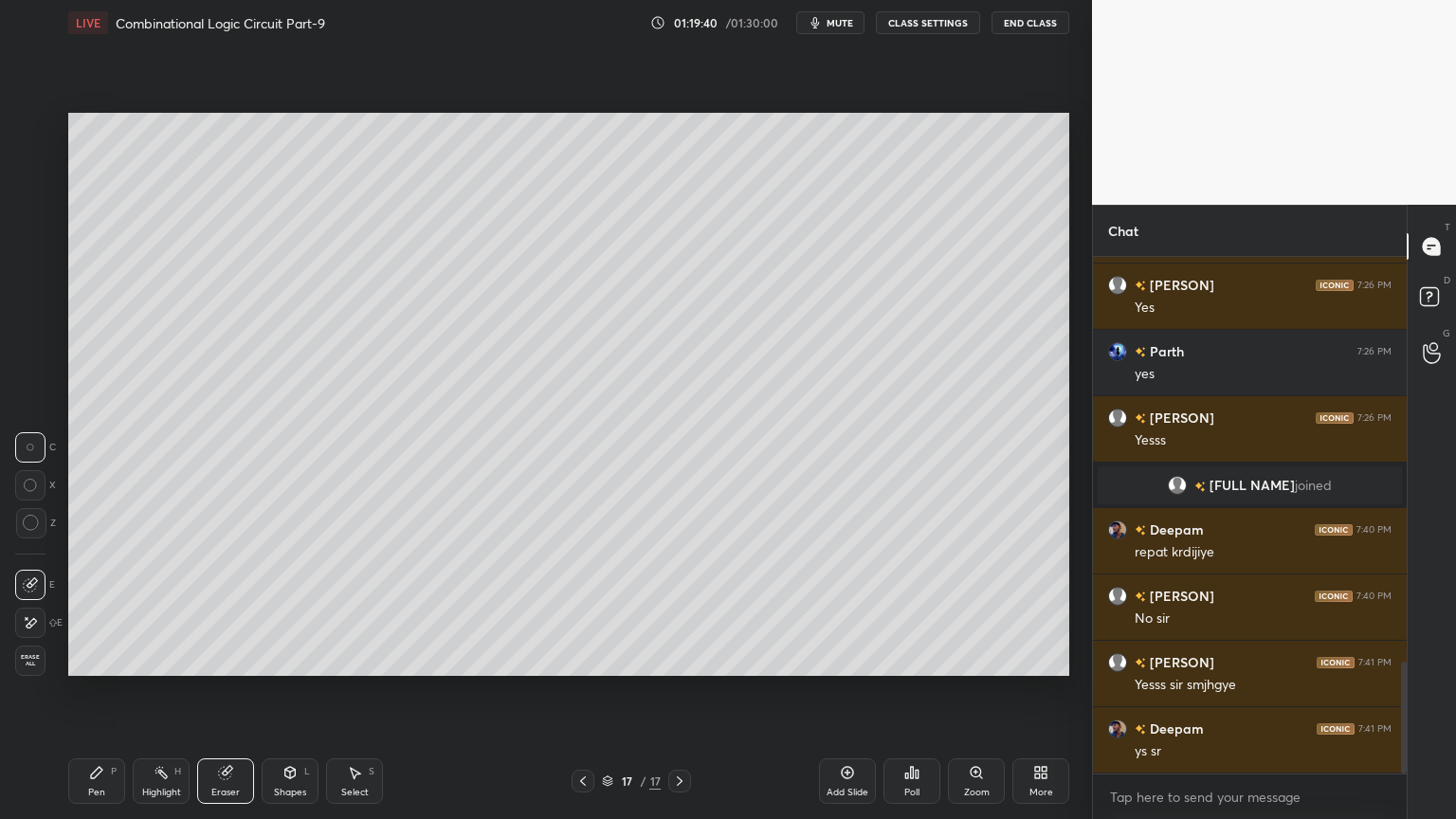 click on "Pen P" at bounding box center (97, 781) 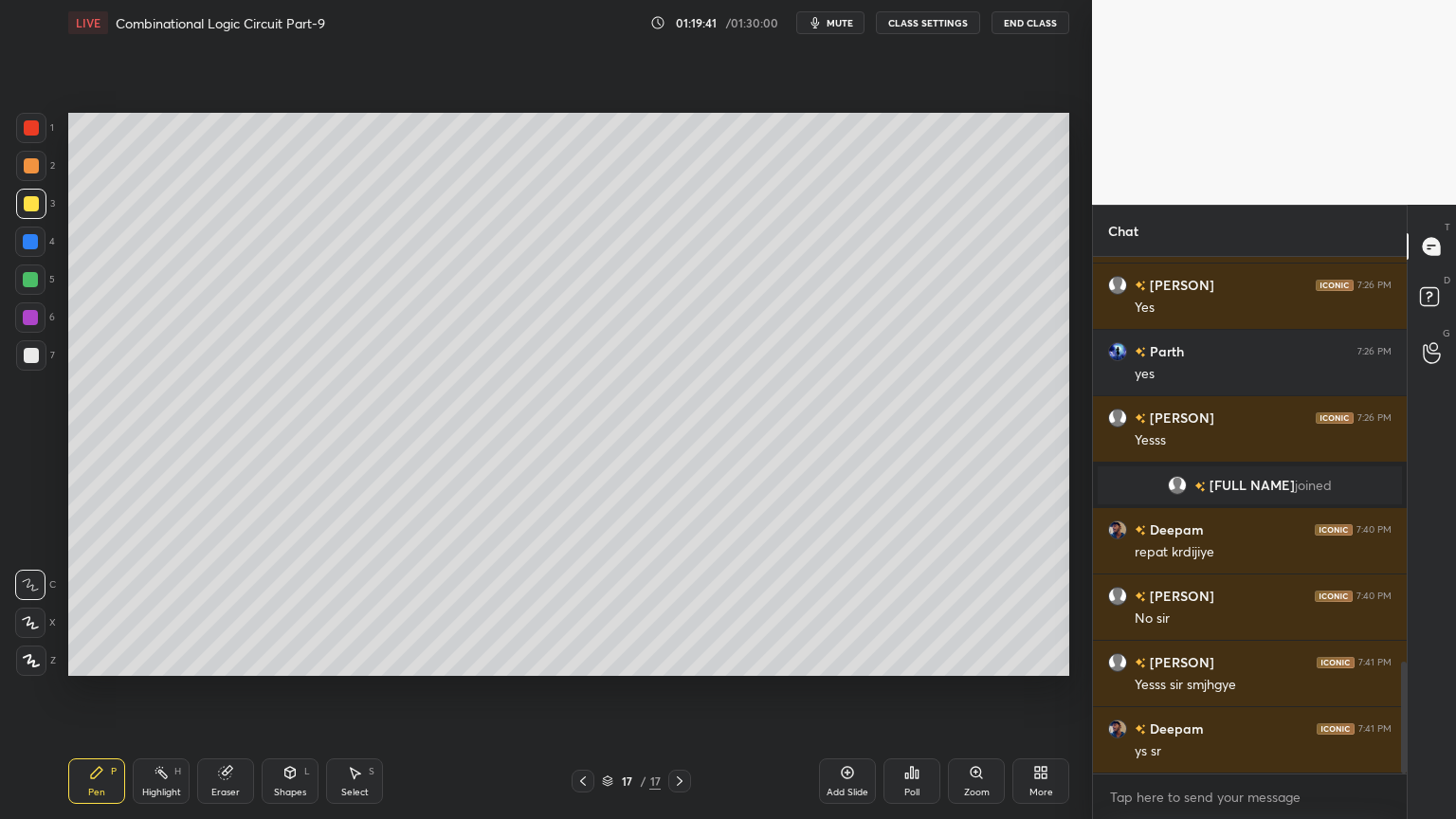 click at bounding box center [30, 280] 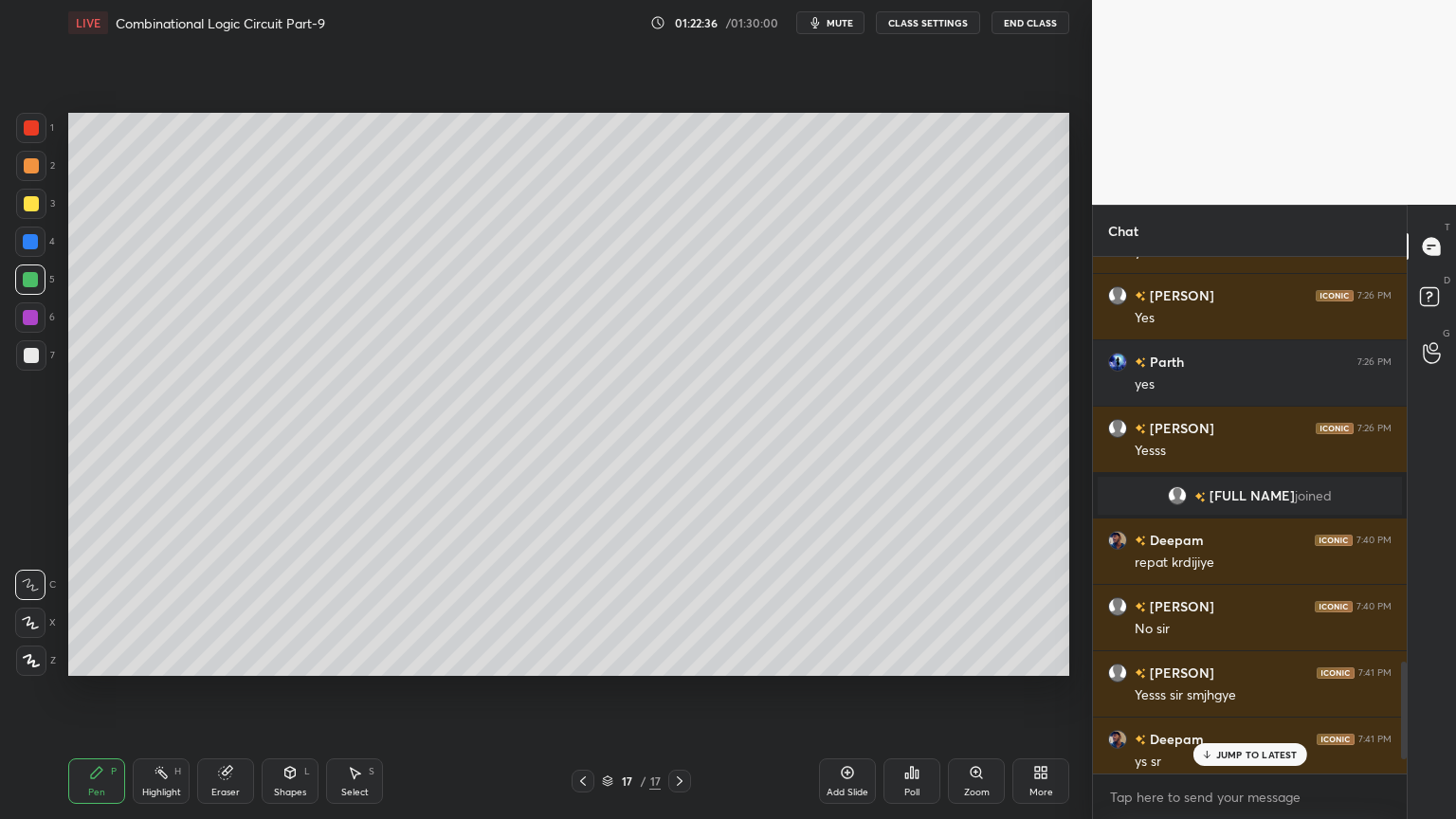 scroll, scrollTop: 2202, scrollLeft: 0, axis: vertical 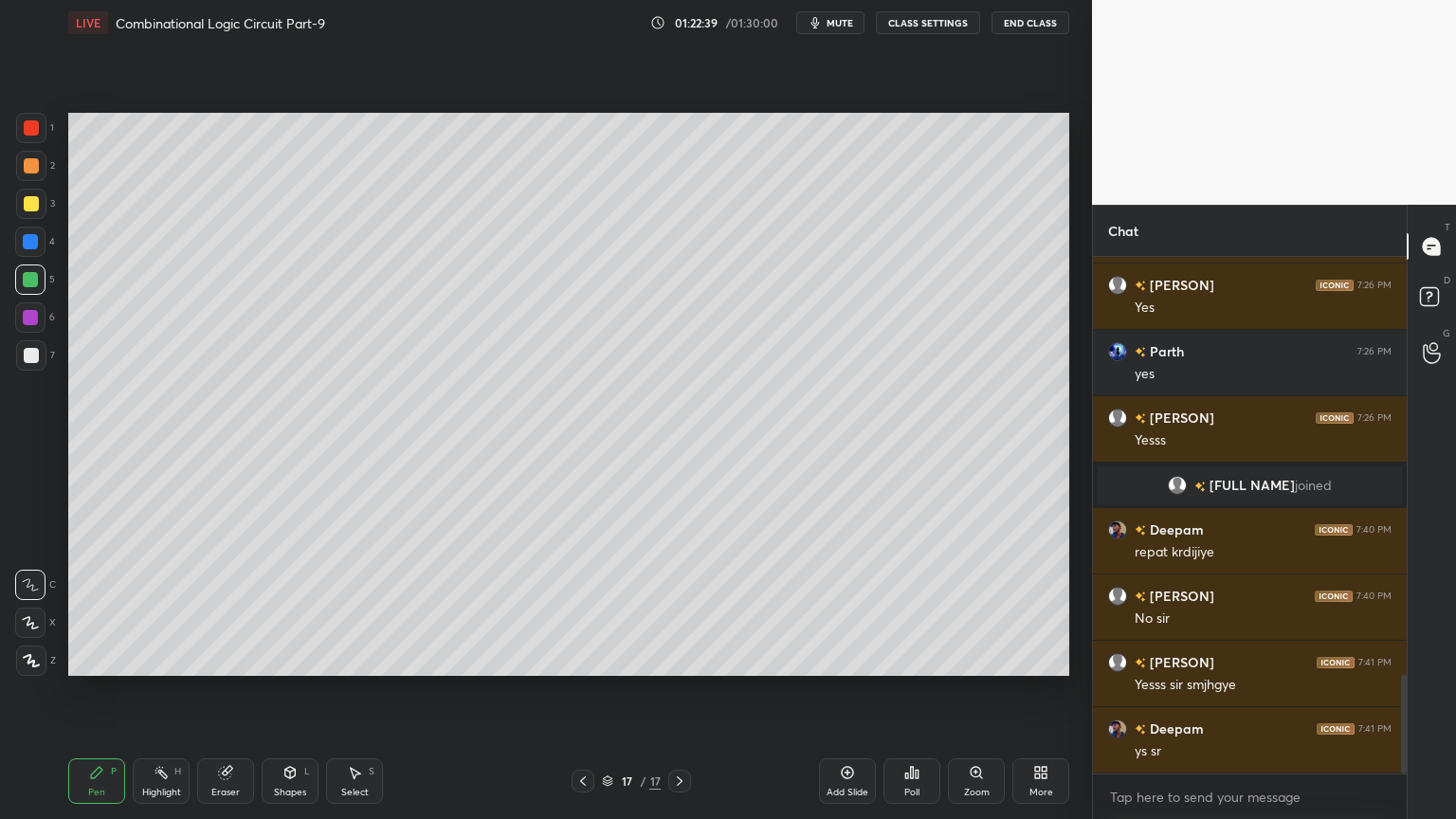 click on "2" at bounding box center [35, 166] 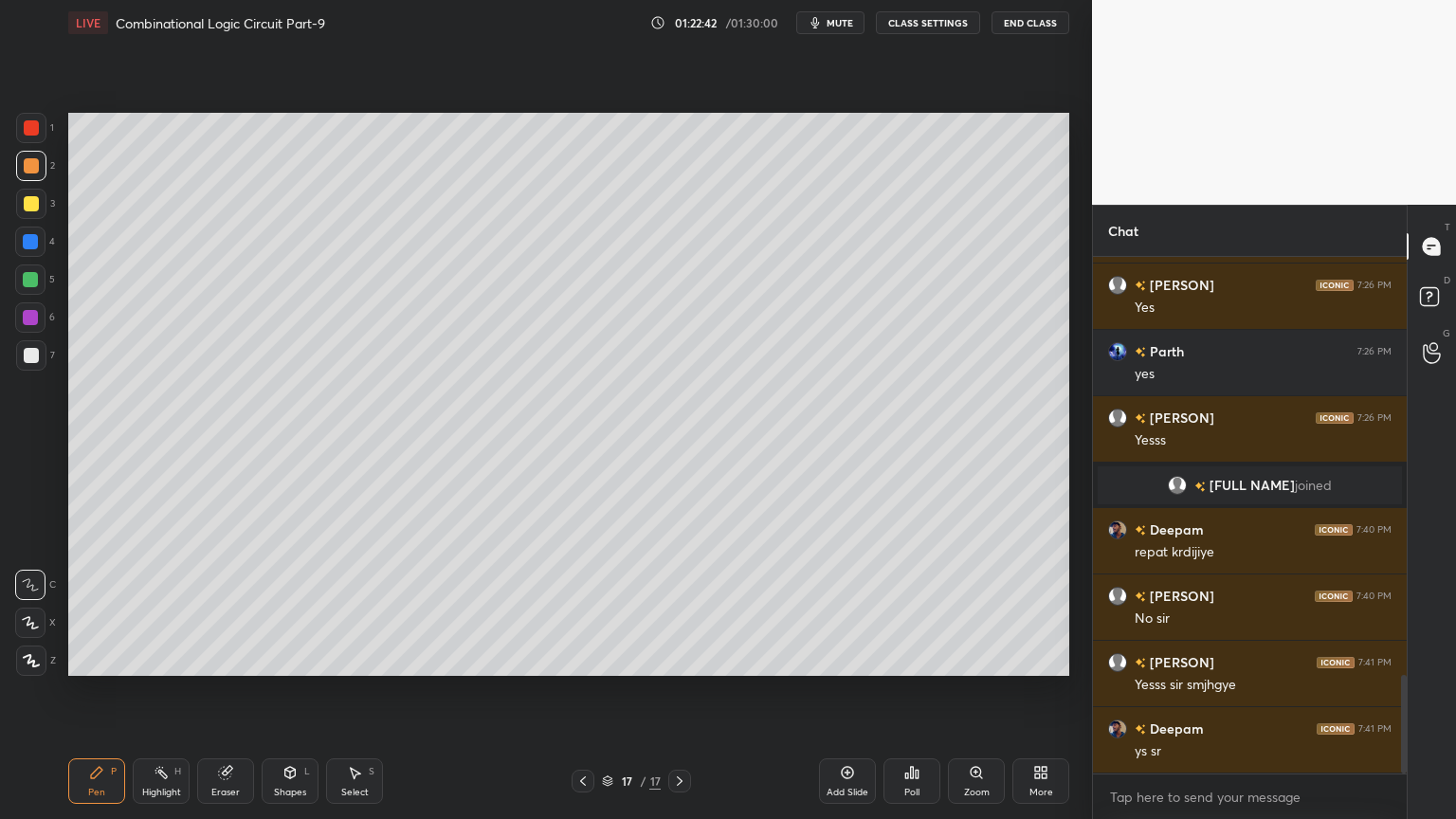 click on "Highlight H" at bounding box center (161, 781) 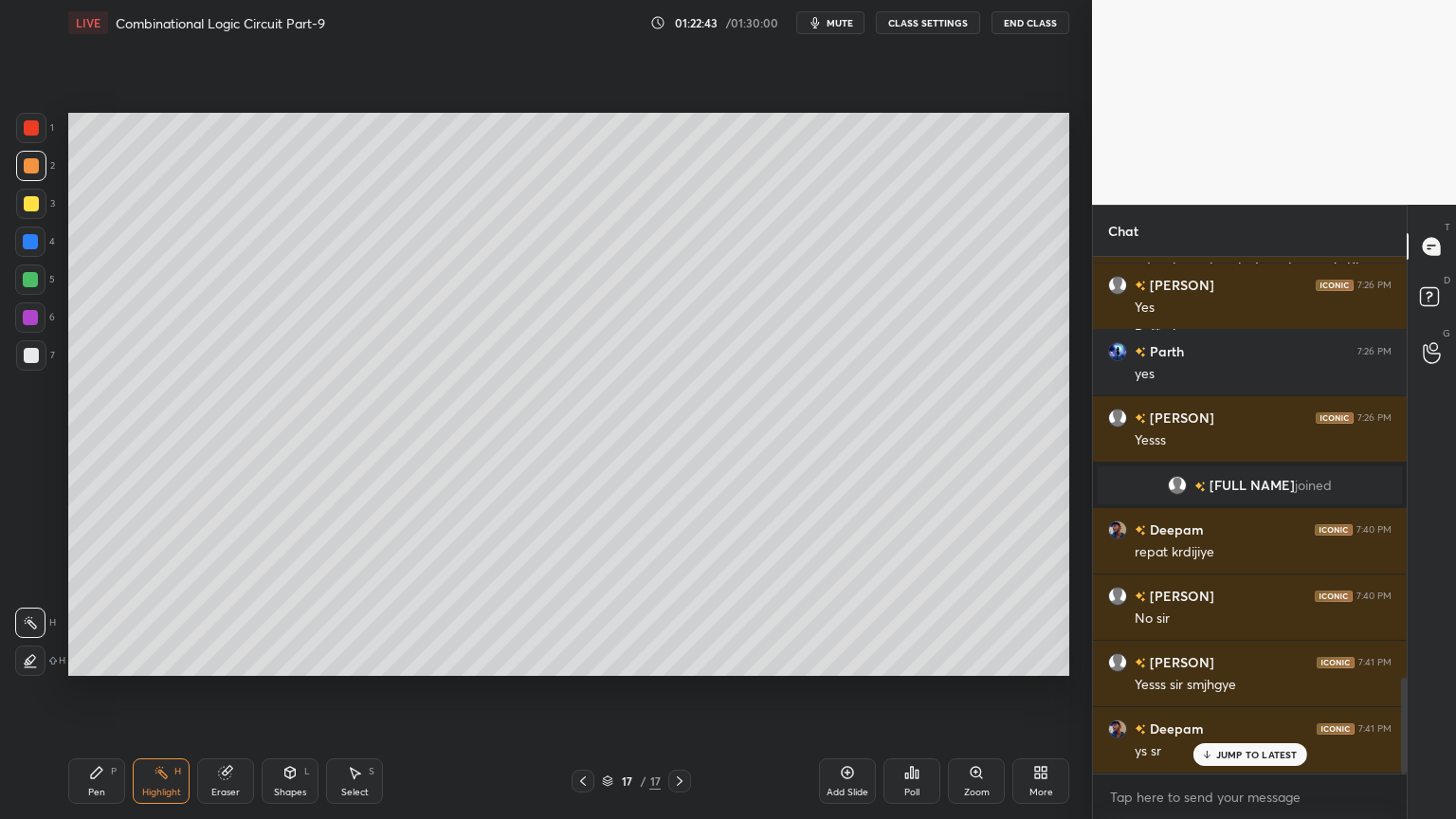 scroll, scrollTop: 2267, scrollLeft: 0, axis: vertical 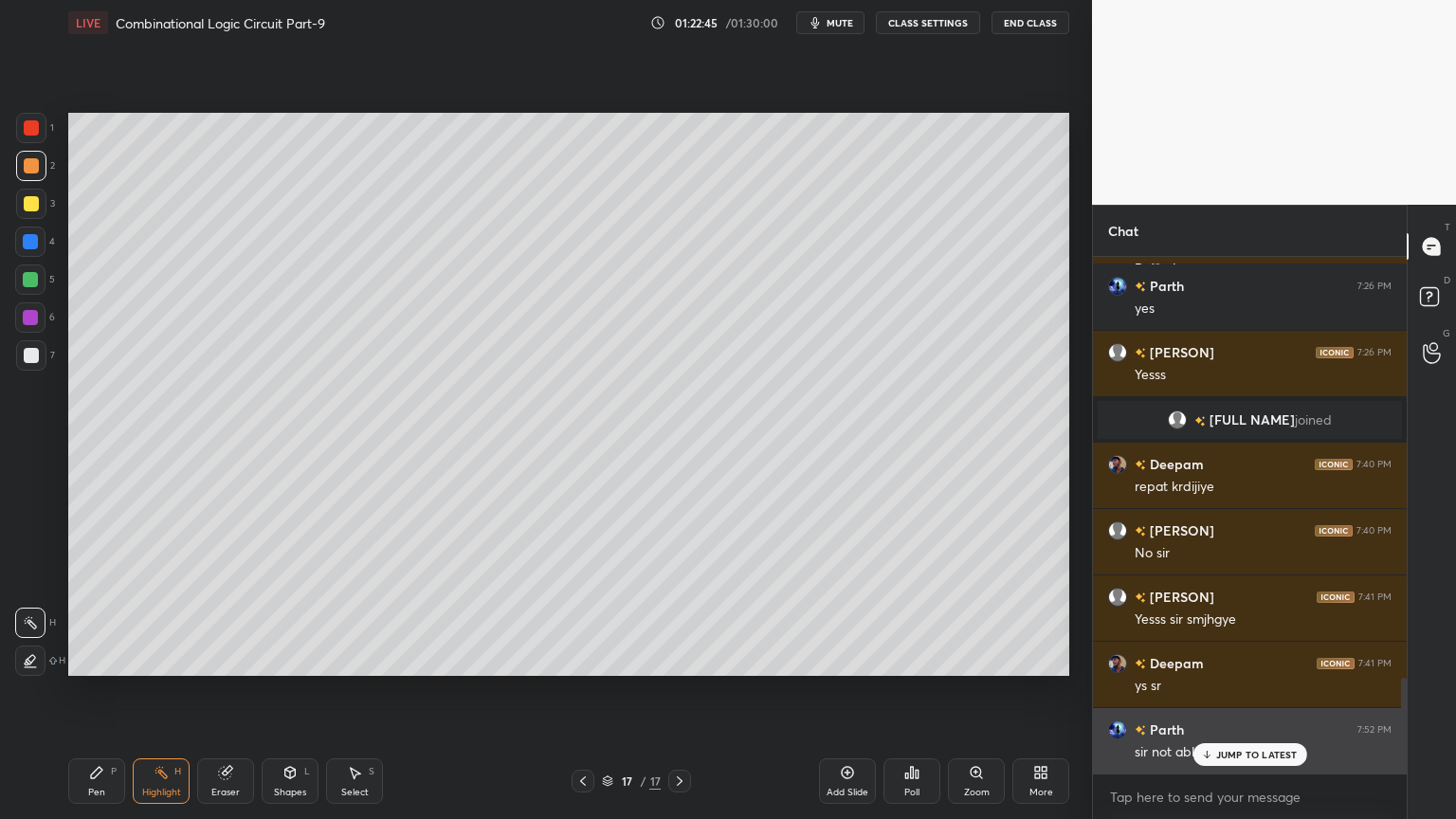 click on "JUMP TO LATEST" at bounding box center [1249, 755] 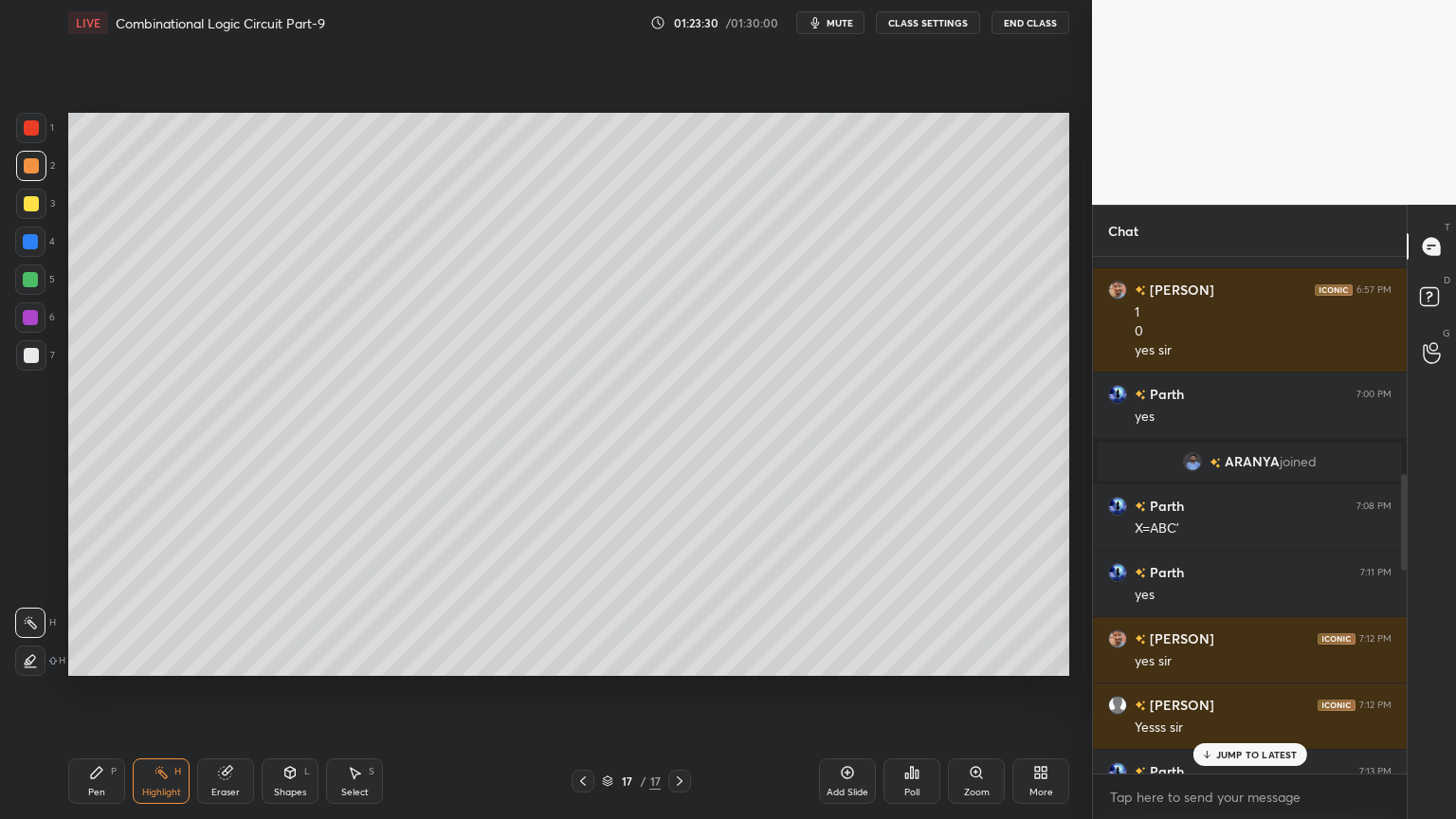 scroll, scrollTop: 1206, scrollLeft: 0, axis: vertical 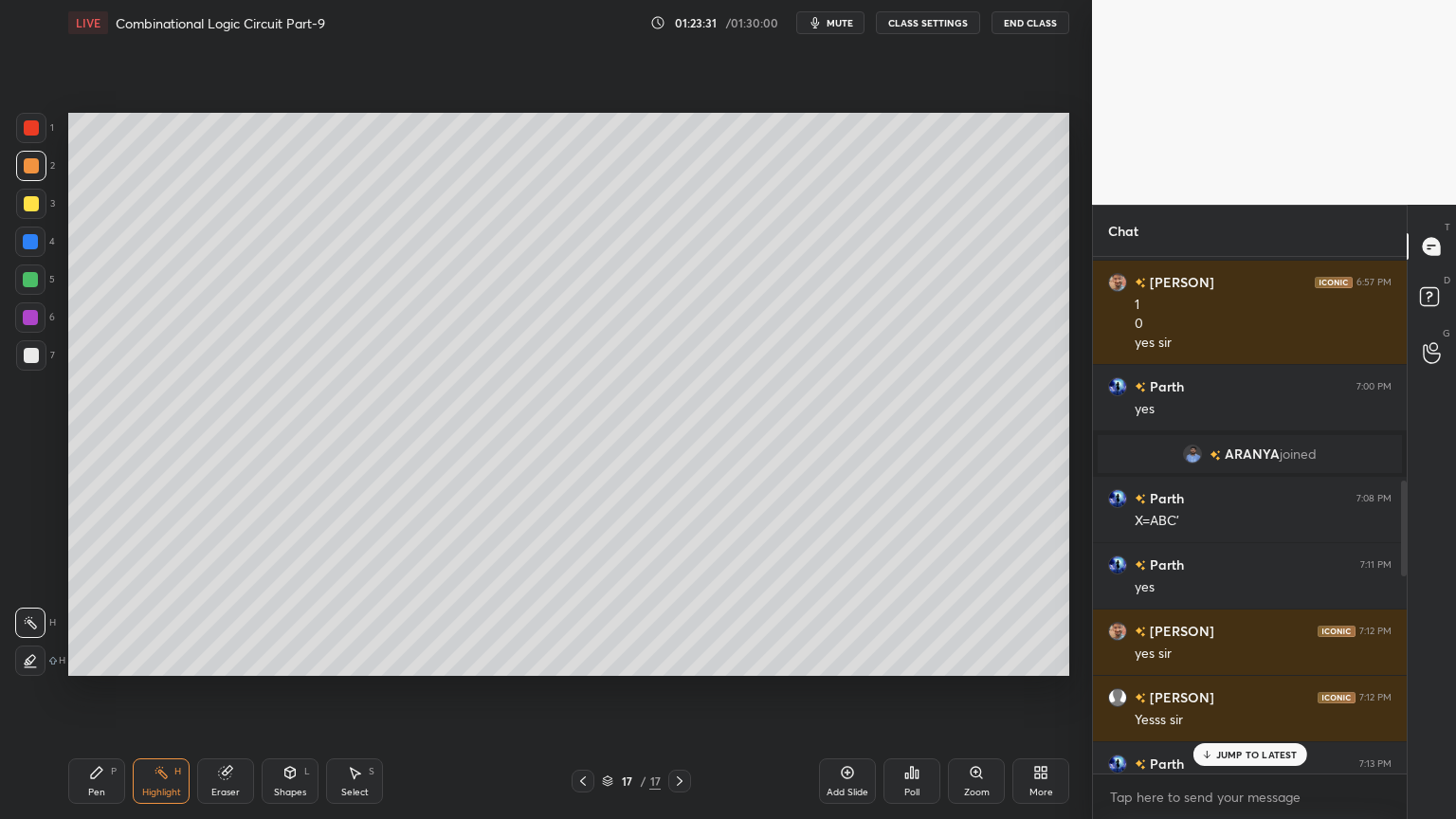 click on "JUMP TO LATEST" at bounding box center (1249, 755) 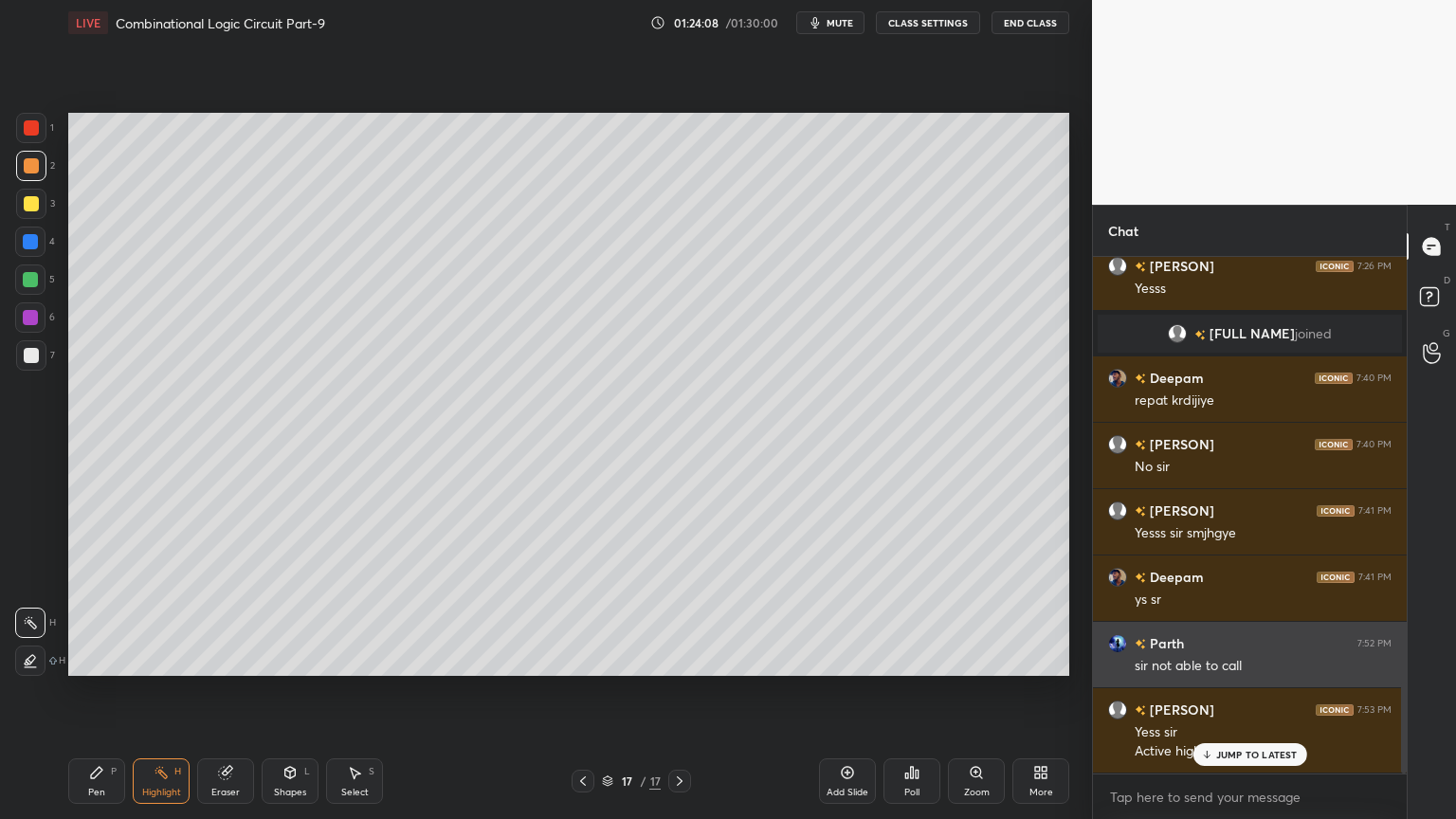 scroll, scrollTop: 2419, scrollLeft: 0, axis: vertical 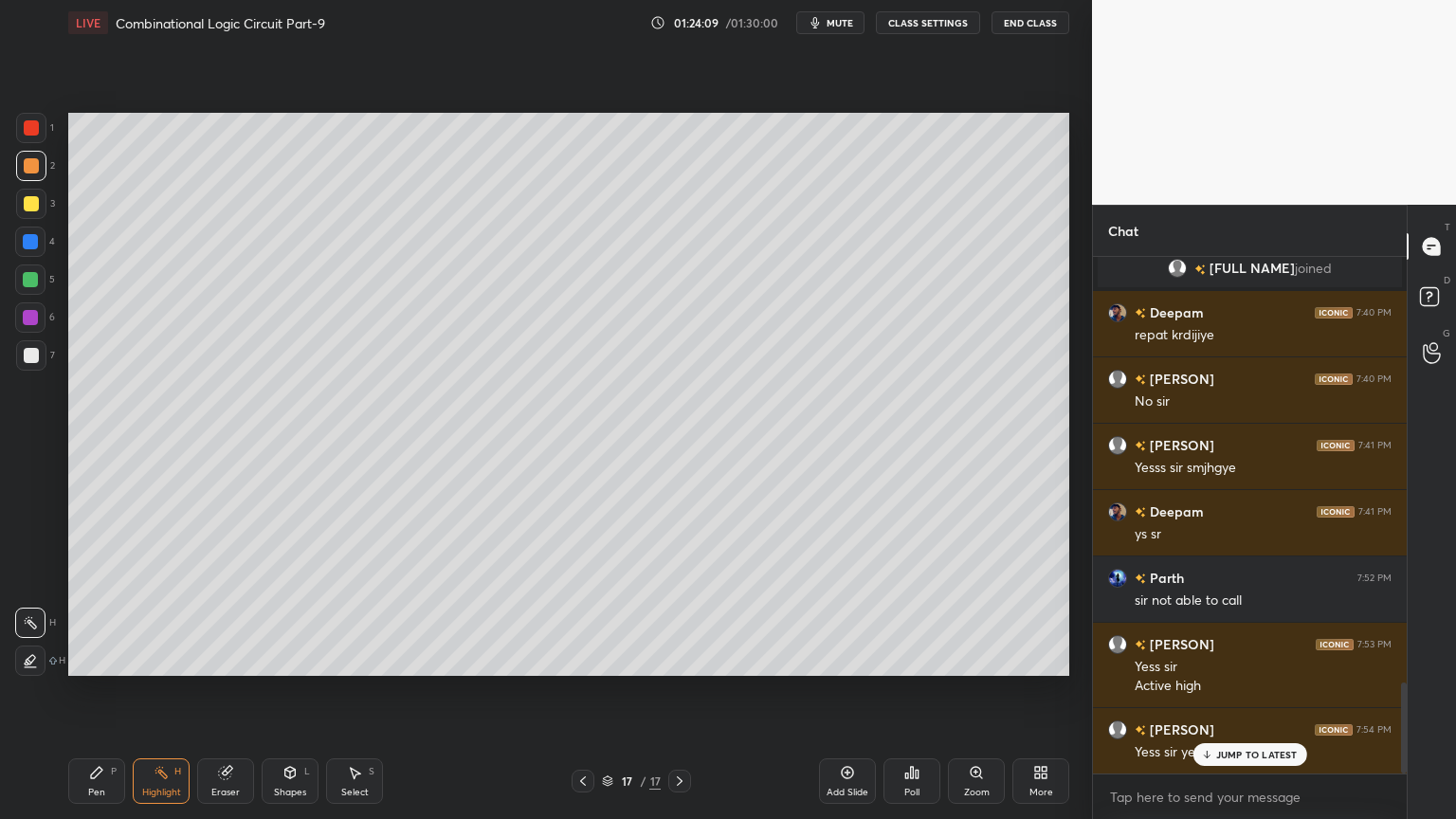 click on "JUMP TO LATEST" at bounding box center [1257, 755] 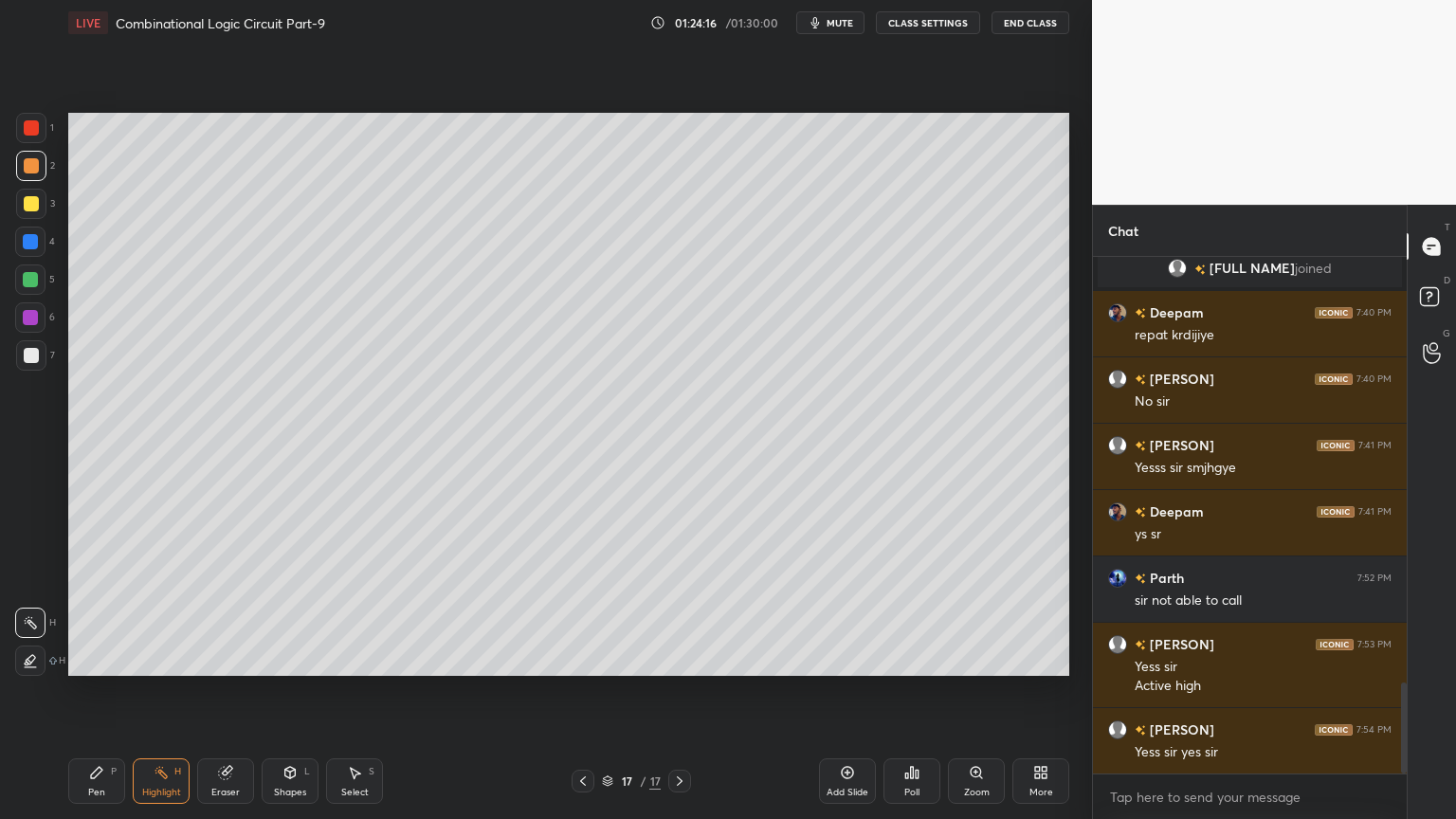 click 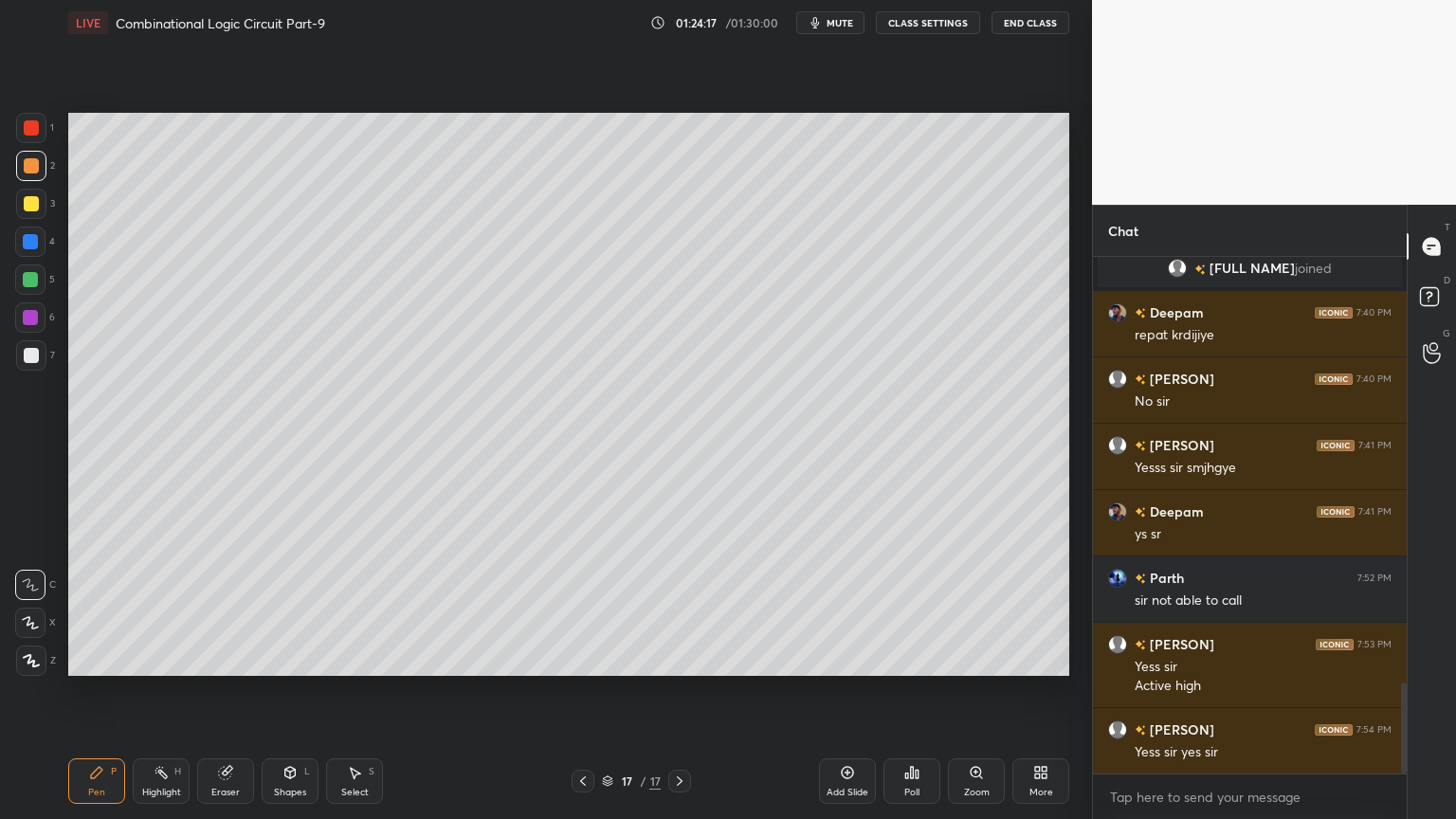 scroll, scrollTop: 2438, scrollLeft: 0, axis: vertical 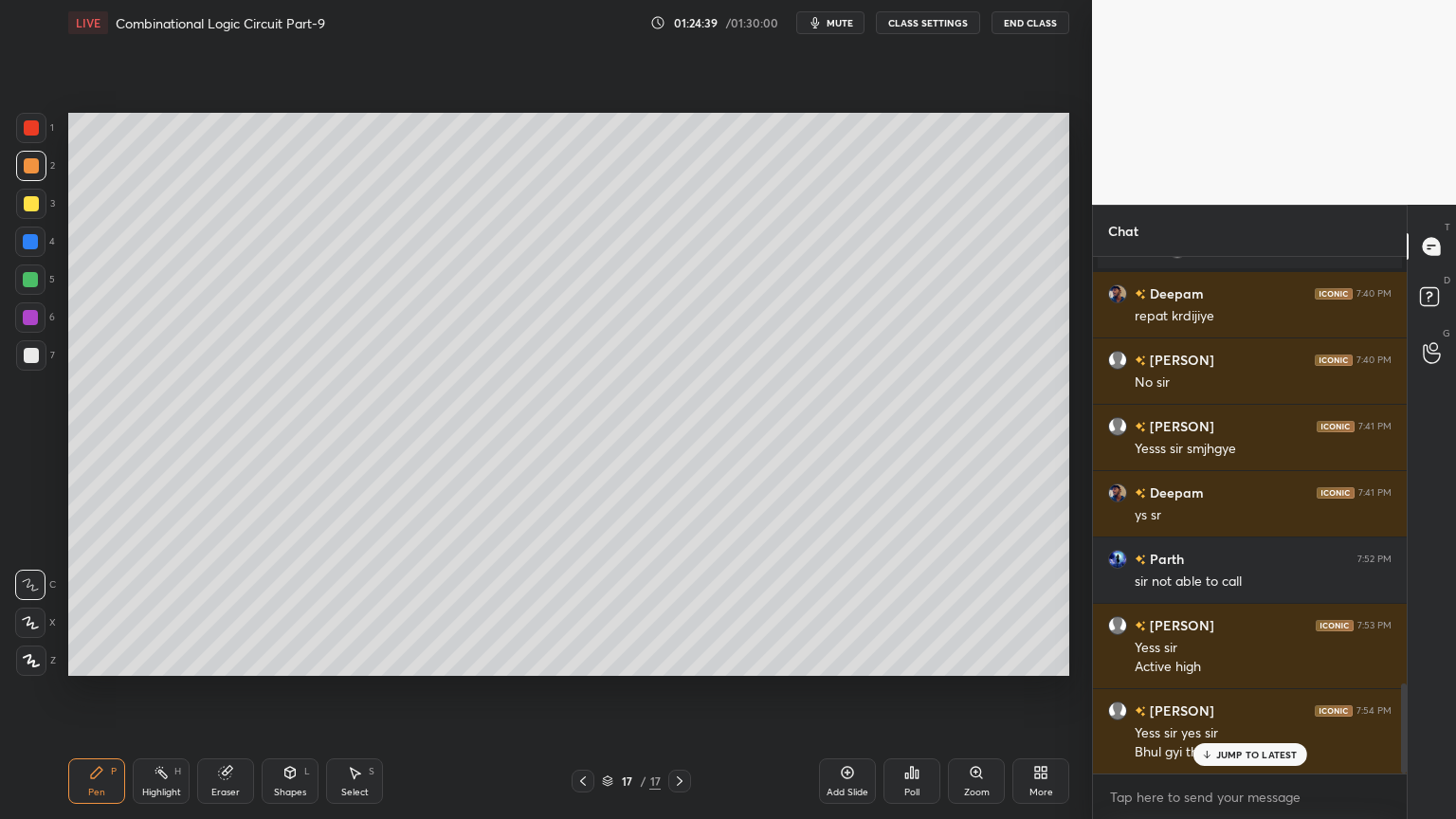 click 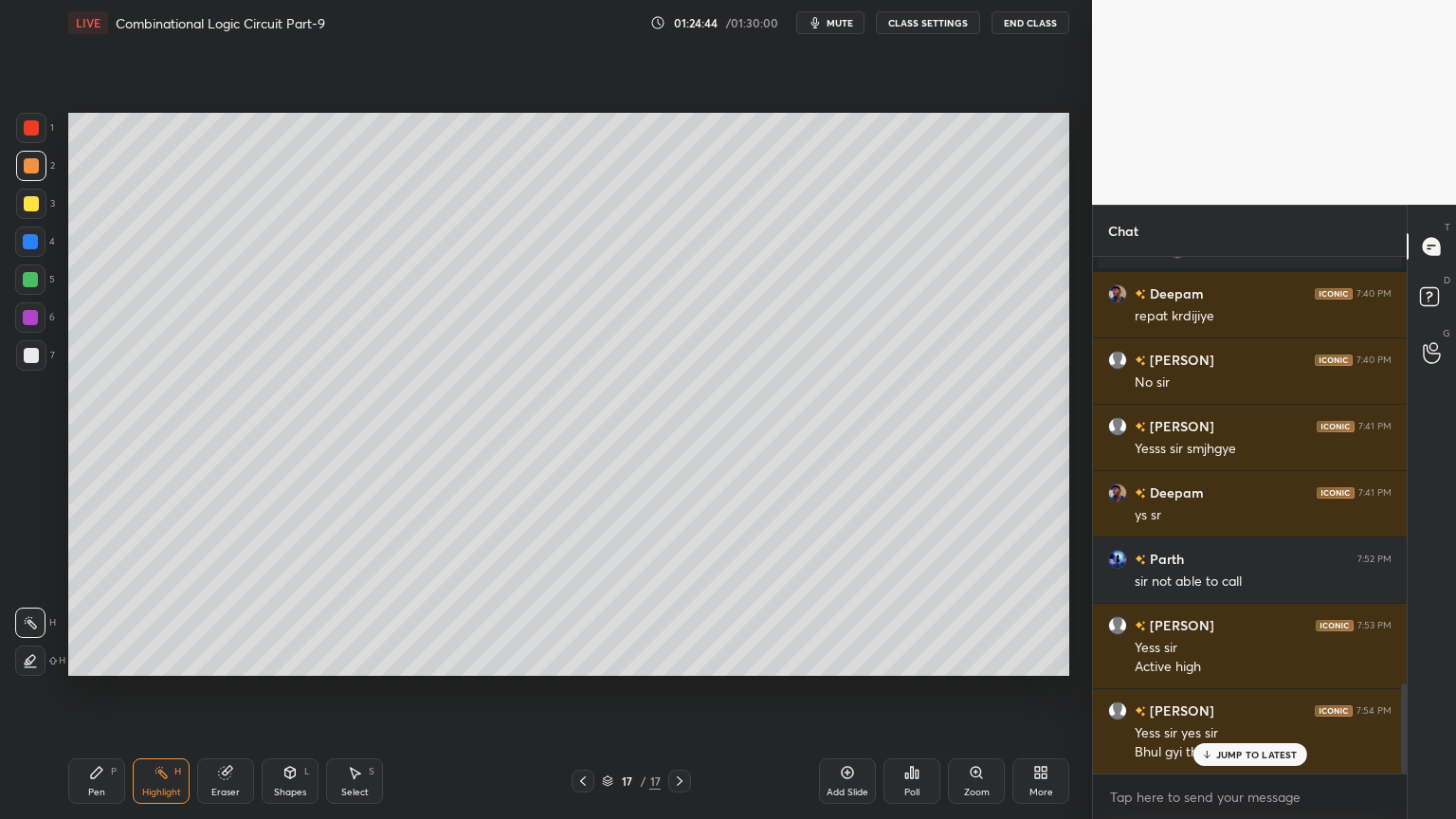 click on "Pen P" at bounding box center (97, 781) 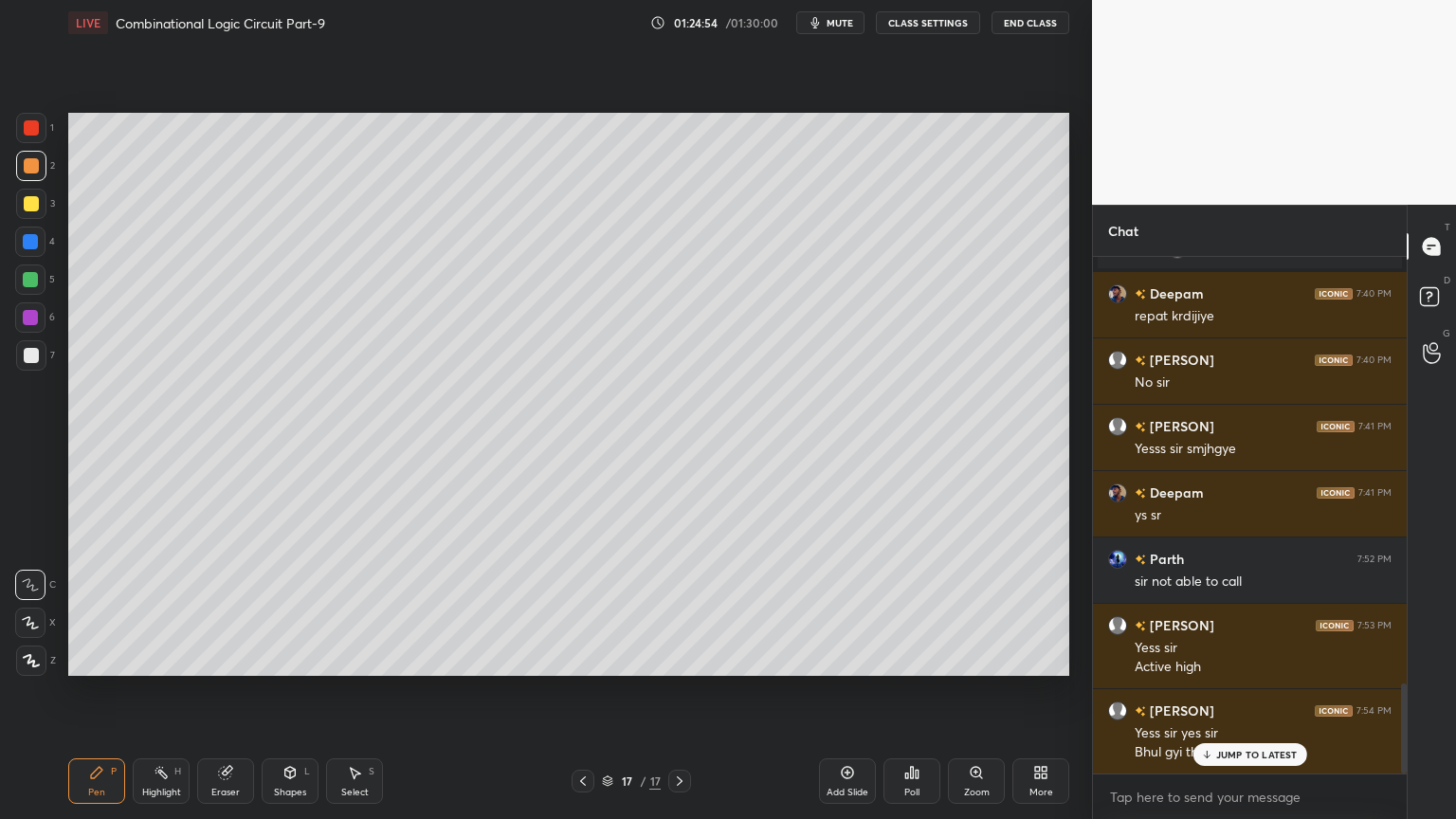 click 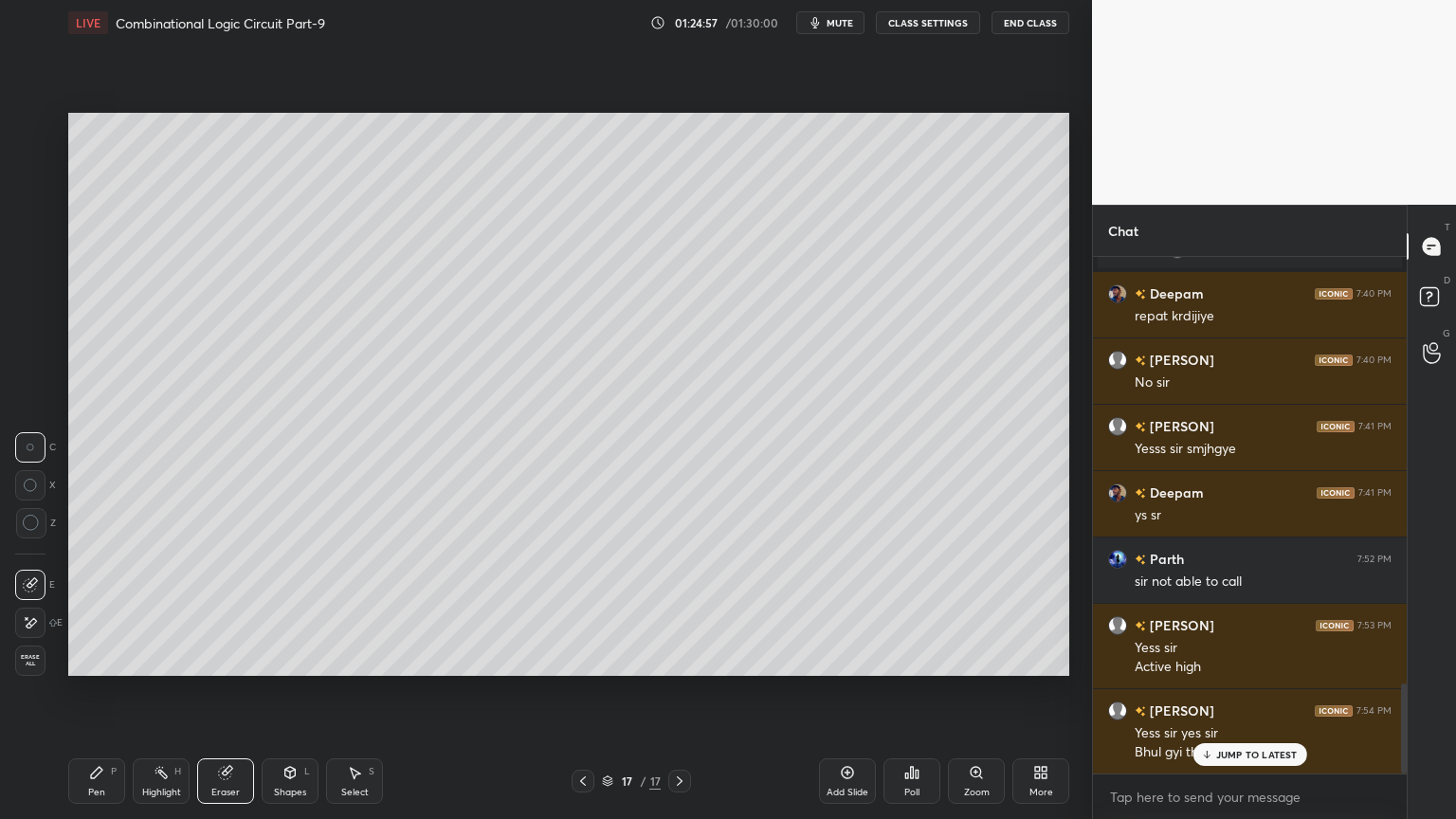 click on "LIVE Combinational Logic Circuit Part-9 01:24:57 /  01:30:00 mute CLASS SETTINGS End Class Setting up your live class Poll for   secs No correct answer Start poll Back Combinational Logic Circuit Part-9 • L22 of Complete Course on Digital Logic [FULL NAME] Pen P Highlight H Eraser Shapes L Select S 17 / 17 Add Slide Poll Zoom More" at bounding box center [569, 410] 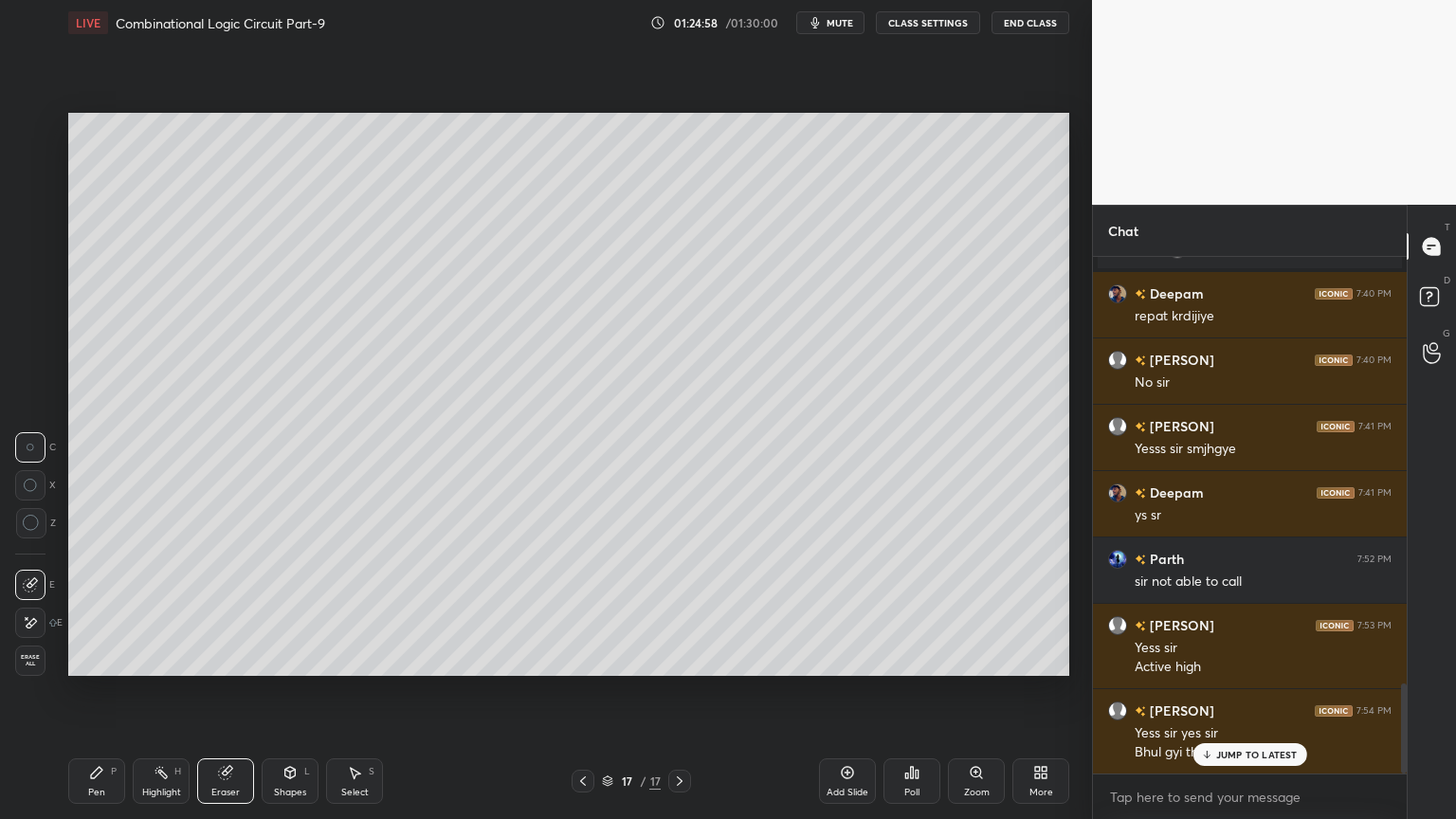 click 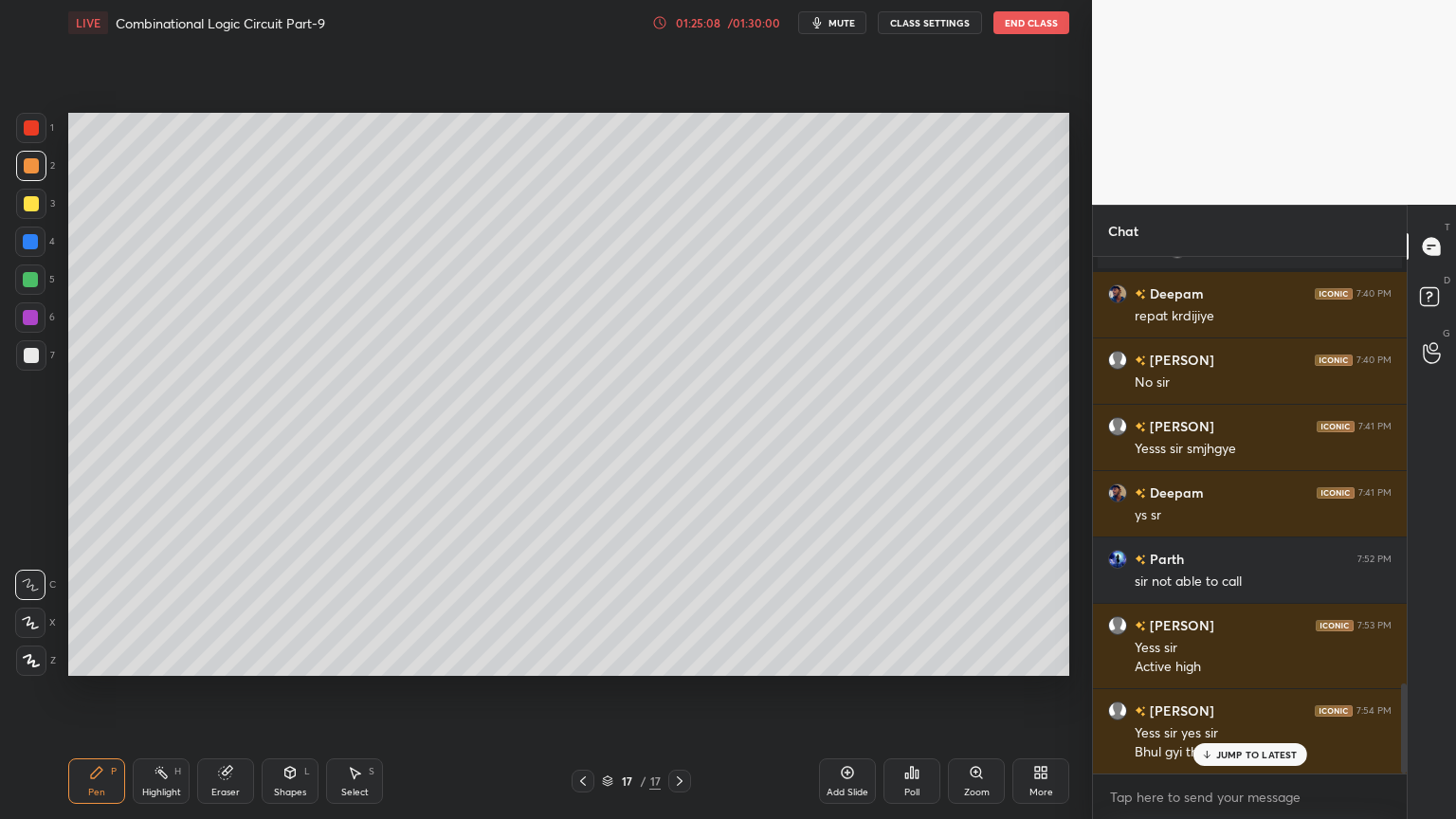 click on "Eraser" at bounding box center [226, 781] 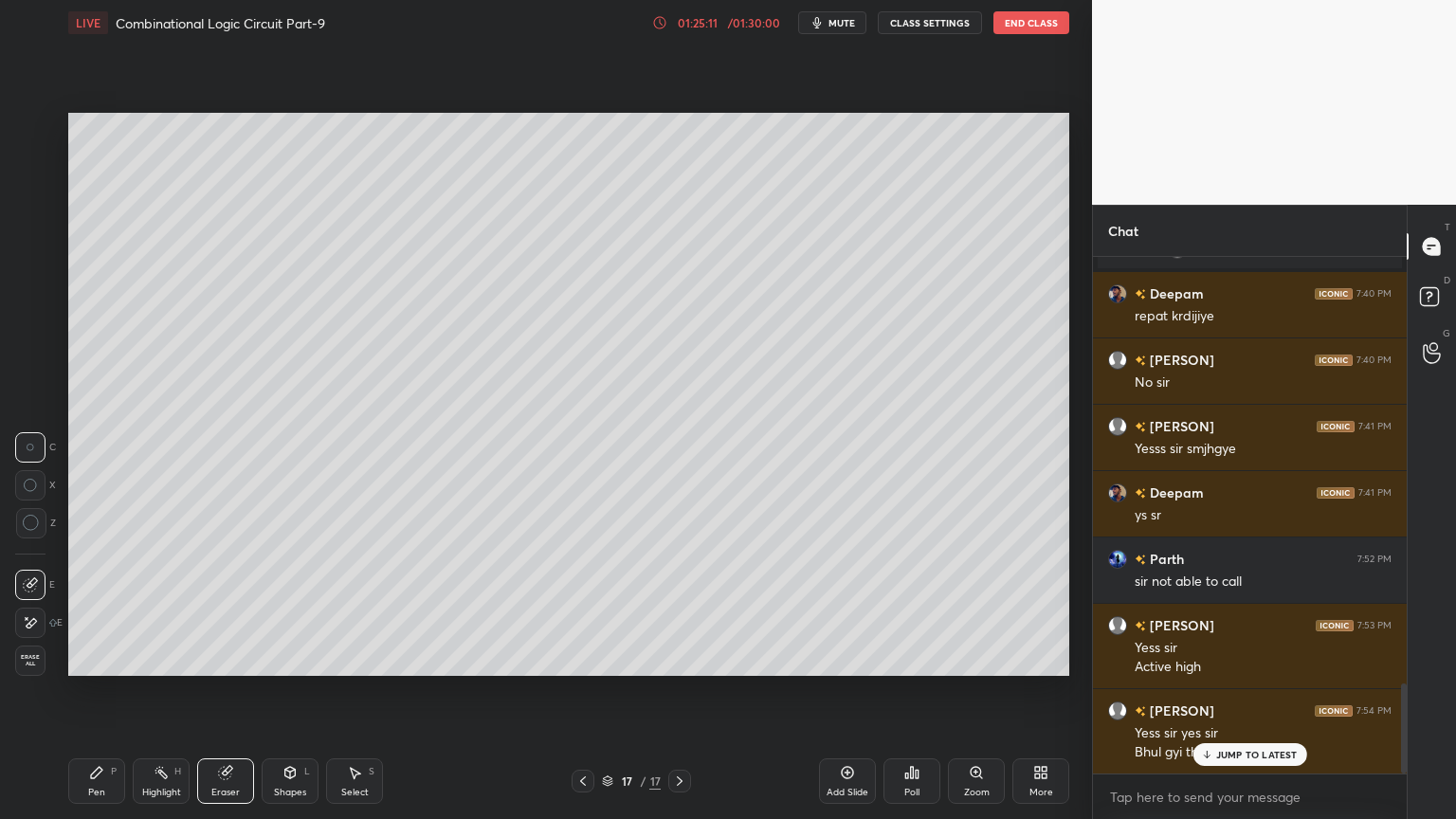 click on "Select S" at bounding box center [355, 781] 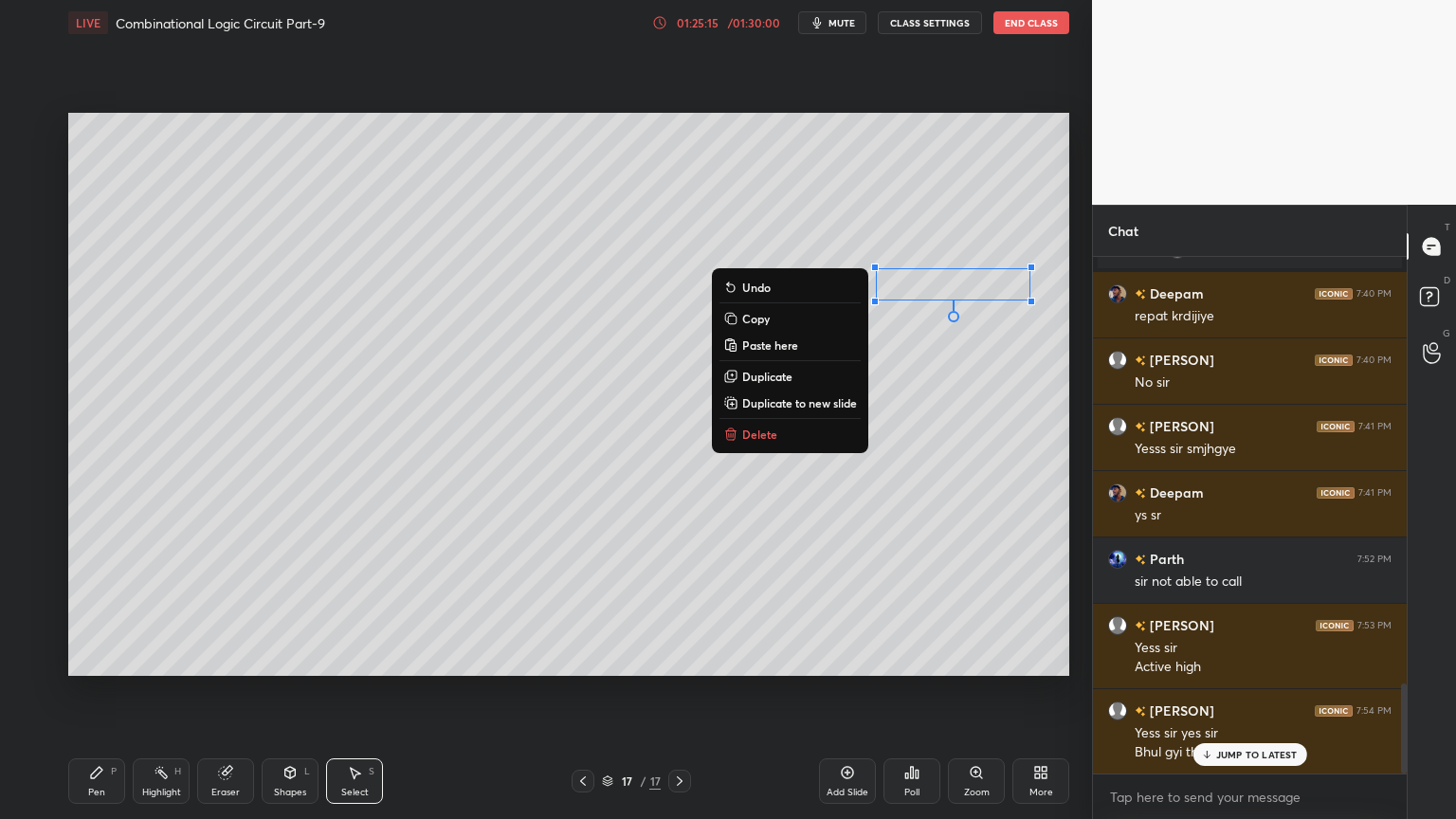 click 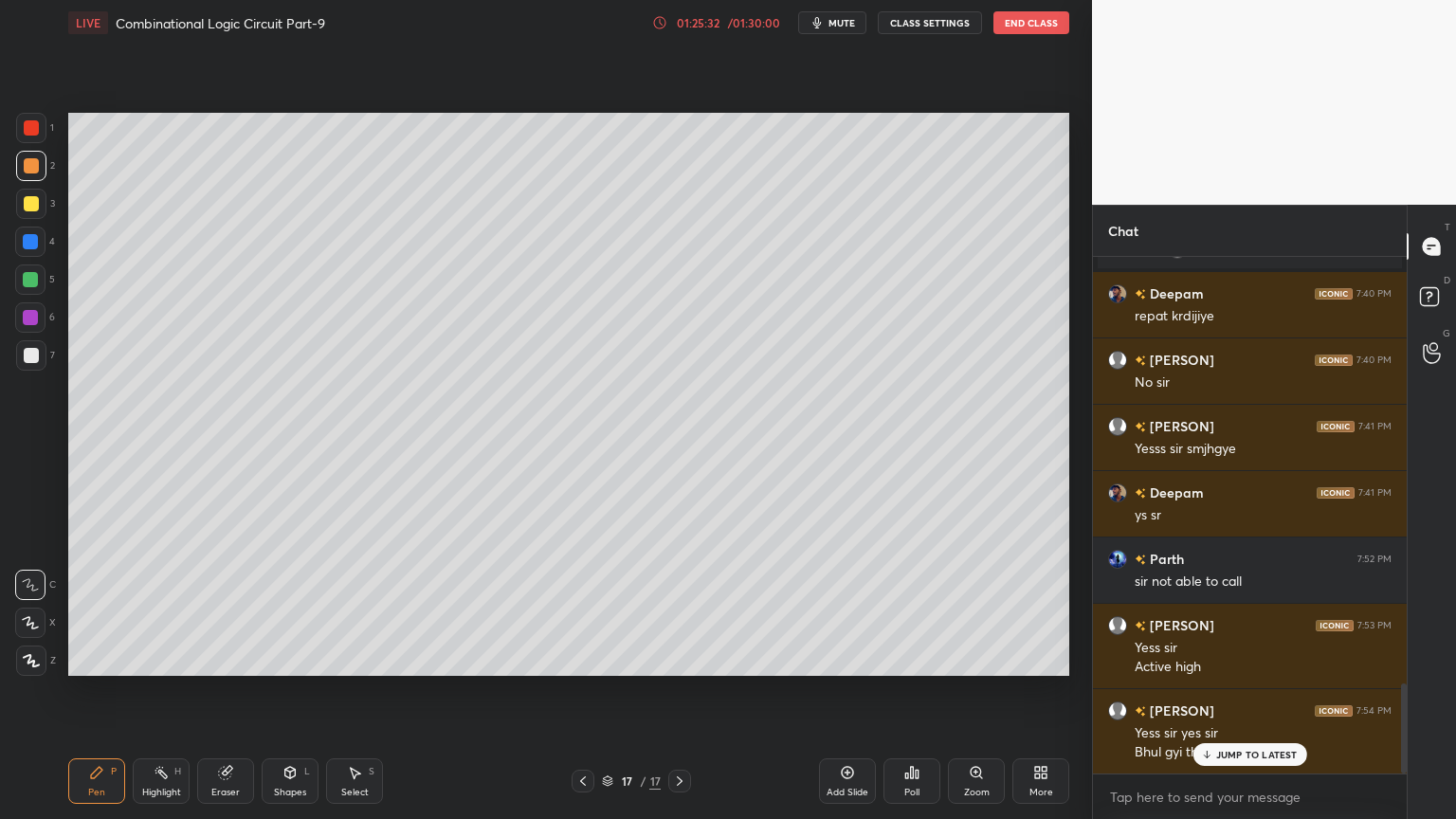 click 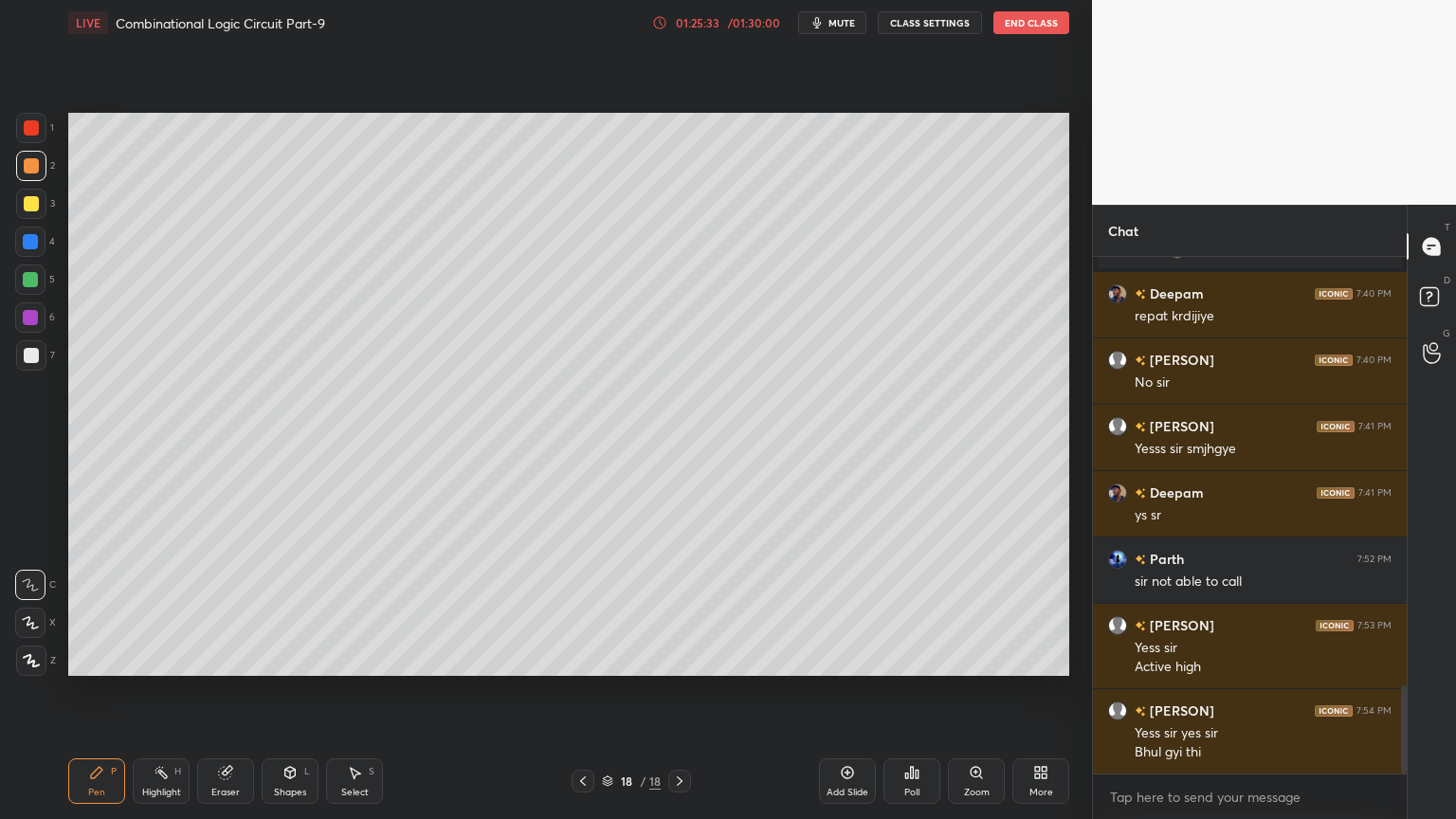scroll, scrollTop: 2505, scrollLeft: 0, axis: vertical 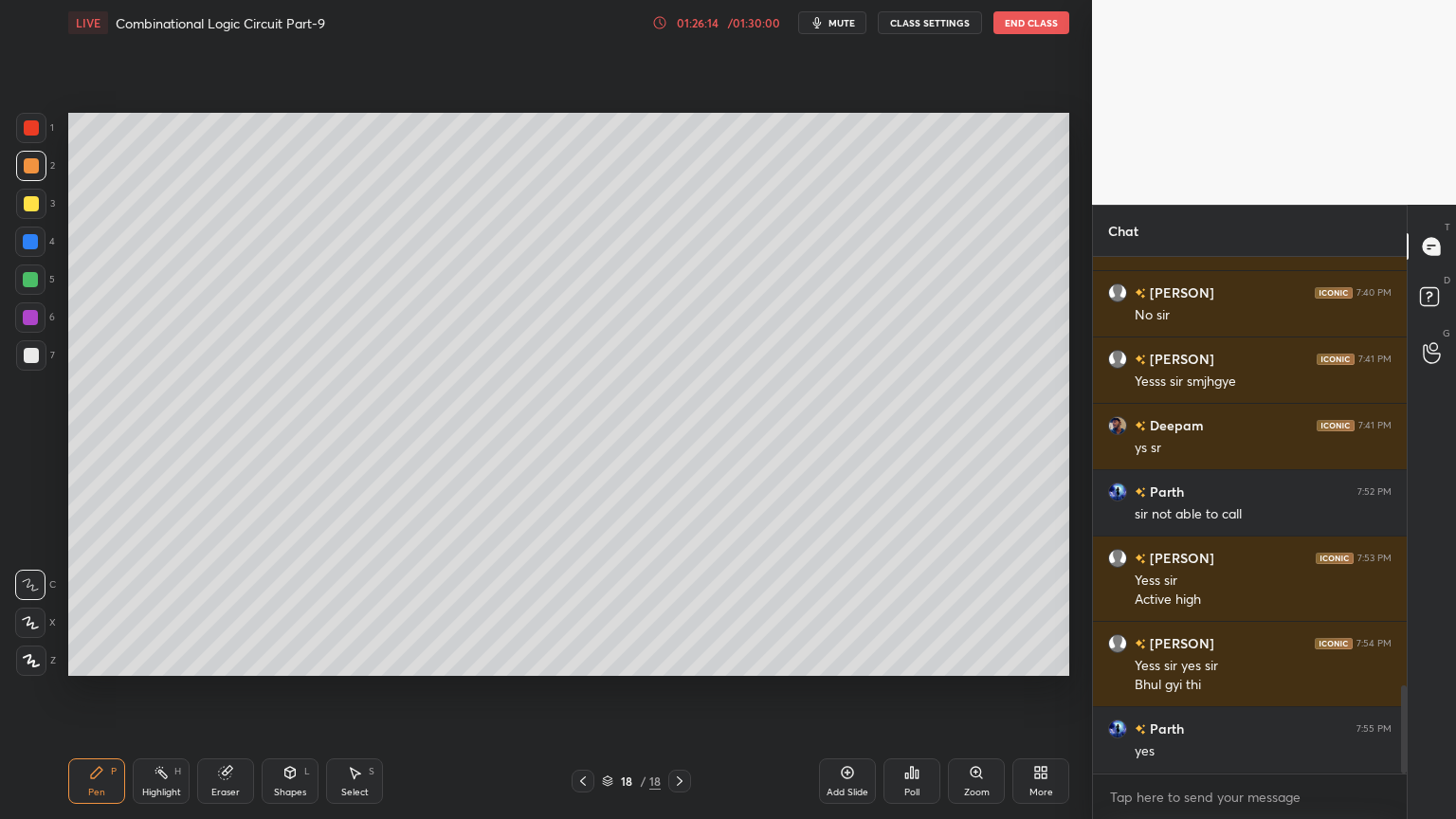 click at bounding box center [31, 128] 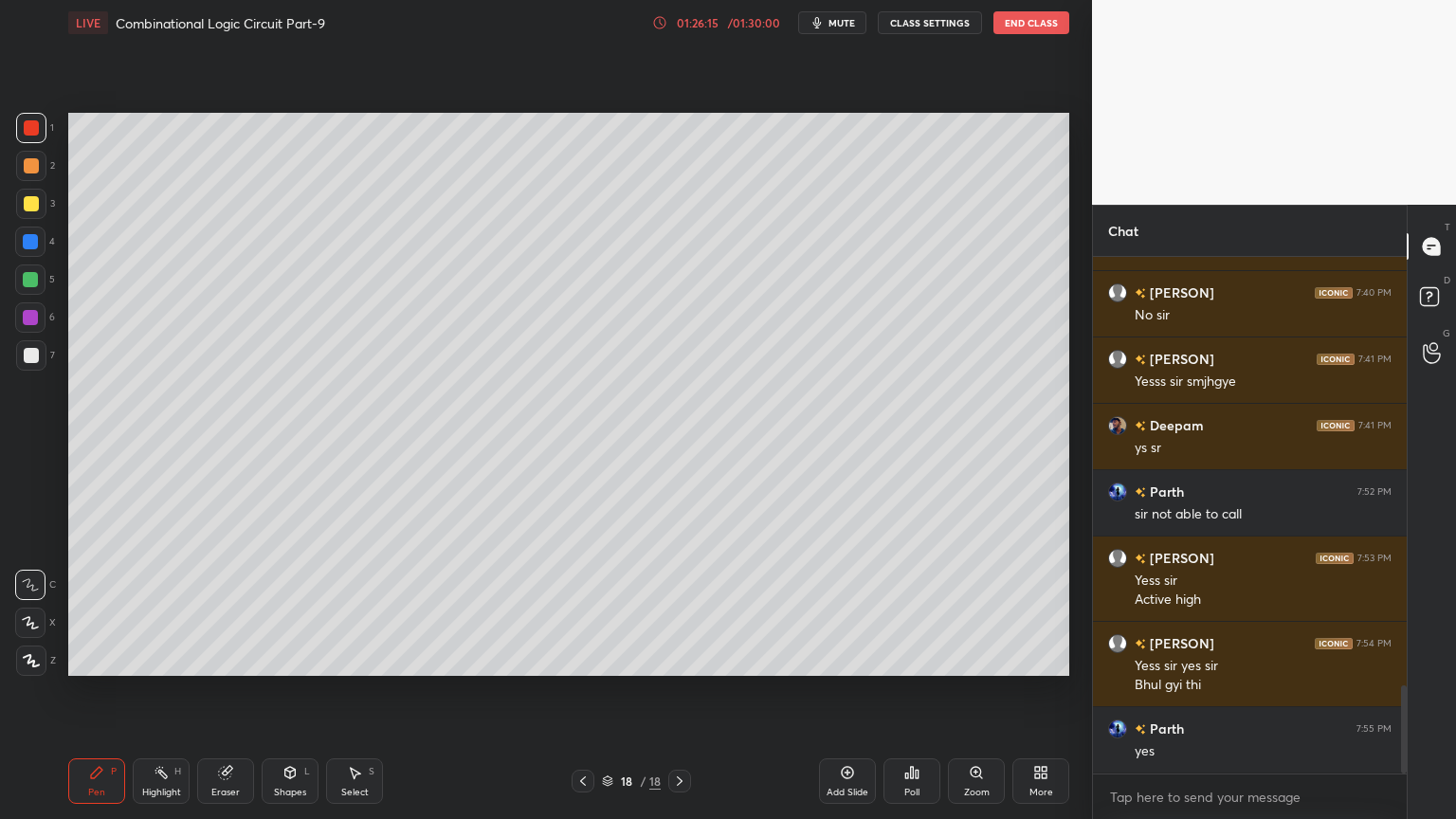 click 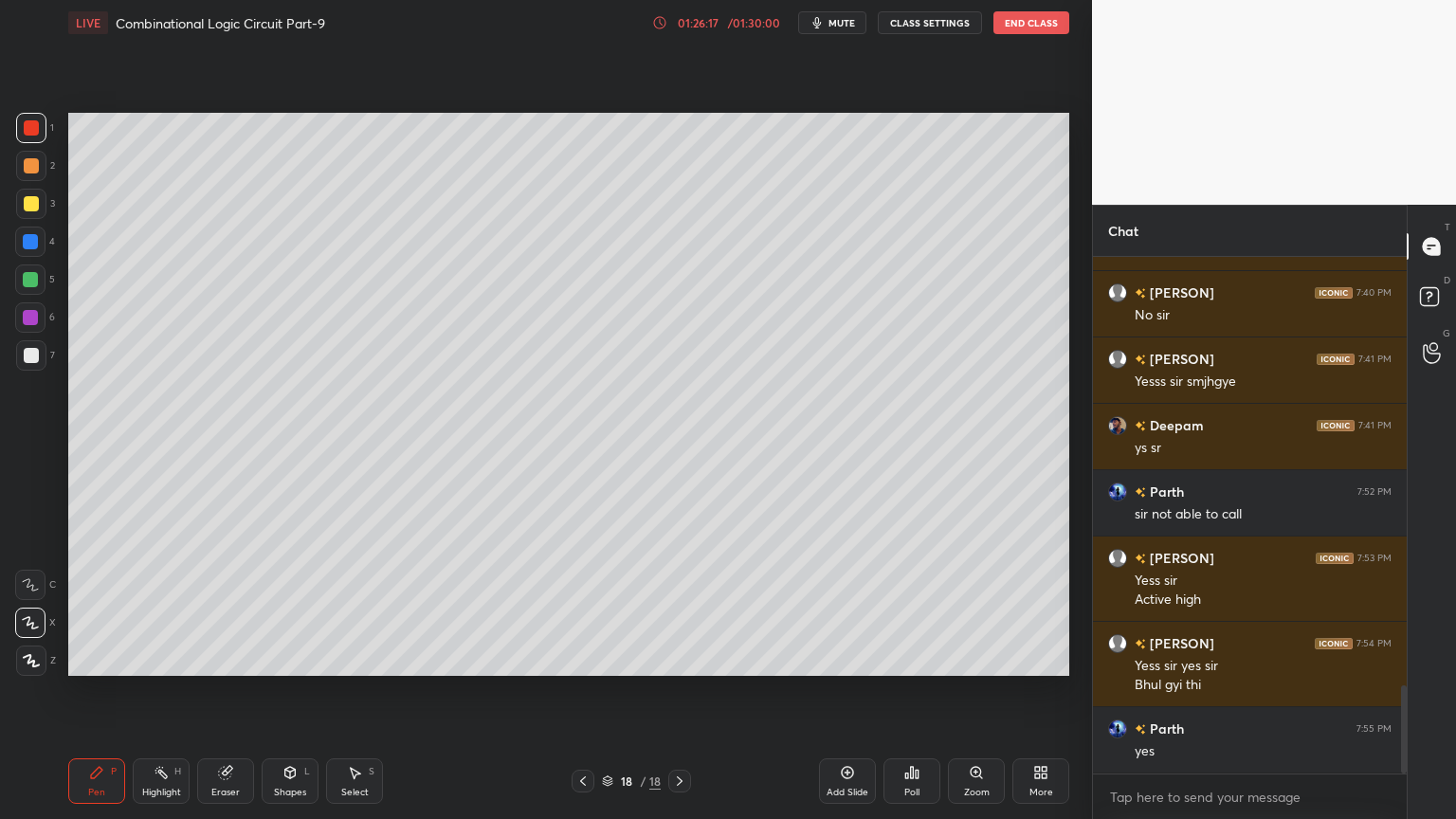 click at bounding box center [31, 166] 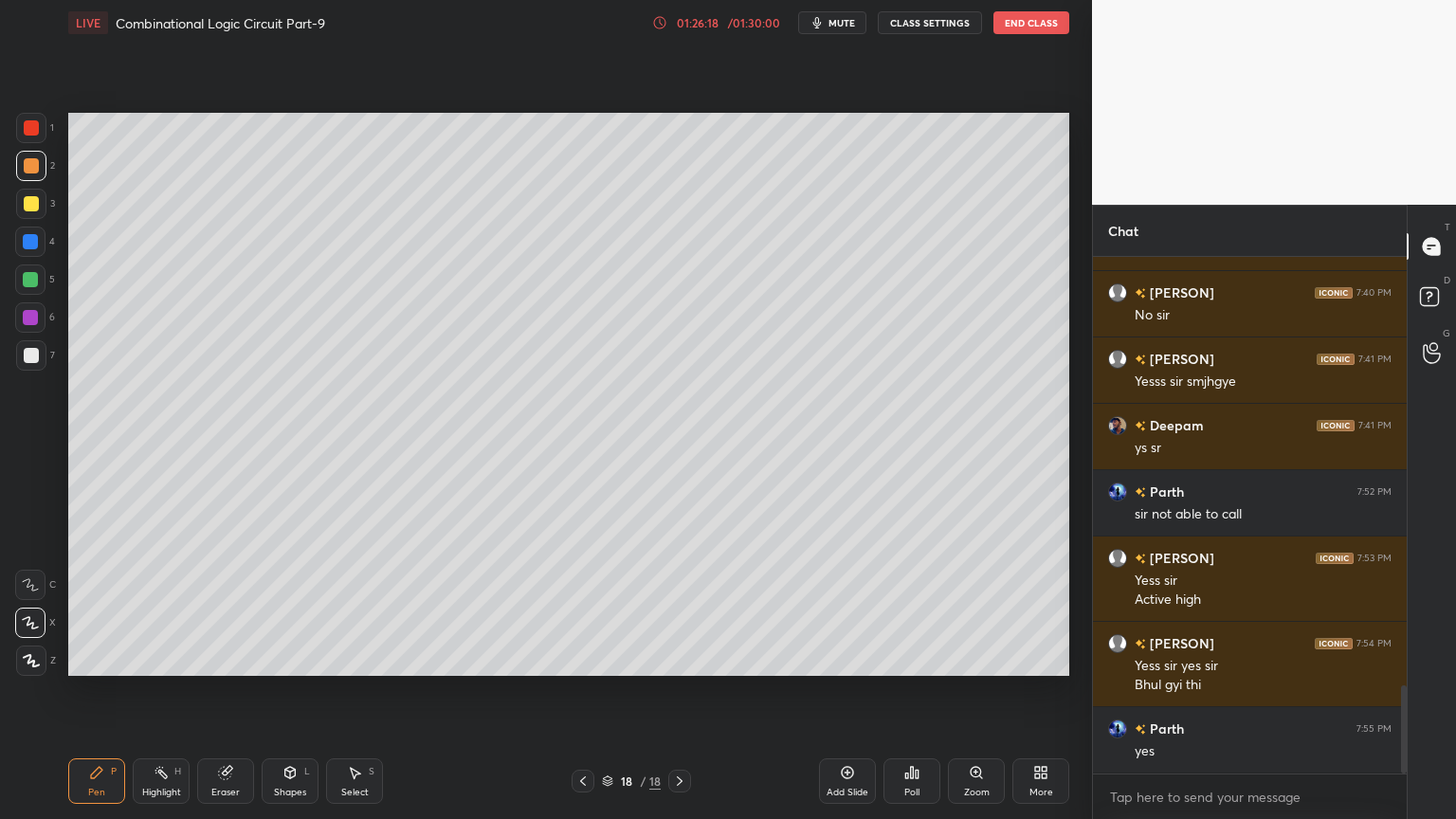 click on "1" at bounding box center [35, 132] 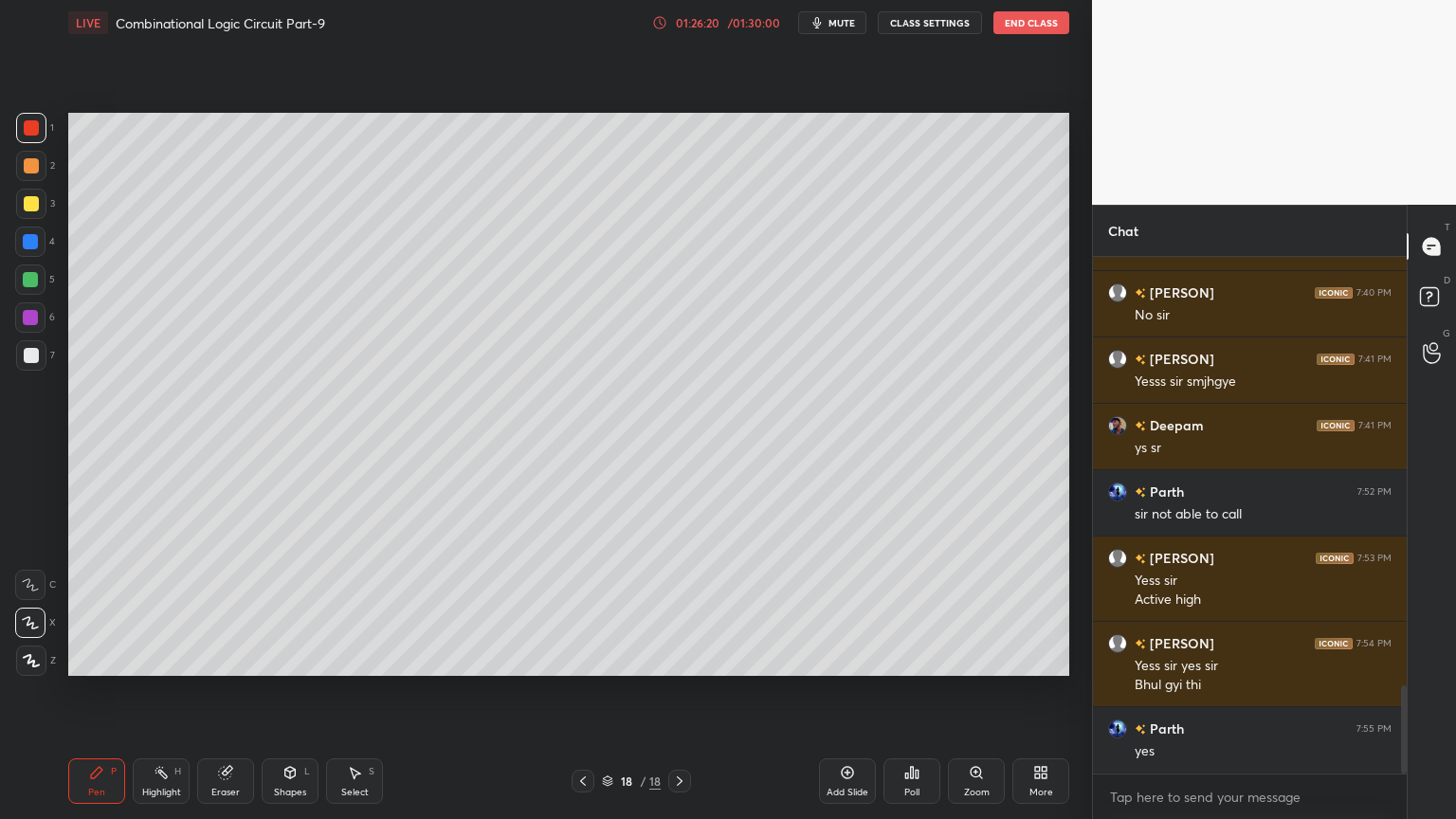 click at bounding box center [30, 280] 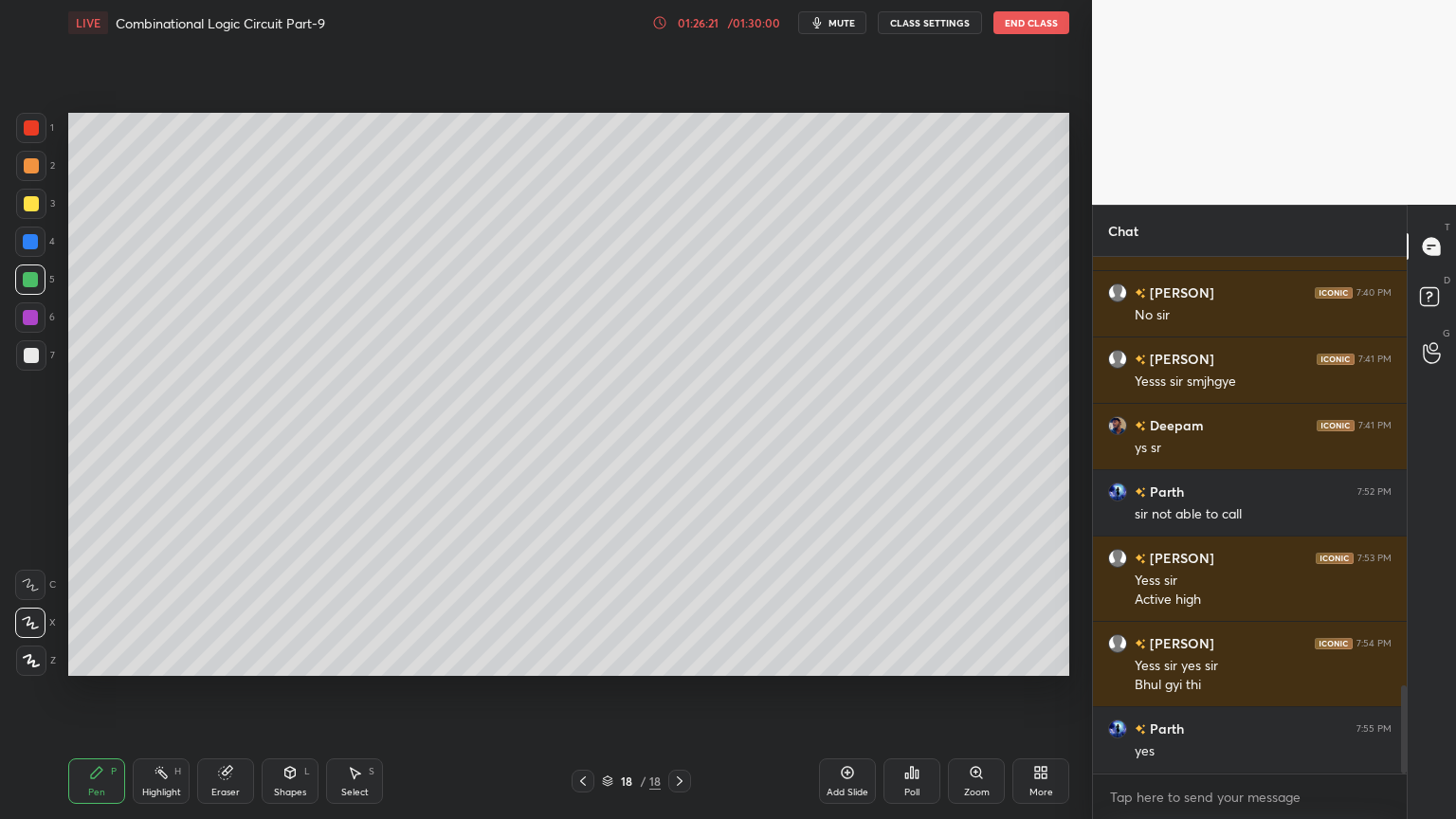 click on "Shapes L" at bounding box center [290, 781] 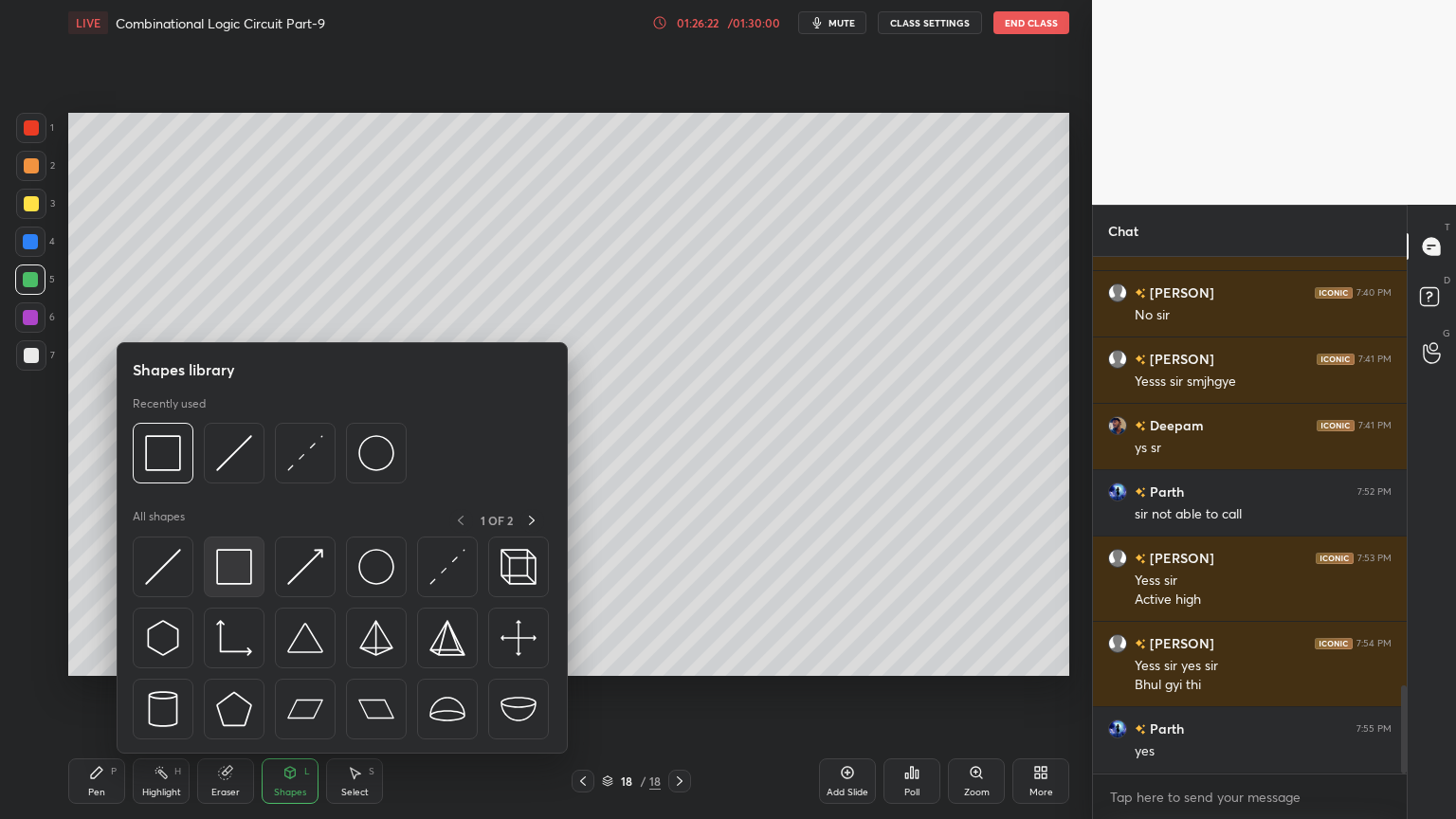 click at bounding box center (234, 567) 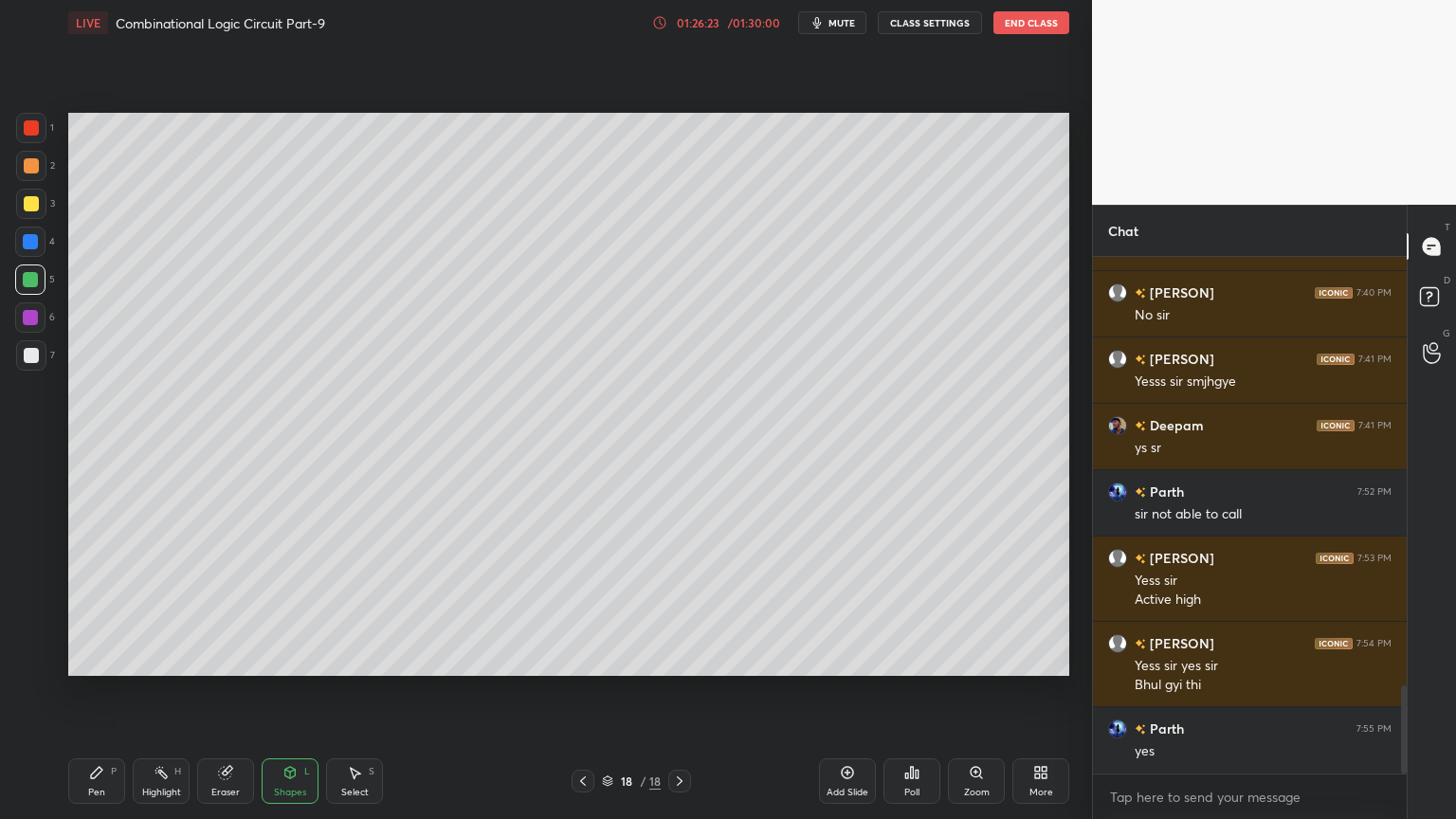click 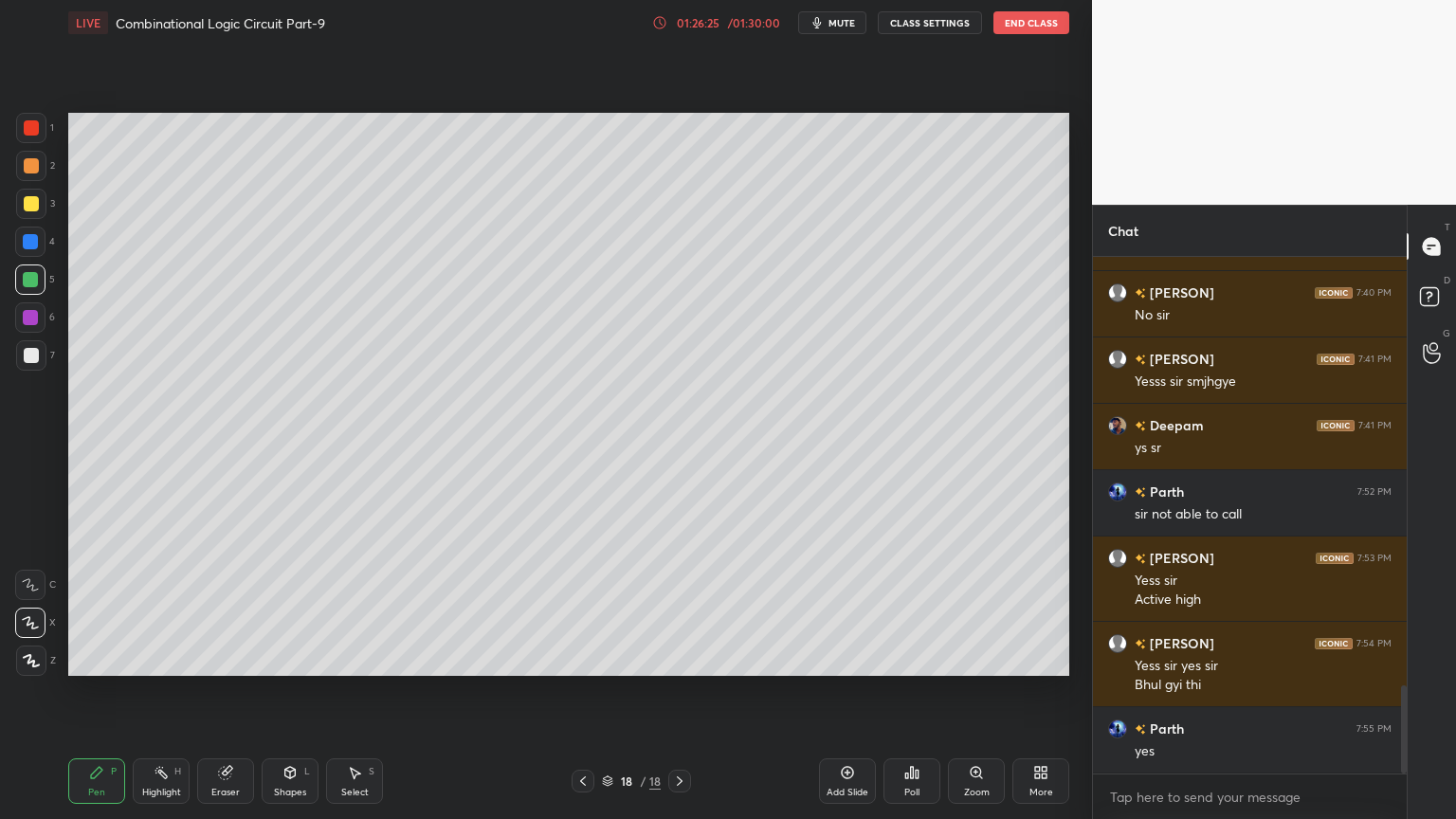 click on "C" at bounding box center (35, 581) 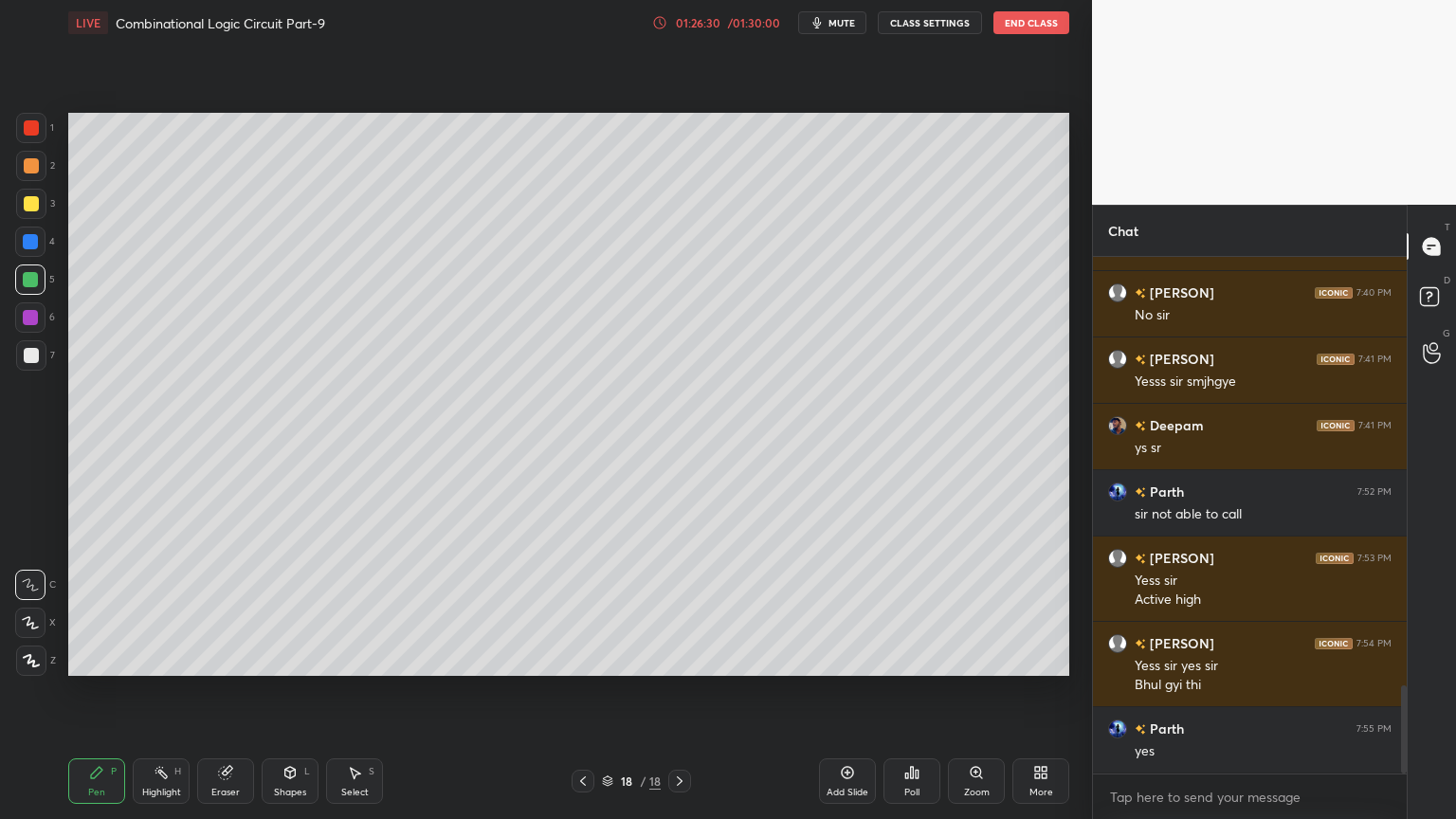 click on "Eraser" at bounding box center (226, 781) 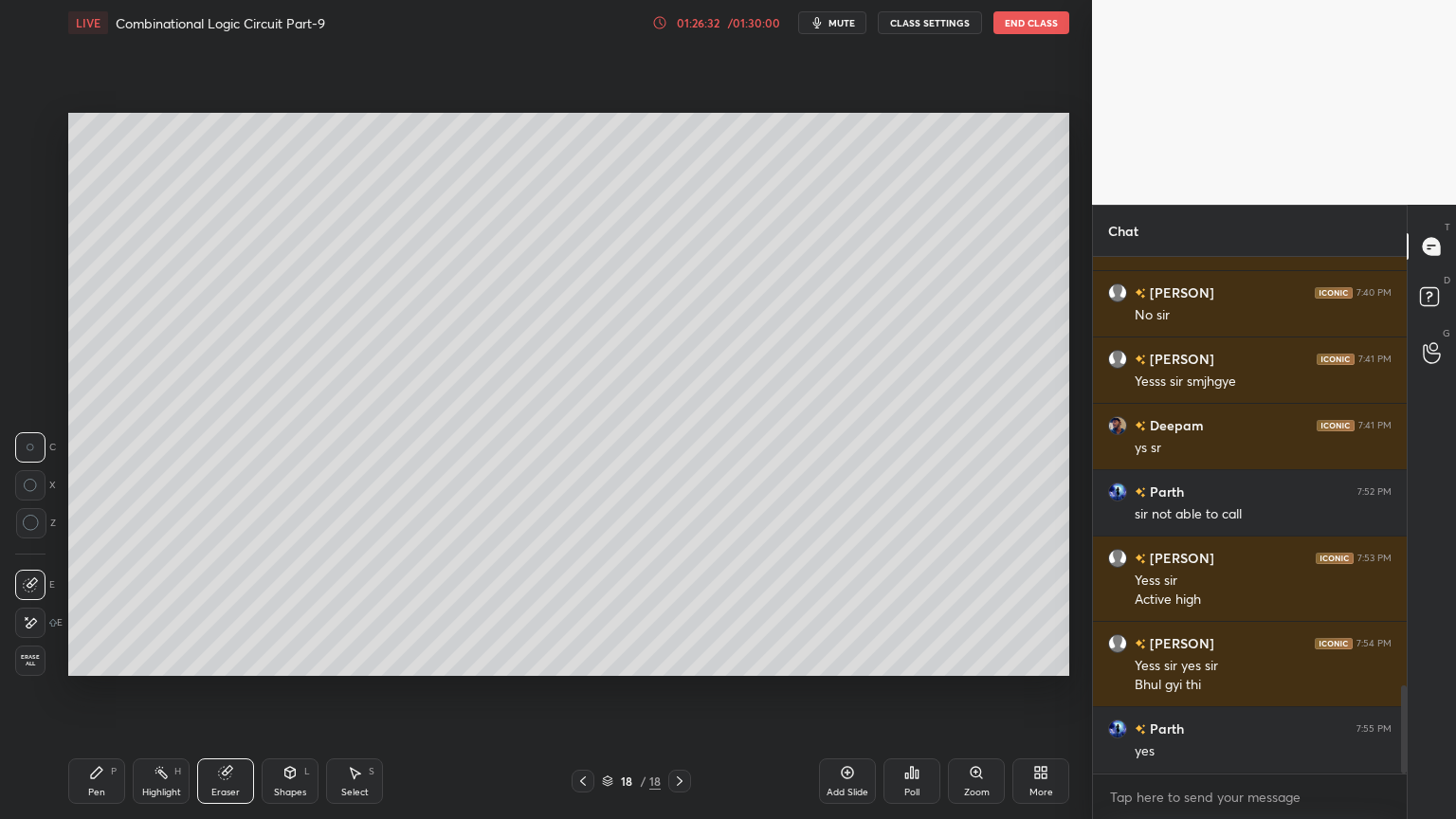 click on "Pen P" at bounding box center [97, 781] 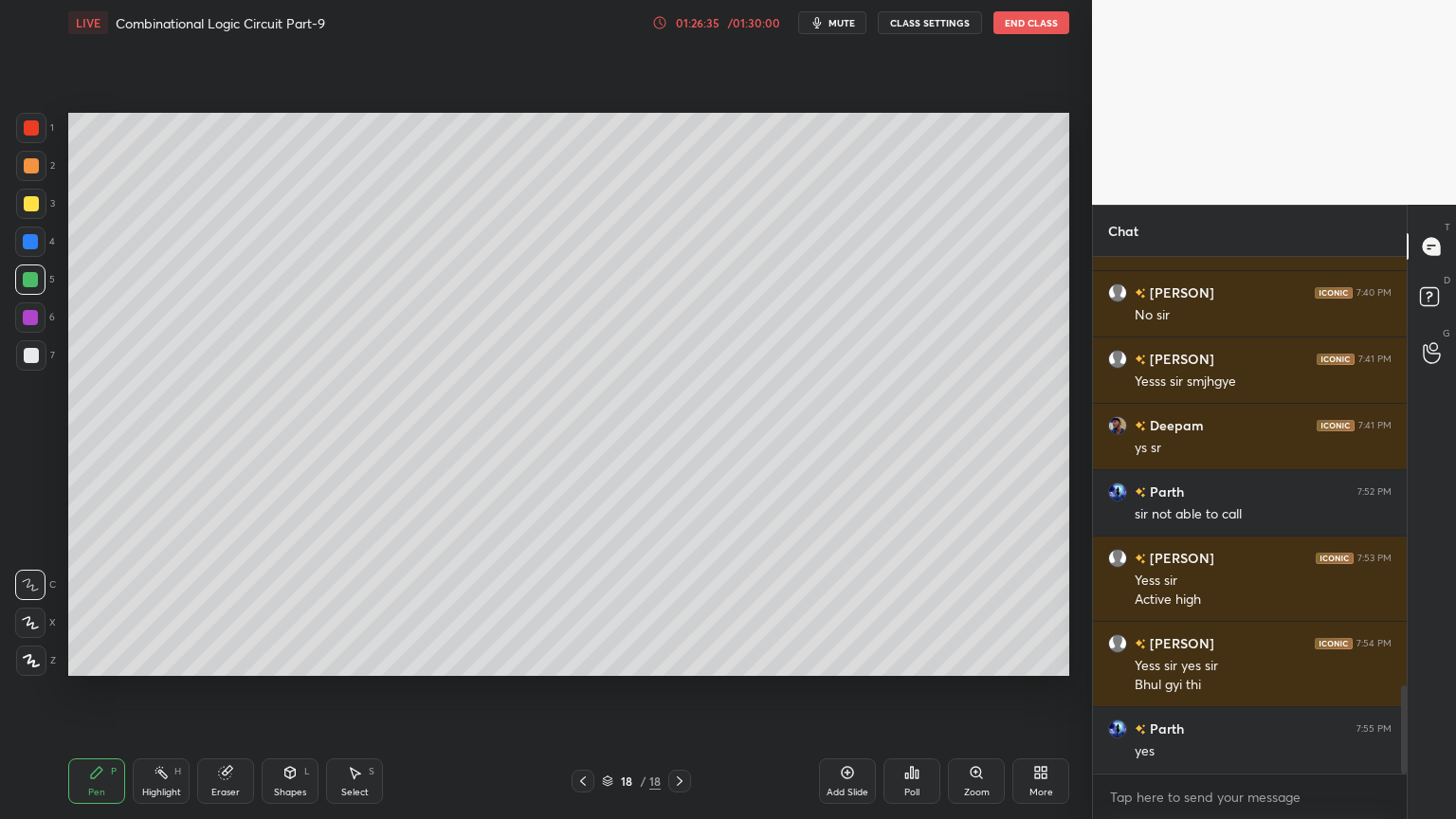 click on "Shapes L" at bounding box center (290, 781) 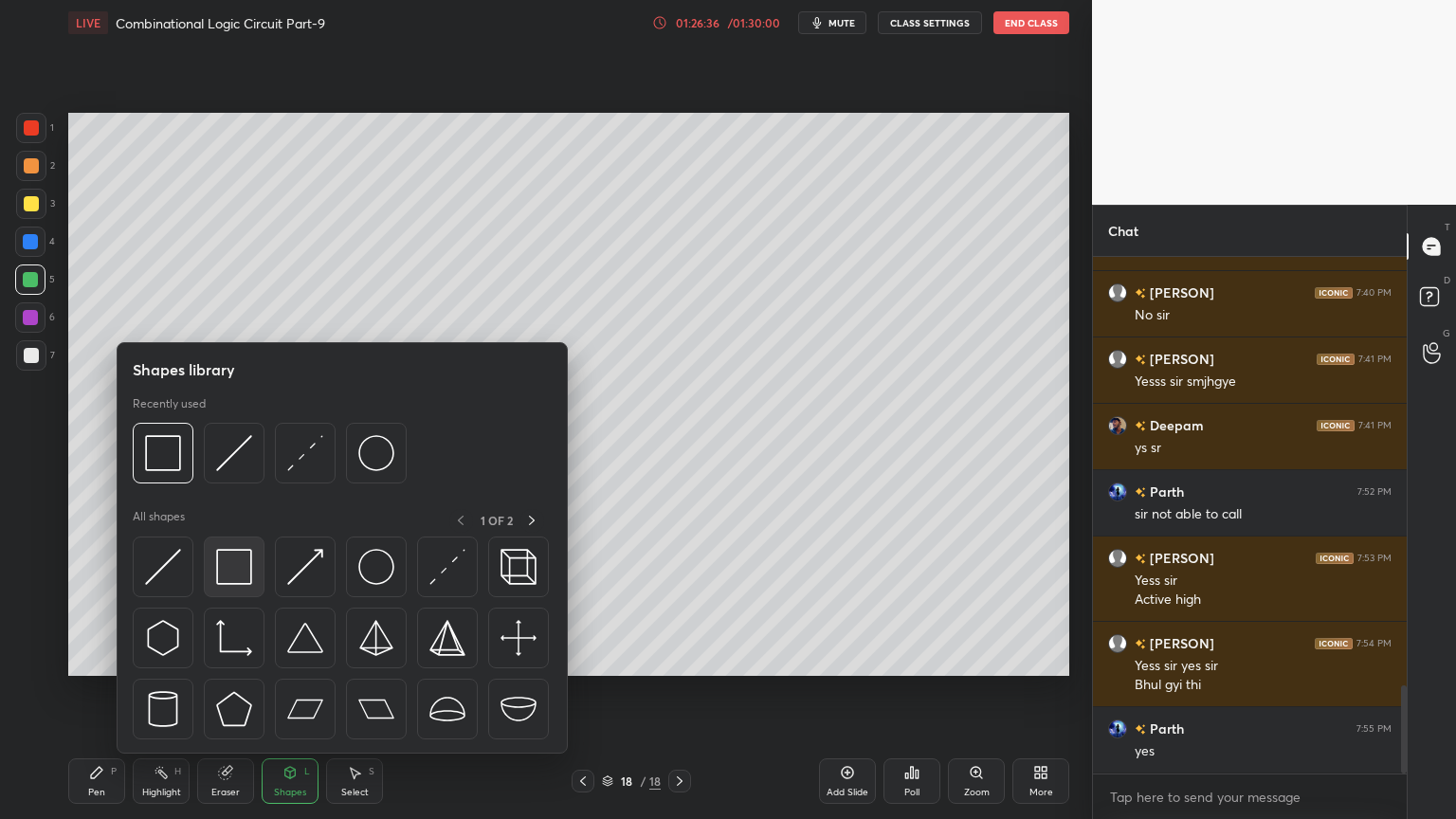 click at bounding box center [234, 567] 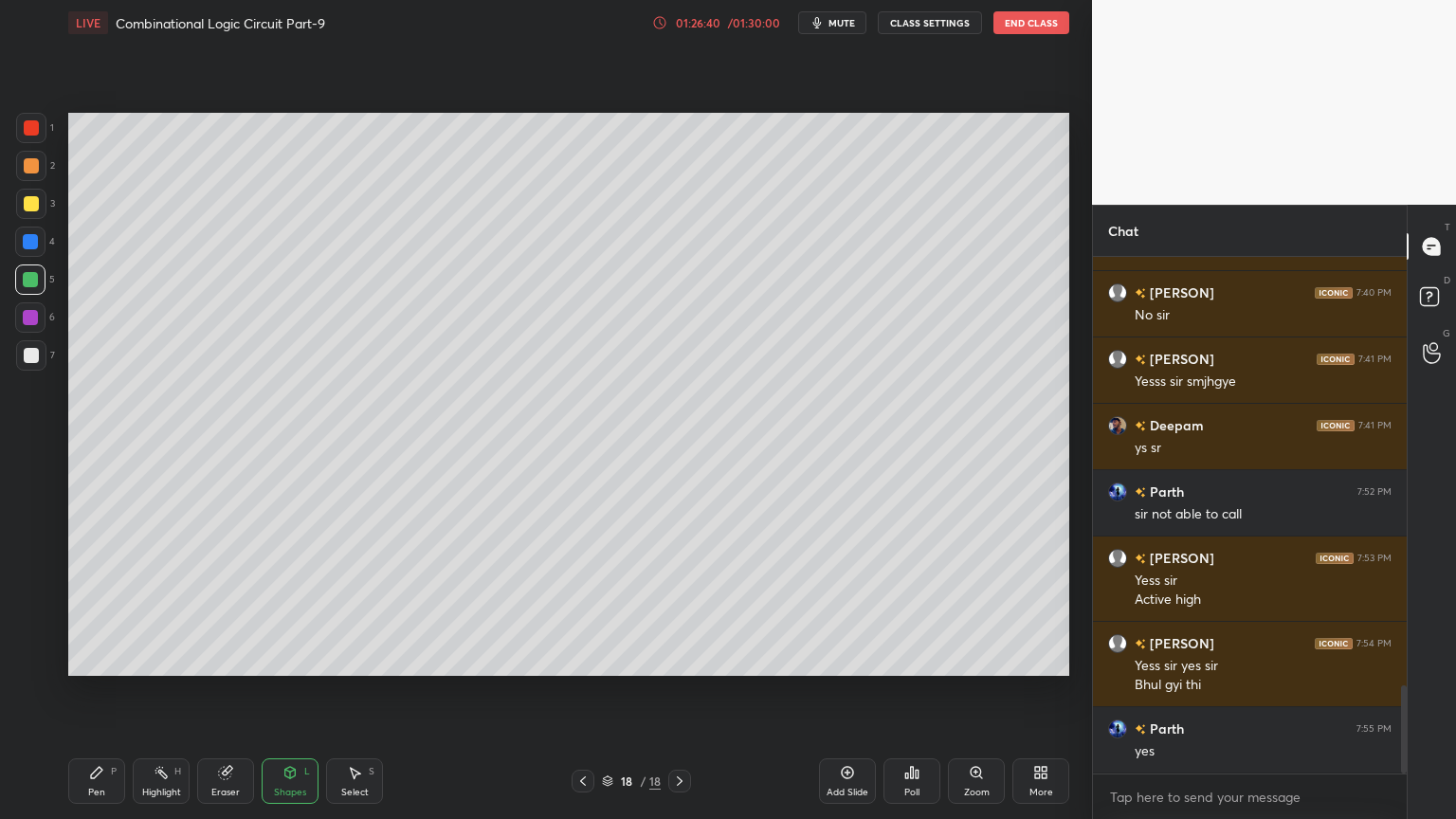 click 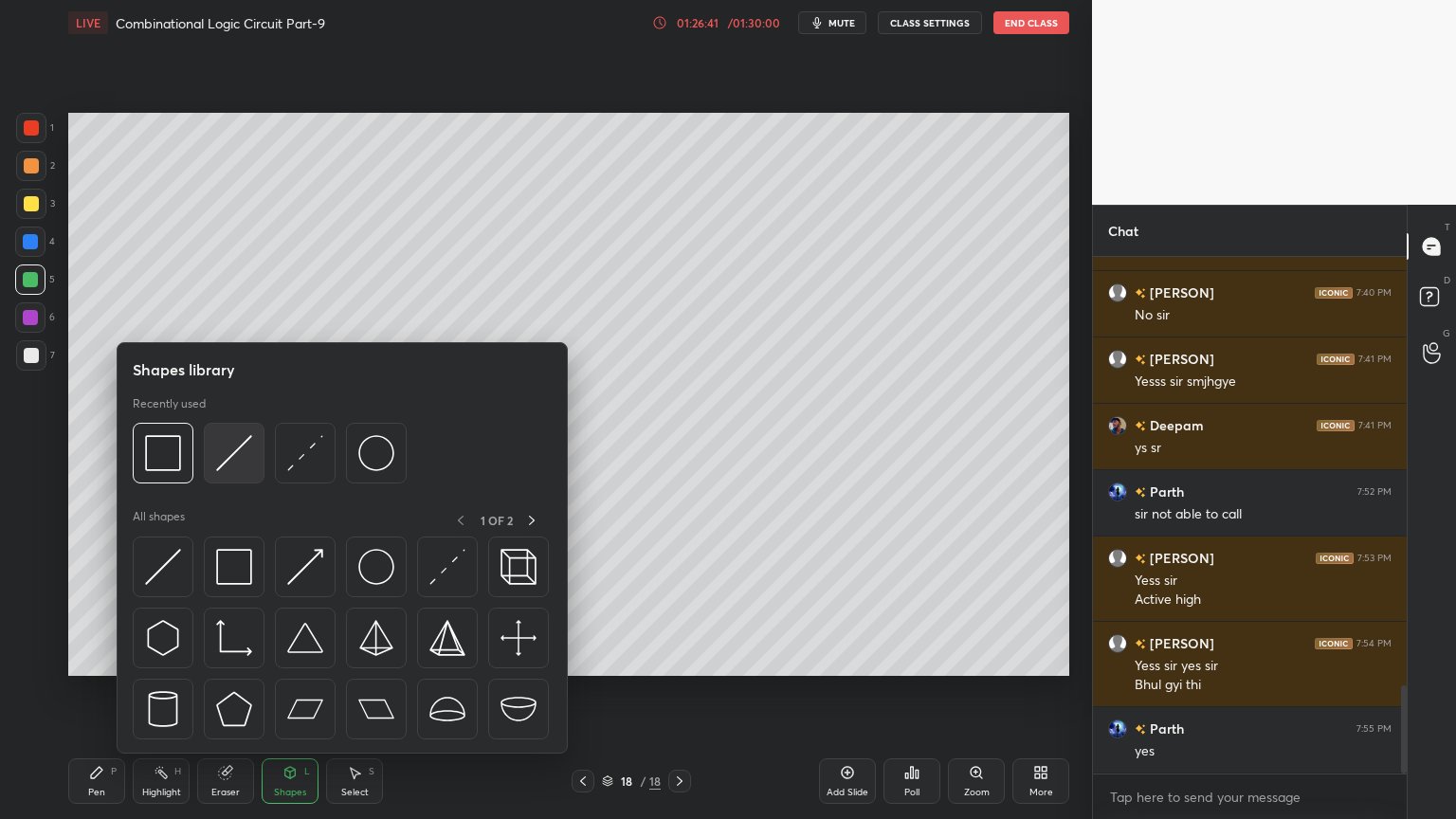 click at bounding box center [234, 453] 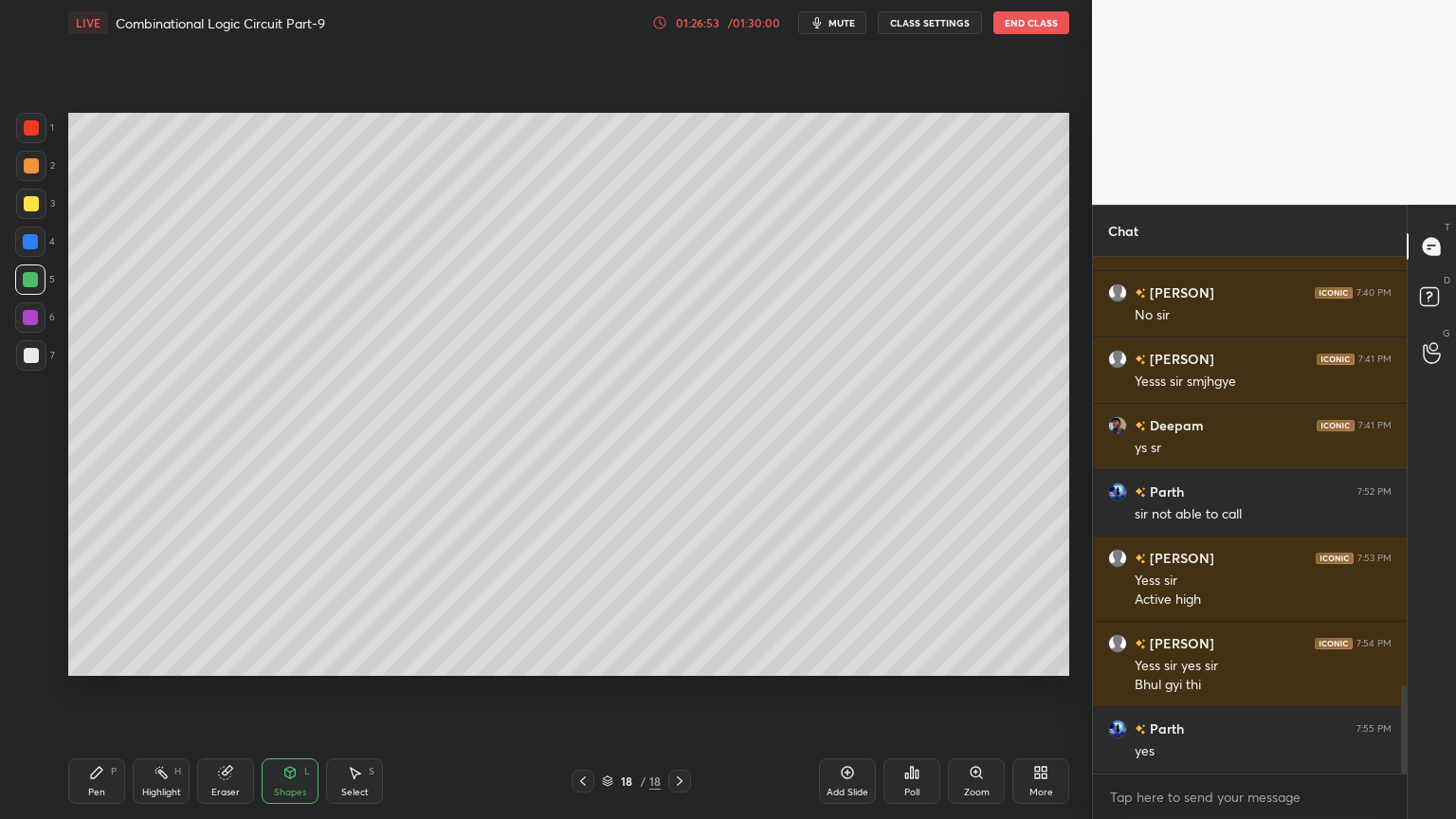 click 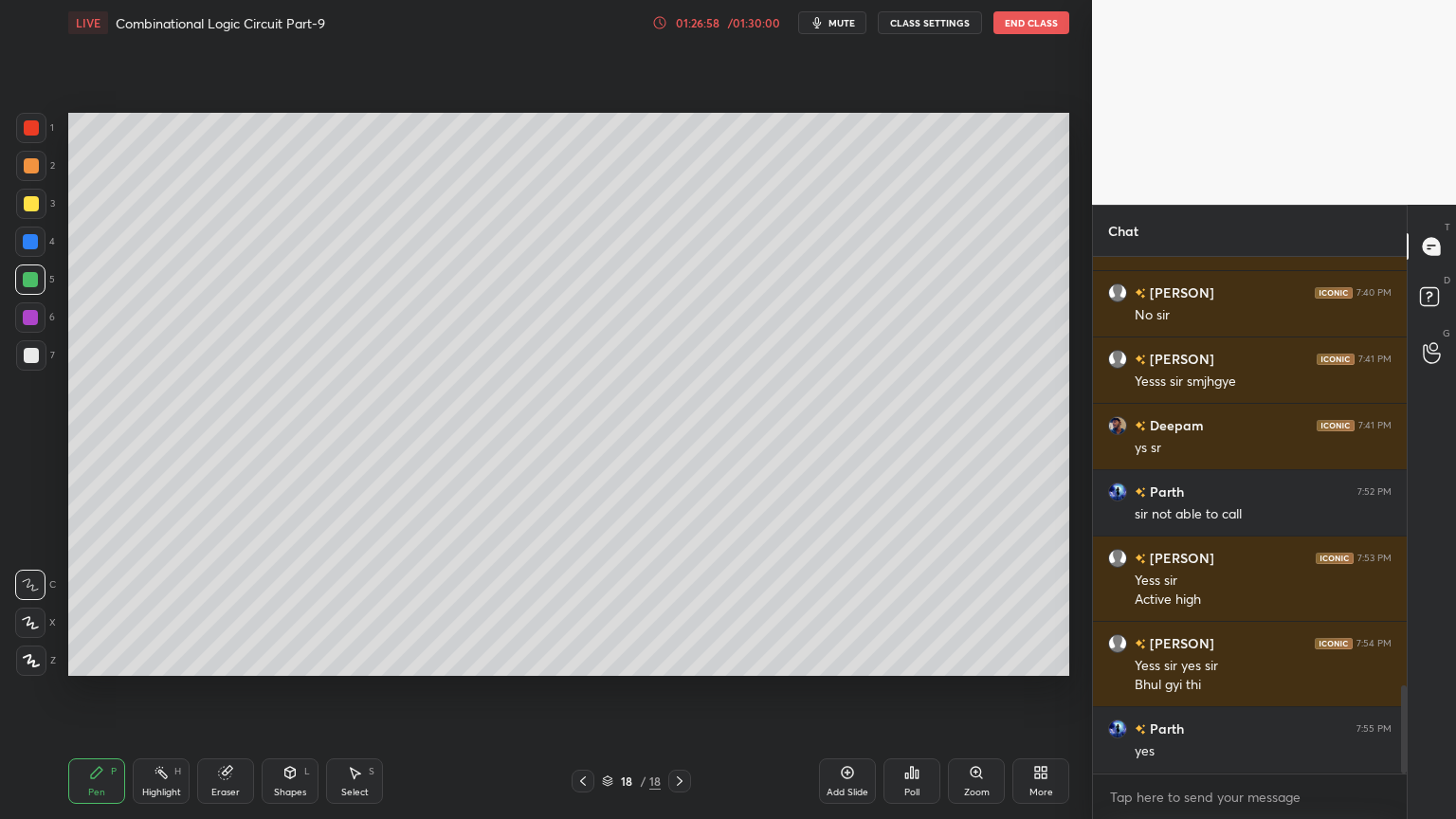 click 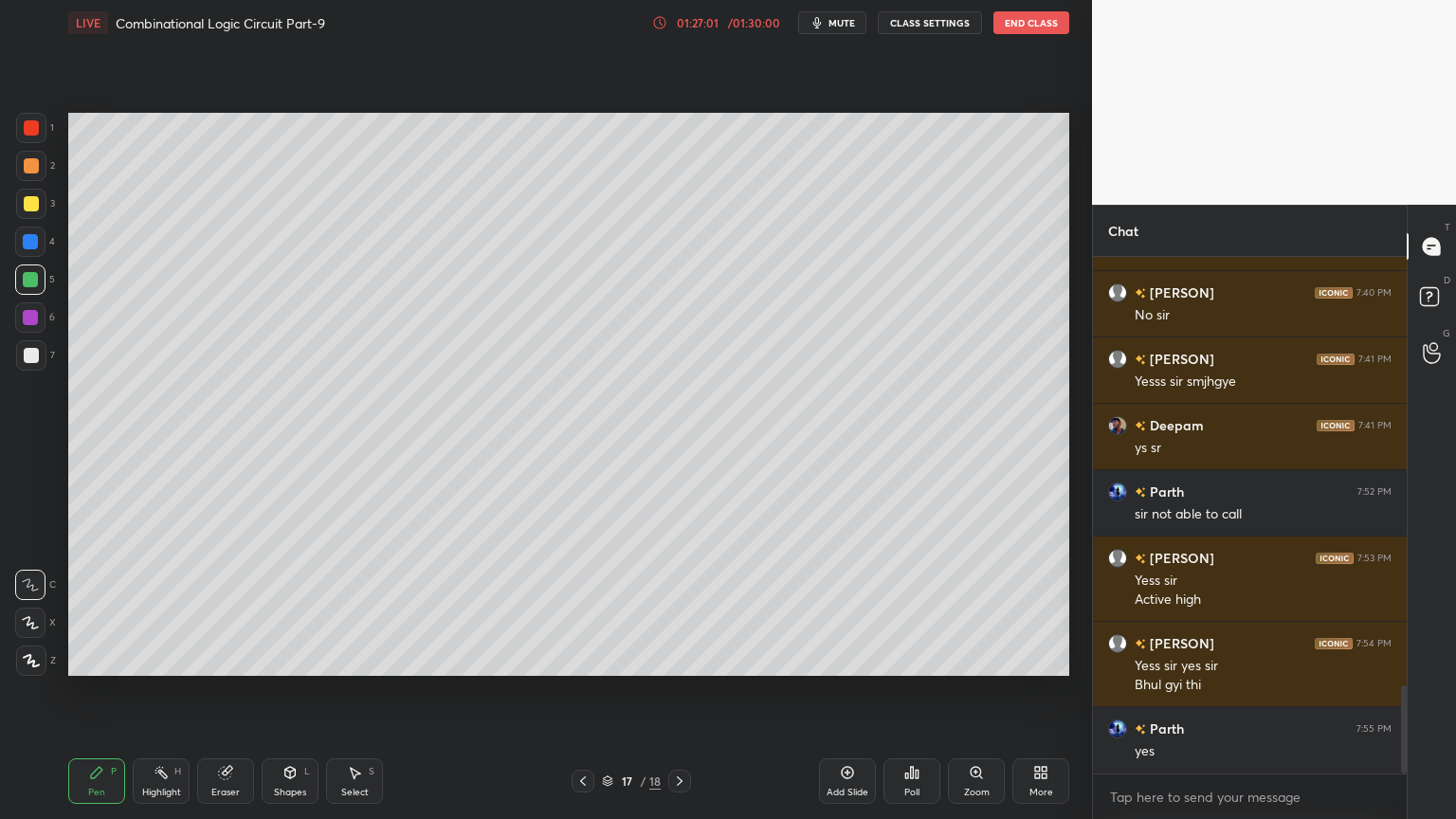 click at bounding box center (31, 355) 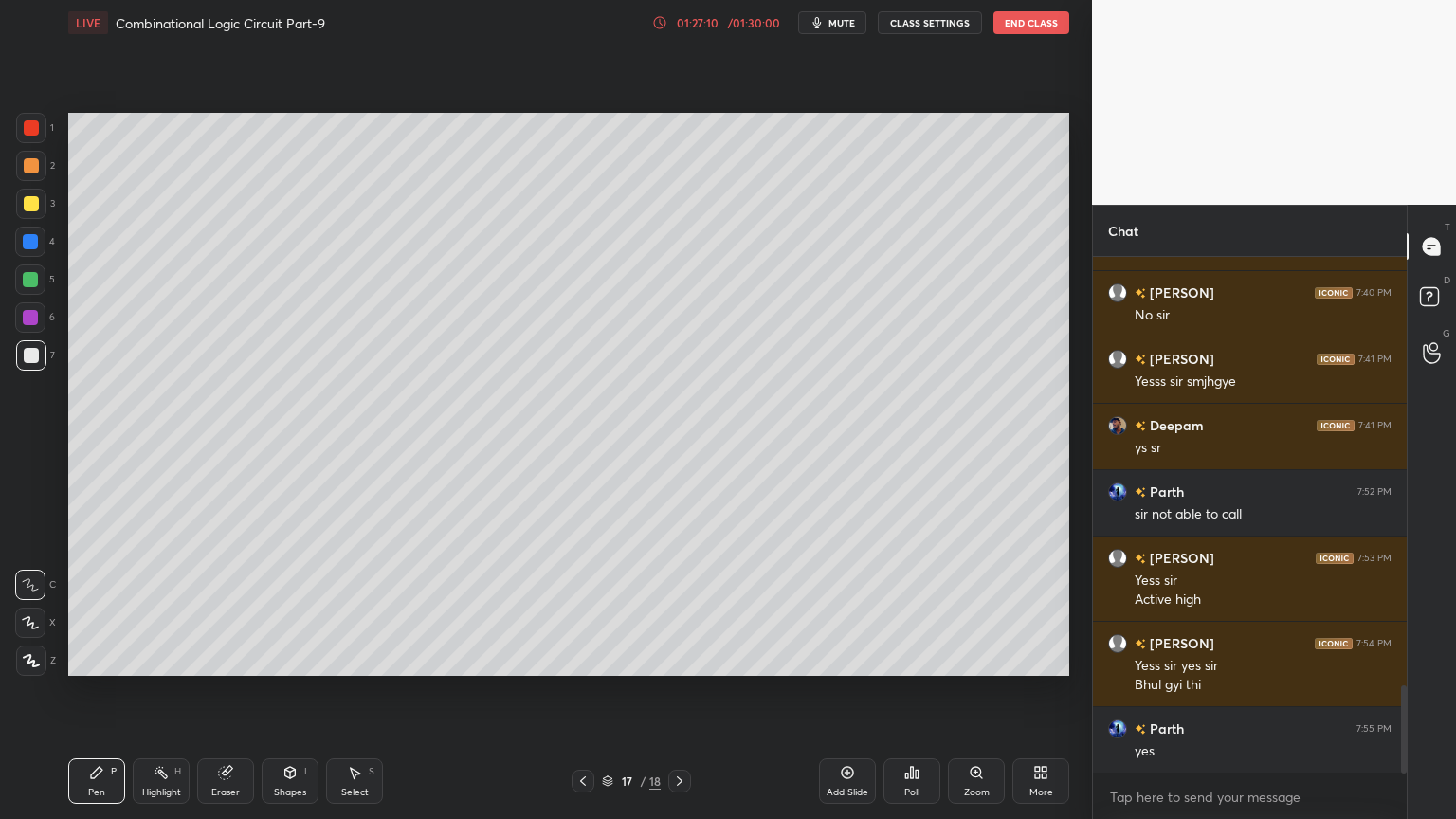click 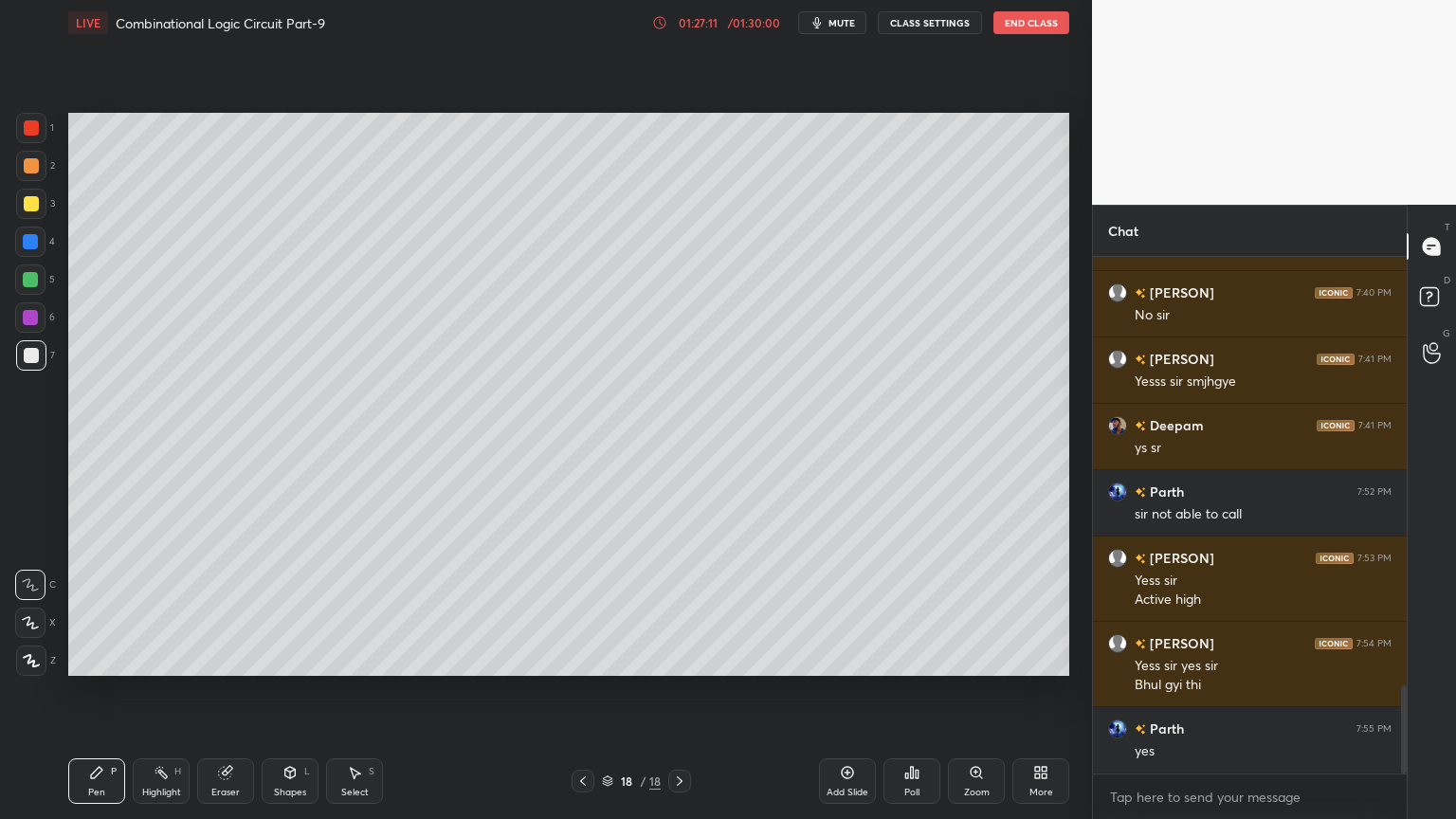 click on "Eraser" at bounding box center (226, 792) 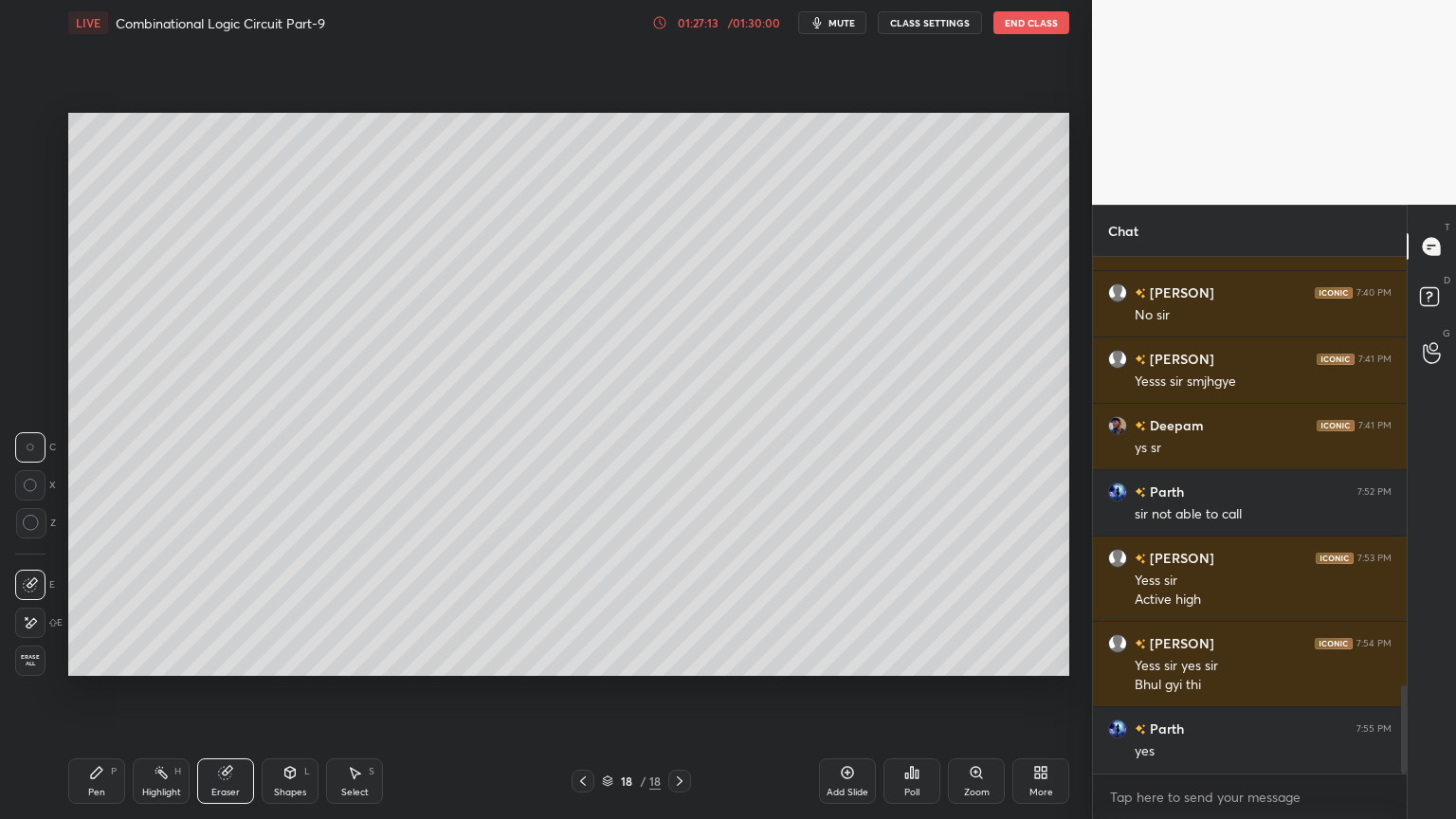 click on "Pen P" at bounding box center (97, 781) 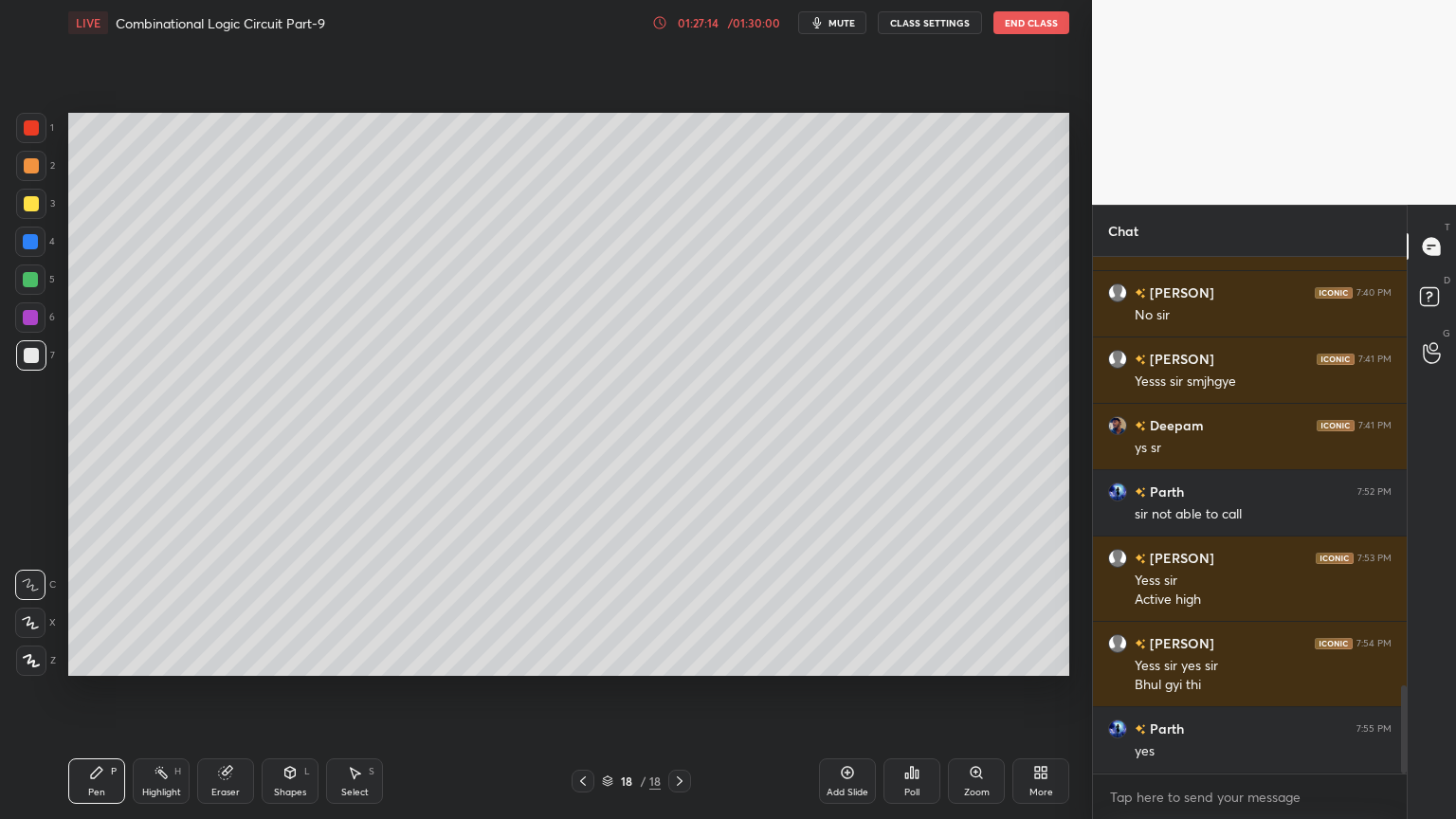 click at bounding box center [30, 280] 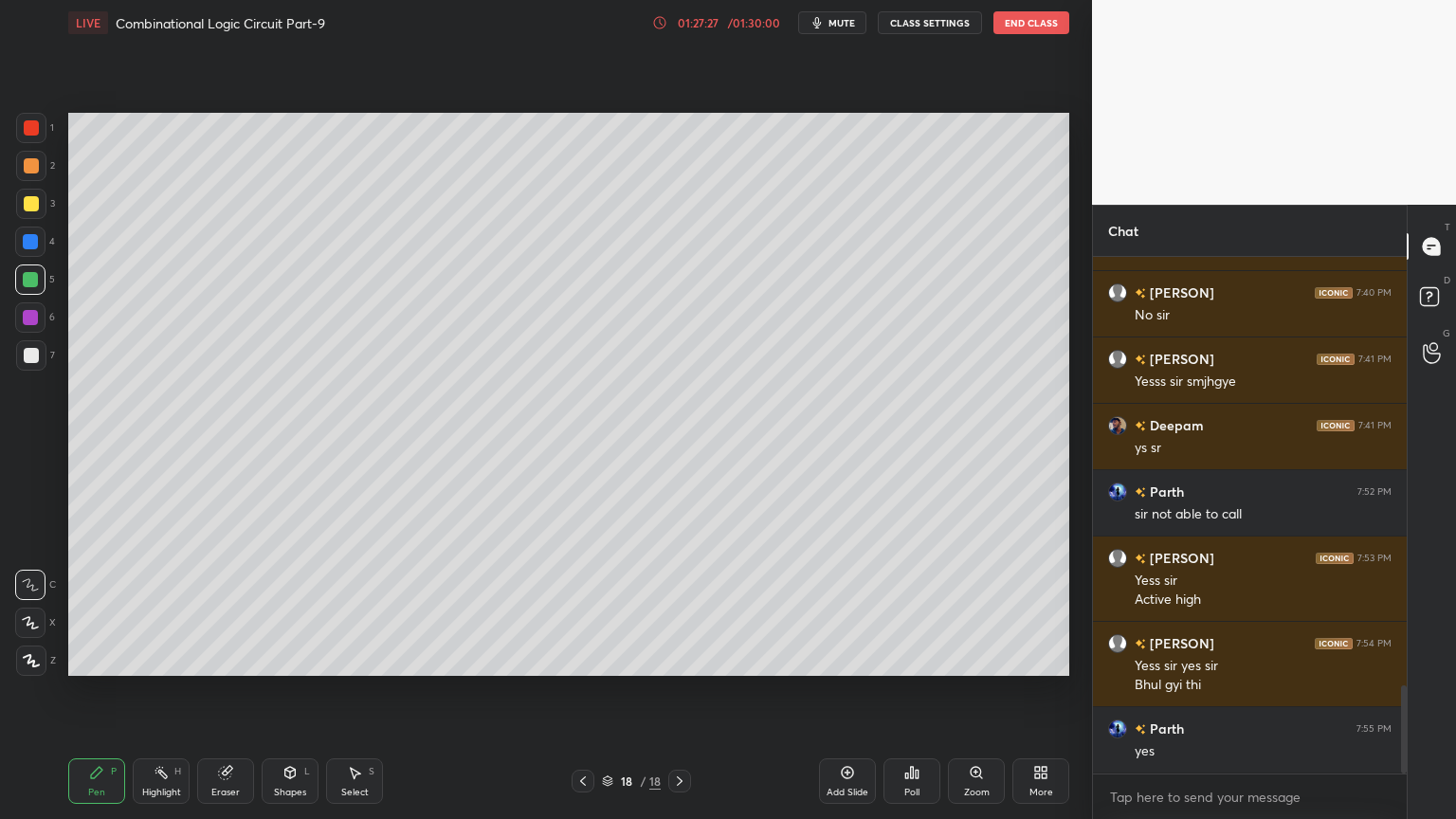click at bounding box center (31, 355) 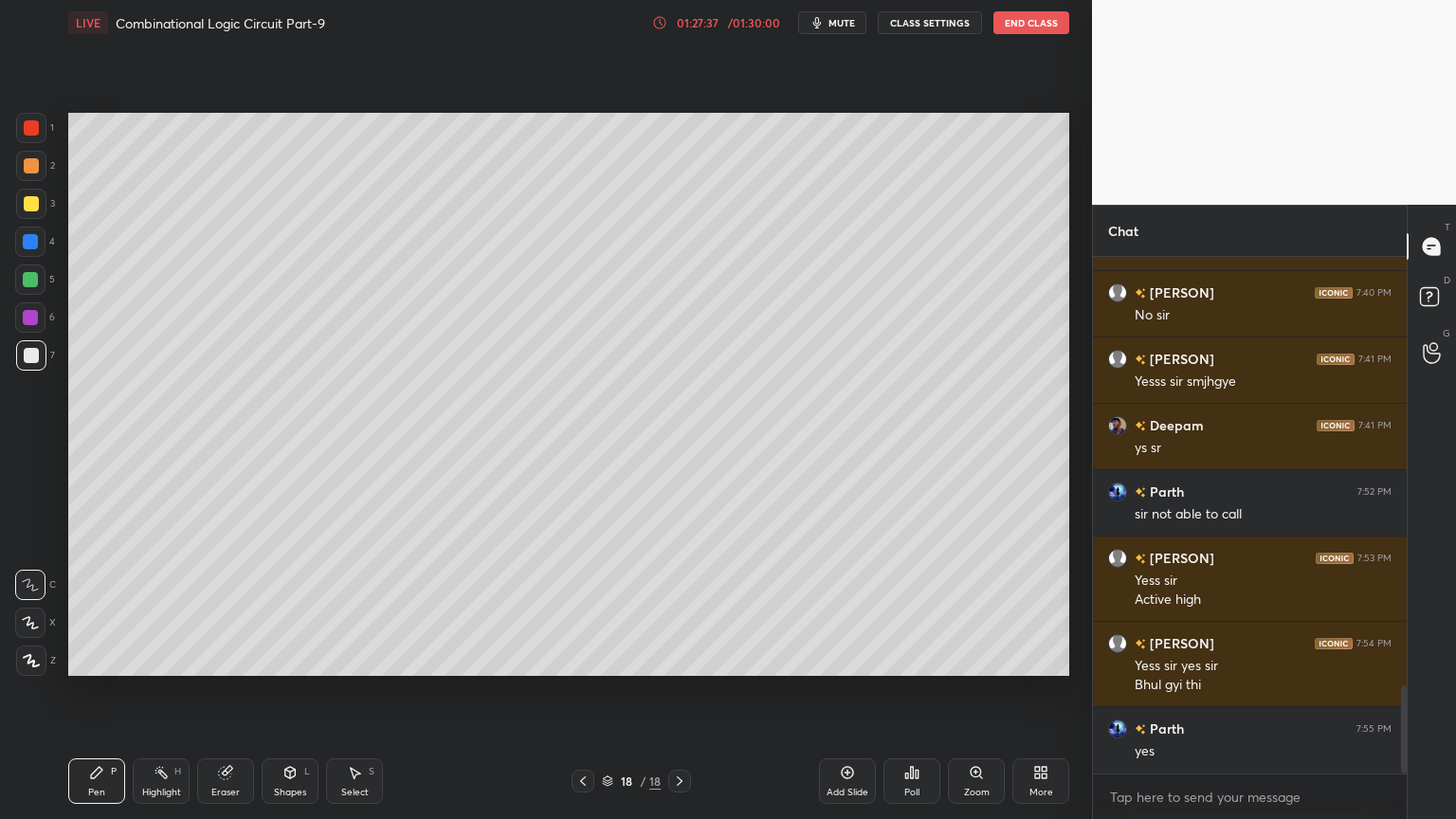 click at bounding box center [30, 318] 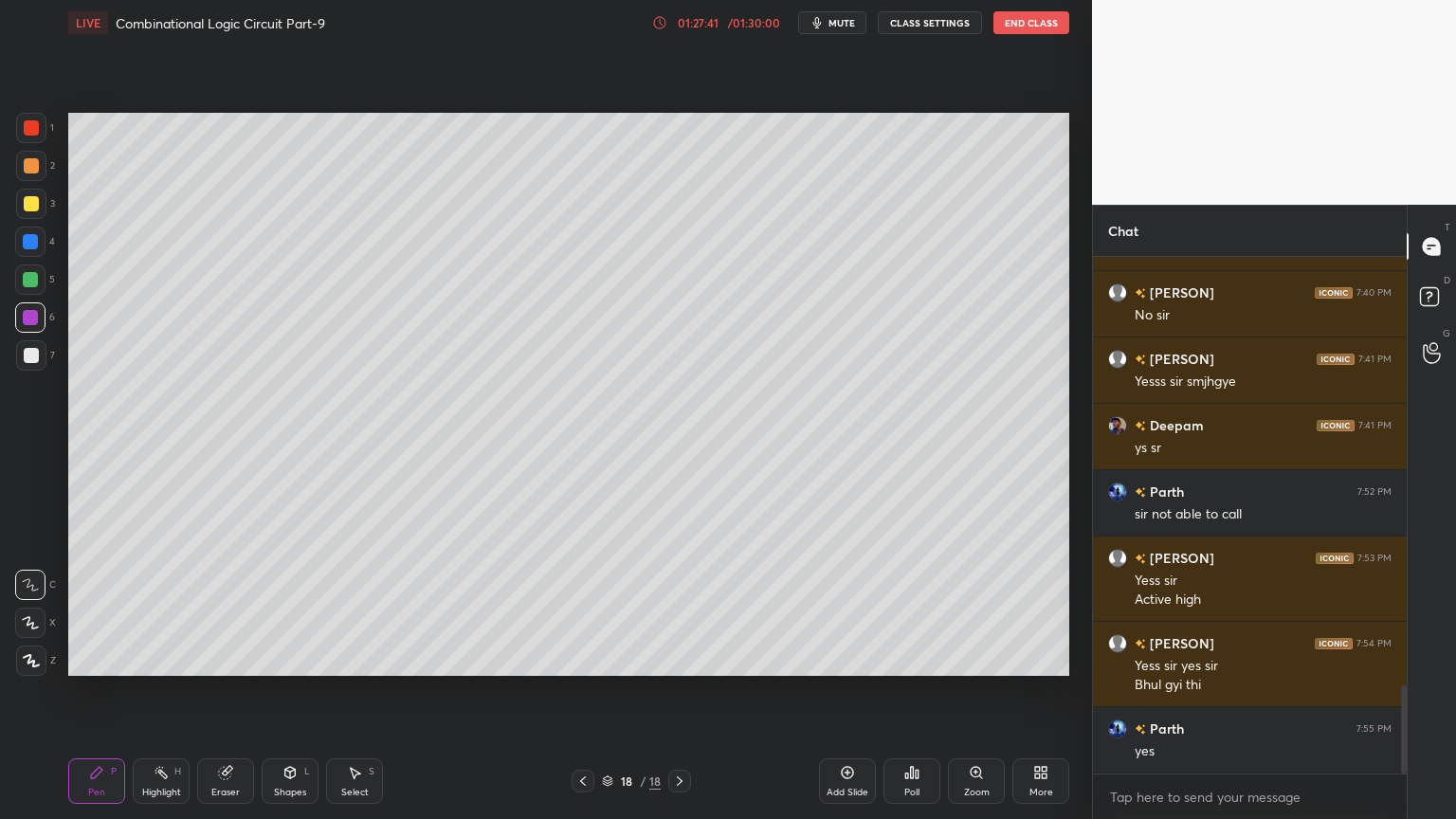 click at bounding box center (31, 204) 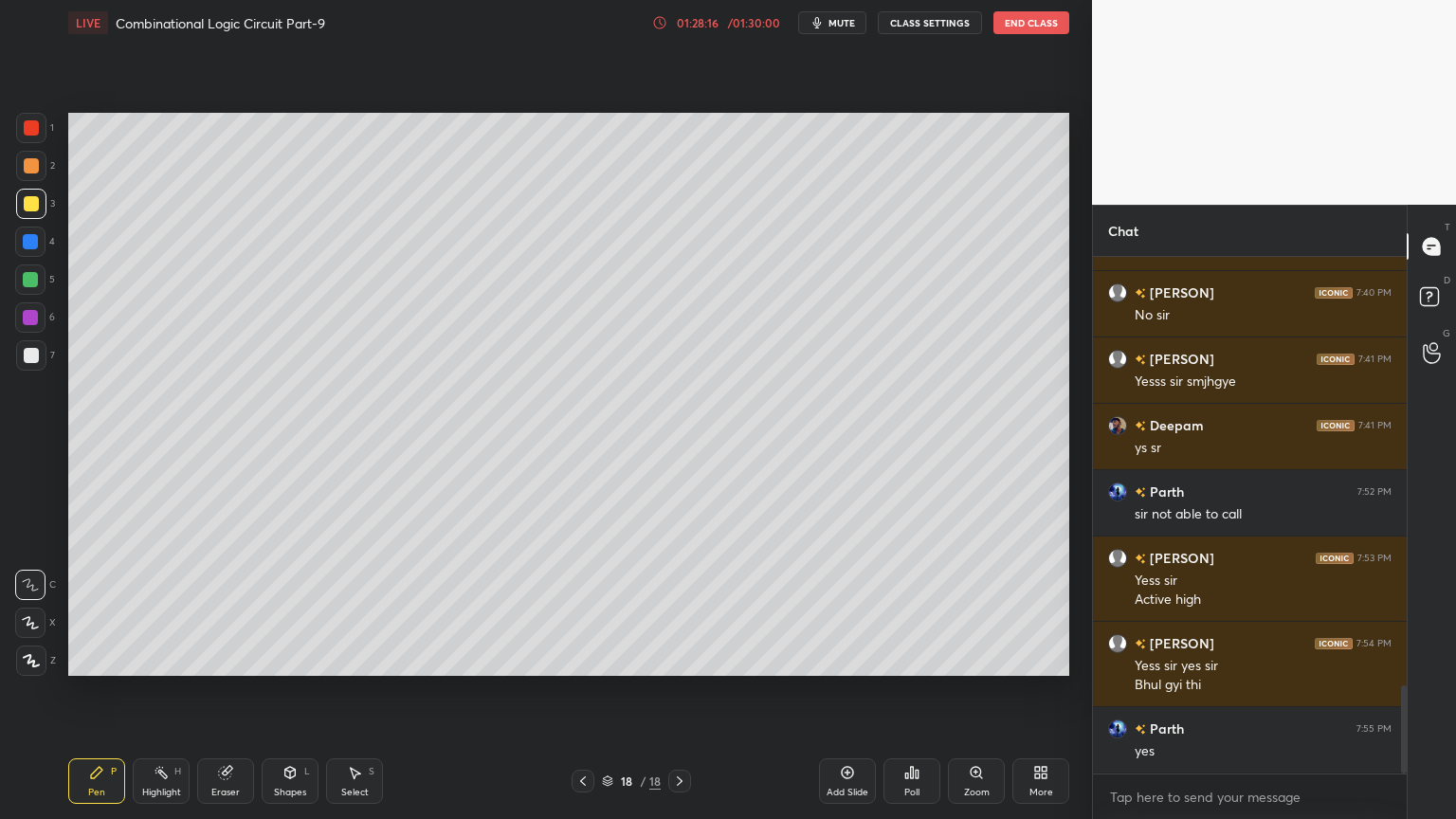 click at bounding box center (31, 128) 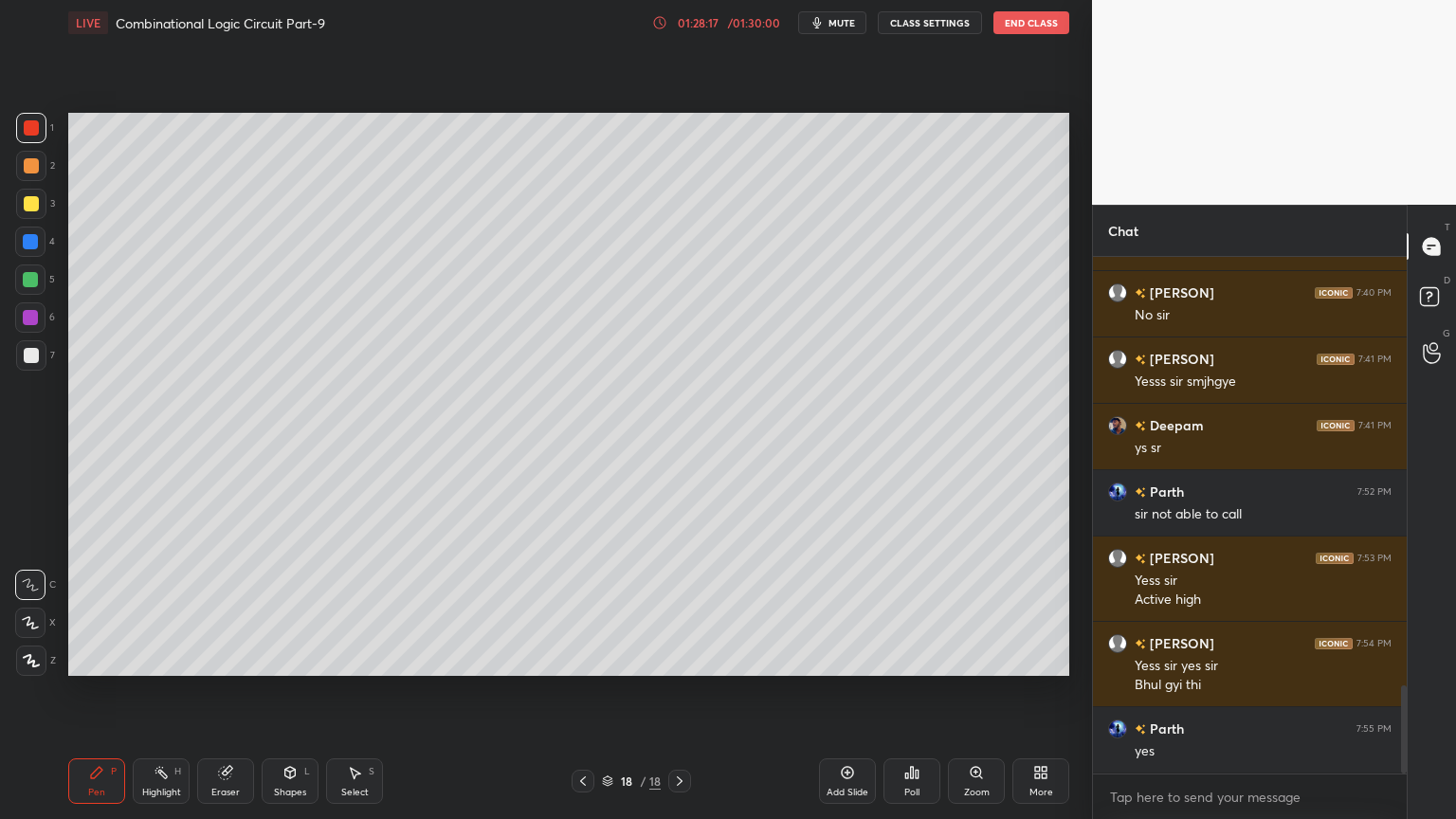 click 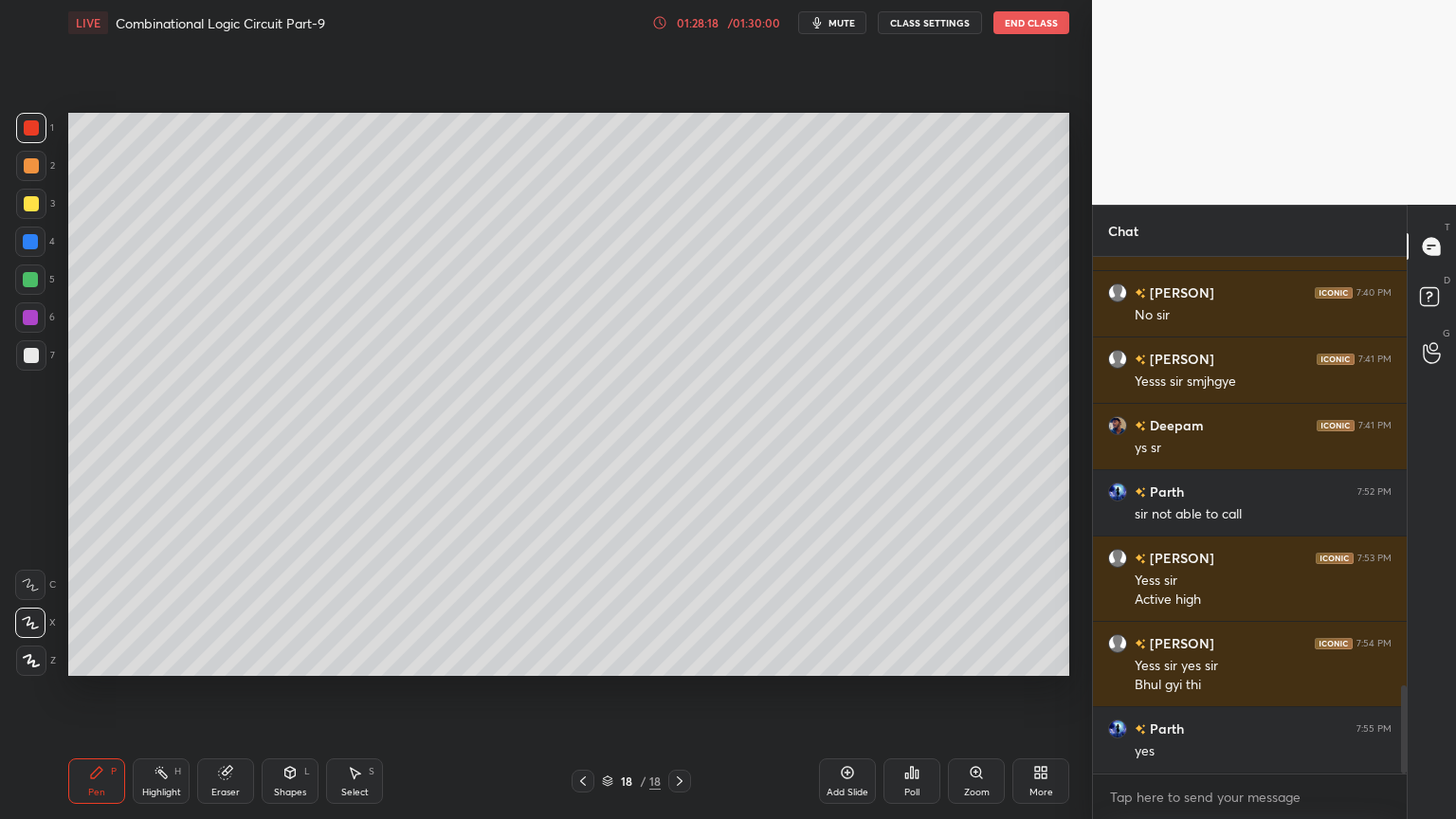 click on "Shapes L" at bounding box center (290, 781) 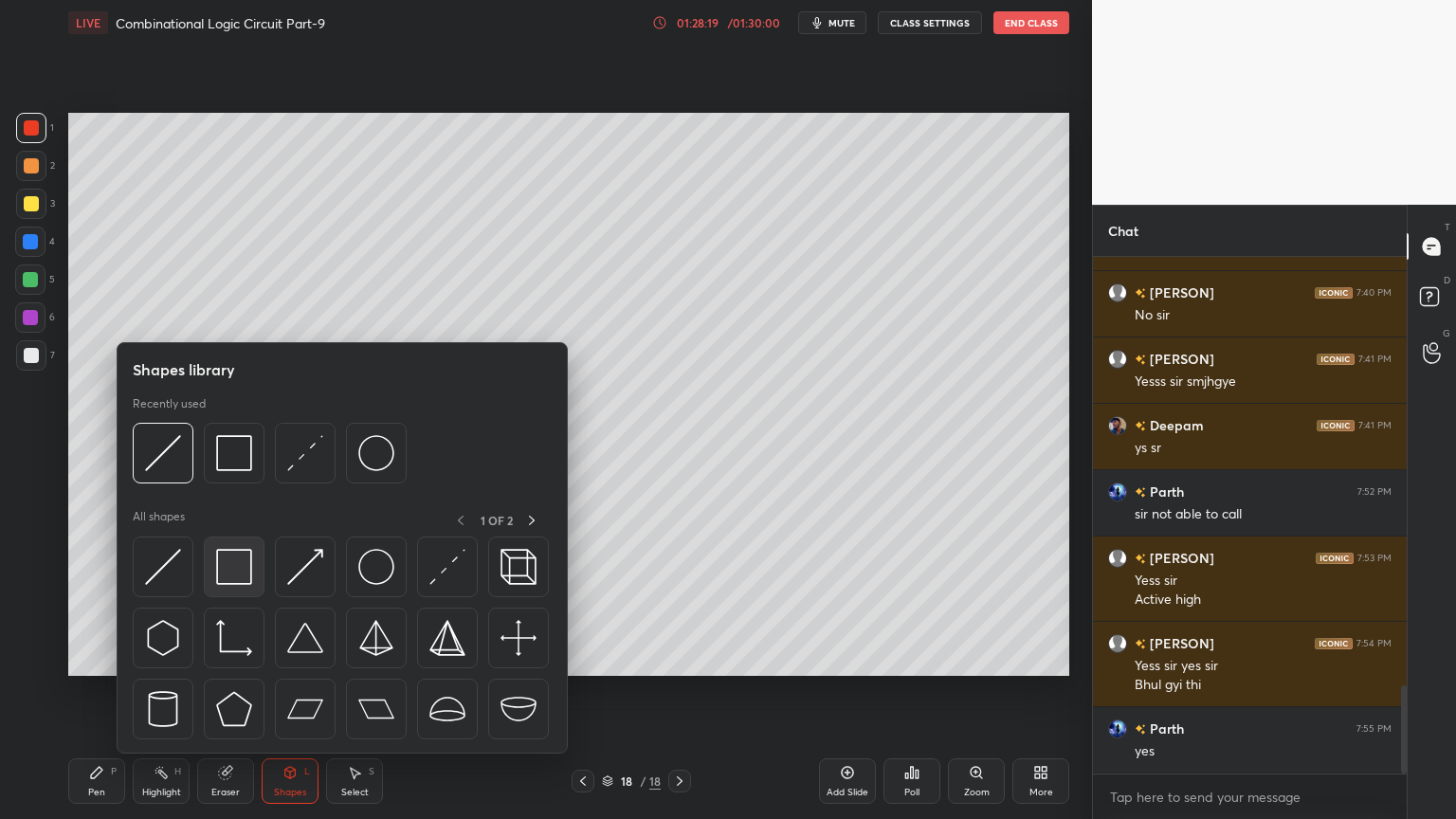 click at bounding box center [234, 567] 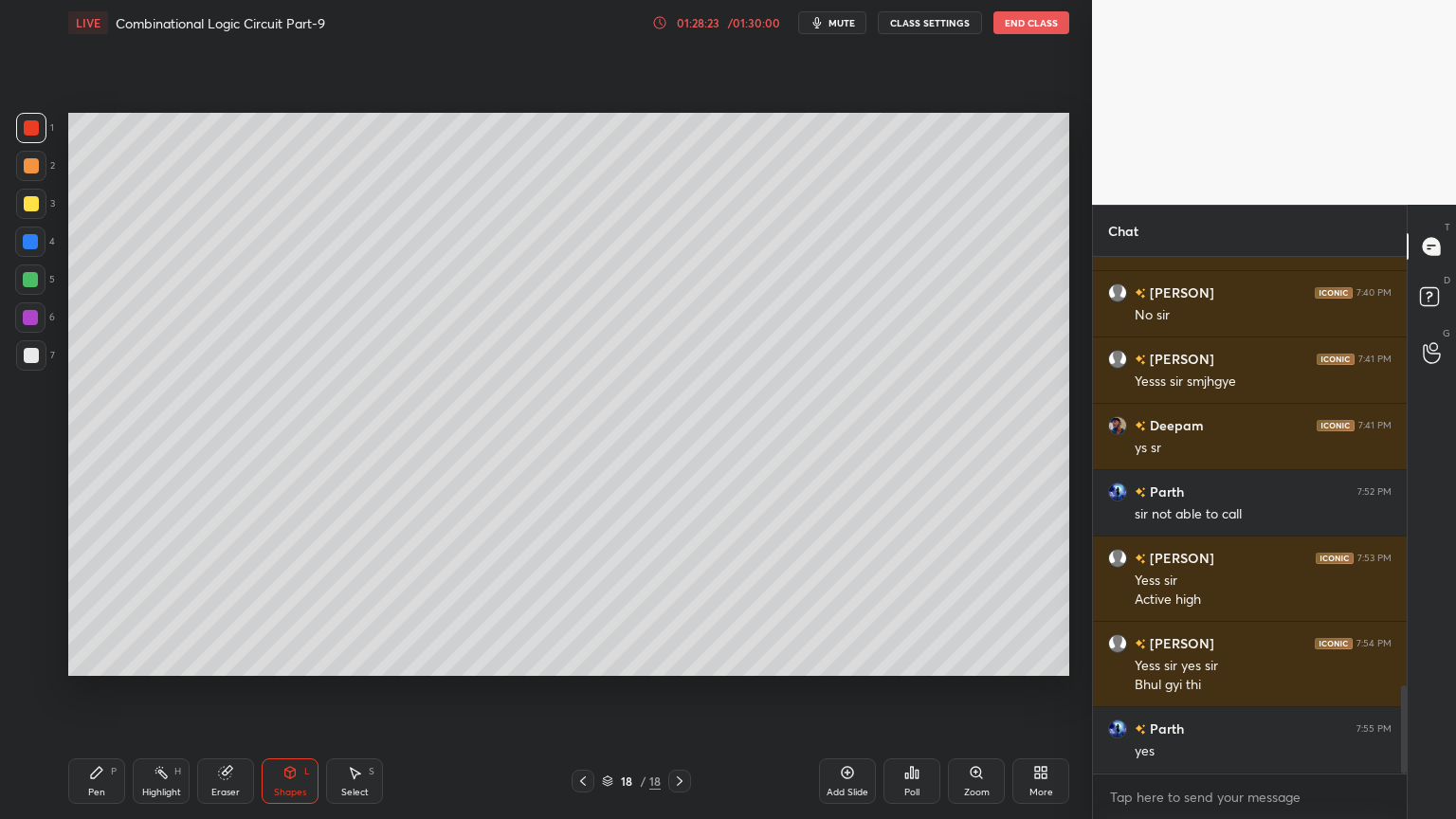 click 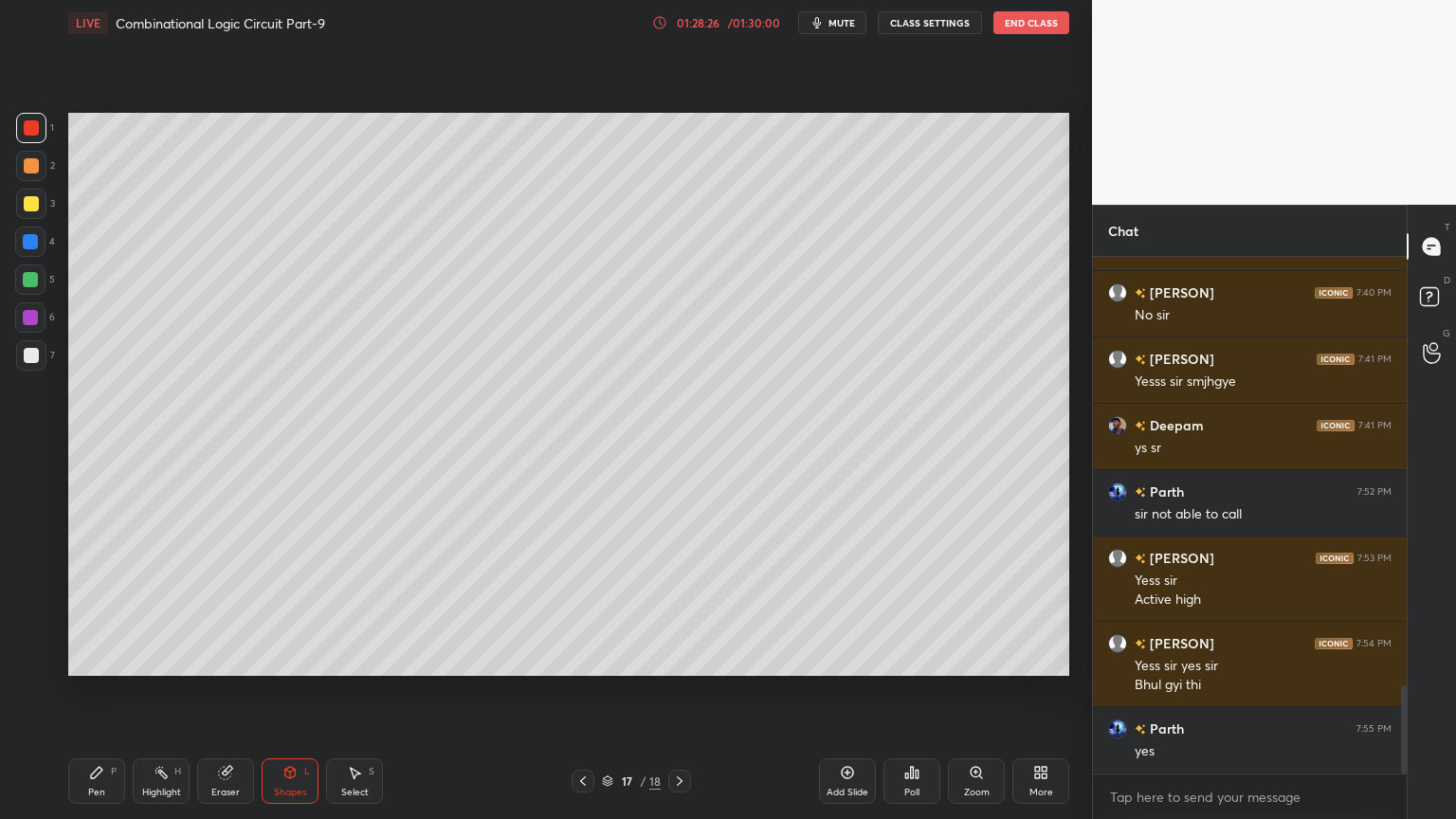 click on "Pen P" at bounding box center (97, 781) 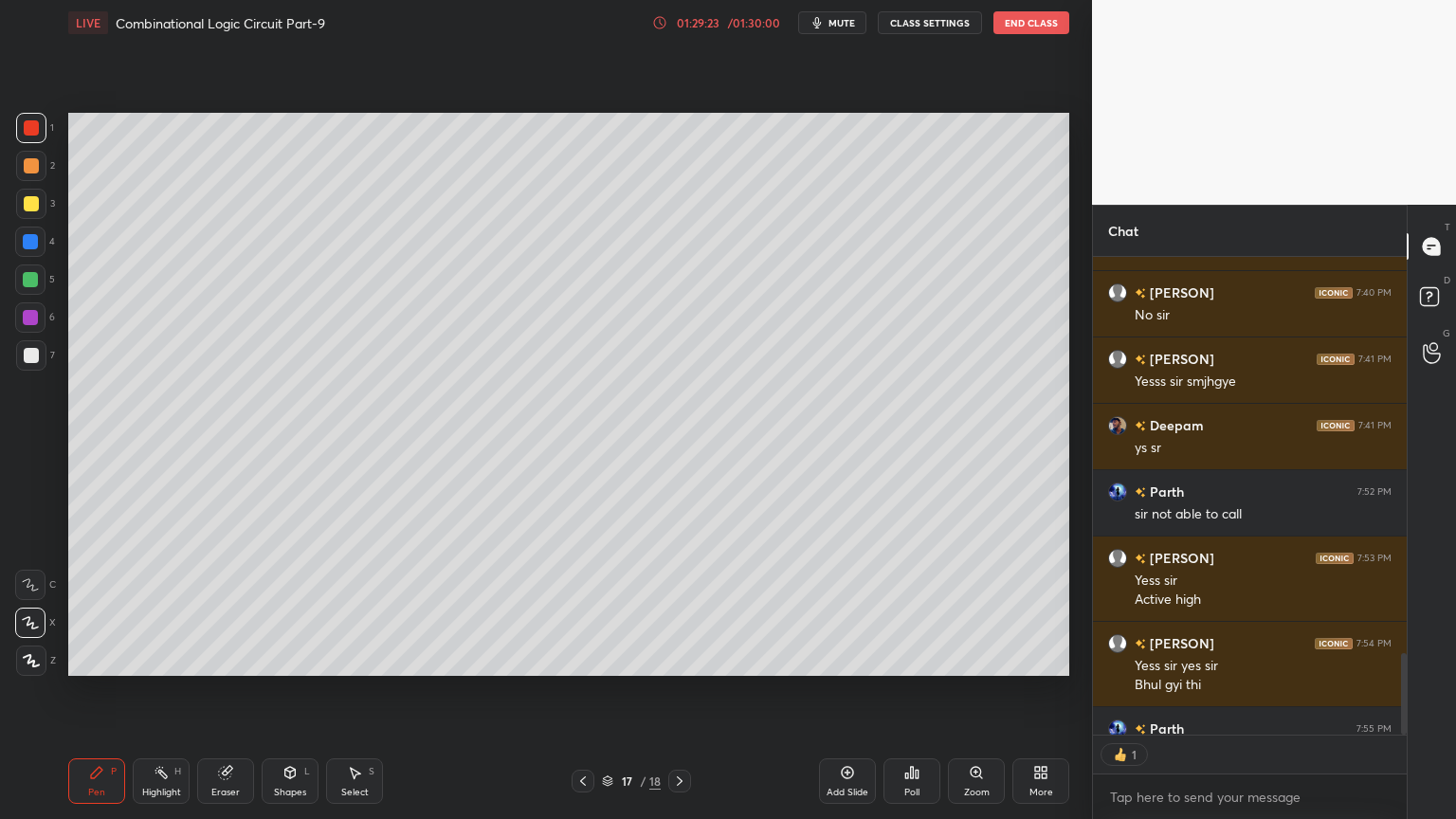 scroll, scrollTop: 473, scrollLeft: 308, axis: both 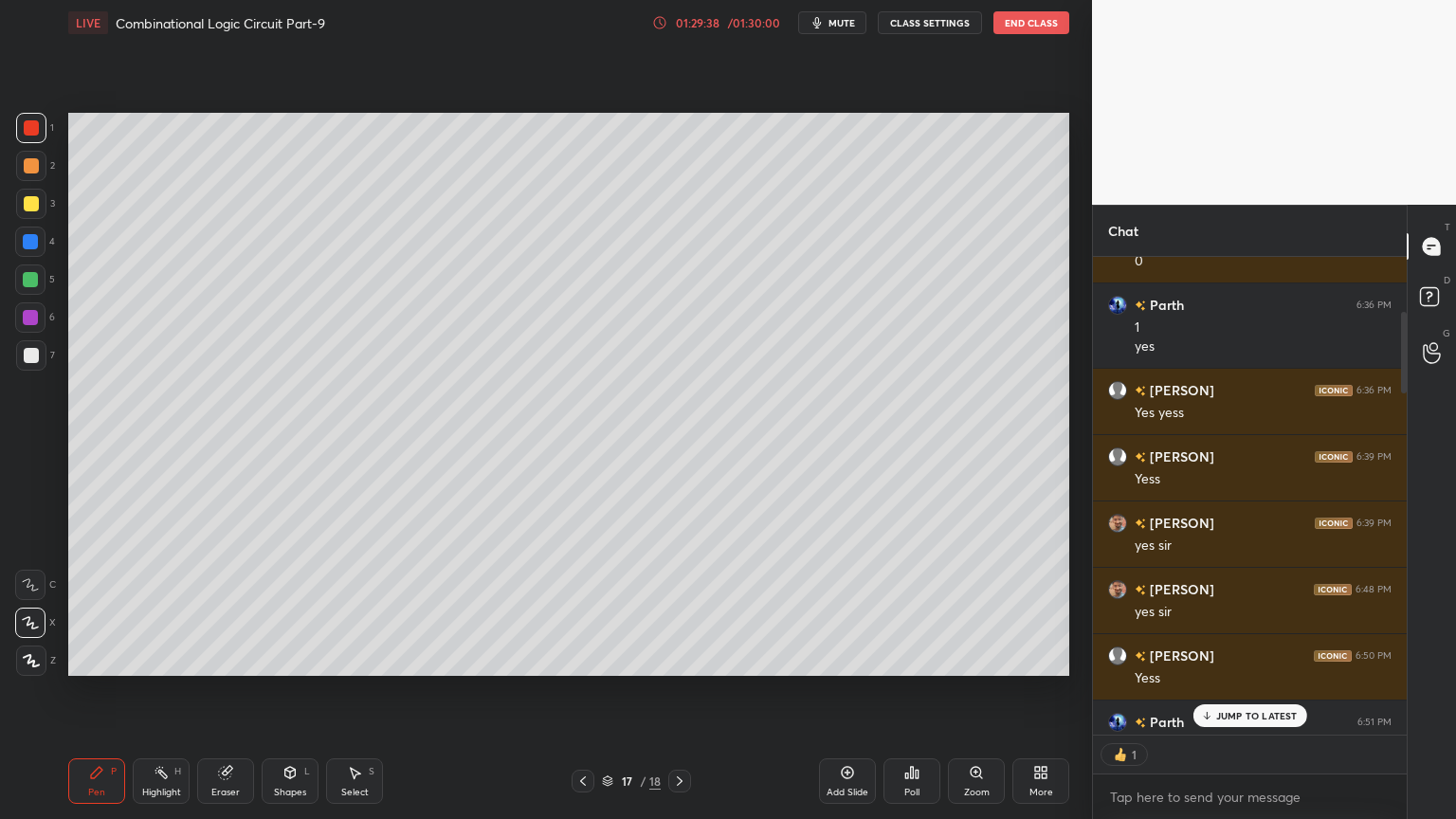 click on "1" at bounding box center [1249, 755] 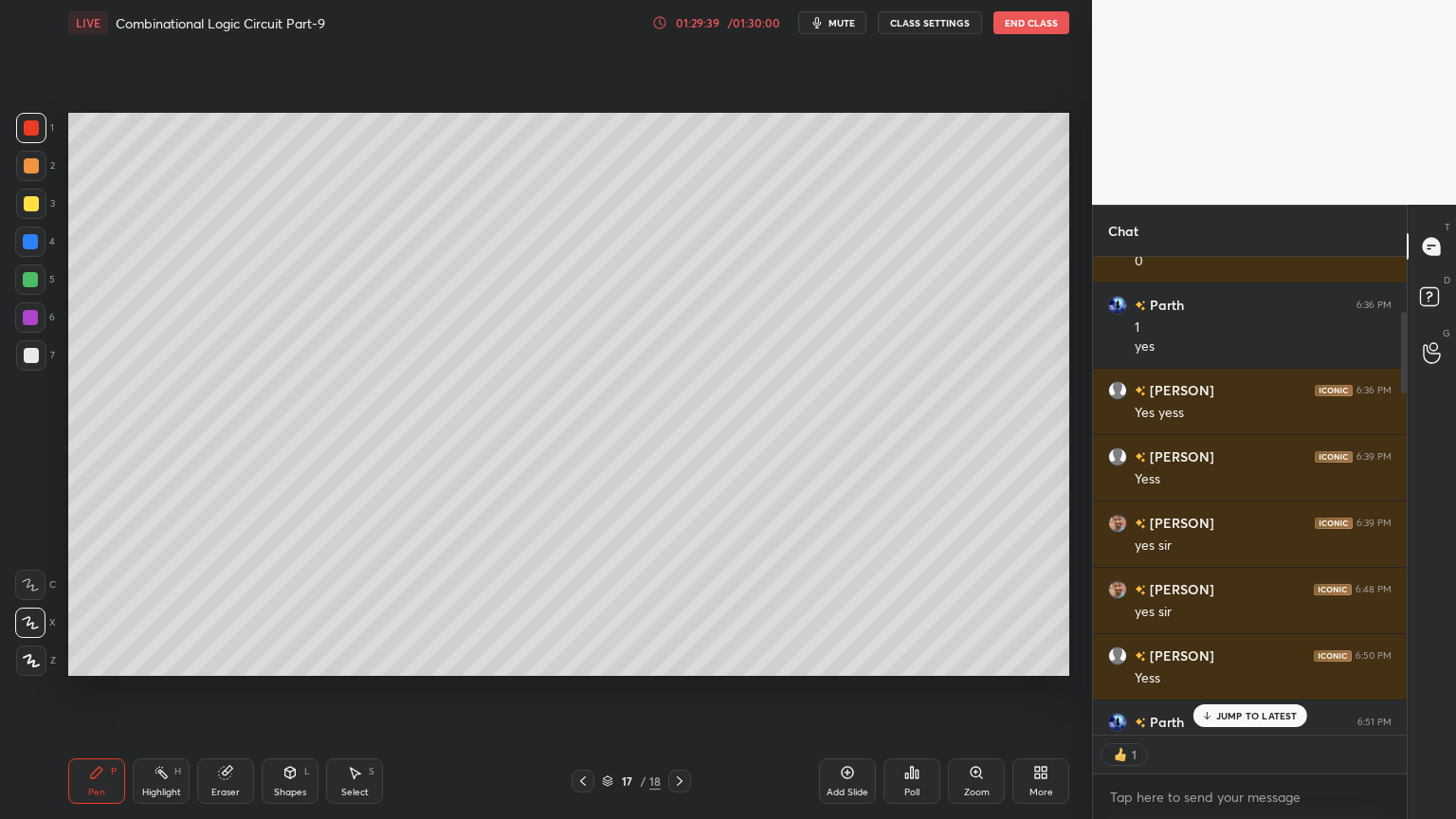 click 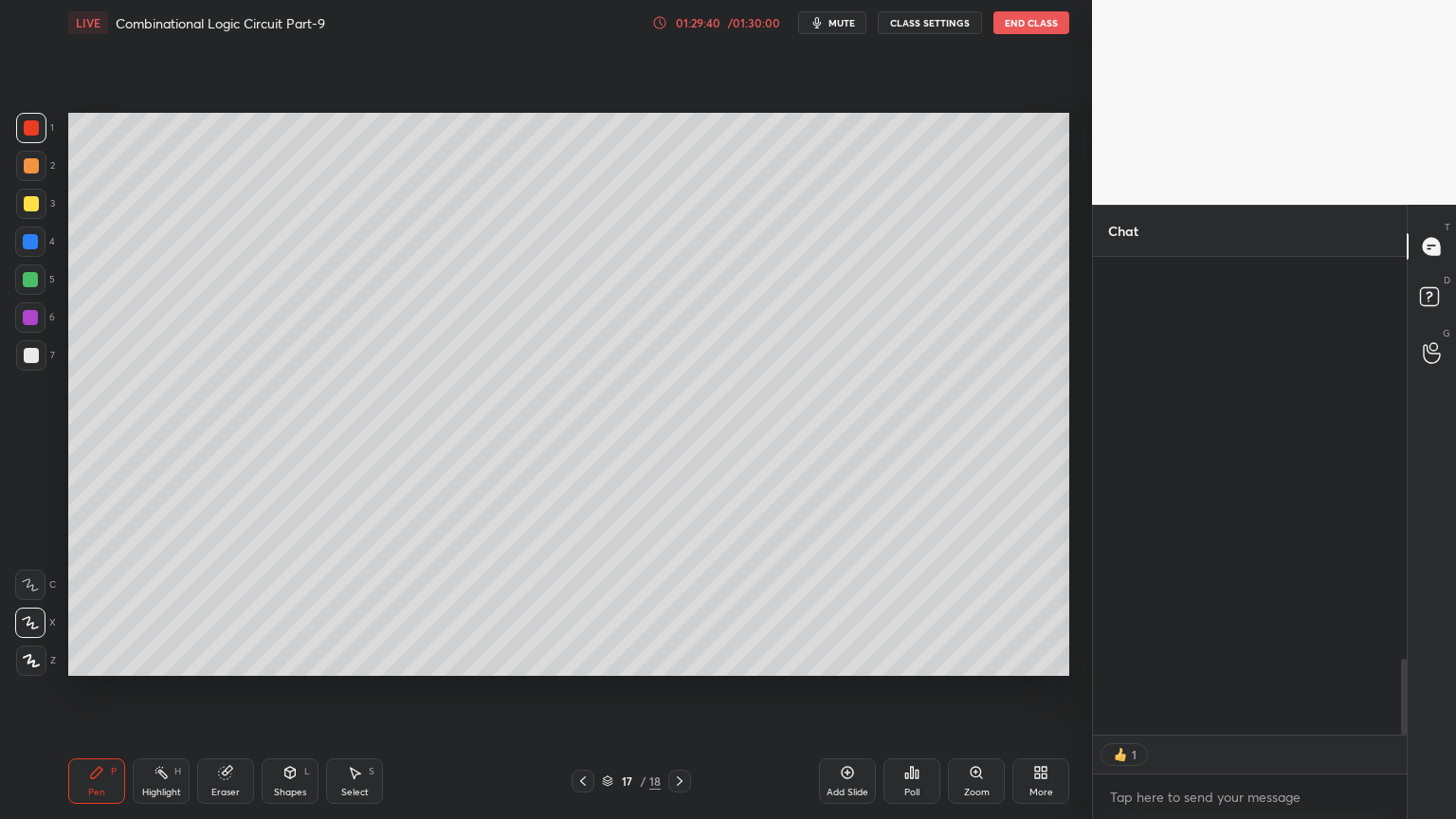 scroll, scrollTop: 2544, scrollLeft: 0, axis: vertical 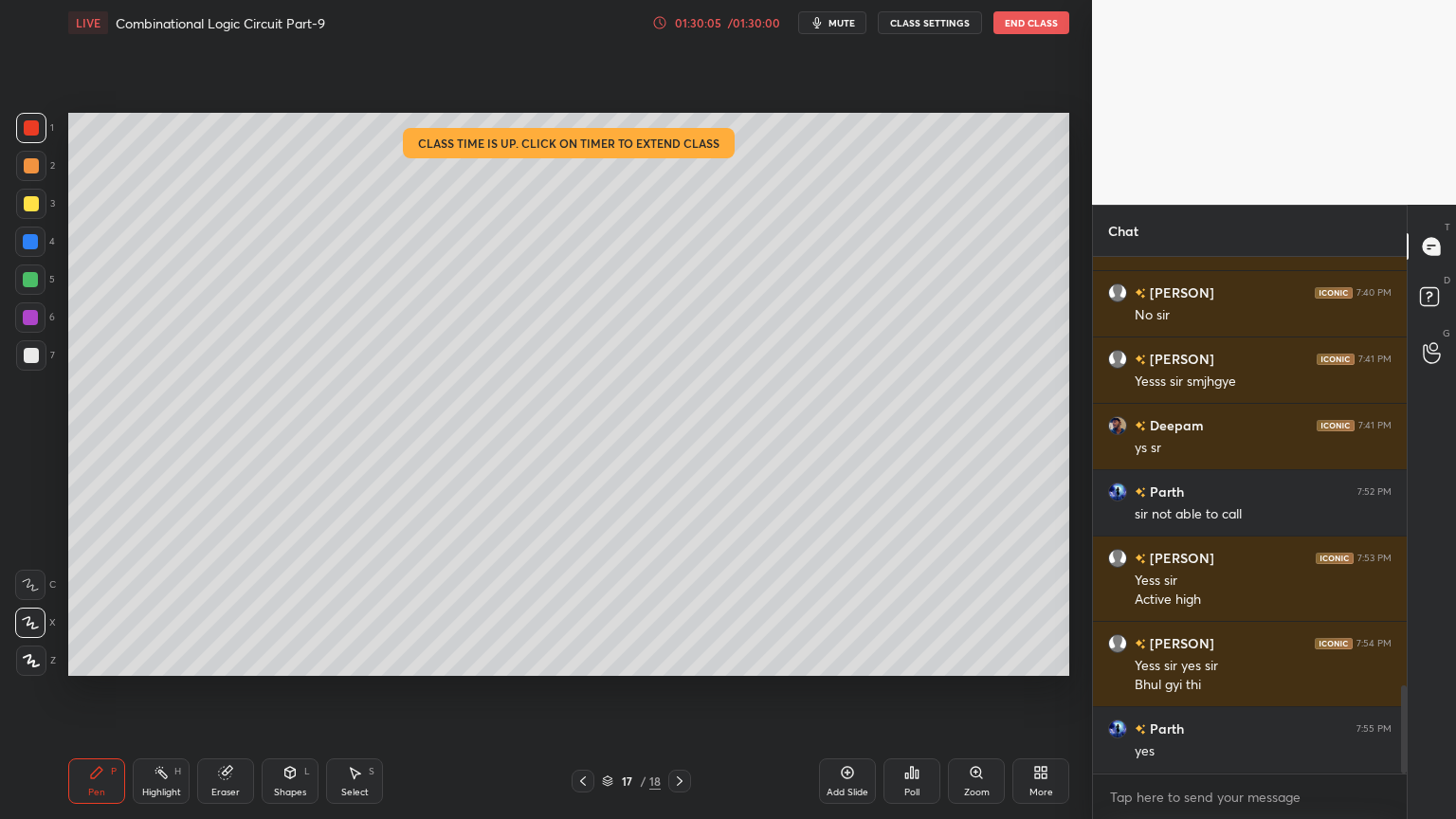click on "End Class" at bounding box center (1031, 23) 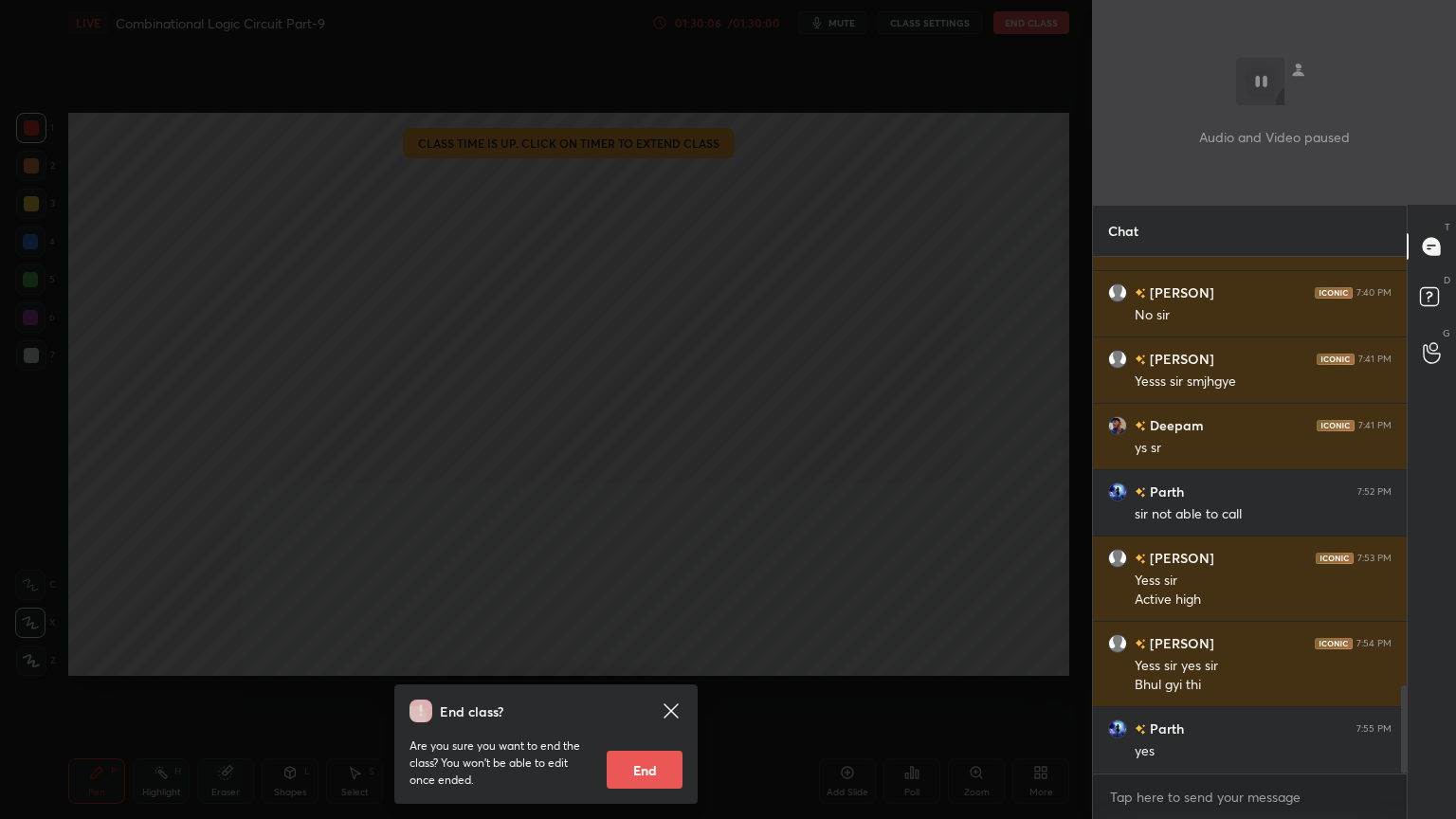 click on "End" at bounding box center [645, 770] 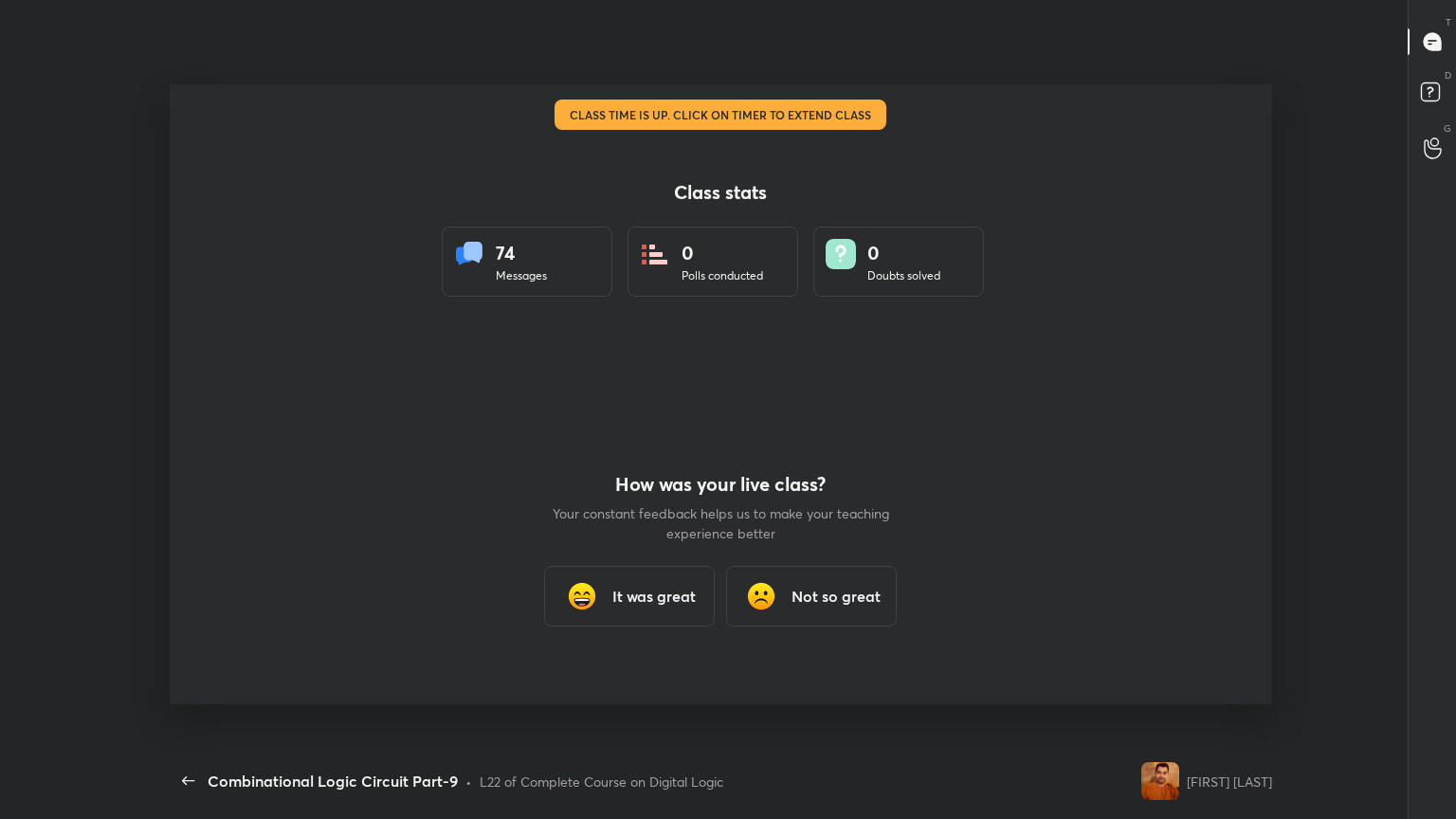scroll, scrollTop: 94094, scrollLeft: 93673, axis: both 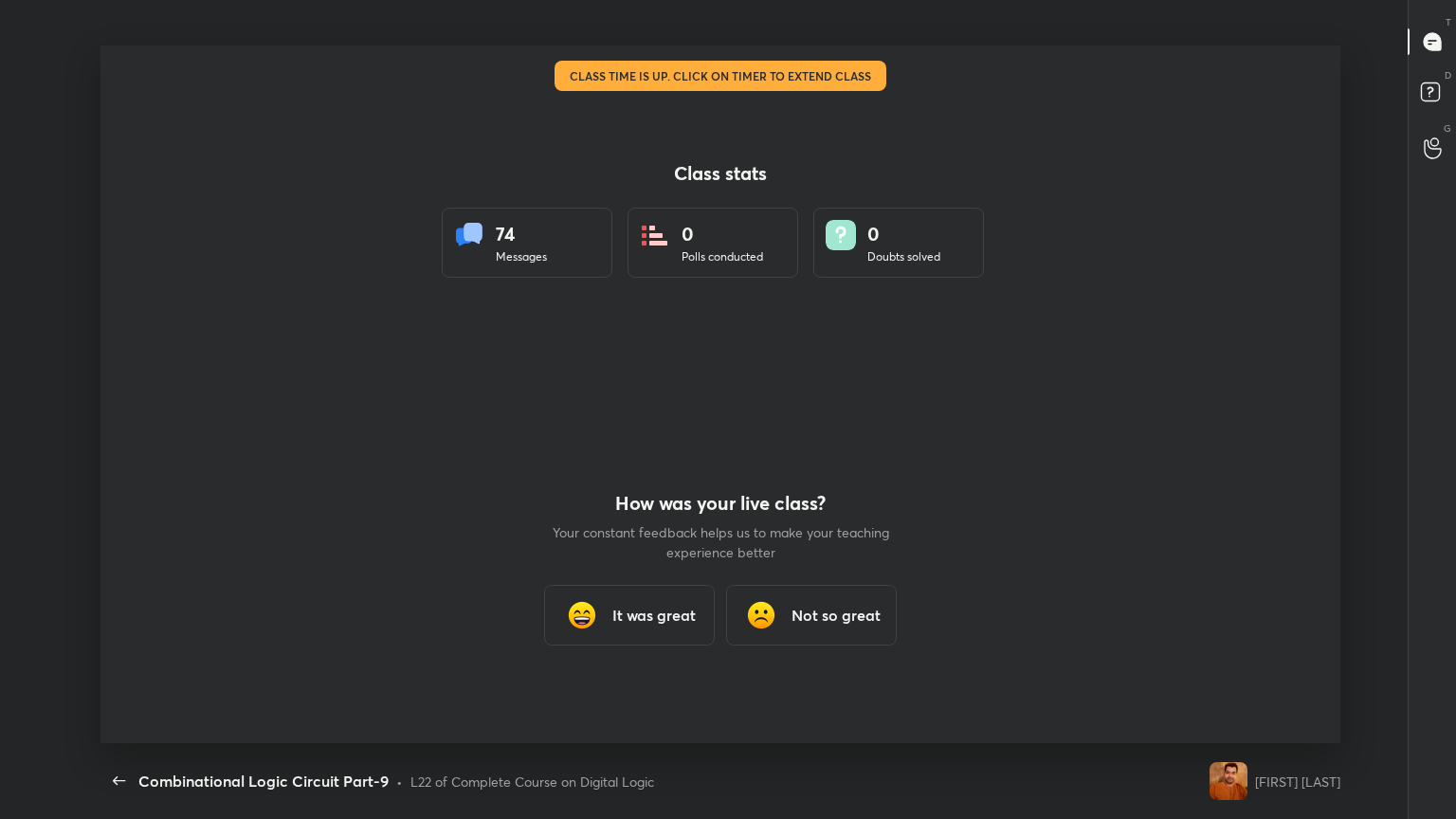 click on "It was great" at bounding box center [654, 615] 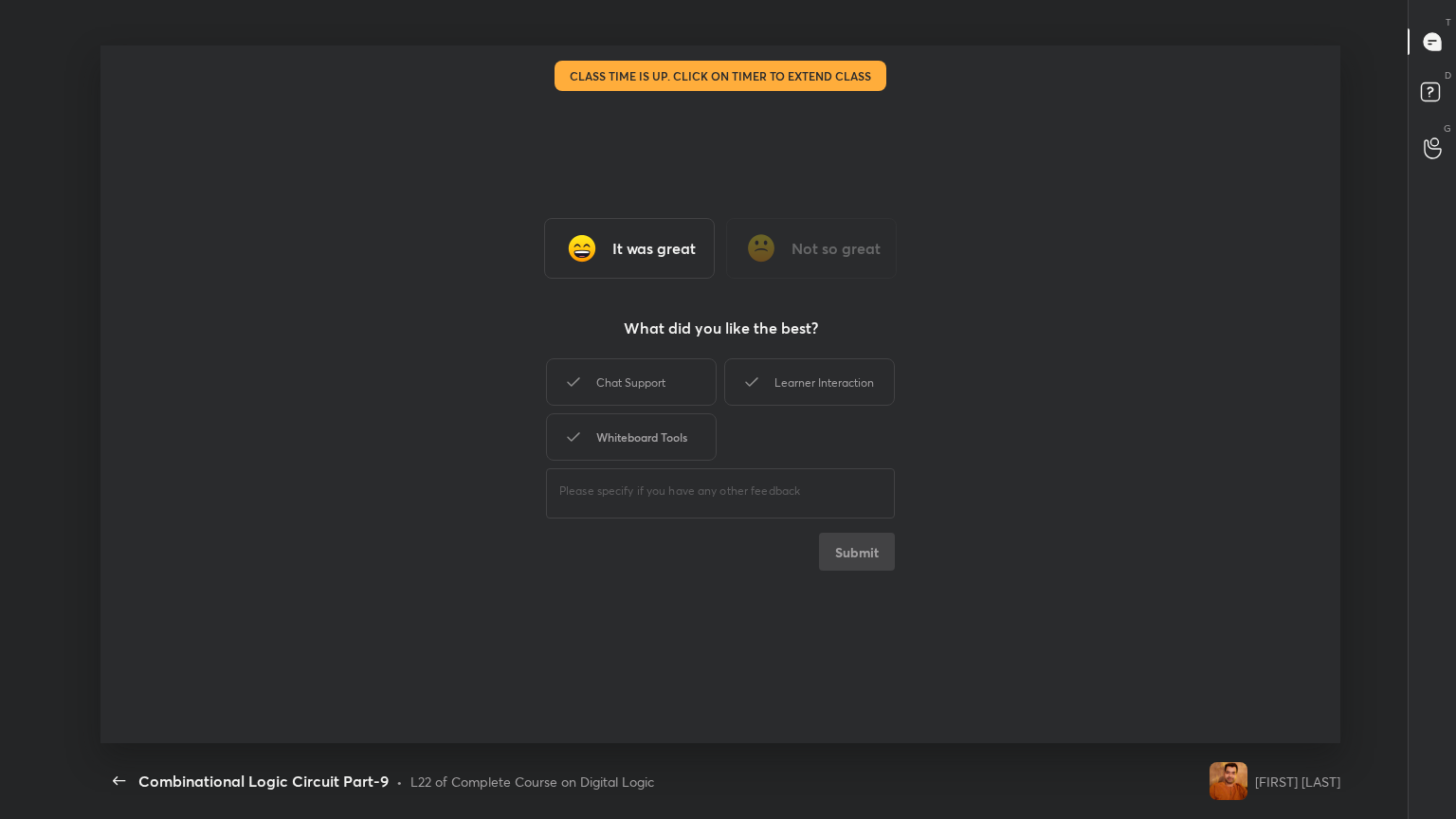 click on "Chat Support" at bounding box center [631, 382] 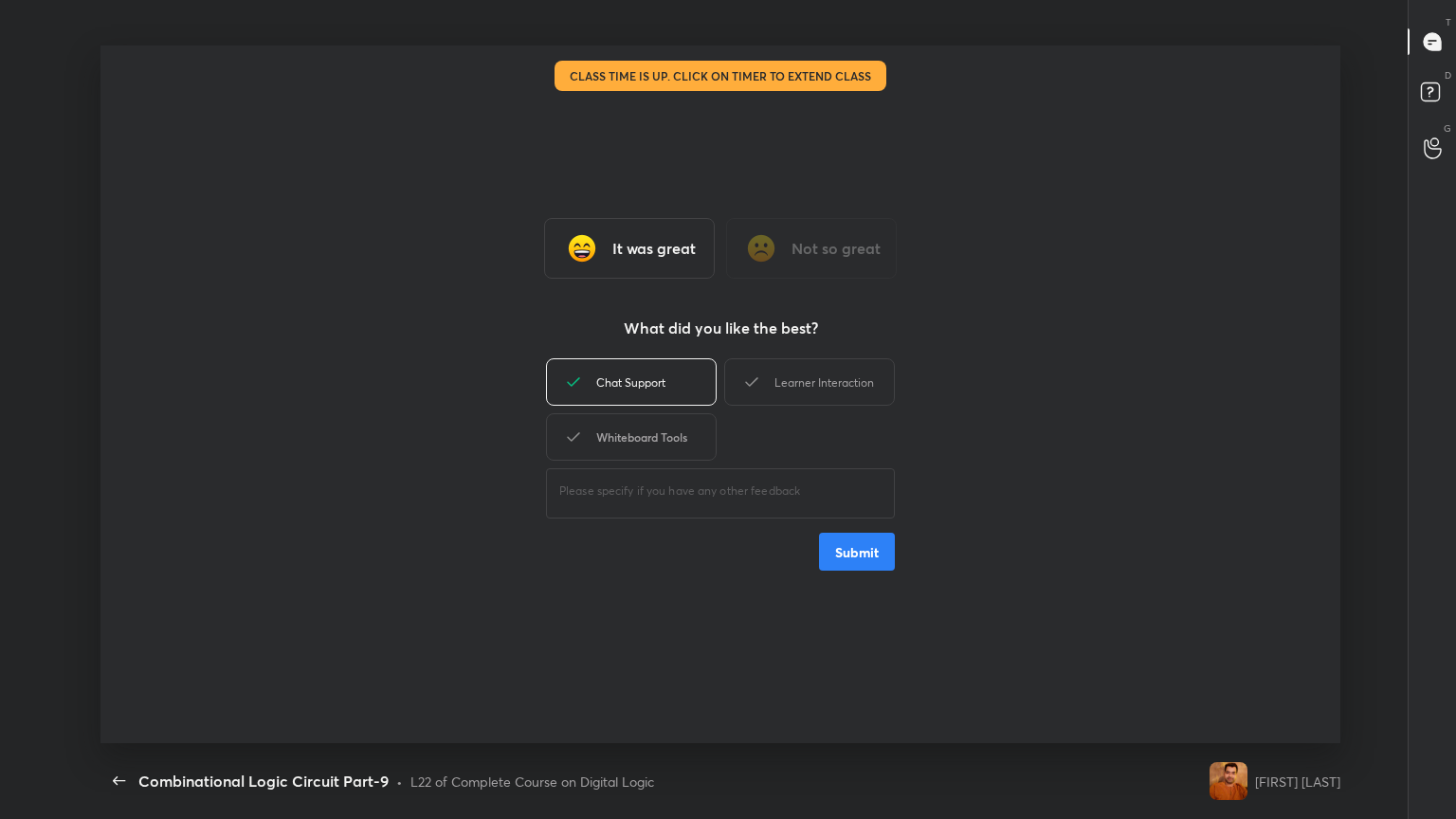 click on "Whiteboard Tools" at bounding box center [631, 437] 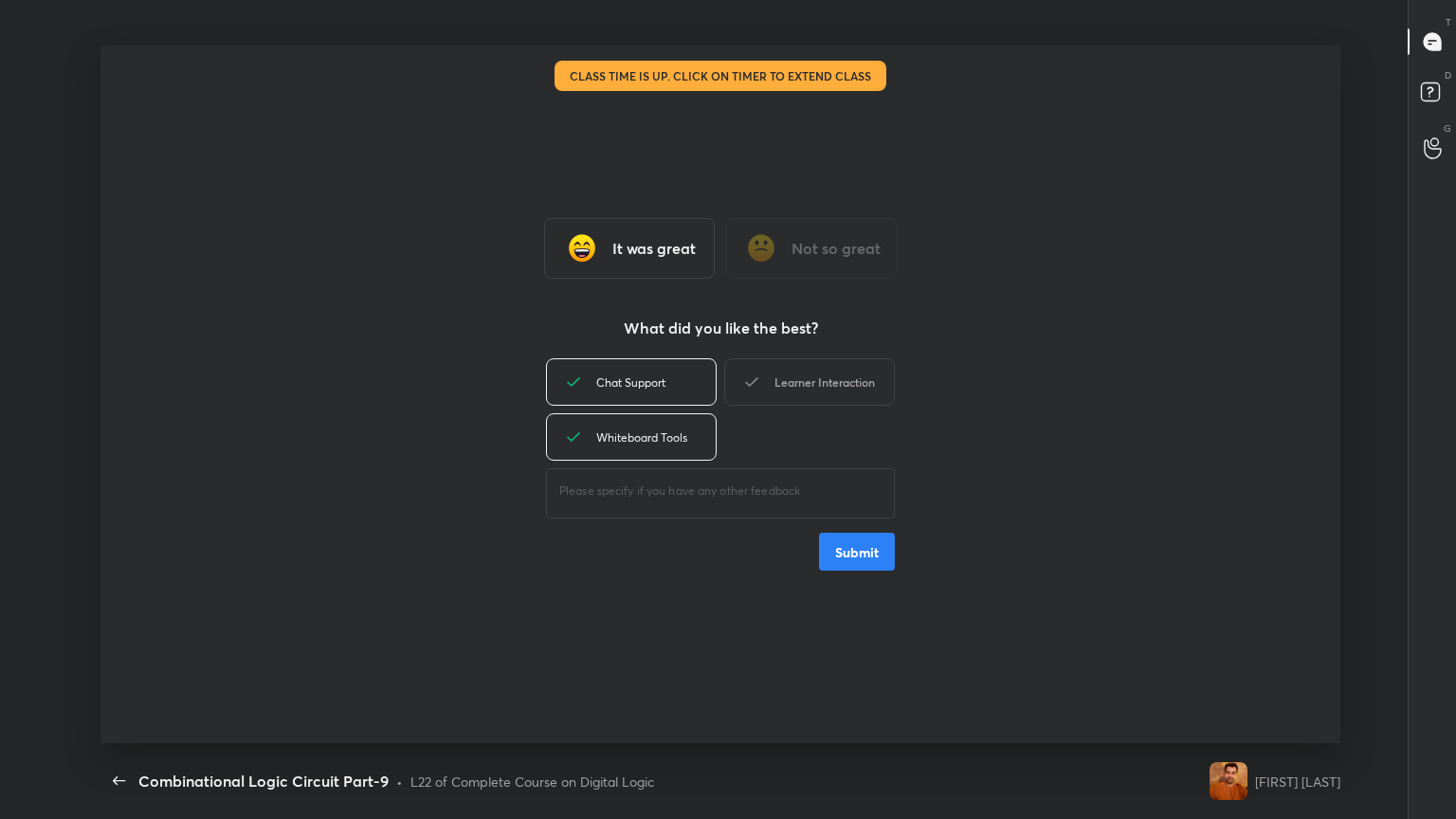 click on "Learner Interaction" at bounding box center (810, 382) 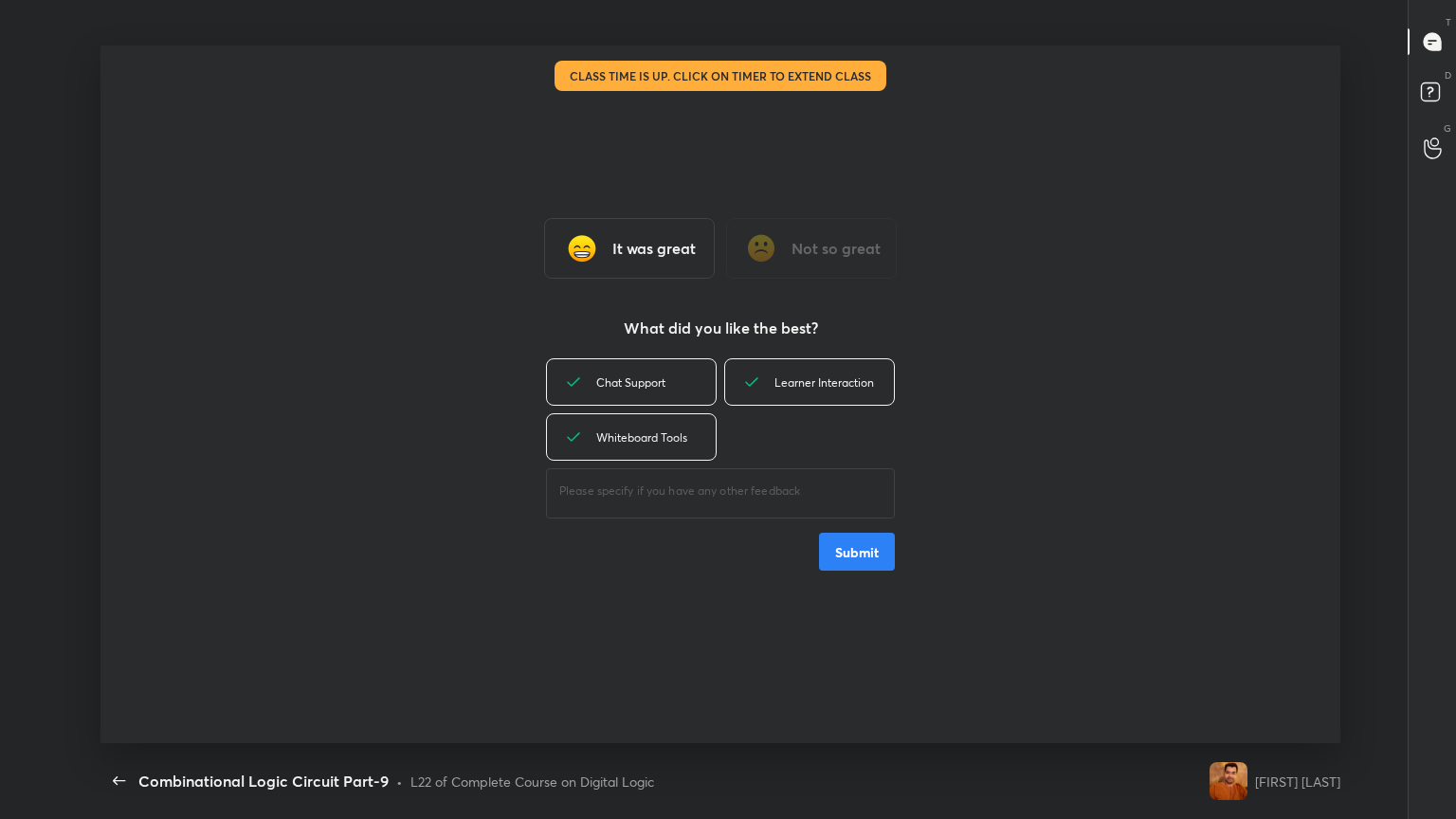 click on "Submit" at bounding box center (857, 552) 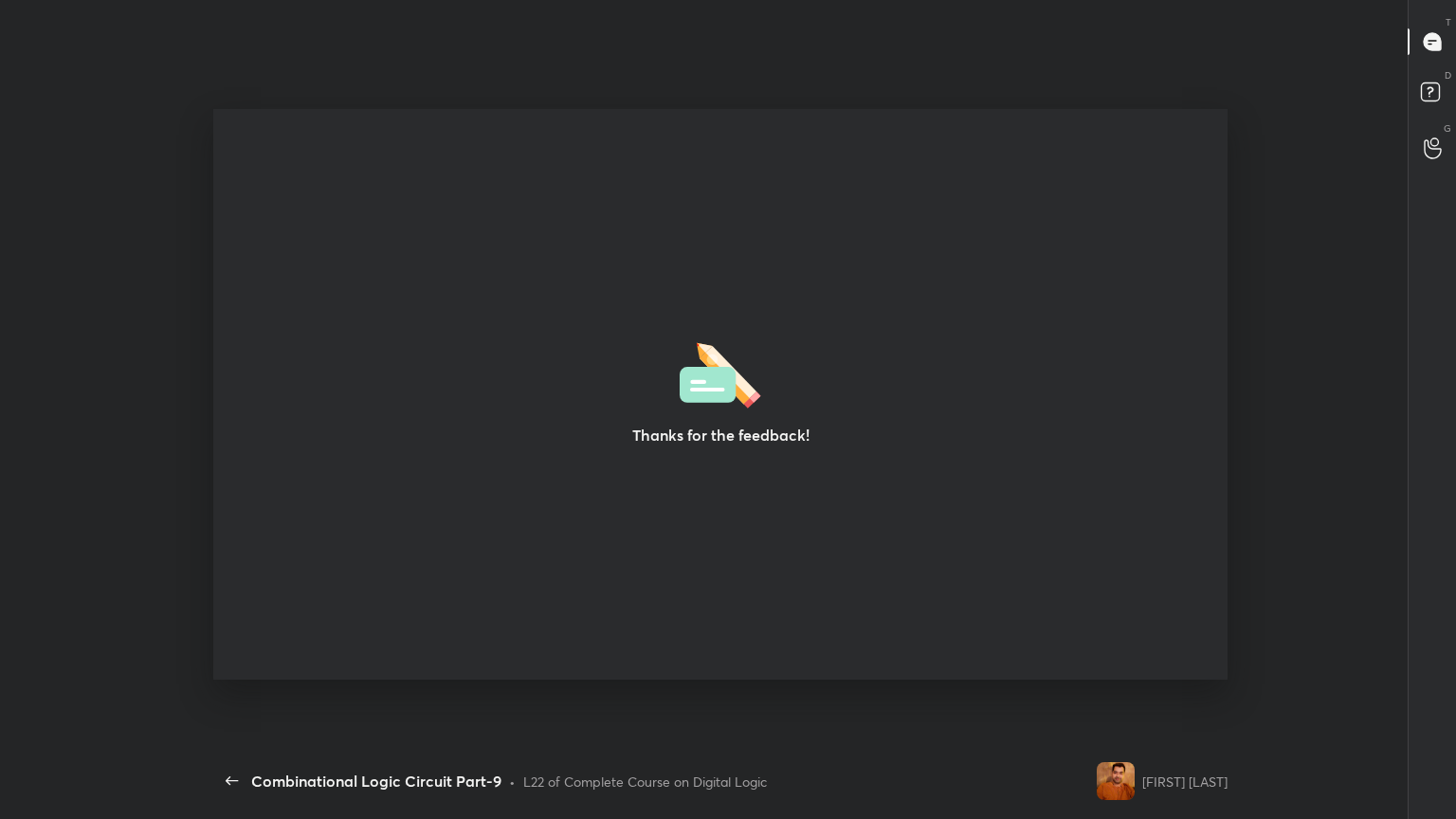 type on "x" 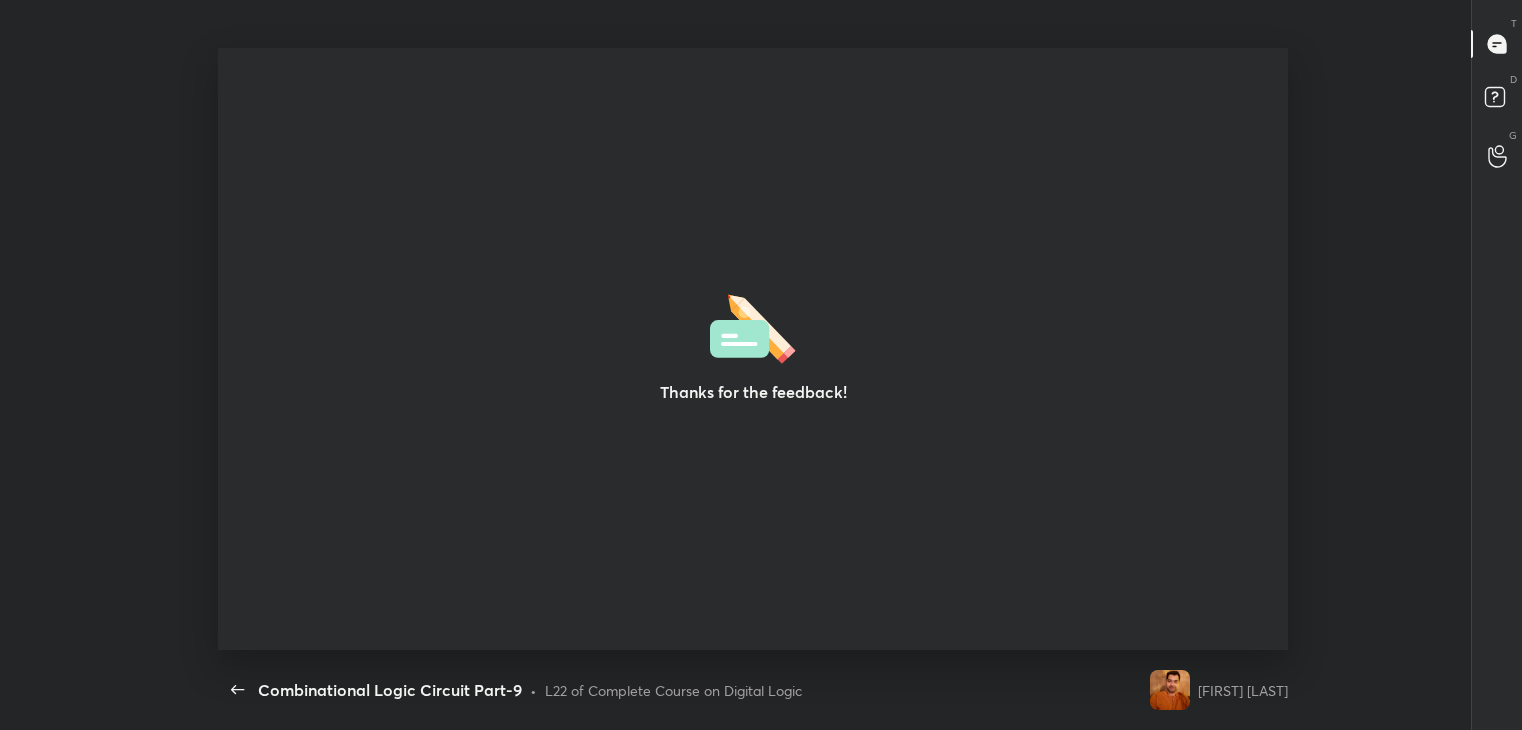 scroll, scrollTop: 602, scrollLeft: 1506, axis: both 